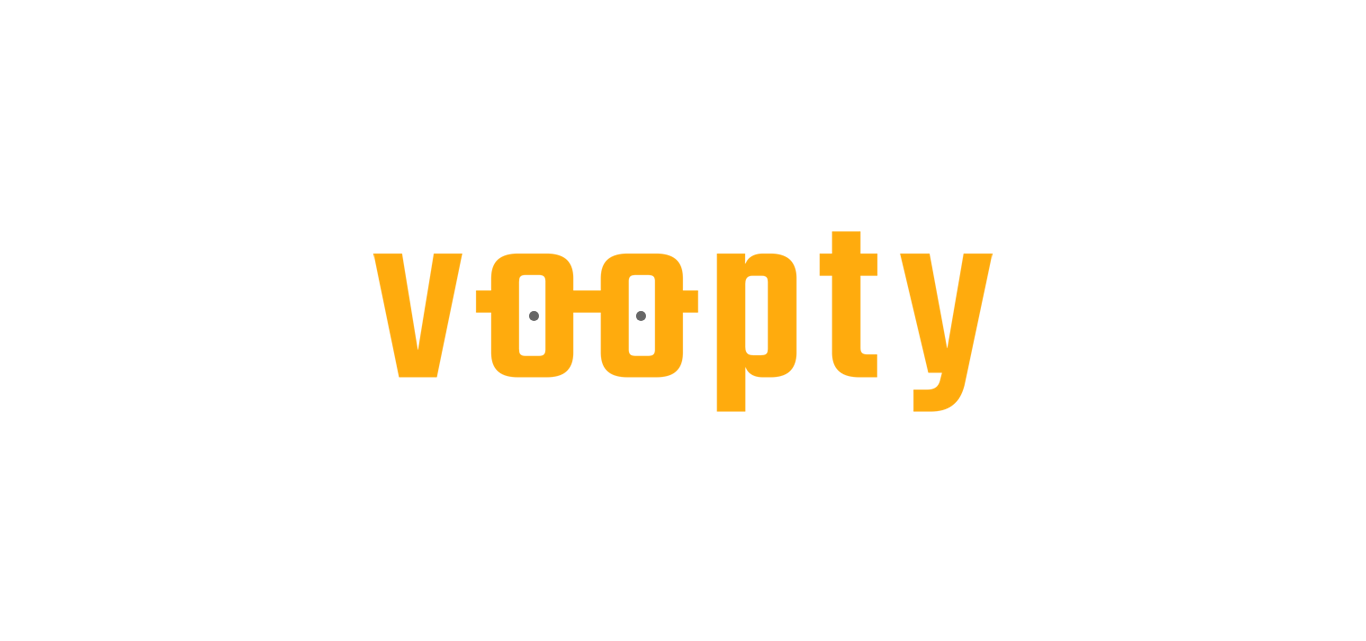 scroll, scrollTop: 0, scrollLeft: 0, axis: both 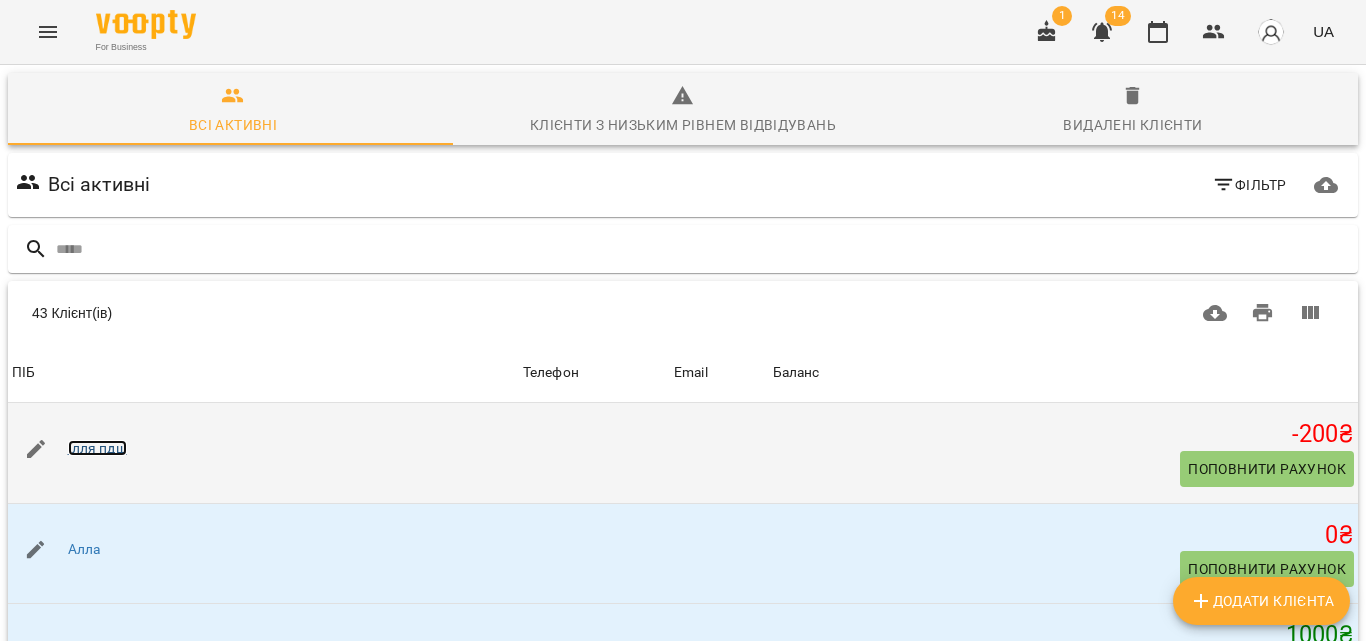 click on "Ілля пдш" at bounding box center (97, 448) 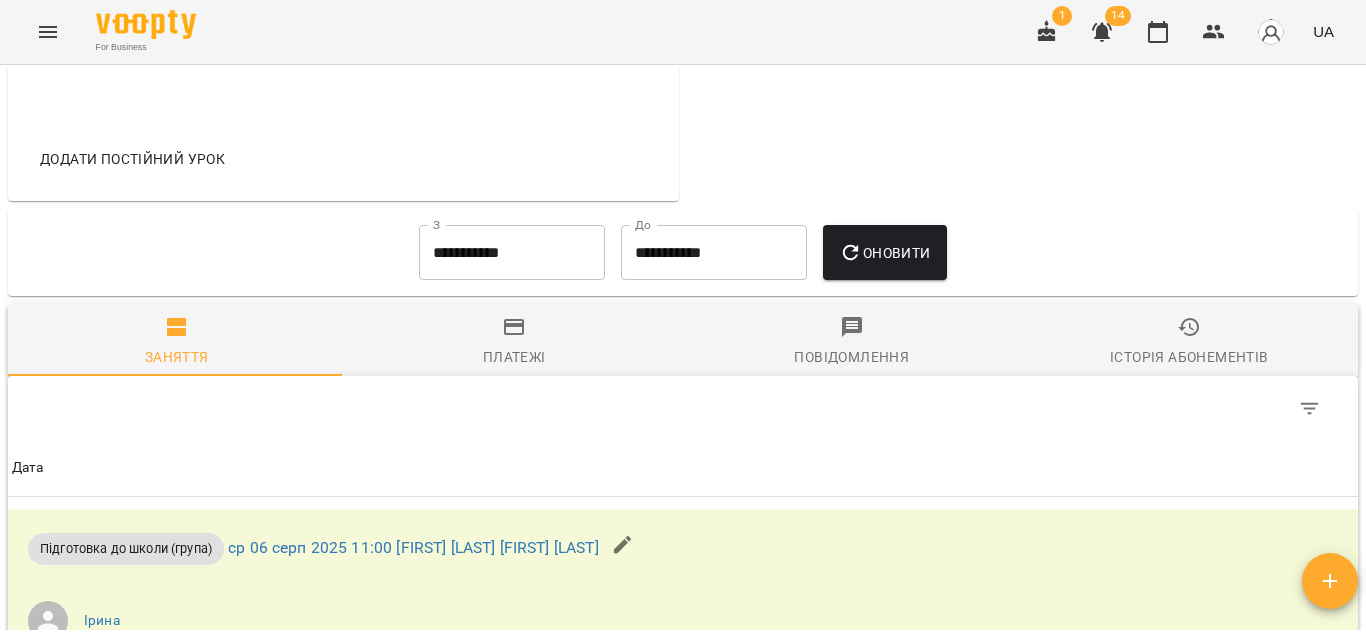 scroll, scrollTop: 0, scrollLeft: 0, axis: both 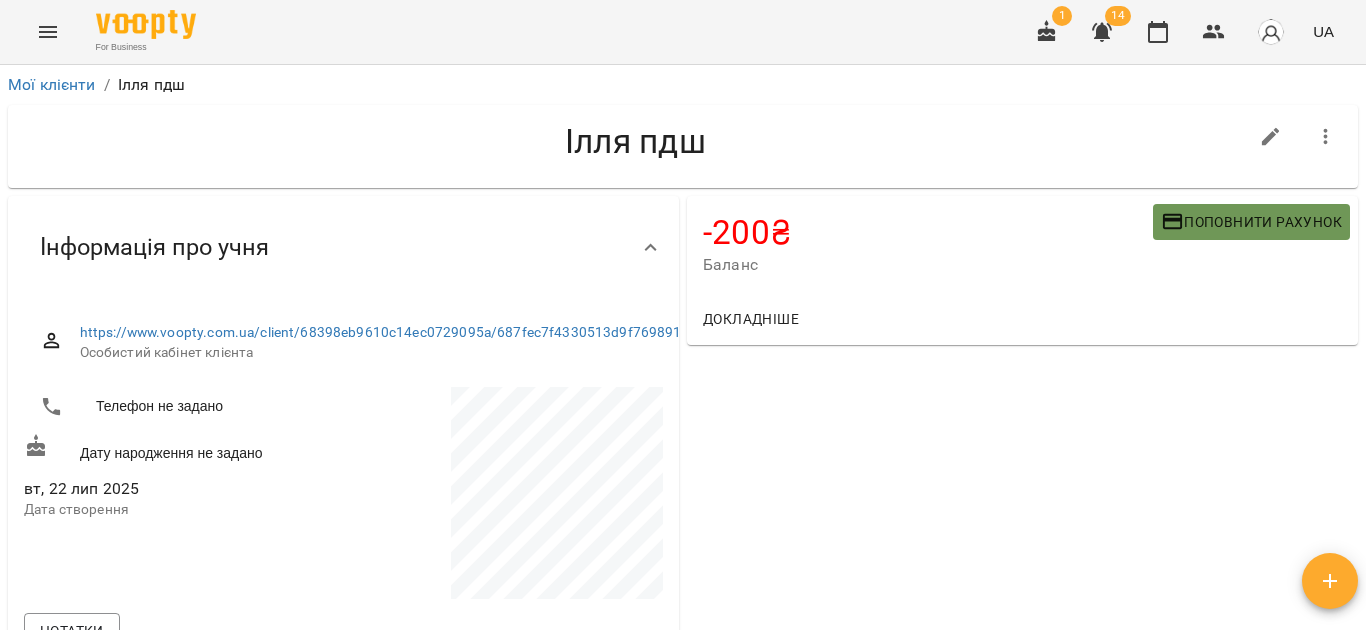 click on "Поповнити рахунок" at bounding box center (1251, 222) 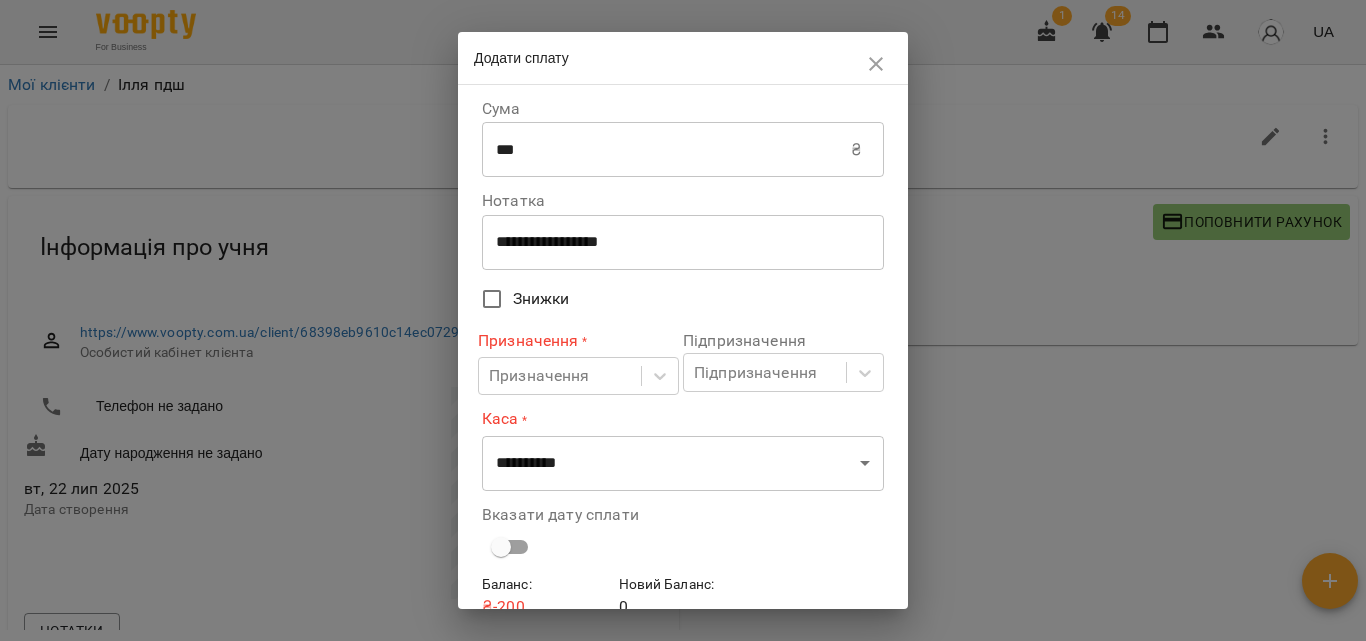 click 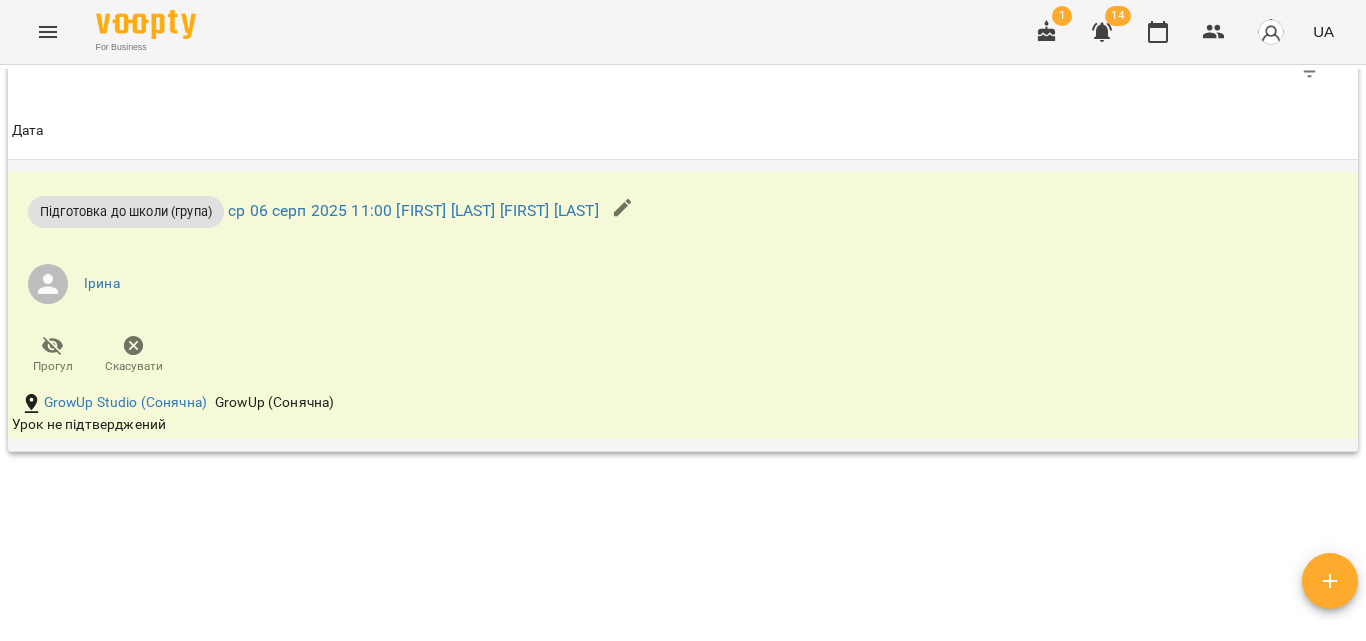 scroll, scrollTop: 1100, scrollLeft: 0, axis: vertical 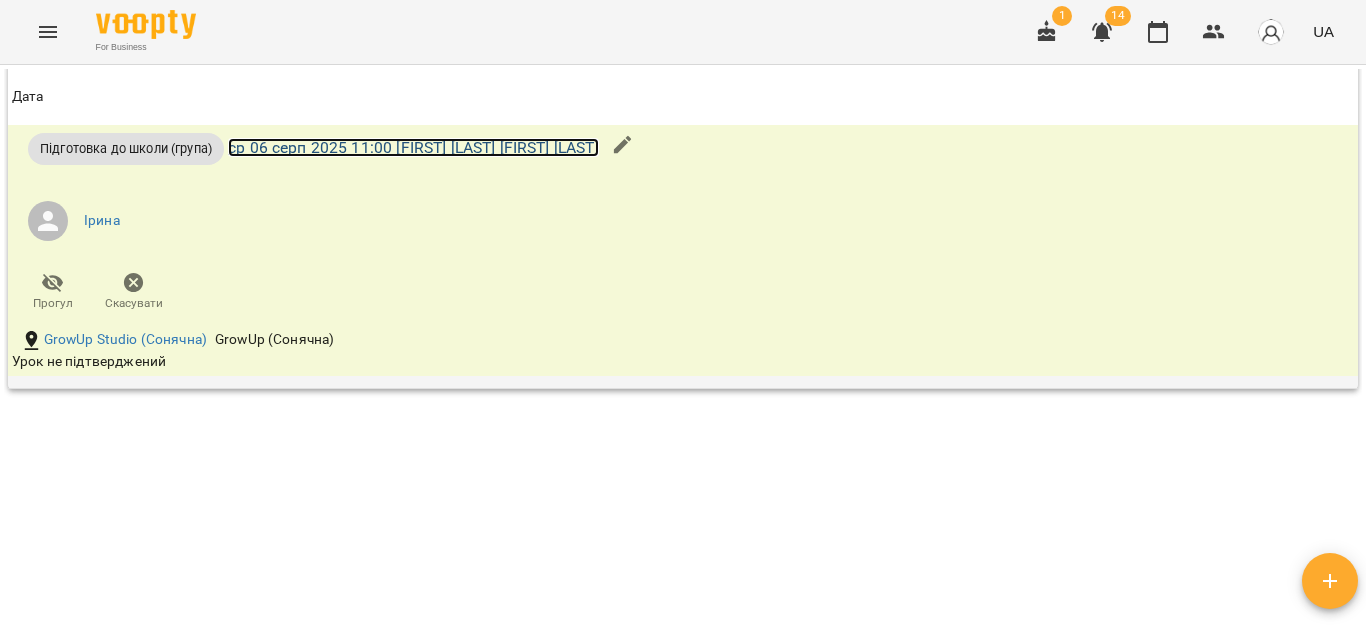 click on "[DATE] [TIME] [FIRST] [LAST] [FIRST] [LAST]" at bounding box center (413, 147) 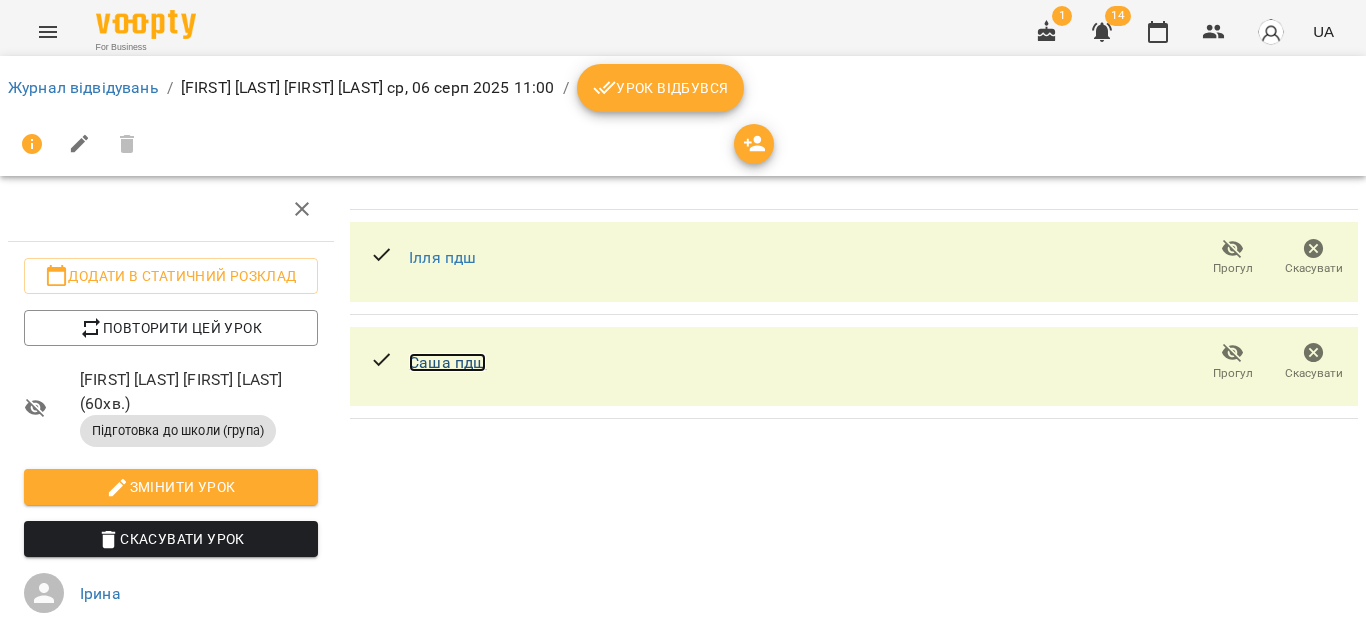 click on "Саша пдш" at bounding box center [447, 362] 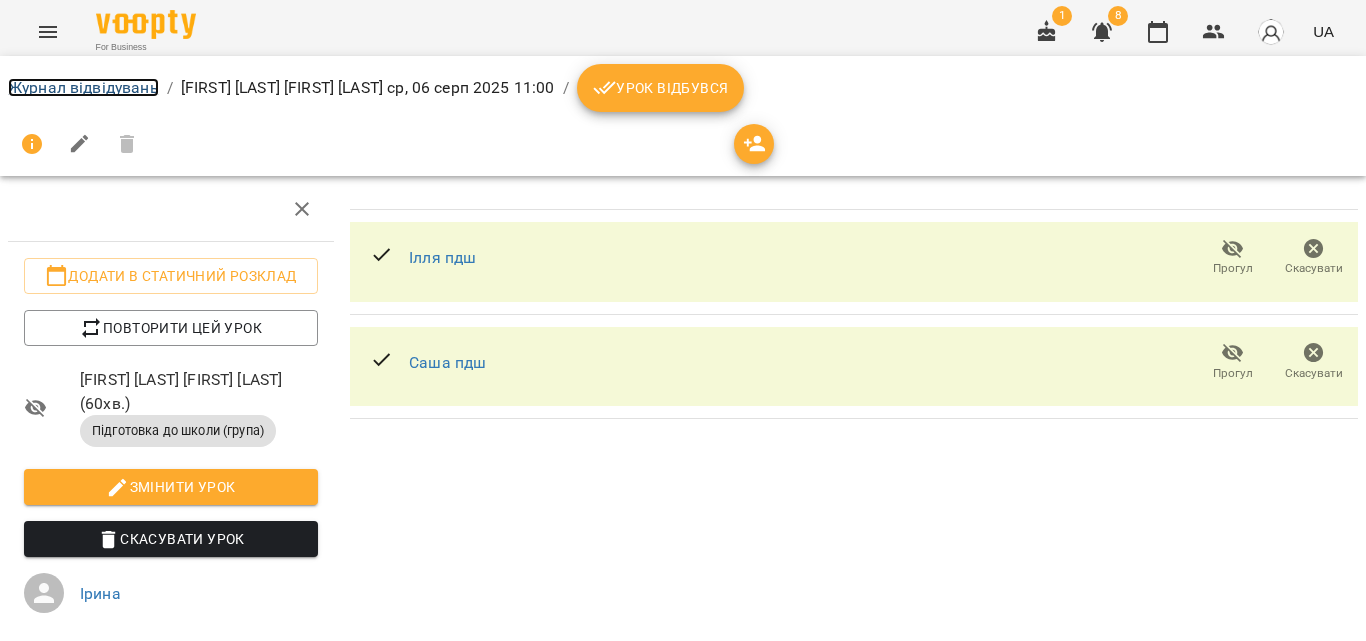 click on "Журнал відвідувань" at bounding box center (83, 87) 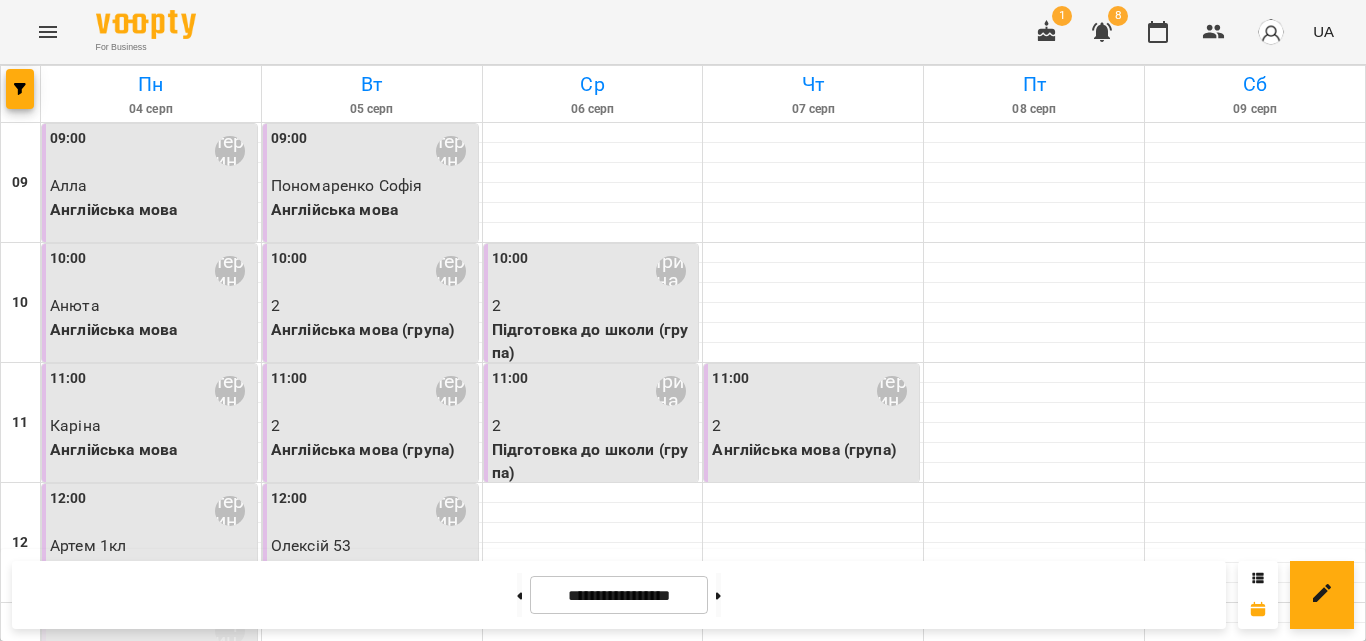 click on "11:00 Катерина" at bounding box center [372, 391] 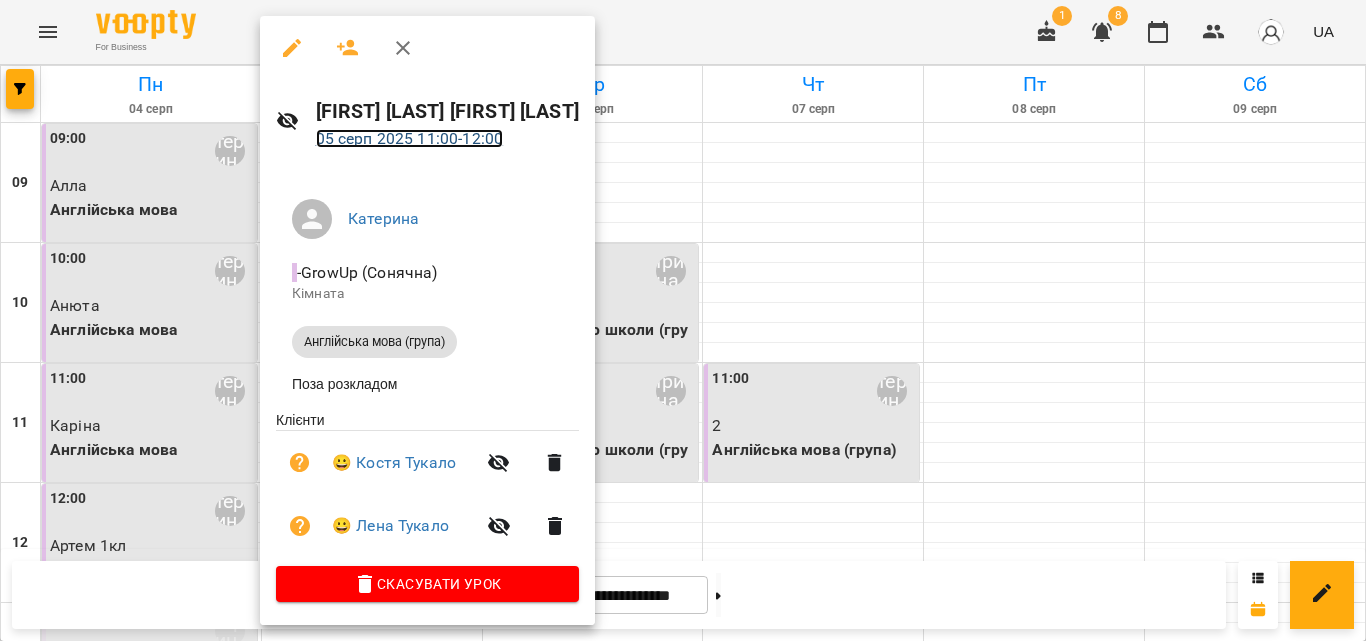 click on "05 серп 2025 11:00  -  12:00" at bounding box center [410, 138] 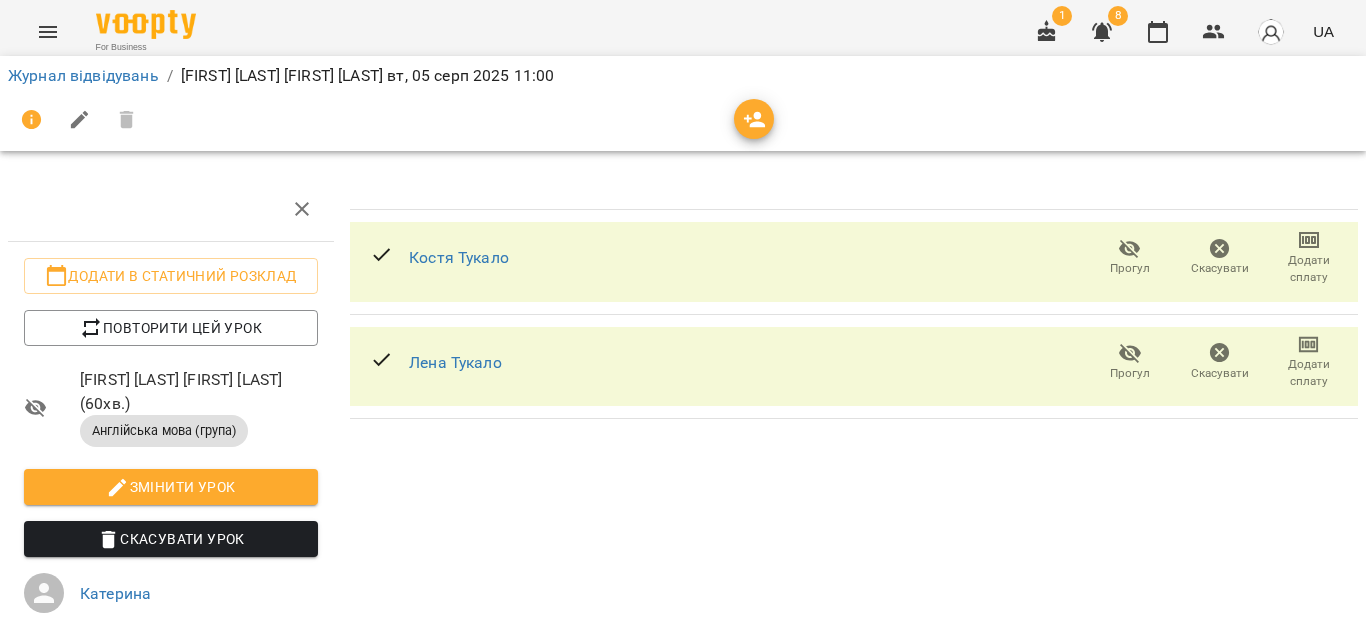 click 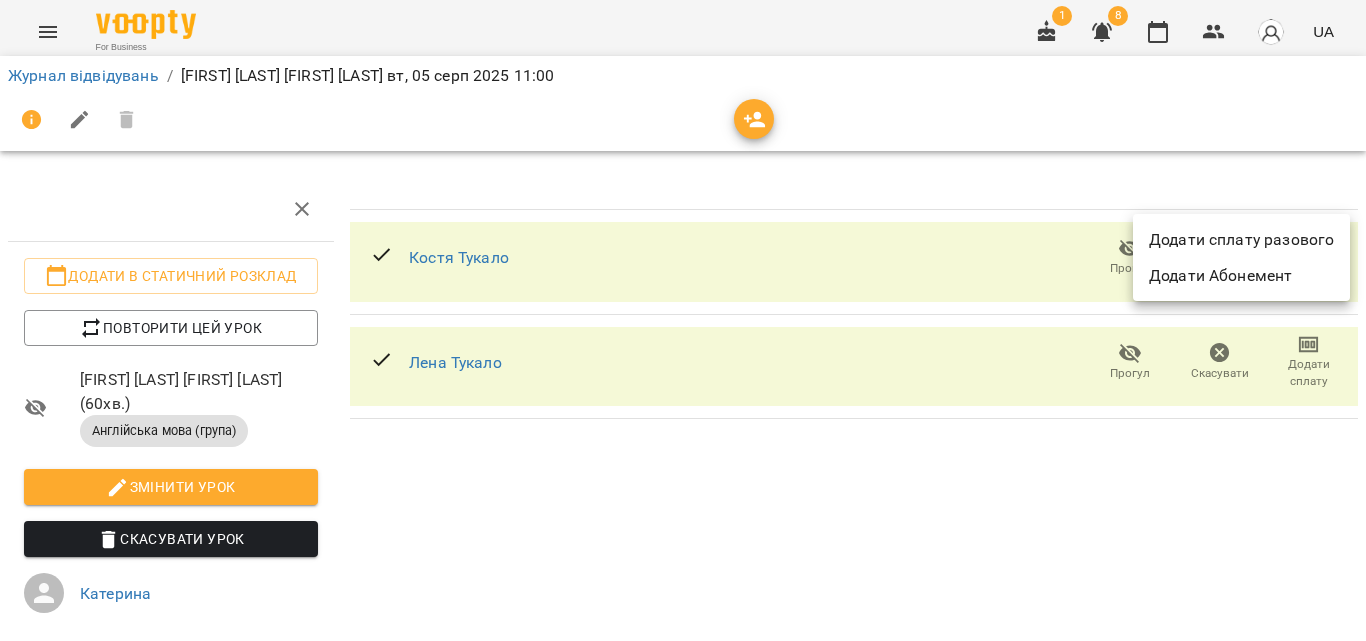 click on "Додати сплату разового" at bounding box center (1241, 240) 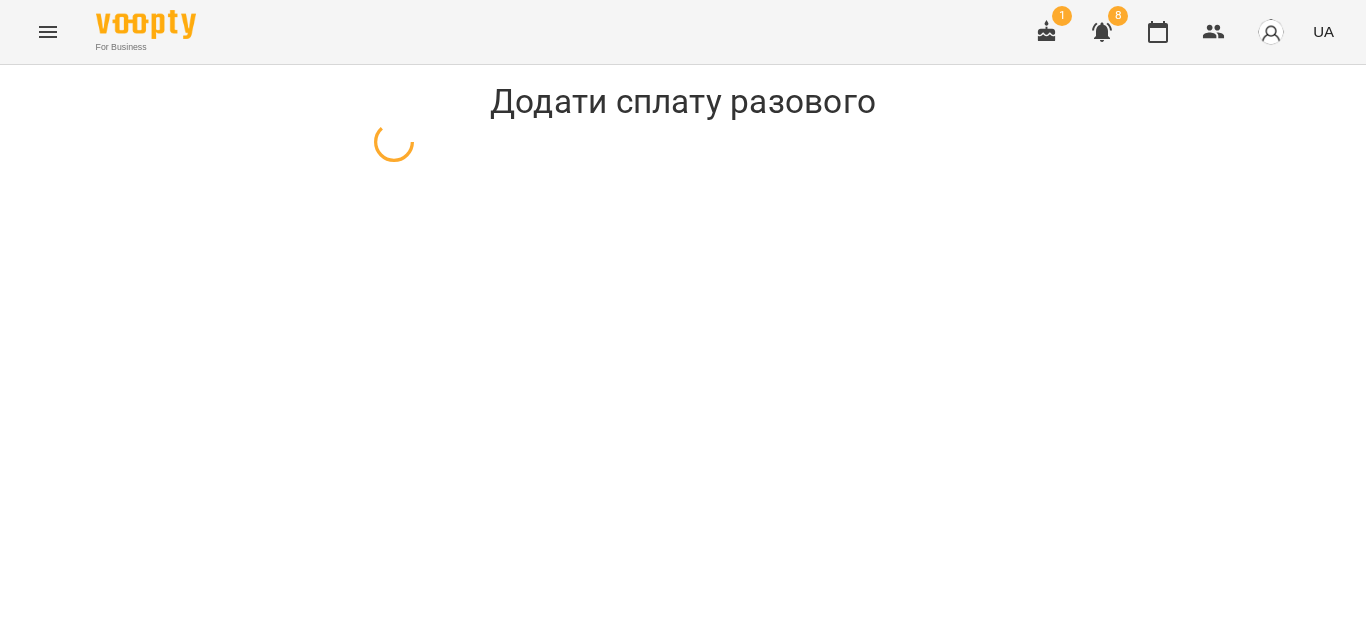 select on "**********" 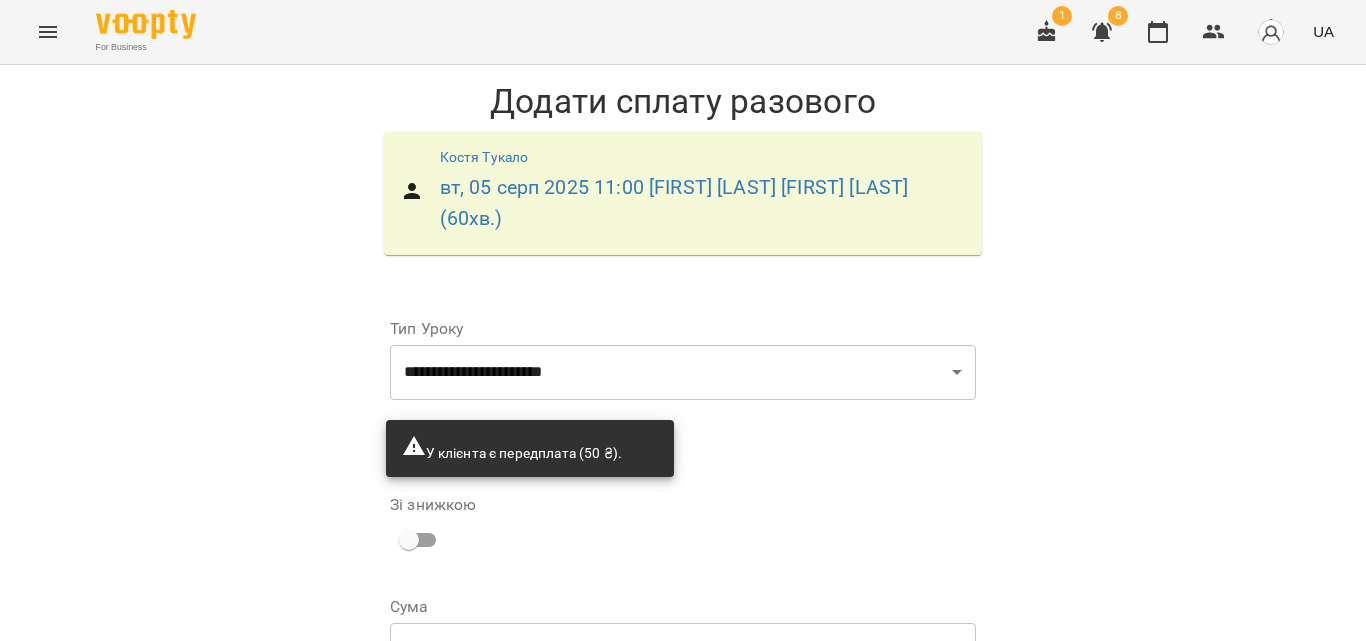 scroll, scrollTop: 160, scrollLeft: 0, axis: vertical 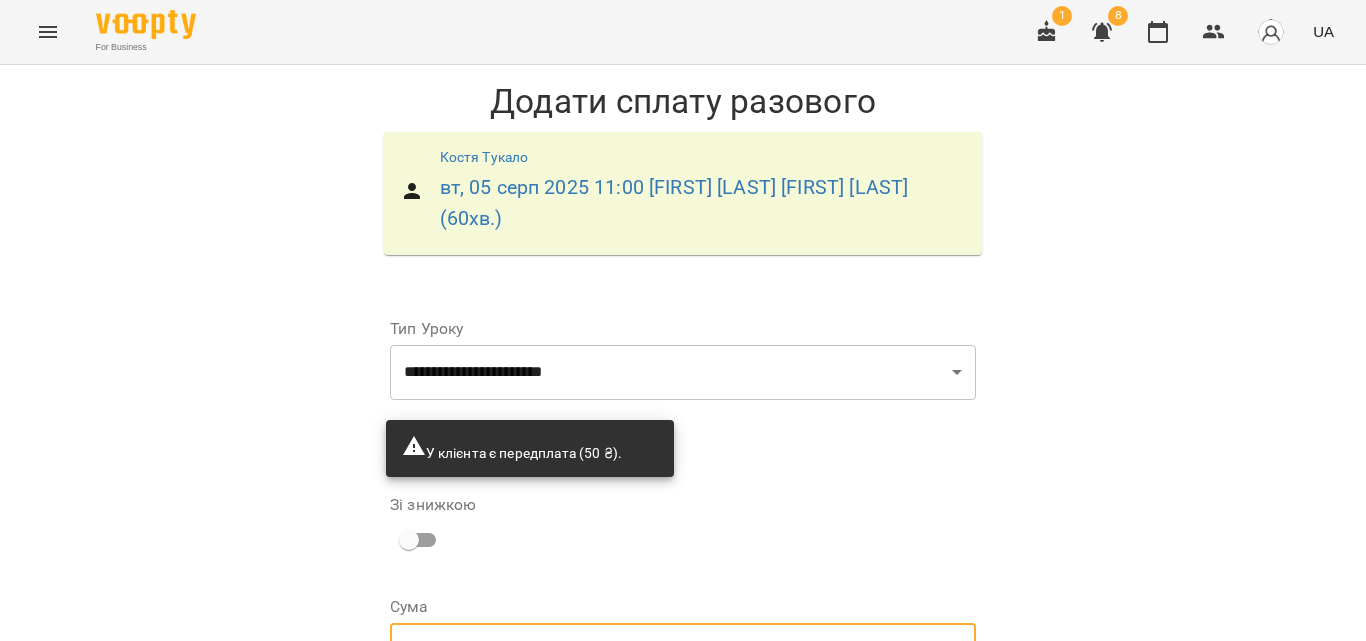 click on "***" at bounding box center [699, 651] 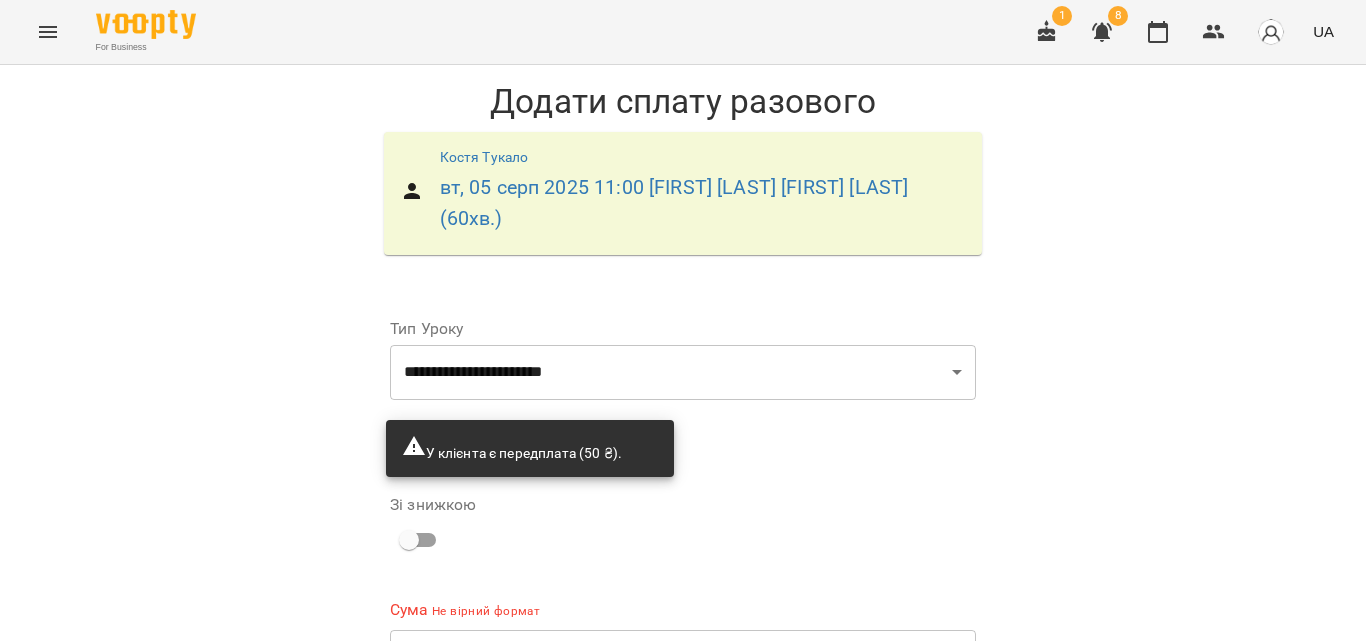 scroll, scrollTop: 167, scrollLeft: 0, axis: vertical 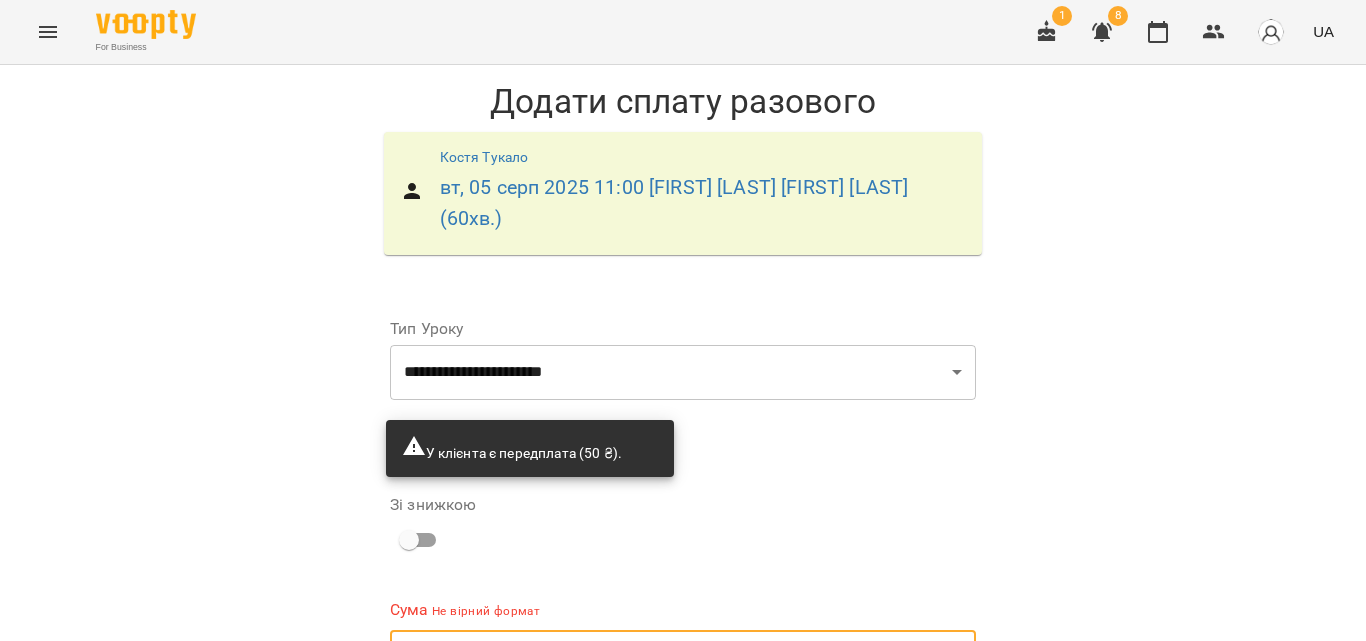 click at bounding box center [699, 658] 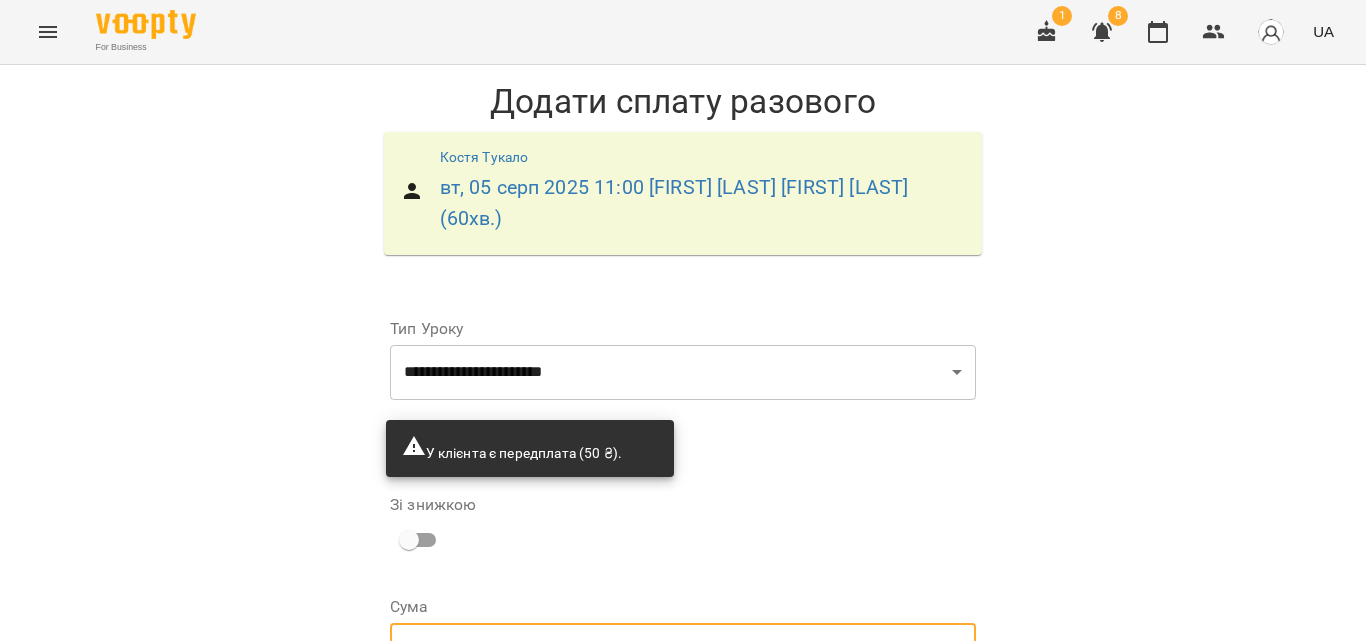scroll, scrollTop: 367, scrollLeft: 0, axis: vertical 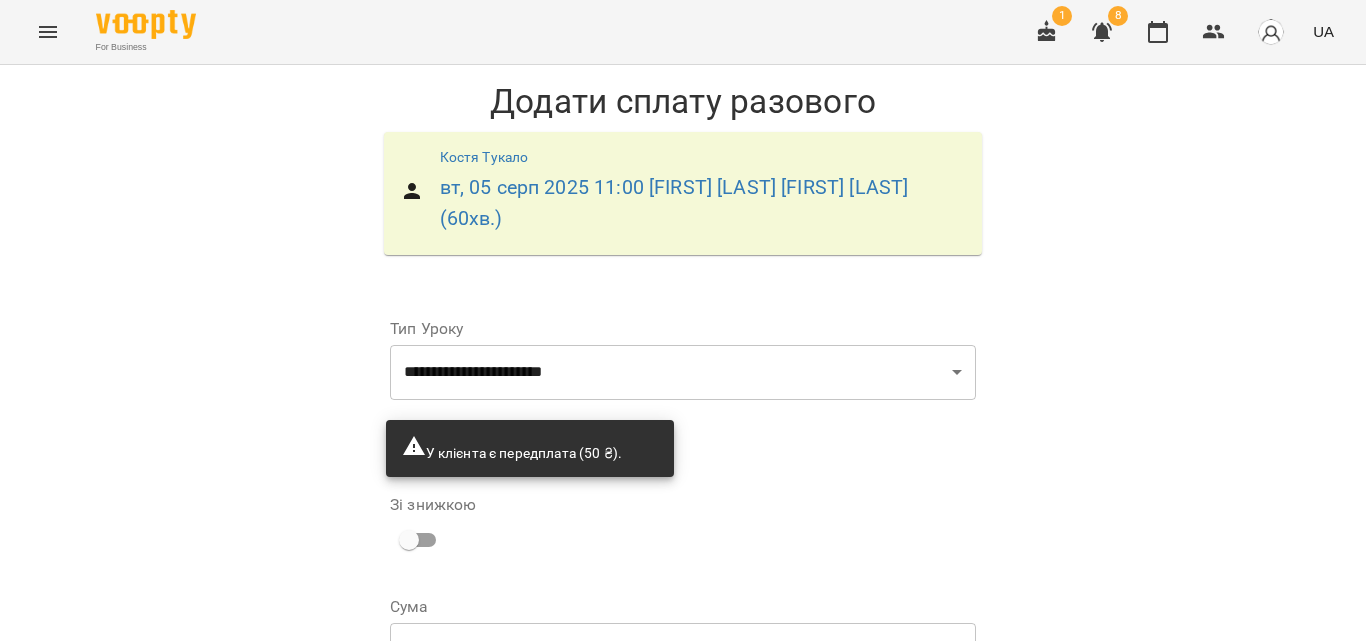 click on "***" at bounding box center (699, 651) 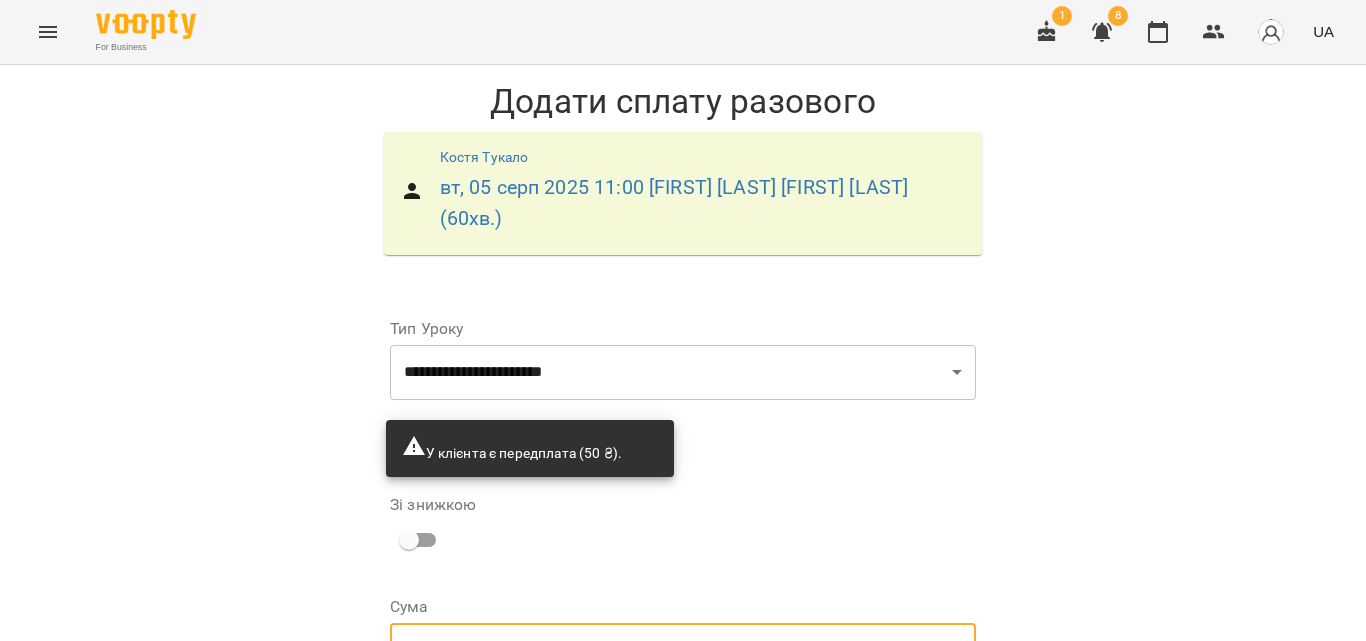 type on "*" 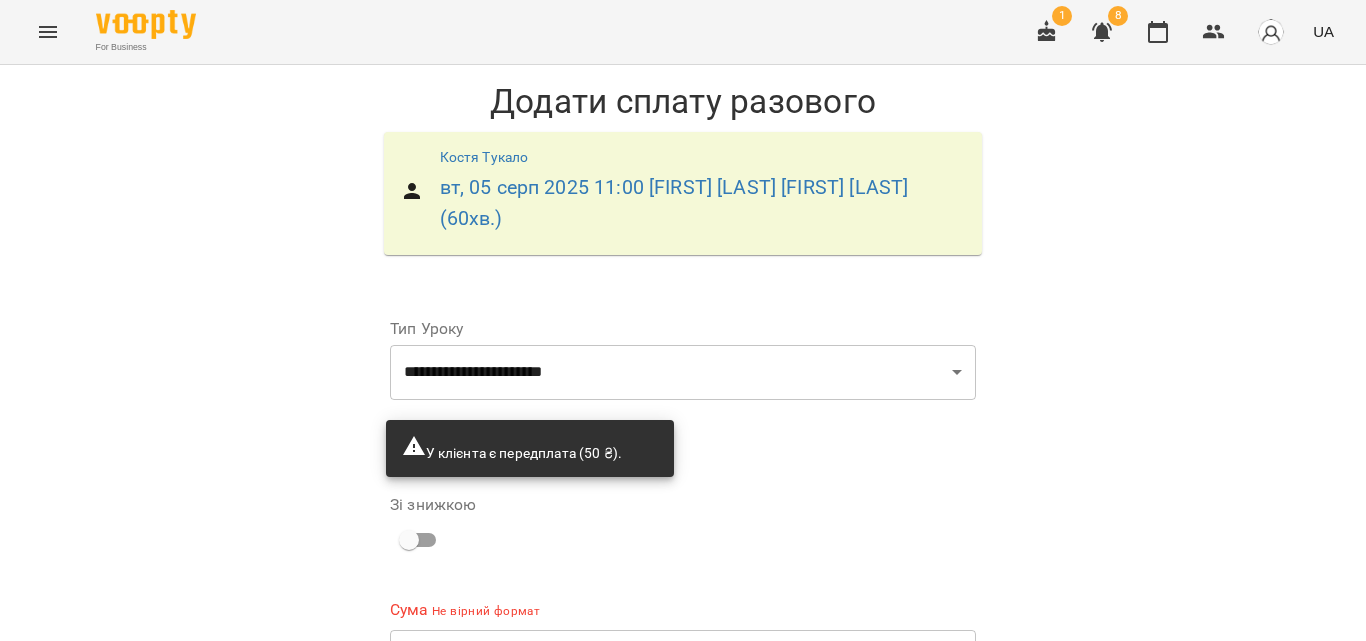 click on "**********" at bounding box center (683, 563) 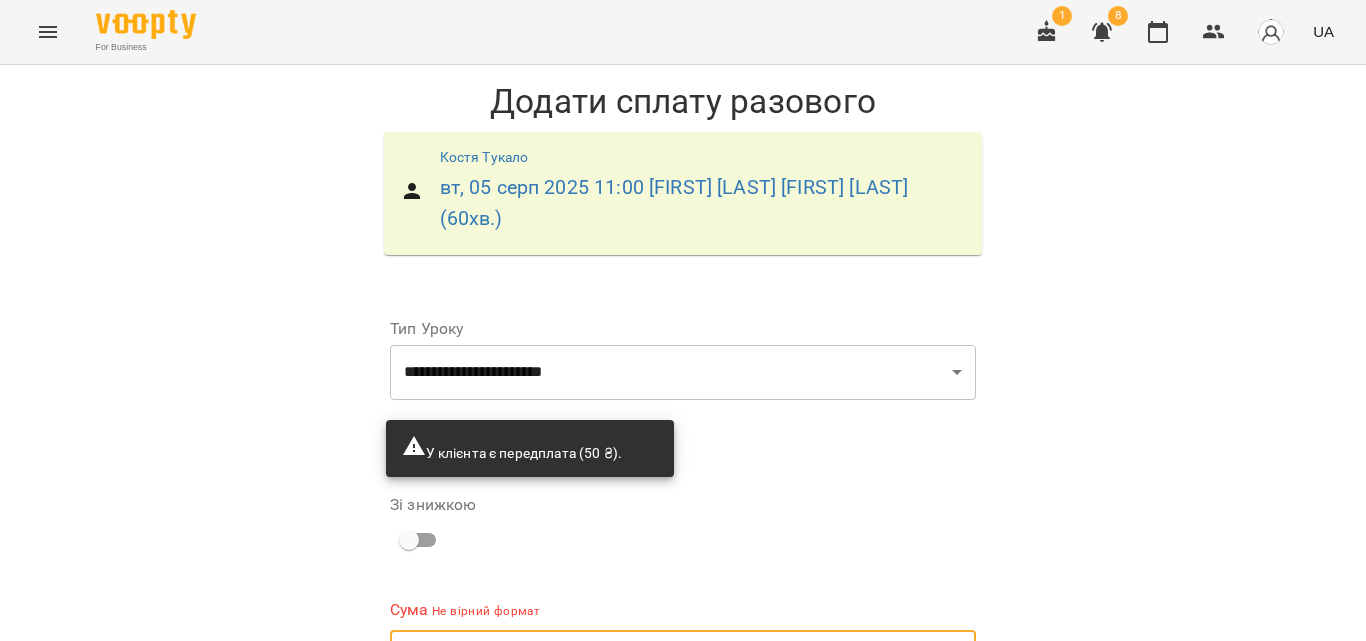 click at bounding box center (699, 658) 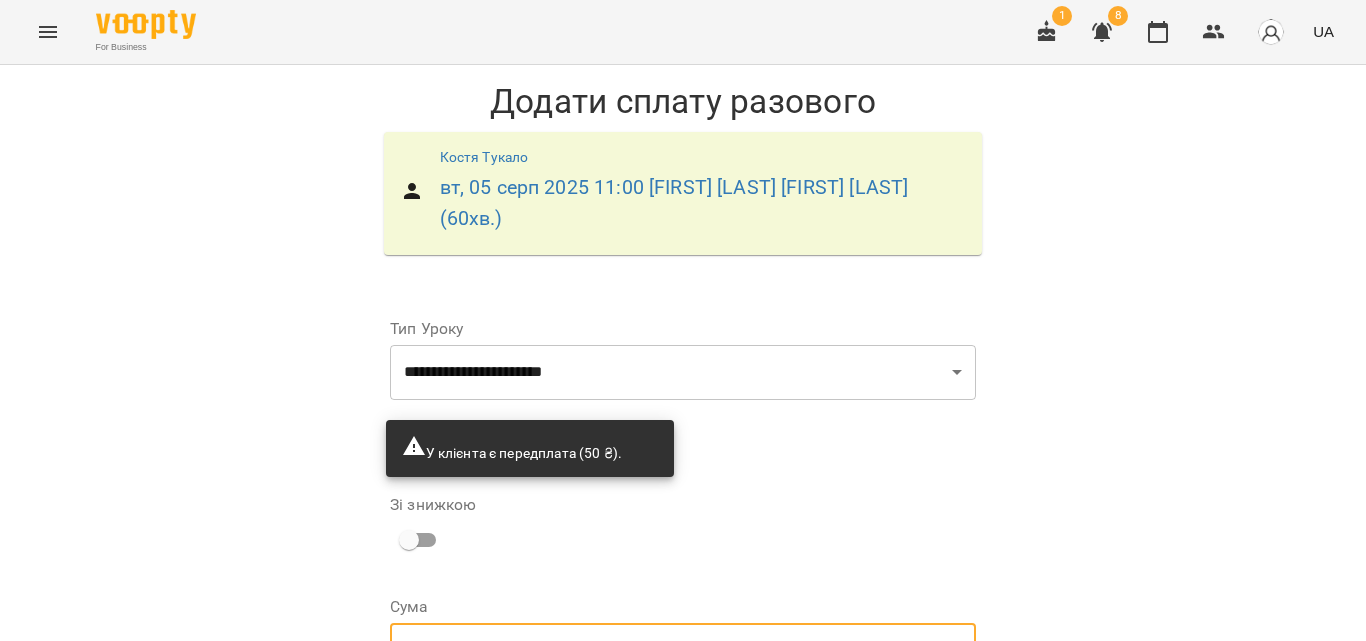type on "***" 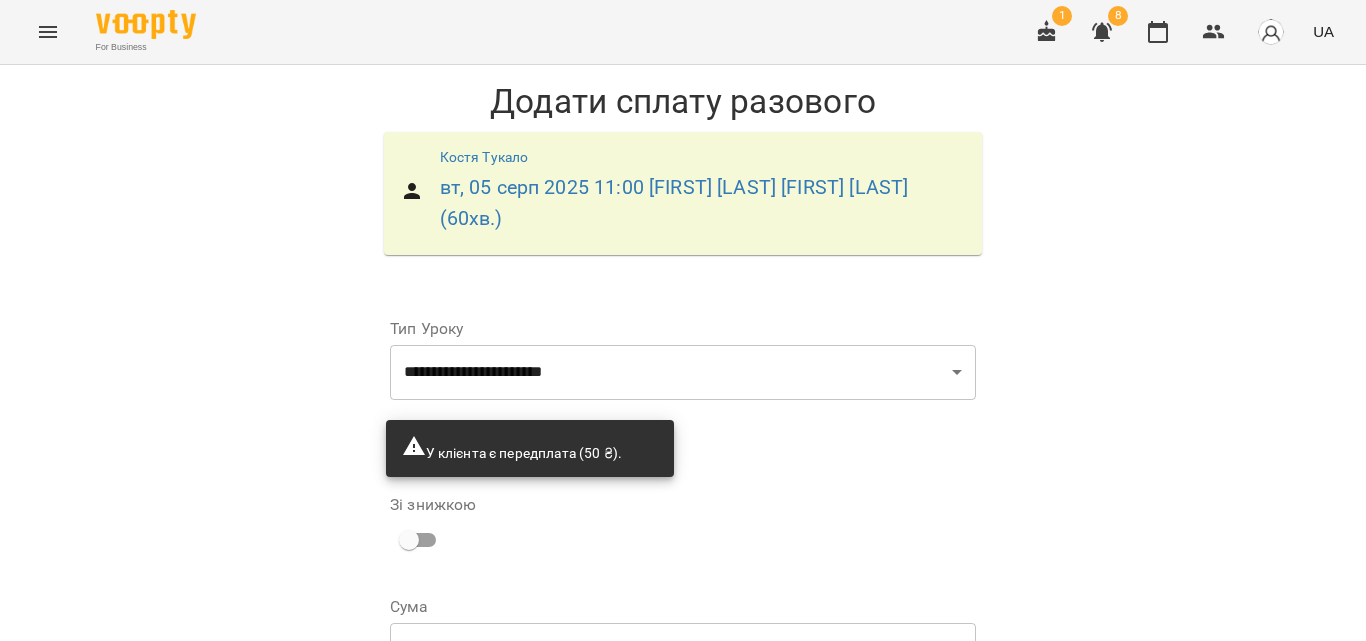 scroll, scrollTop: 160, scrollLeft: 0, axis: vertical 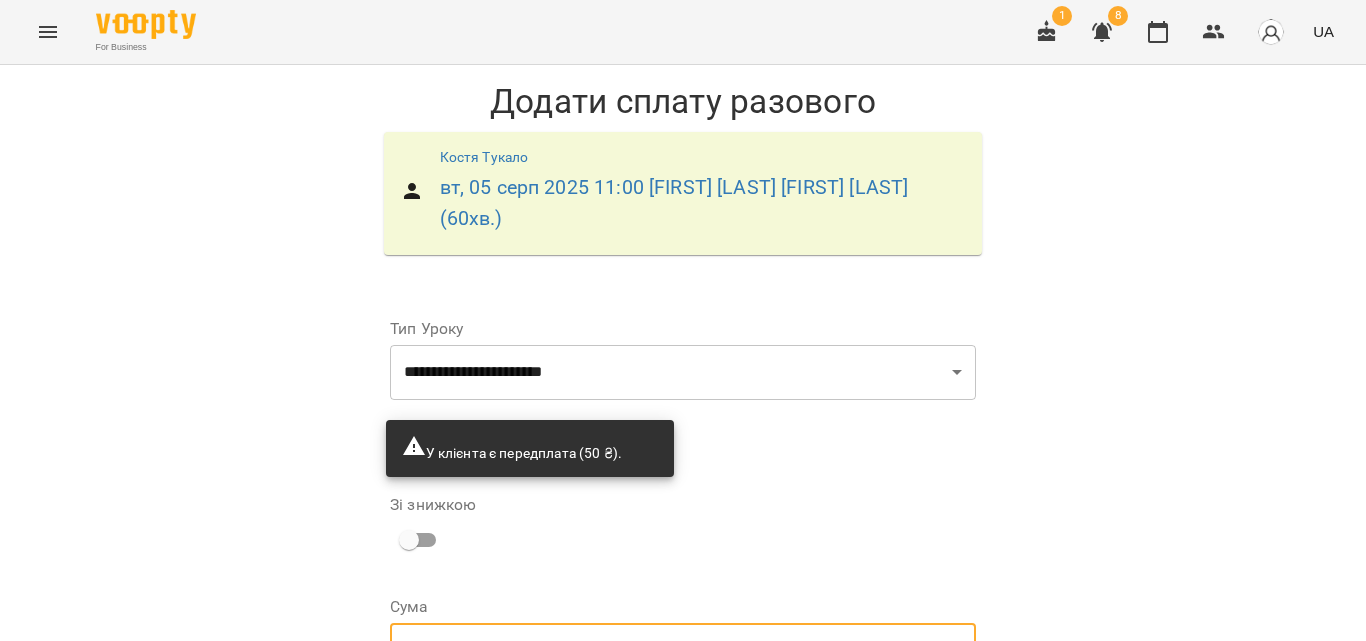 click on "***" at bounding box center [699, 651] 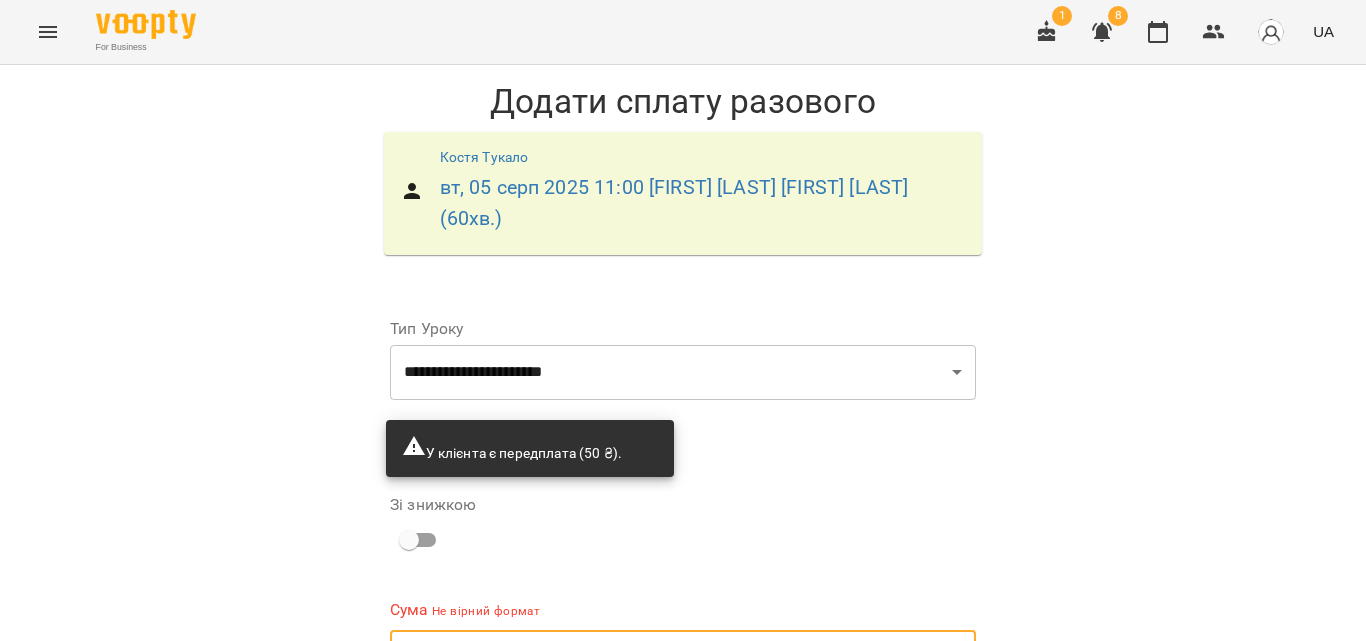 type 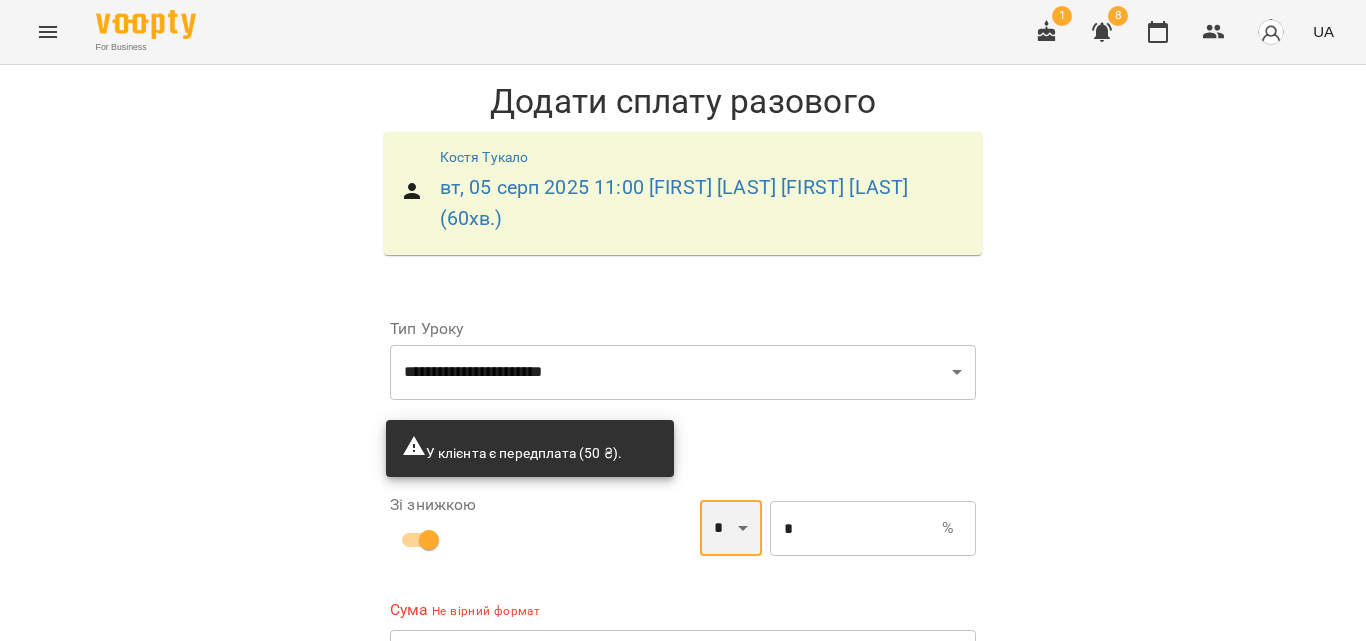 click on "* *" at bounding box center (731, 528) 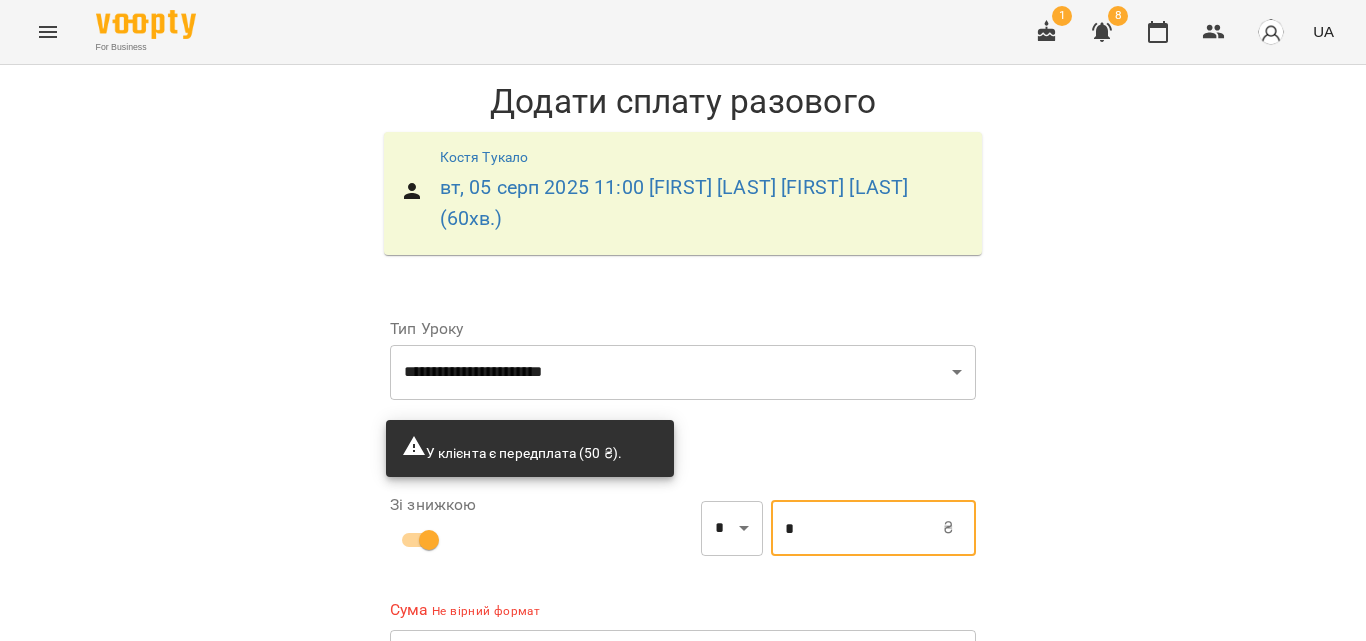 click on "*" at bounding box center [857, 528] 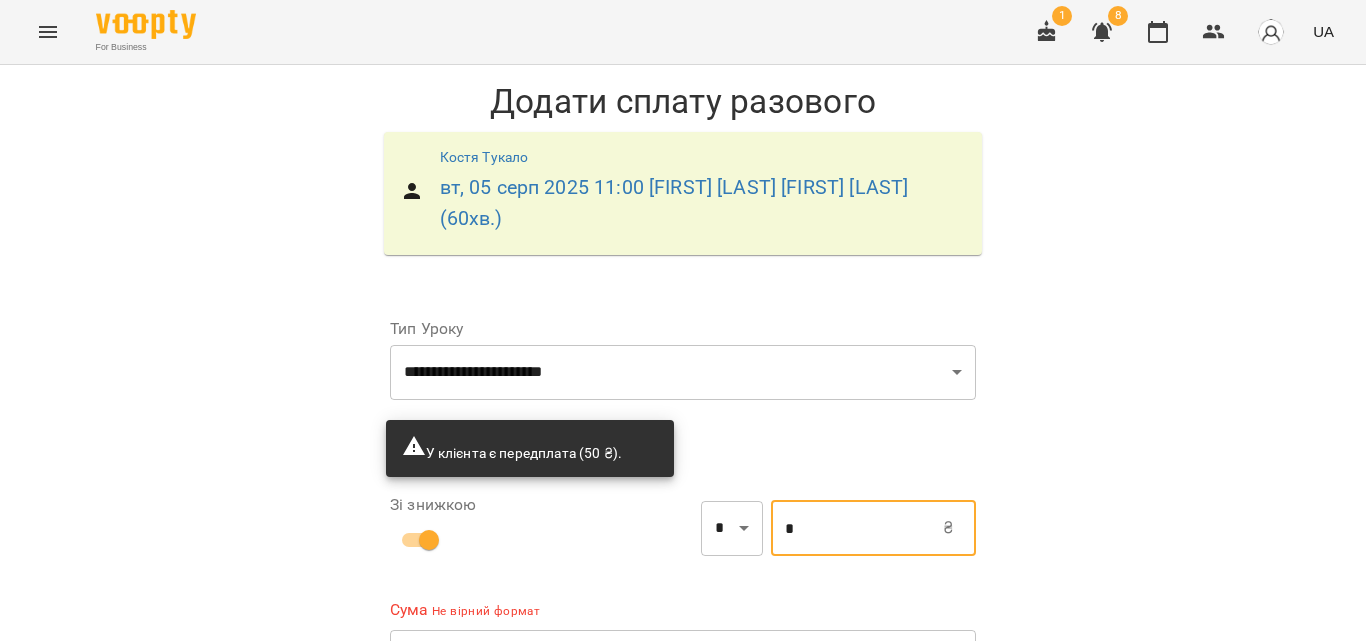 type on "***" 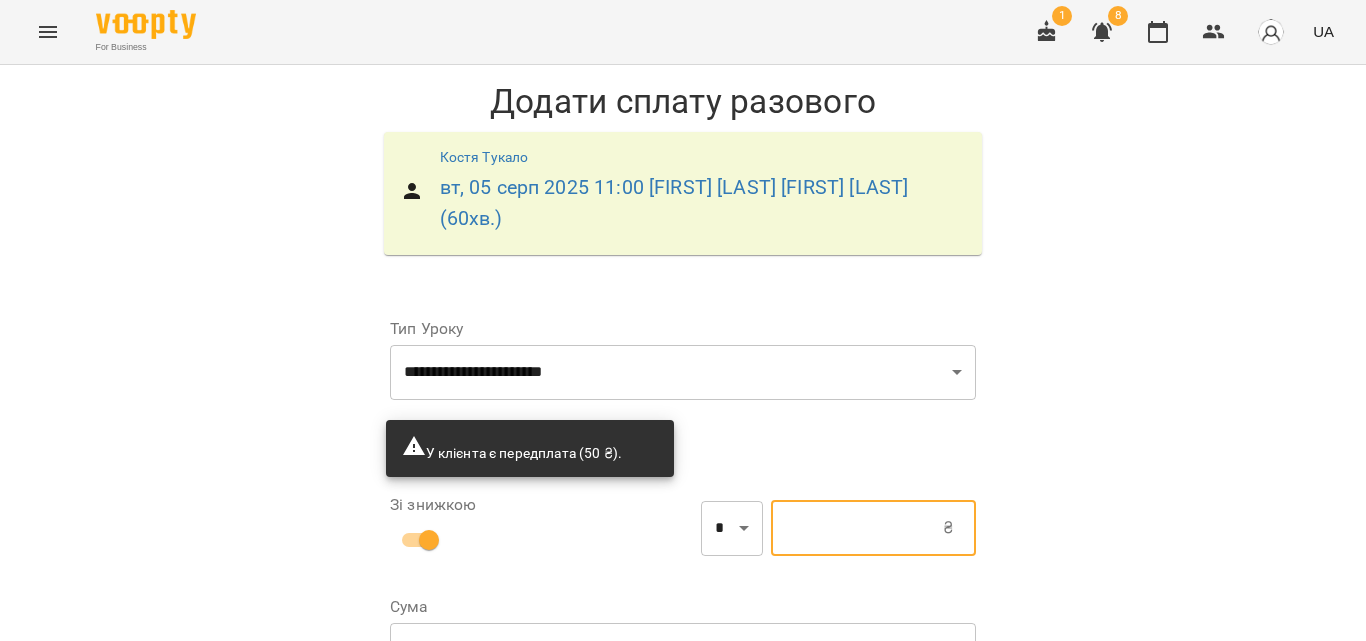 type on "***" 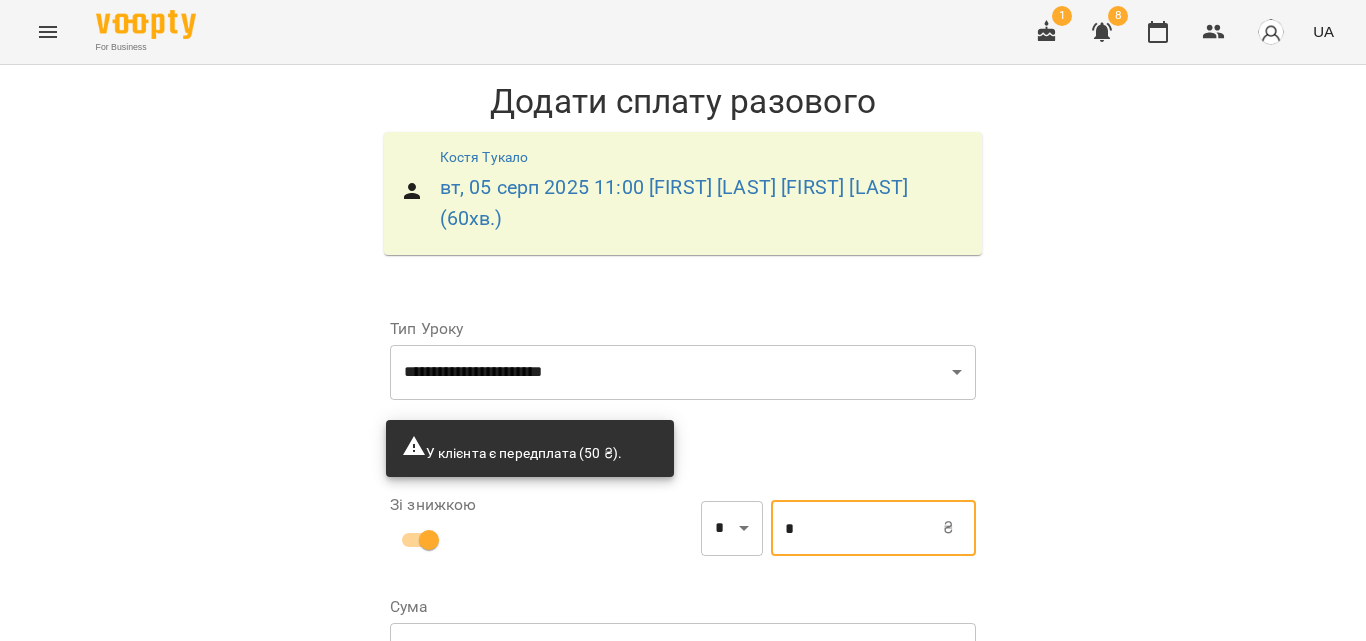 type on "***" 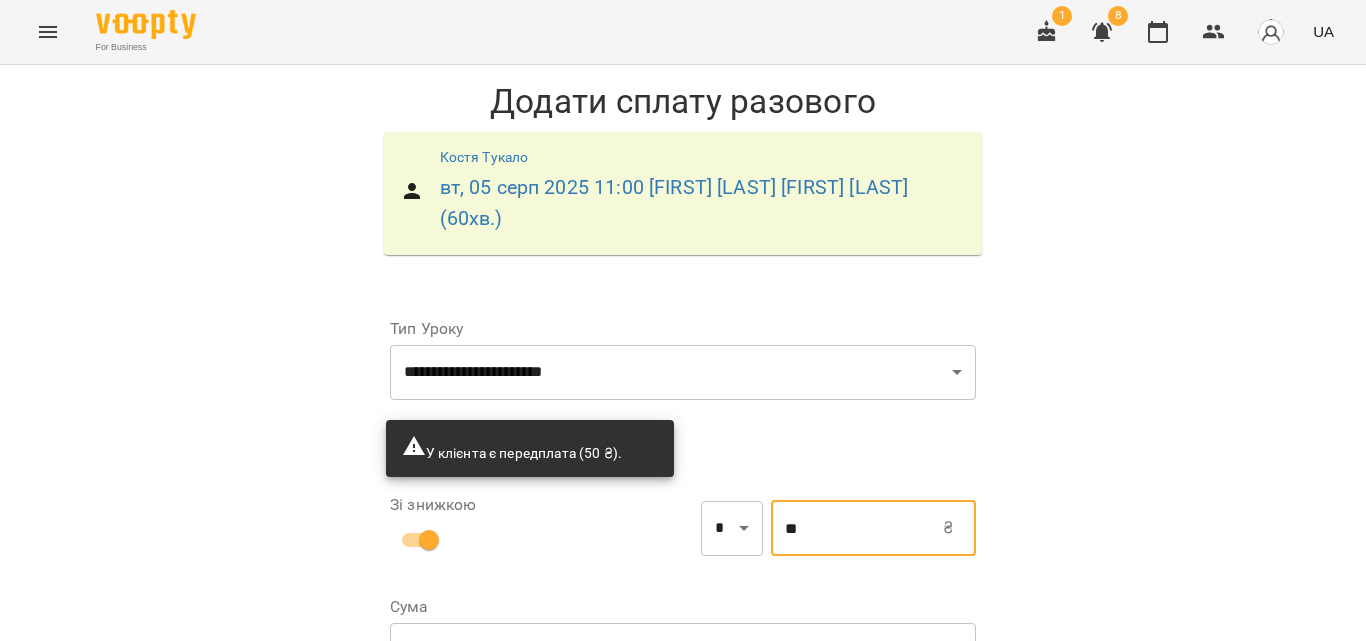type on "**" 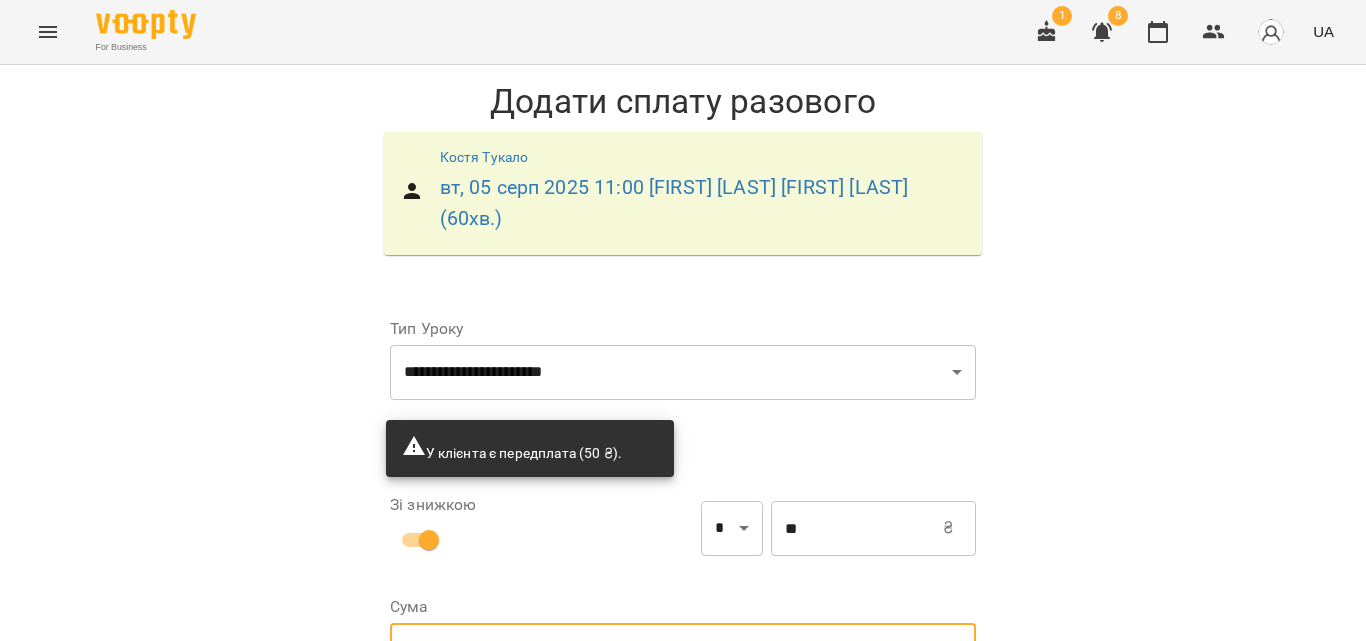 type on "*" 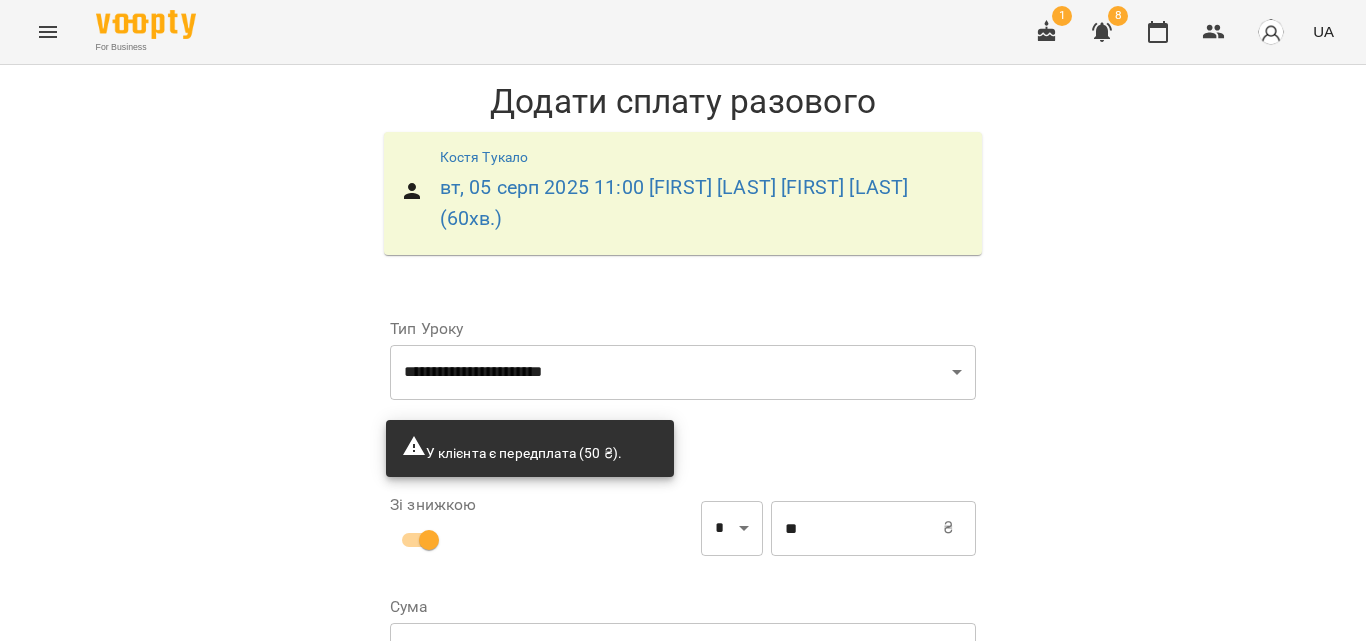 scroll, scrollTop: 360, scrollLeft: 0, axis: vertical 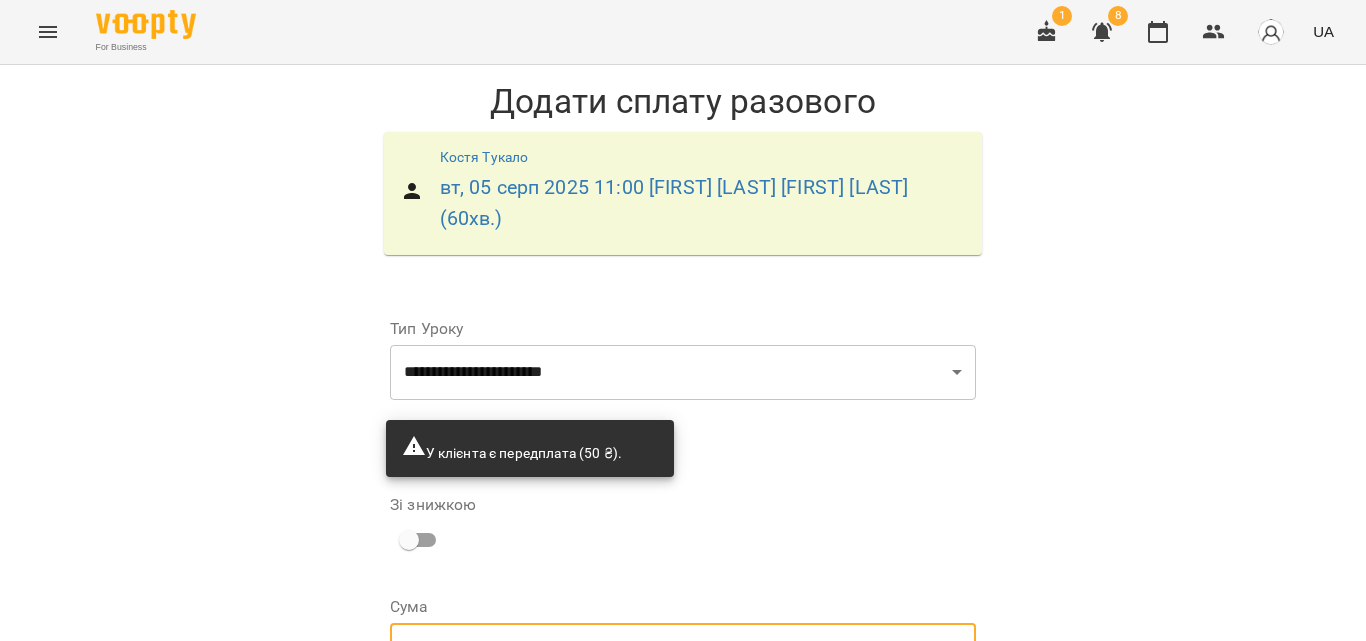 click on "***" at bounding box center [699, 651] 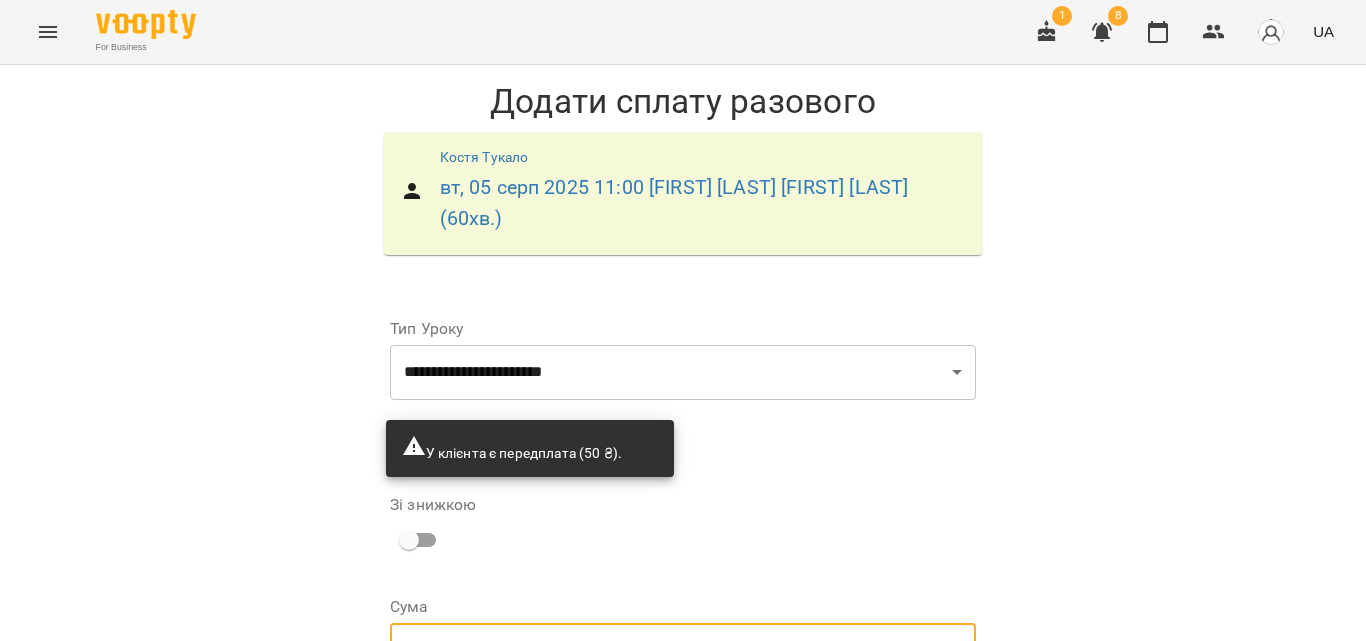 type on "*" 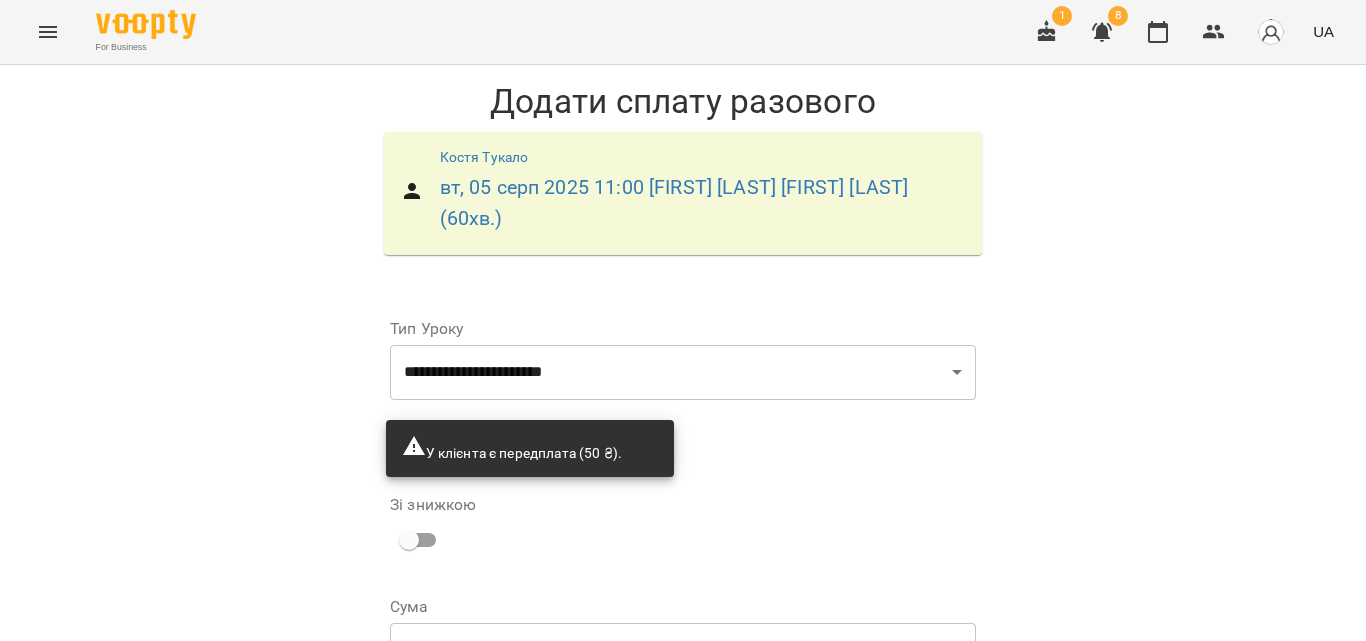 click on "Зі знижкою" at bounding box center [683, 528] 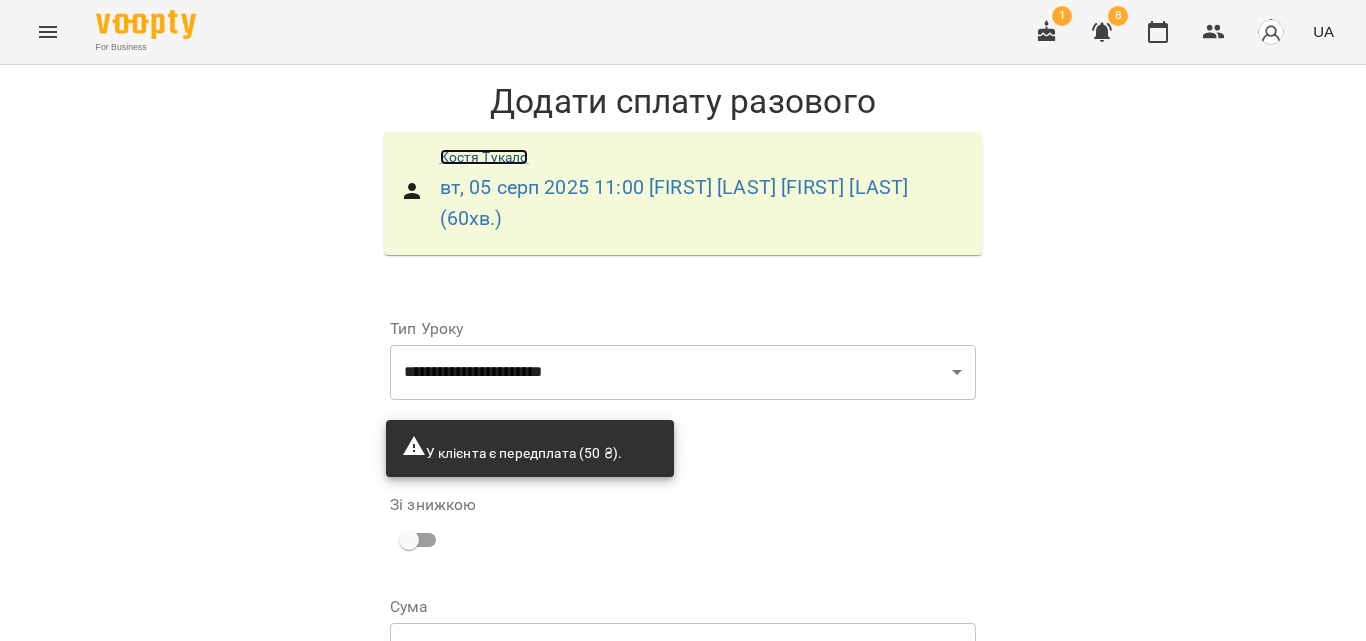 click on "Костя Тукало" at bounding box center (484, 157) 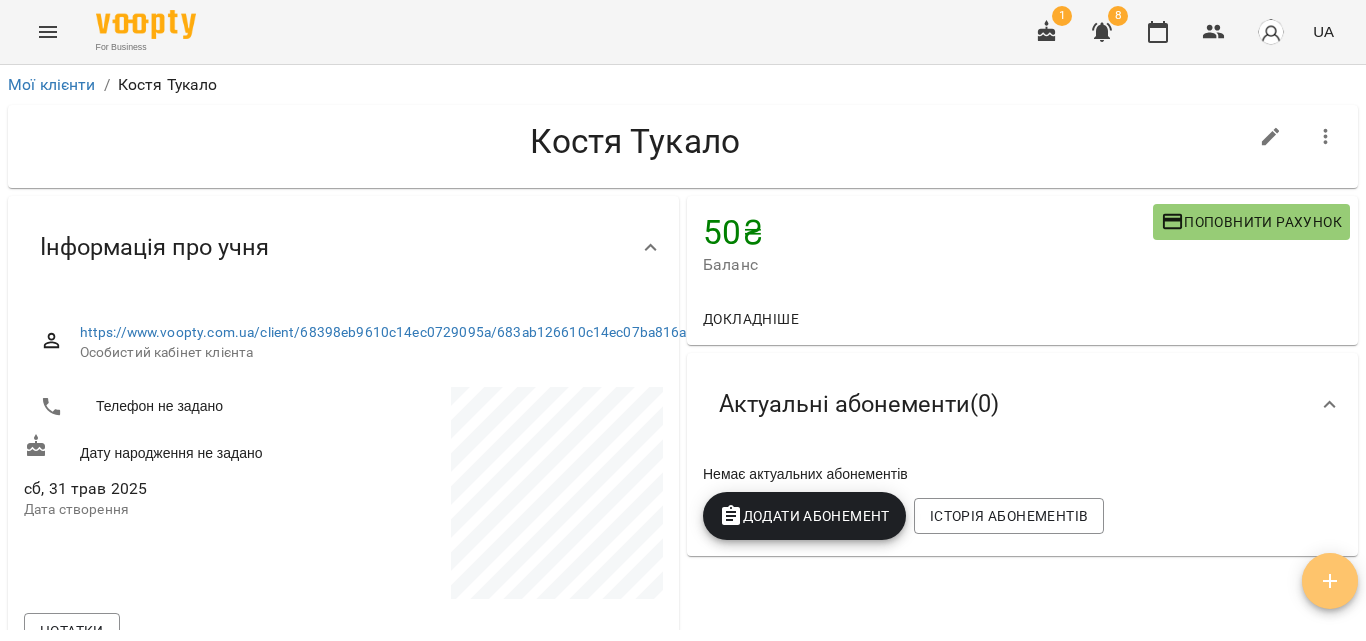 click at bounding box center (1330, 581) 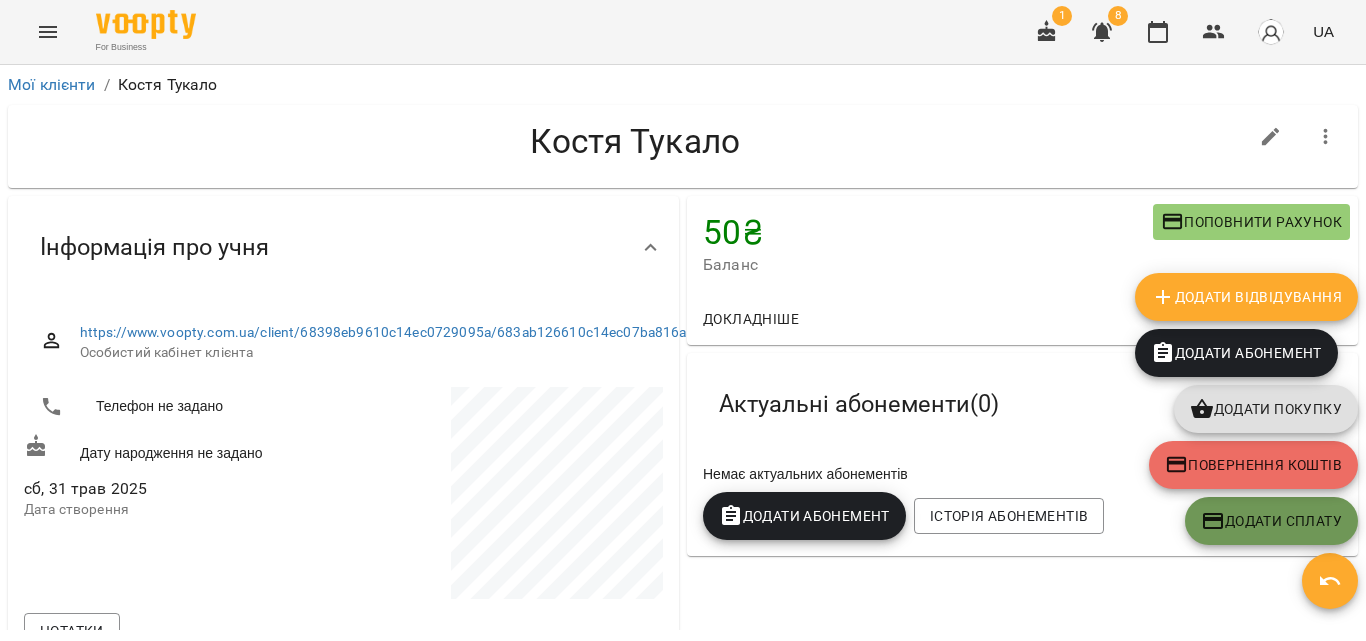 click on "Додати Сплату" at bounding box center [1271, 521] 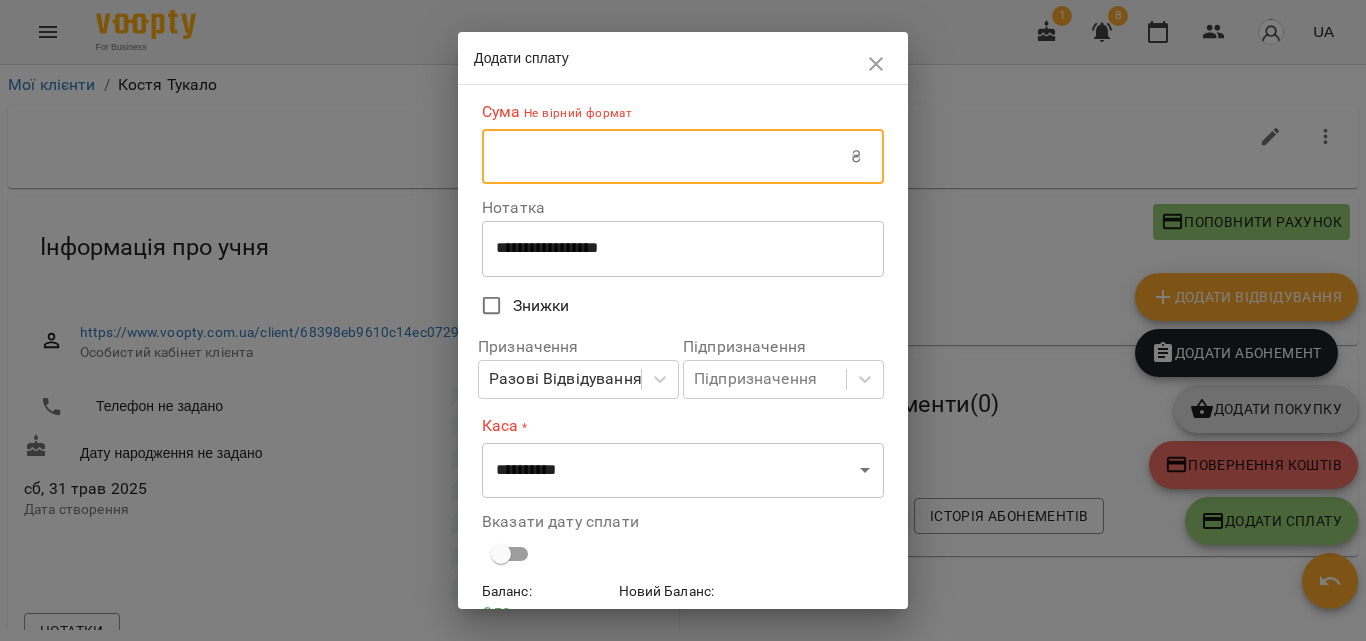 click at bounding box center (666, 157) 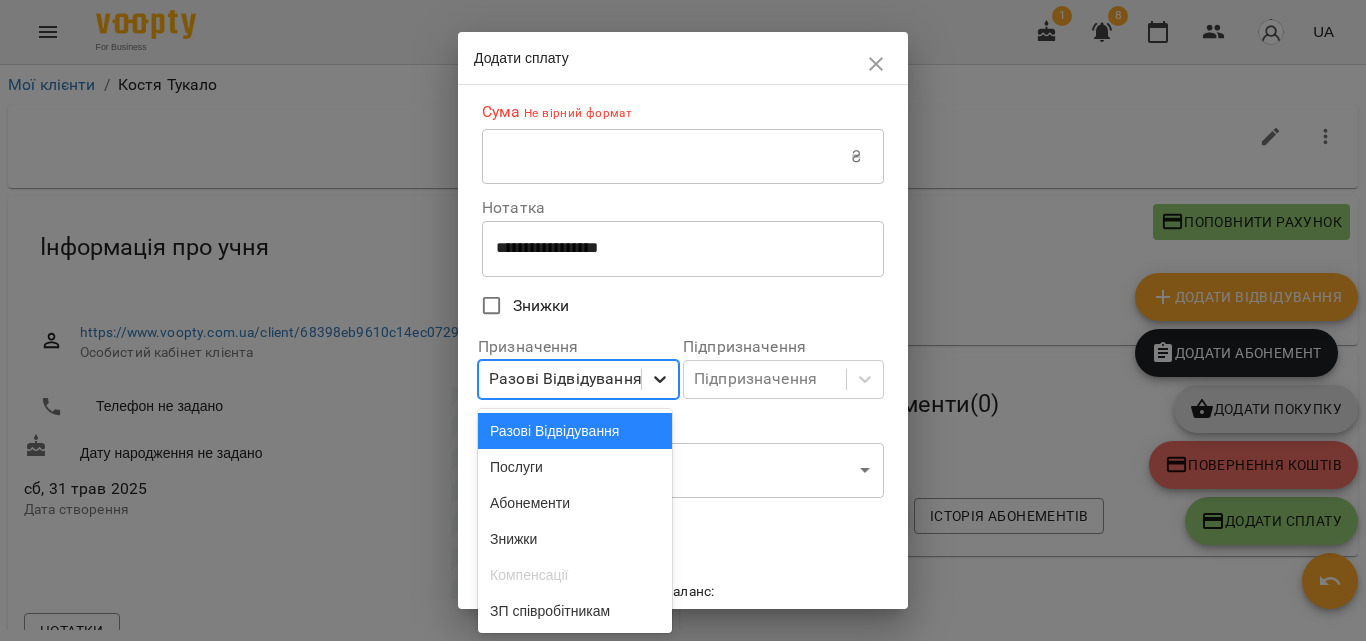 scroll, scrollTop: 17, scrollLeft: 0, axis: vertical 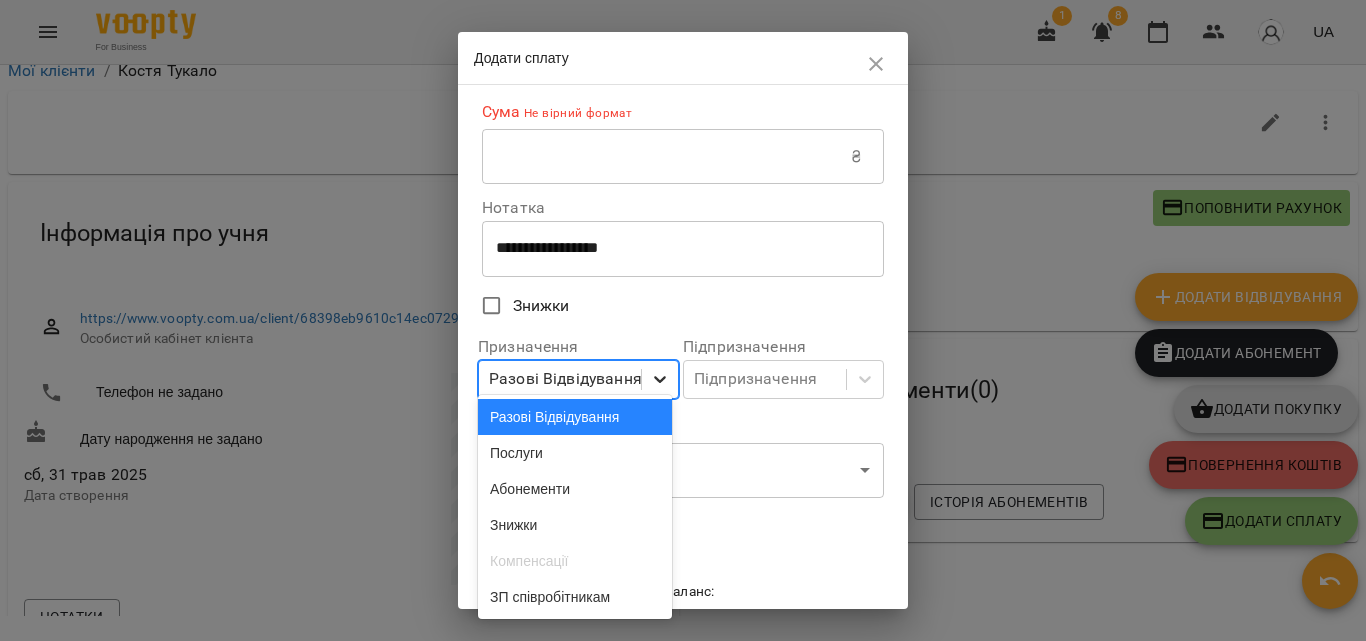 click 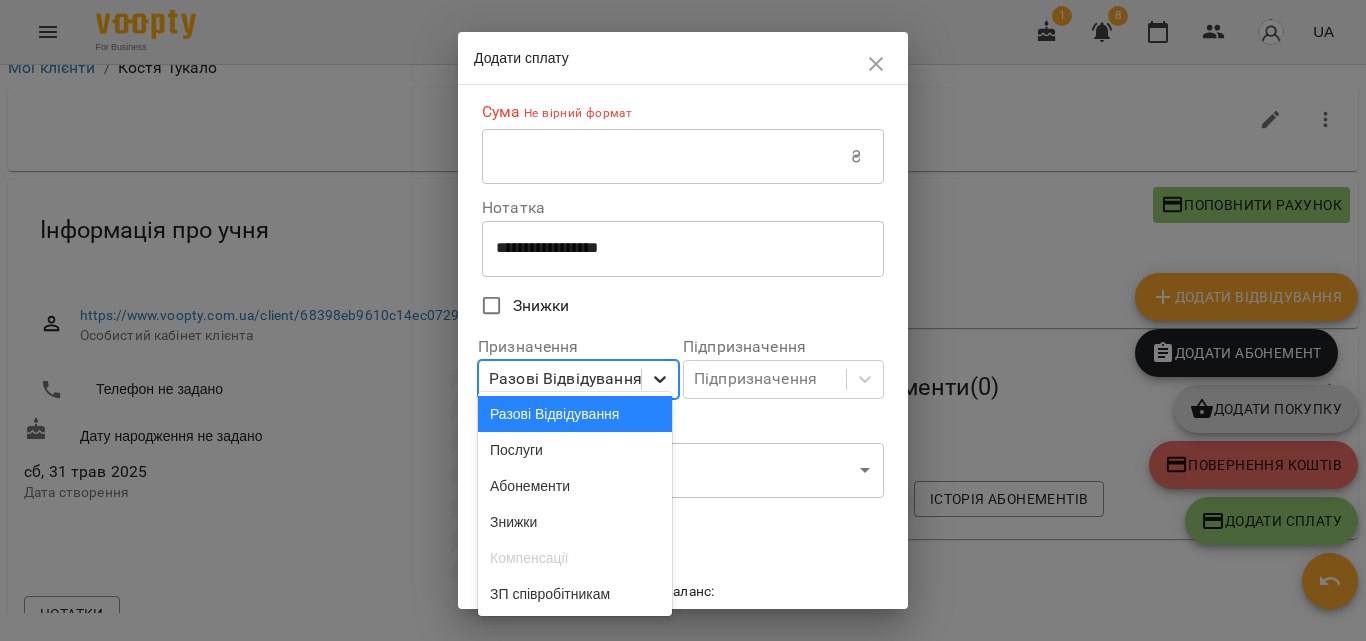 click 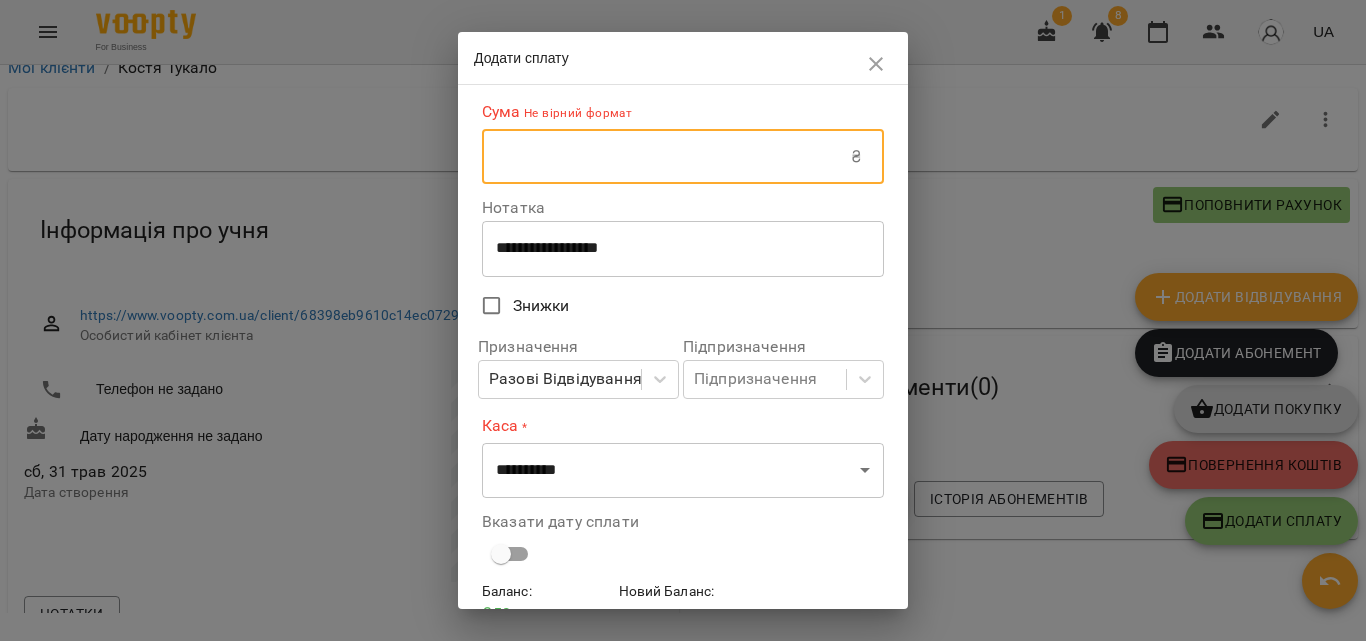 click at bounding box center (666, 157) 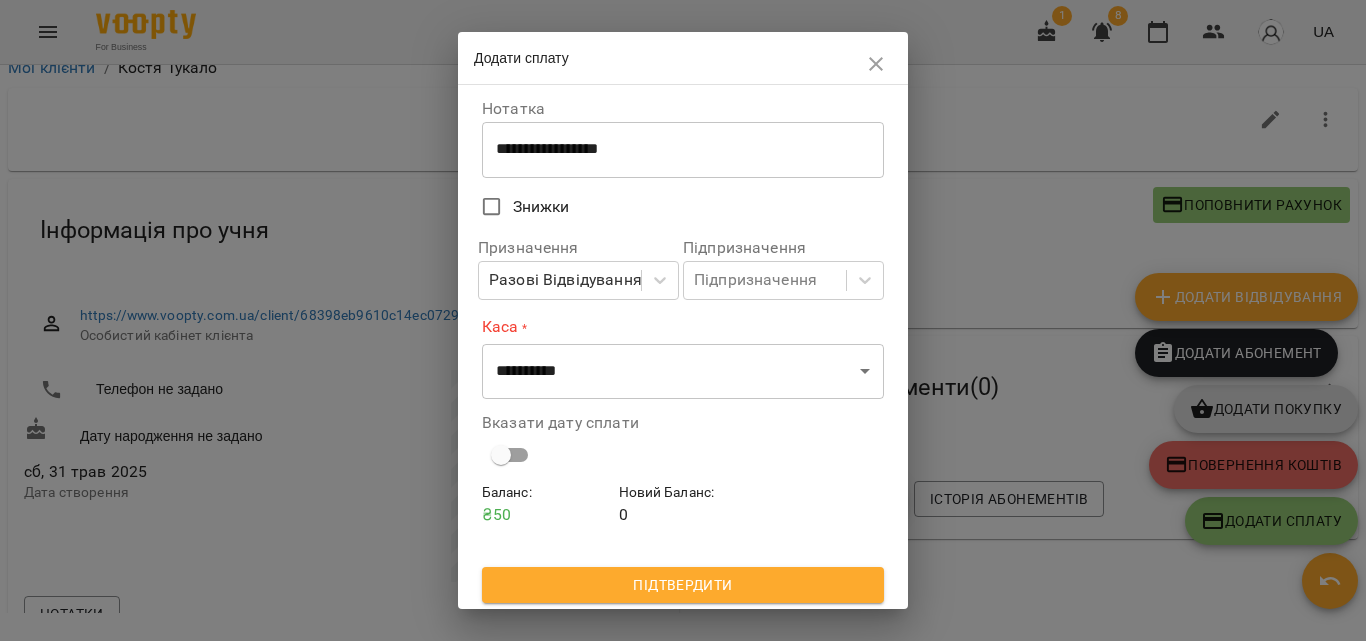 scroll, scrollTop: 100, scrollLeft: 0, axis: vertical 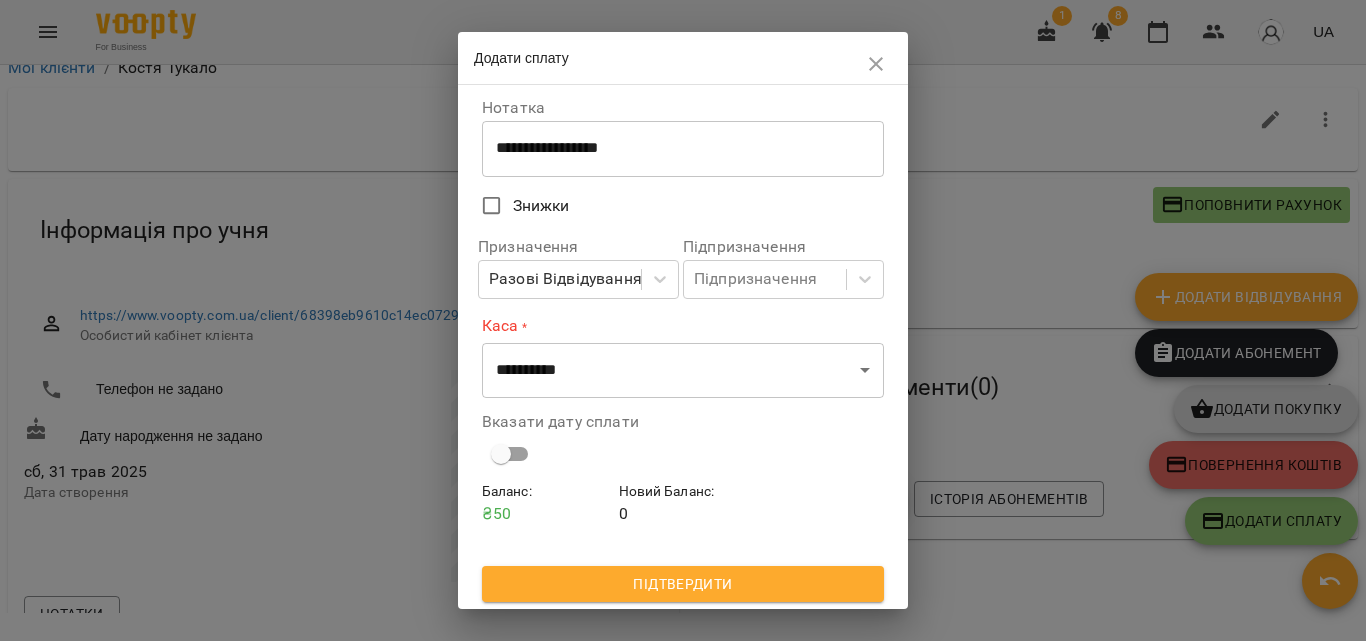 type on "***" 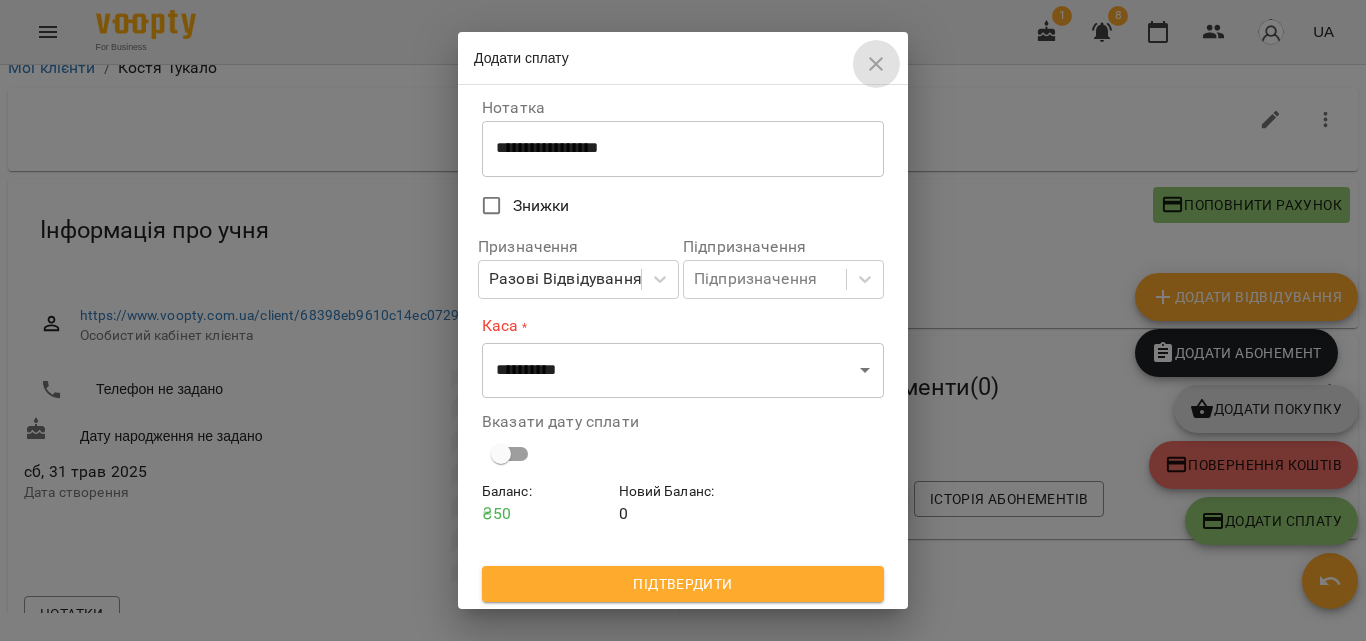 click 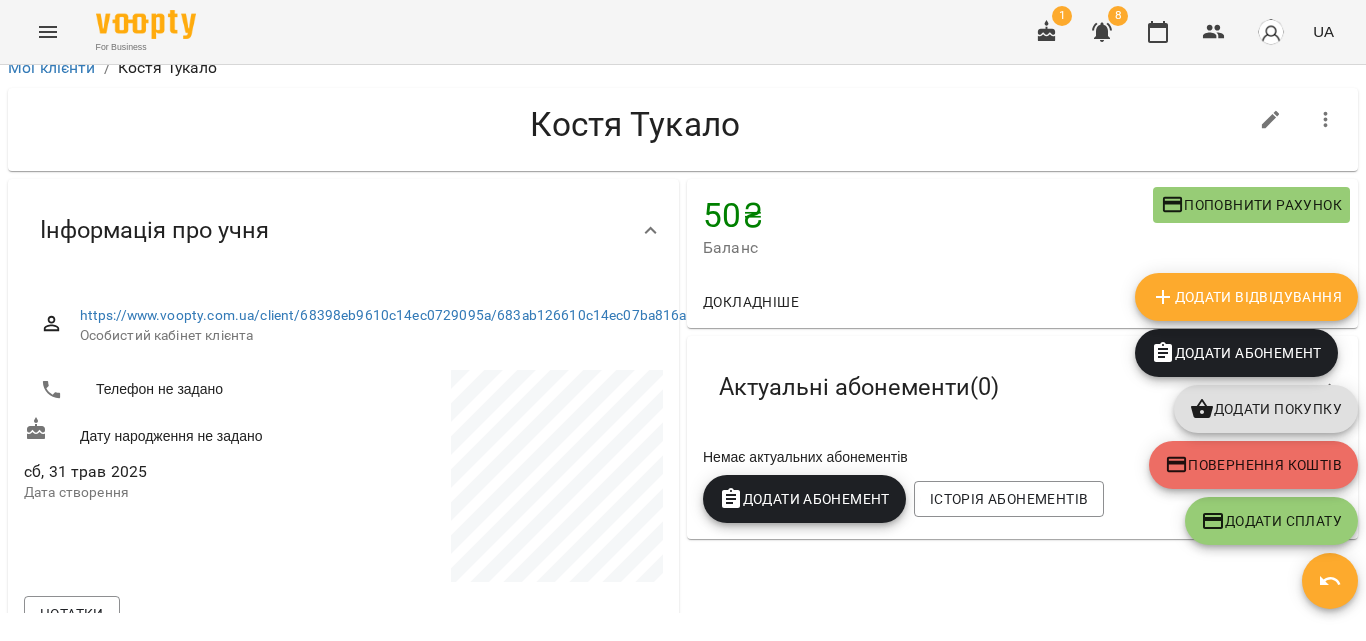 click on "Повернення коштів" at bounding box center (1253, 465) 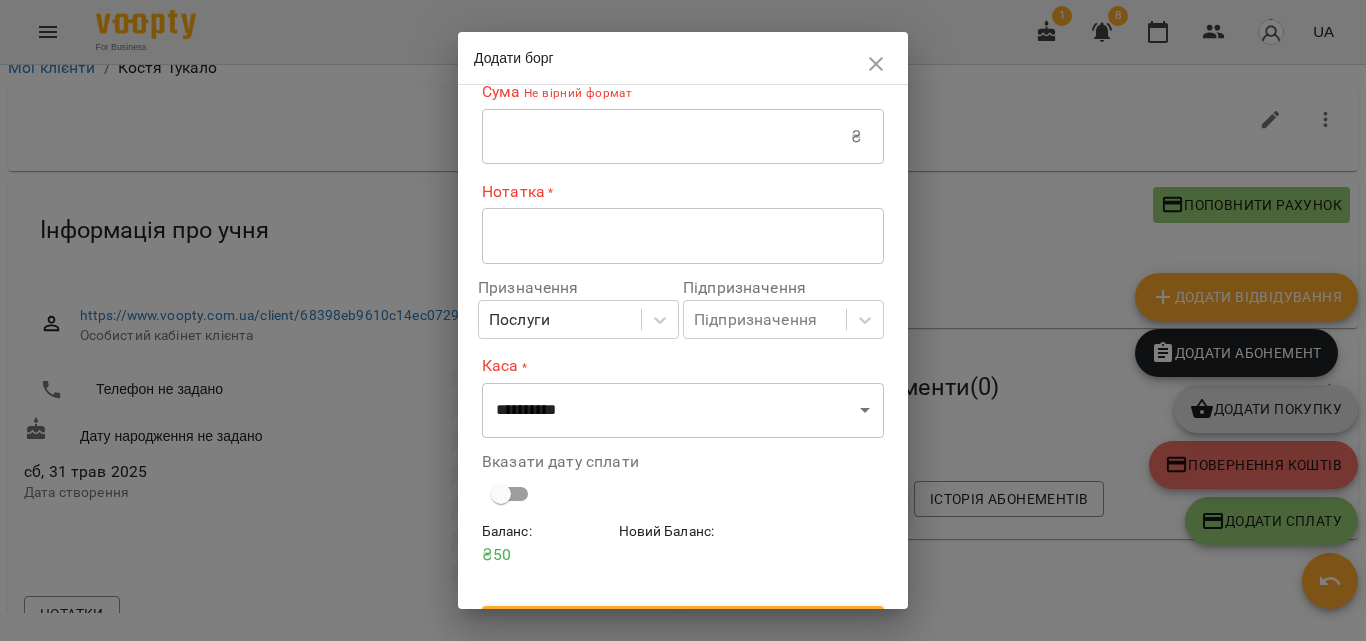 scroll, scrollTop: 0, scrollLeft: 0, axis: both 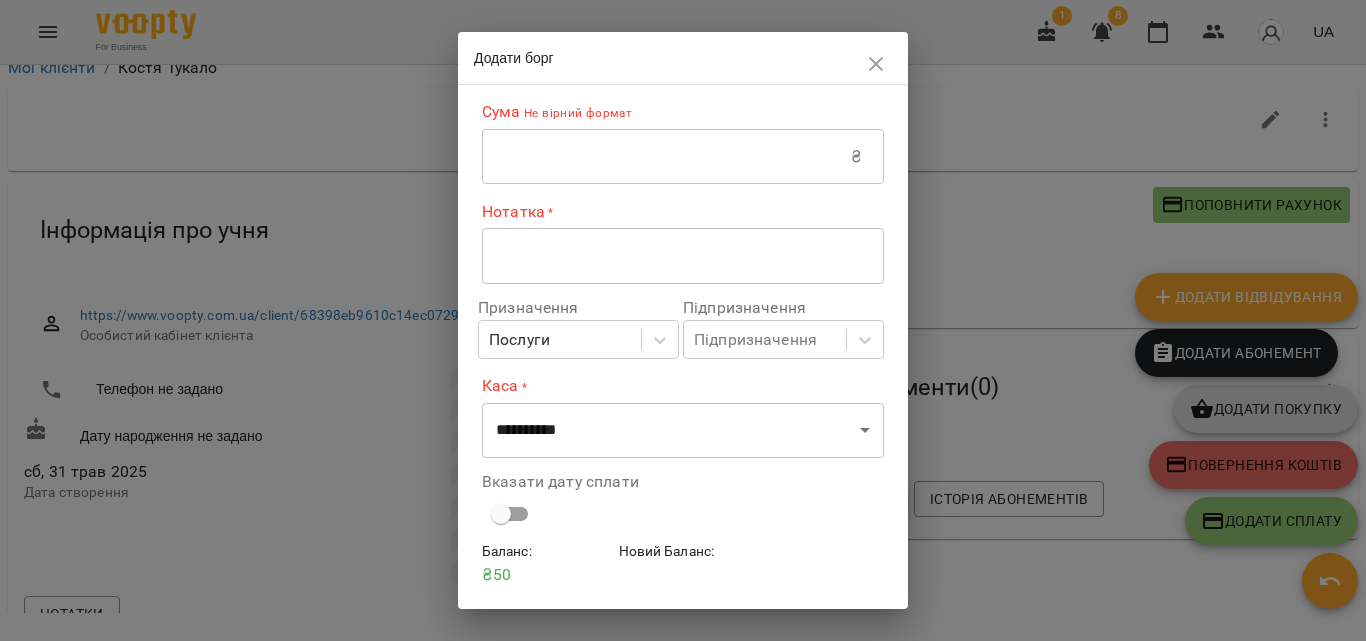 click 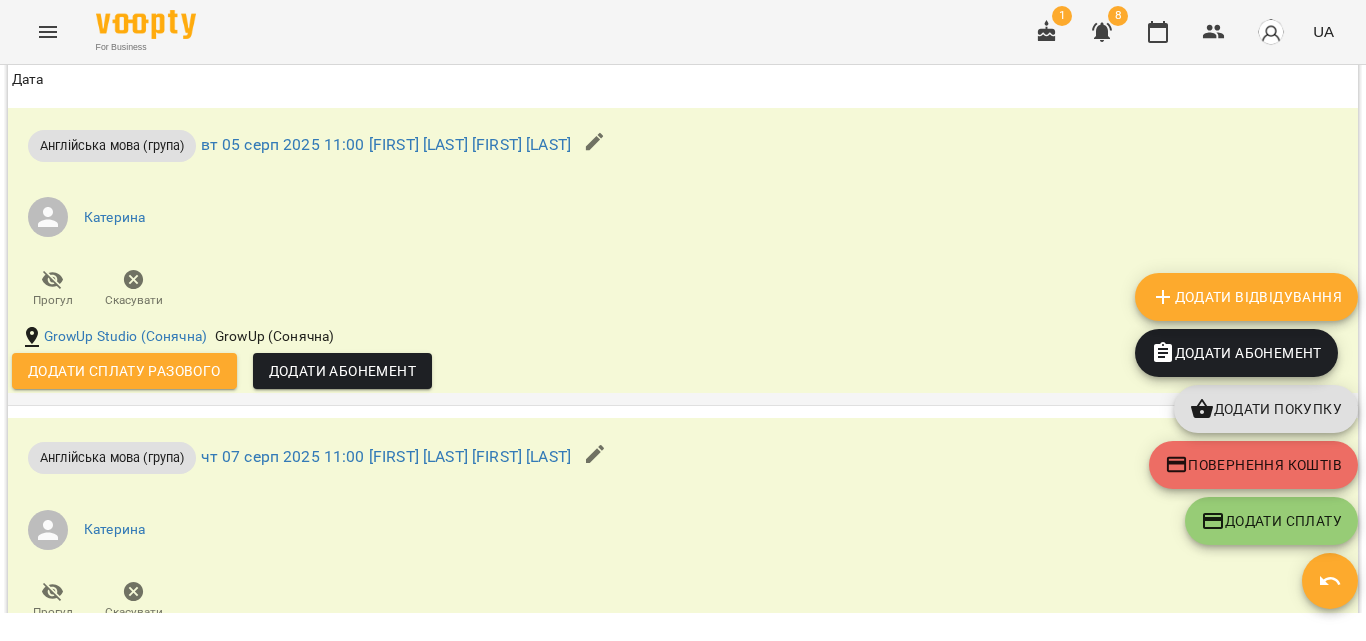 scroll, scrollTop: 1400, scrollLeft: 0, axis: vertical 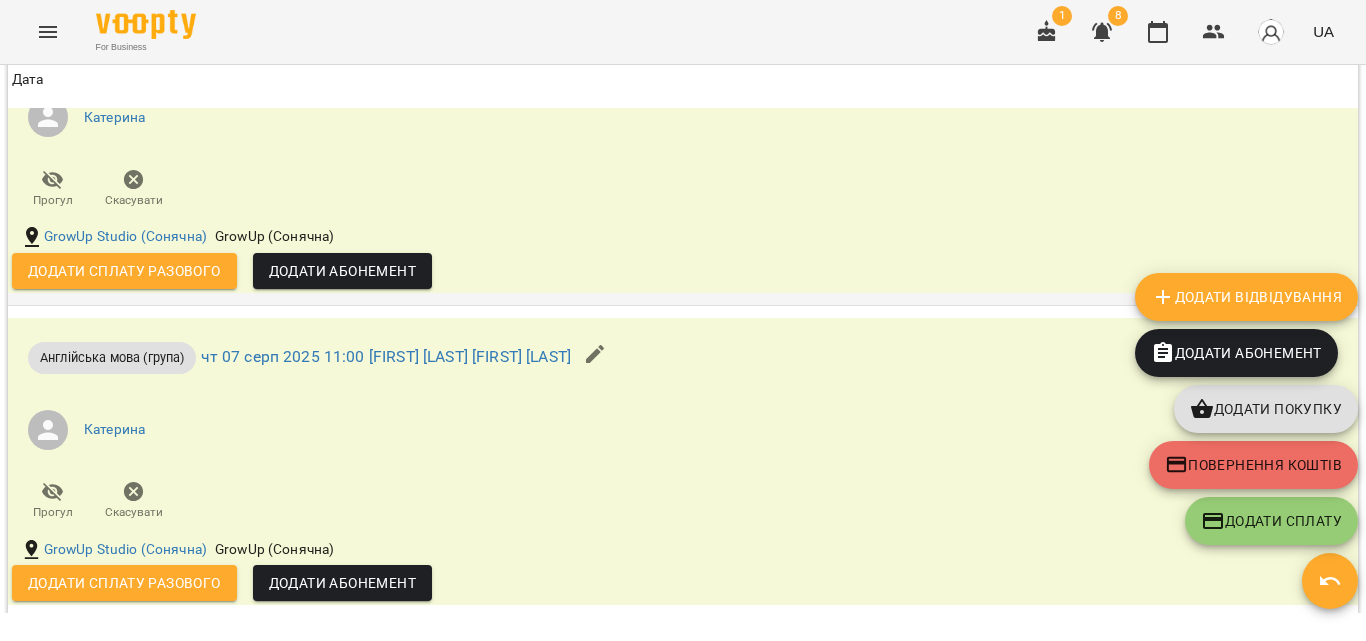 click on "Додати сплату разового" at bounding box center [124, 271] 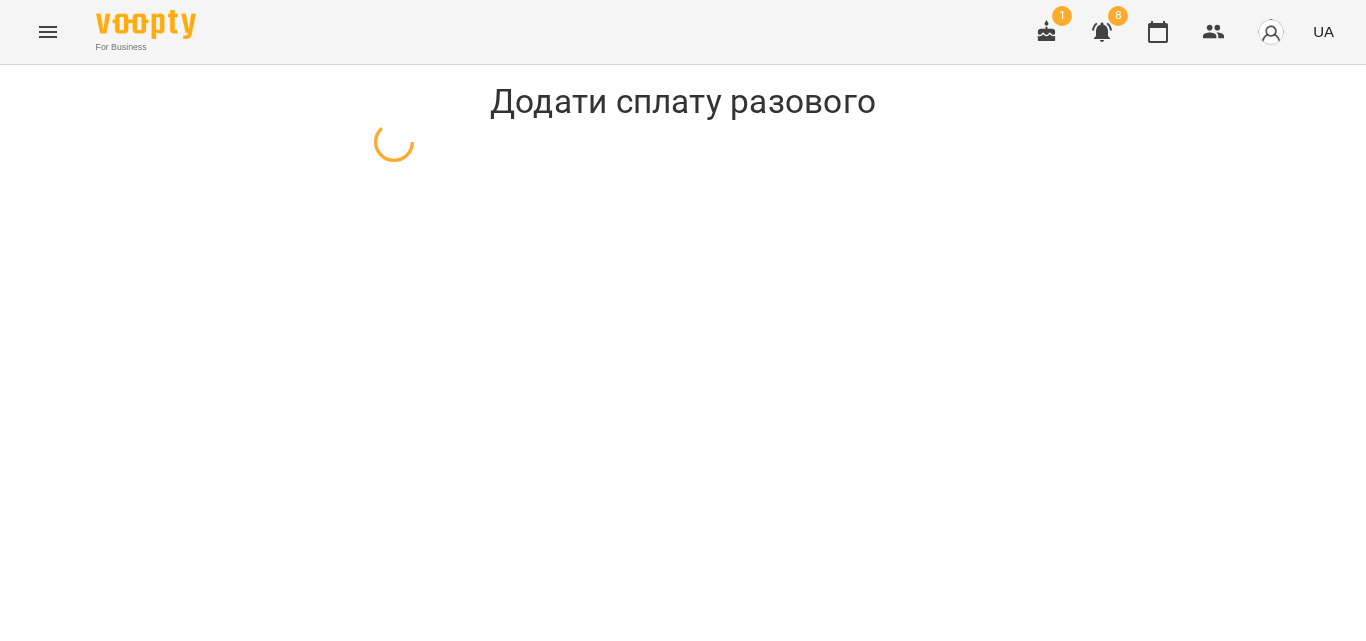 scroll, scrollTop: 0, scrollLeft: 0, axis: both 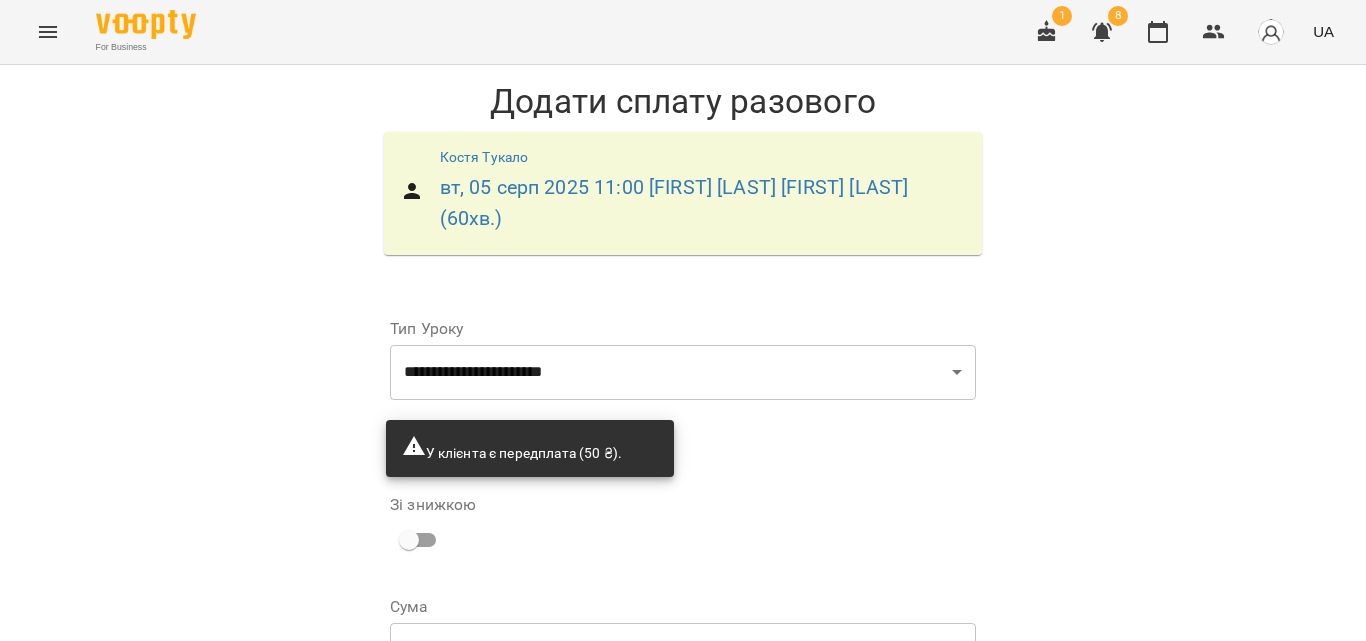 click on "Додати сплату разового" at bounding box center (849, 780) 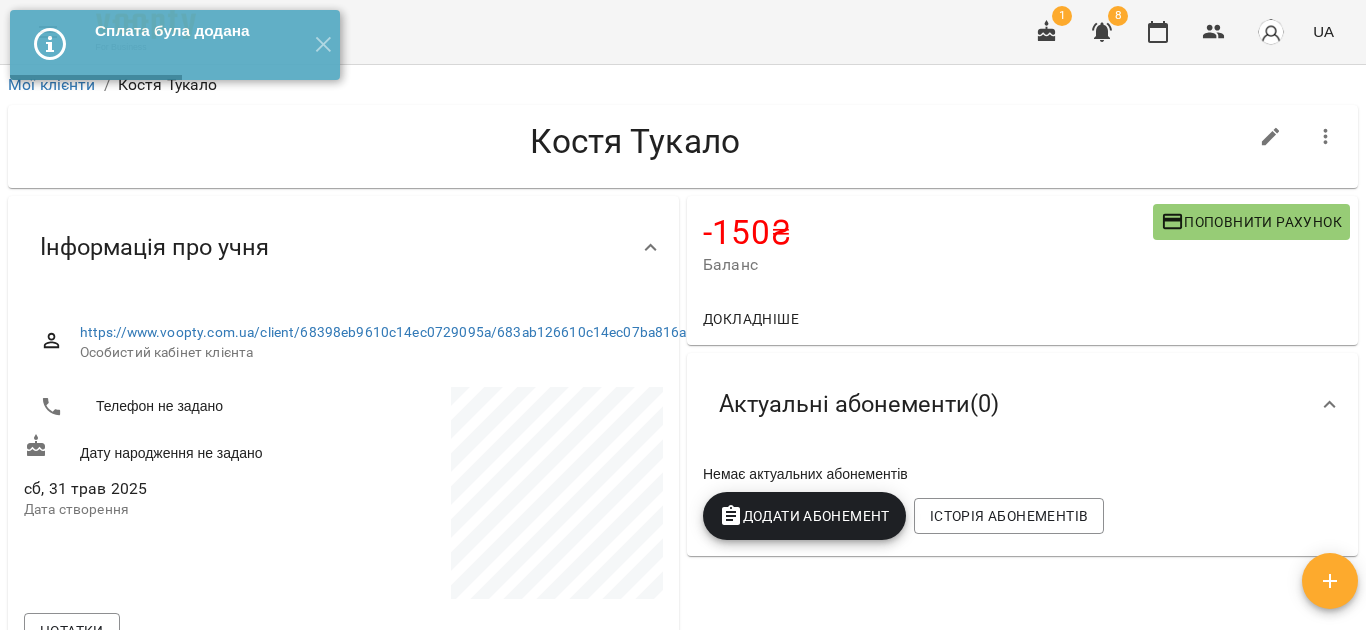 click on "Поповнити рахунок" at bounding box center (1251, 222) 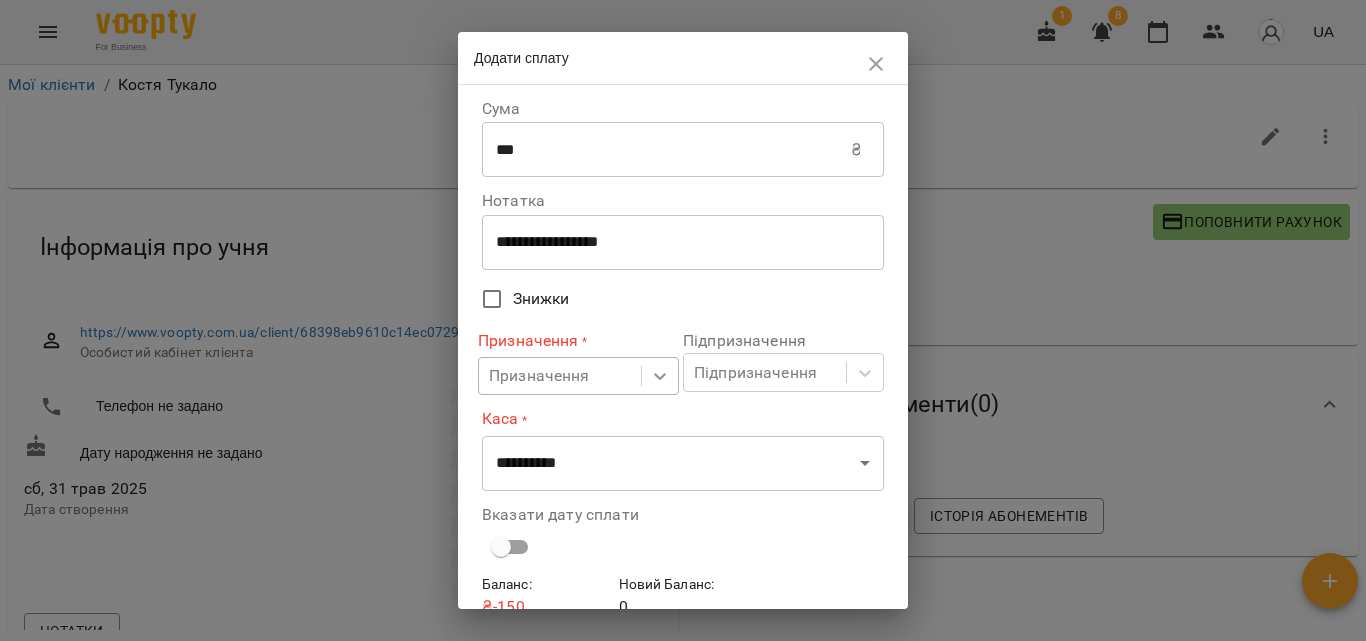 click at bounding box center (660, 376) 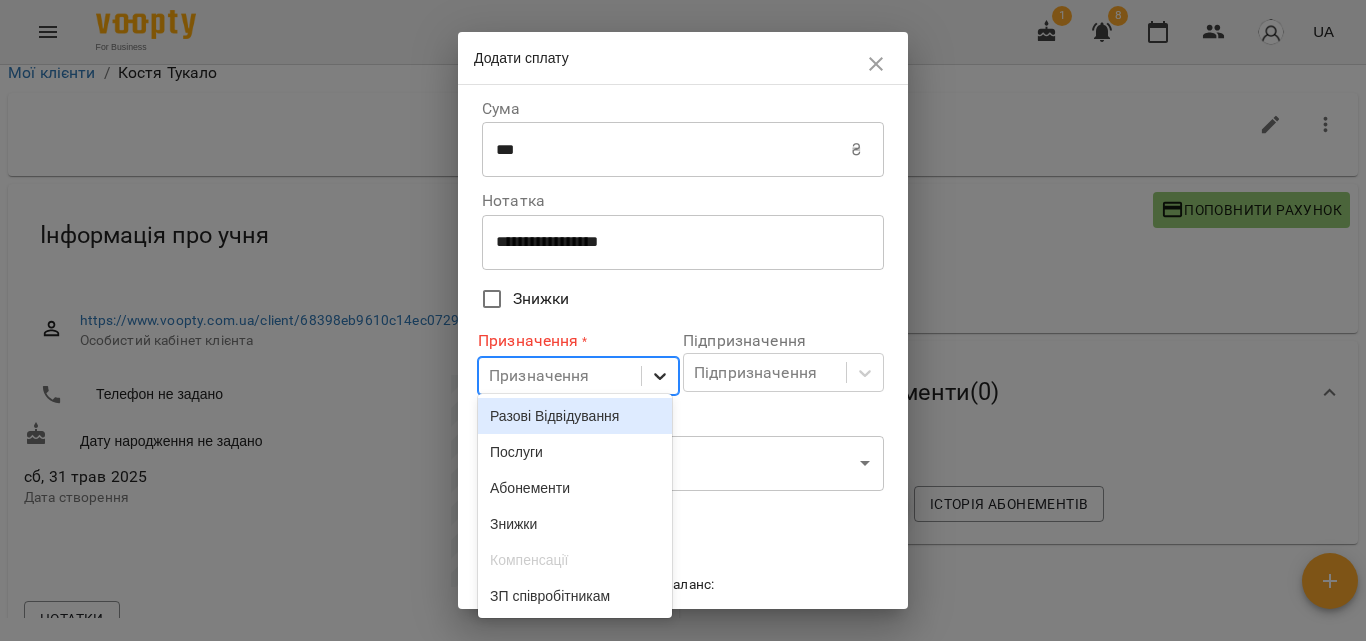 scroll, scrollTop: 14, scrollLeft: 0, axis: vertical 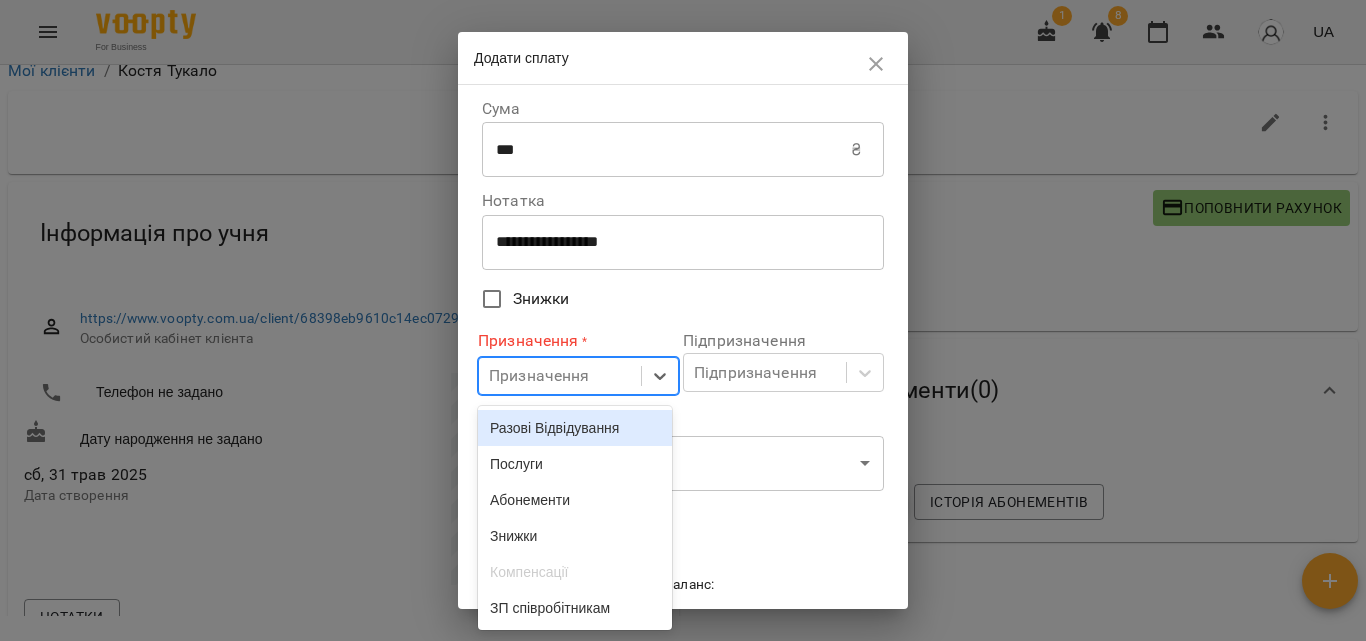 click on "Разові Відвідування" at bounding box center (575, 428) 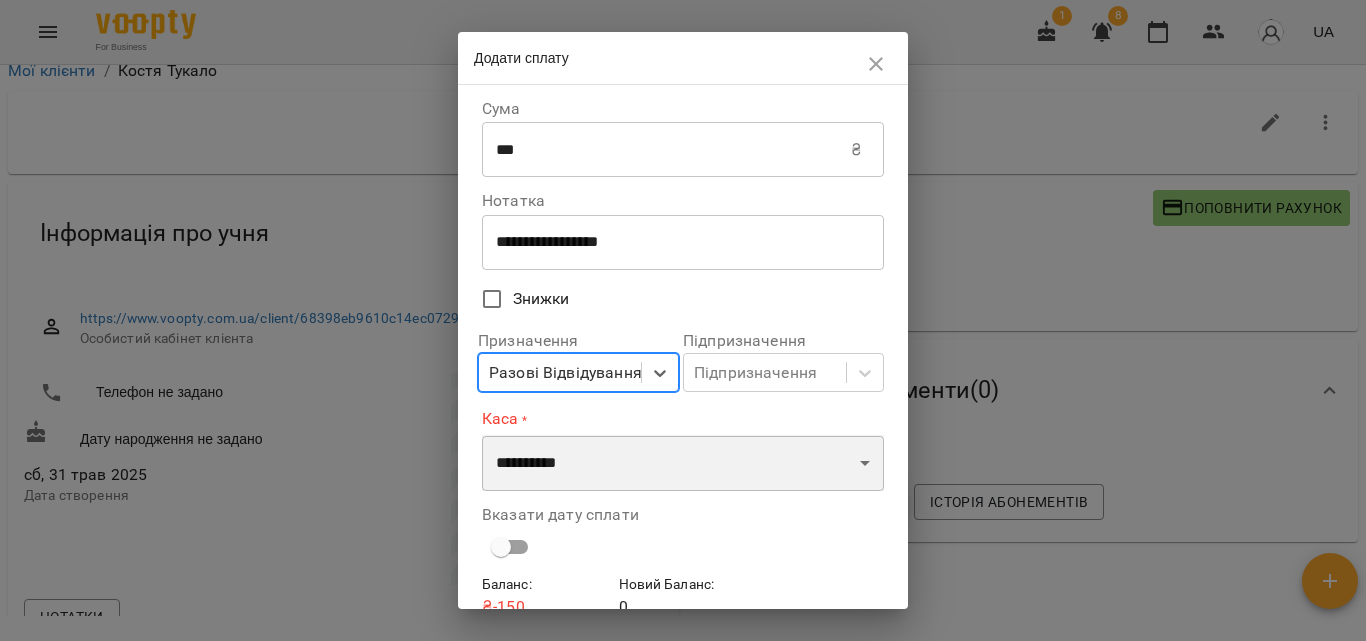 click on "**********" at bounding box center (683, 463) 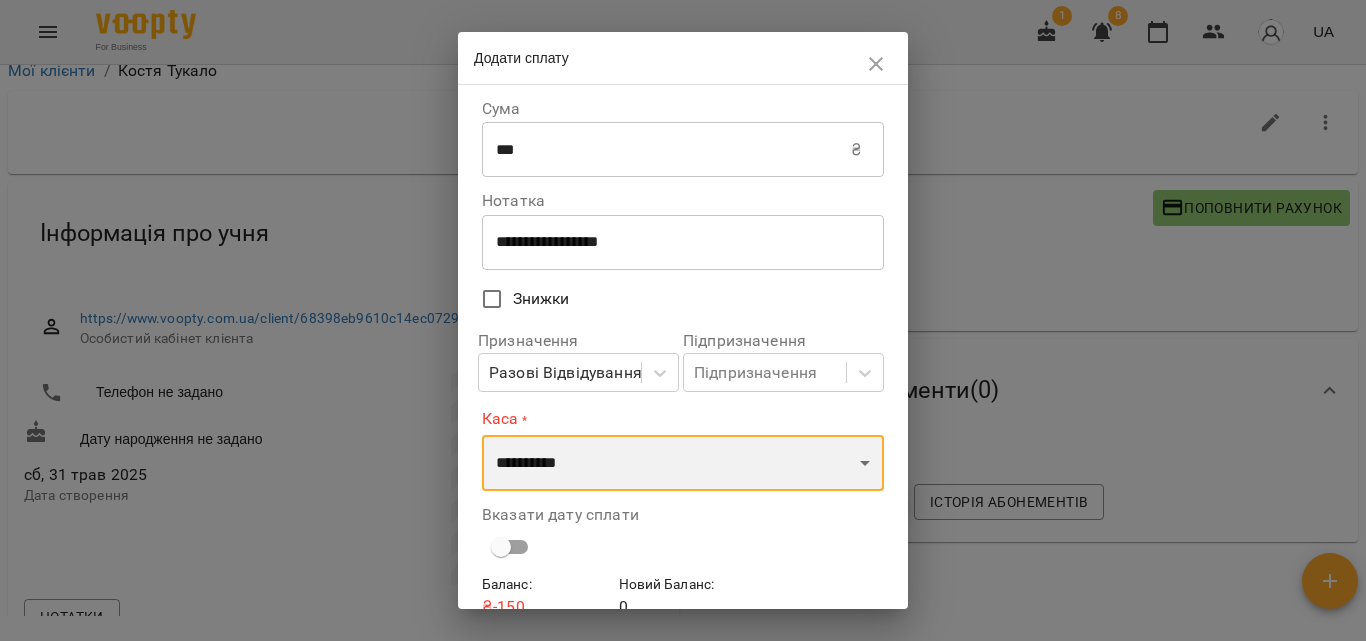 select on "****" 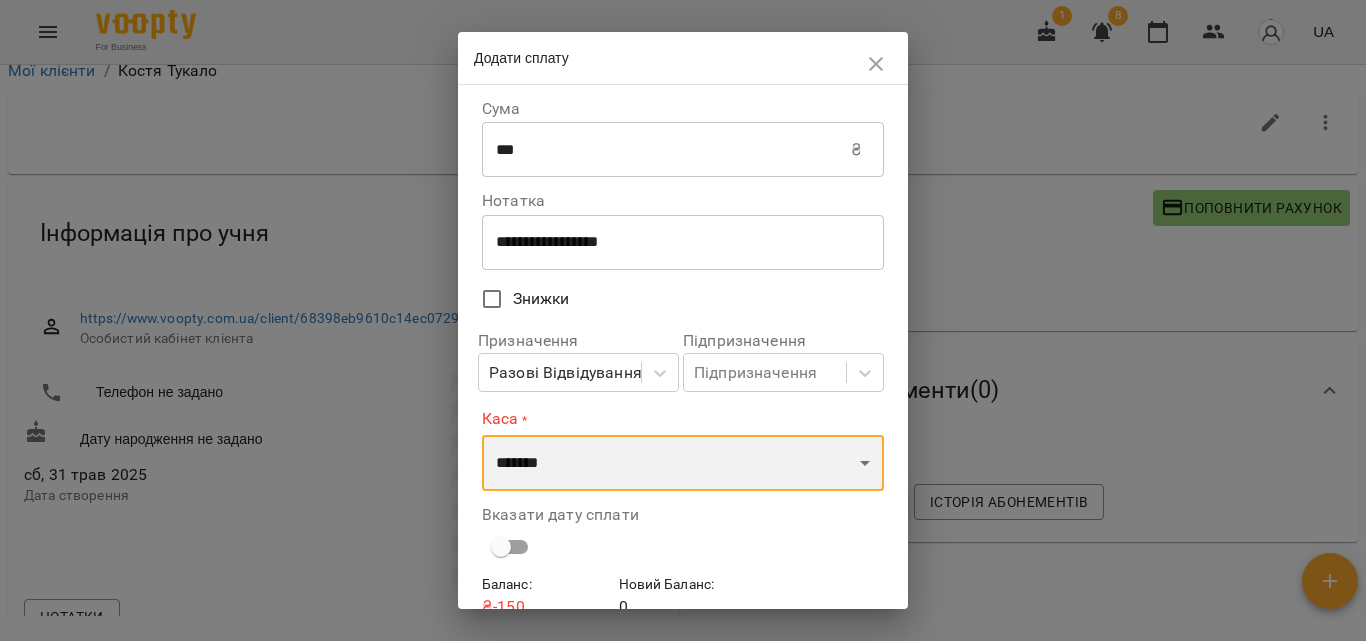 click on "**********" at bounding box center [683, 463] 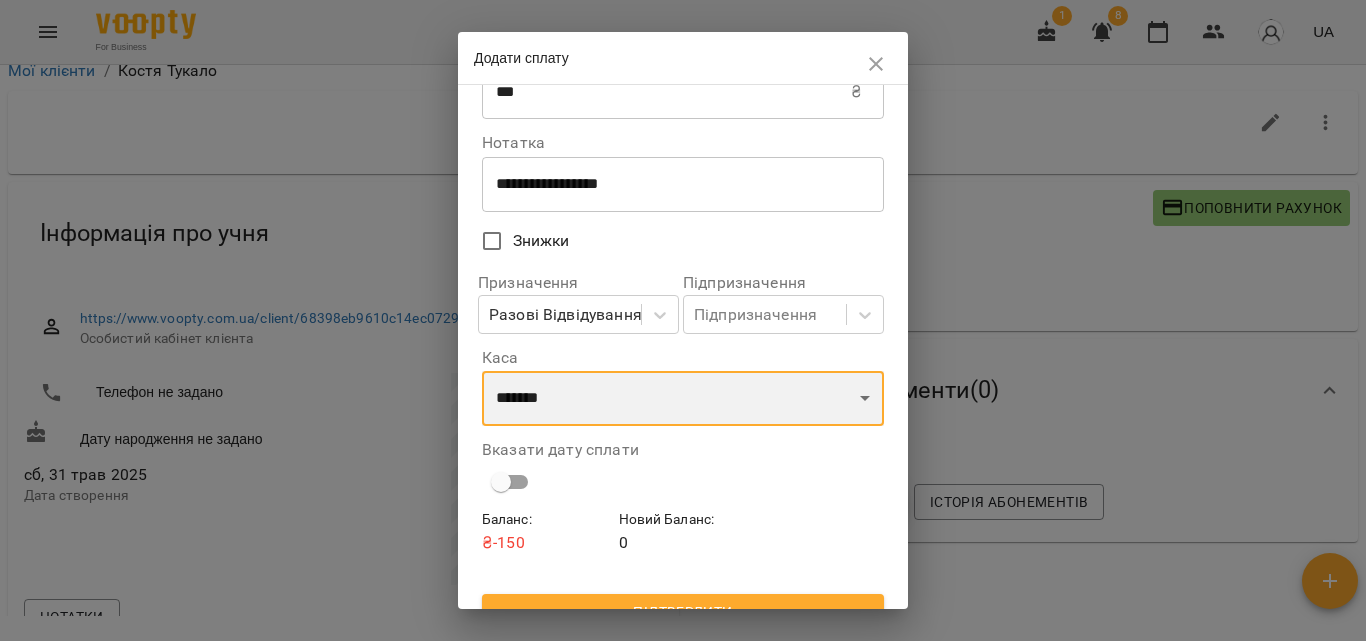 scroll, scrollTop: 90, scrollLeft: 0, axis: vertical 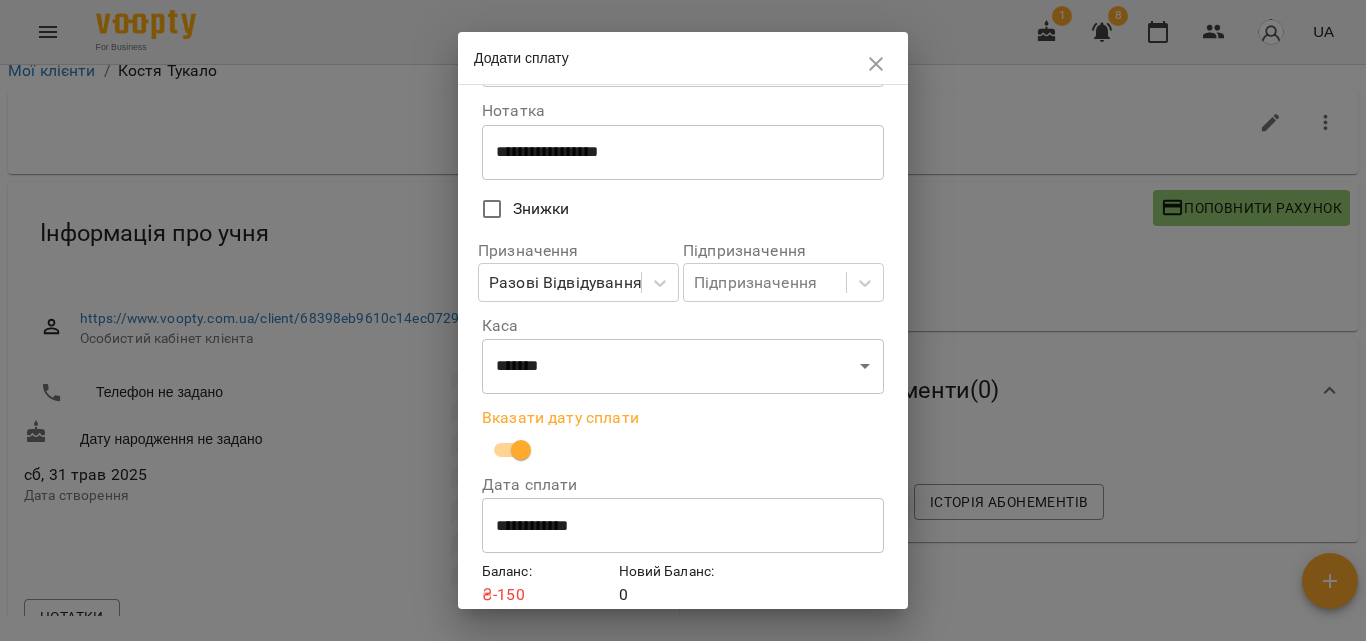 click on "**********" at bounding box center (683, 526) 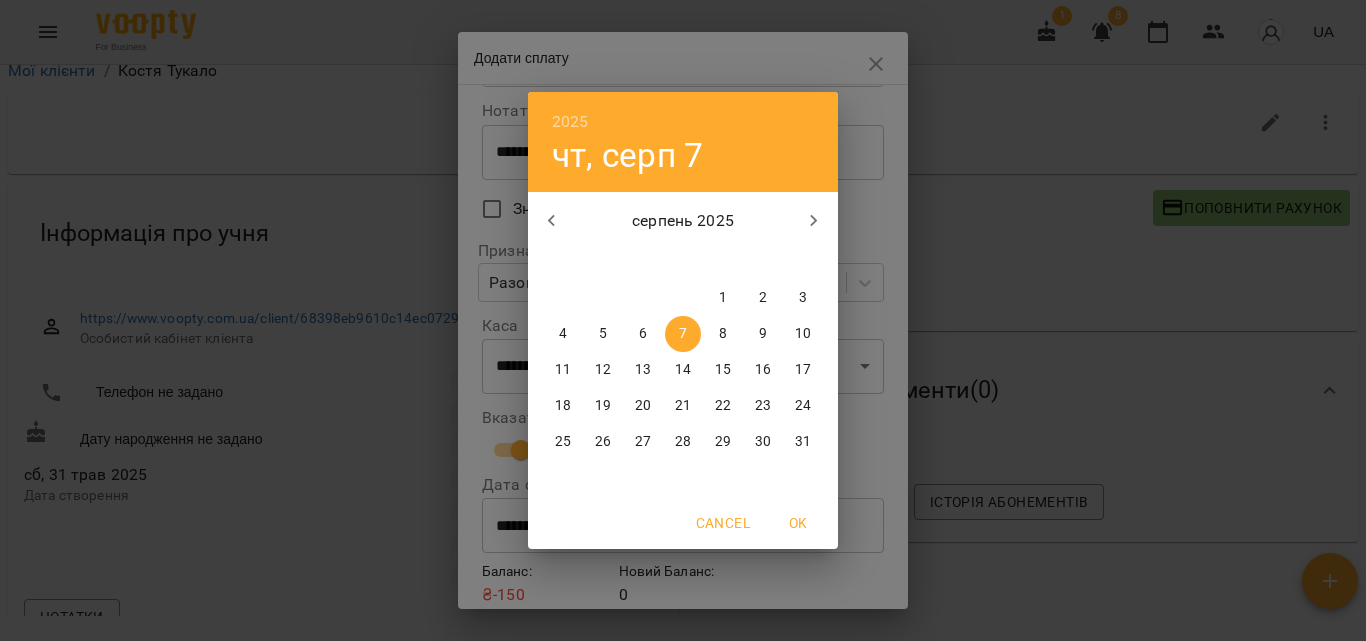 click on "5" at bounding box center (603, 334) 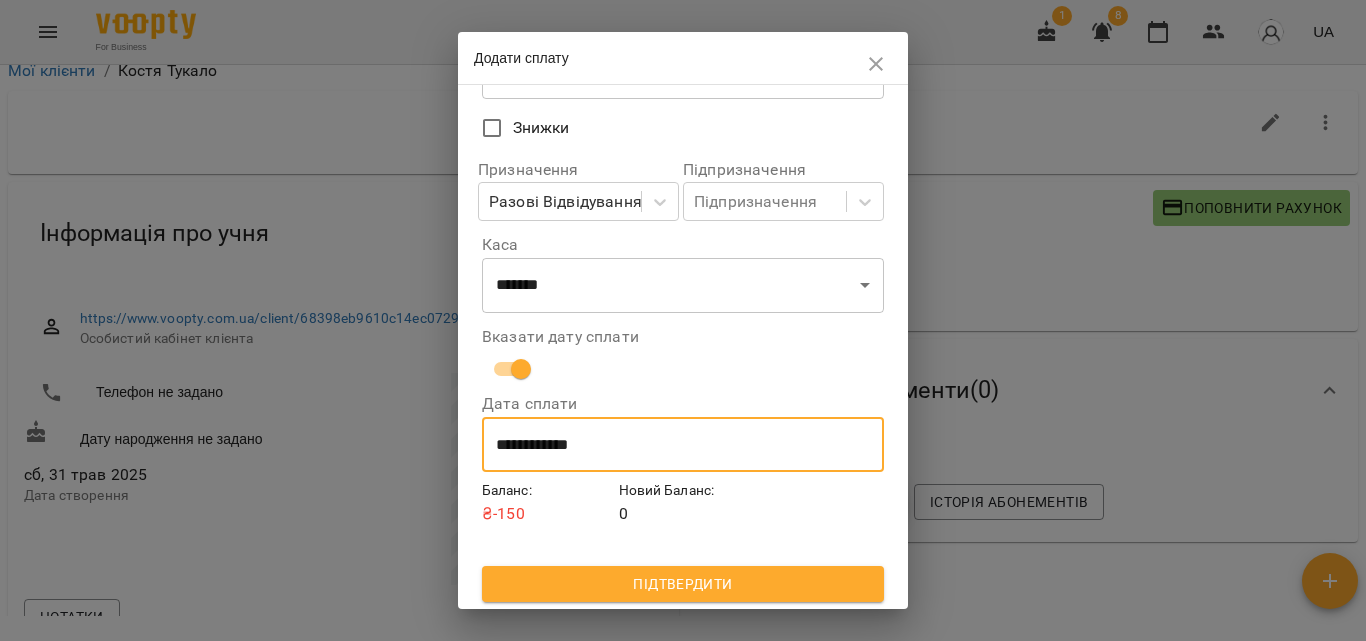 scroll, scrollTop: 174, scrollLeft: 0, axis: vertical 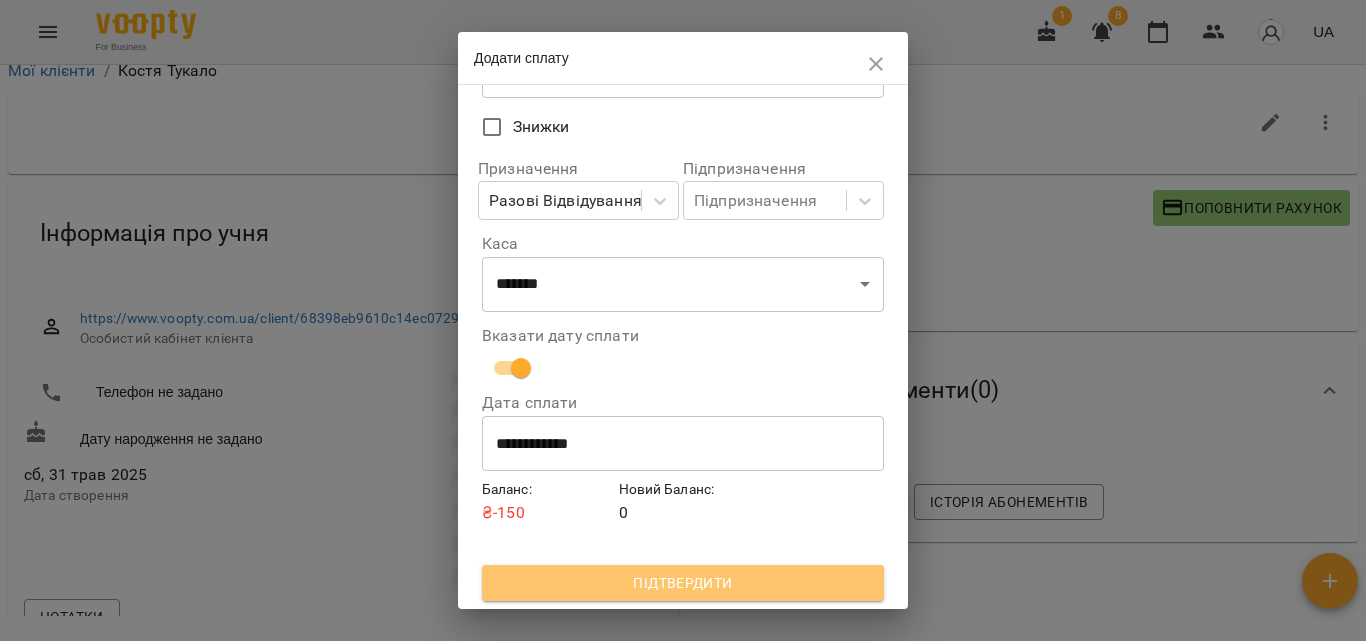 click on "Підтвердити" at bounding box center [683, 583] 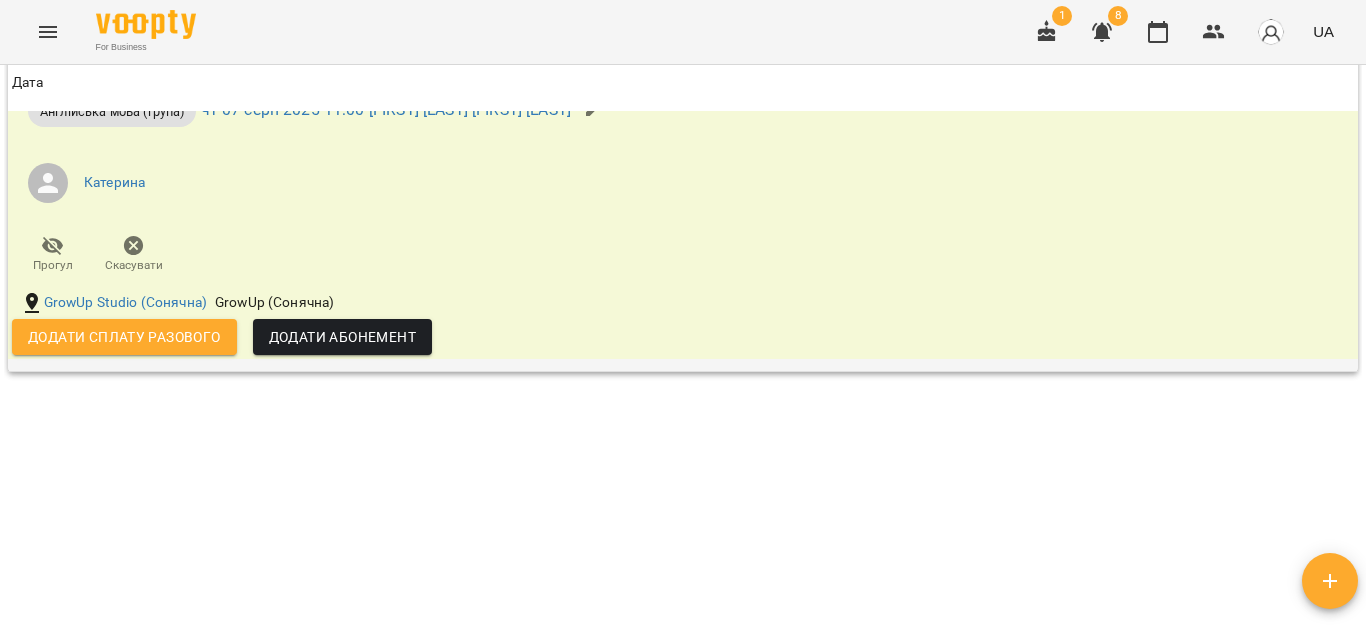 scroll, scrollTop: 1637, scrollLeft: 0, axis: vertical 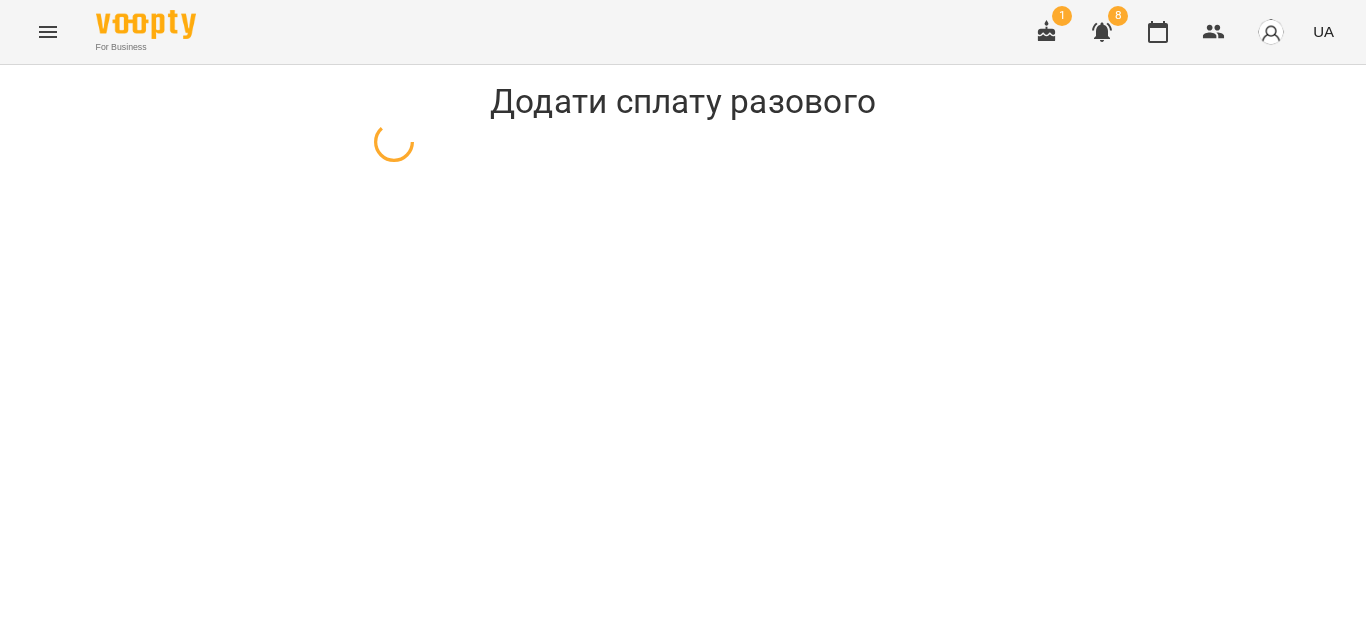 select on "**********" 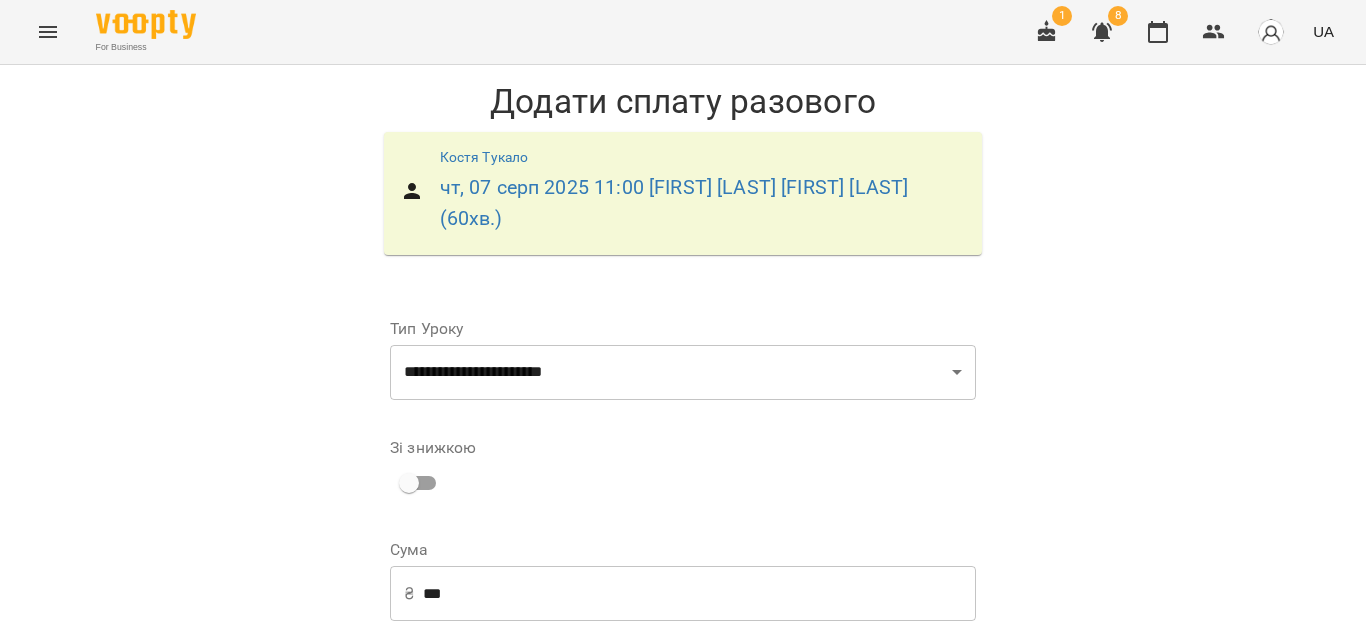 scroll, scrollTop: 271, scrollLeft: 0, axis: vertical 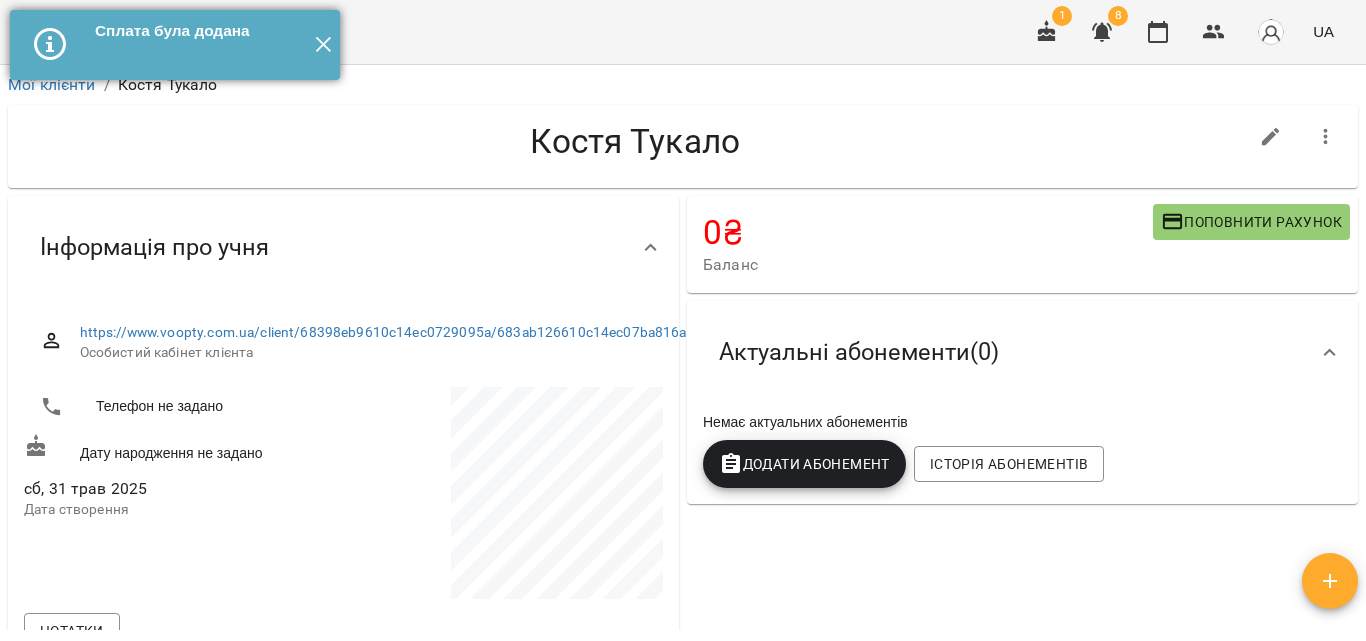 click on "✕" at bounding box center [323, 45] 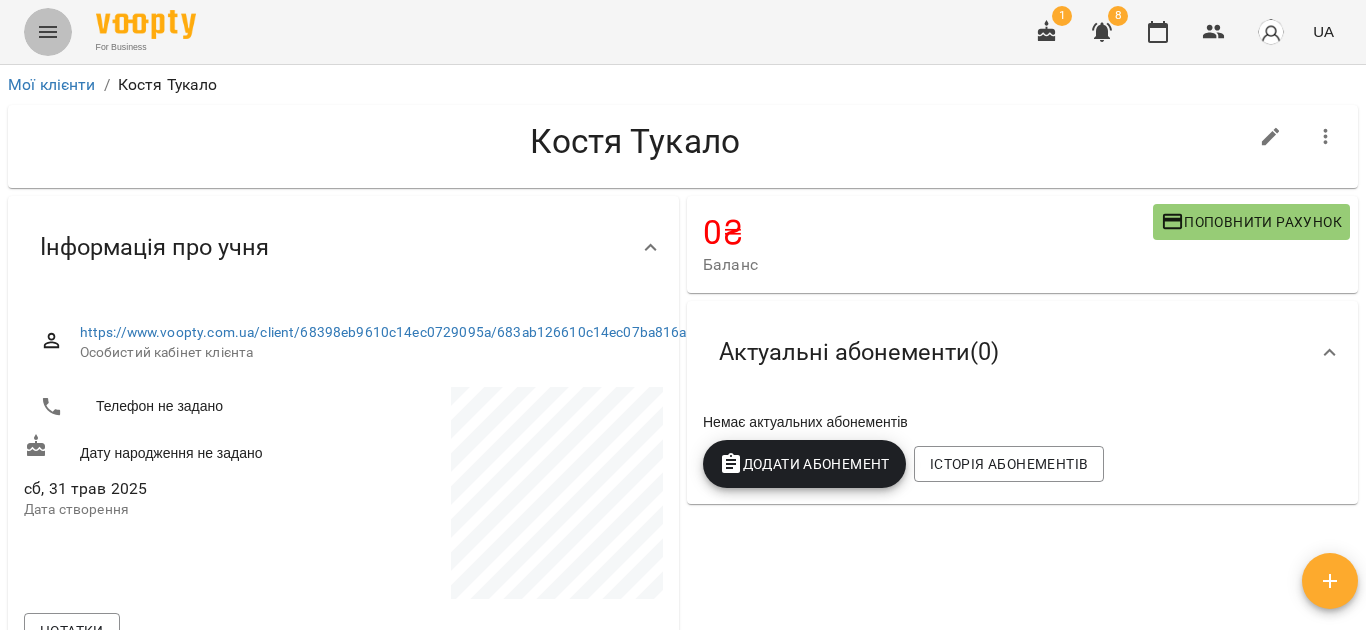 click at bounding box center (48, 32) 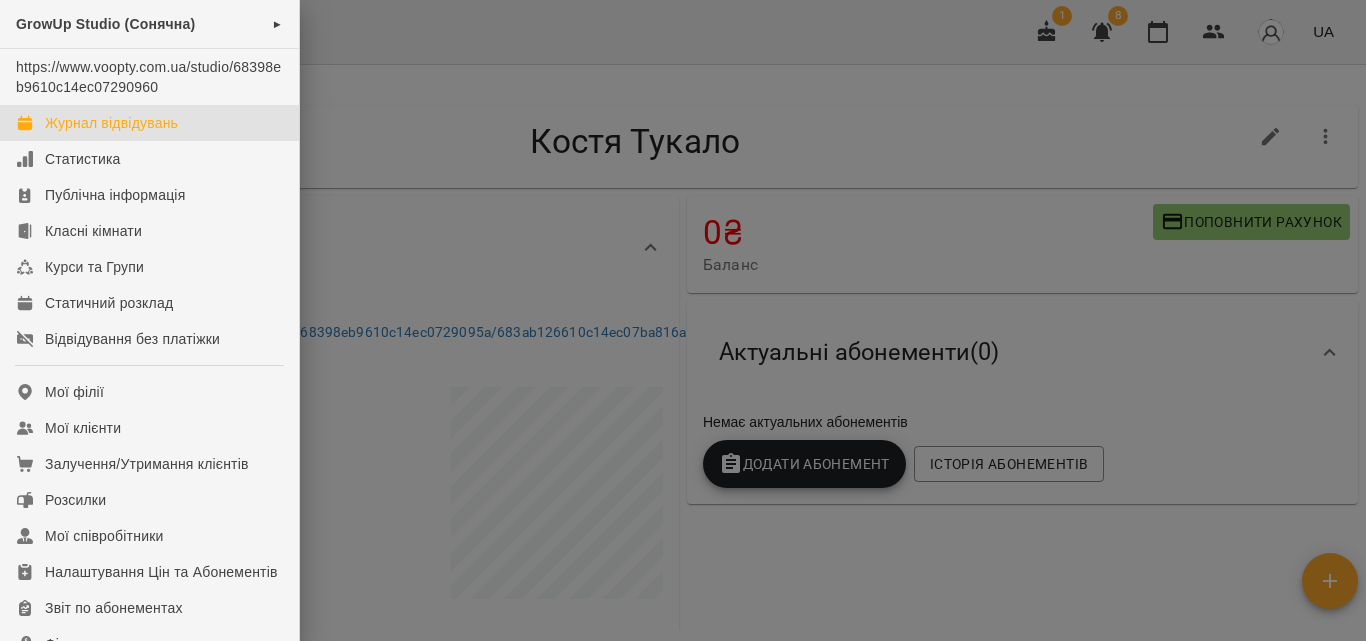 click on "Журнал відвідувань" at bounding box center [111, 123] 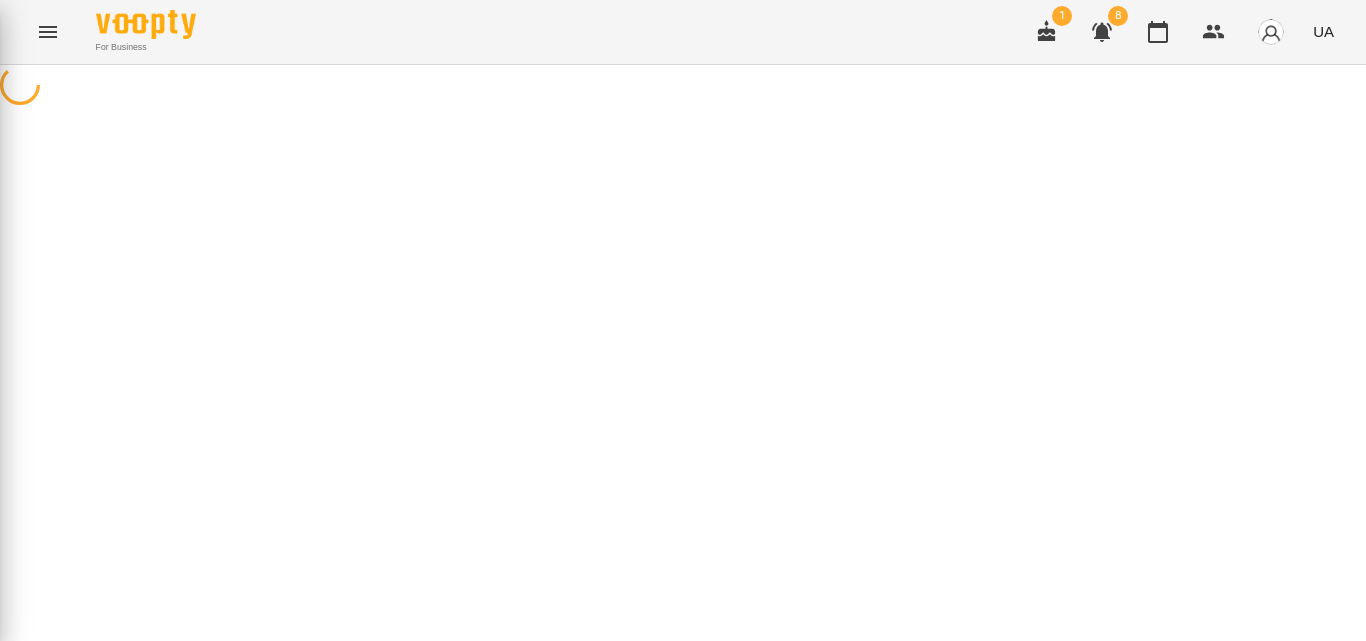 scroll, scrollTop: 0, scrollLeft: 0, axis: both 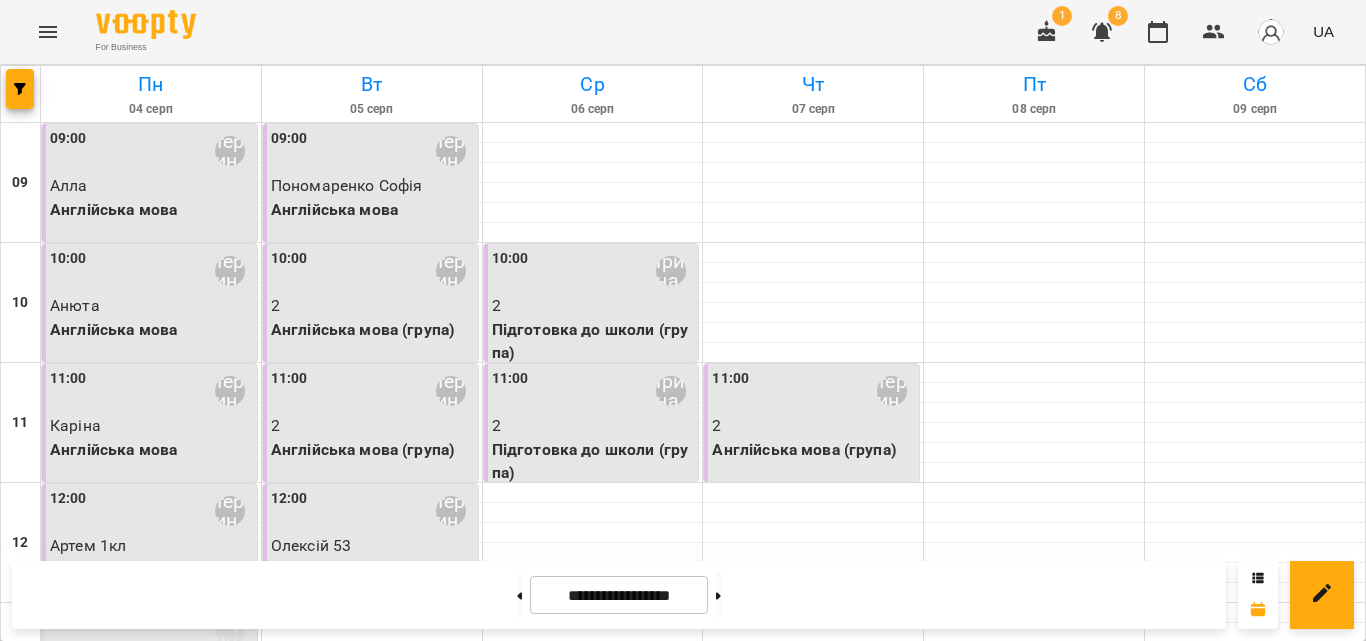 click on "2" at bounding box center (372, 426) 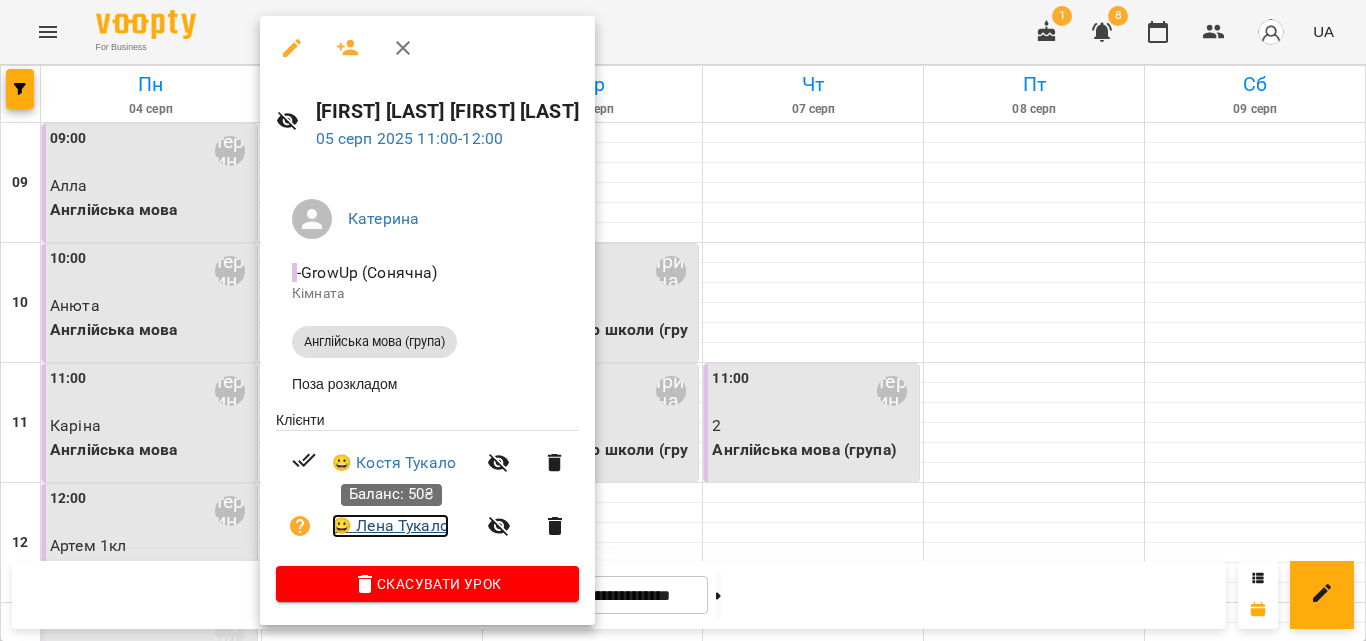 click on "😀   Лена Тукало" at bounding box center (390, 526) 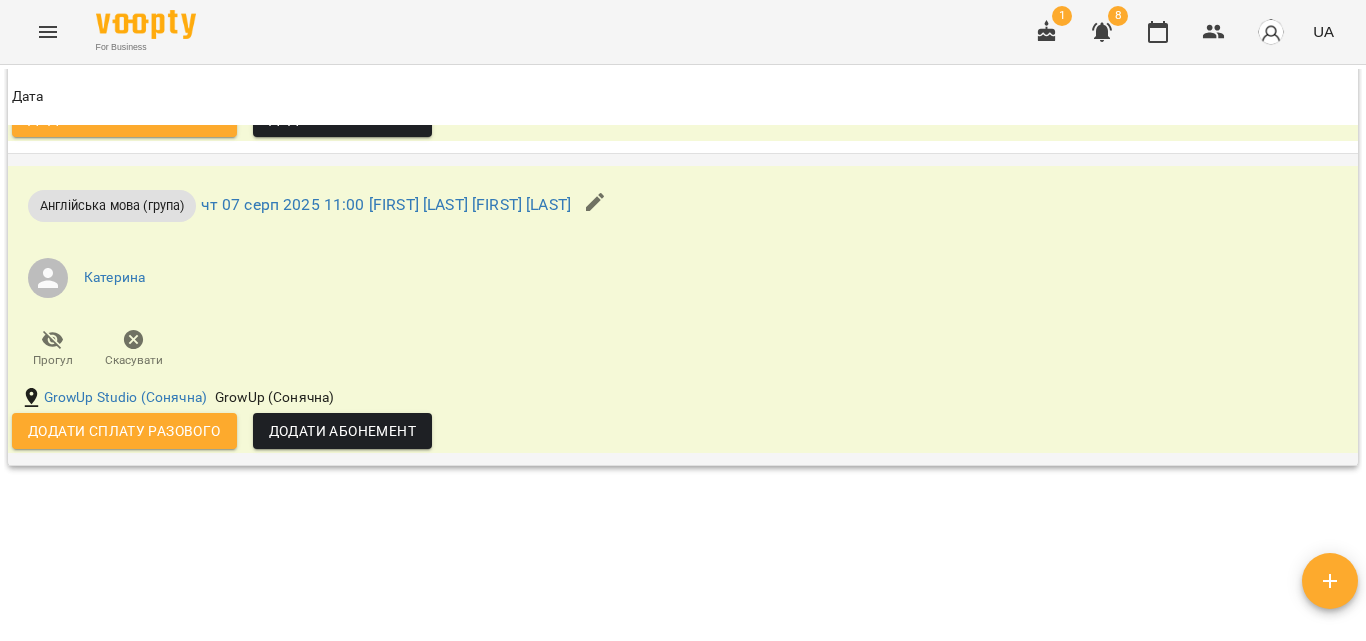 scroll, scrollTop: 1469, scrollLeft: 0, axis: vertical 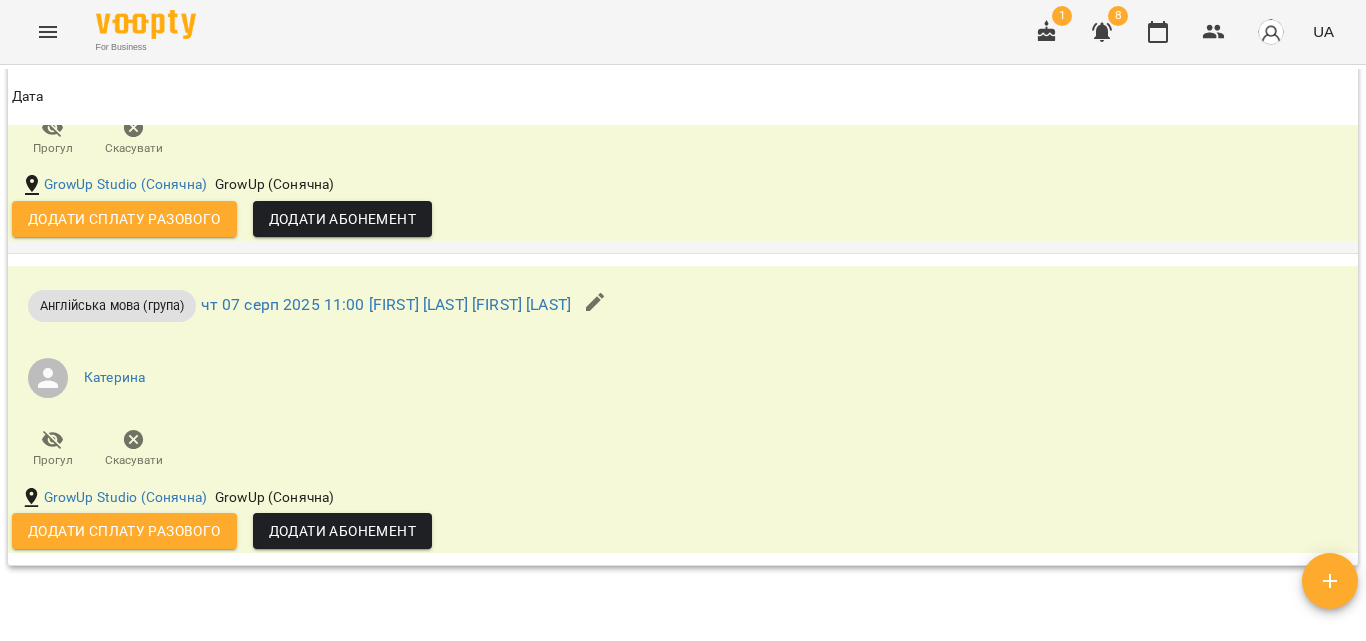 click on "Додати сплату разового" at bounding box center [124, 219] 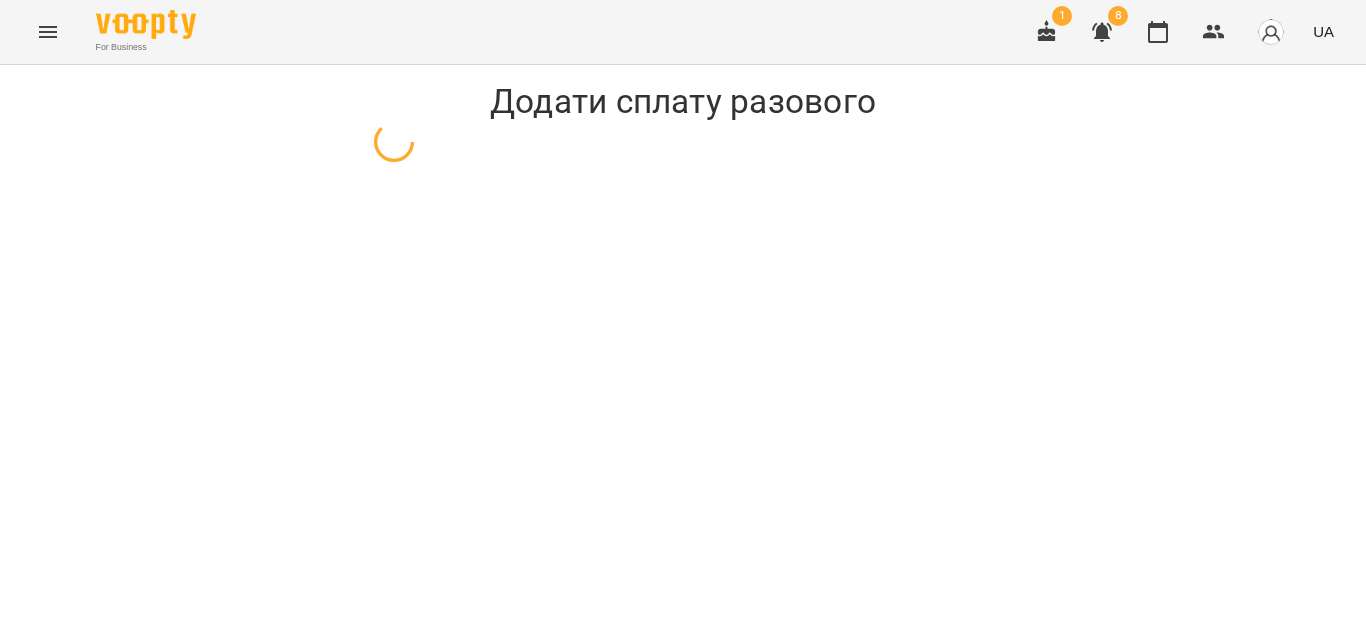 select on "**********" 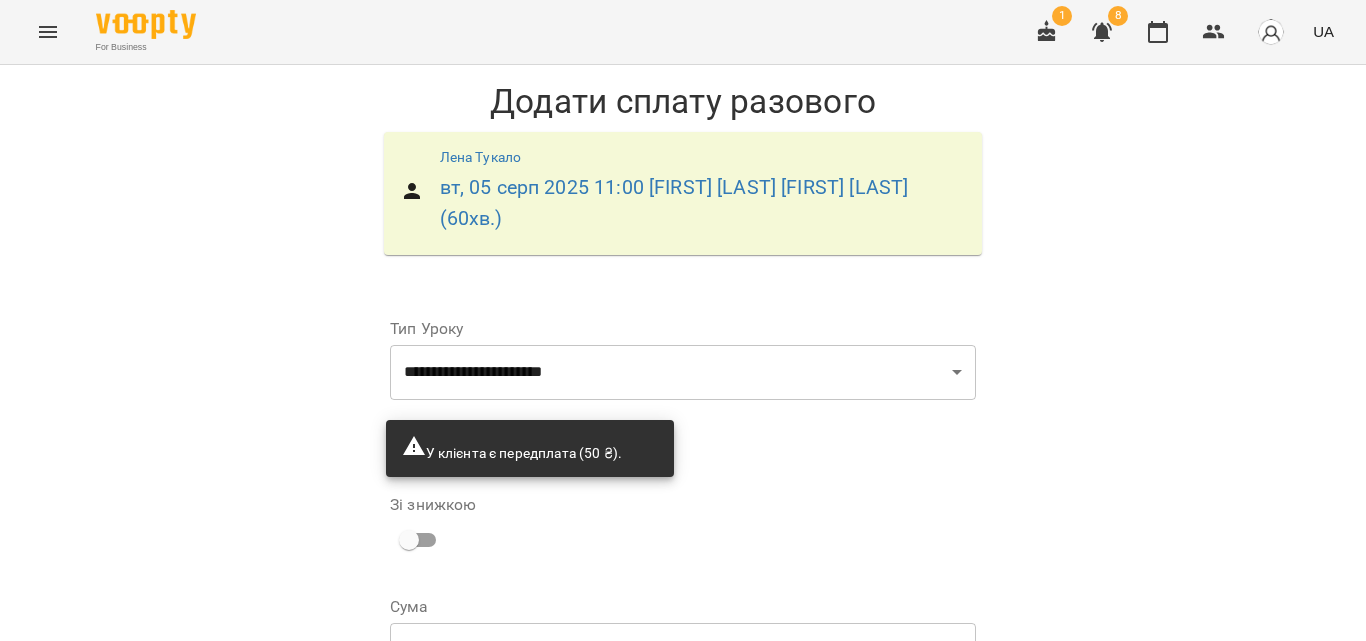 scroll, scrollTop: 160, scrollLeft: 0, axis: vertical 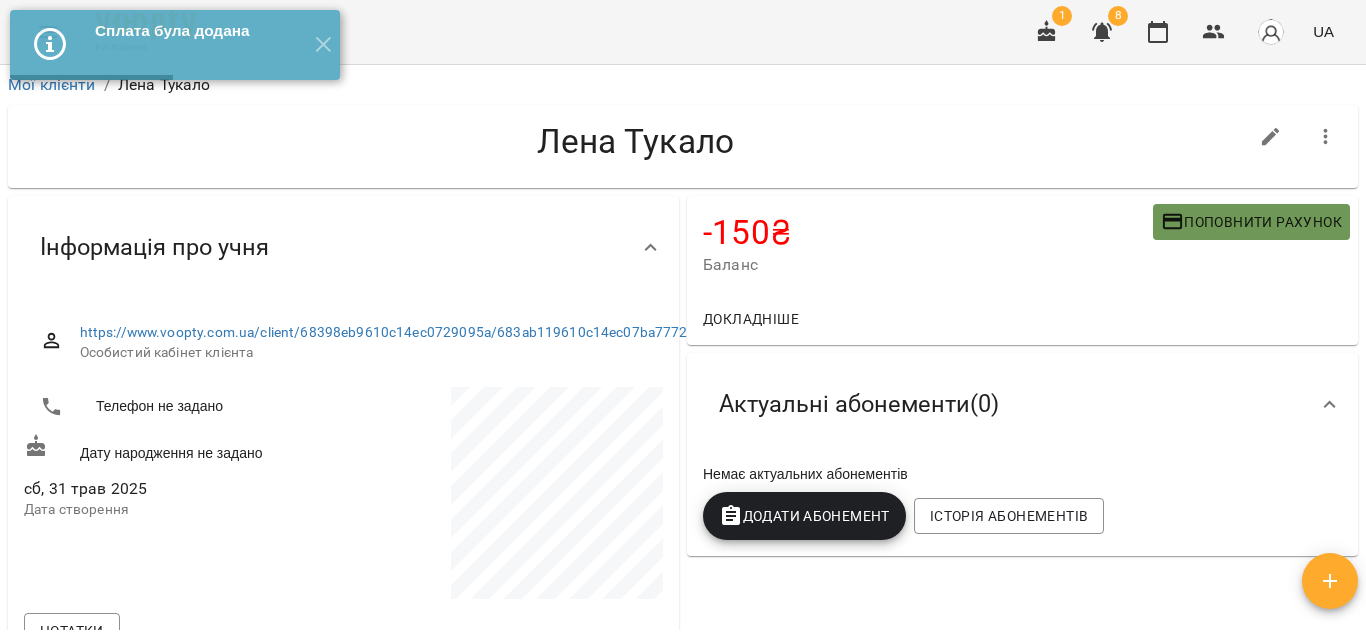 click on "Поповнити рахунок" at bounding box center [1251, 222] 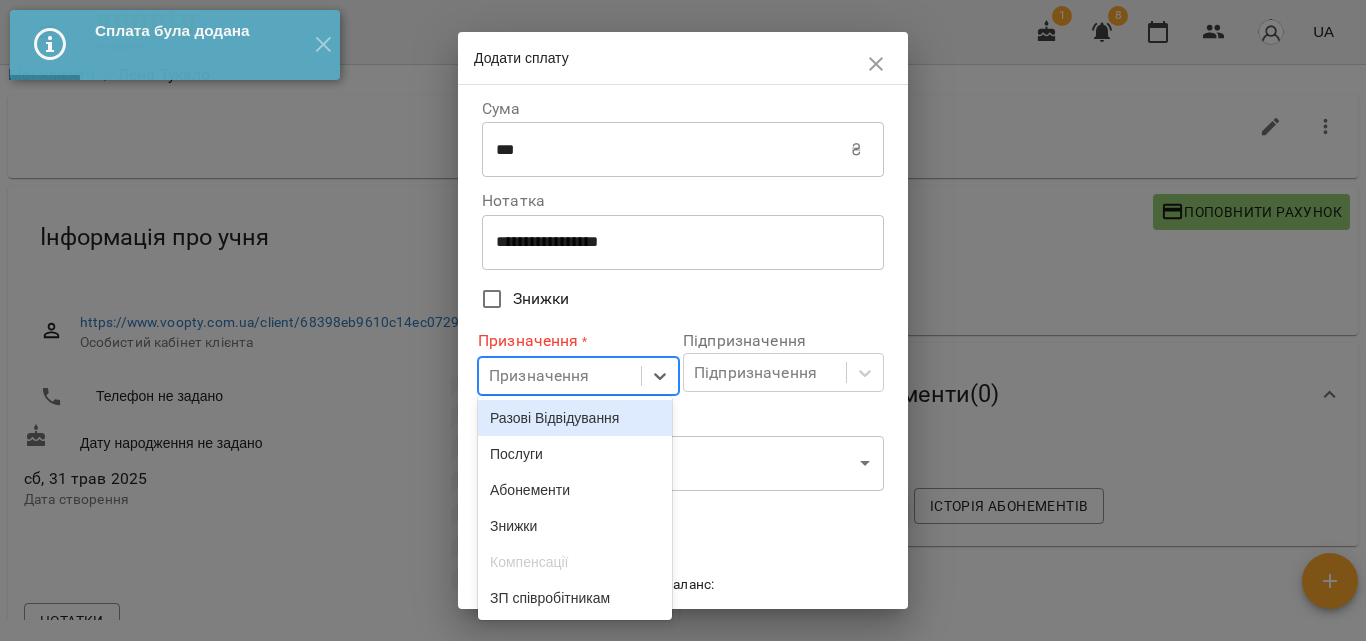 click on "Призначення" at bounding box center [560, 376] 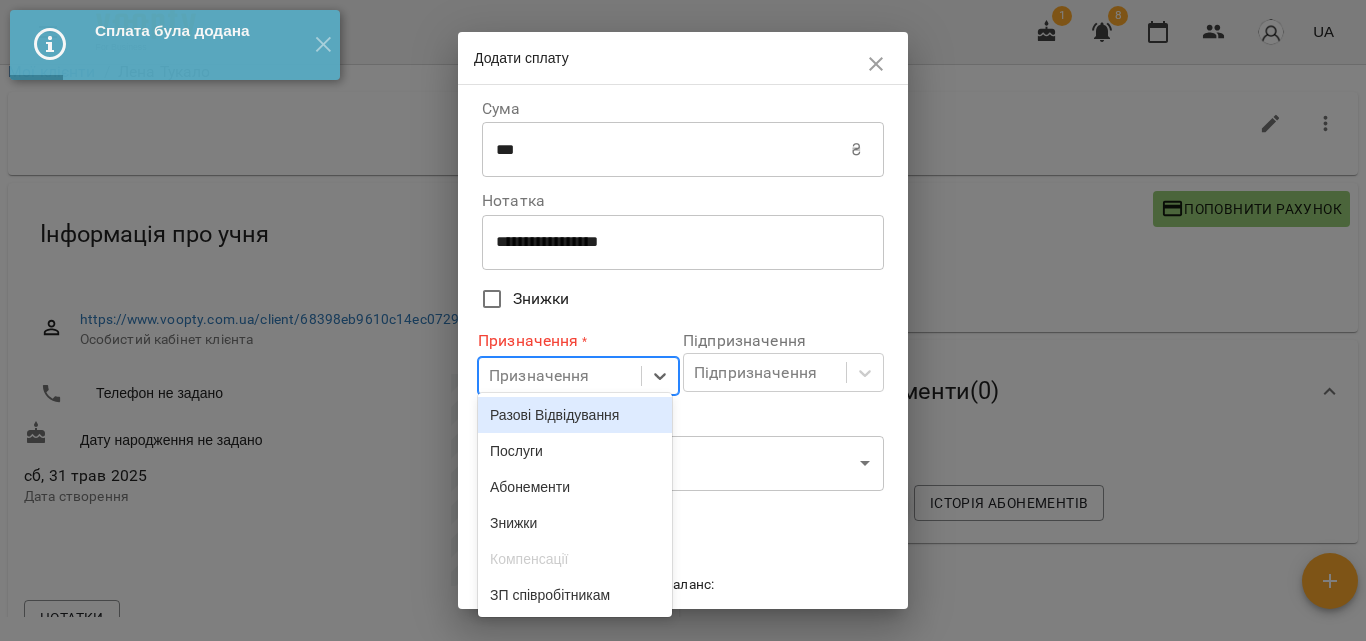 scroll, scrollTop: 14, scrollLeft: 0, axis: vertical 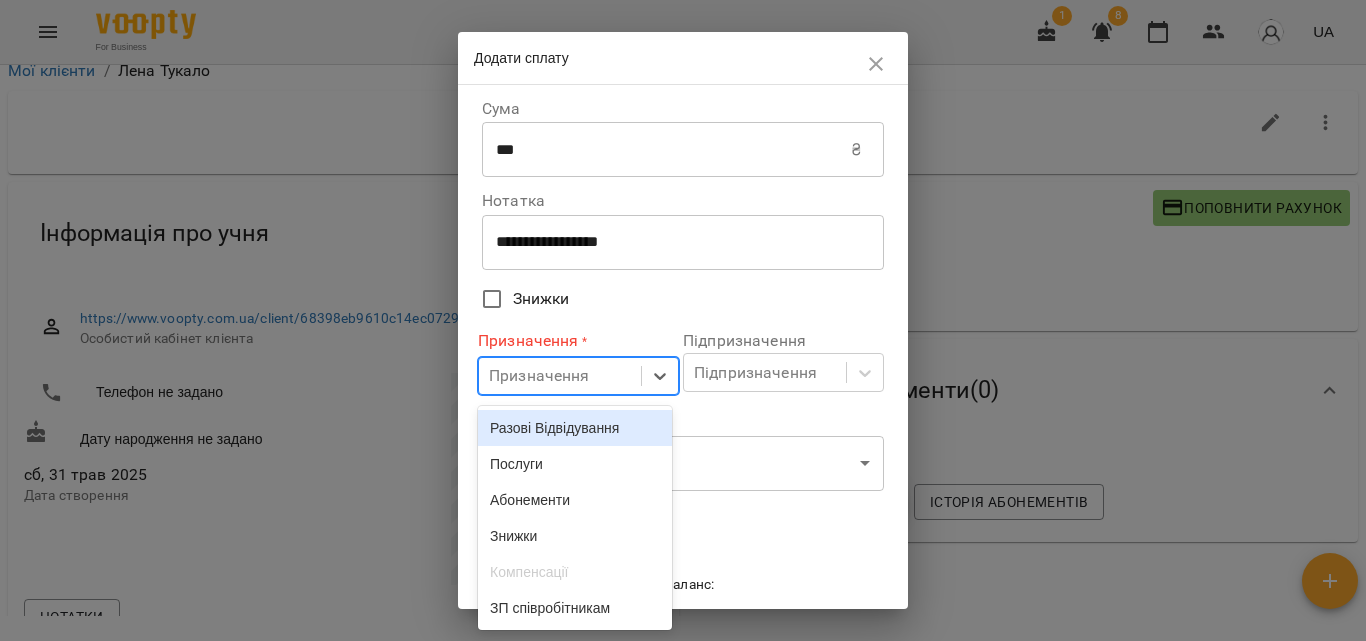click on "Разові Відвідування" at bounding box center [575, 428] 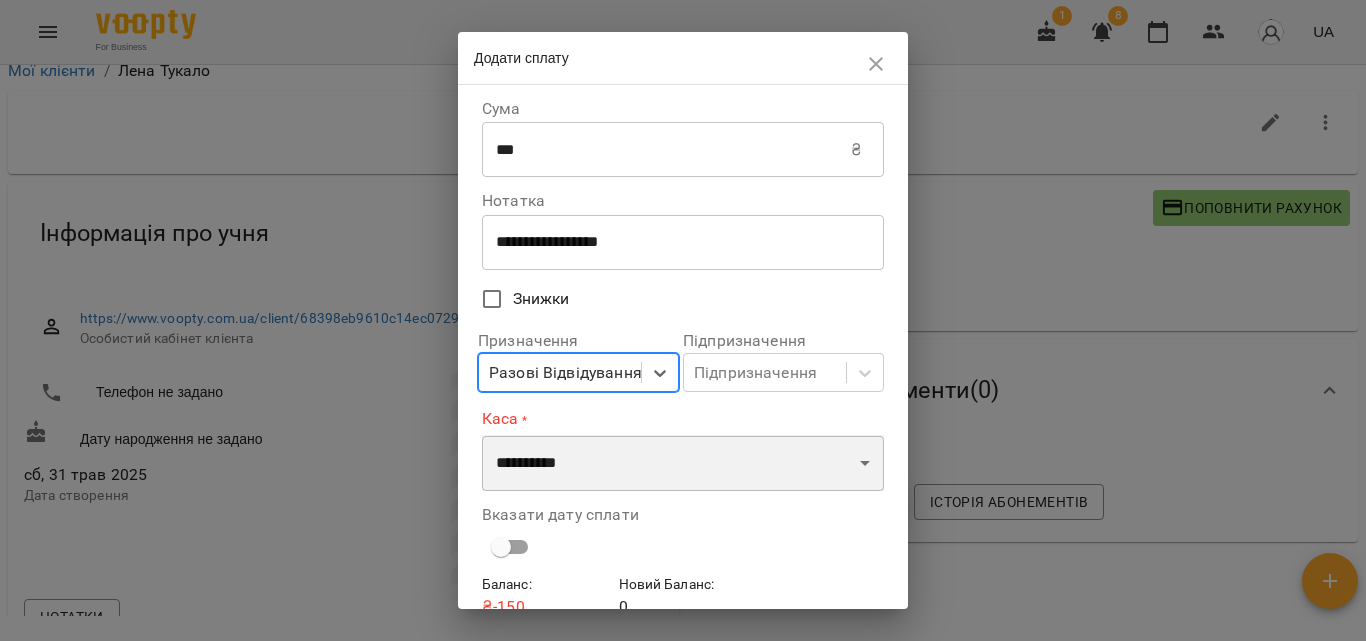 click on "**********" at bounding box center [683, 463] 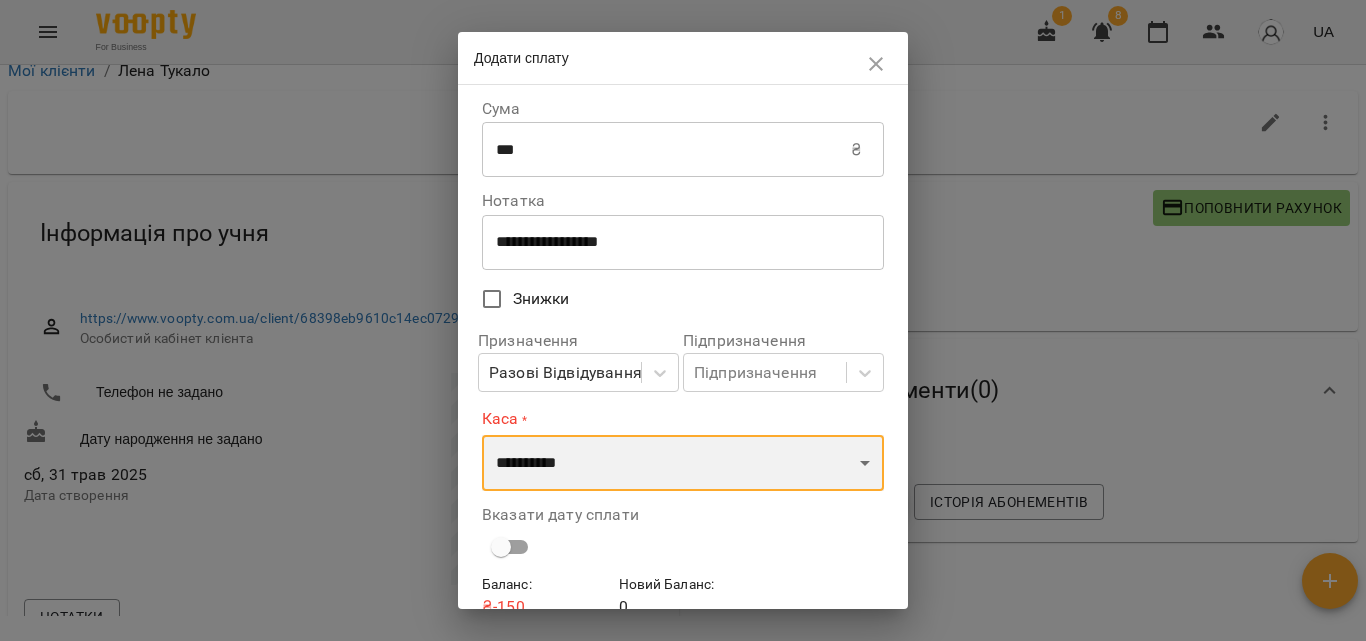 select on "****" 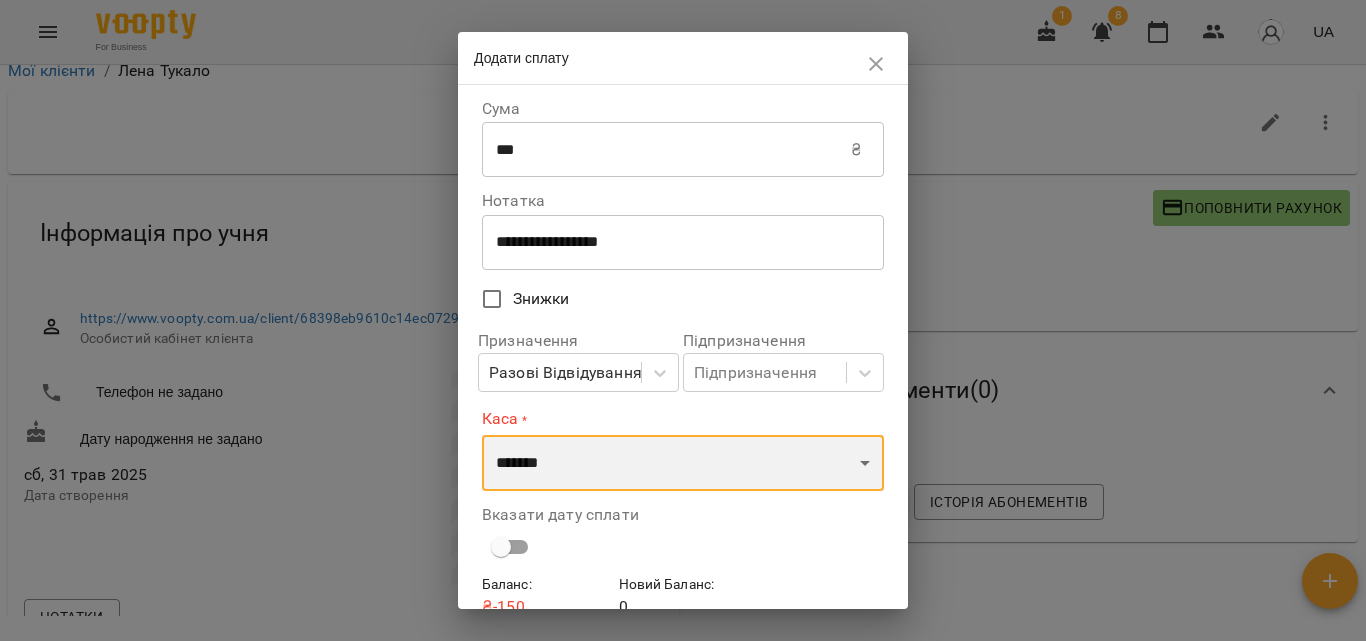 click on "**********" at bounding box center (683, 463) 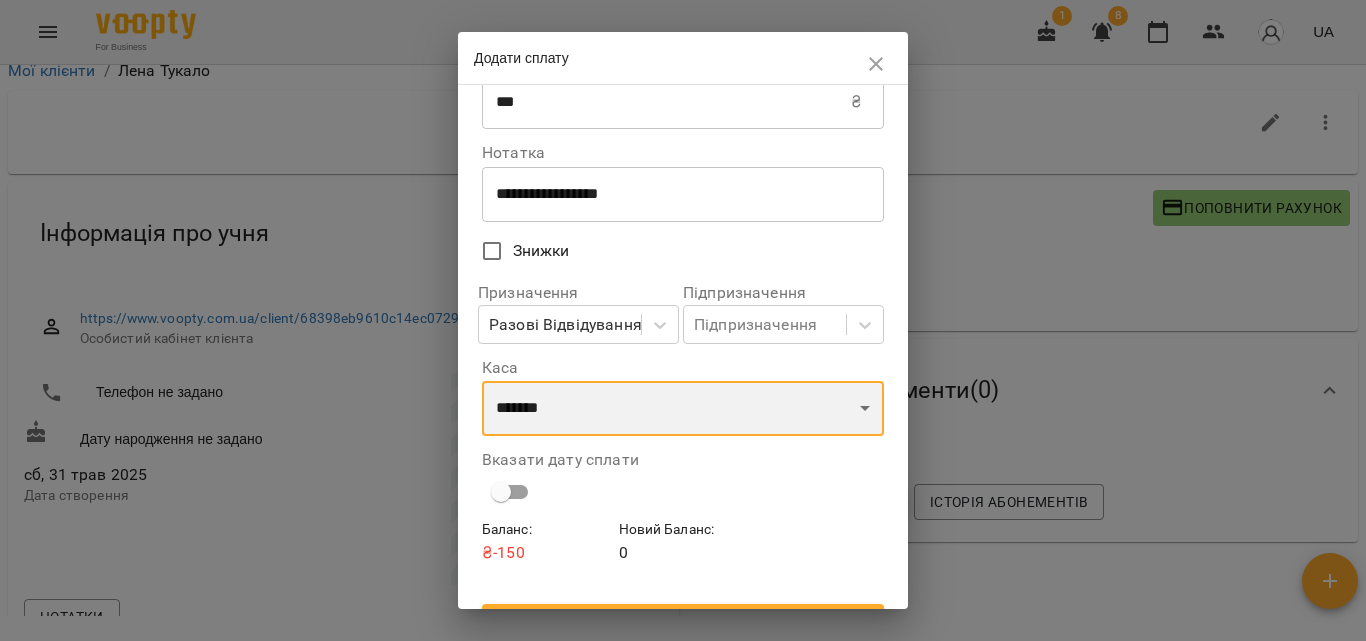 scroll, scrollTop: 90, scrollLeft: 0, axis: vertical 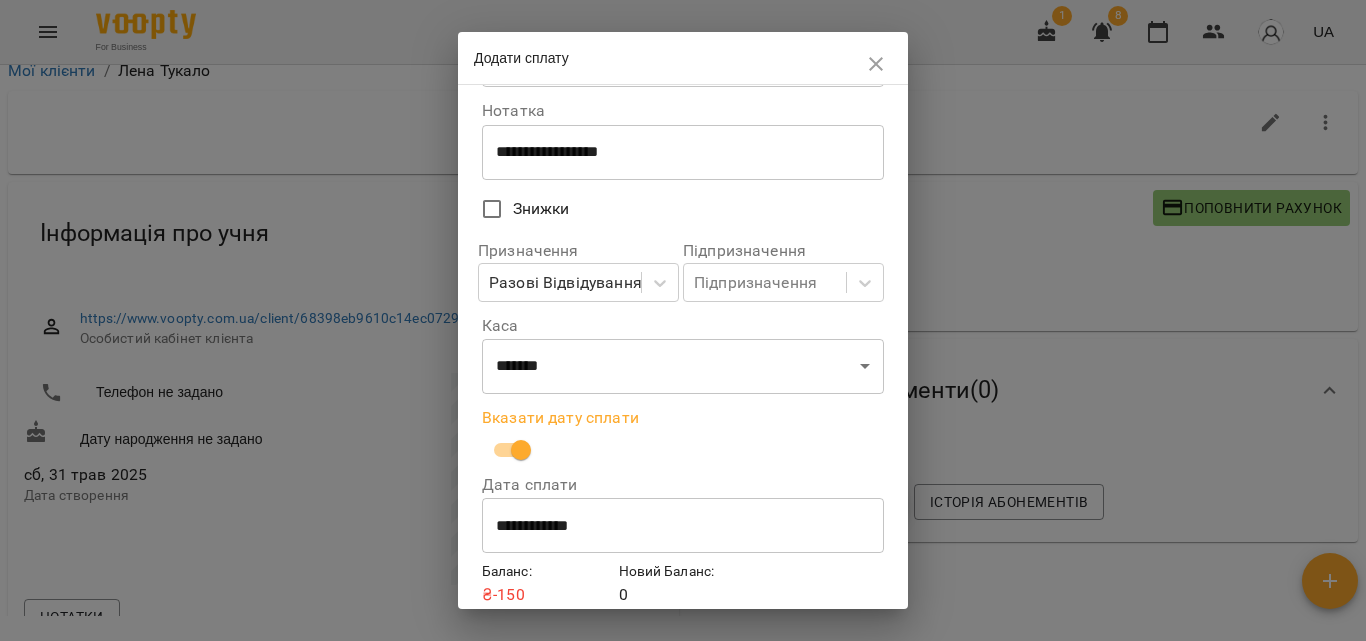 click on "**********" at bounding box center [683, 526] 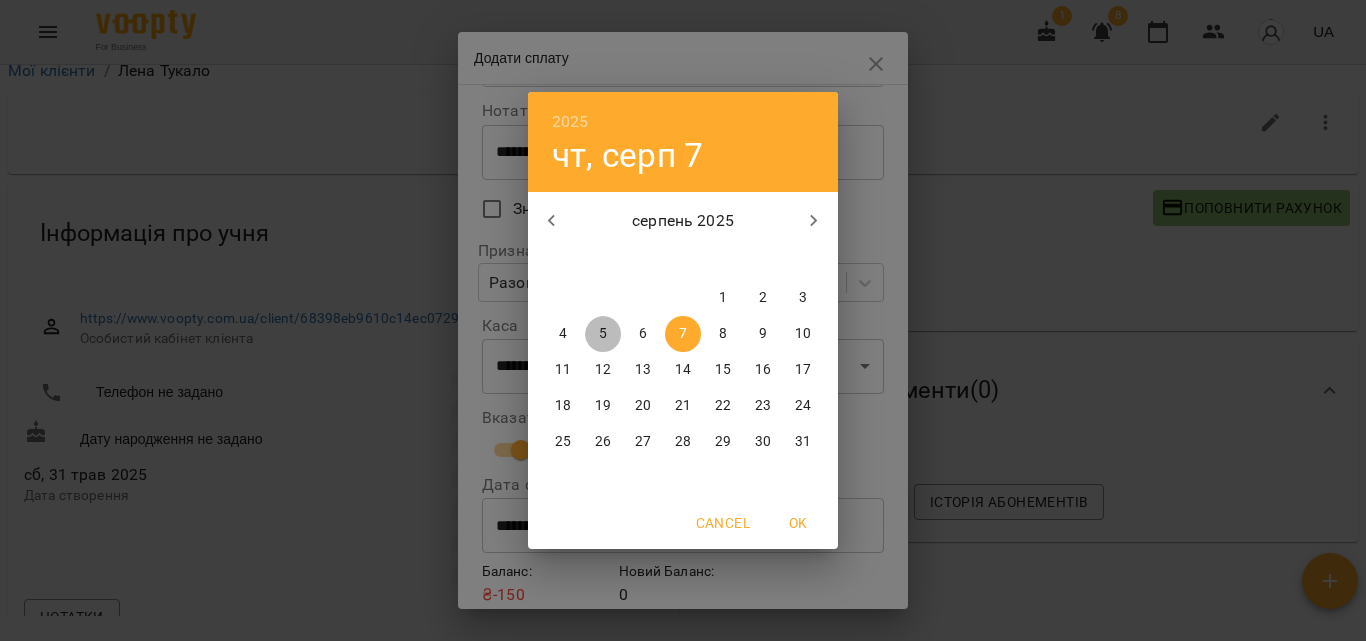 click on "5" at bounding box center (603, 334) 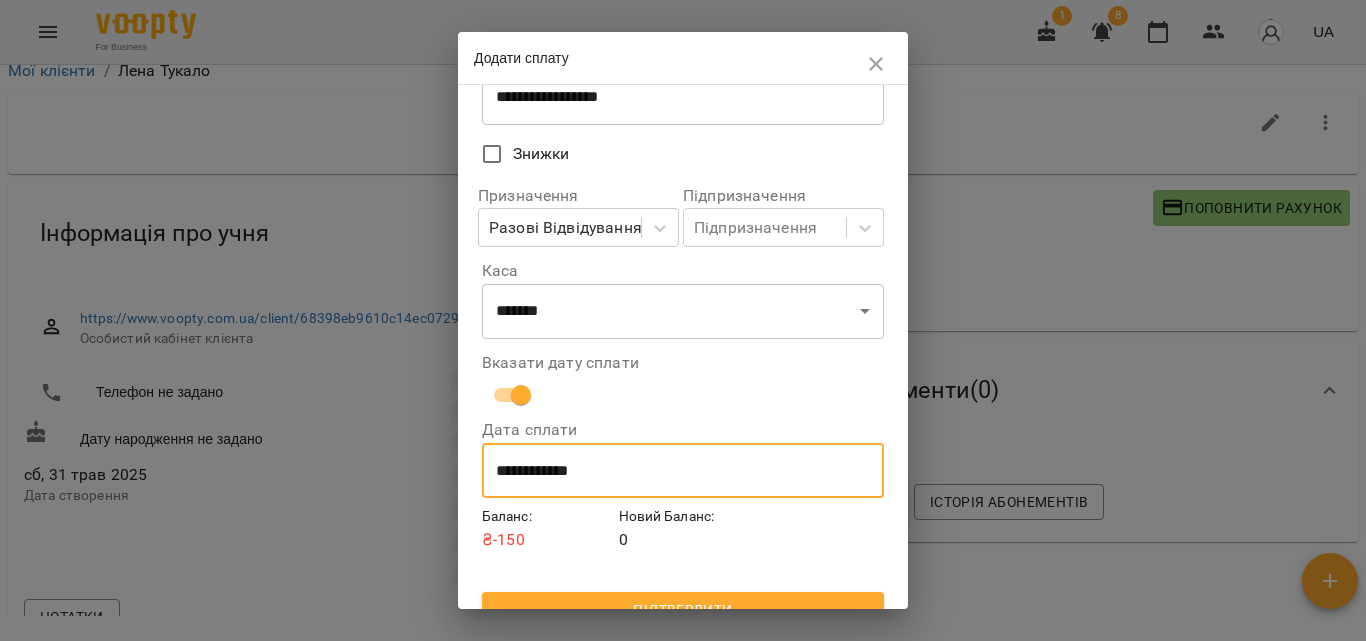 scroll, scrollTop: 174, scrollLeft: 0, axis: vertical 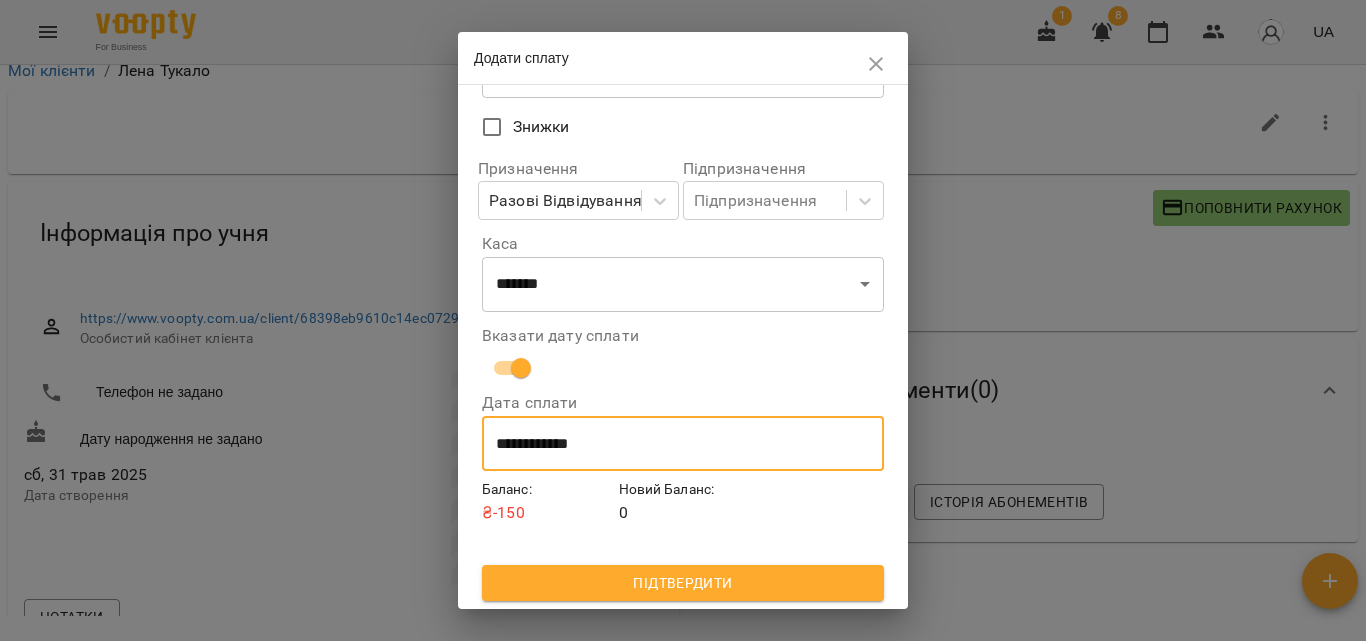 click on "Підтвердити" at bounding box center [683, 583] 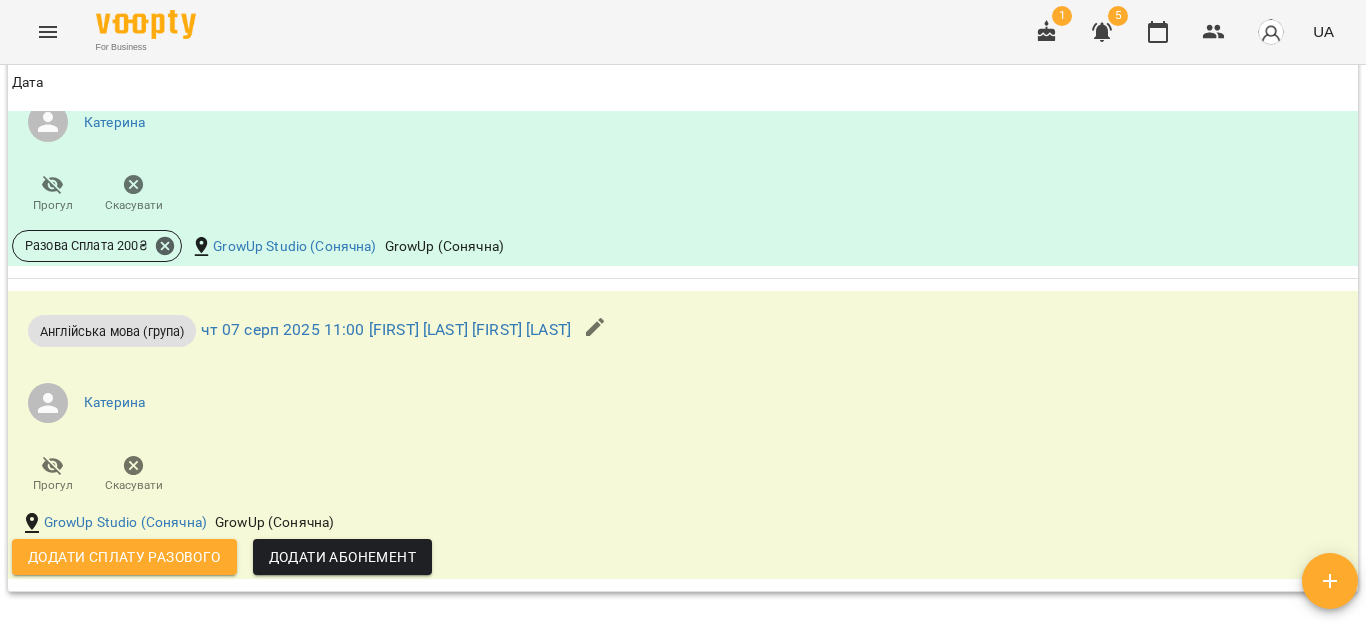 scroll, scrollTop: 1637, scrollLeft: 0, axis: vertical 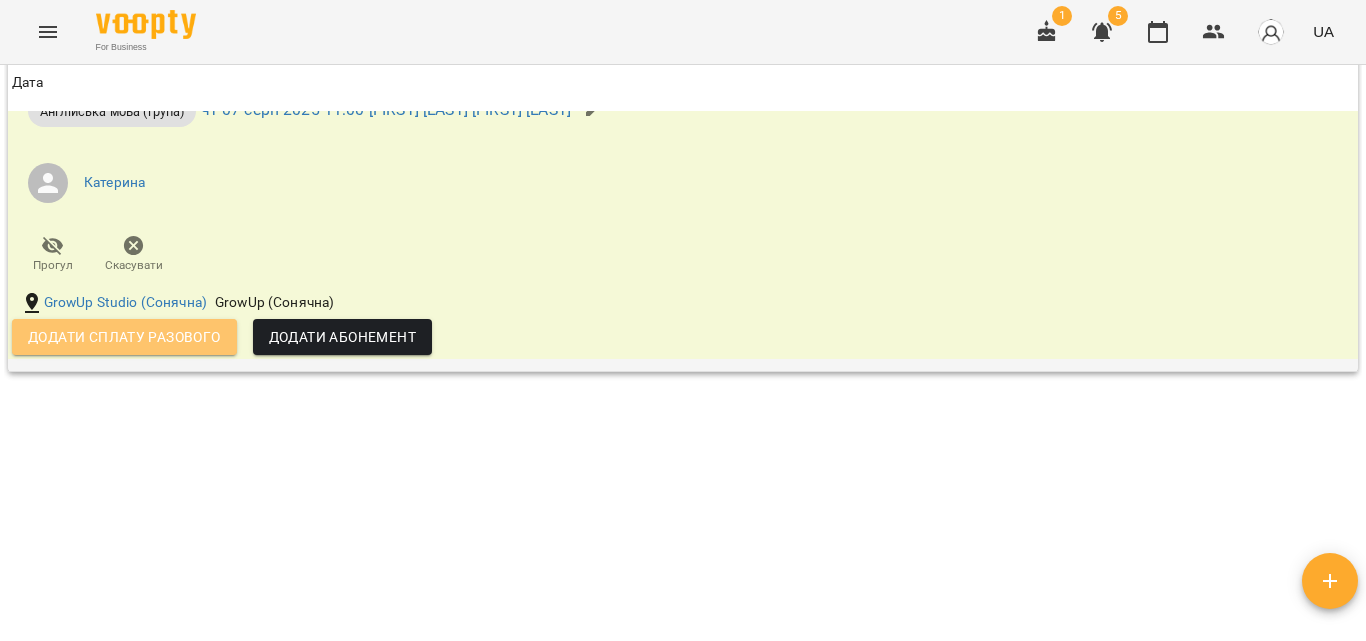click on "Додати сплату разового" at bounding box center (124, 337) 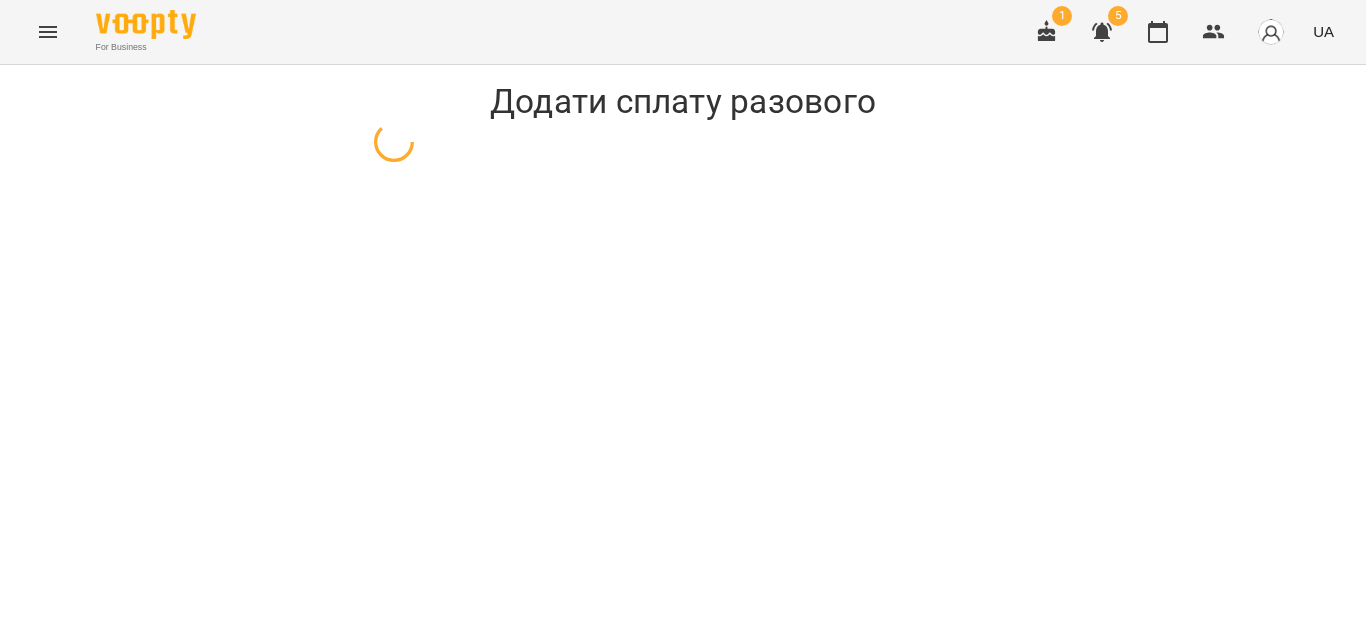 scroll, scrollTop: 0, scrollLeft: 0, axis: both 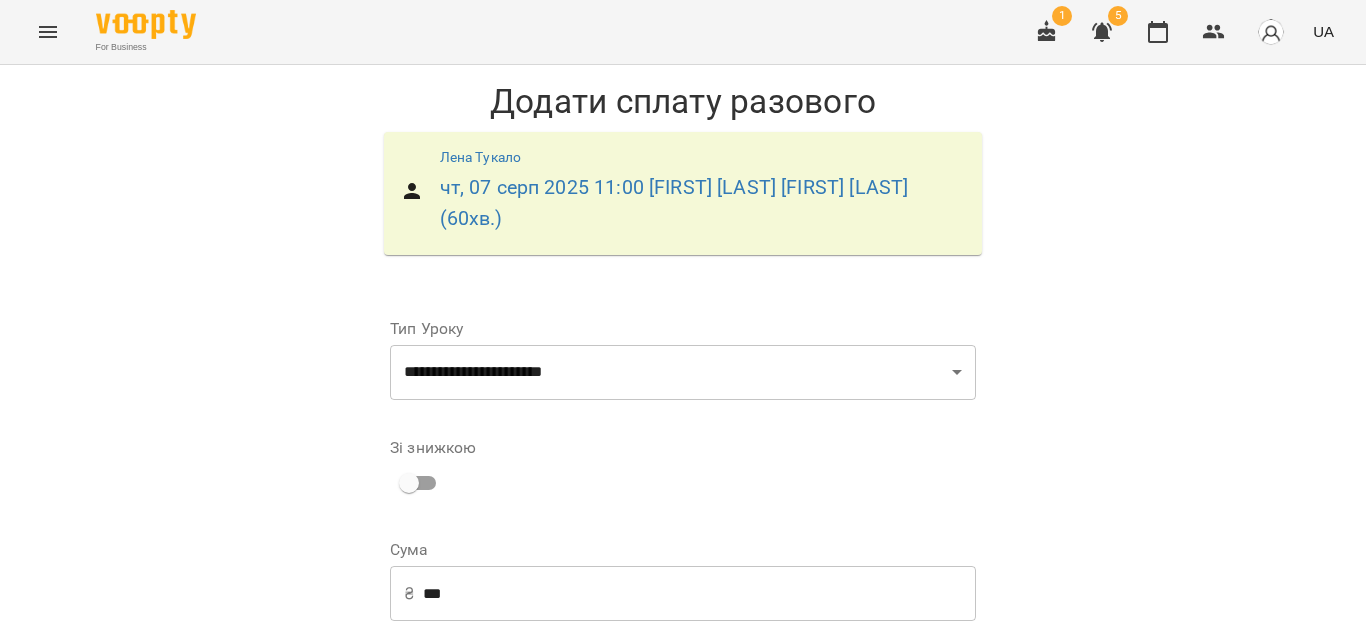 click on "**********" at bounding box center [831, 716] 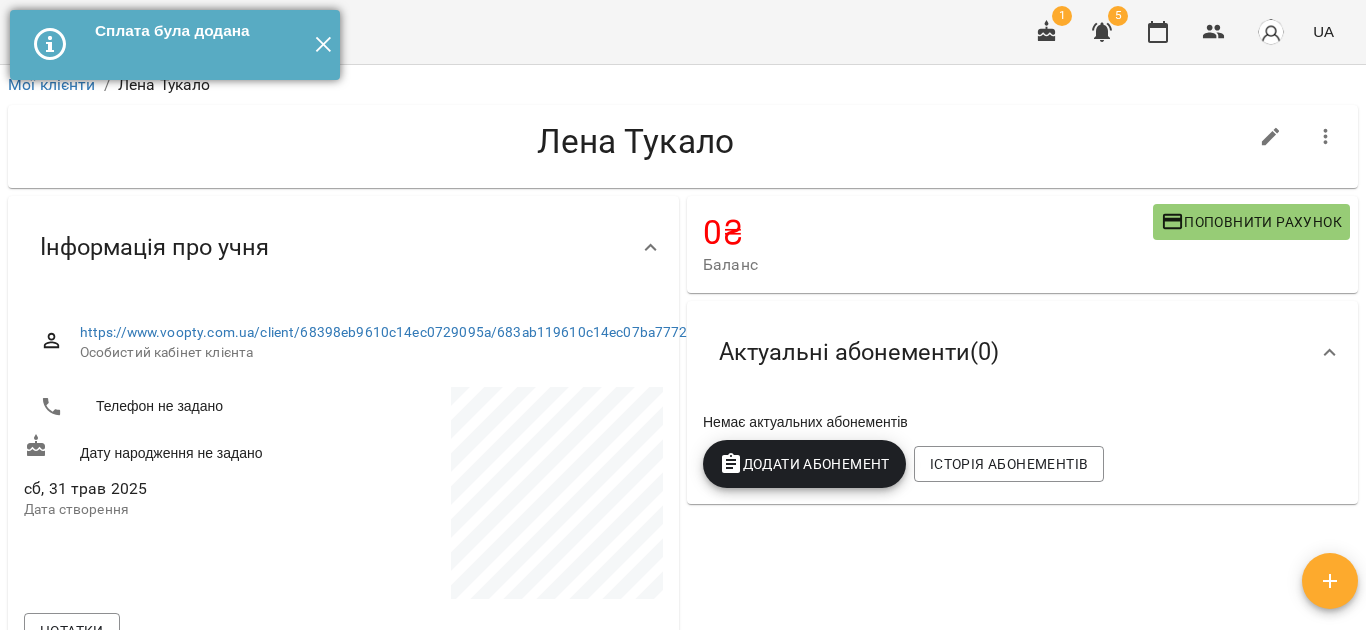 click on "✕" at bounding box center (323, 45) 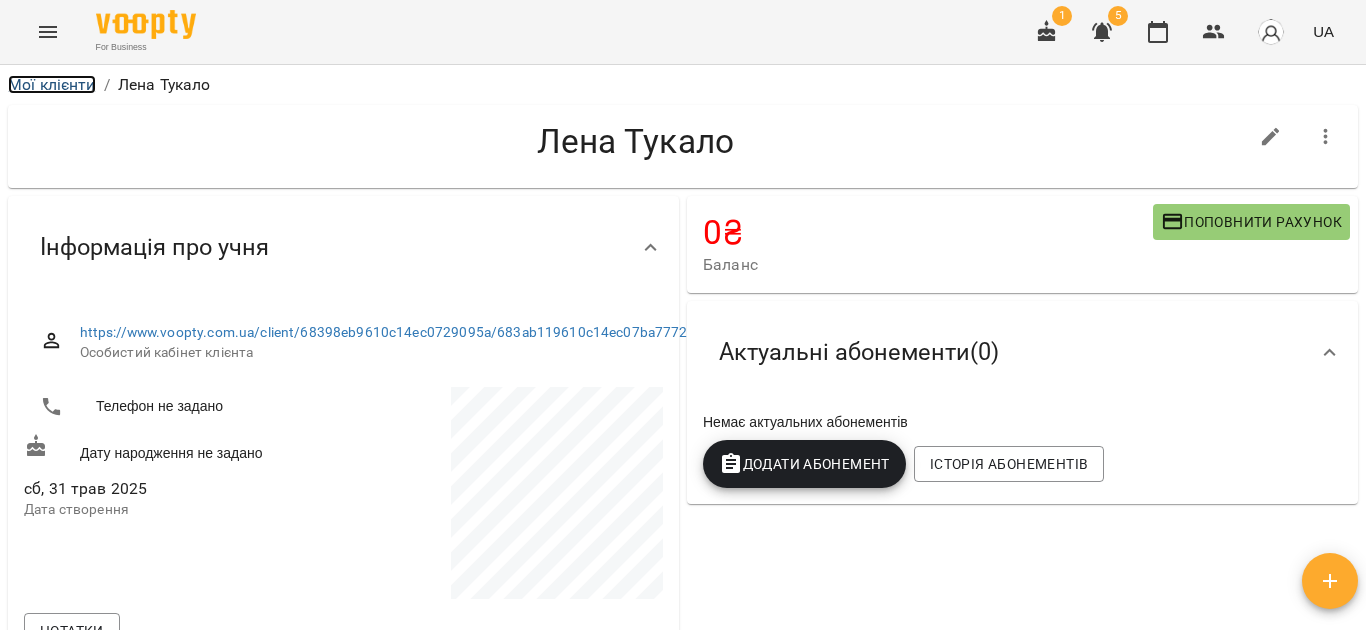 click on "Мої клієнти" at bounding box center [52, 84] 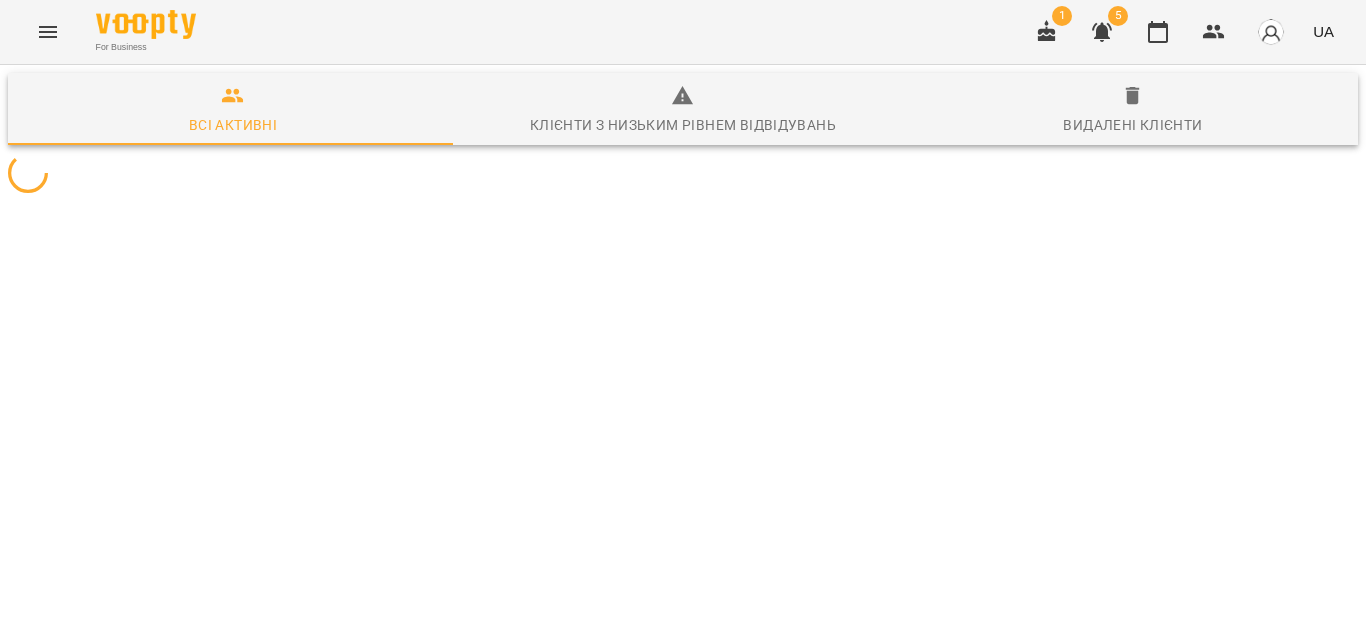 scroll, scrollTop: 0, scrollLeft: 0, axis: both 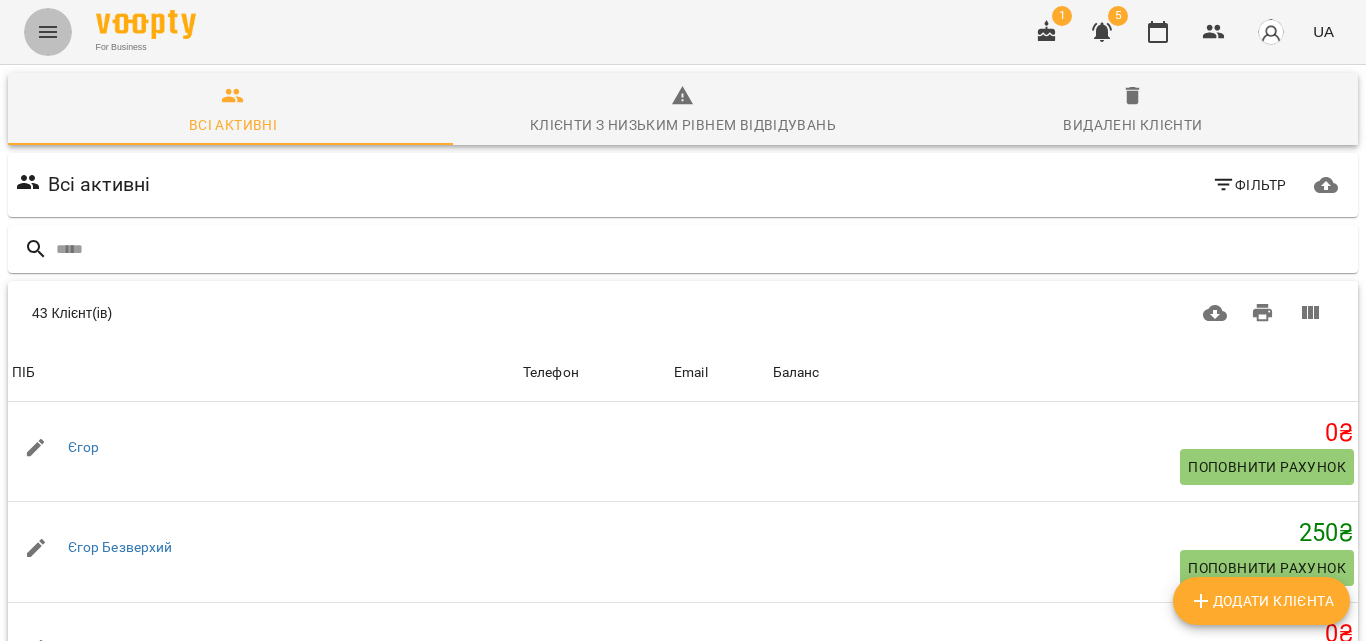 click 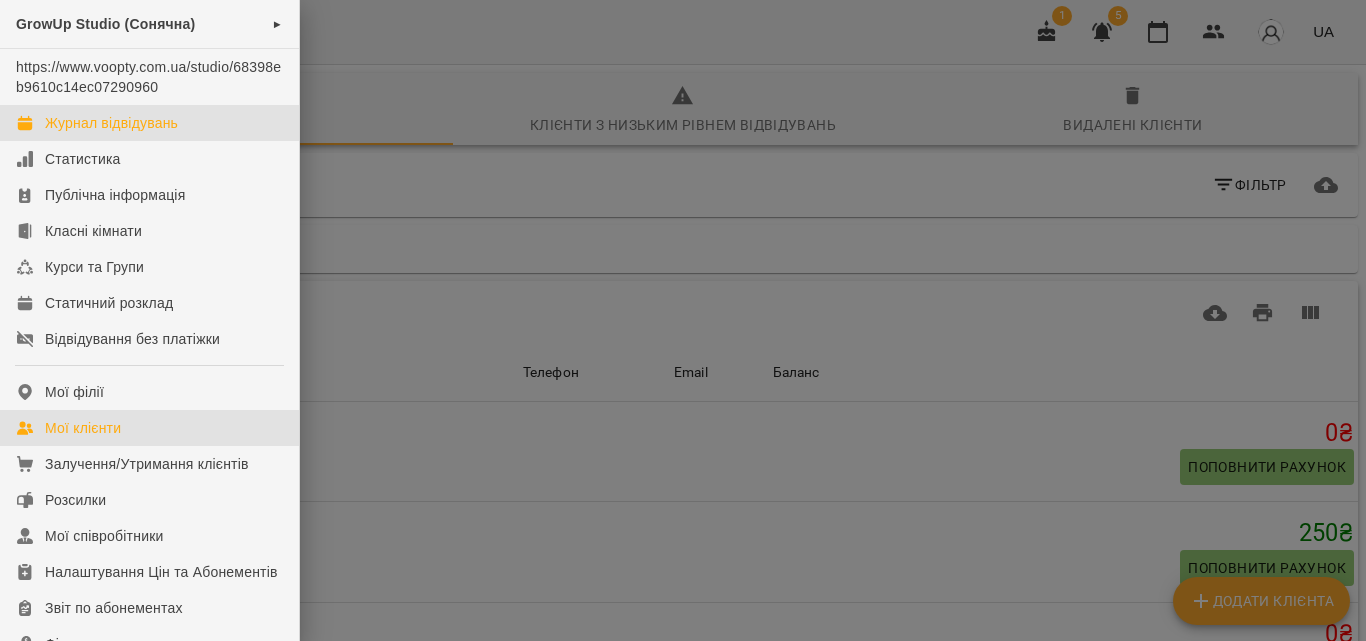 click on "Журнал відвідувань" at bounding box center (149, 123) 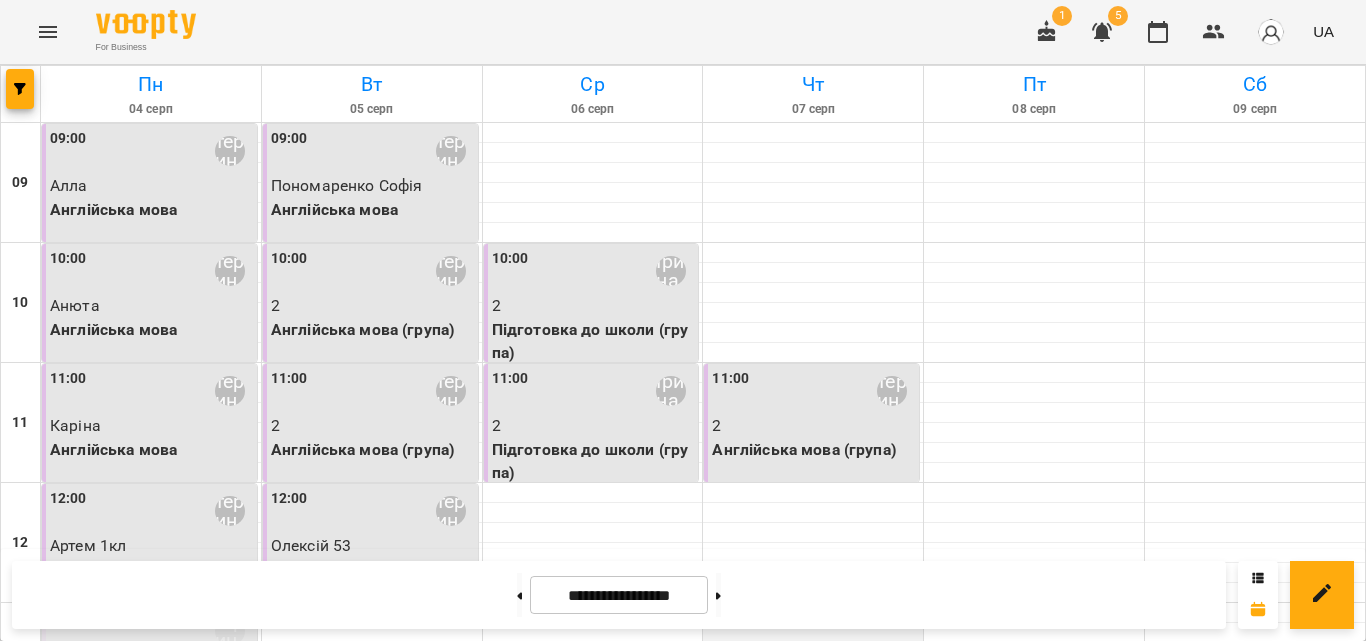 scroll, scrollTop: 200, scrollLeft: 0, axis: vertical 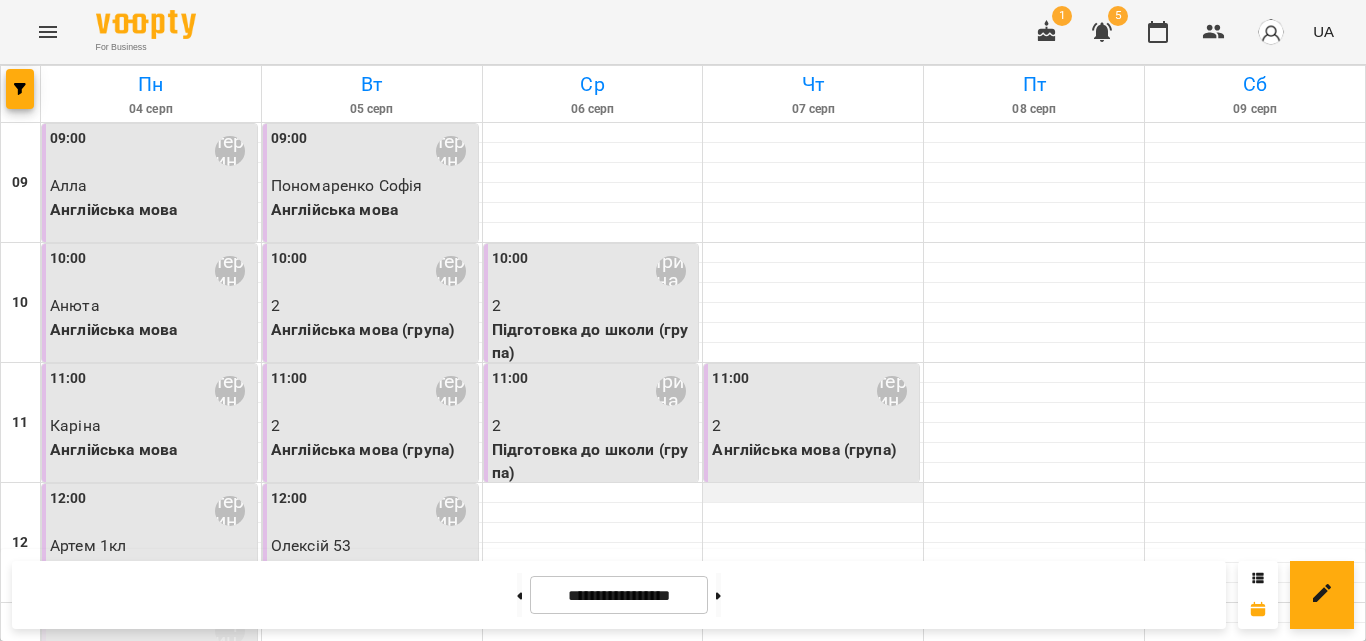 click at bounding box center (813, 493) 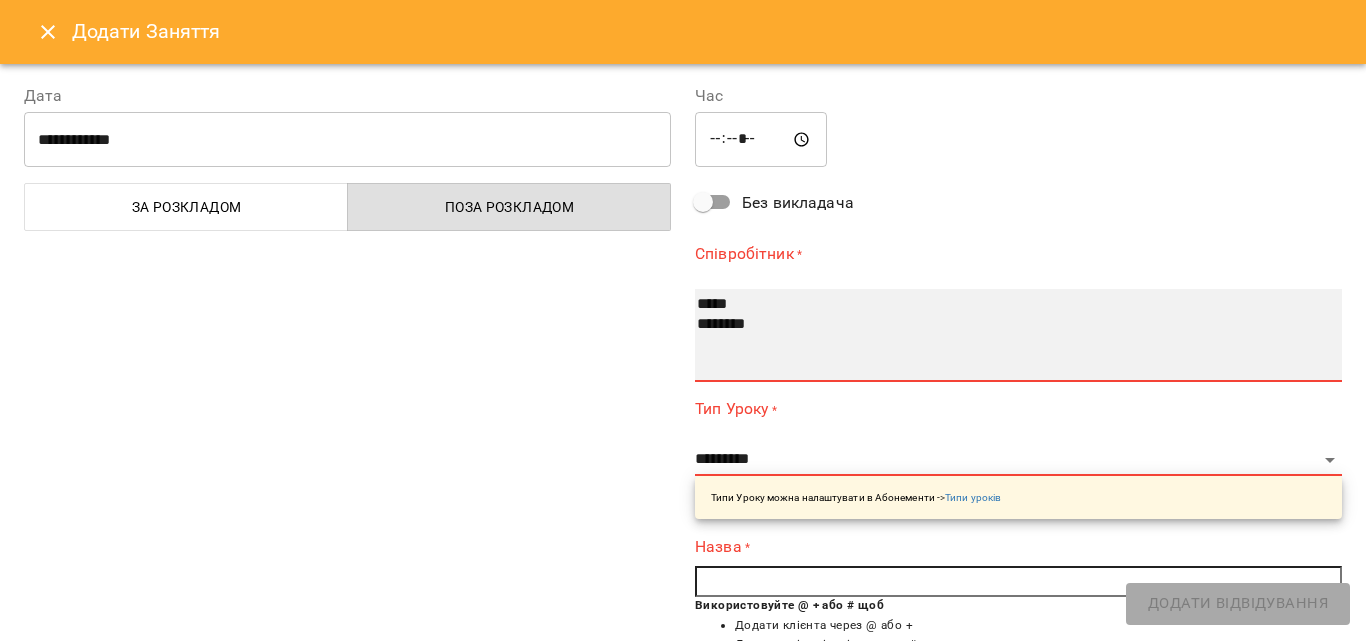 select on "**********" 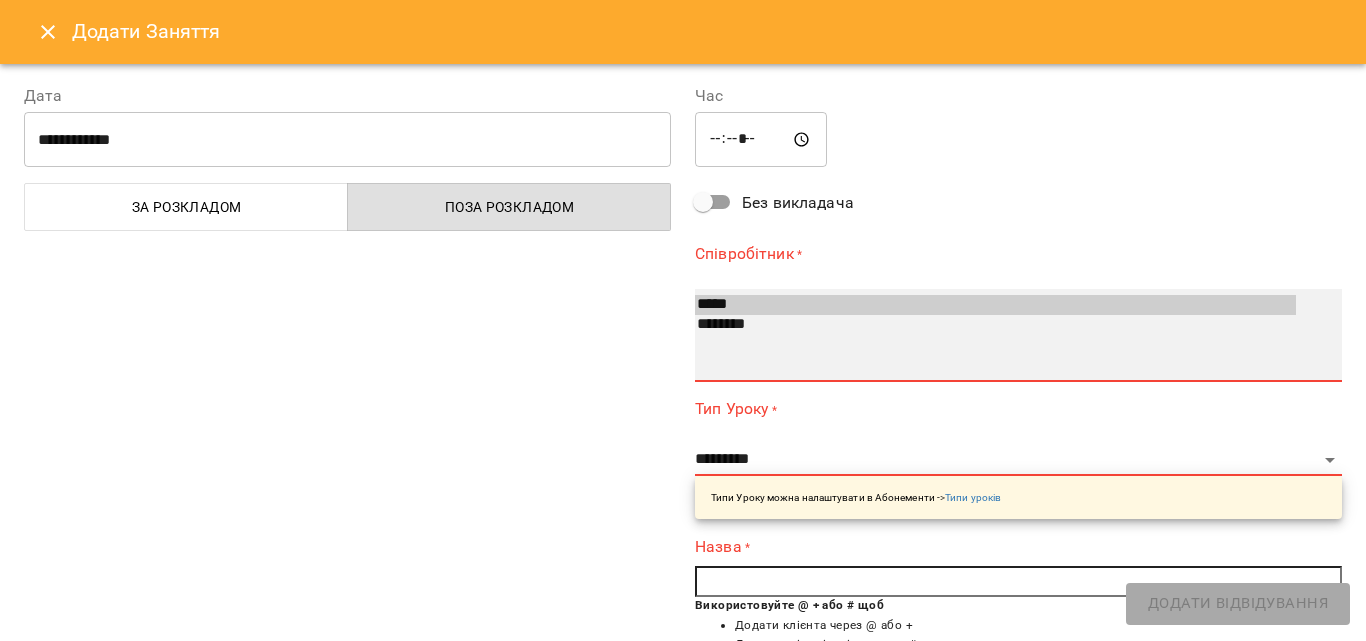 click on "********" at bounding box center [995, 325] 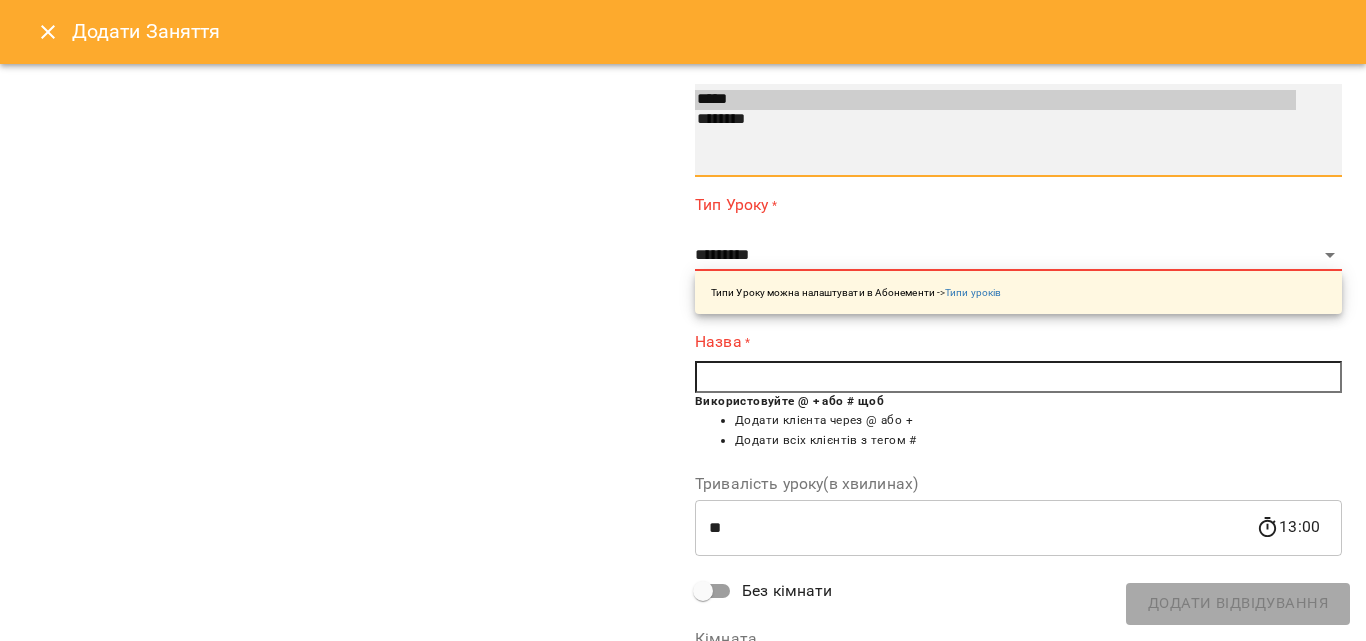 scroll, scrollTop: 200, scrollLeft: 0, axis: vertical 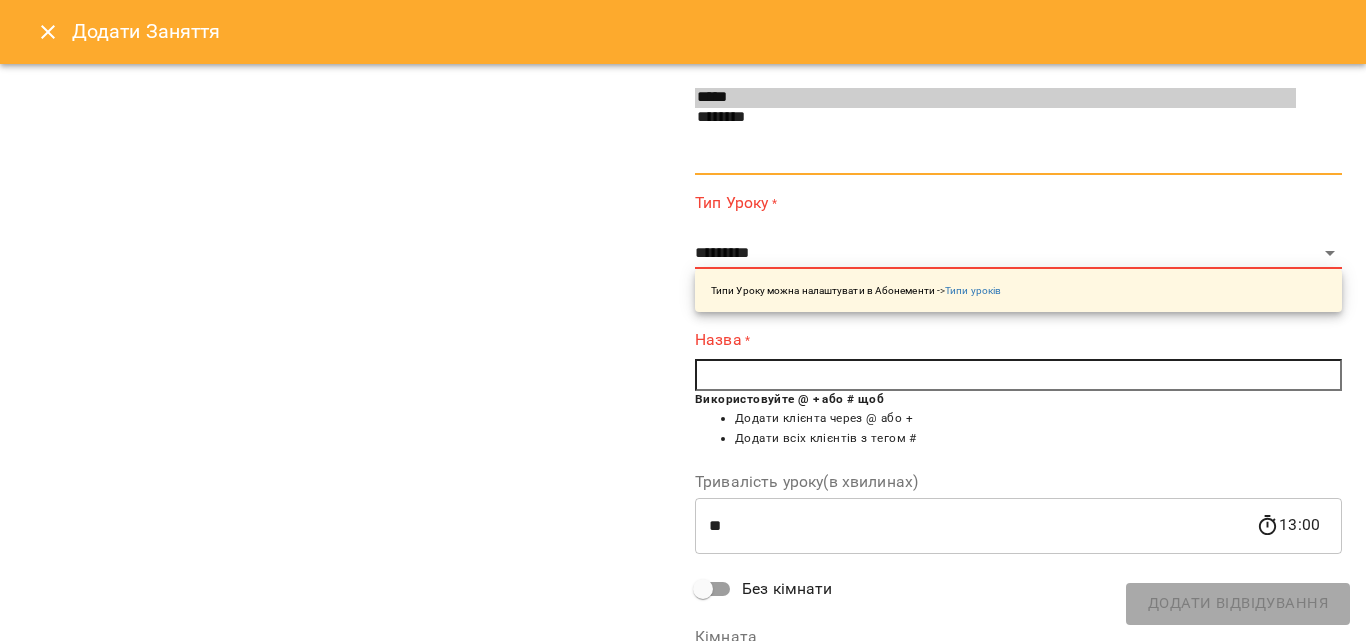 click on "Типи Уроку можна налаштувати в Абонементи ->  Типи уроків" at bounding box center (1018, 290) 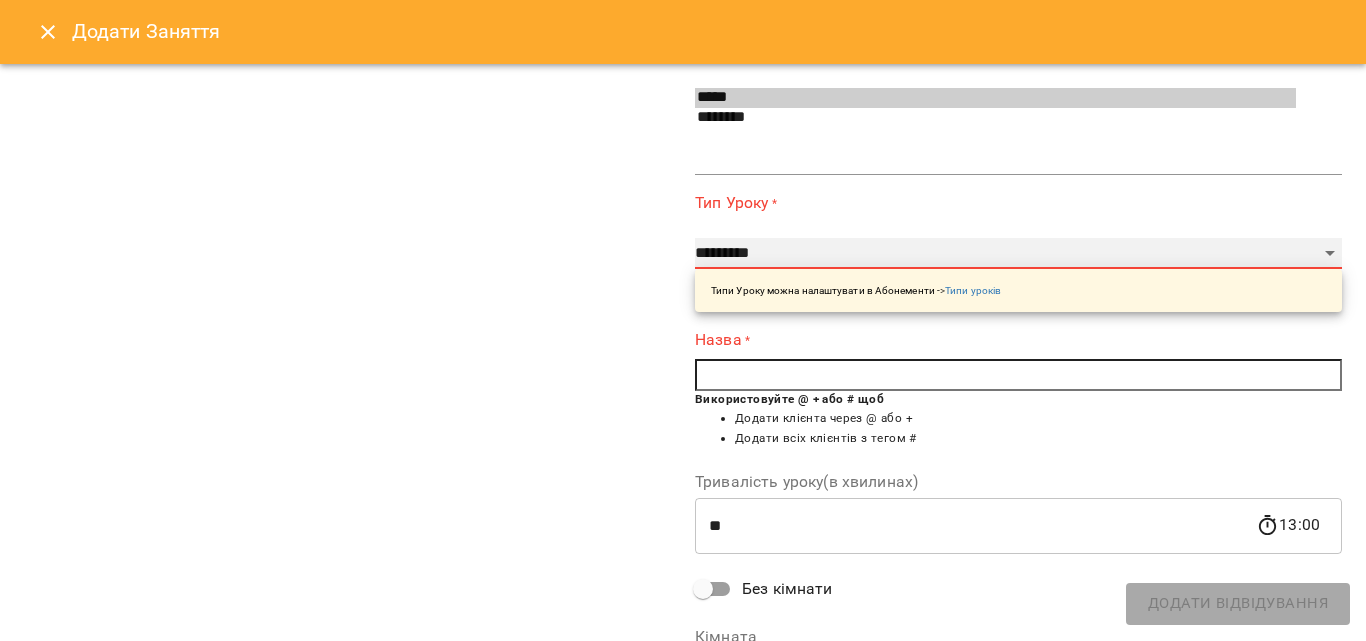 click on "**********" at bounding box center [1018, 254] 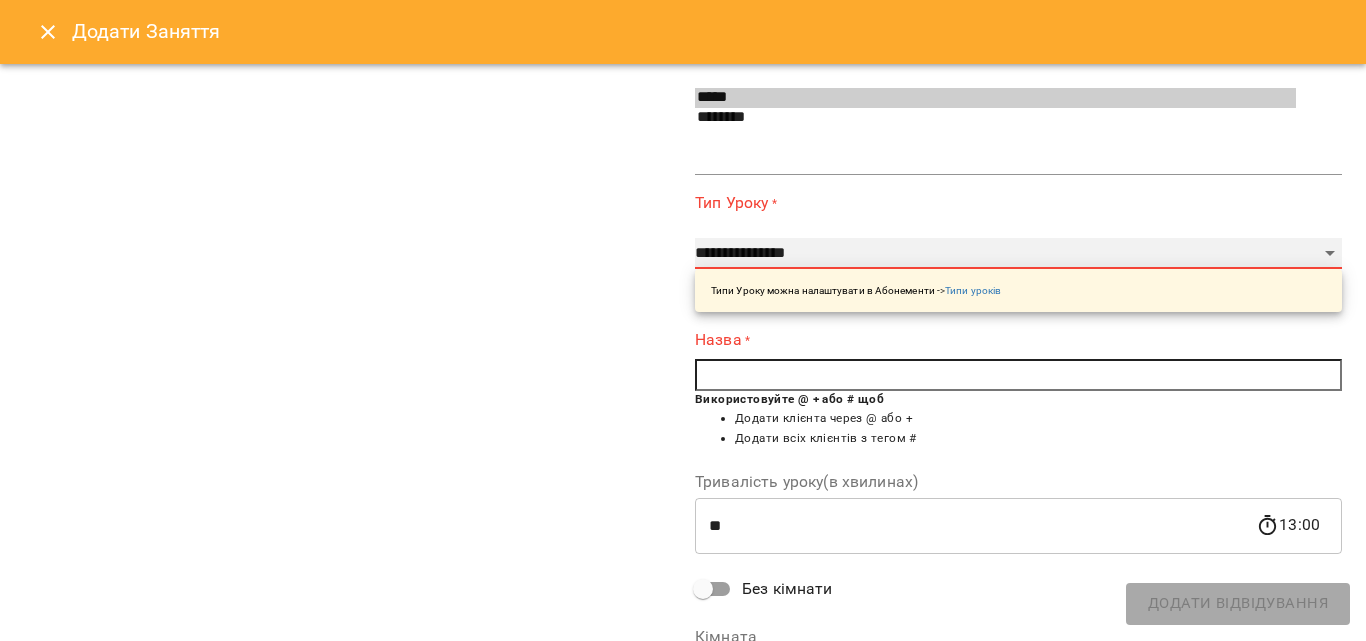 click on "**********" at bounding box center [1018, 254] 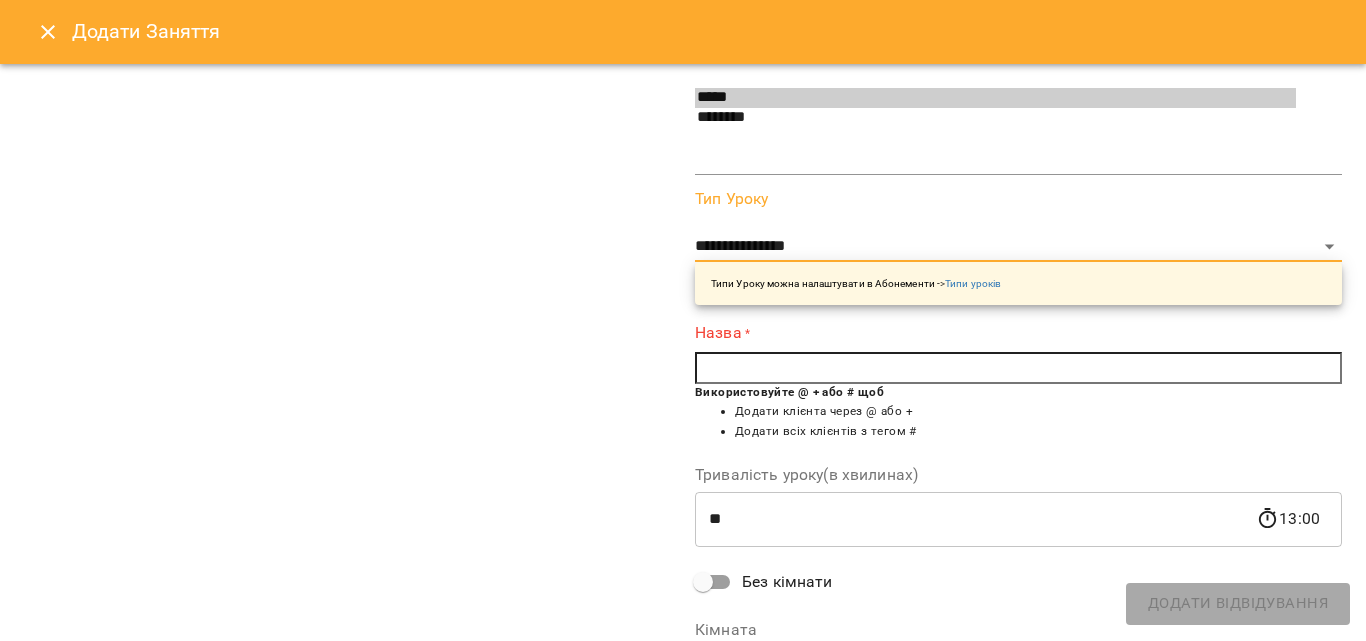 click at bounding box center [1018, 368] 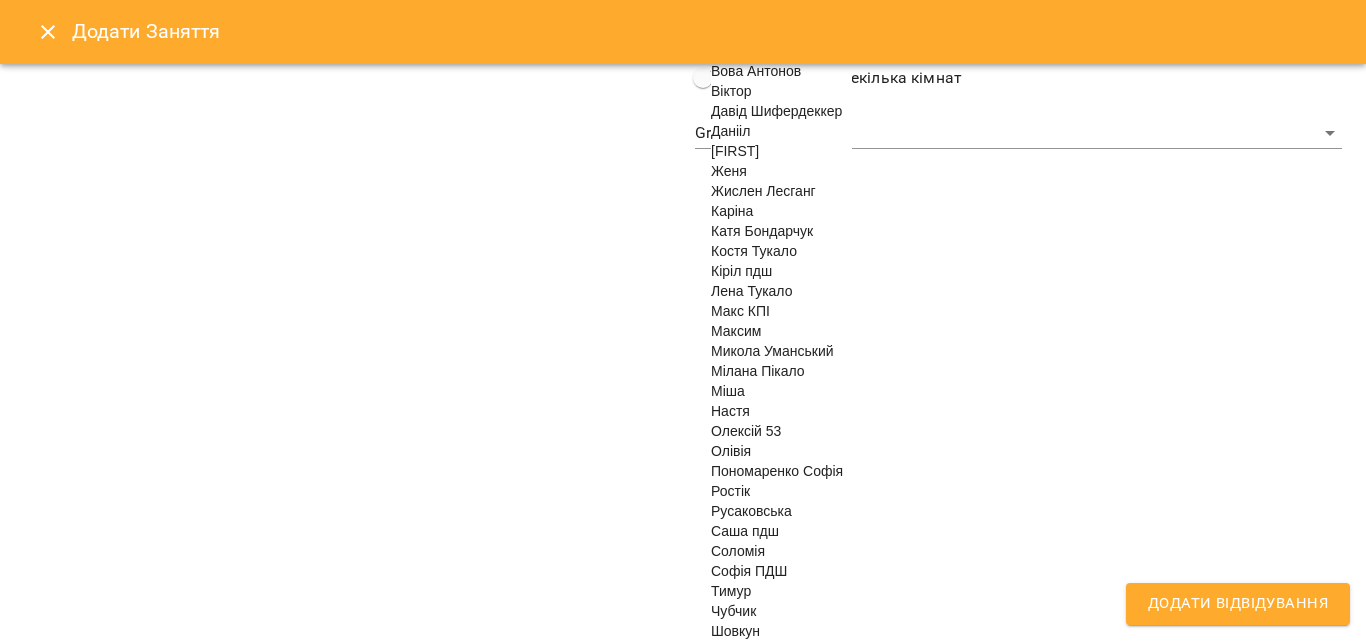 click on "Олексій 53" at bounding box center (746, 431) 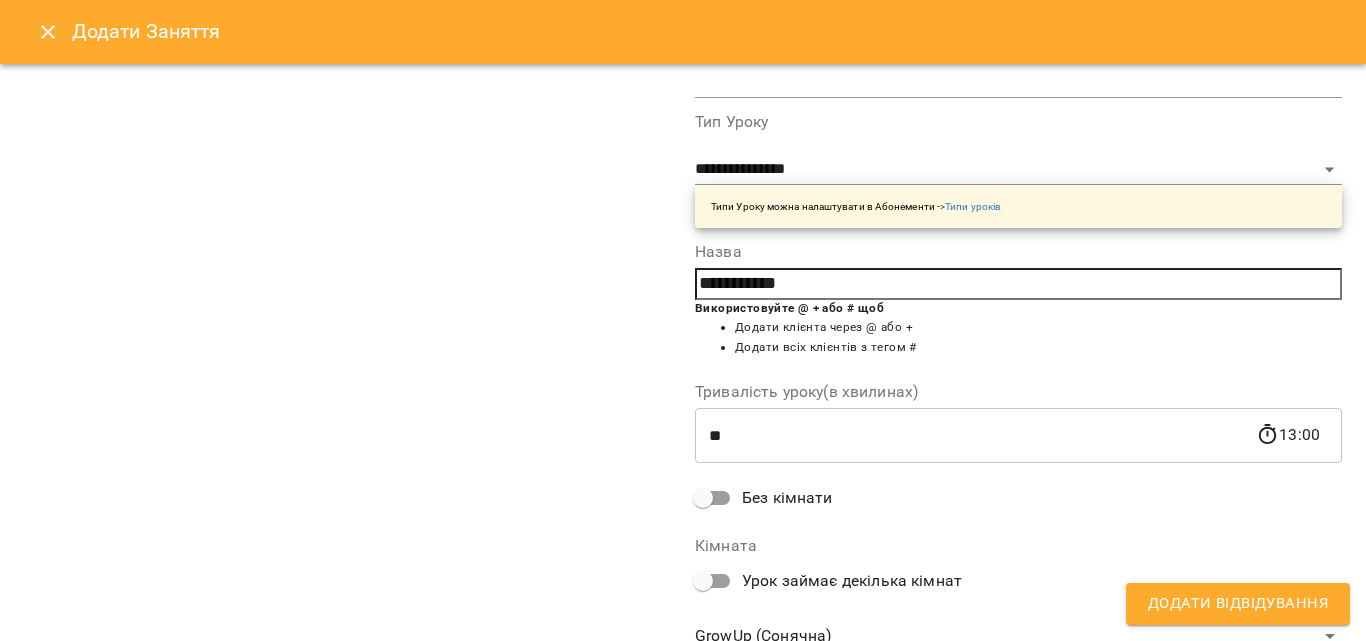 scroll, scrollTop: 356, scrollLeft: 0, axis: vertical 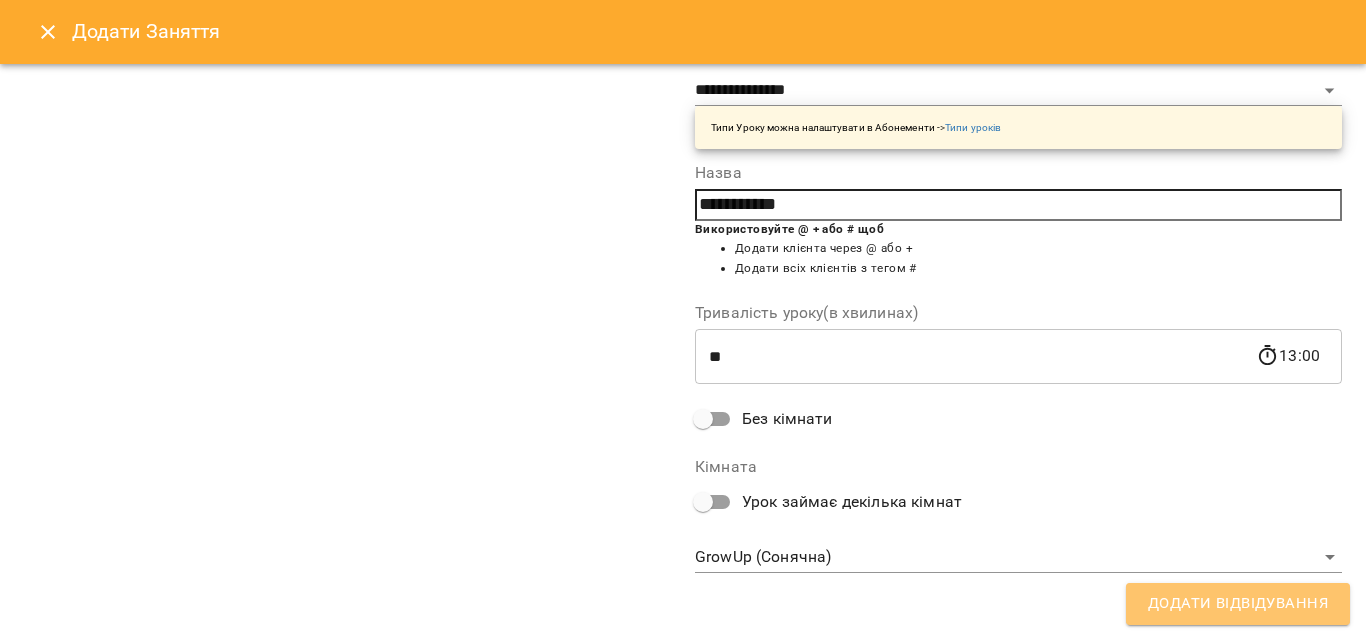 click on "Додати Відвідування" at bounding box center [1238, 604] 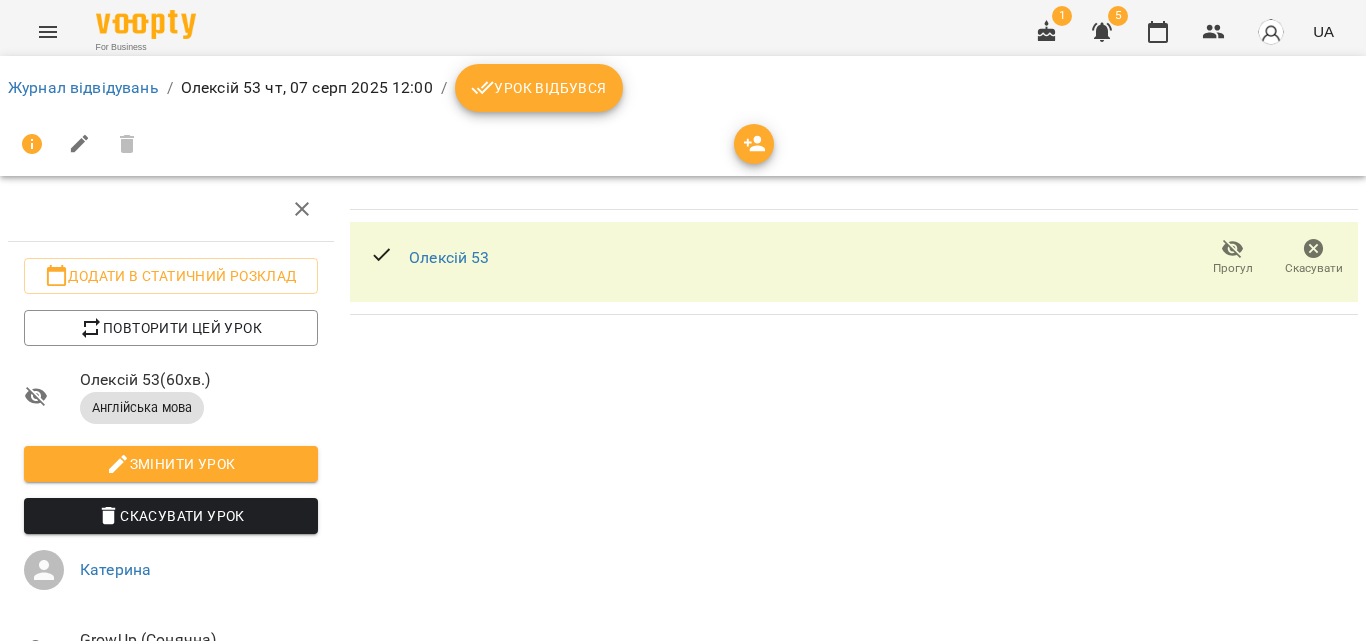 click on "Урок відбувся" at bounding box center [539, 88] 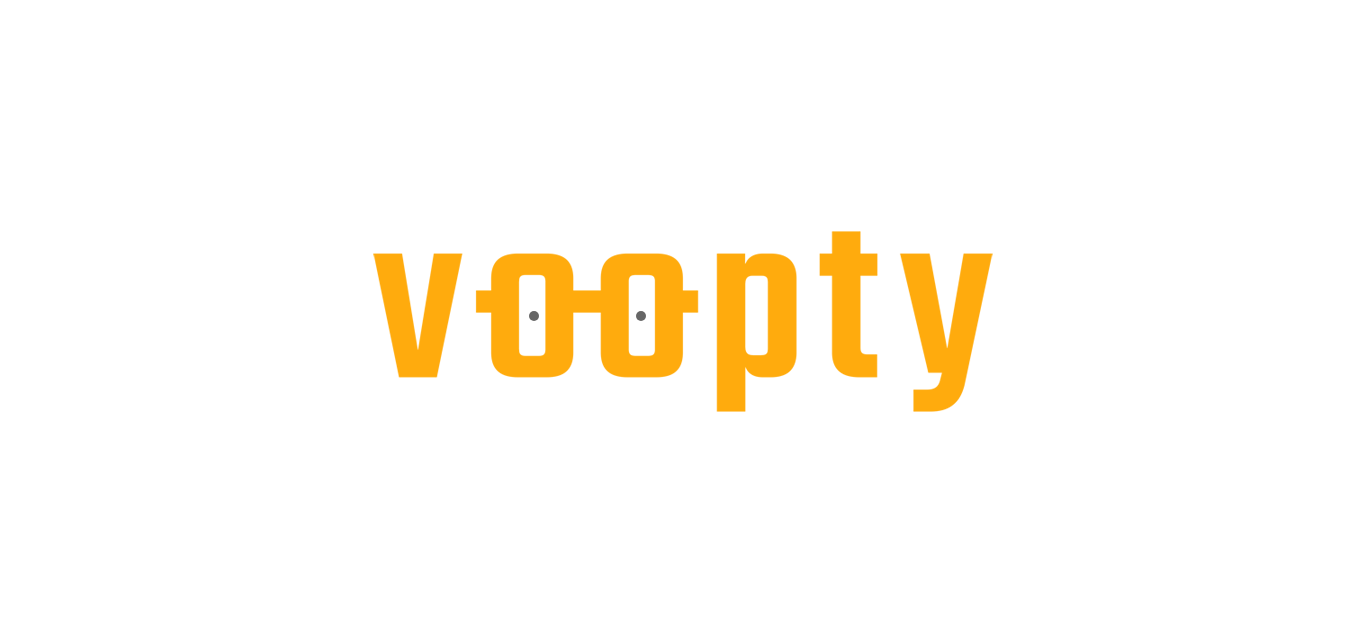 scroll, scrollTop: 0, scrollLeft: 0, axis: both 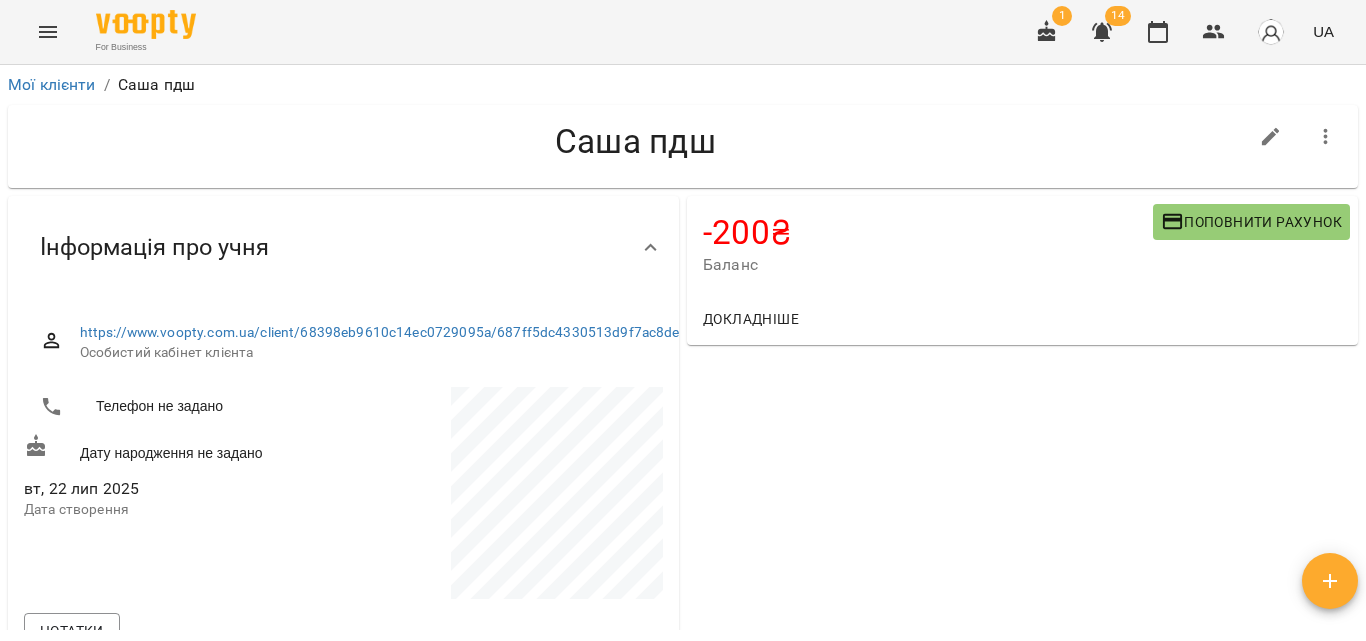 click on "Поповнити рахунок" at bounding box center (1251, 222) 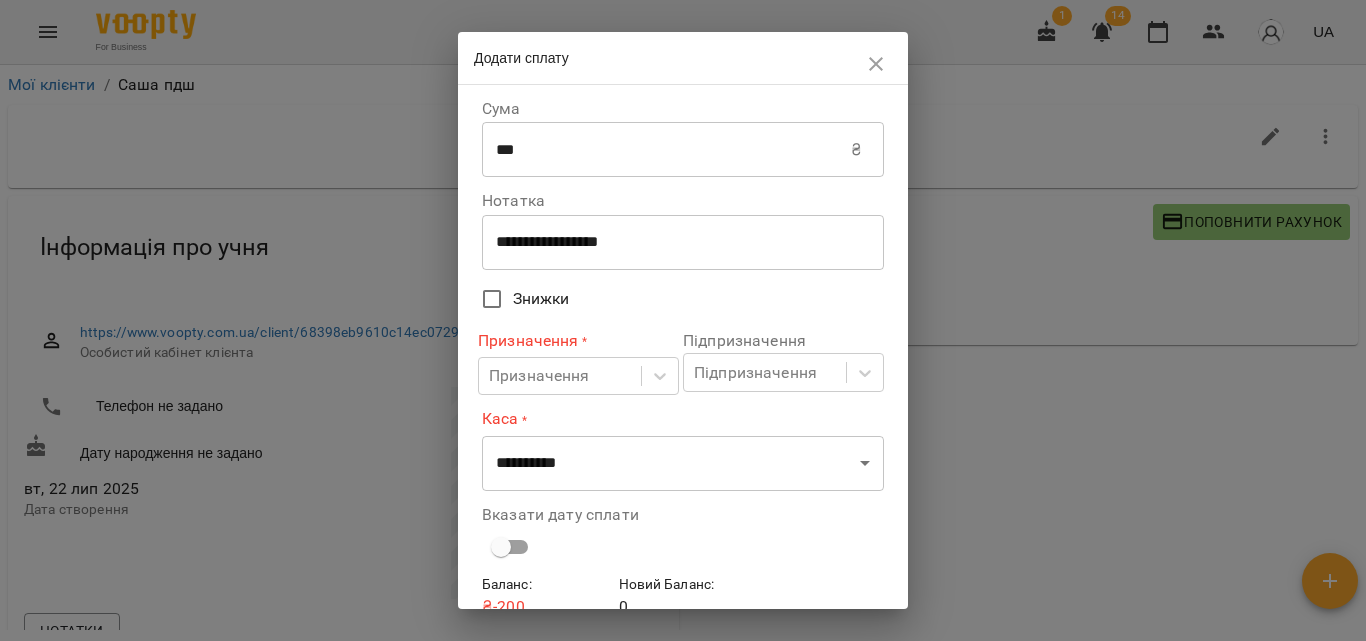 click on "***" at bounding box center (666, 150) 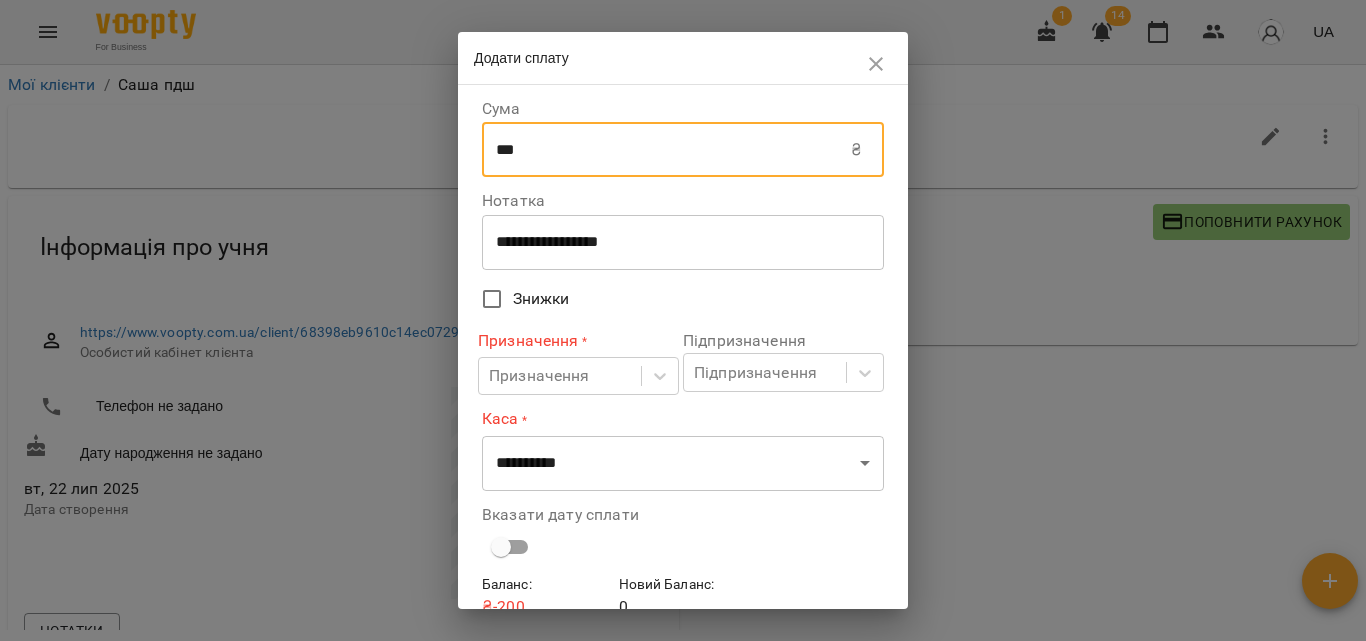 drag, startPoint x: 654, startPoint y: 150, endPoint x: 504, endPoint y: 190, distance: 155.24174 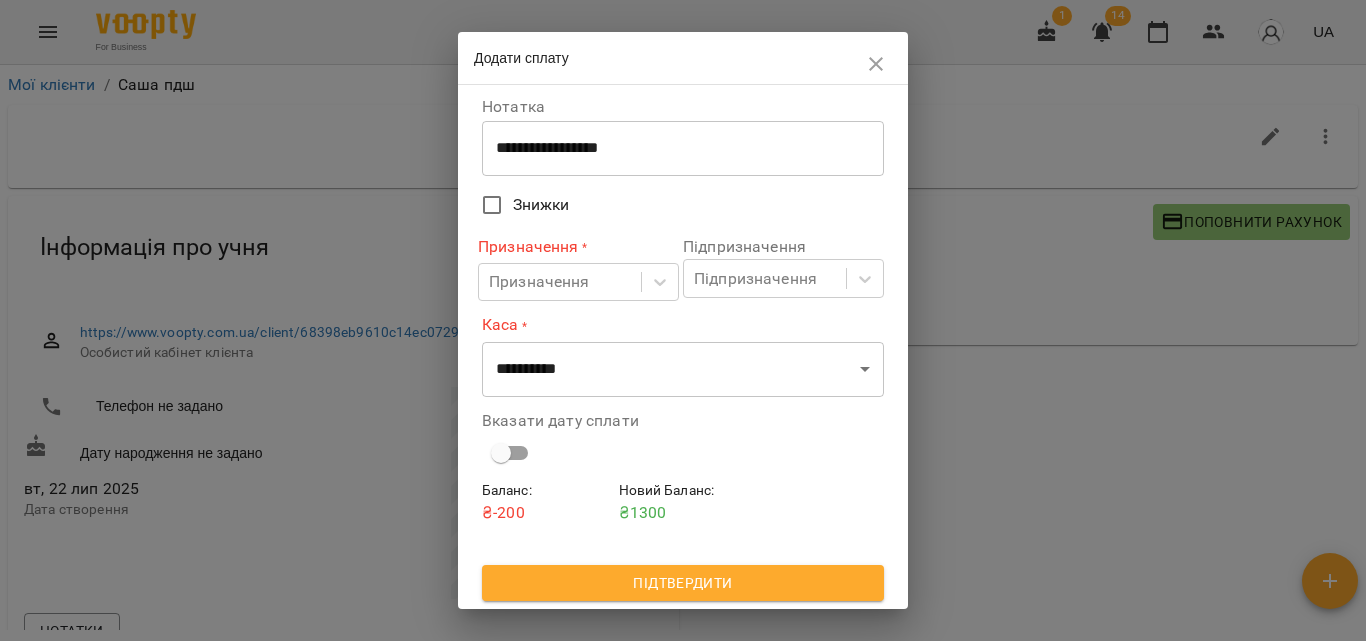 scroll, scrollTop: 0, scrollLeft: 0, axis: both 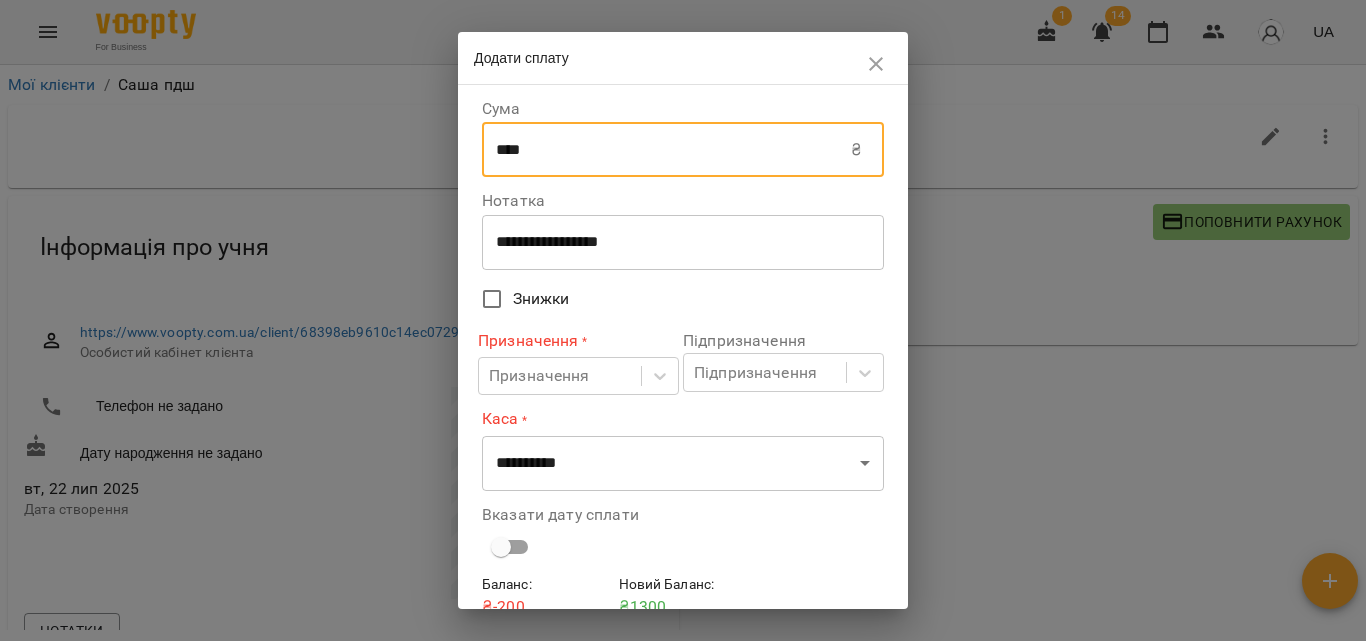 type on "****" 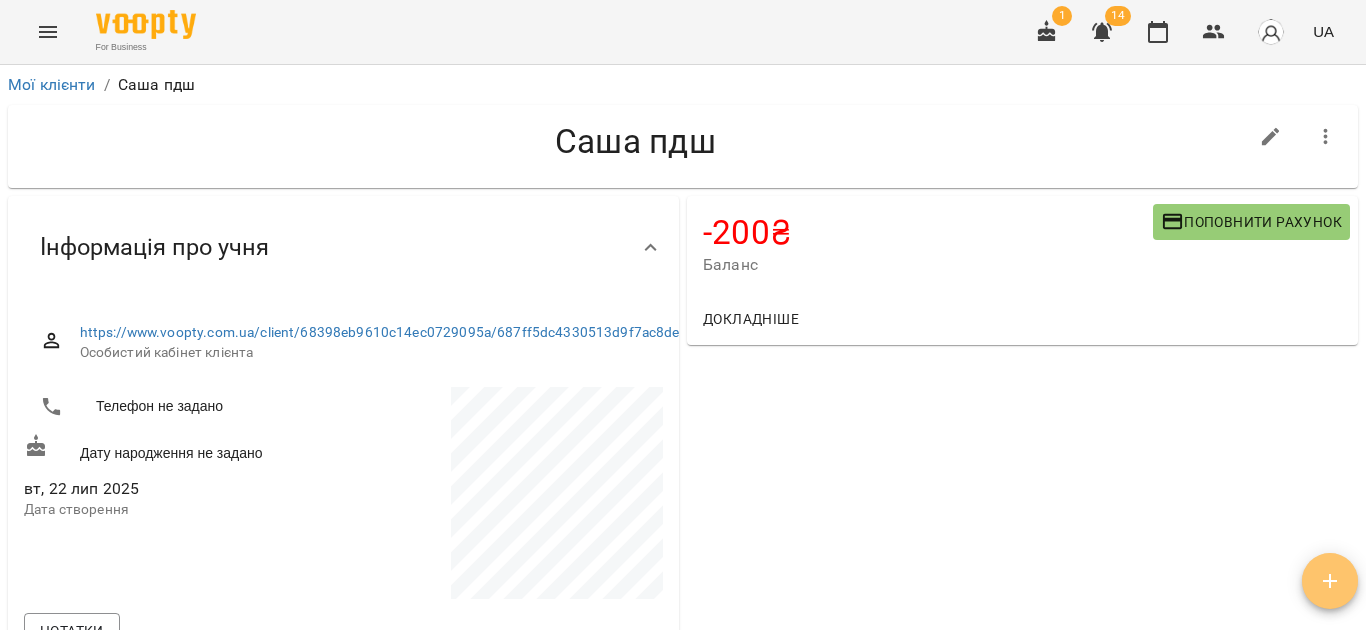 click 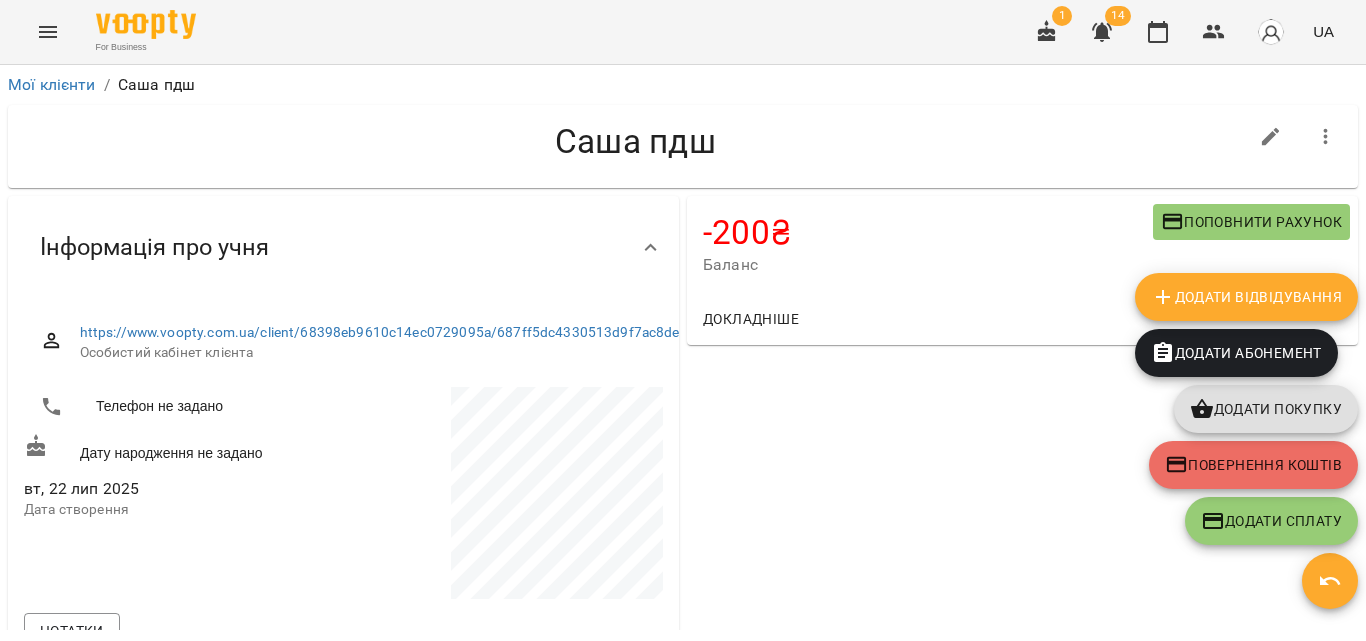 click on "Додати Абонемент" at bounding box center [1236, 353] 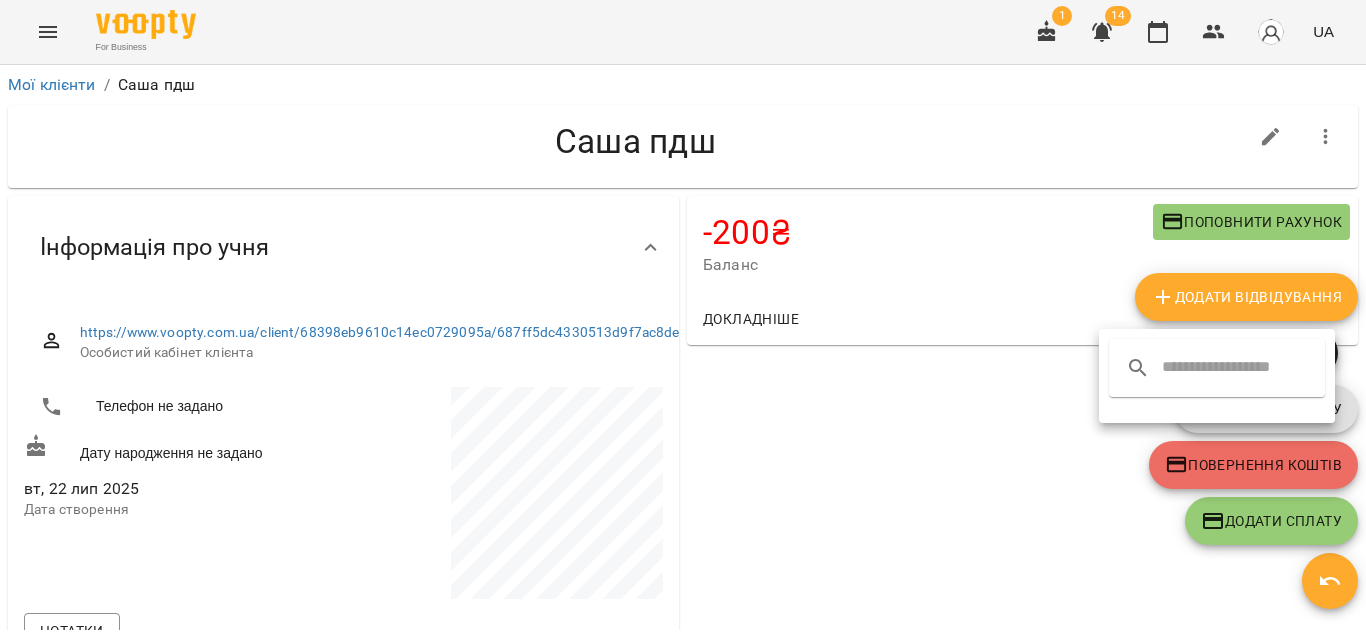 click at bounding box center (683, 320) 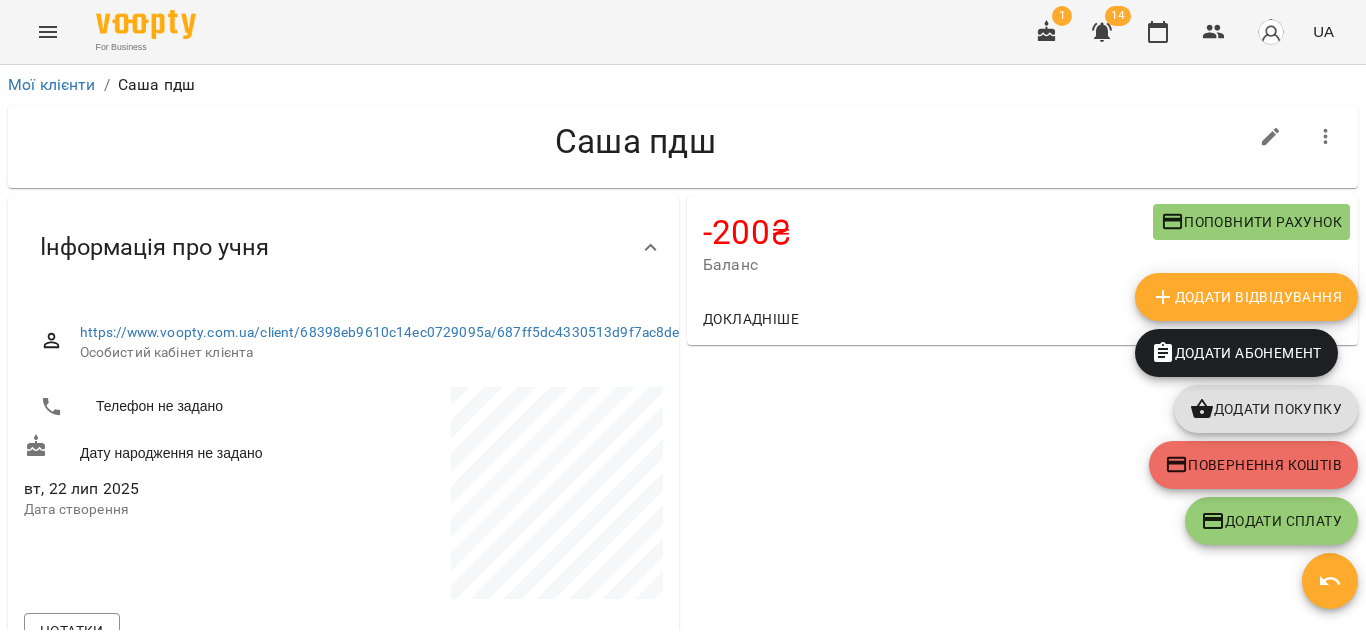 click on "Додати Сплату" at bounding box center [1271, 521] 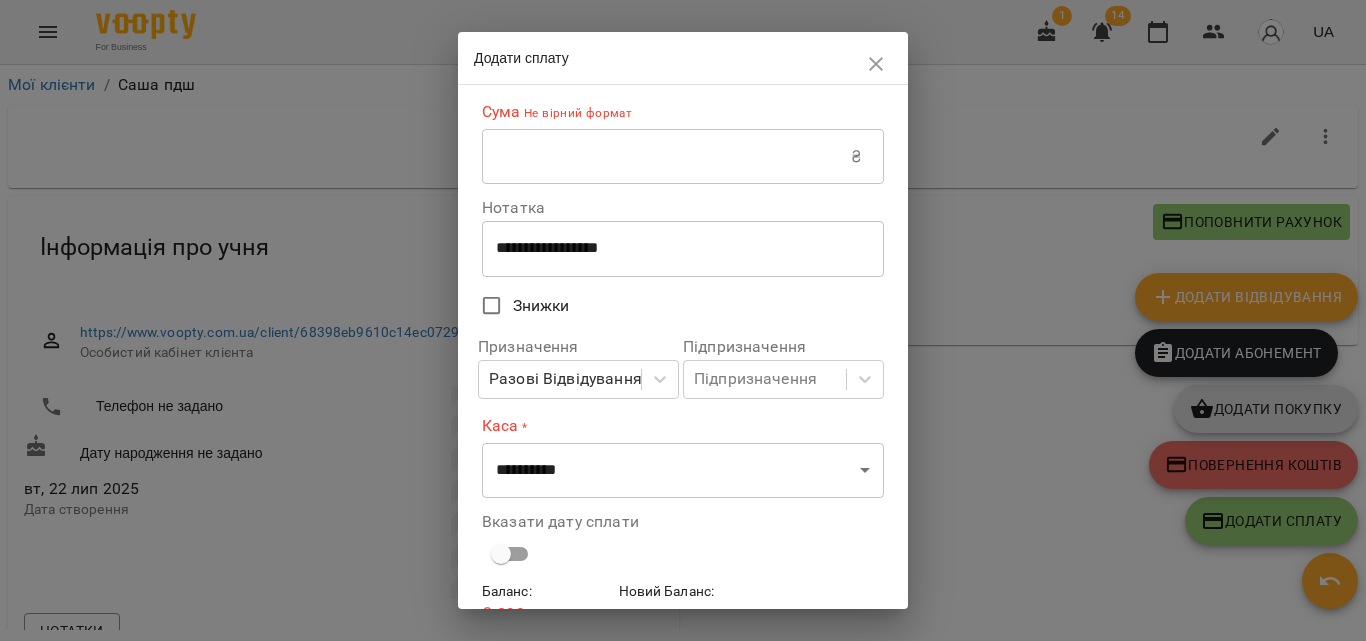 click at bounding box center (666, 157) 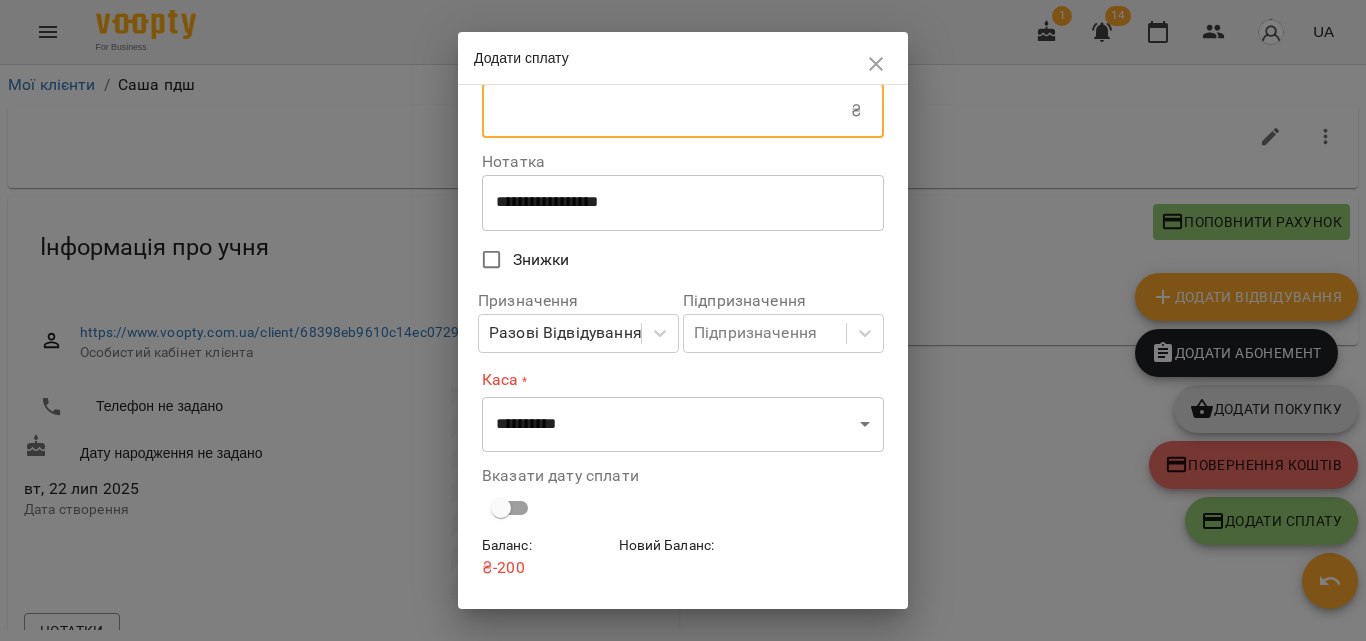 scroll, scrollTop: 0, scrollLeft: 0, axis: both 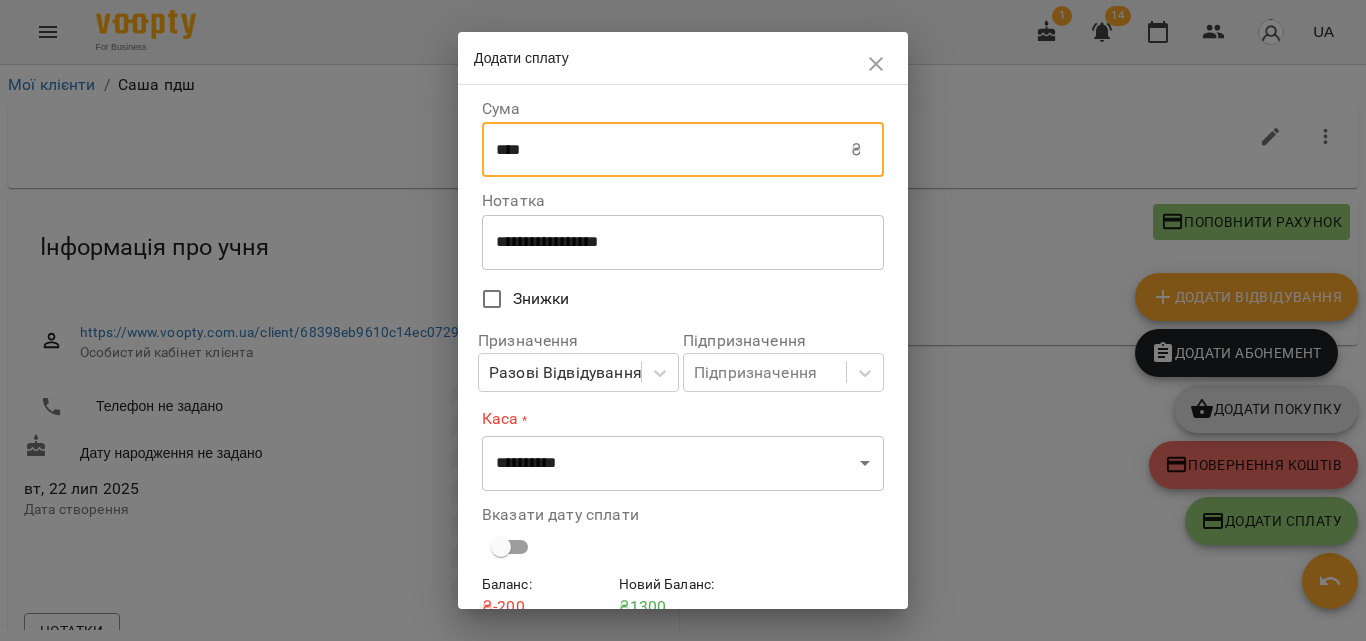 type on "****" 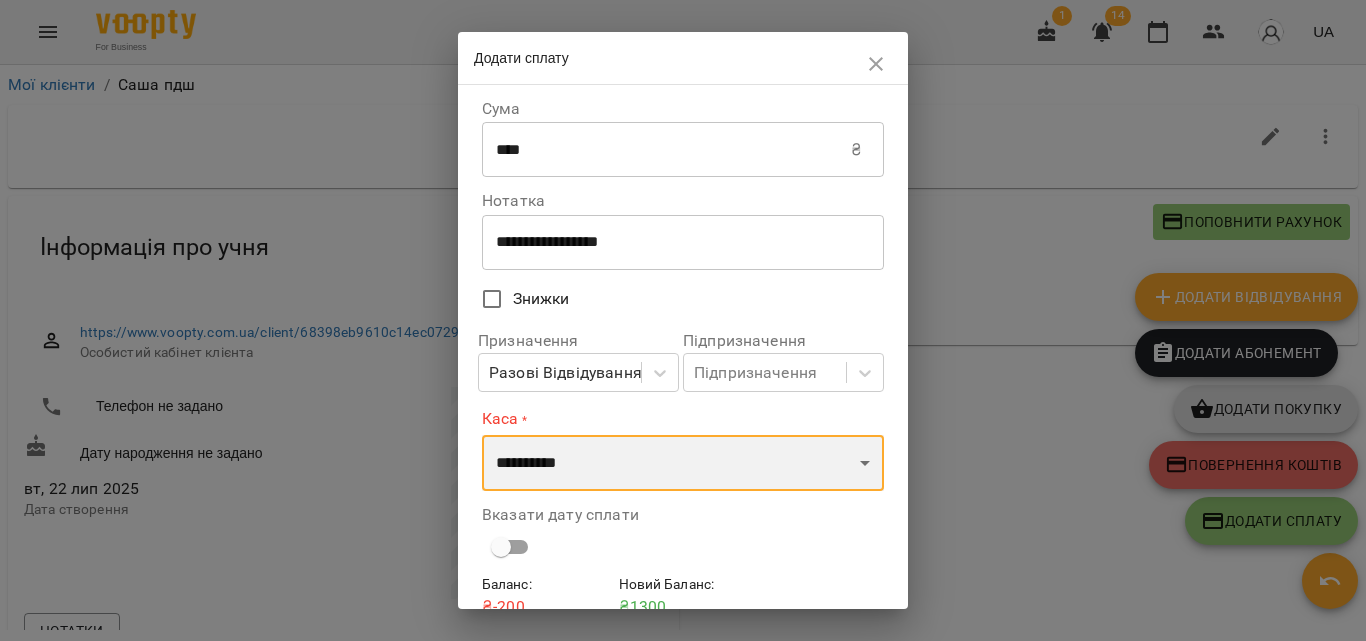 click on "**********" at bounding box center (683, 463) 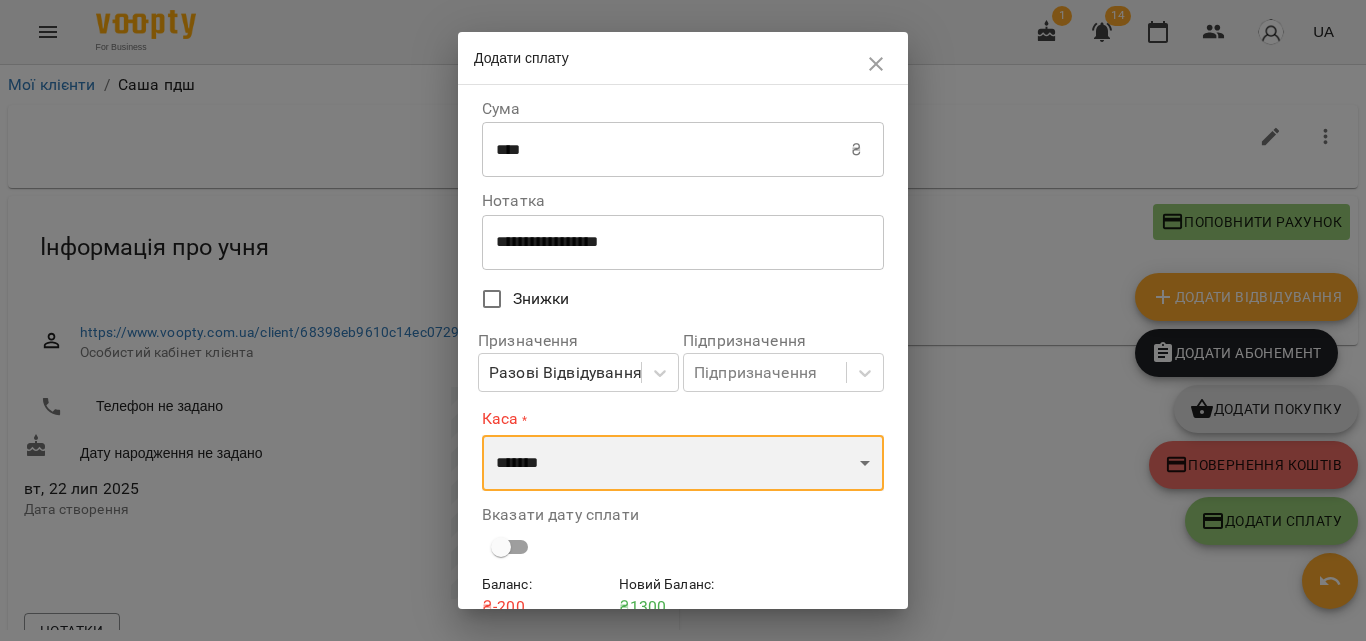 click on "**********" at bounding box center [683, 463] 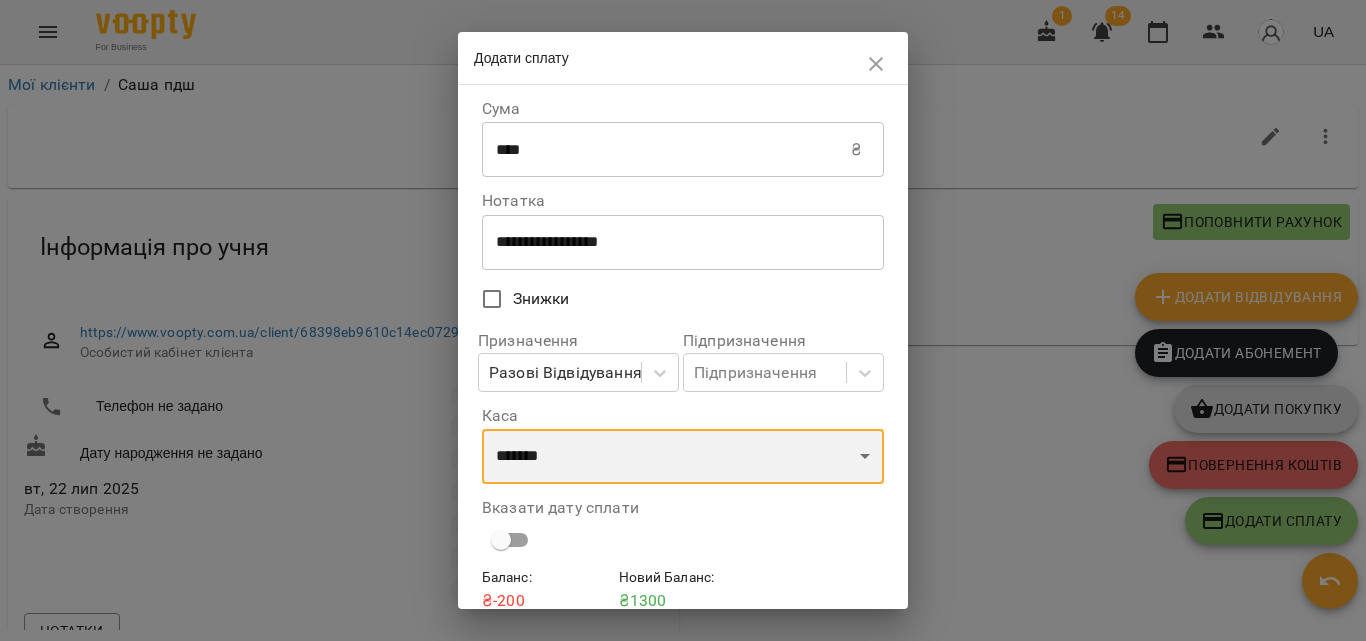 scroll, scrollTop: 90, scrollLeft: 0, axis: vertical 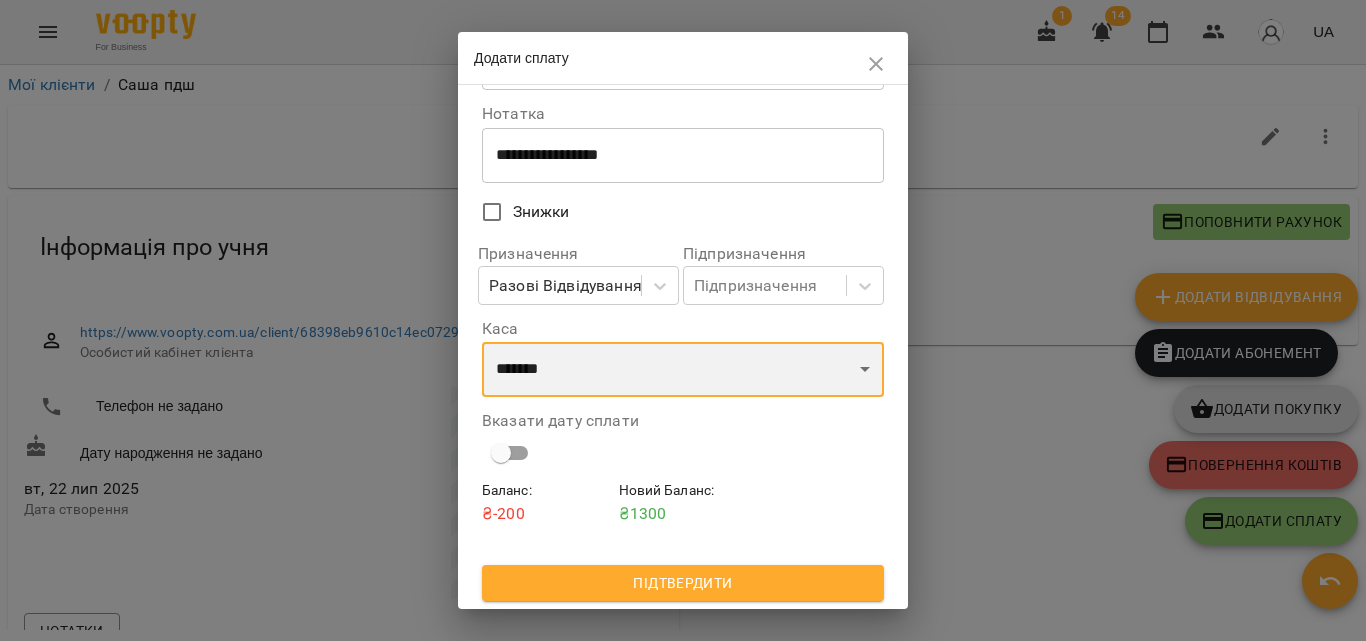 click on "**********" at bounding box center (683, 370) 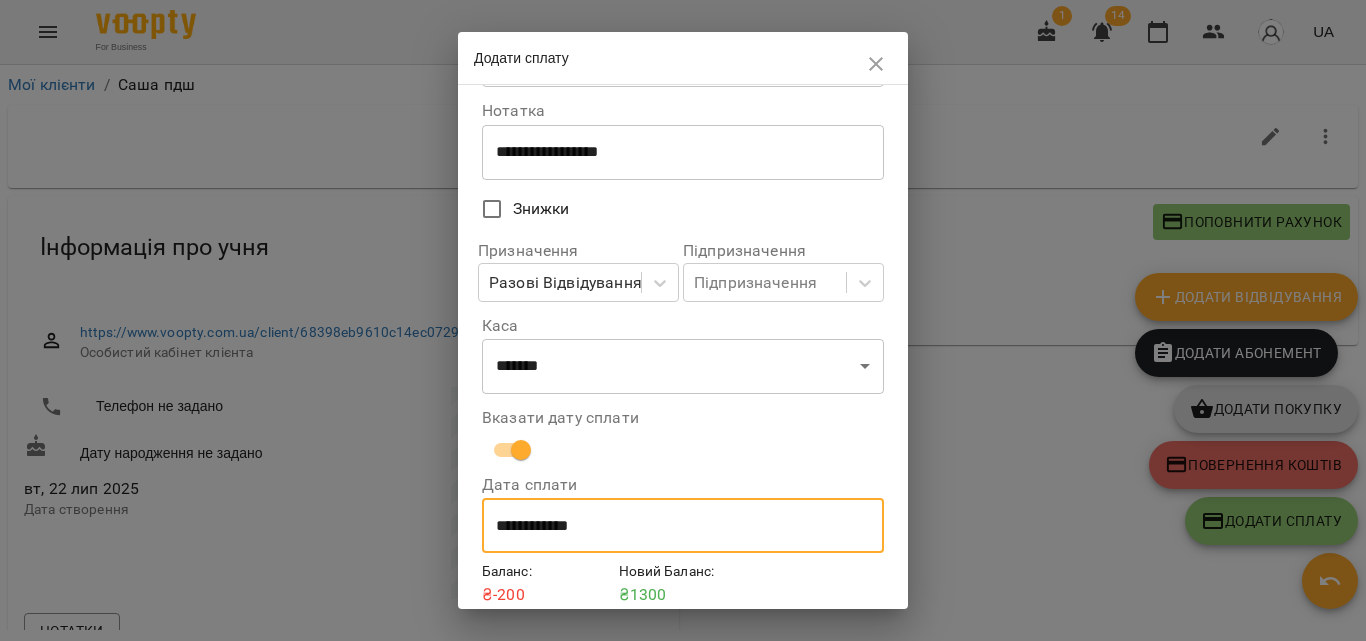 click on "**********" at bounding box center (683, 526) 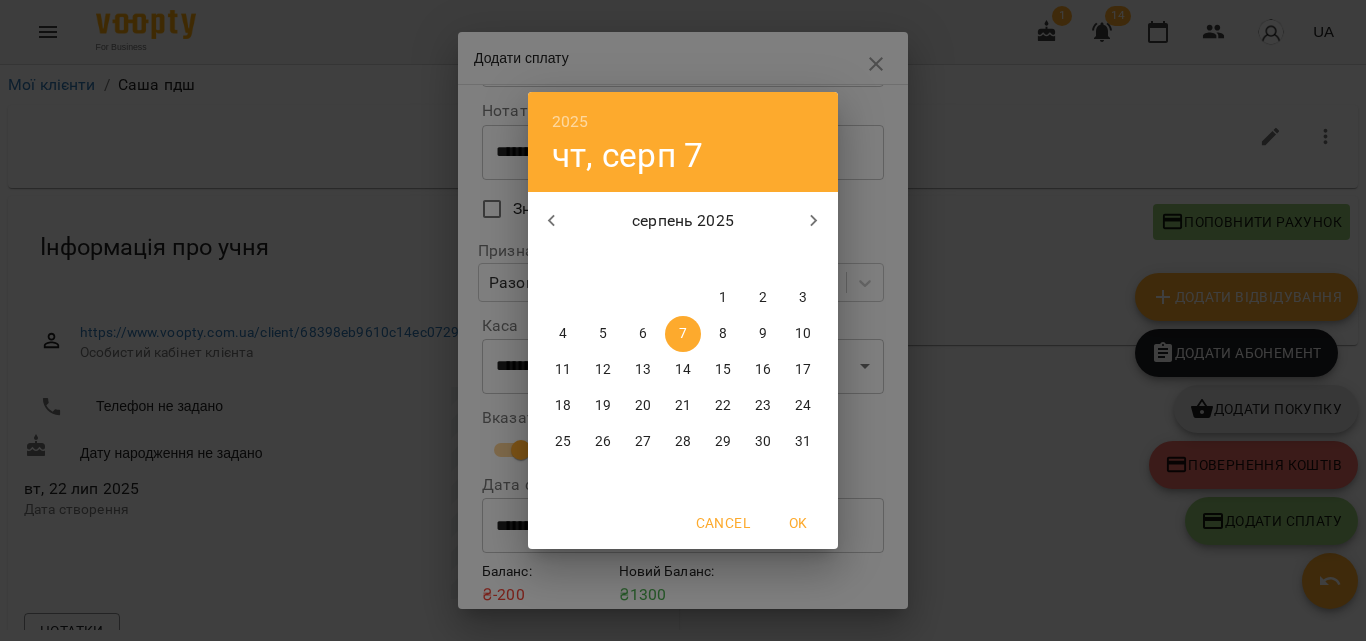 click on "6" at bounding box center [643, 334] 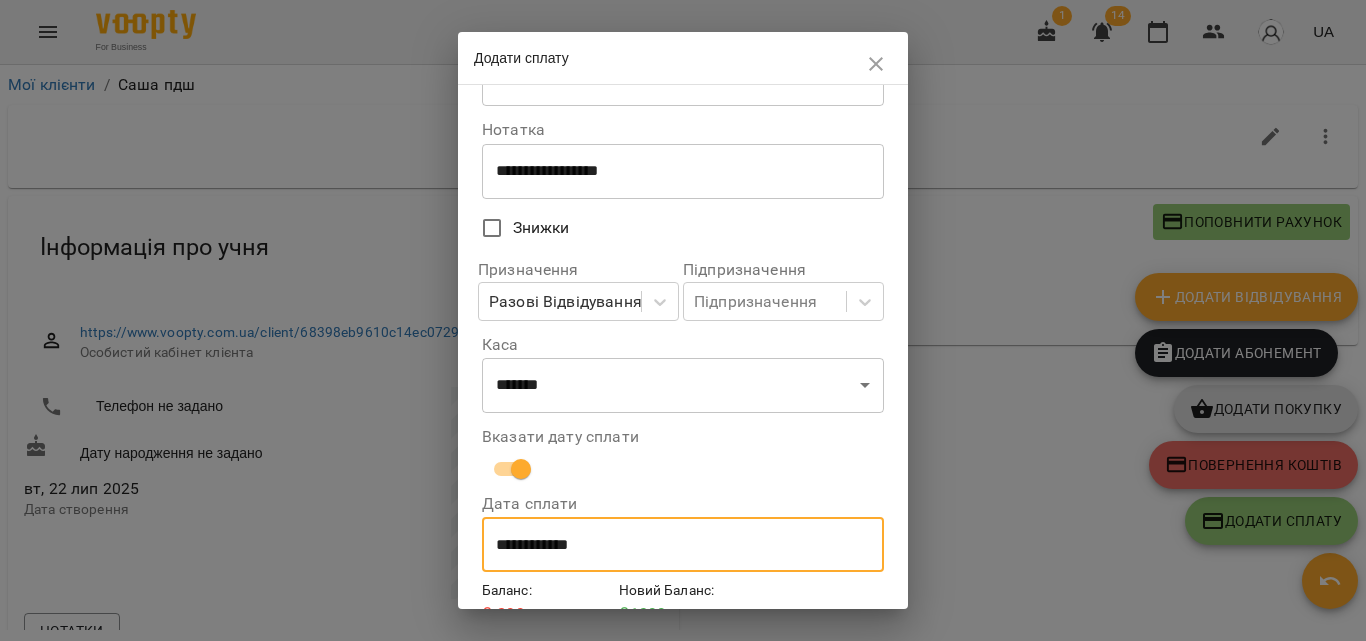 scroll, scrollTop: 0, scrollLeft: 0, axis: both 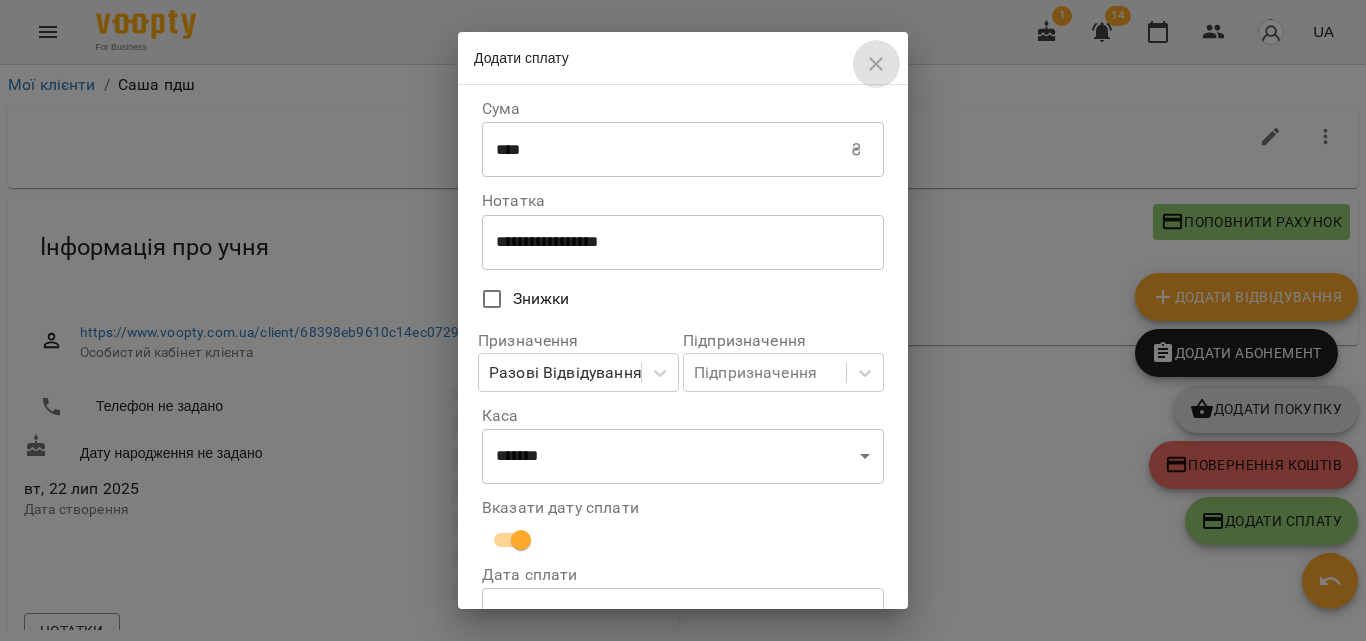 click at bounding box center (876, 64) 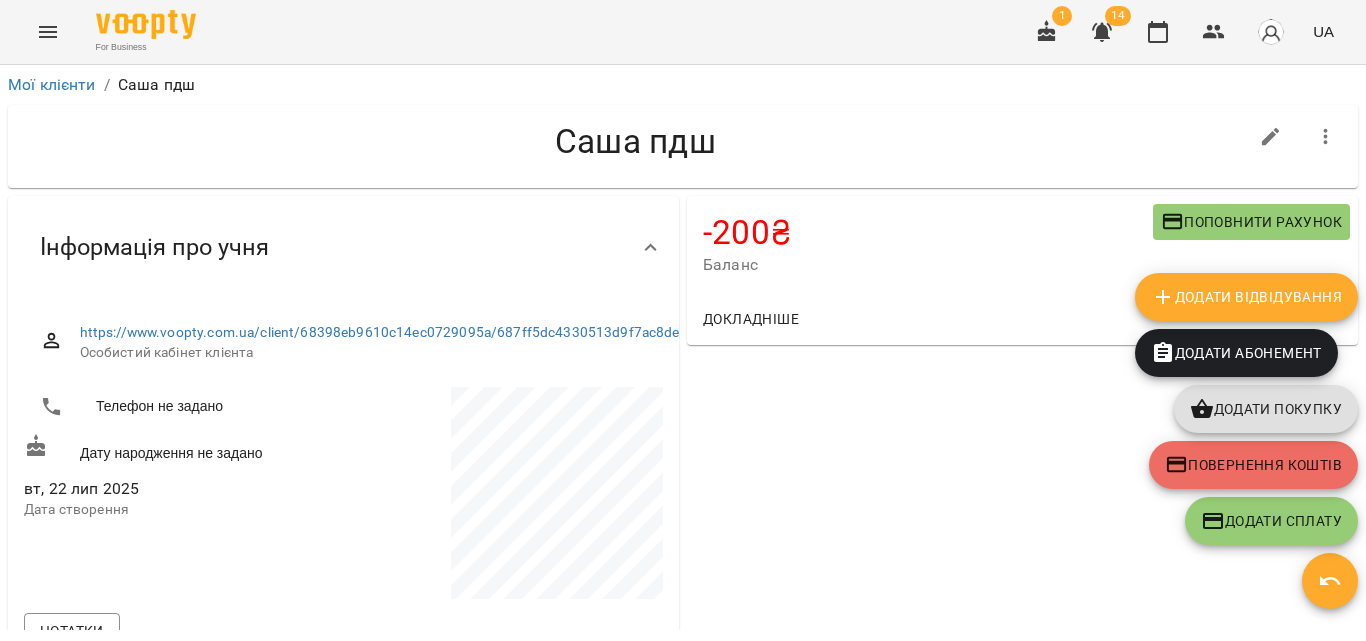 click at bounding box center [48, 32] 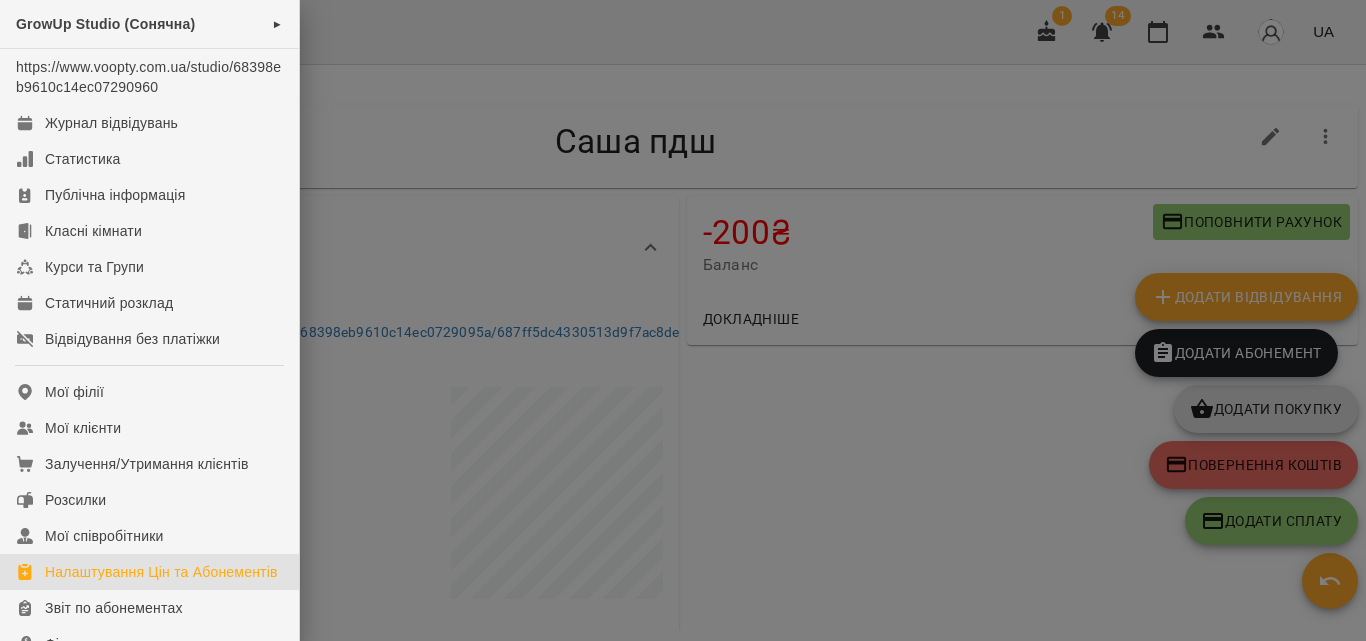 click on "Налаштування Цін та Абонементів" at bounding box center [161, 572] 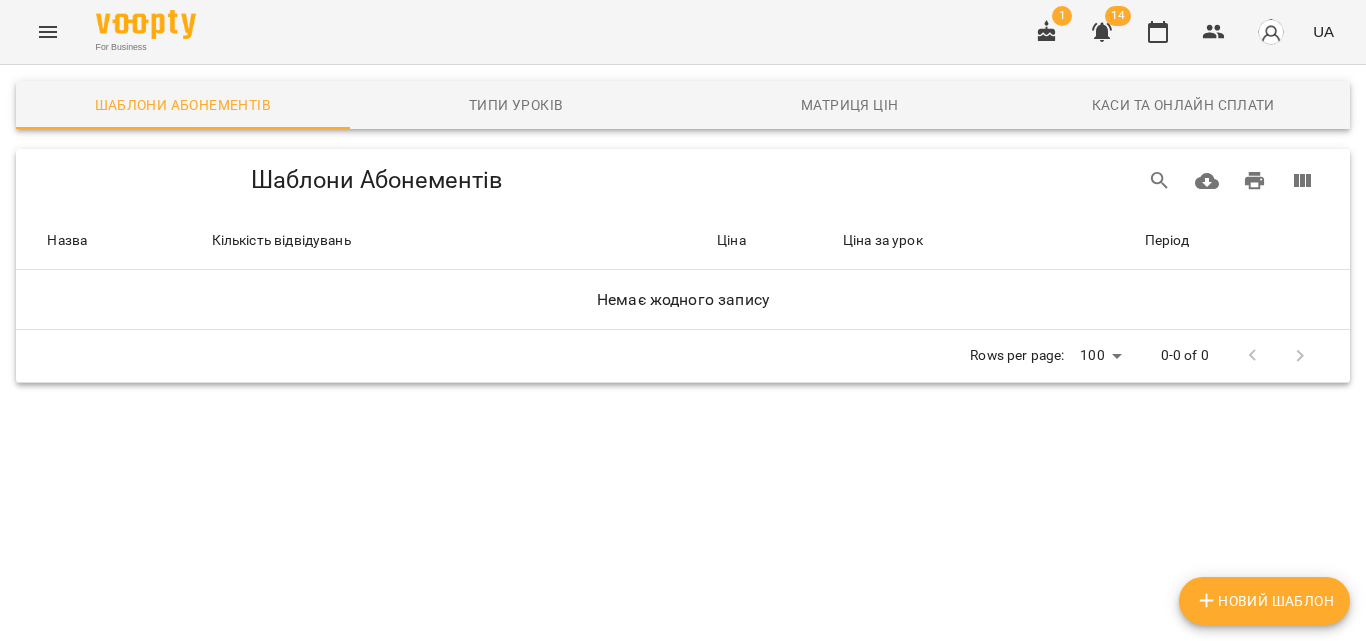 click on "Новий Шаблон" at bounding box center (1264, 601) 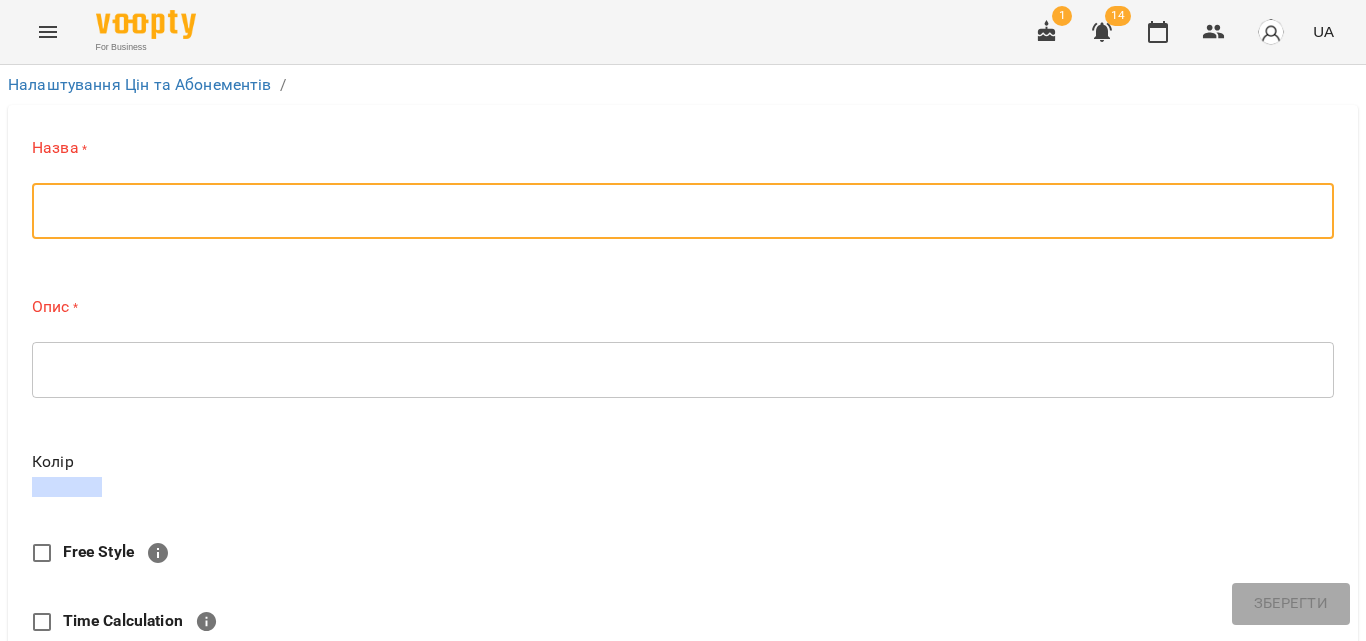 click at bounding box center [683, 211] 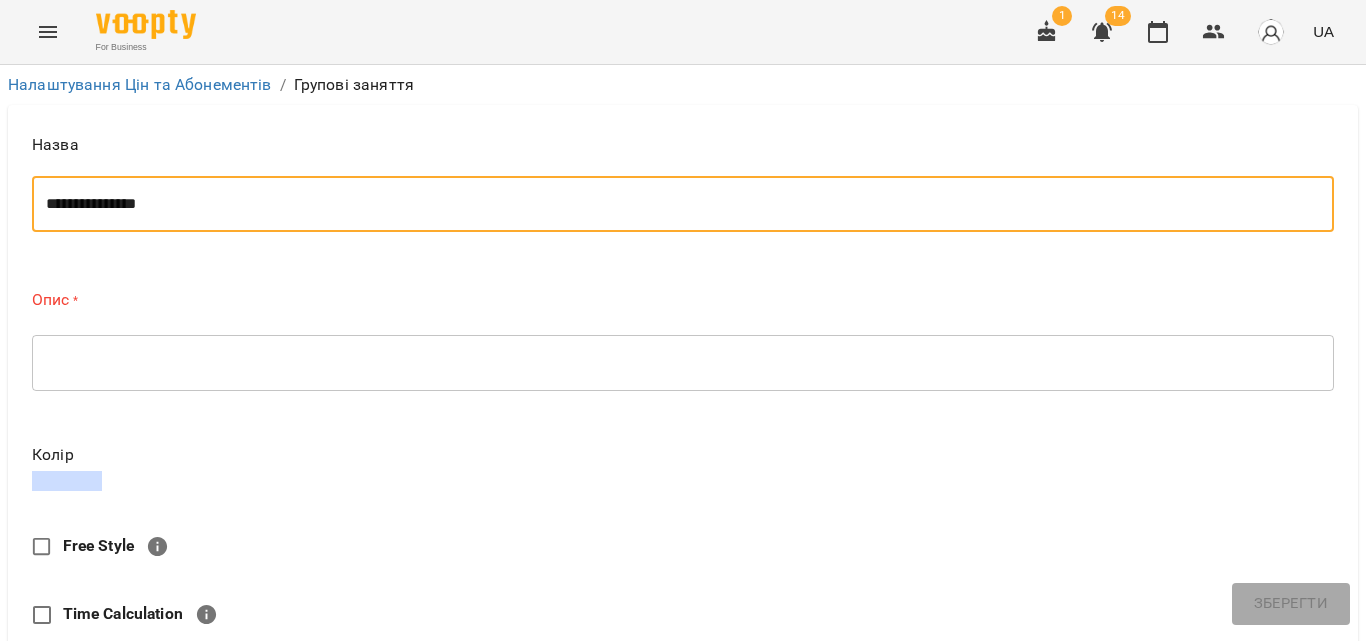 scroll, scrollTop: 200, scrollLeft: 0, axis: vertical 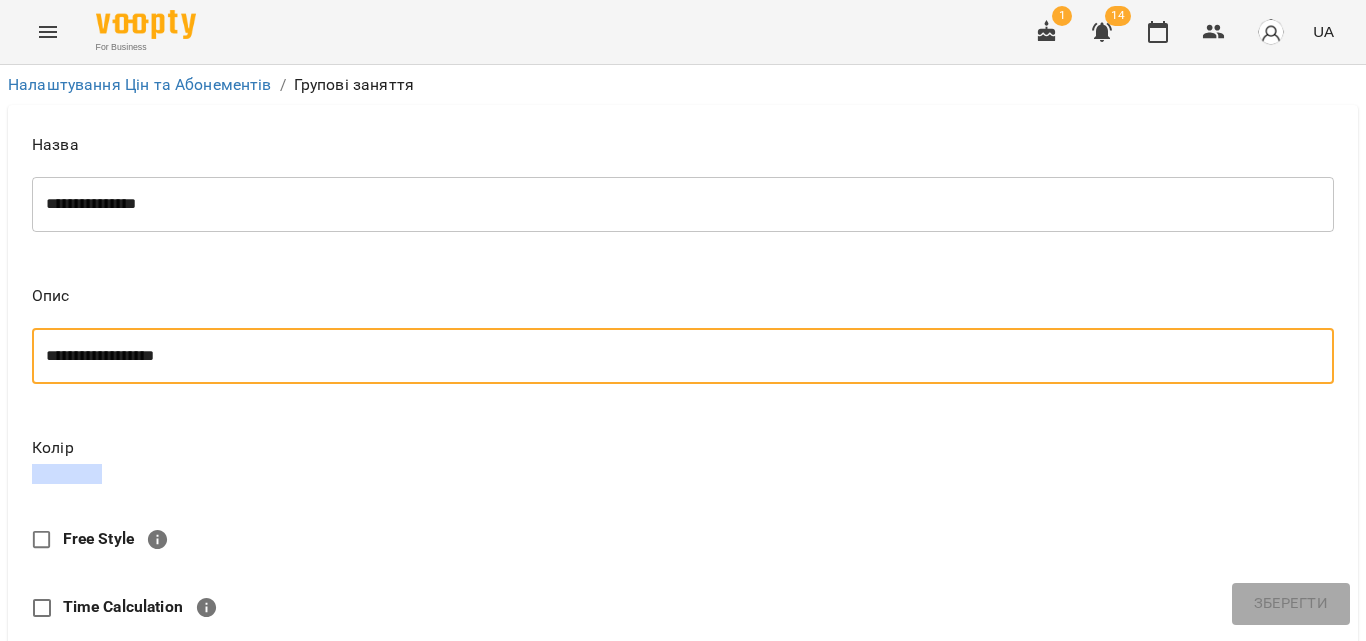 type on "**********" 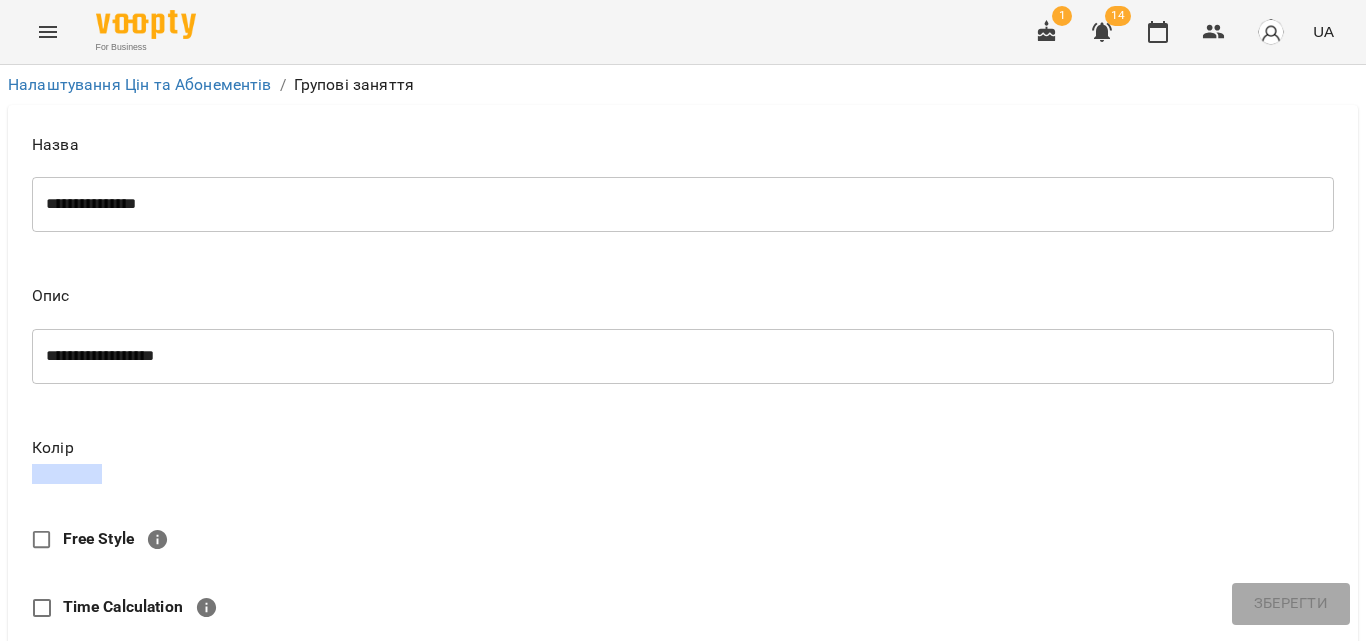 scroll, scrollTop: 700, scrollLeft: 0, axis: vertical 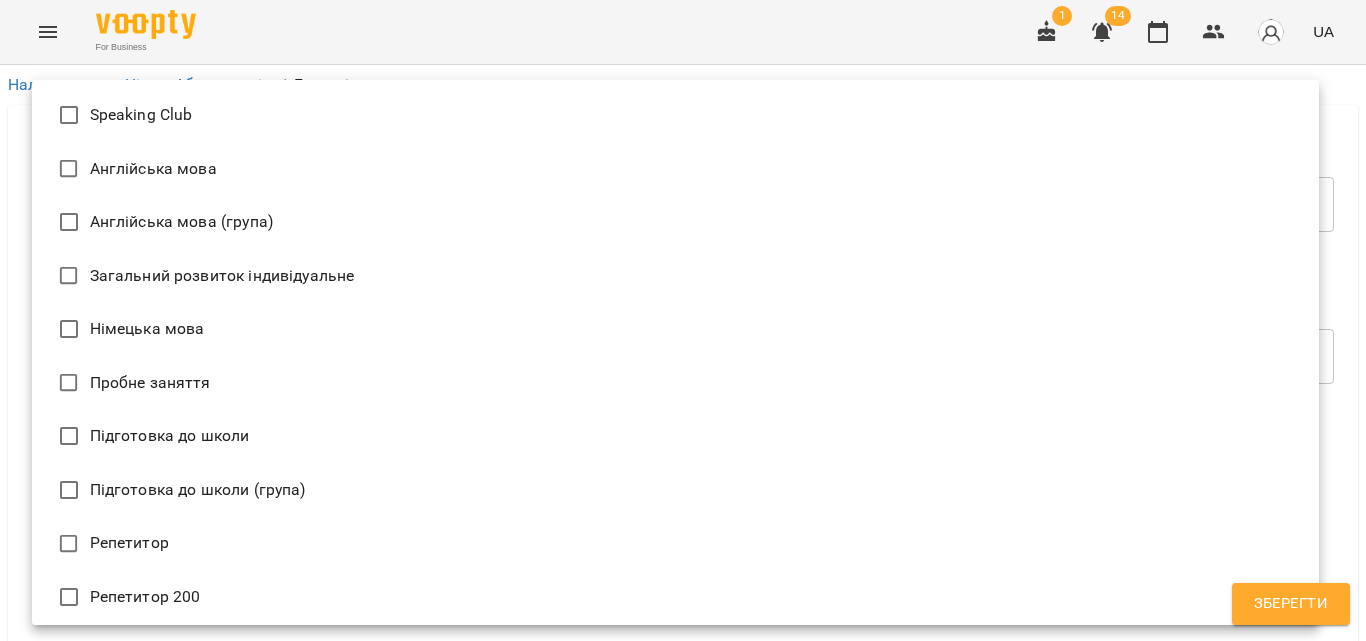 click on "**********" at bounding box center [683, 812] 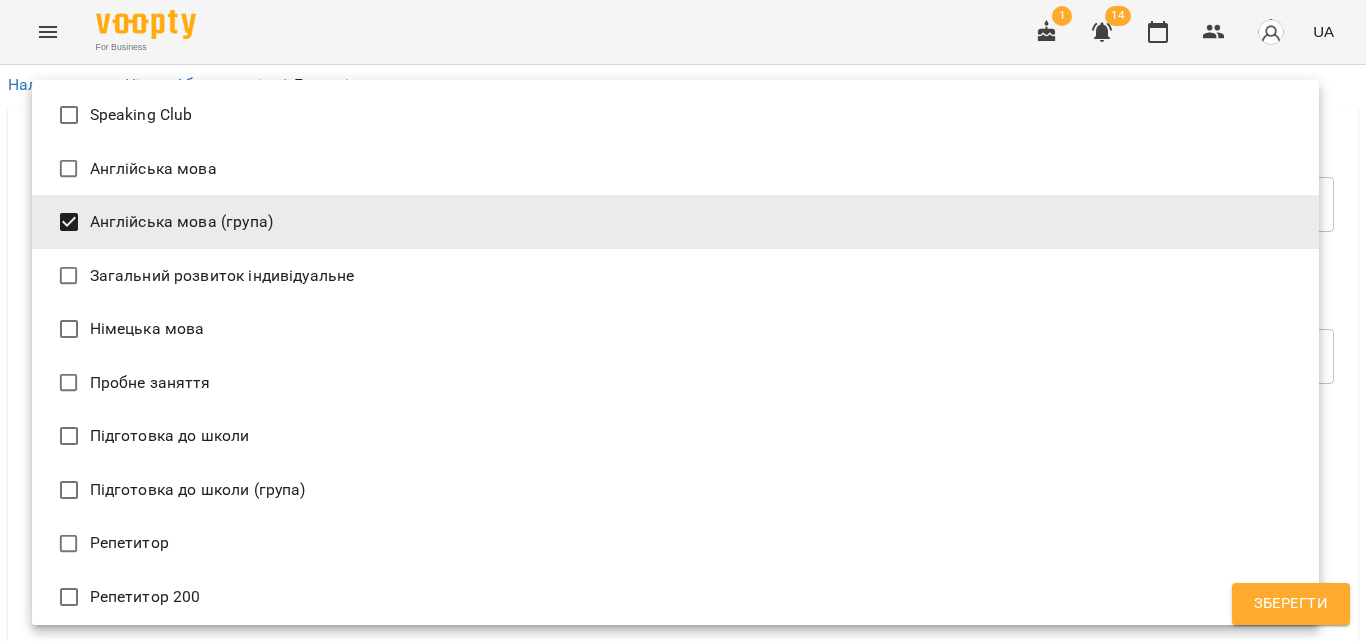 click on "Підготовка до школи (група)" at bounding box center [675, 490] 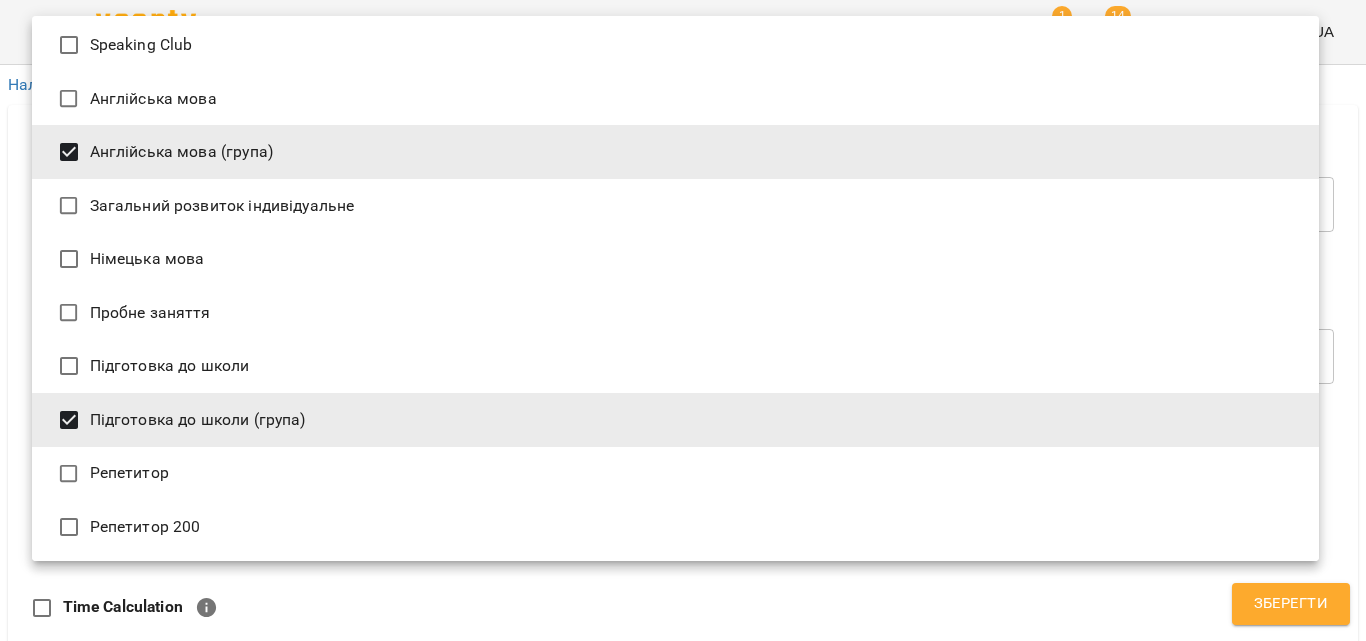 scroll, scrollTop: 7, scrollLeft: 0, axis: vertical 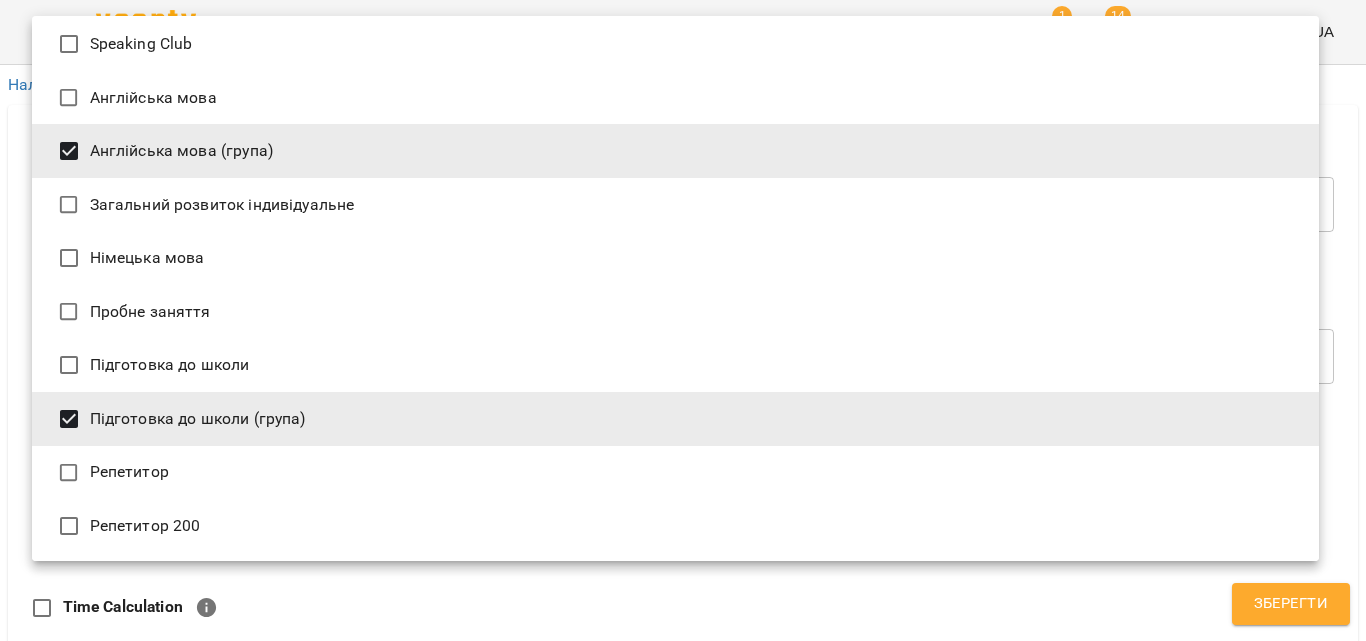 click at bounding box center (683, 320) 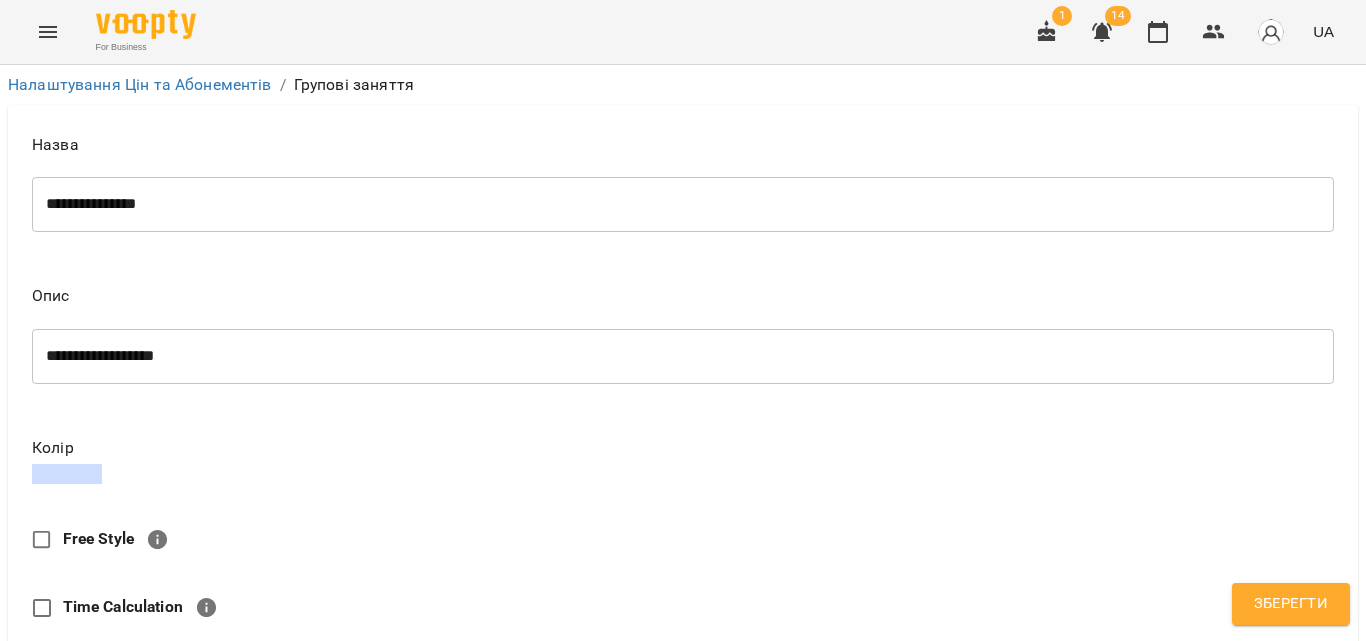 scroll, scrollTop: 999, scrollLeft: 0, axis: vertical 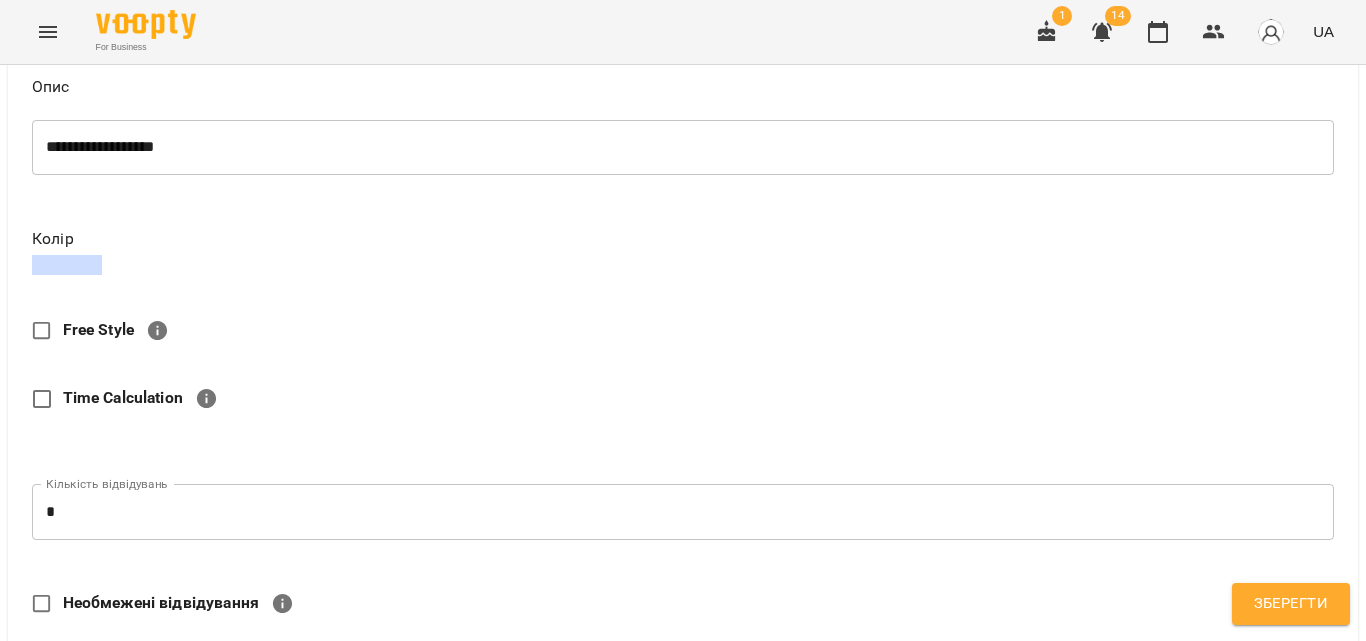 click on "**********" at bounding box center [683, 610] 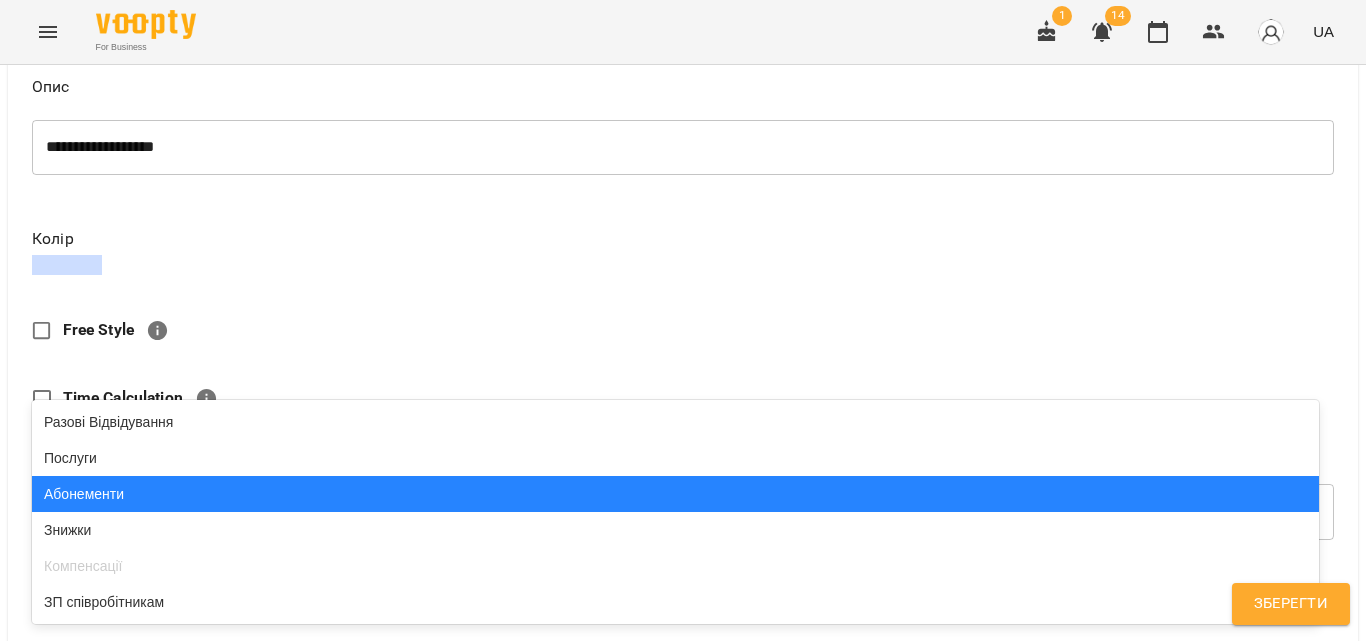 click on "Абонементи" at bounding box center (675, 494) 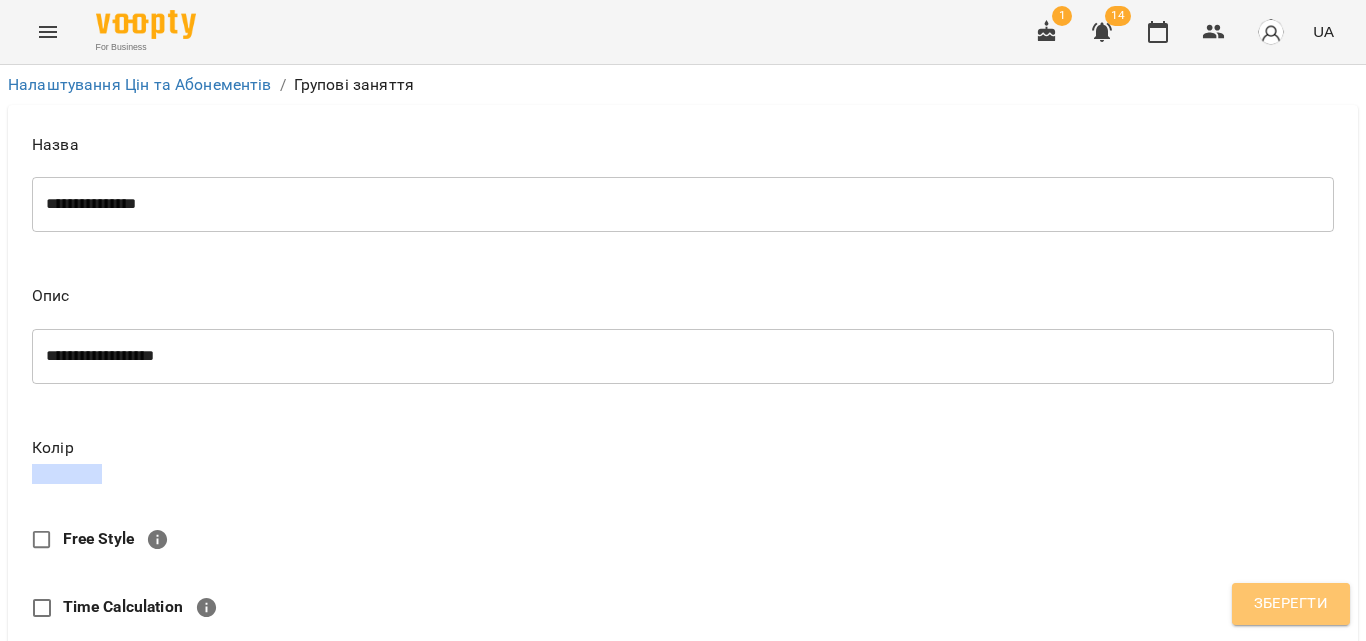 click on "Зберегти" at bounding box center [1291, 604] 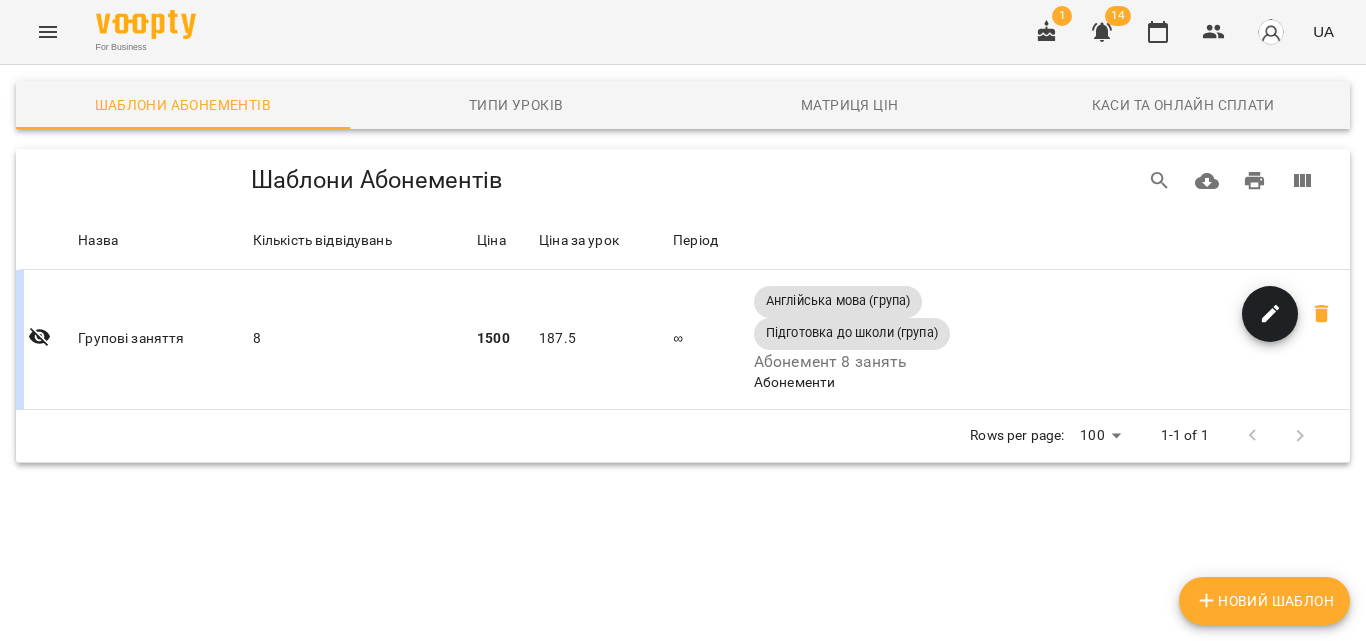 scroll, scrollTop: 0, scrollLeft: 0, axis: both 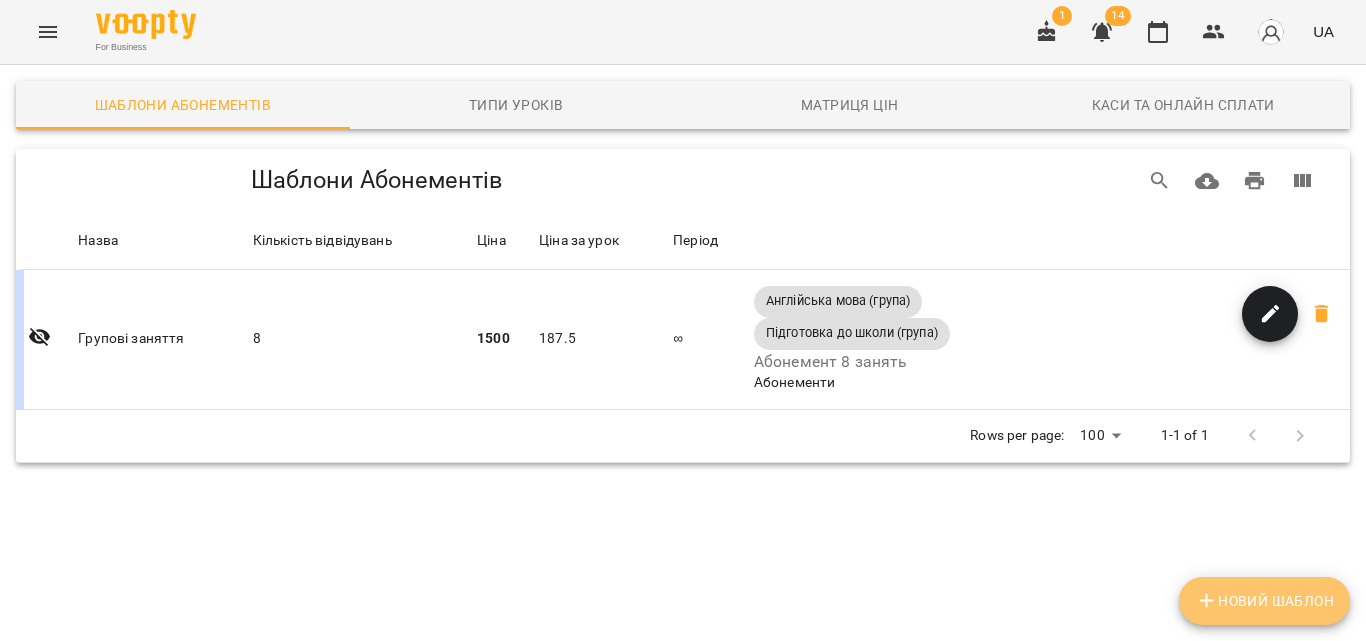 click on "Новий Шаблон" at bounding box center [1264, 601] 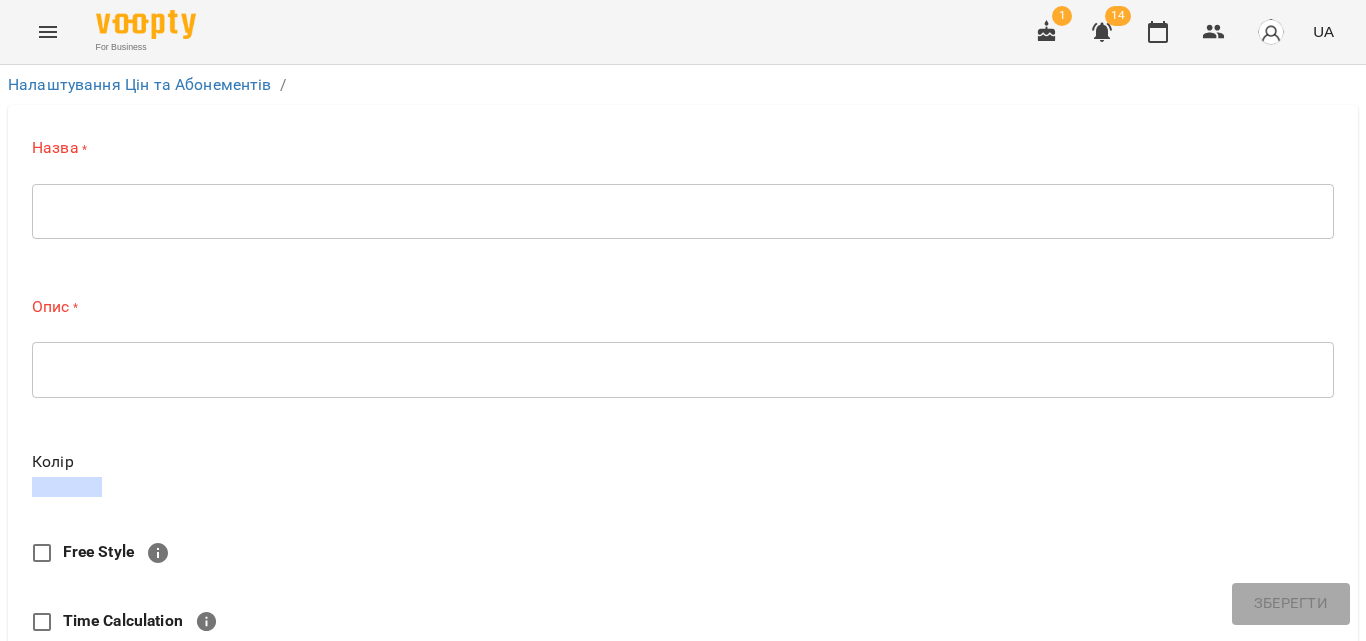click on "* ​" at bounding box center (683, 211) 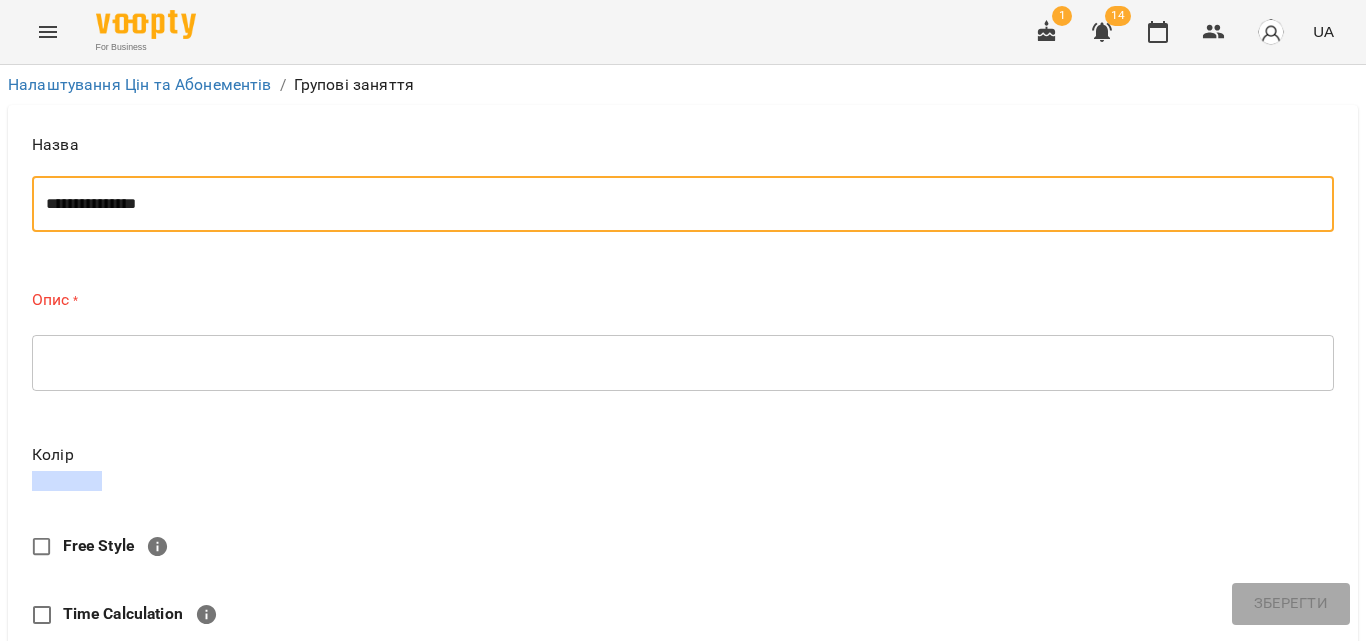 type on "**********" 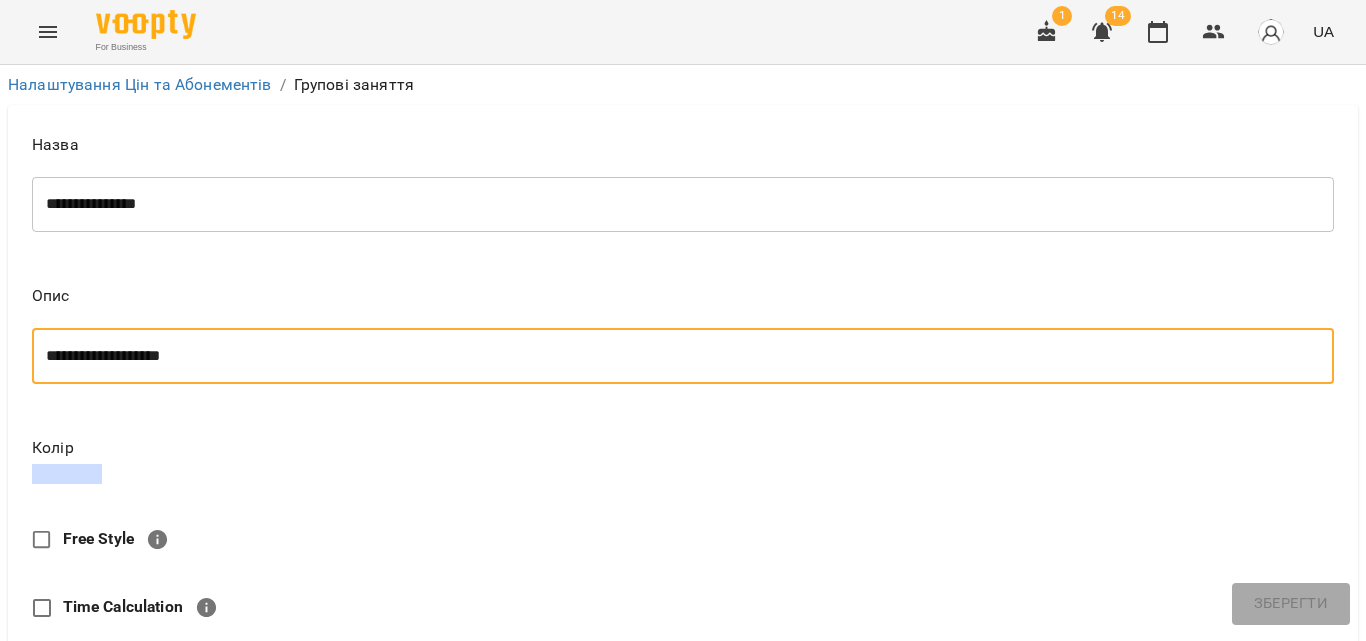 type on "**********" 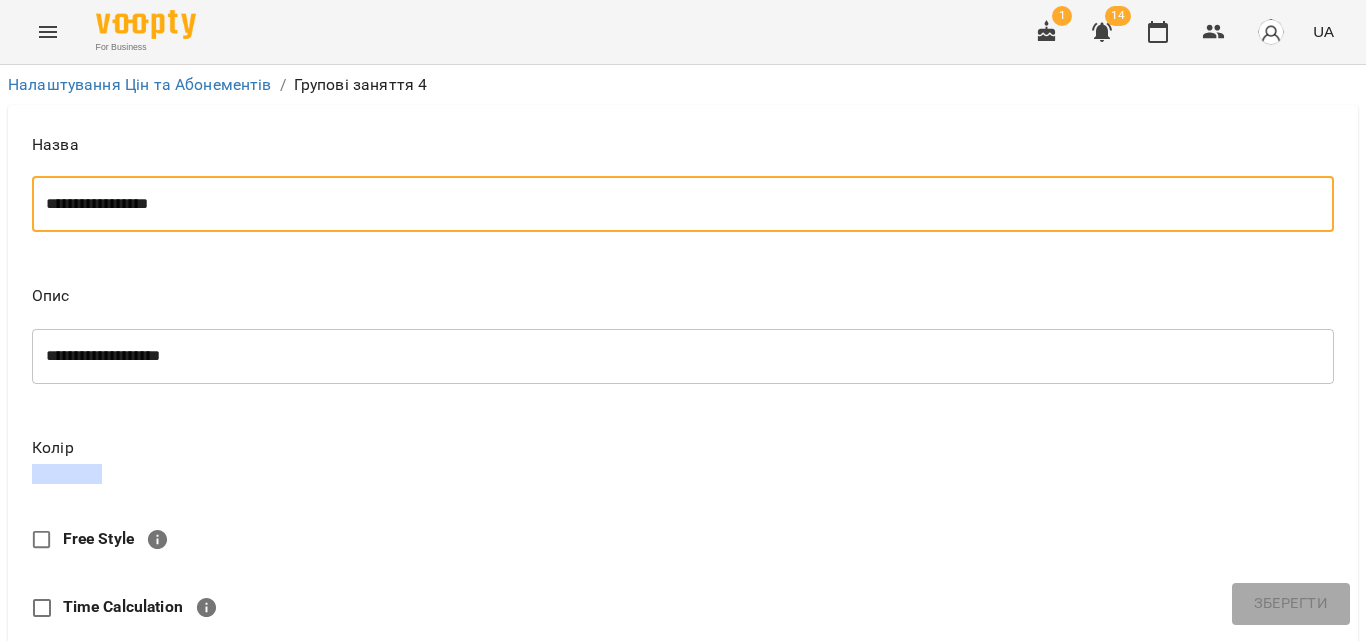 type on "**********" 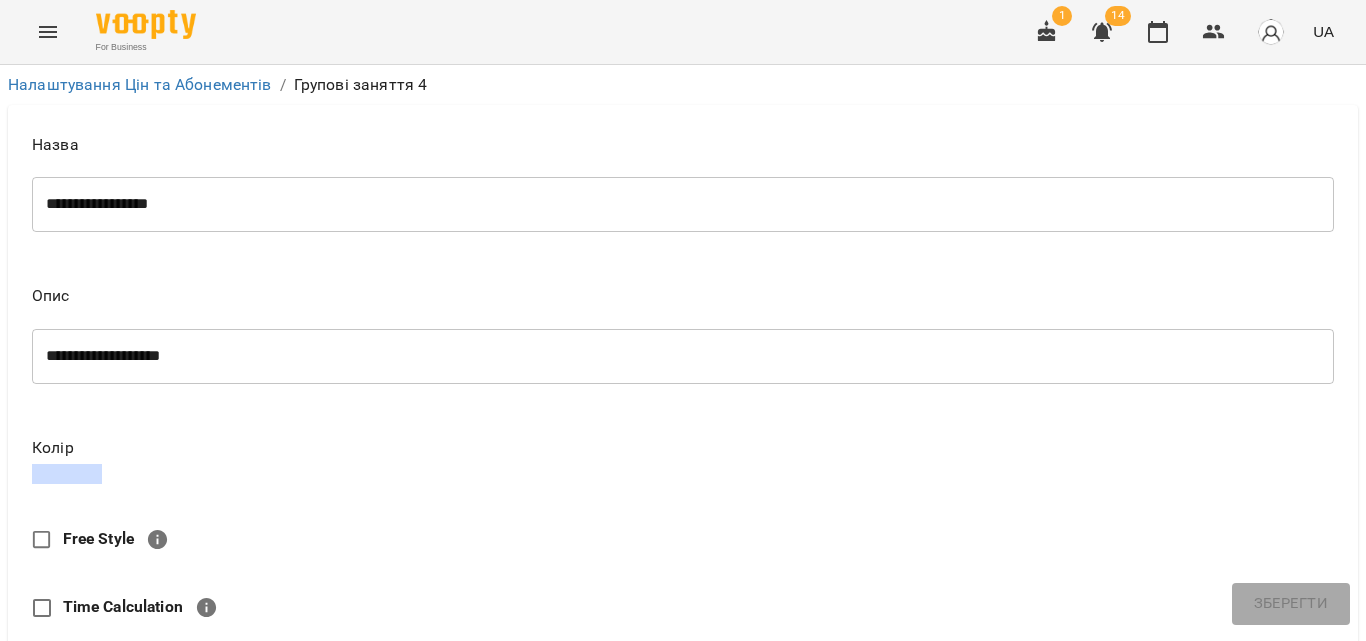 click on "**********" at bounding box center (683, 962) 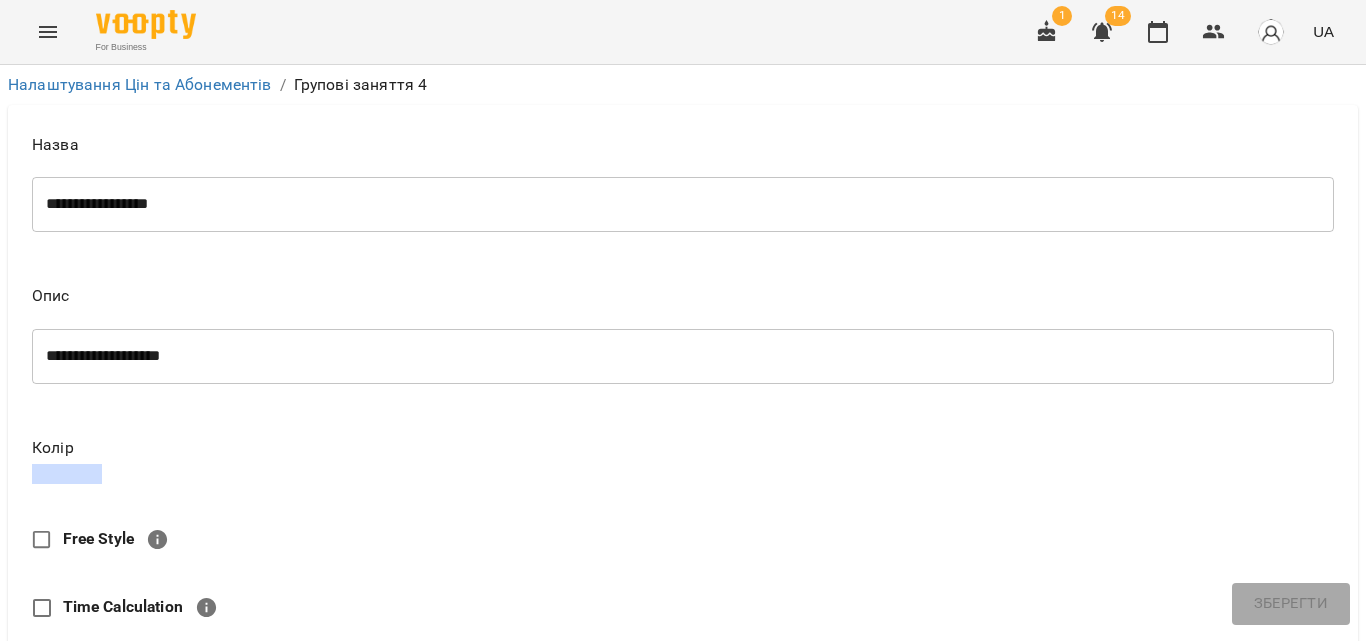 click at bounding box center (67, 474) 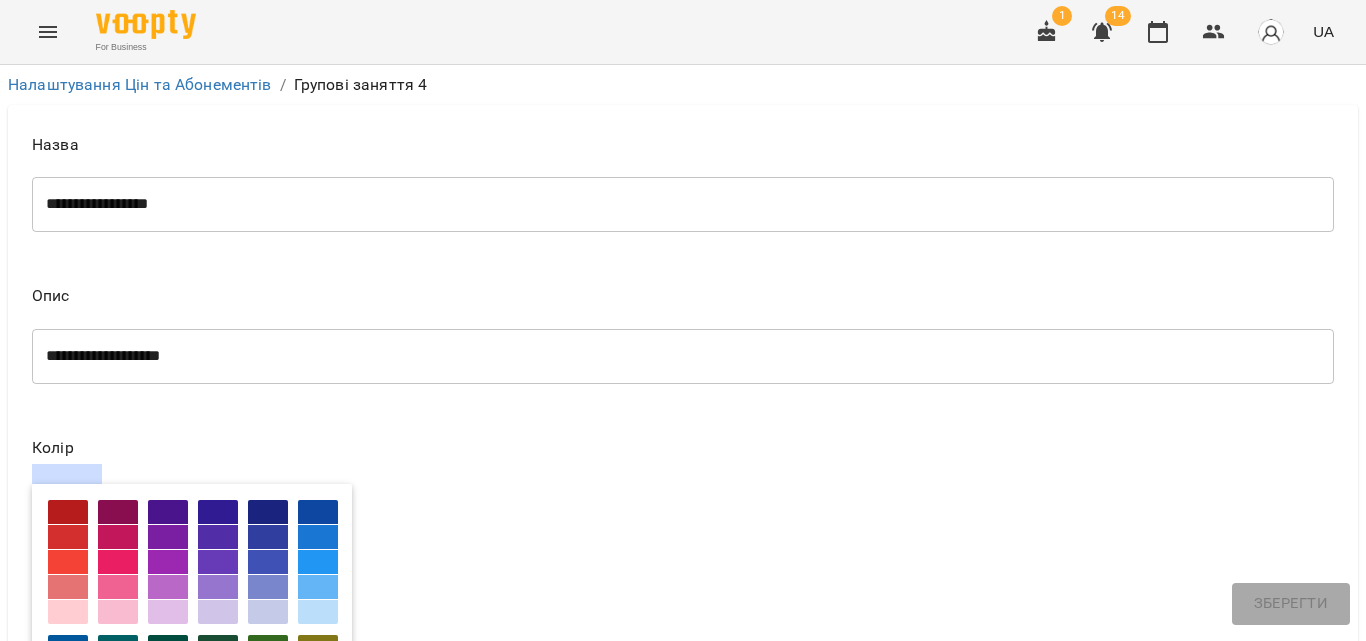 click at bounding box center (218, 587) 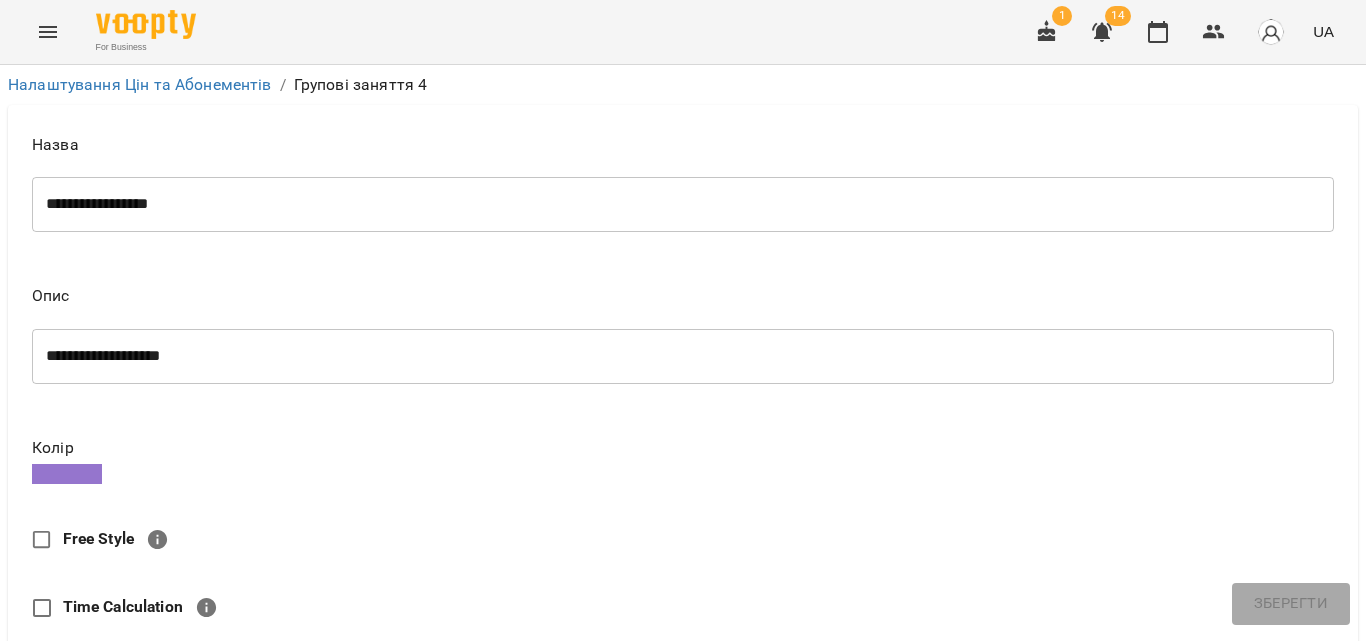 scroll, scrollTop: 400, scrollLeft: 0, axis: vertical 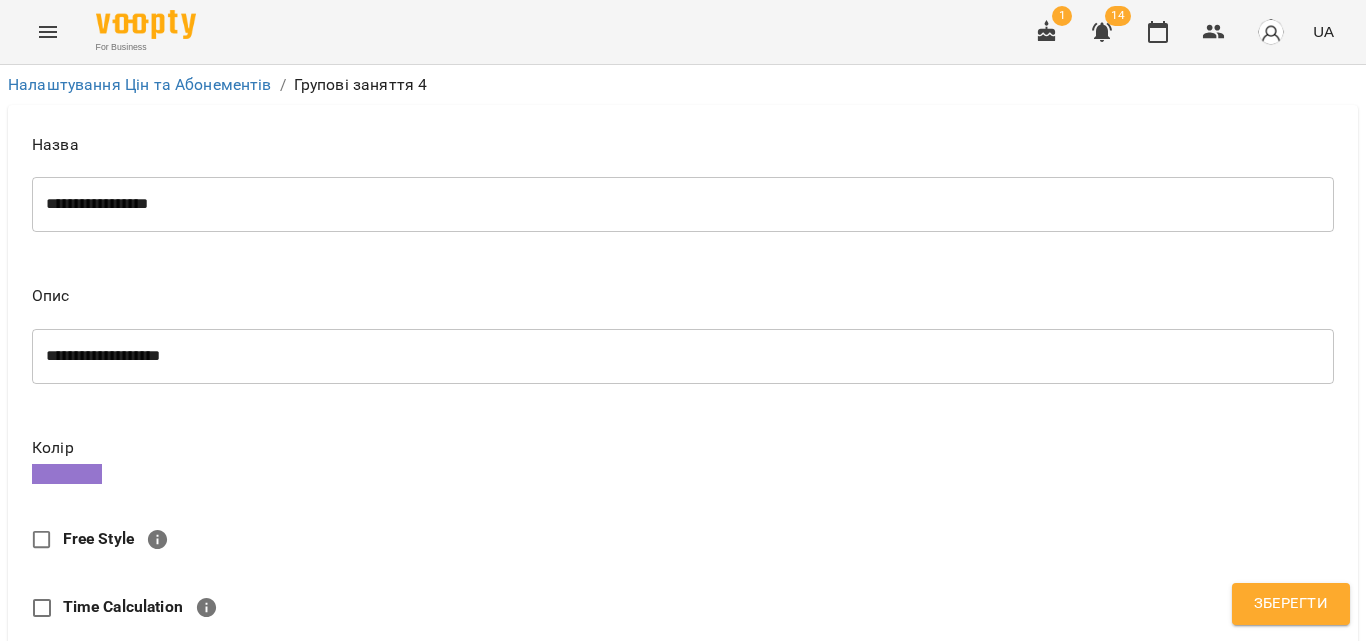 click on "Без терміну придатності" at bounding box center (155, 1150) 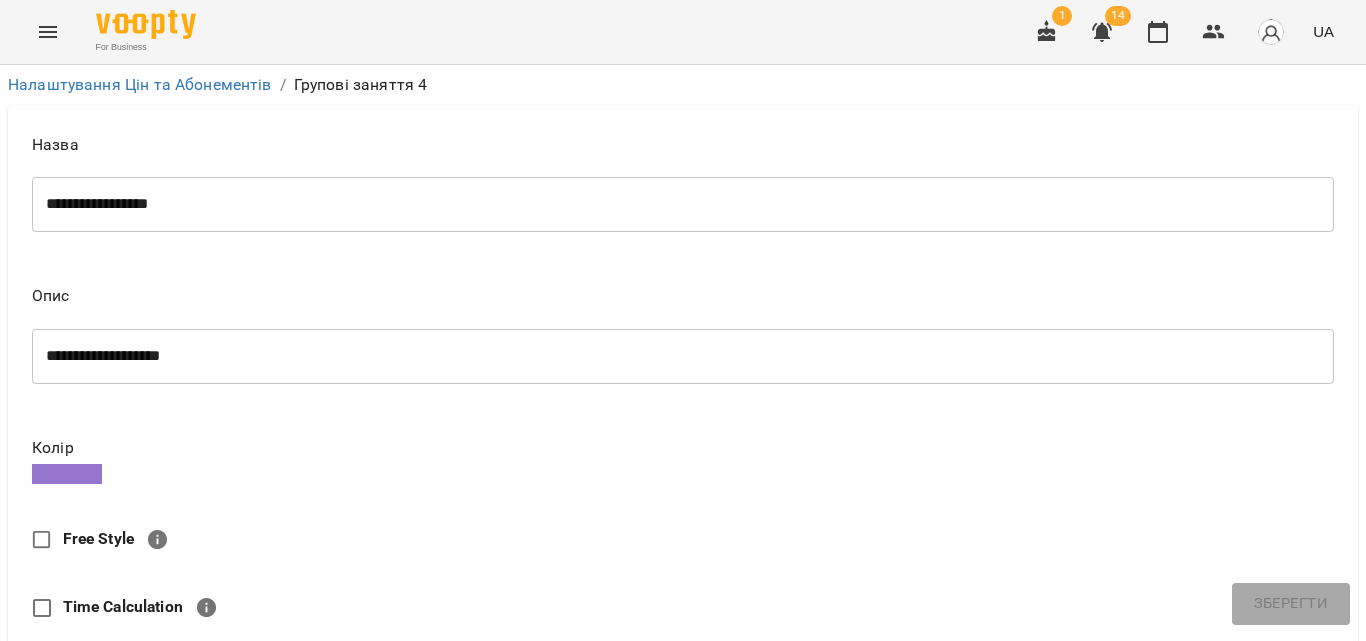 click on "* ​" at bounding box center (355, 1272) 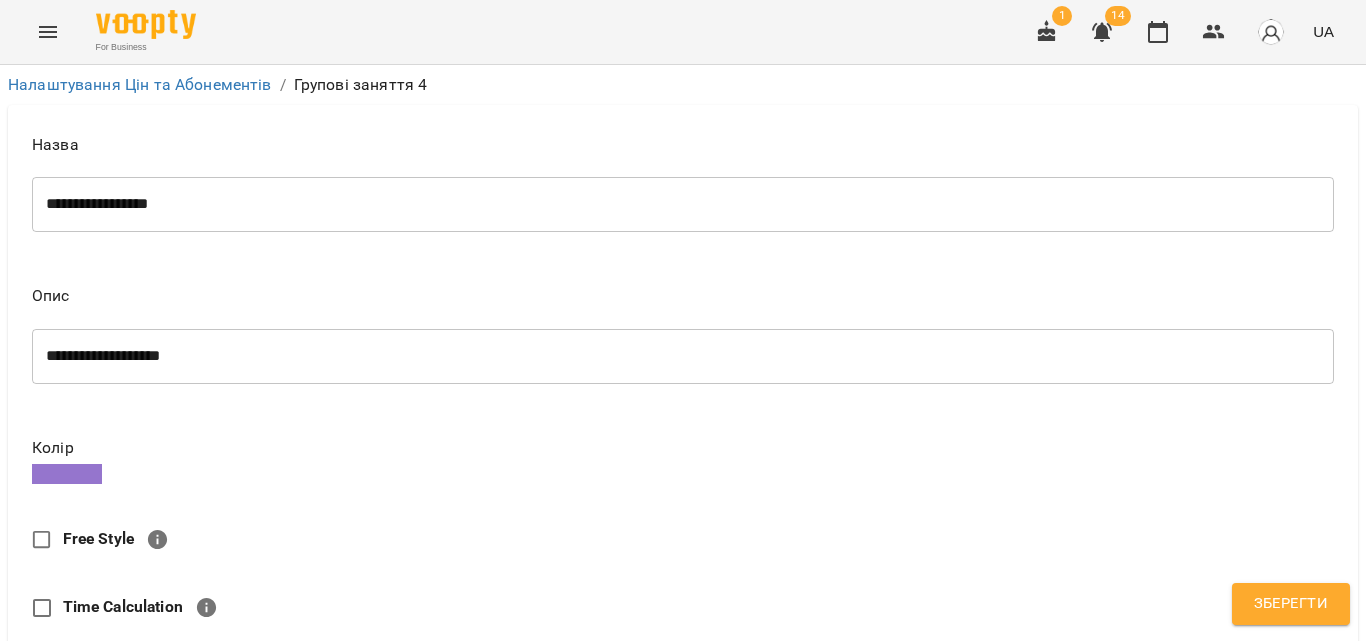 scroll, scrollTop: 900, scrollLeft: 0, axis: vertical 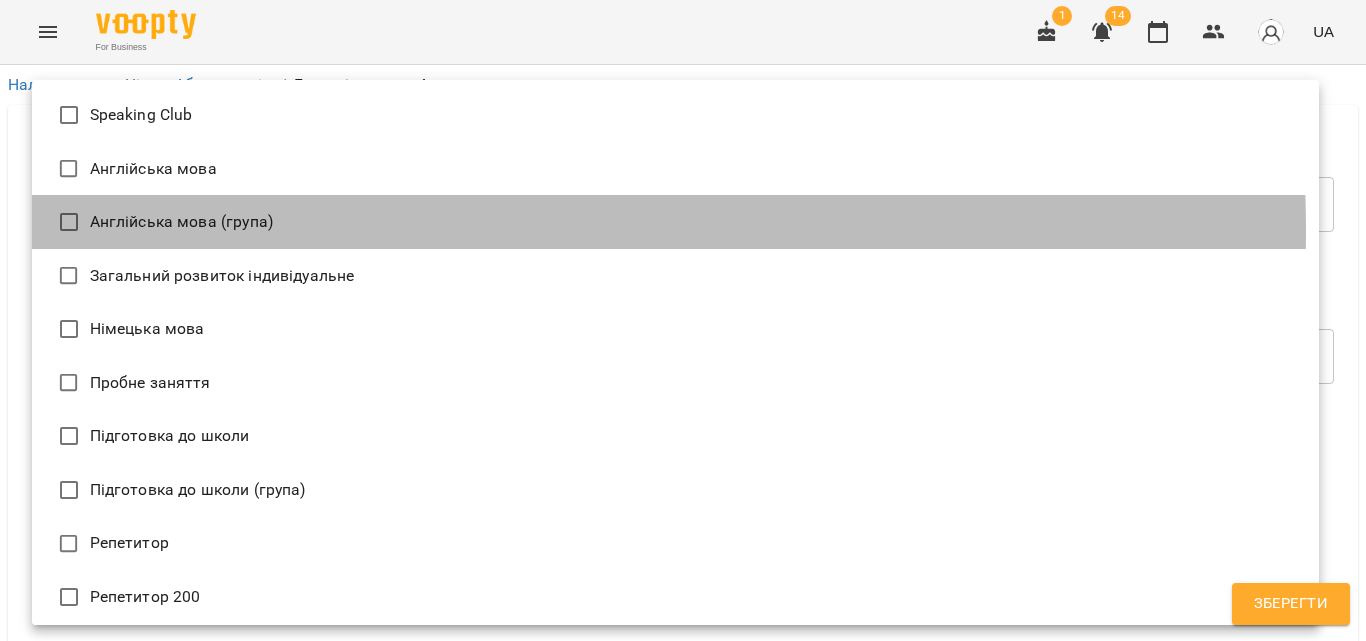 click on "Англійська мова (група)" at bounding box center [675, 222] 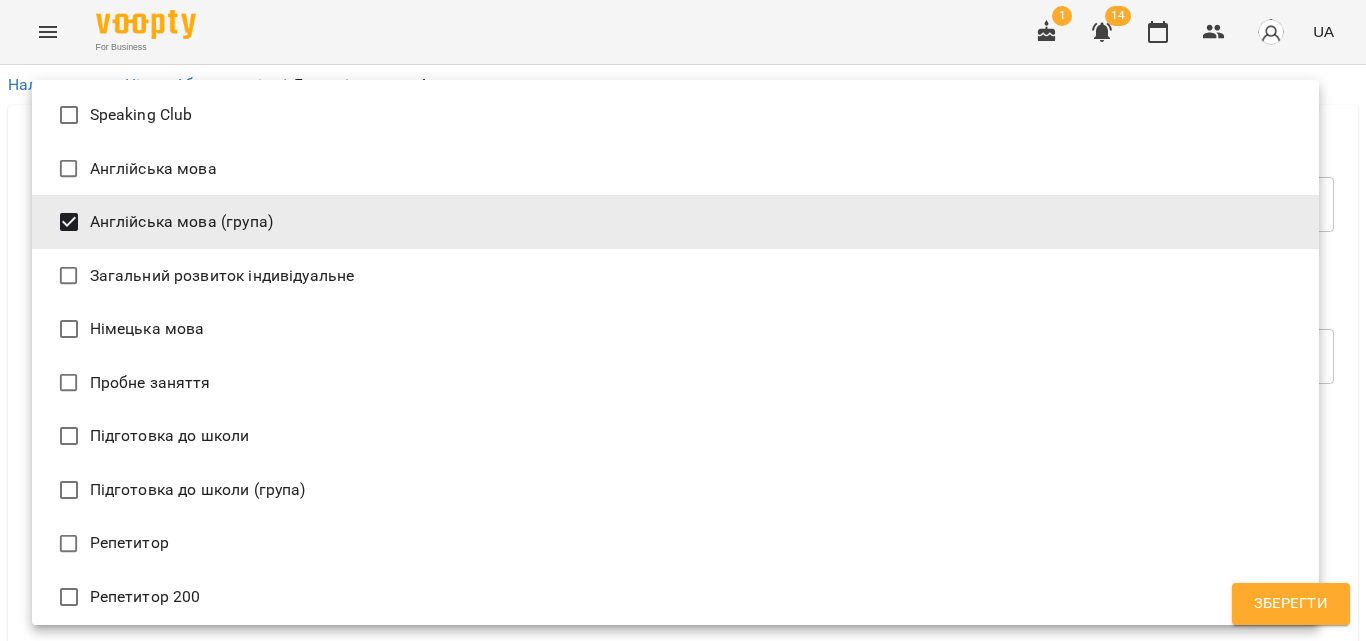 click on "Підготовка до школи (група)" at bounding box center [675, 490] 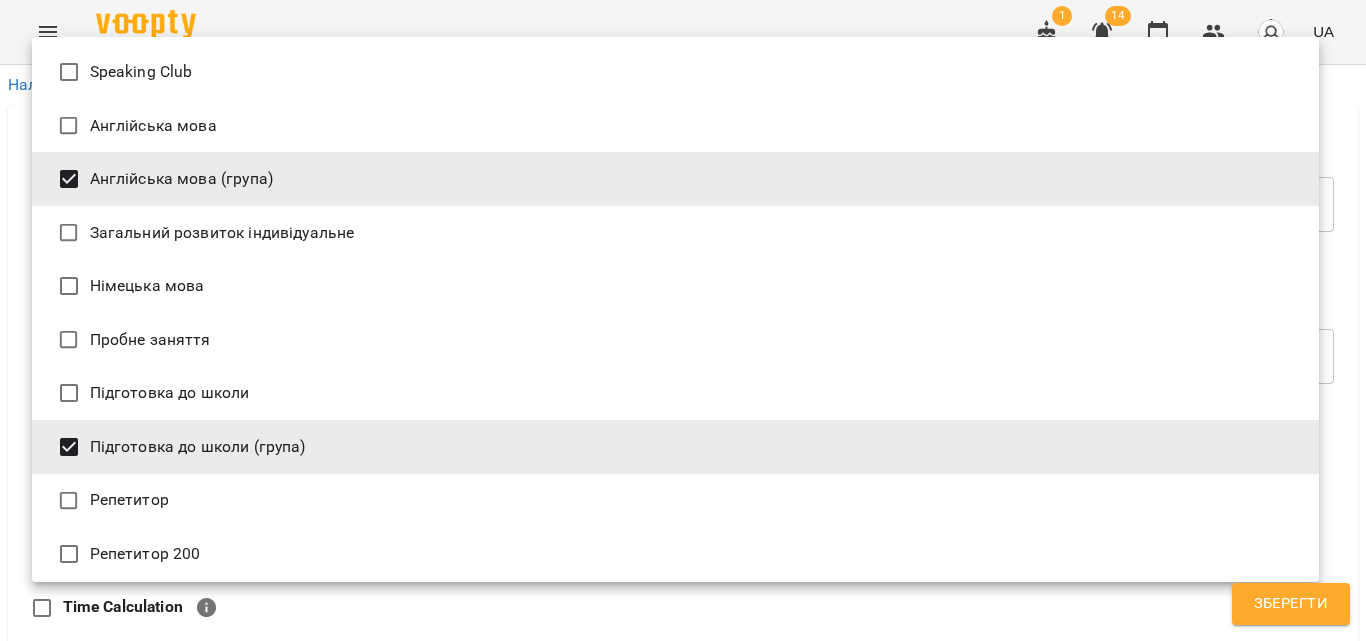 click at bounding box center (683, 320) 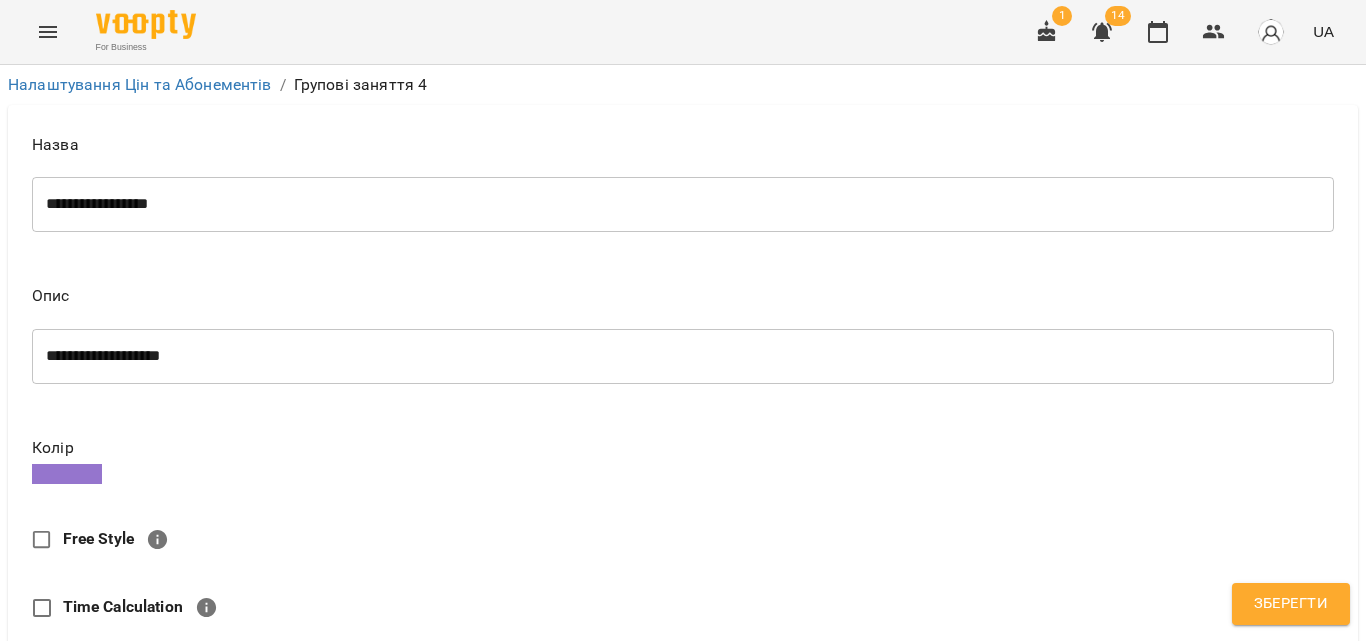 scroll, scrollTop: 999, scrollLeft: 0, axis: vertical 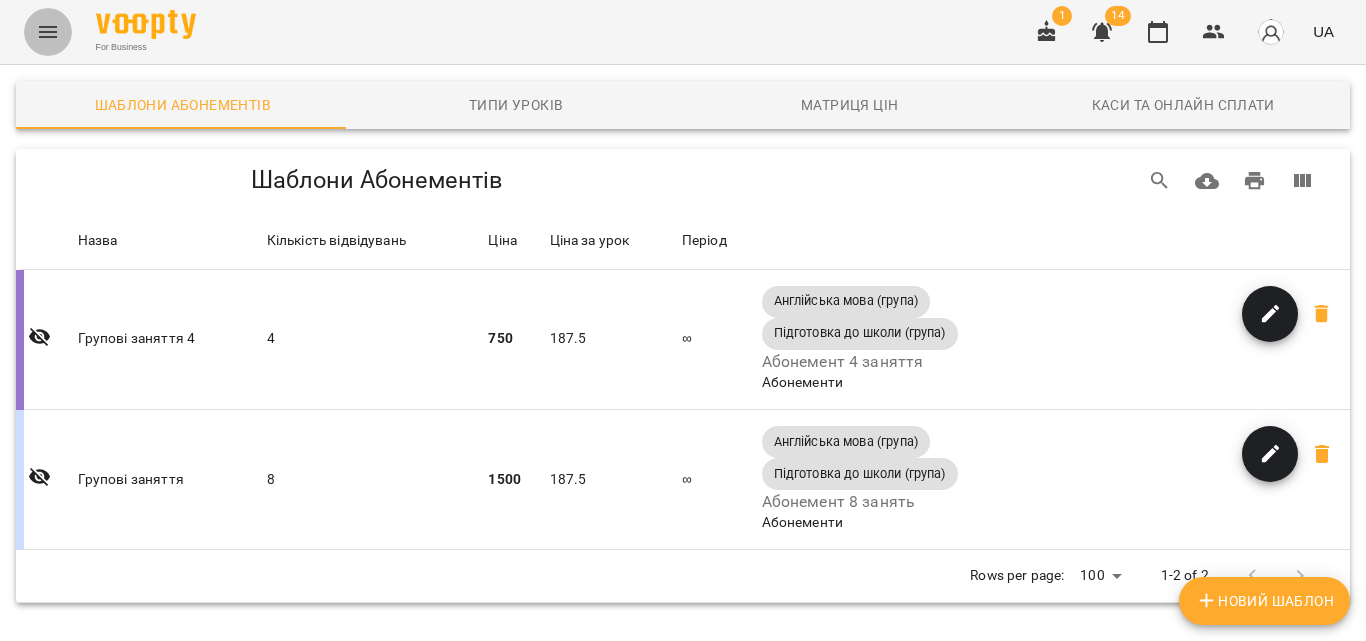 click 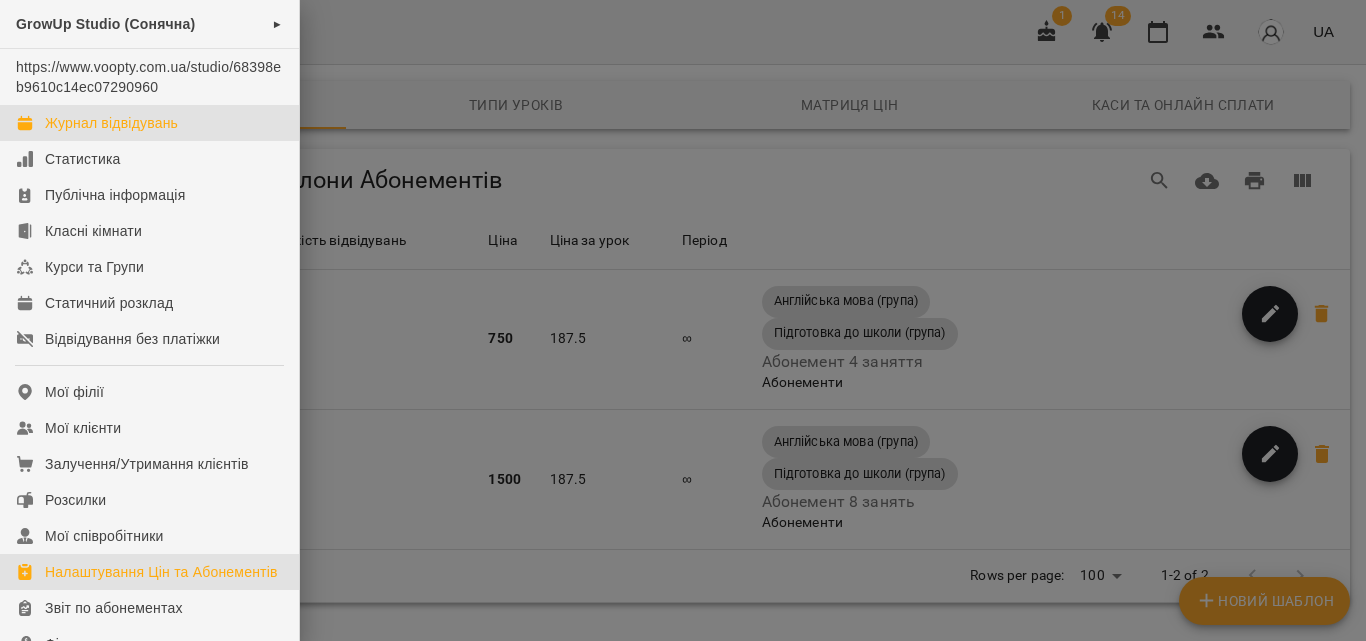 click on "Журнал відвідувань" at bounding box center [111, 123] 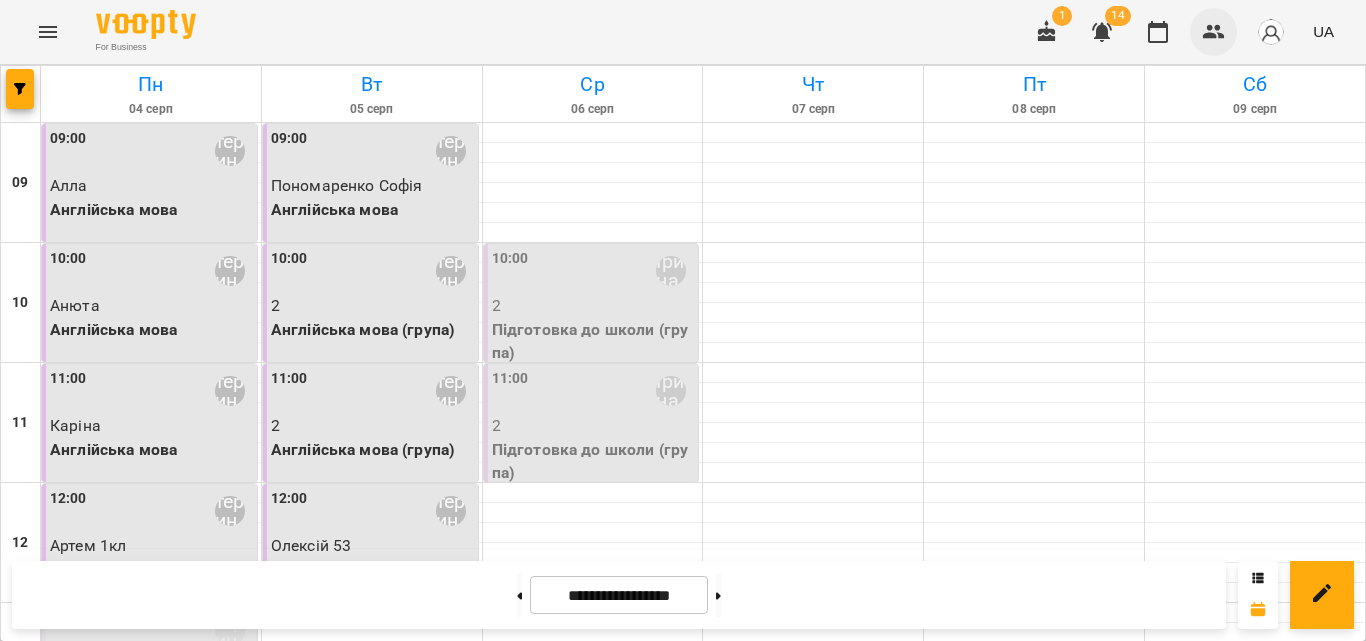 click 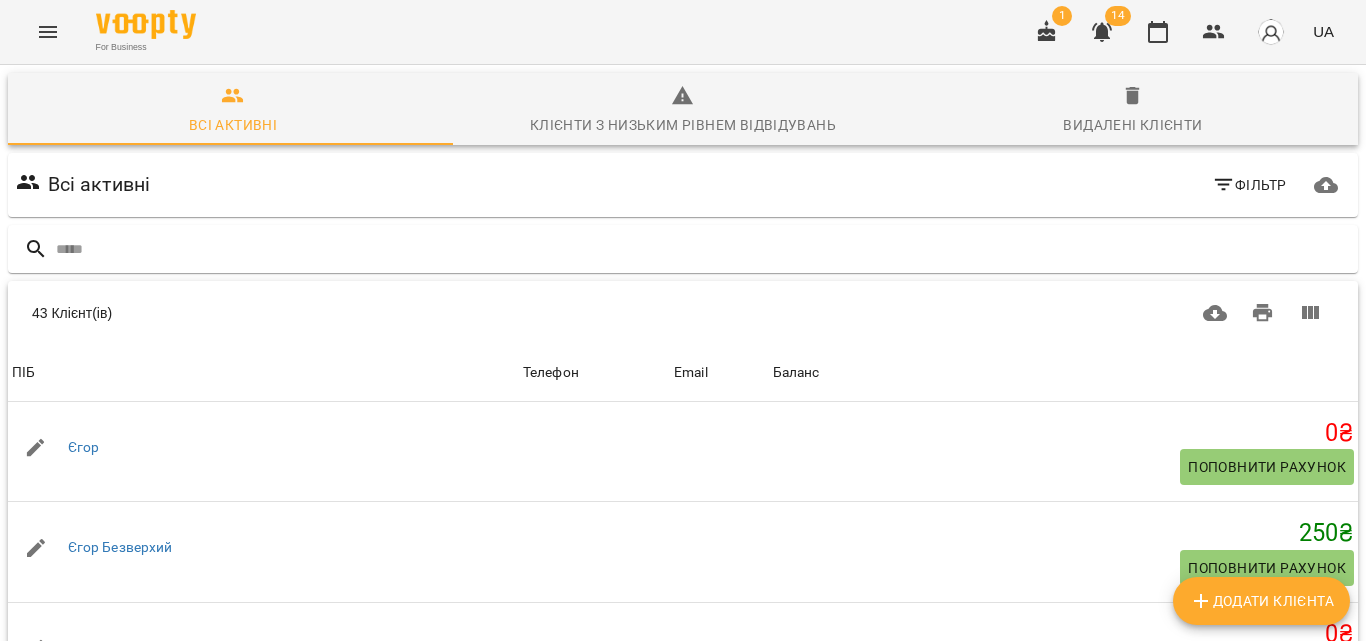 scroll, scrollTop: 200, scrollLeft: 0, axis: vertical 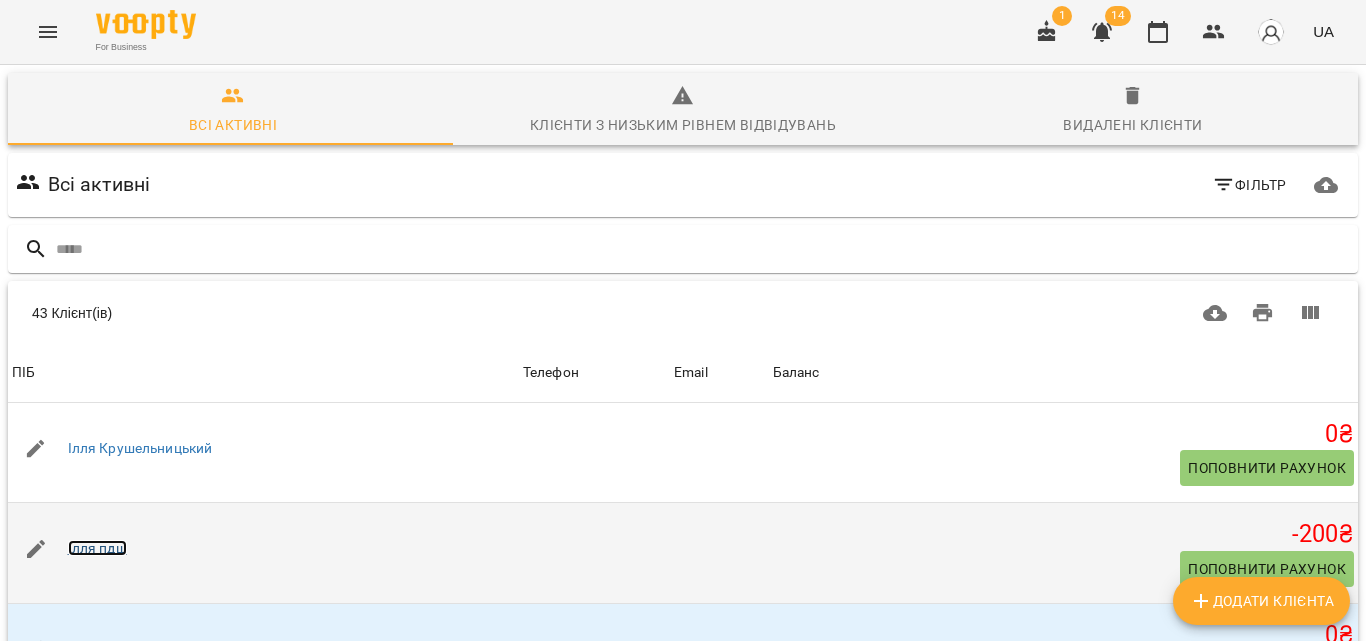 click on "Ілля пдш" at bounding box center [97, 548] 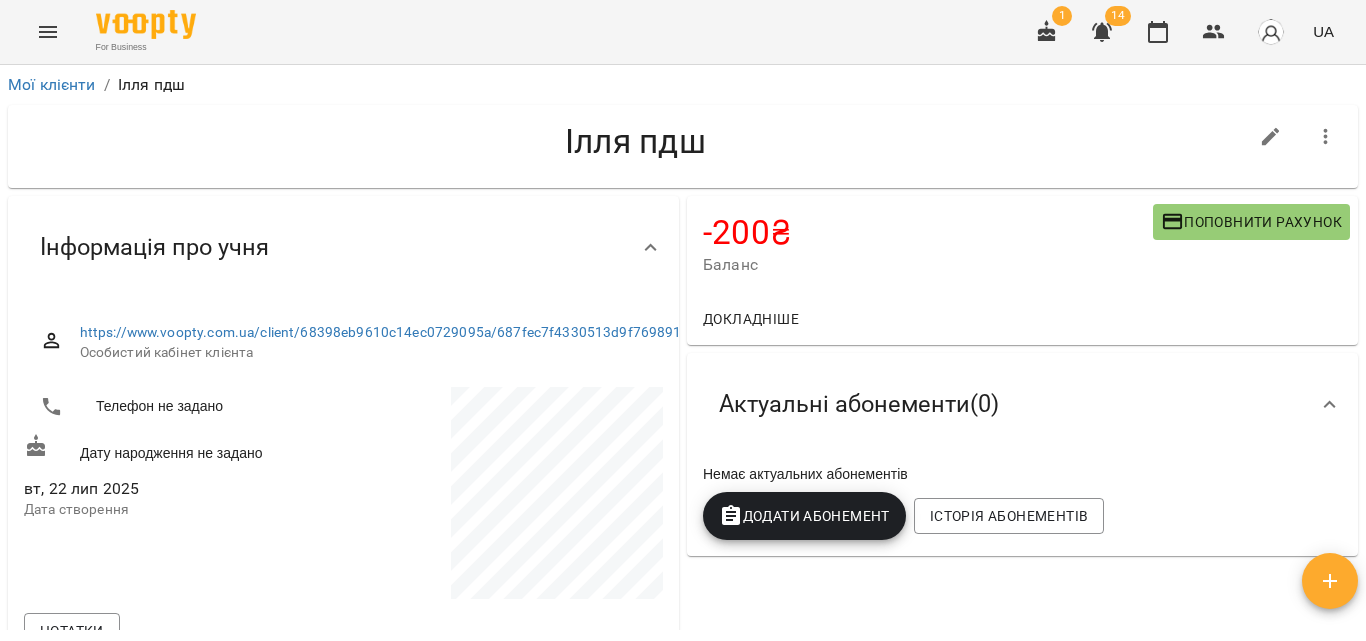 click 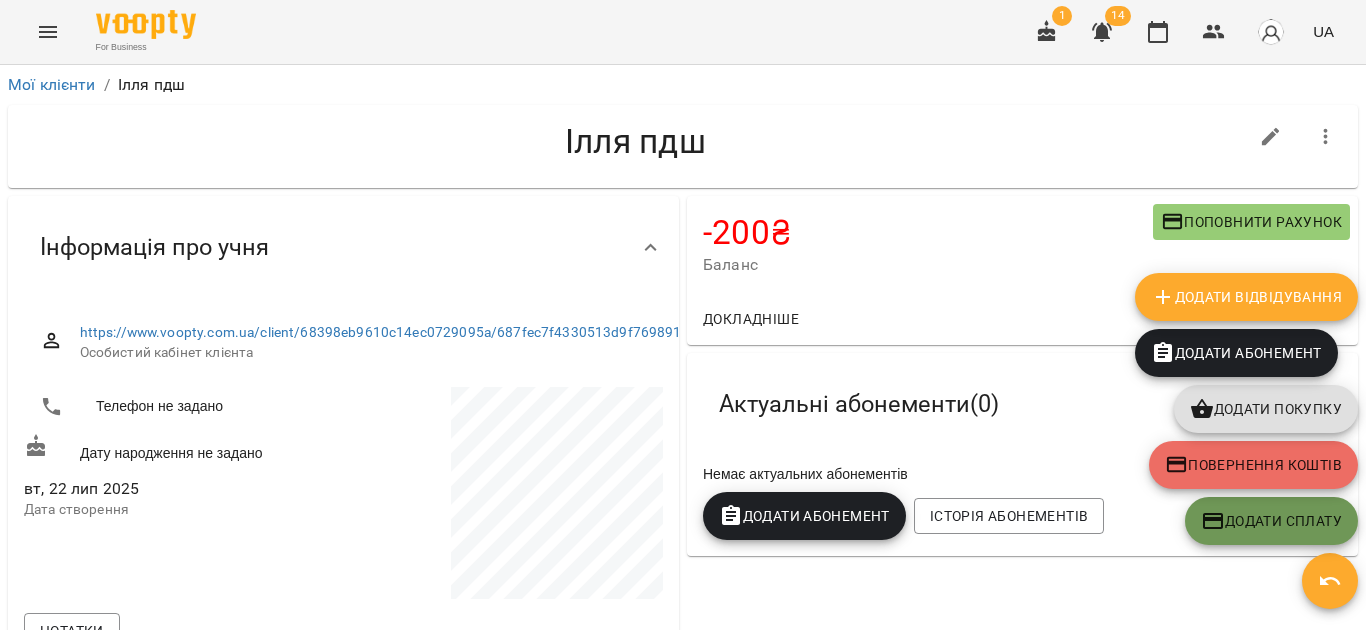 click on "Додати Сплату" at bounding box center [1271, 521] 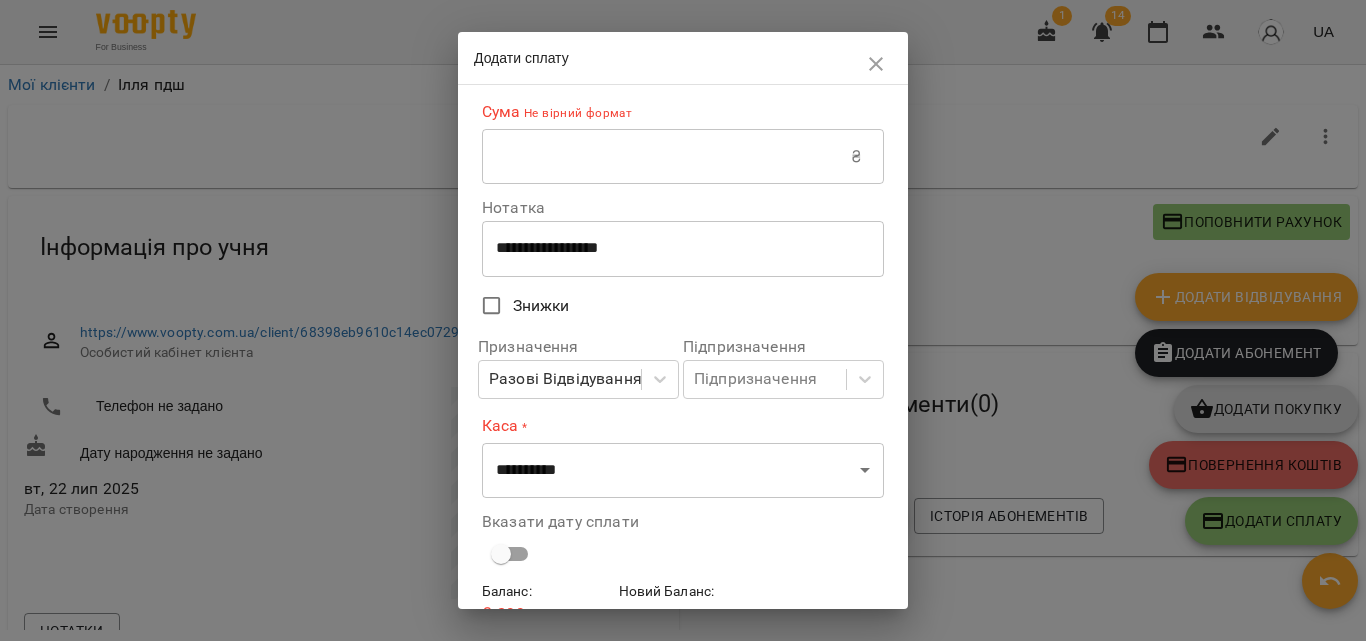 click at bounding box center [666, 157] 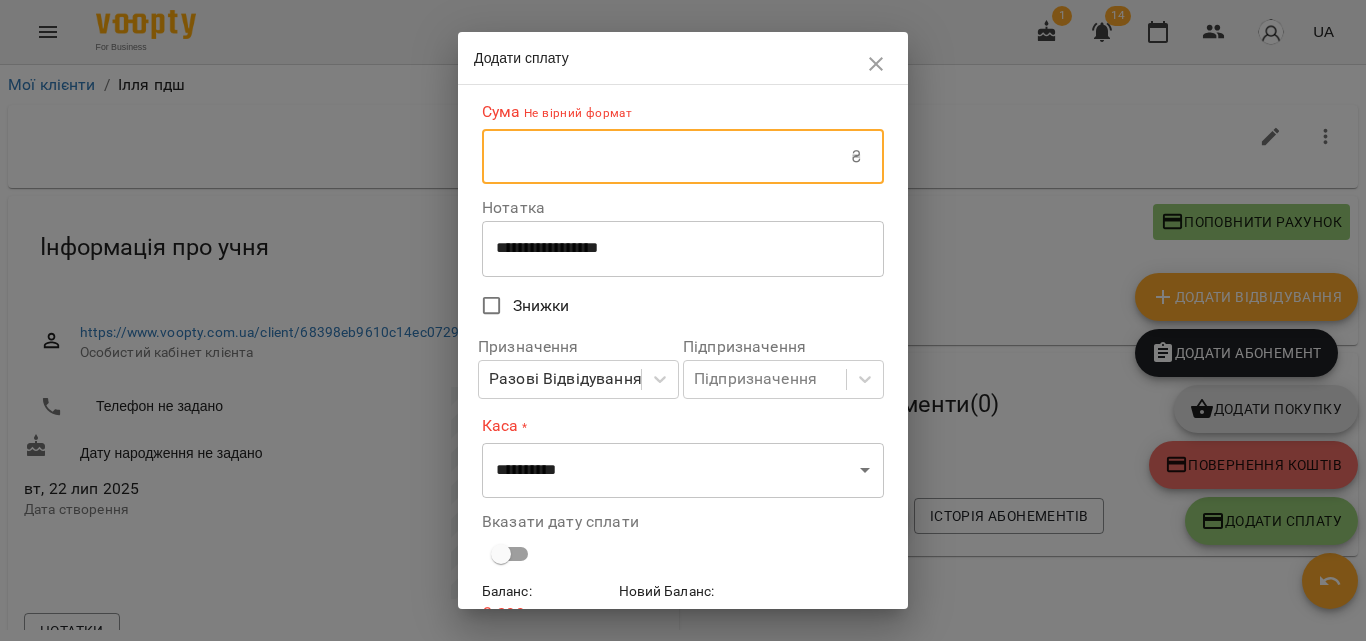 type on "***" 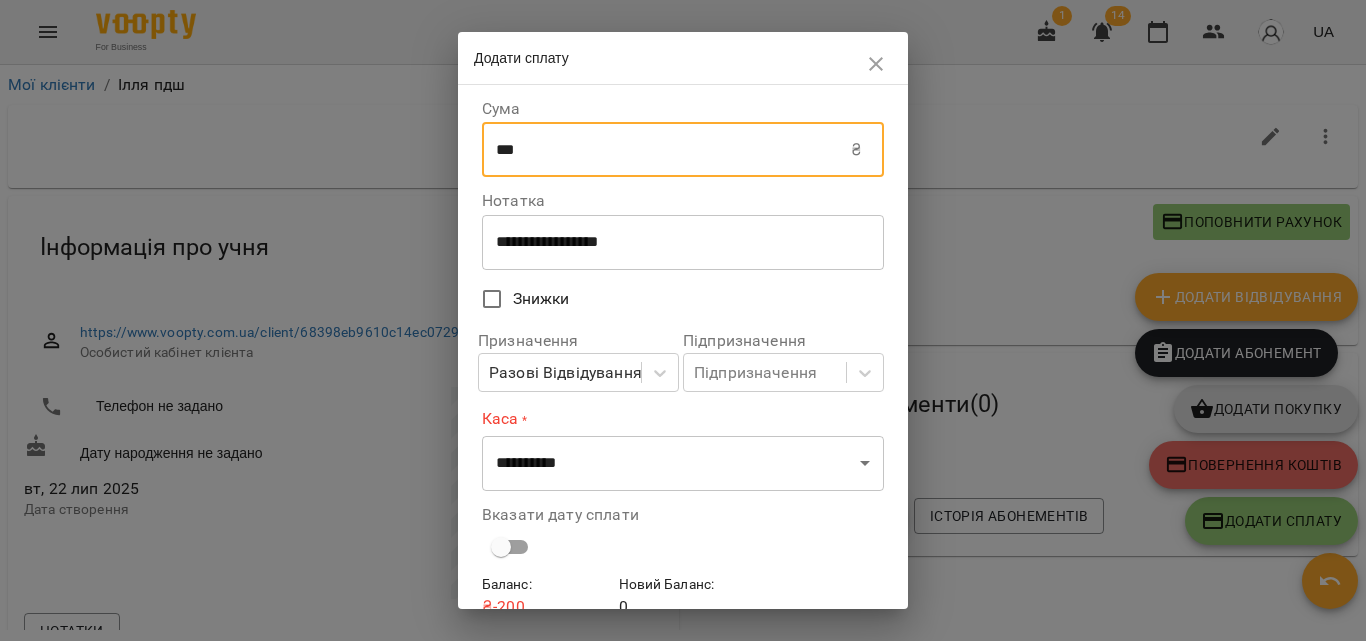 scroll, scrollTop: 96, scrollLeft: 0, axis: vertical 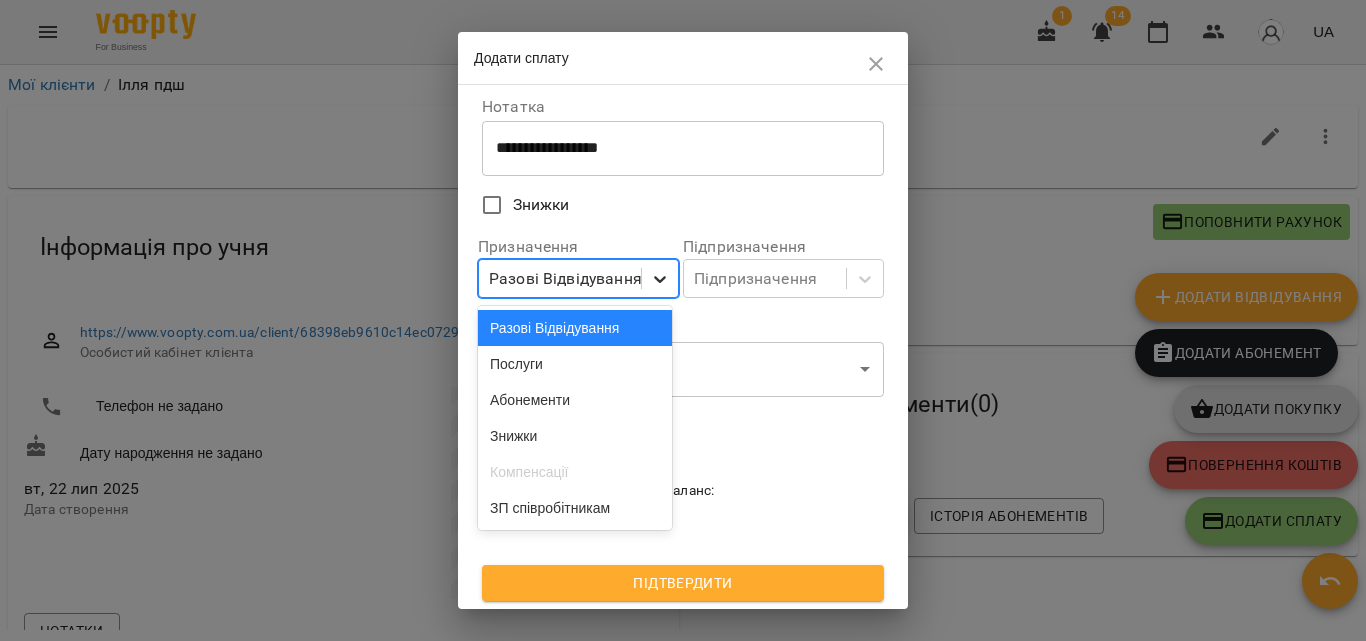 click 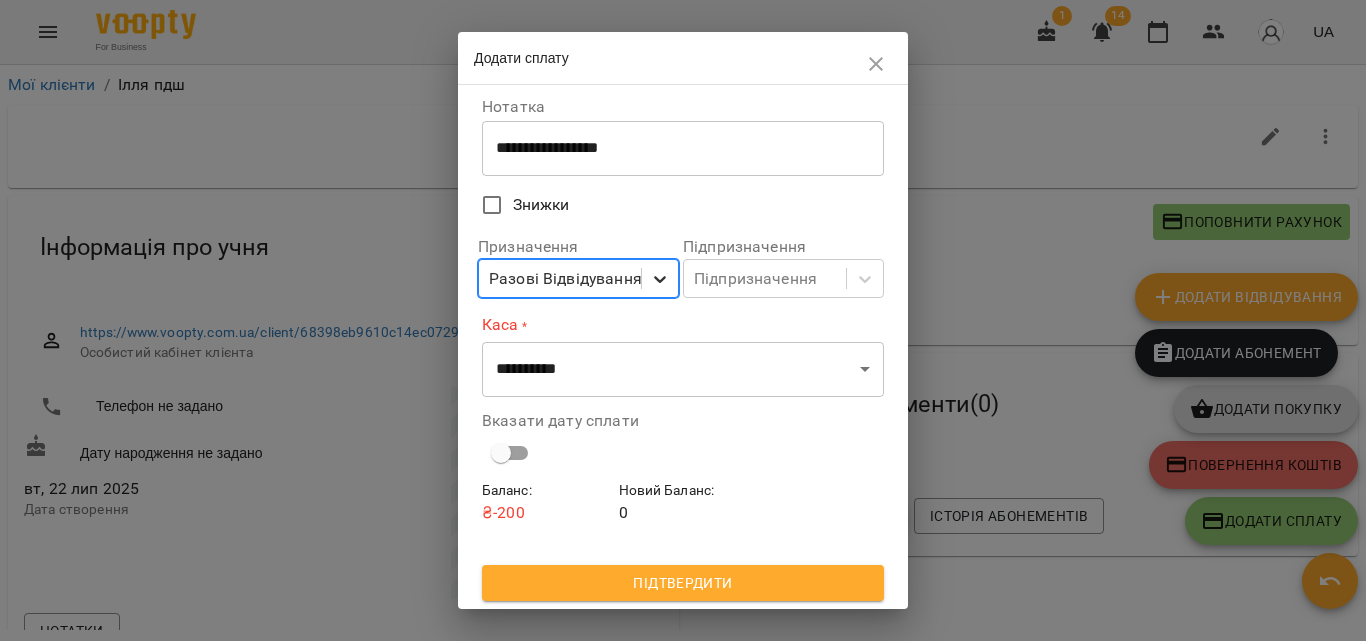 click 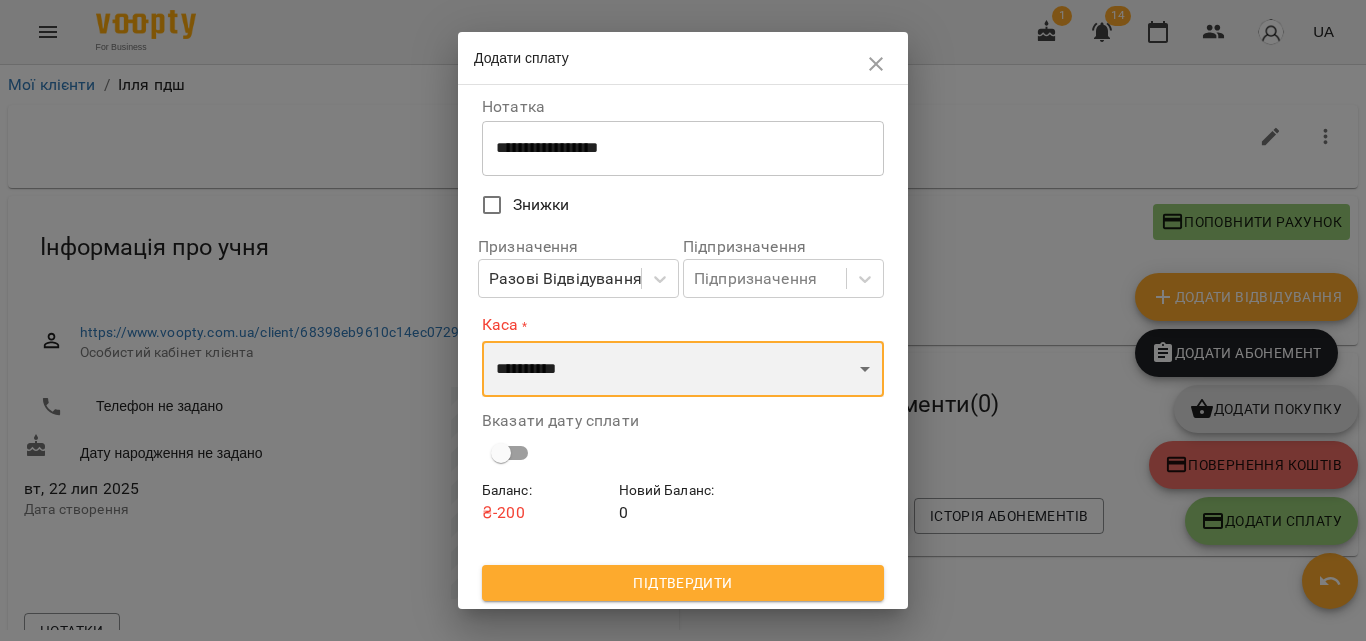 click on "**********" at bounding box center [683, 369] 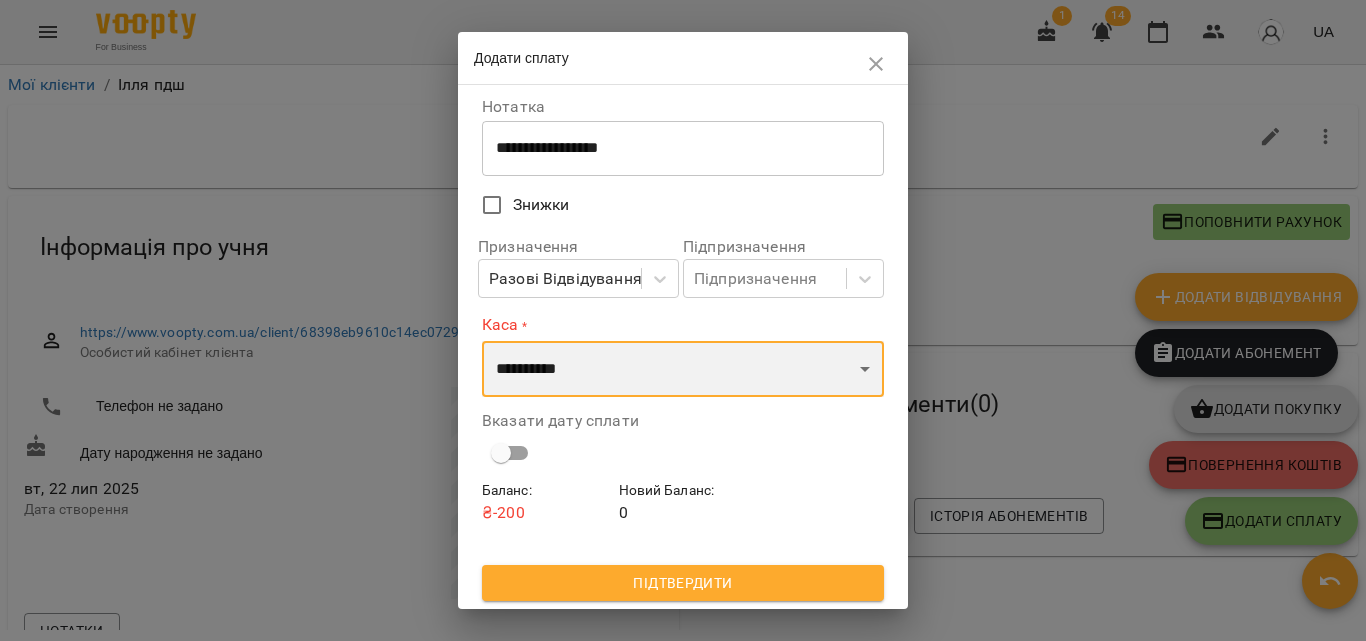 select on "****" 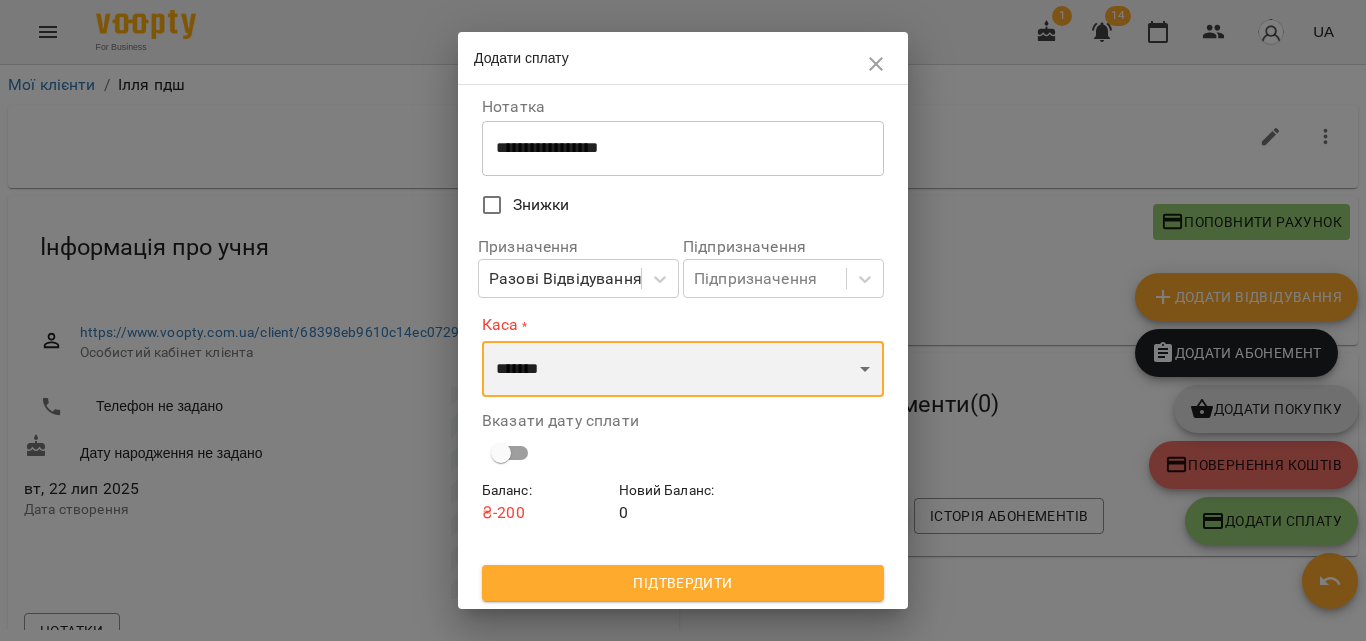 click on "**********" at bounding box center (683, 369) 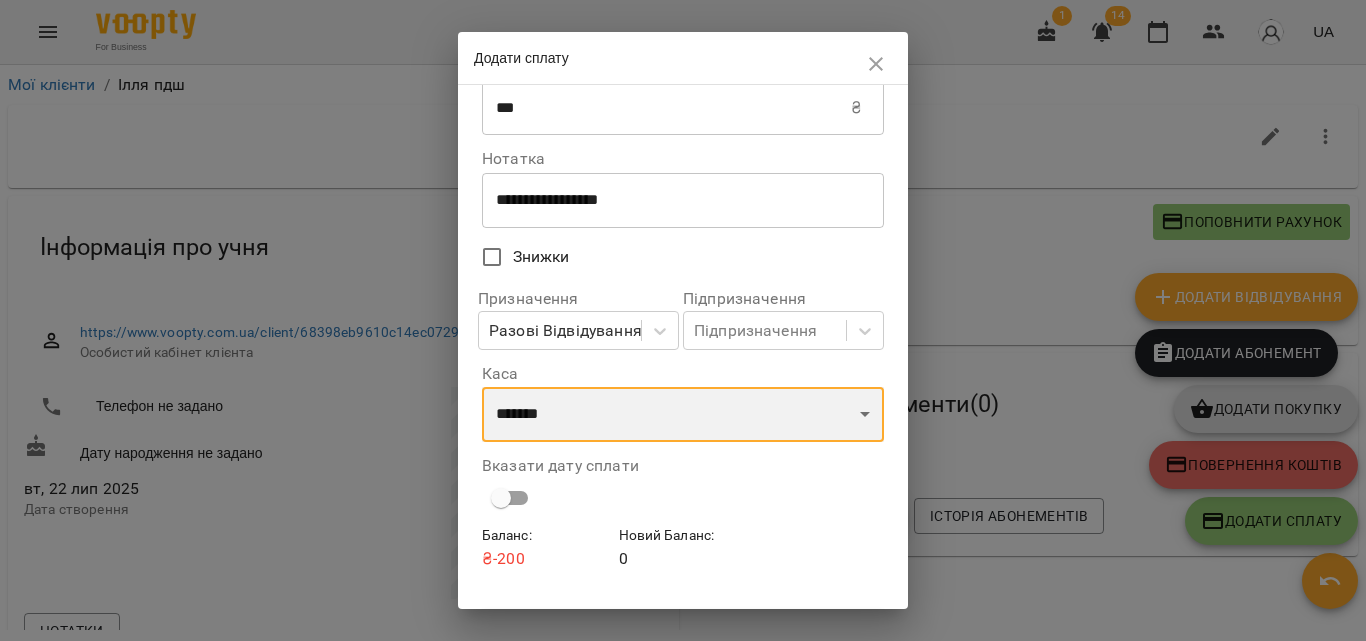 scroll, scrollTop: 0, scrollLeft: 0, axis: both 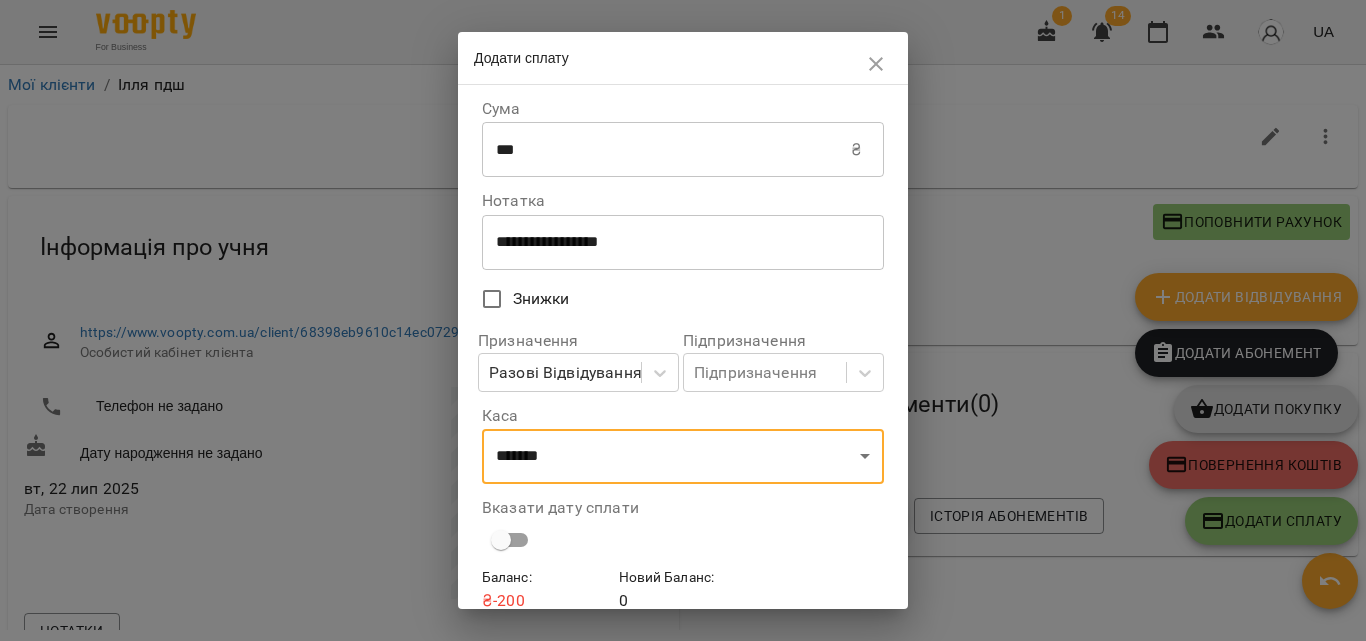 click on "**********" at bounding box center [675, 242] 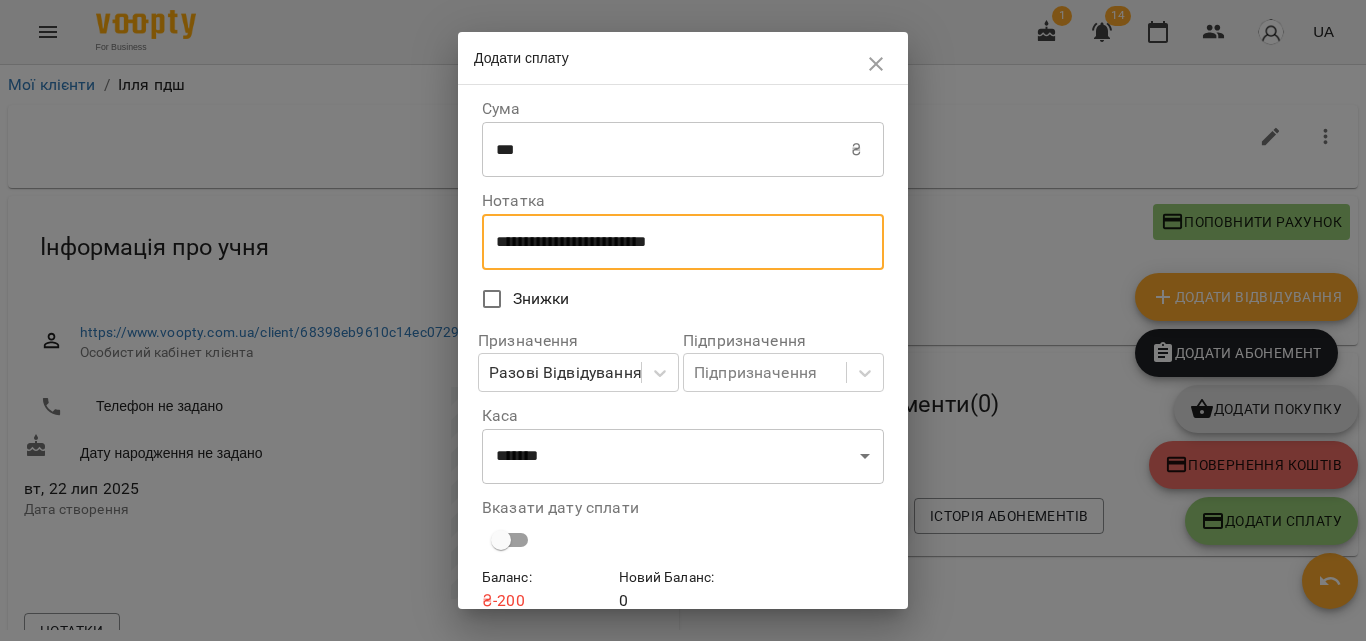 type on "**********" 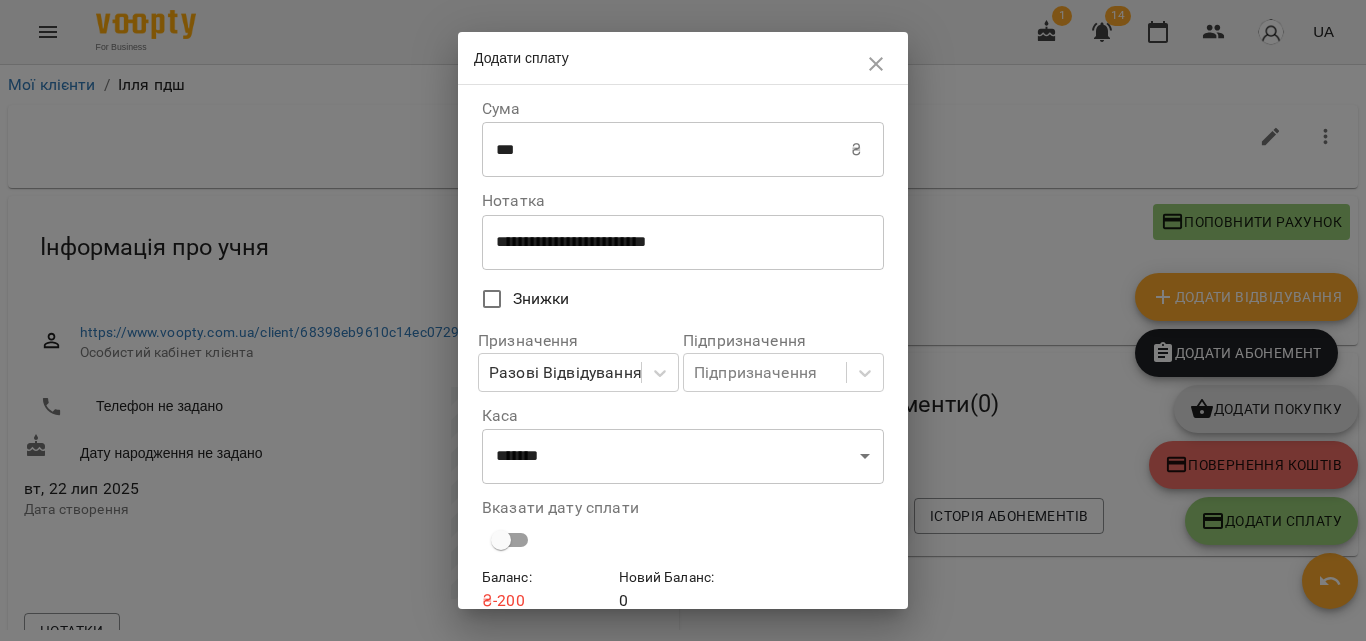 click on "Знижки" at bounding box center [669, 299] 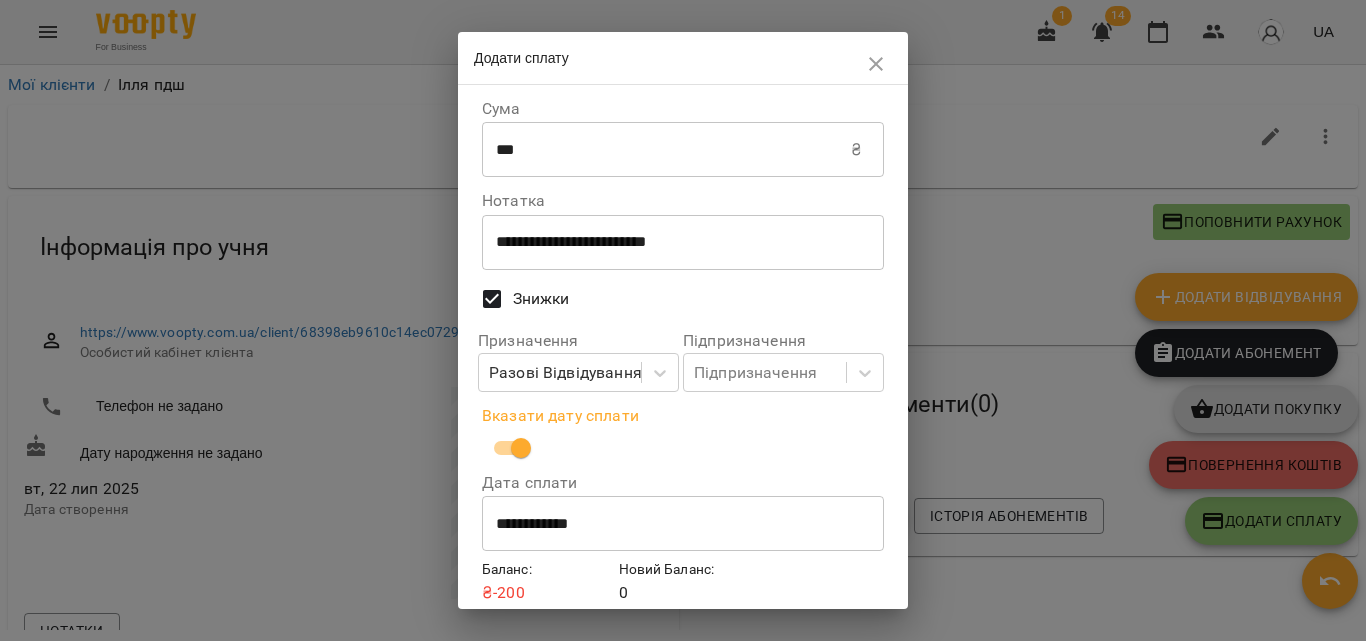 scroll, scrollTop: 82, scrollLeft: 0, axis: vertical 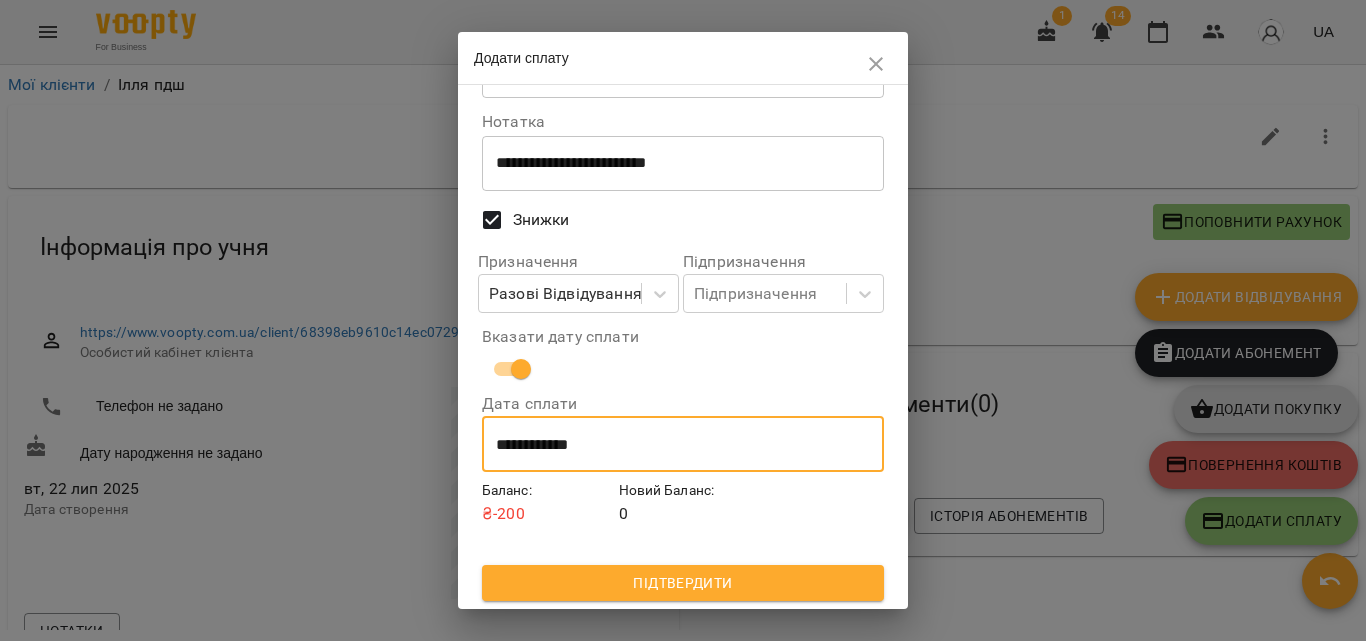 click on "**********" at bounding box center (683, 444) 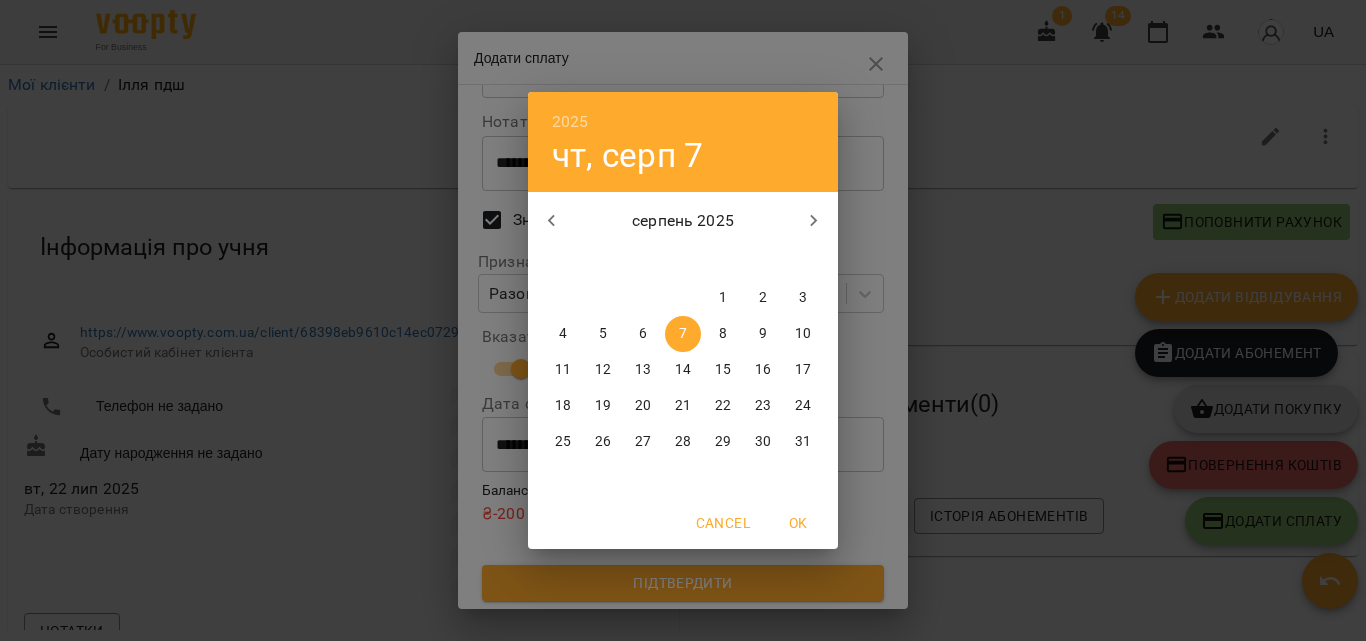 click 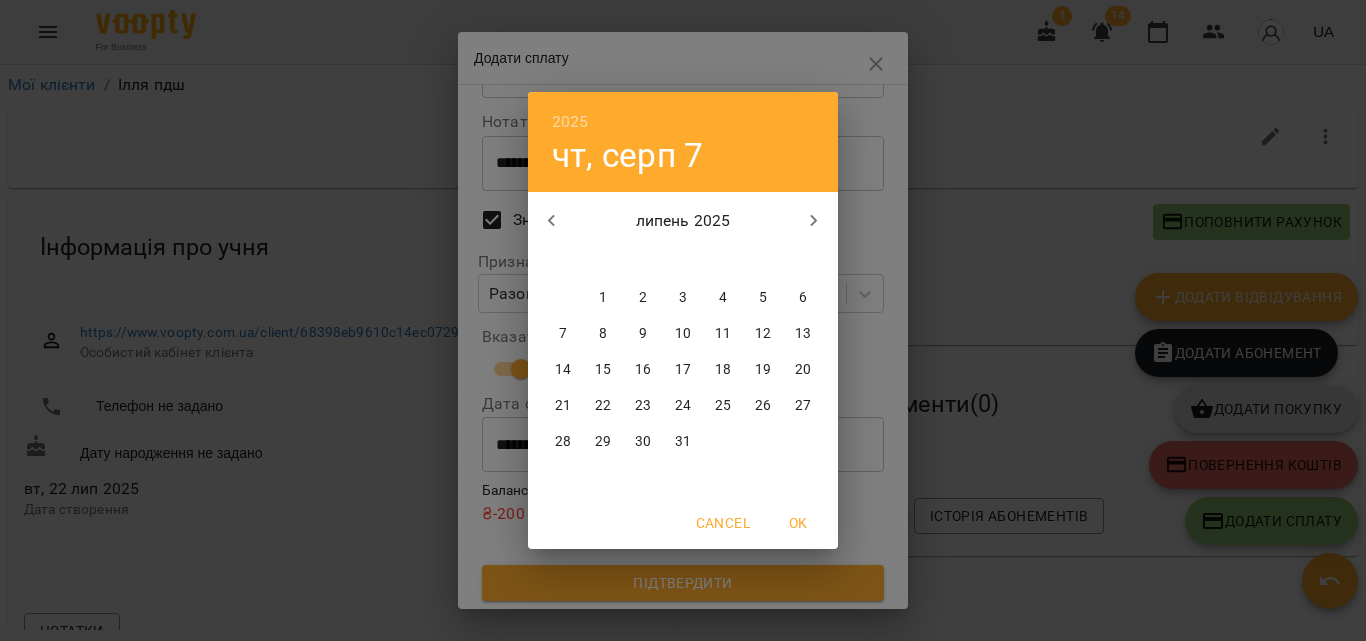 click on "Cancel" at bounding box center [723, 523] 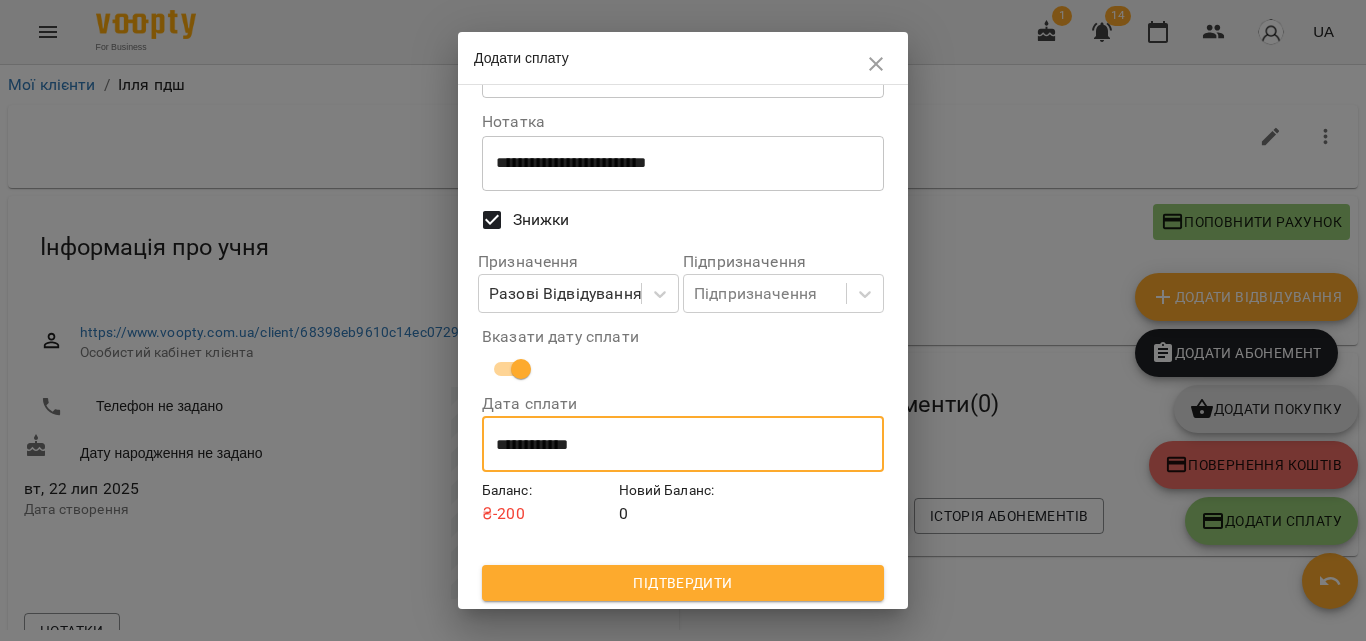 click 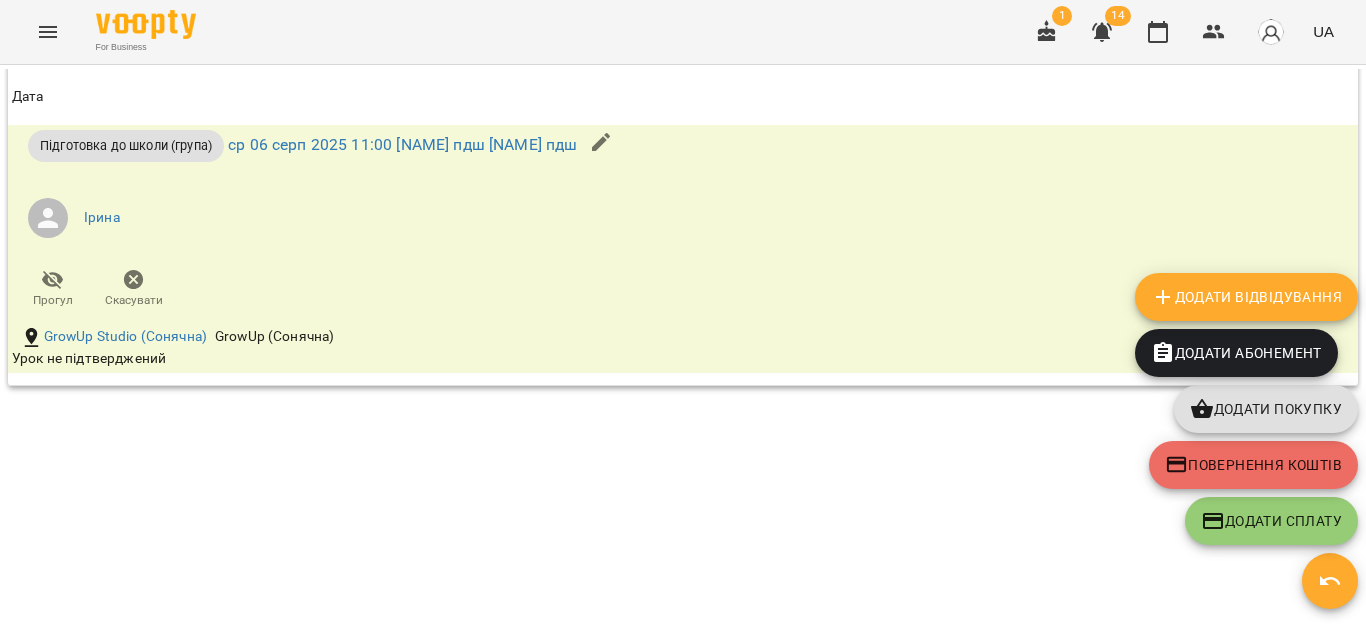 scroll, scrollTop: 1122, scrollLeft: 0, axis: vertical 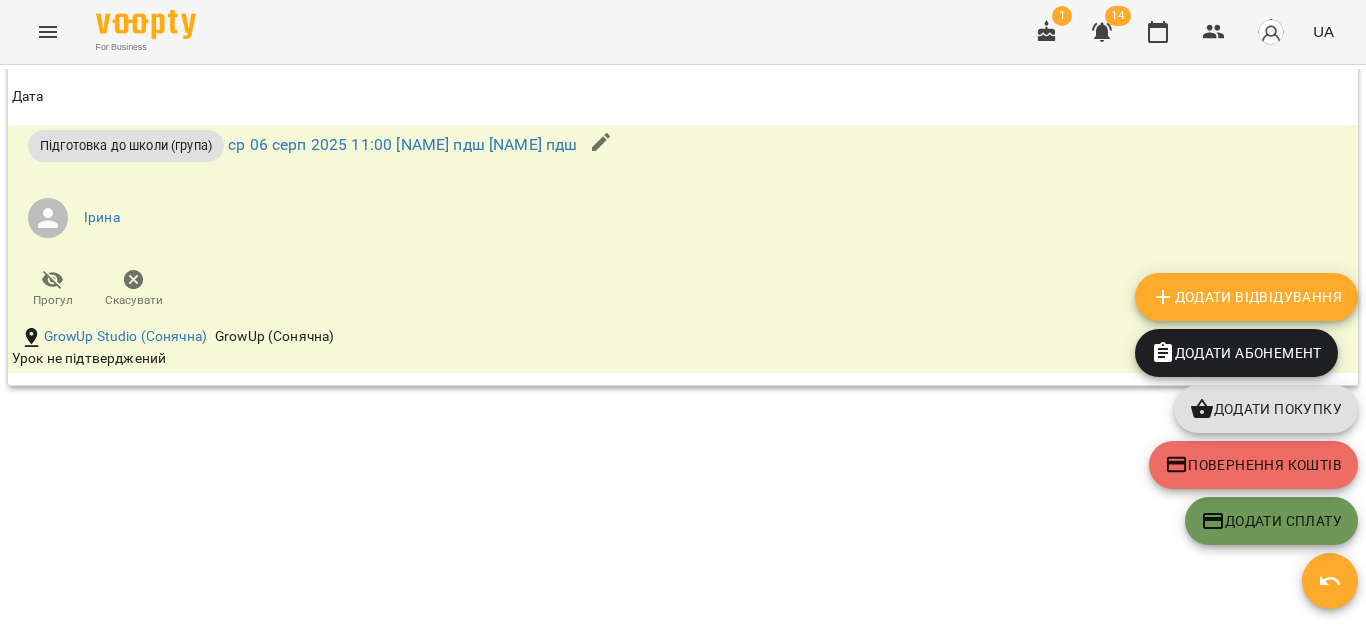 click on "Додати Сплату" at bounding box center [1271, 521] 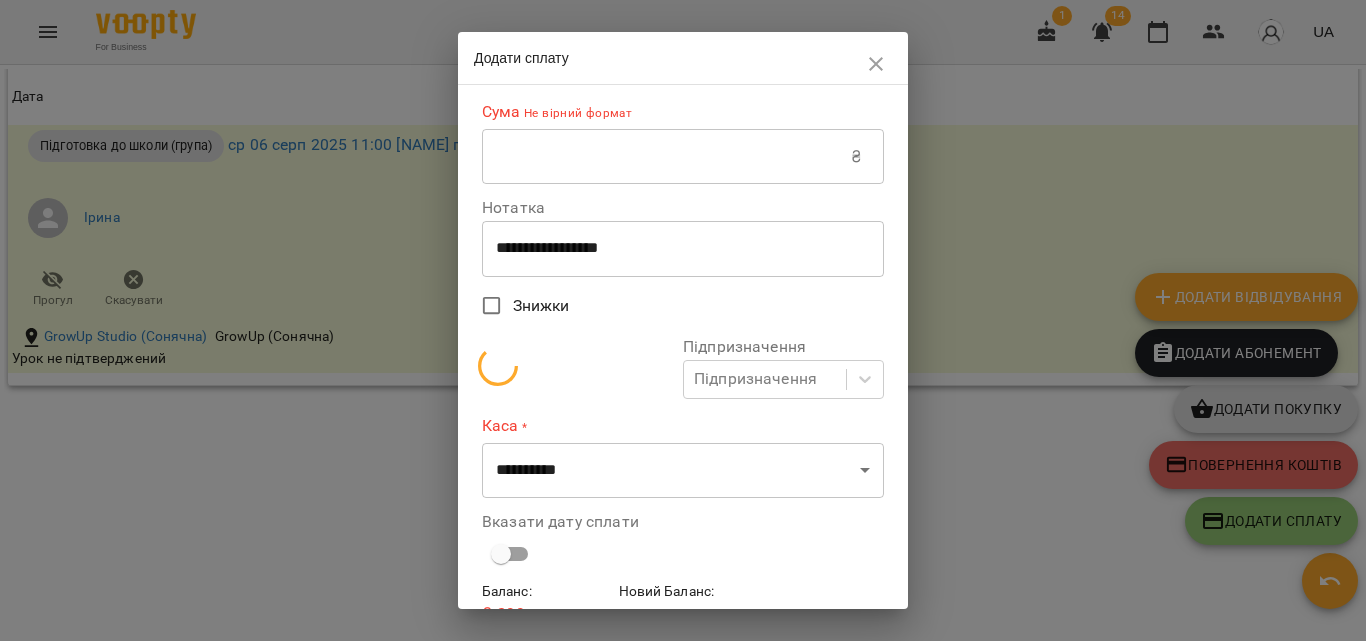 drag, startPoint x: 636, startPoint y: 202, endPoint x: 617, endPoint y: 173, distance: 34.669872 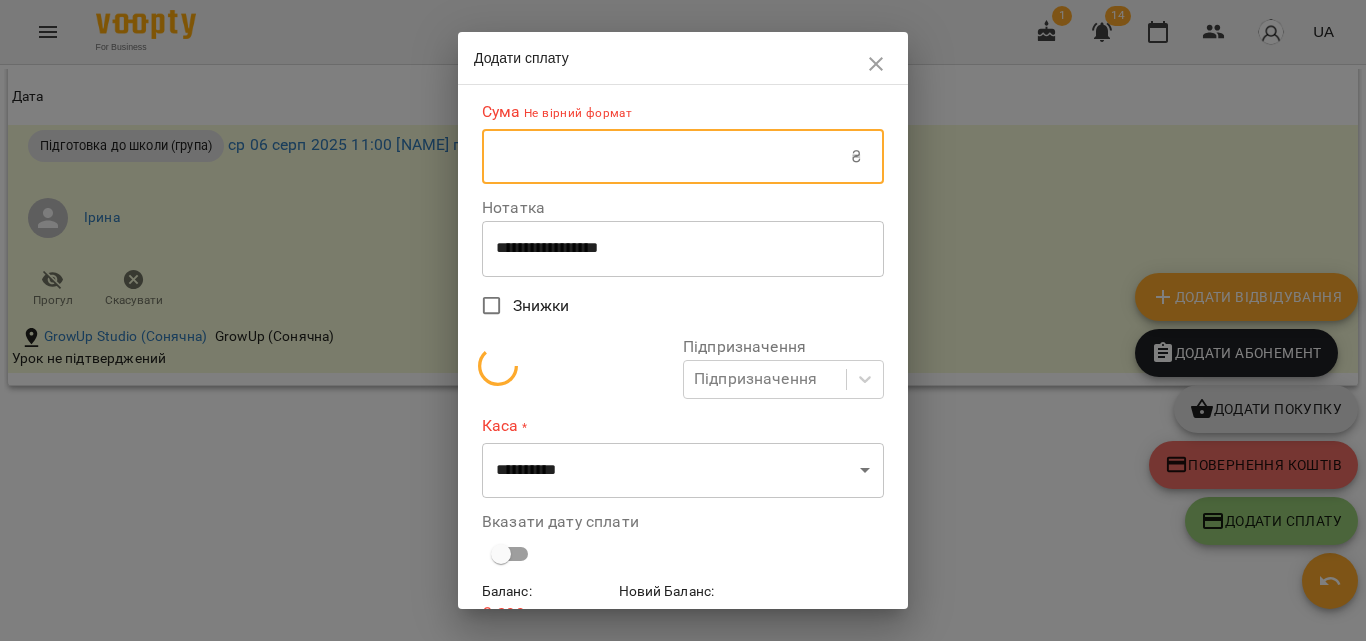 click at bounding box center [666, 157] 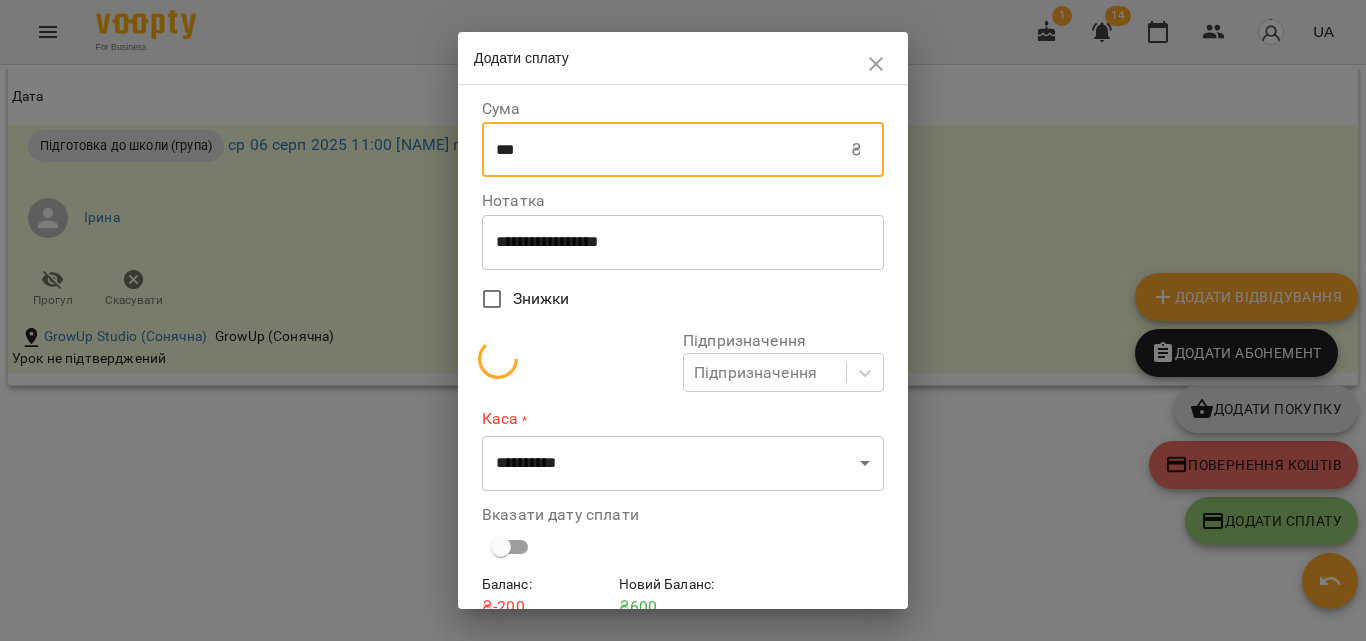 type on "***" 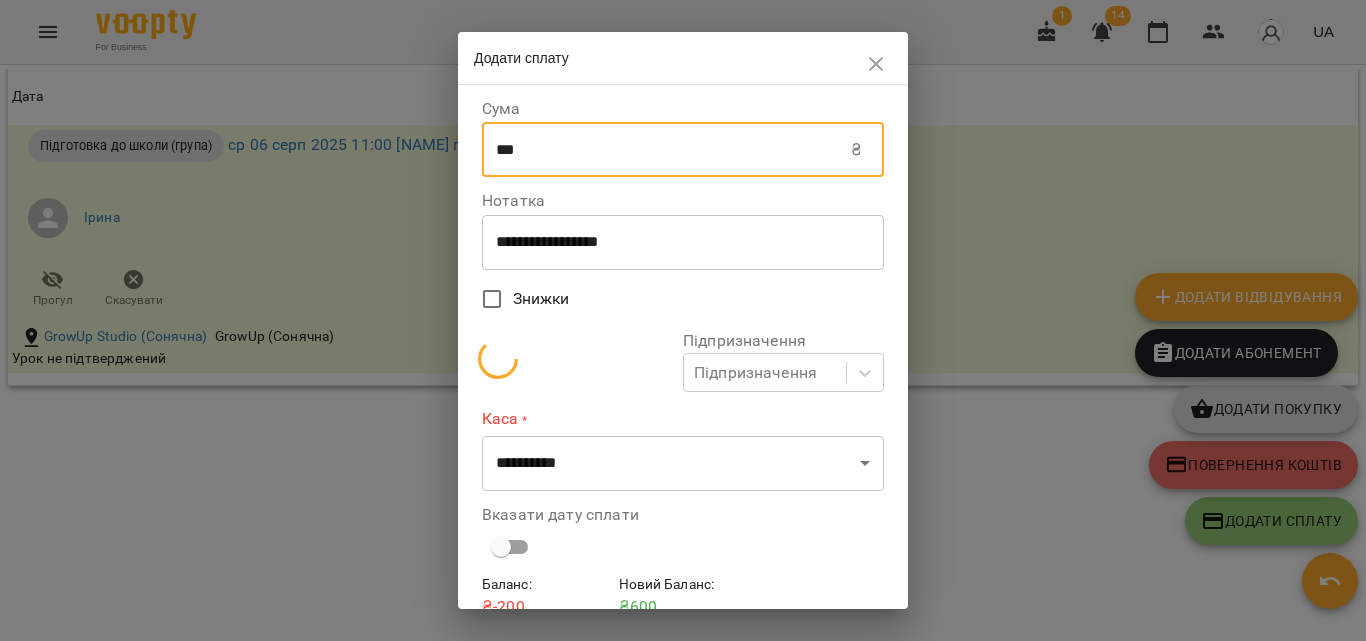 click on "Знижки" at bounding box center [669, 299] 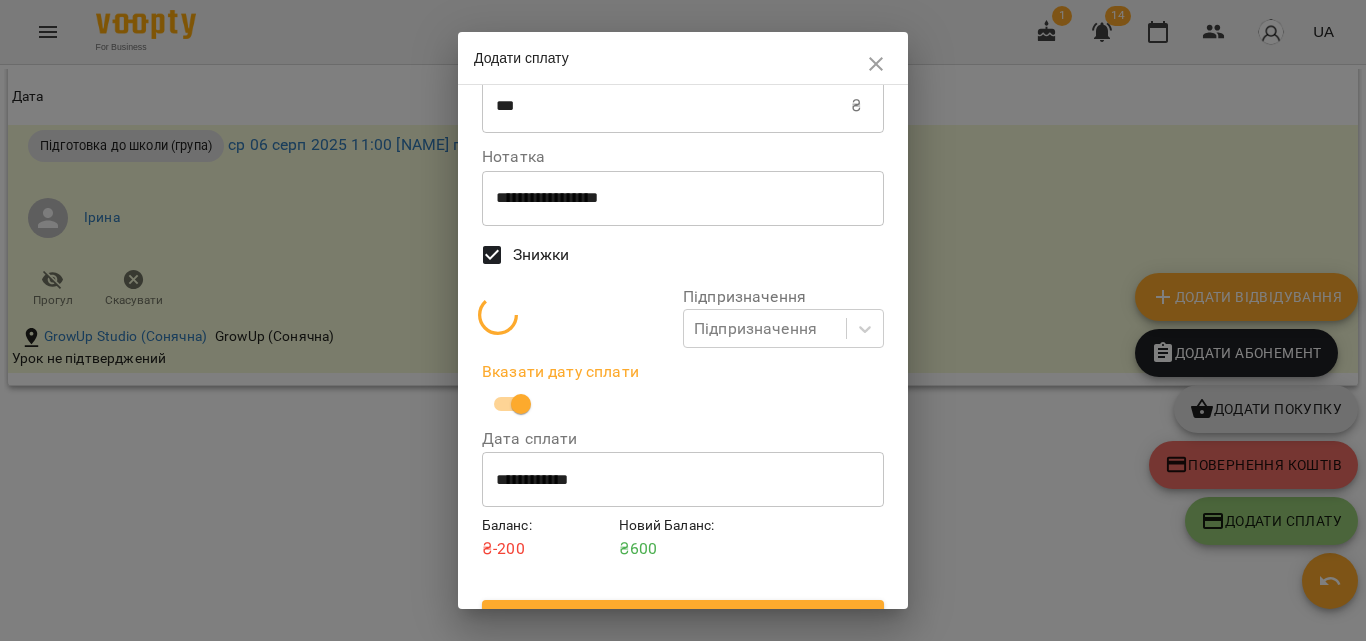 scroll, scrollTop: 82, scrollLeft: 0, axis: vertical 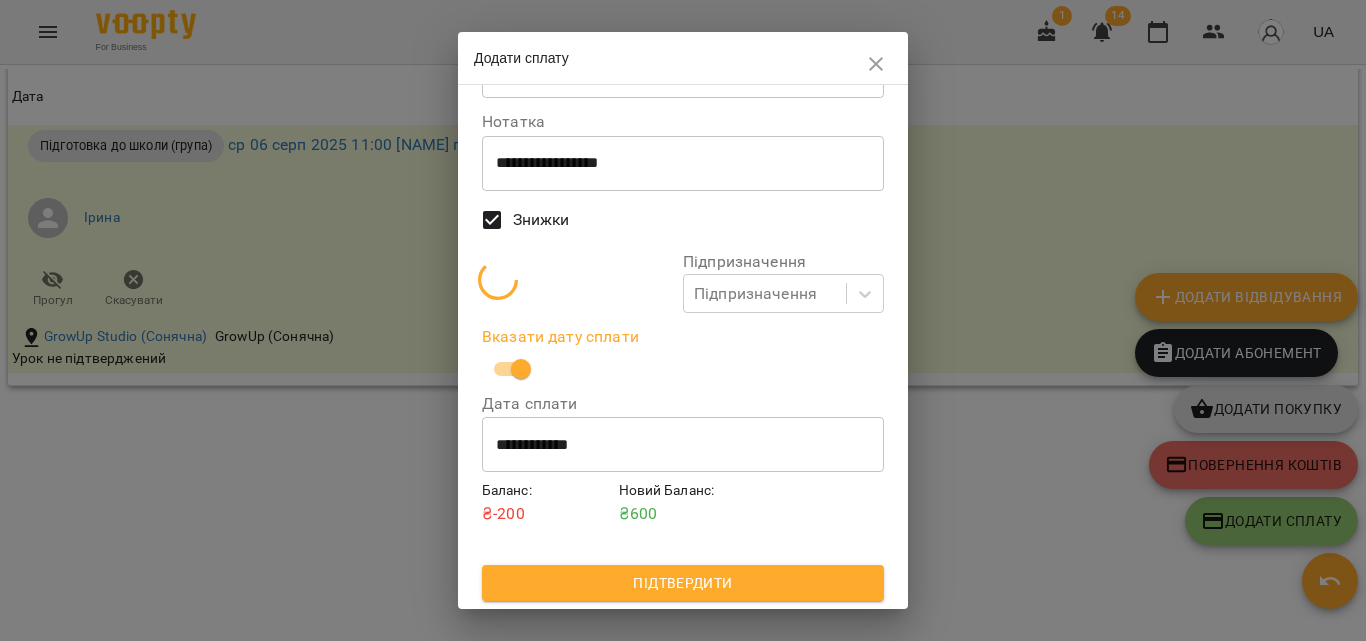 click on "**********" at bounding box center [683, 444] 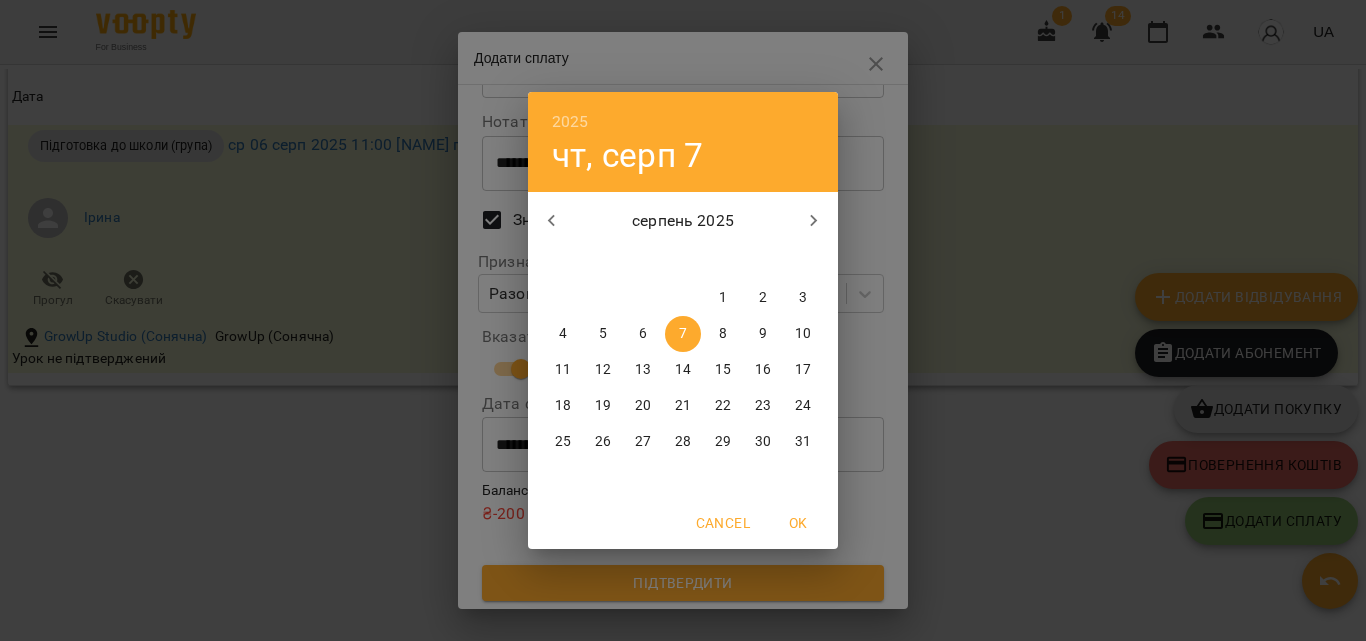 click on "6" at bounding box center (643, 334) 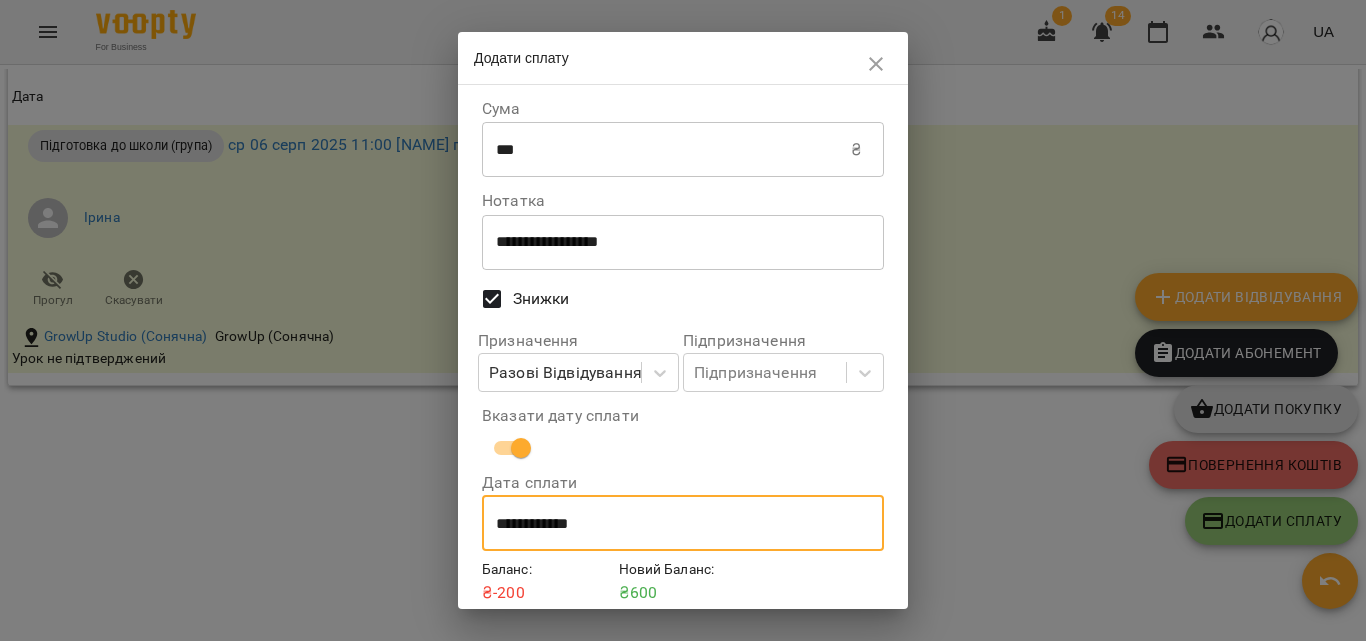 scroll, scrollTop: 82, scrollLeft: 0, axis: vertical 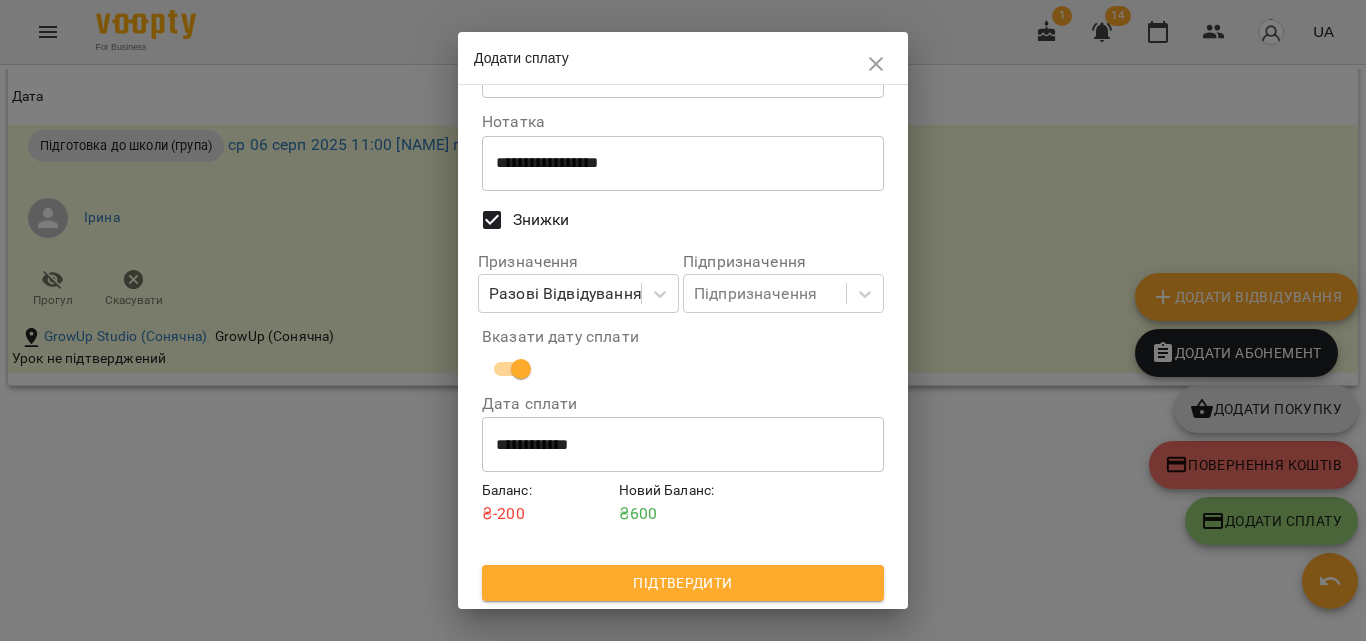 click on "Баланс : ₴ -200 Новий Баланс : ₴ 600" at bounding box center [683, 522] 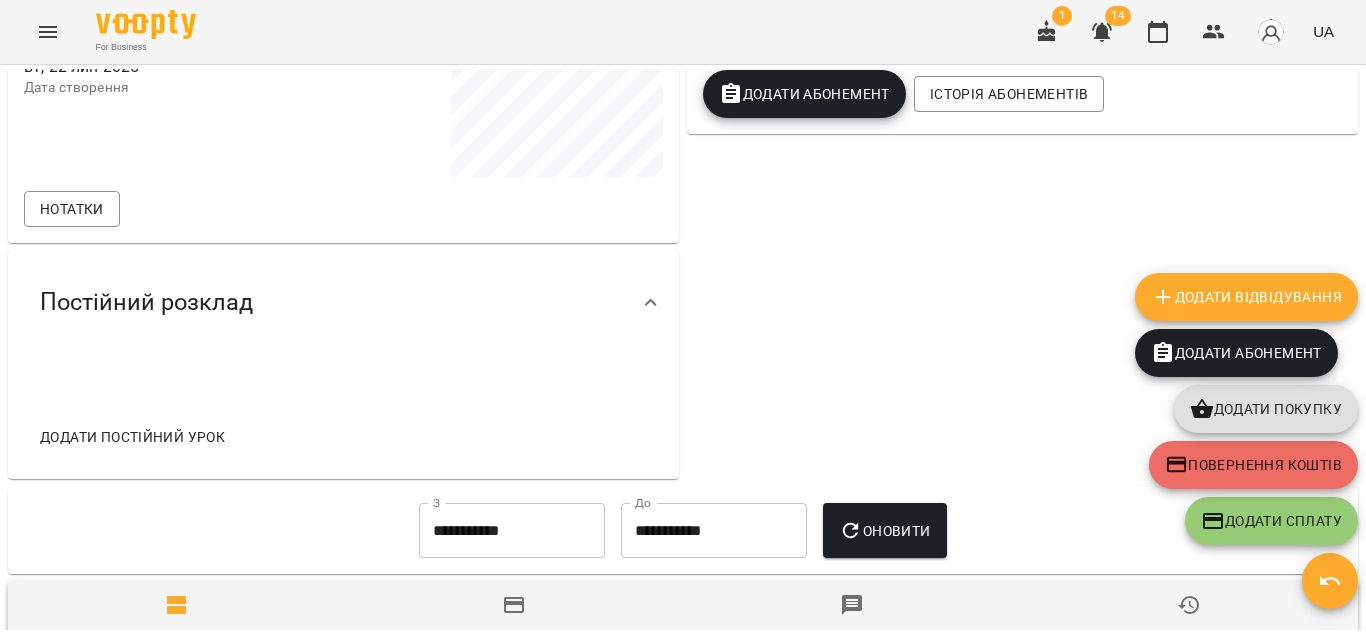 scroll, scrollTop: 0, scrollLeft: 0, axis: both 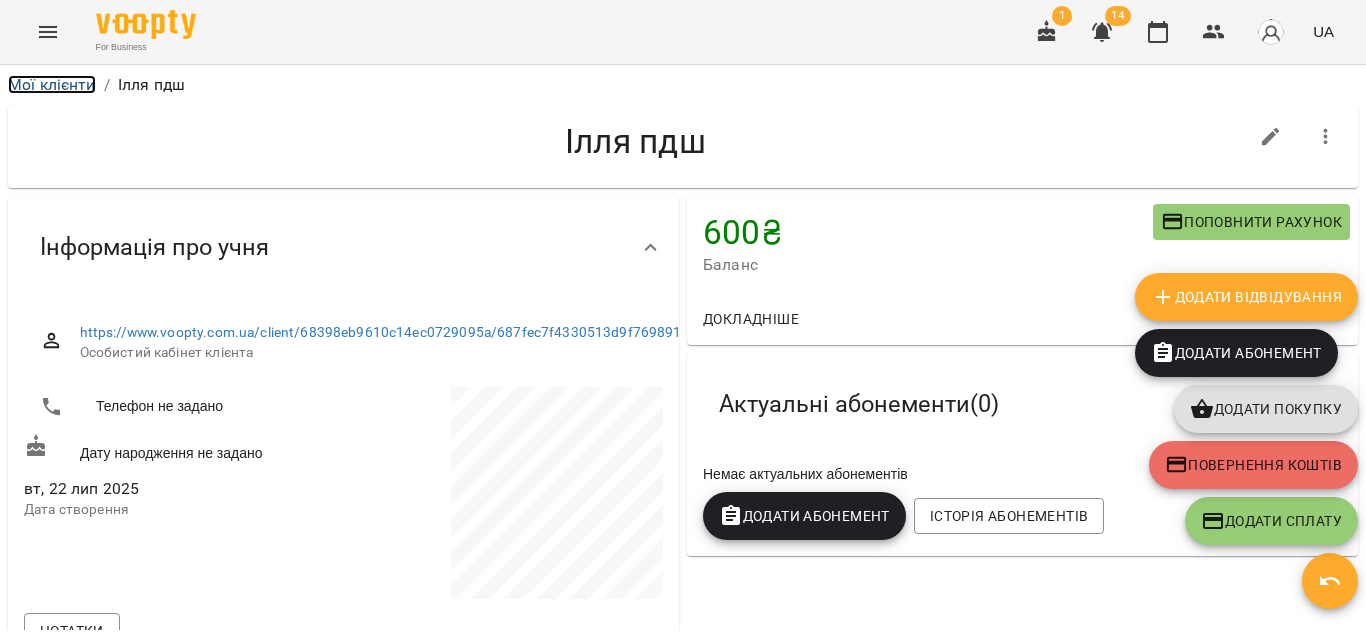 click on "Мої клієнти" at bounding box center (52, 84) 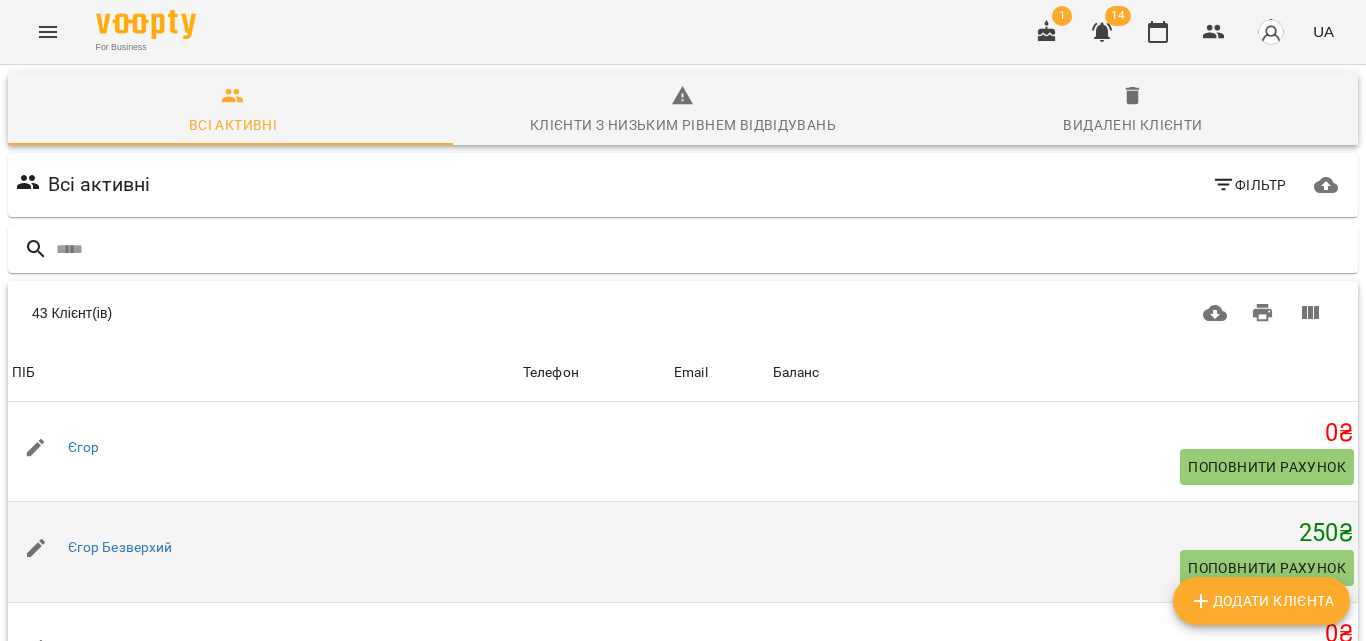 scroll, scrollTop: 326, scrollLeft: 0, axis: vertical 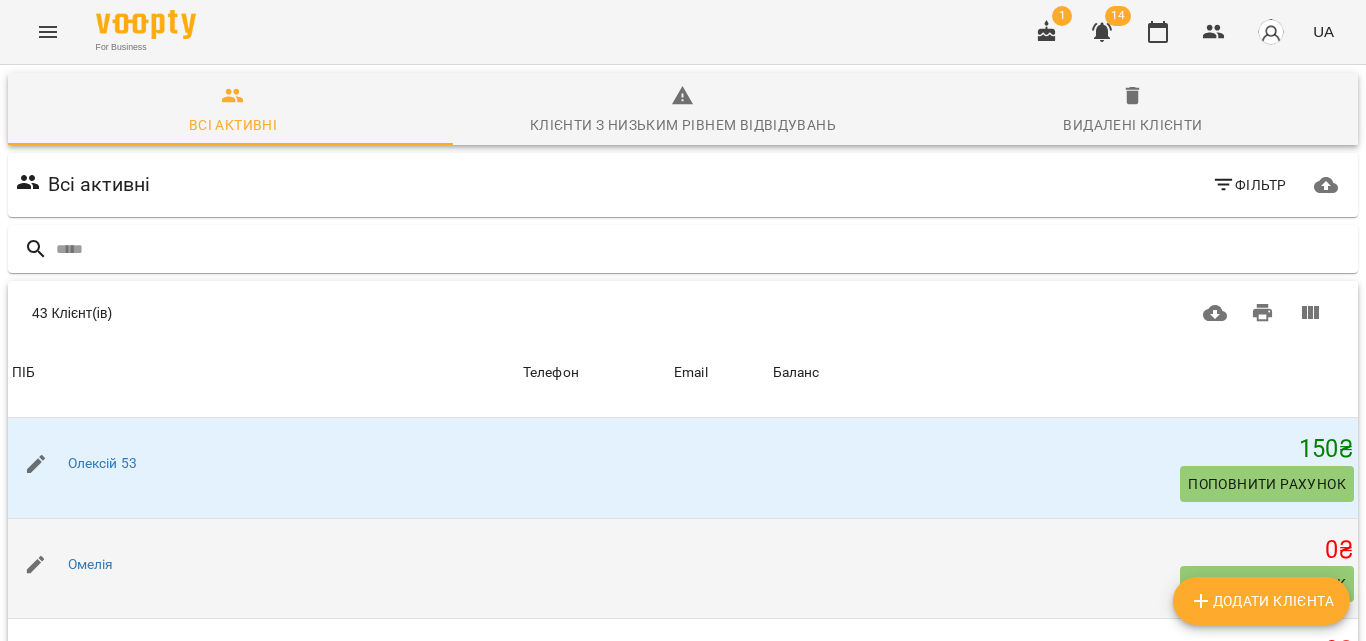 click at bounding box center (36, 565) 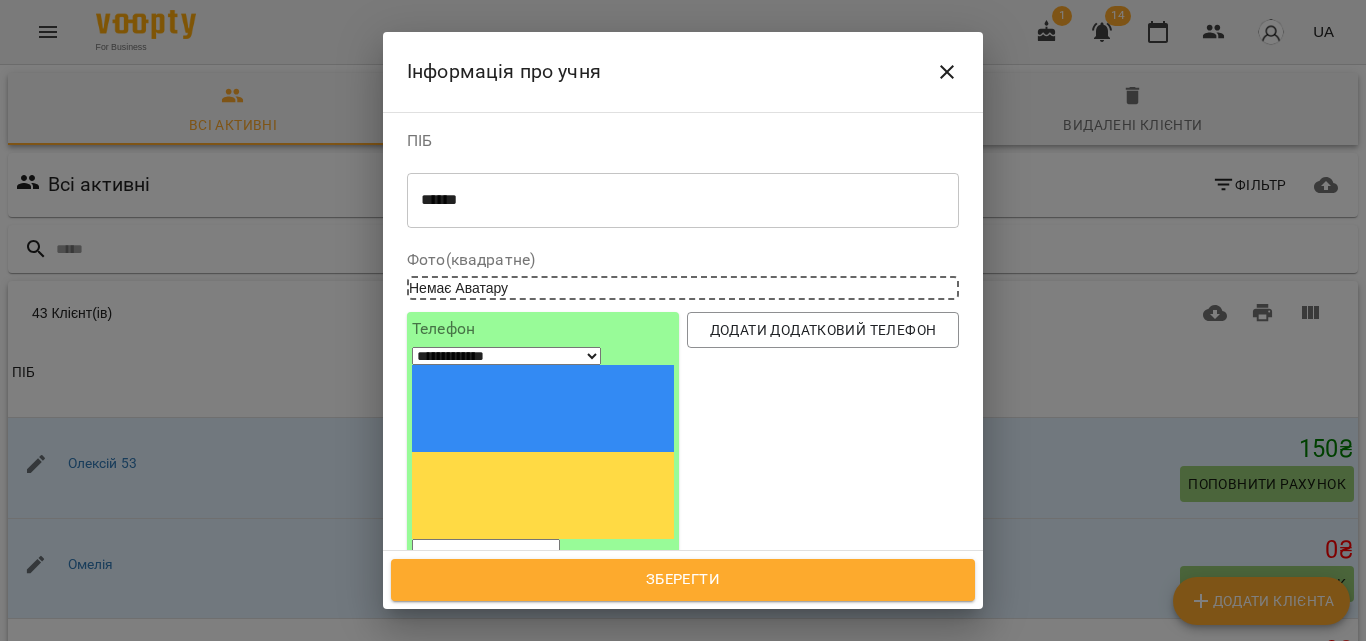 click on "****** * ​" at bounding box center [683, 200] 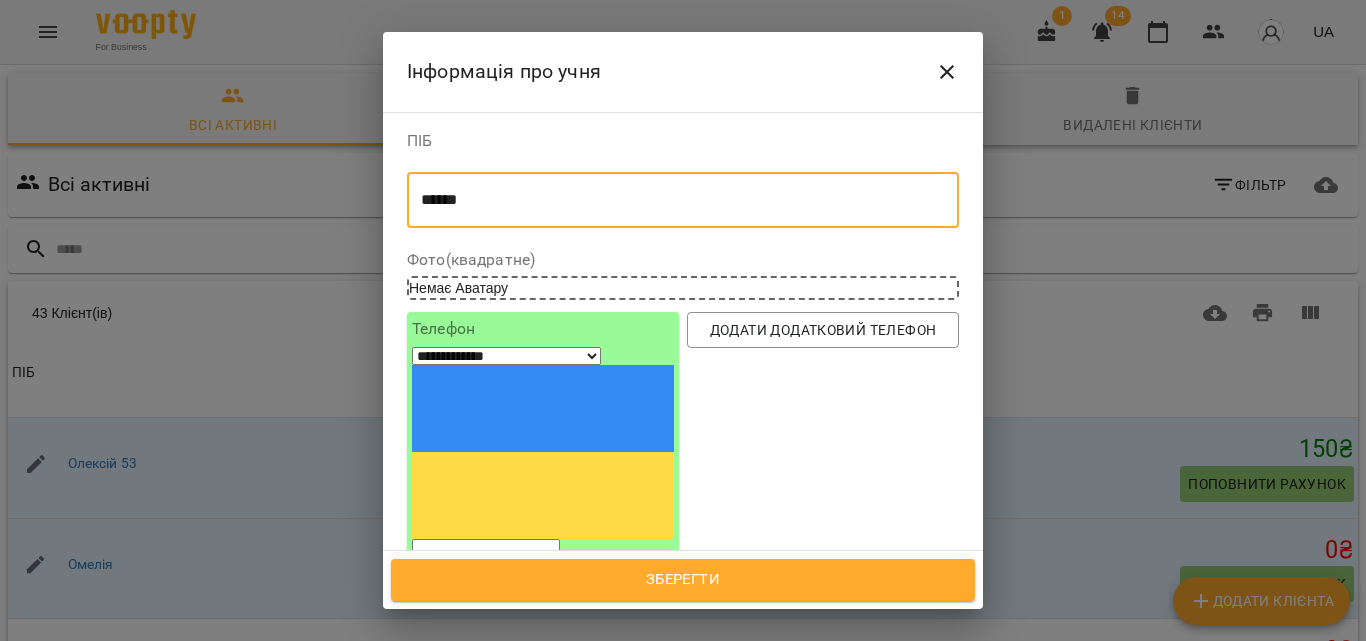 drag, startPoint x: 525, startPoint y: 204, endPoint x: 368, endPoint y: 202, distance: 157.01274 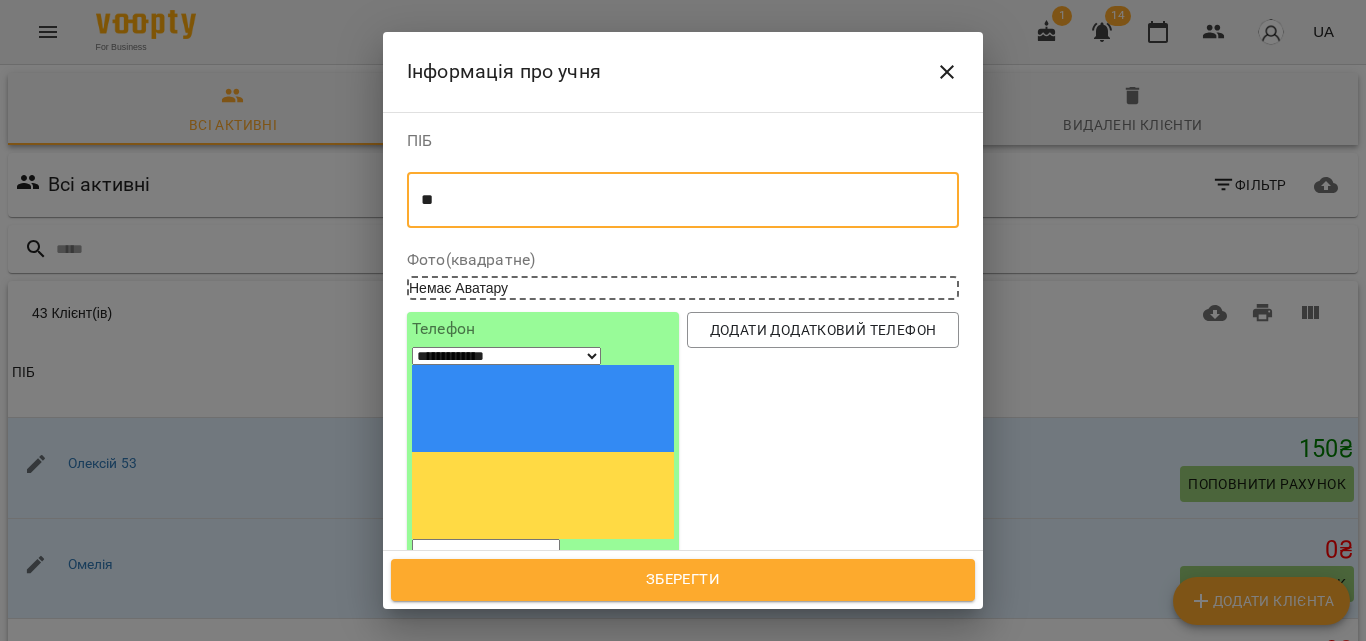 type on "*" 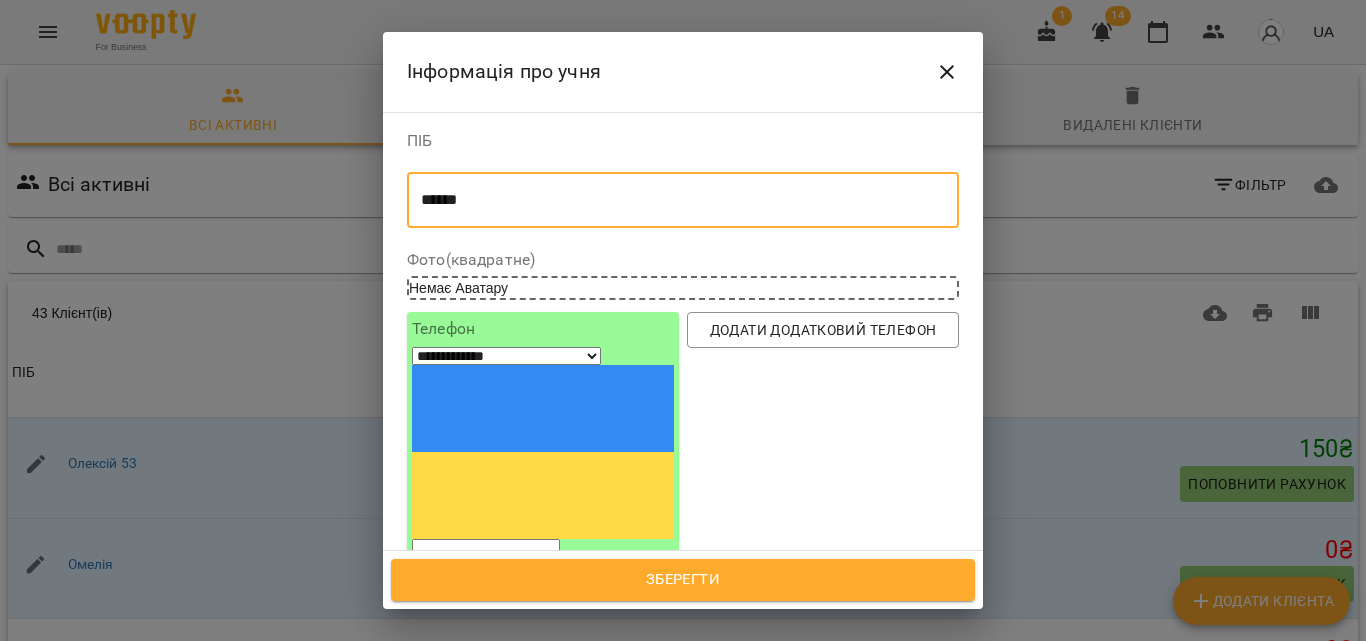 type on "******" 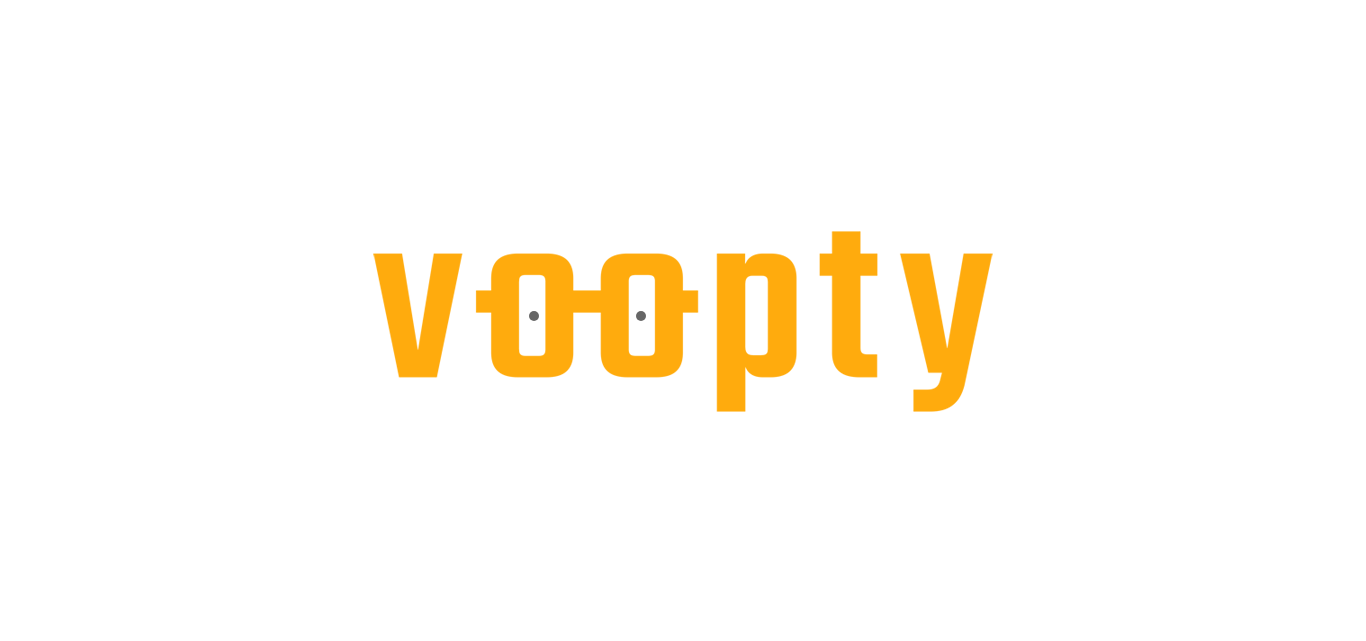 scroll, scrollTop: 0, scrollLeft: 0, axis: both 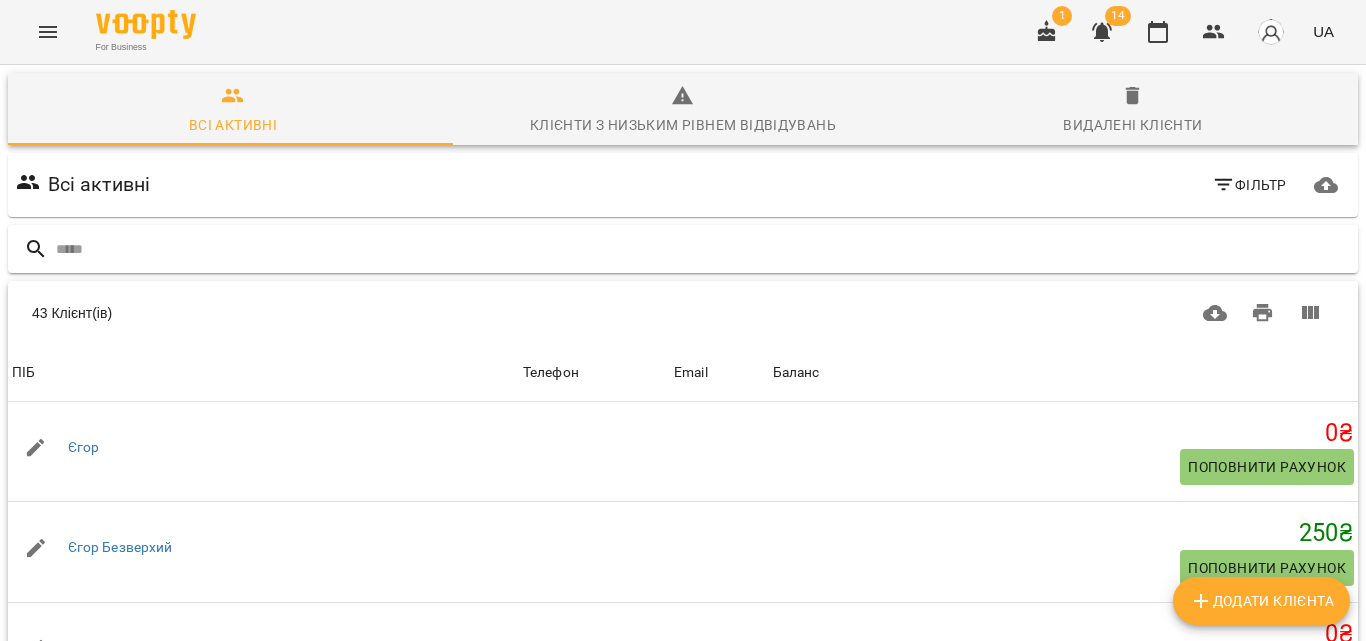 click at bounding box center (703, 249) 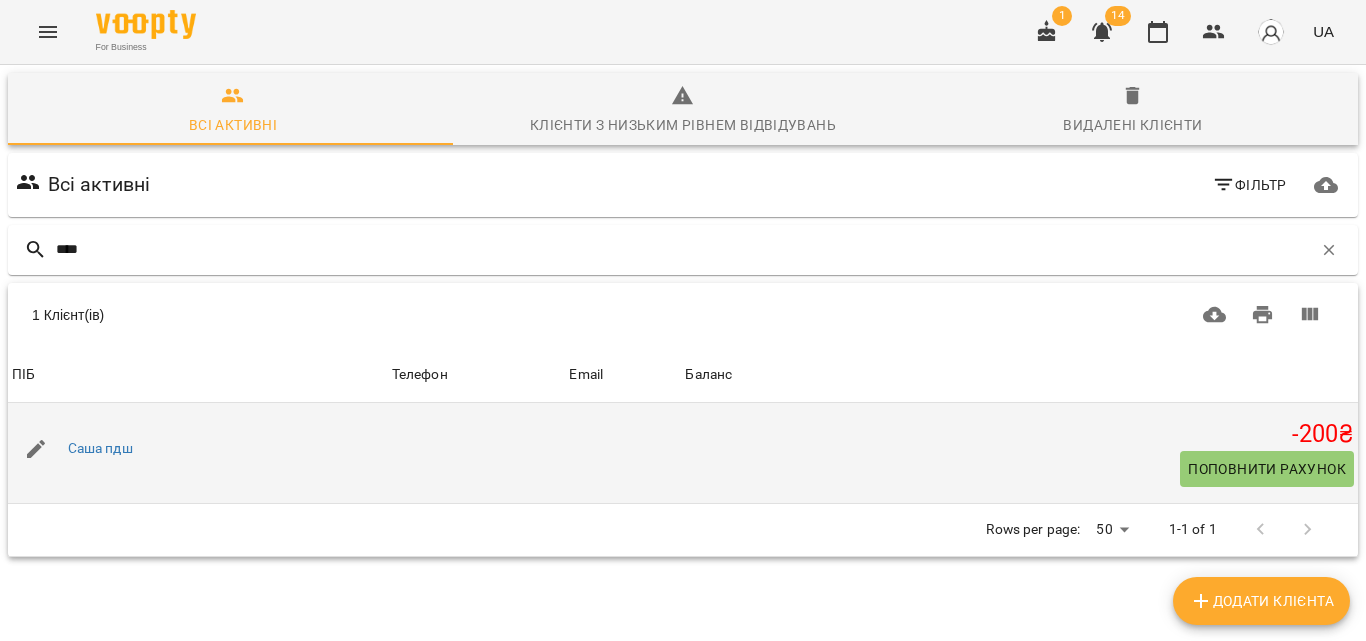 type on "****" 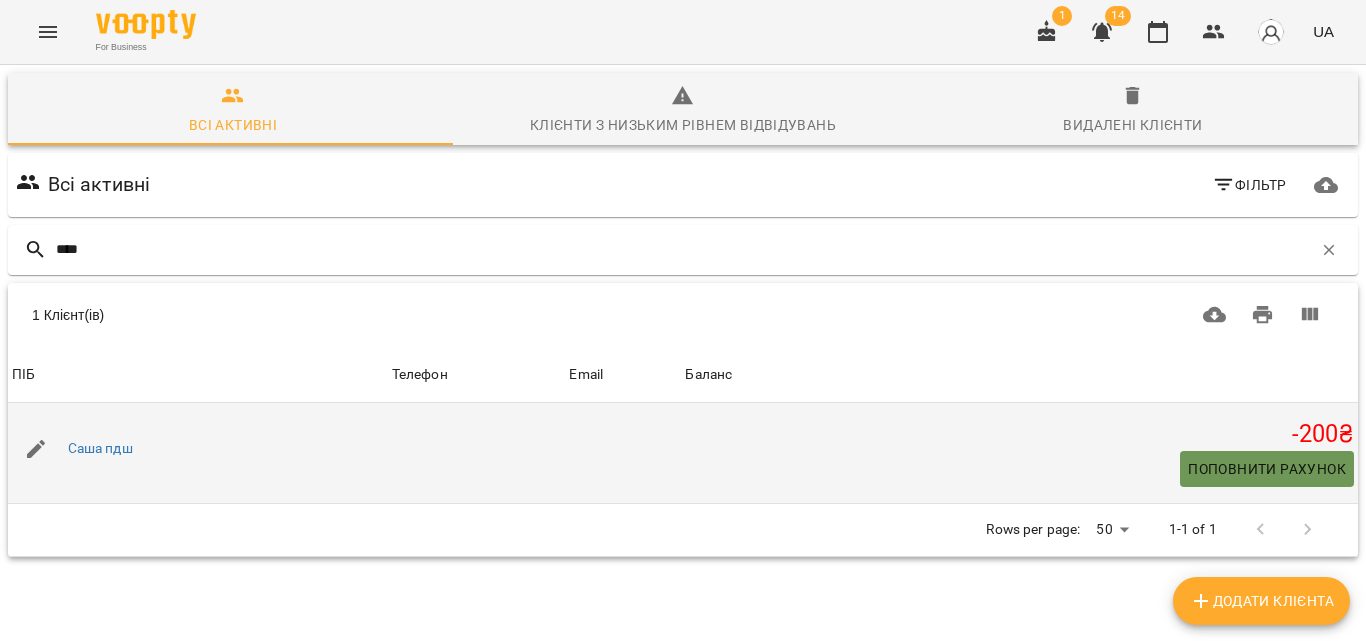click on "Поповнити рахунок" at bounding box center (1267, 469) 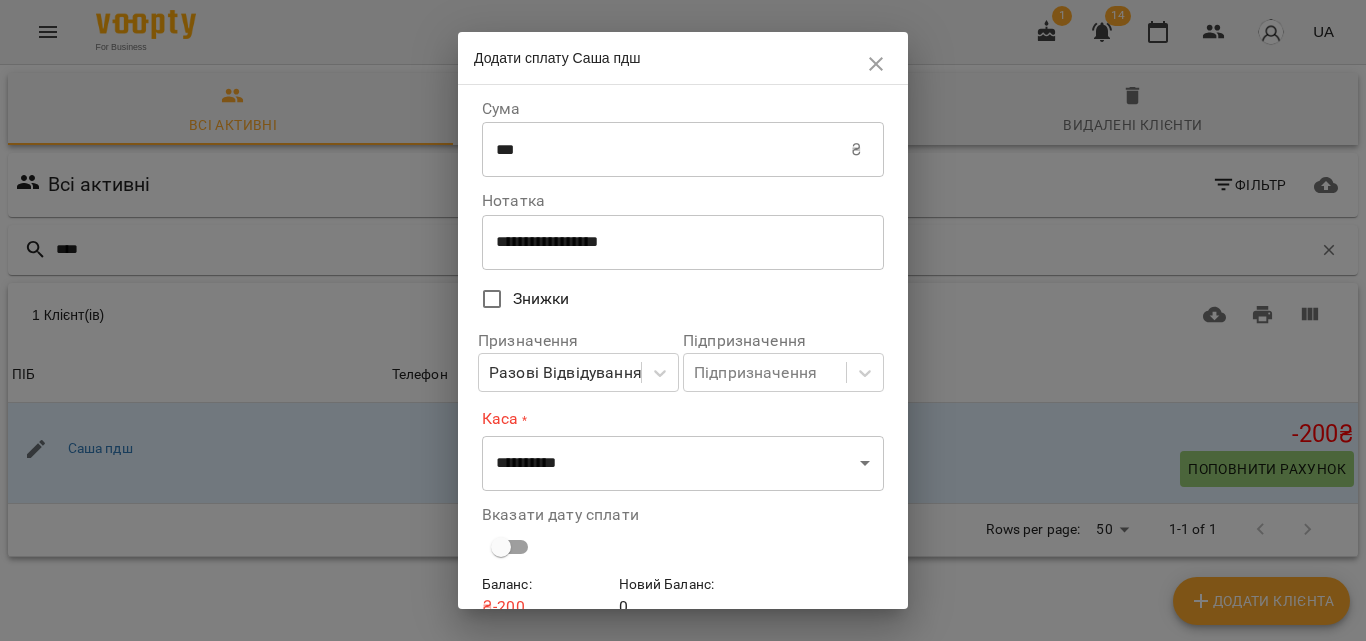 click 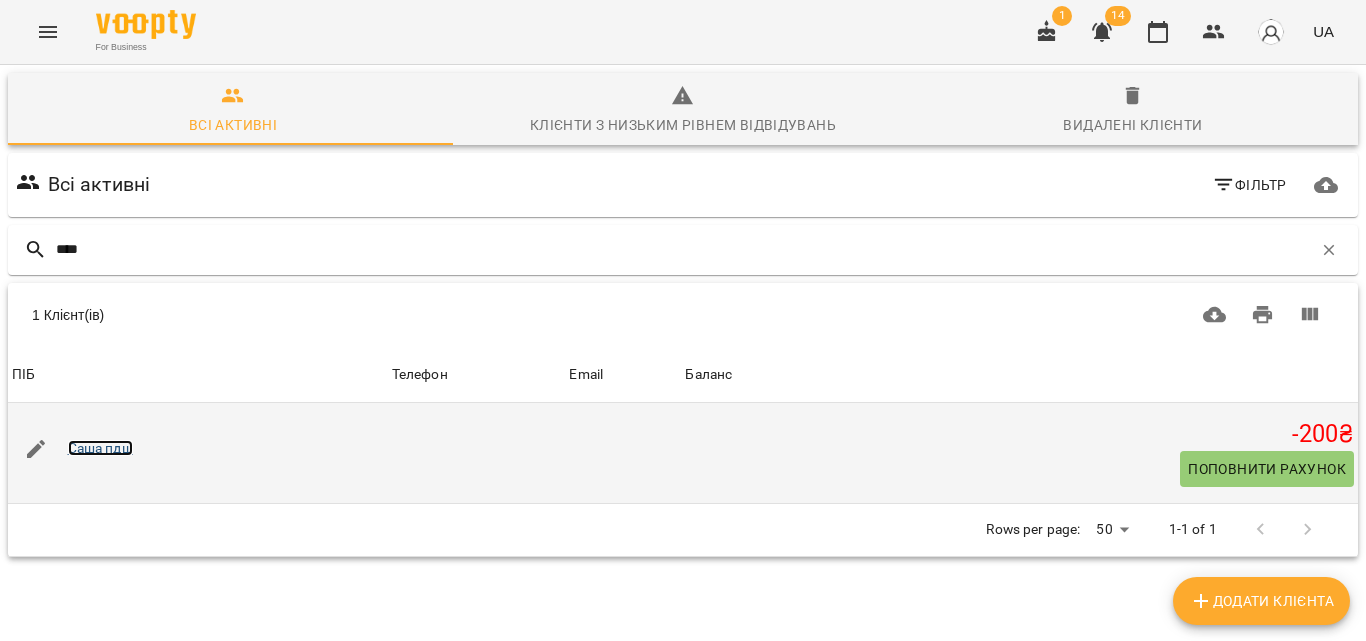 click on "Саша пдш" at bounding box center (100, 448) 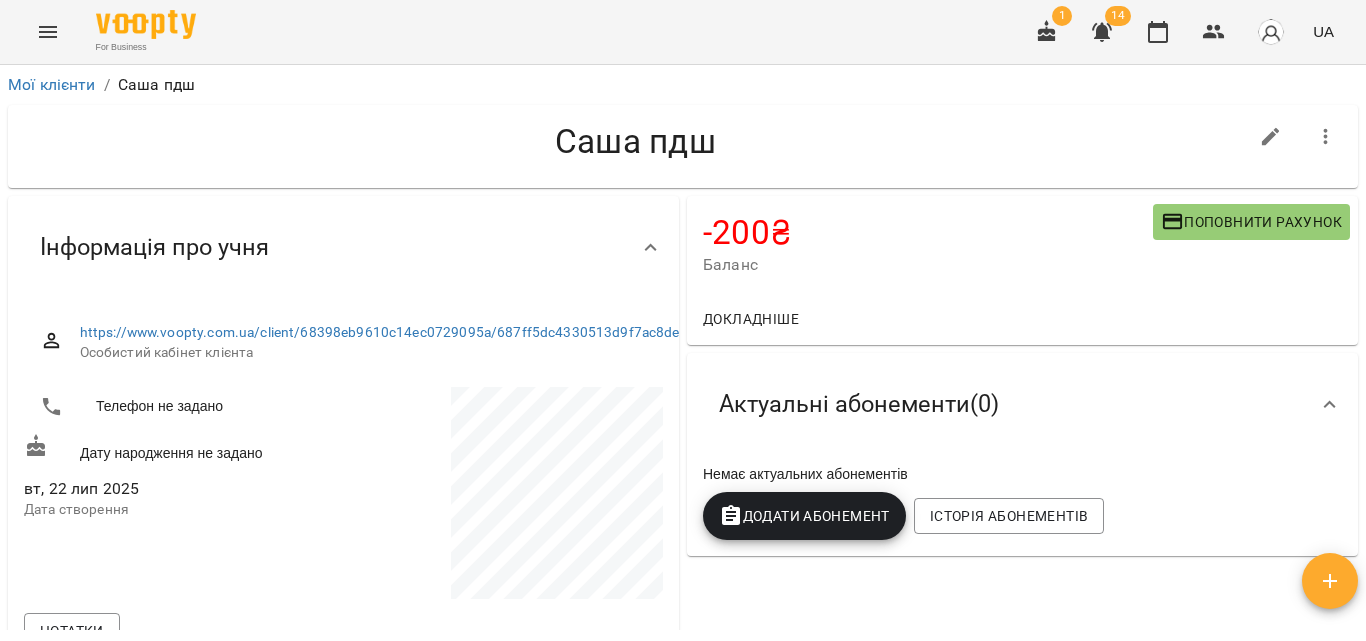 click on "Додати Абонемент" at bounding box center [804, 516] 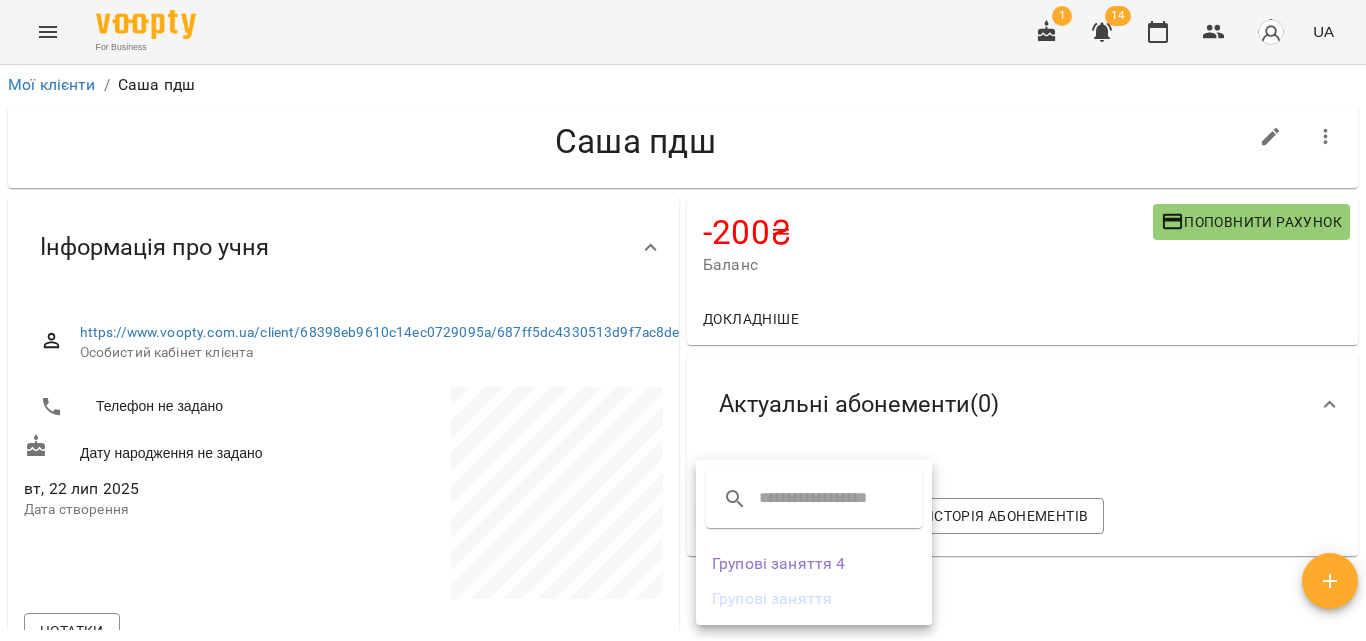 click at bounding box center (838, 499) 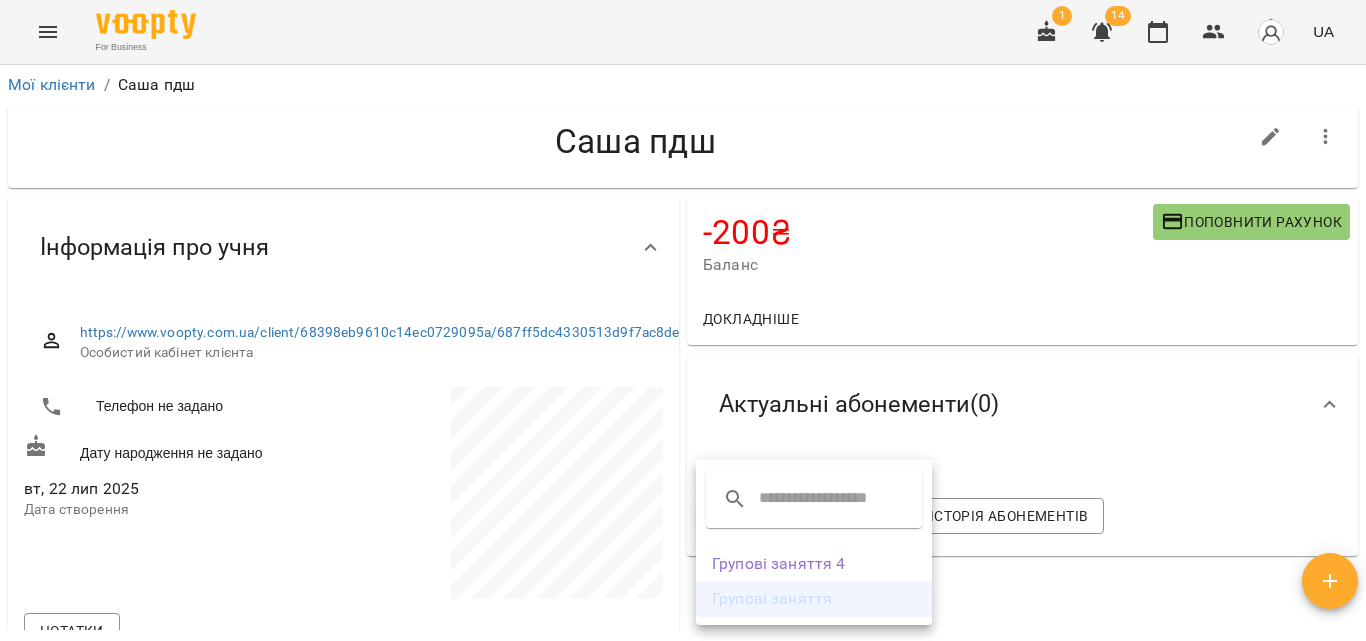click on "Групові заняття" at bounding box center [814, 599] 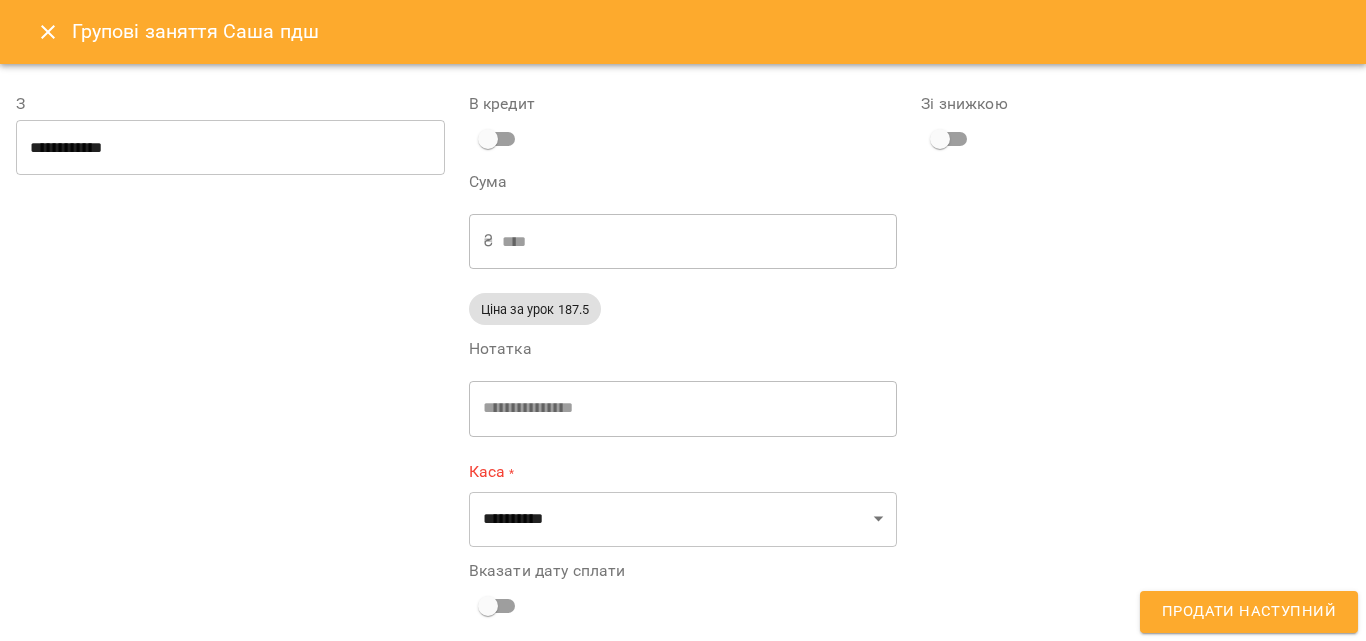 click on "**********" at bounding box center [230, 148] 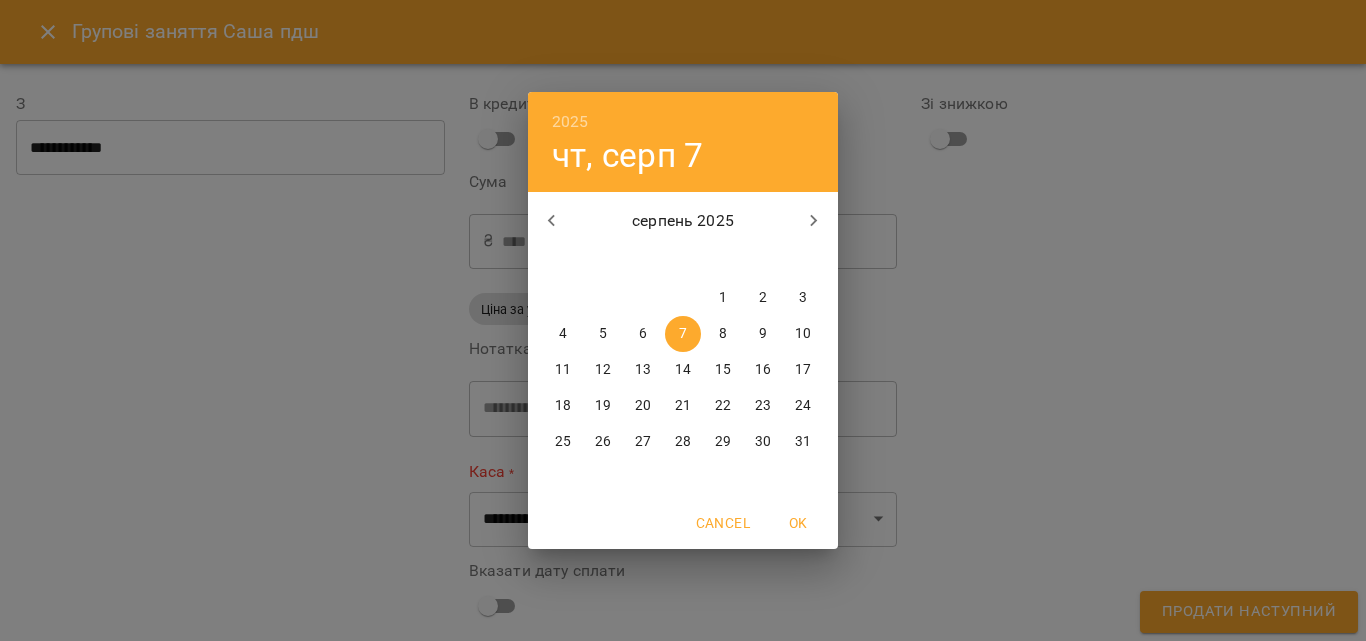 click on "6" at bounding box center [643, 334] 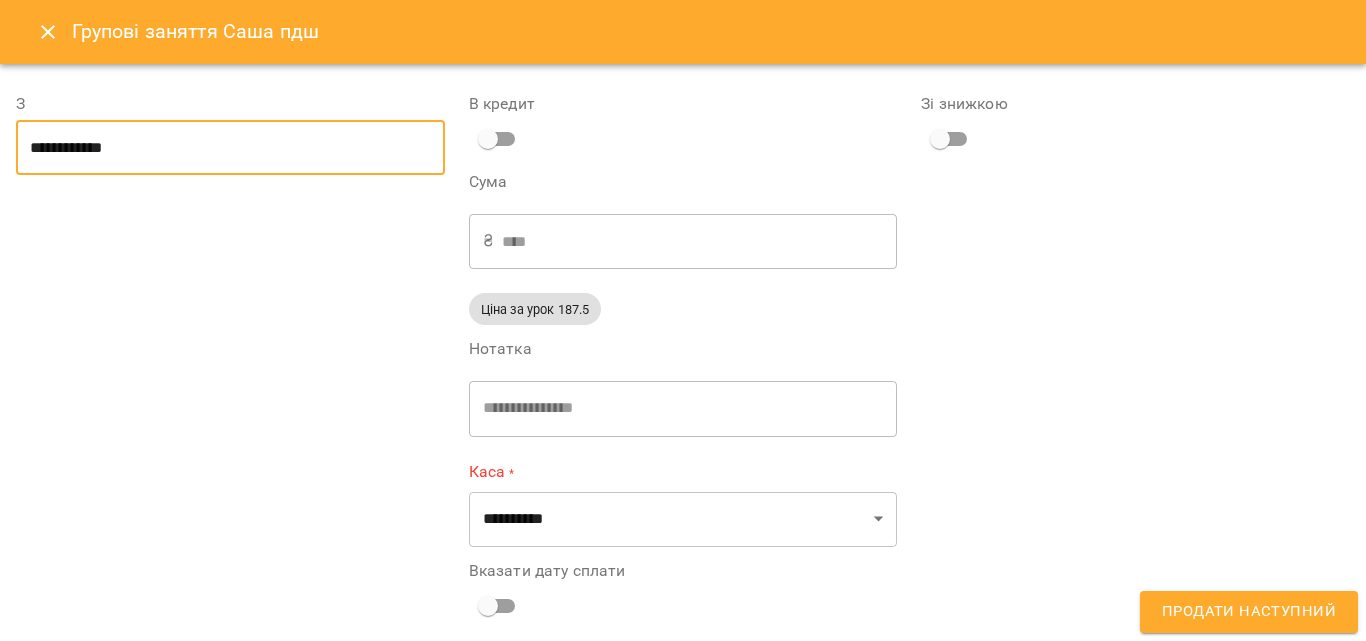 scroll, scrollTop: 16, scrollLeft: 0, axis: vertical 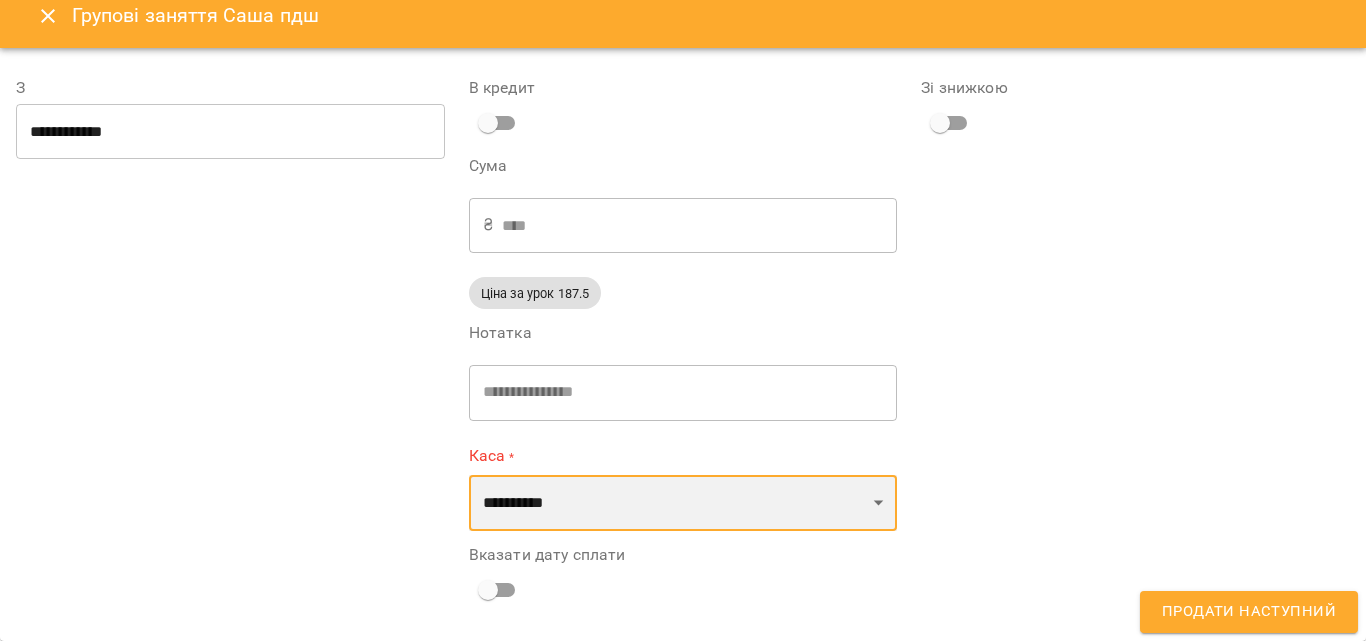 click on "**********" at bounding box center (683, 503) 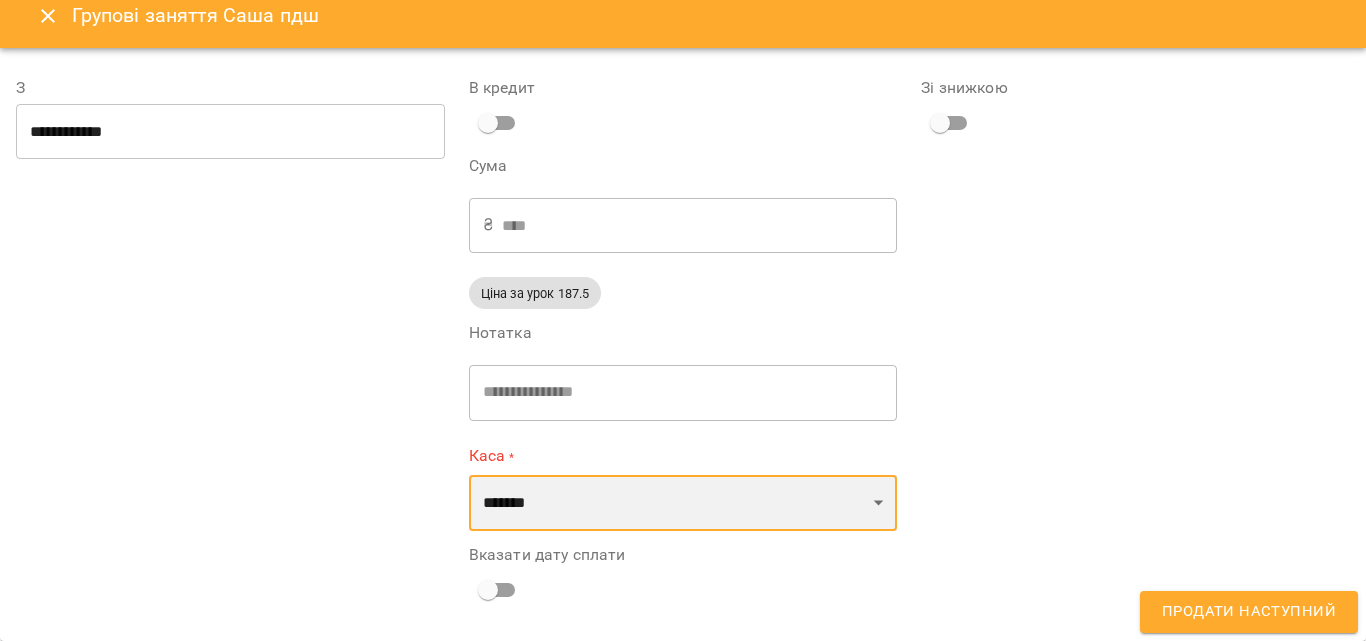click on "**********" at bounding box center [683, 503] 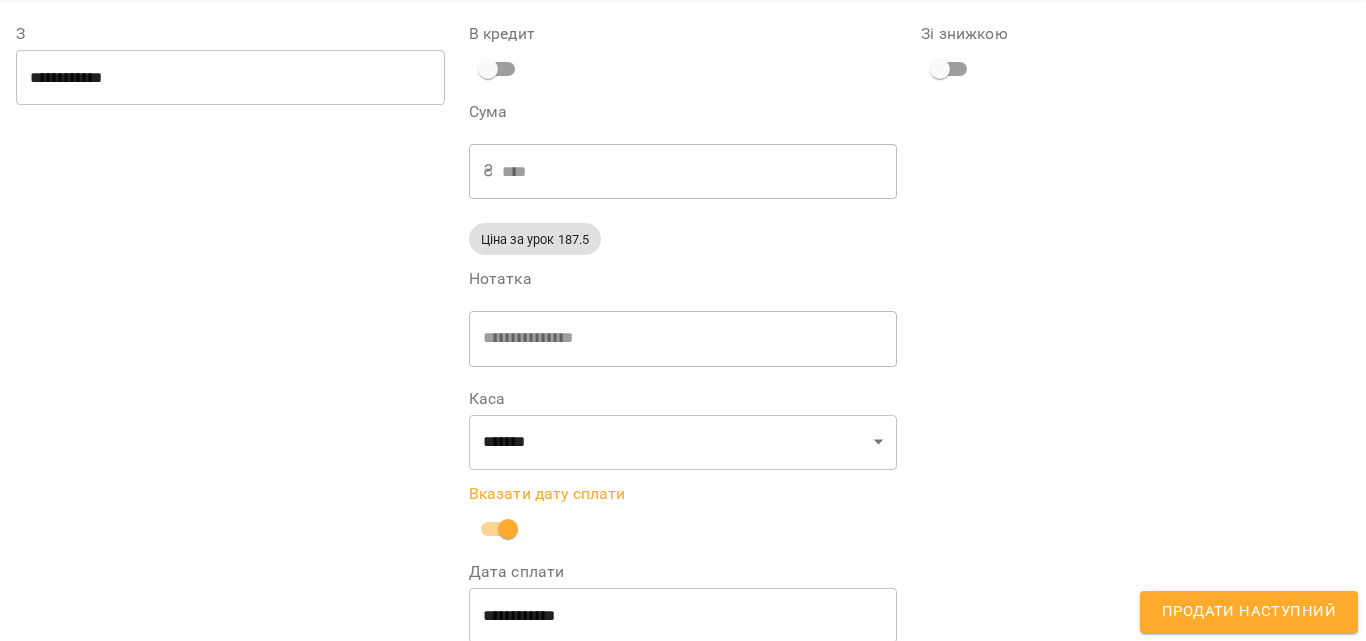 scroll, scrollTop: 104, scrollLeft: 0, axis: vertical 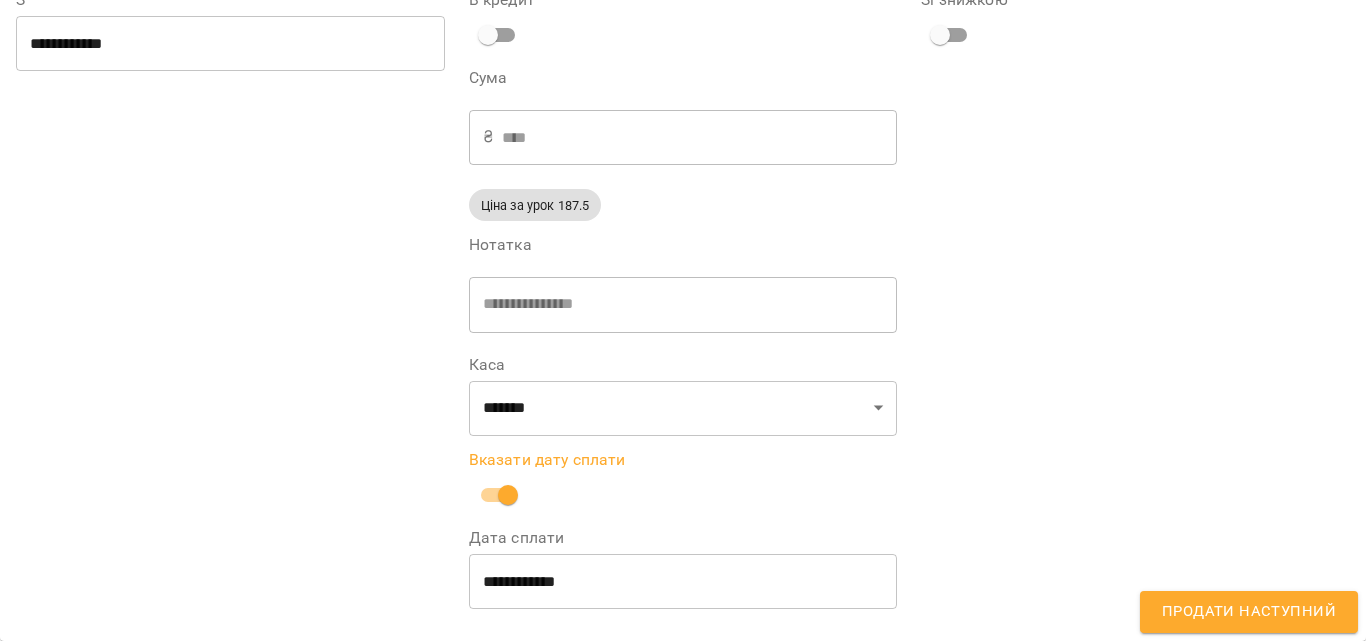 click on "**********" at bounding box center (683, 582) 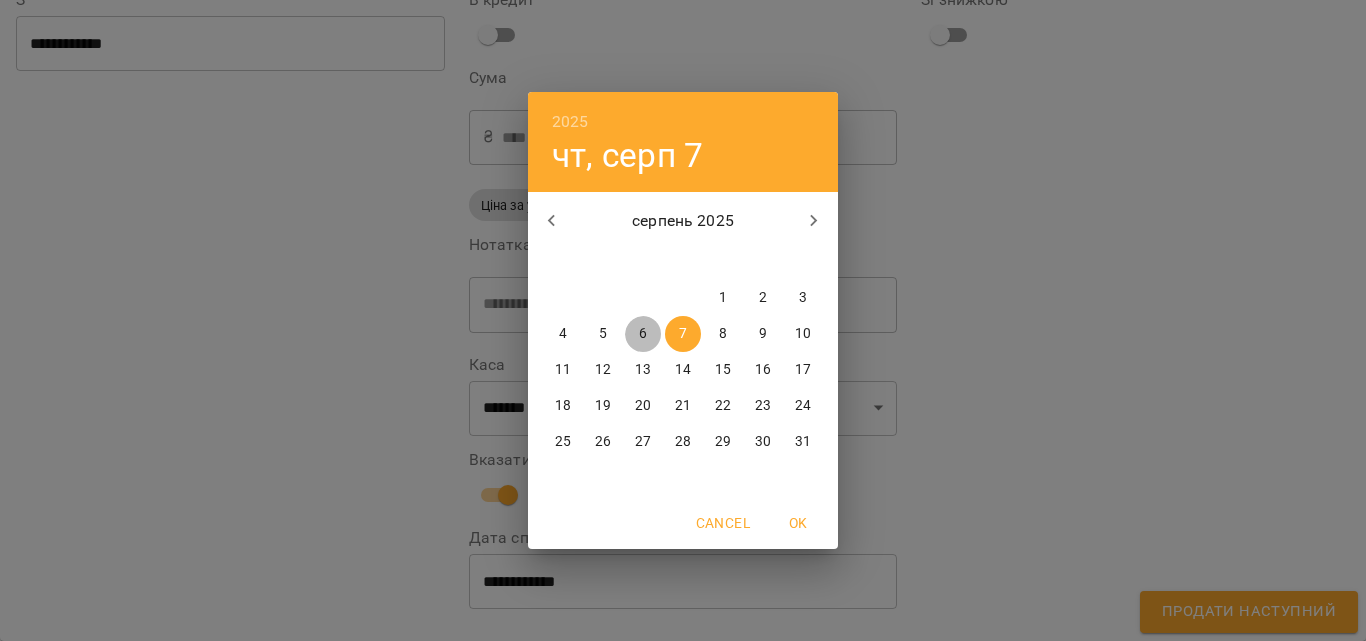 click on "6" at bounding box center (643, 334) 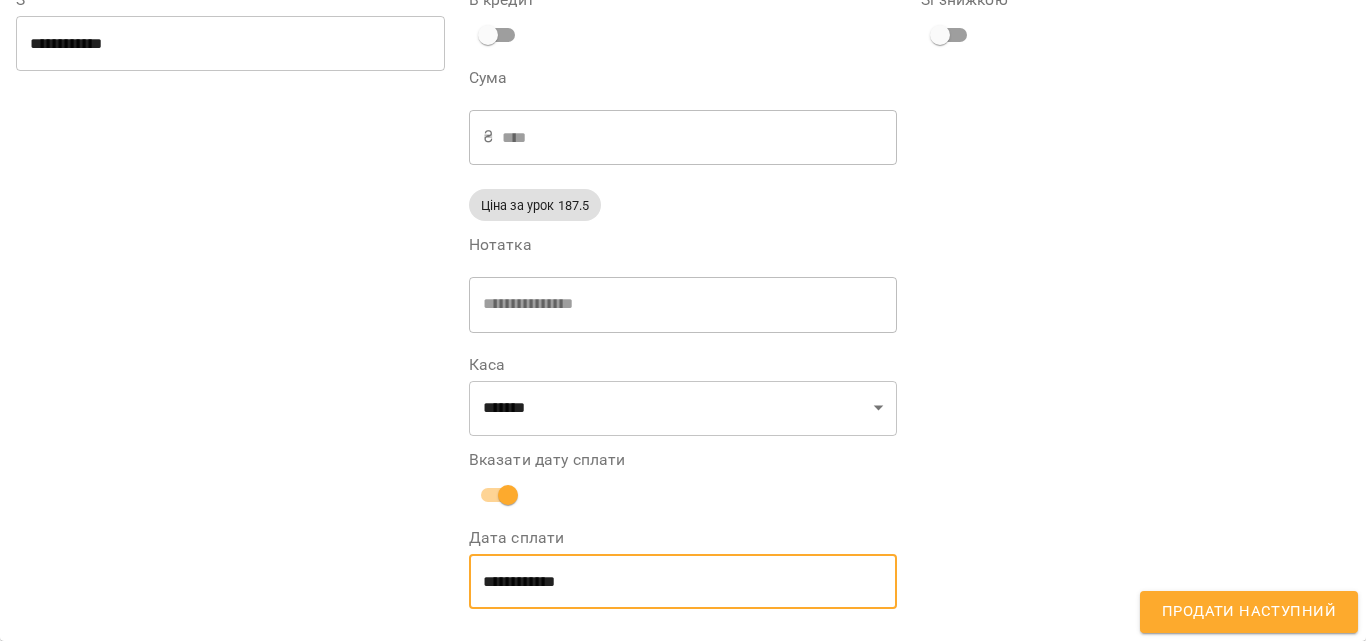 click on "Продати наступний" at bounding box center [1249, 612] 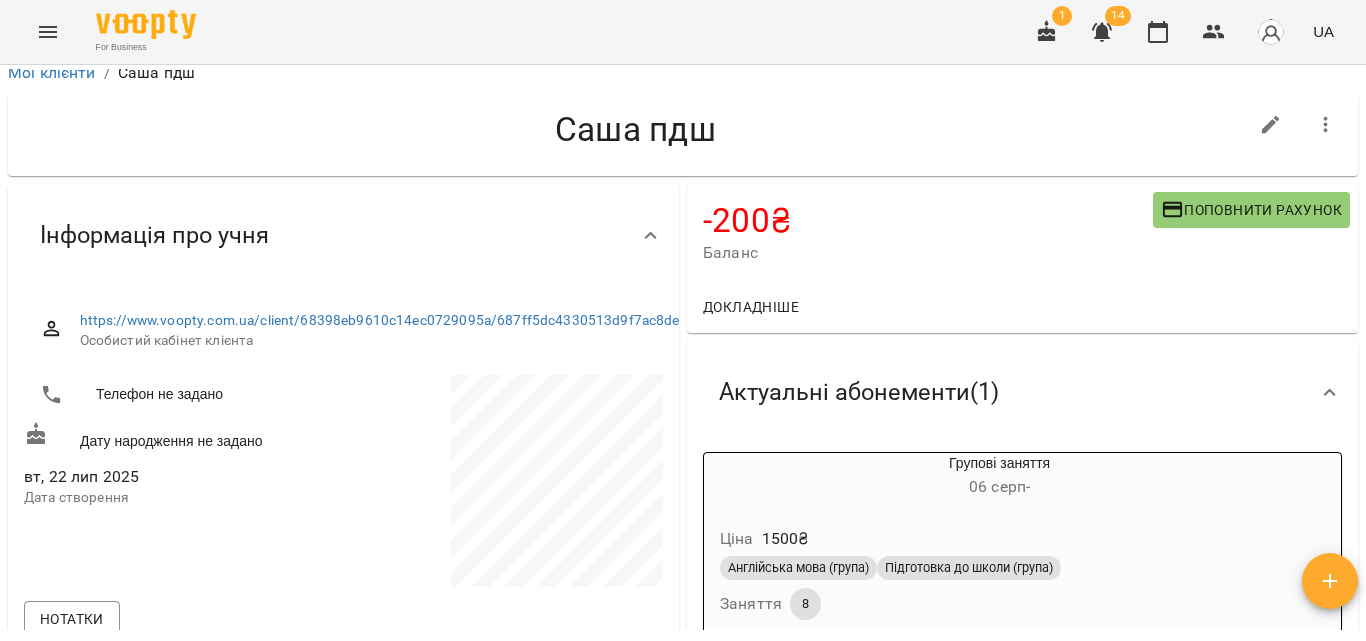 scroll, scrollTop: 0, scrollLeft: 0, axis: both 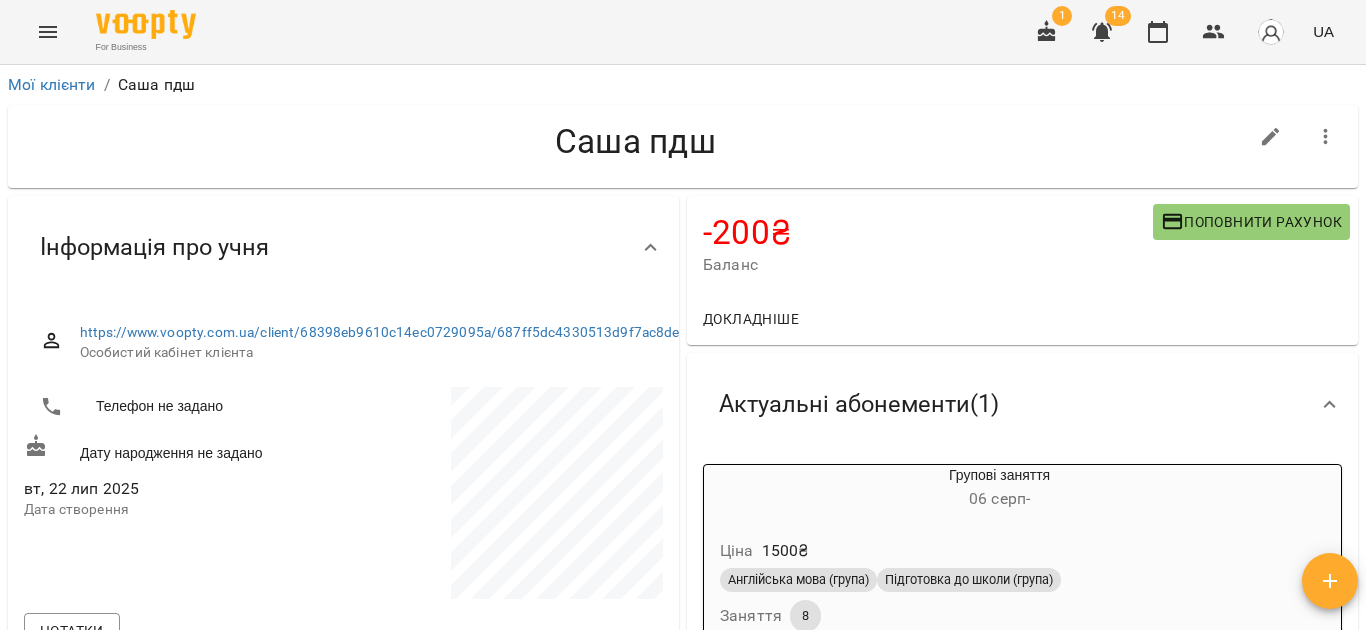 click on "Поповнити рахунок" at bounding box center [1251, 222] 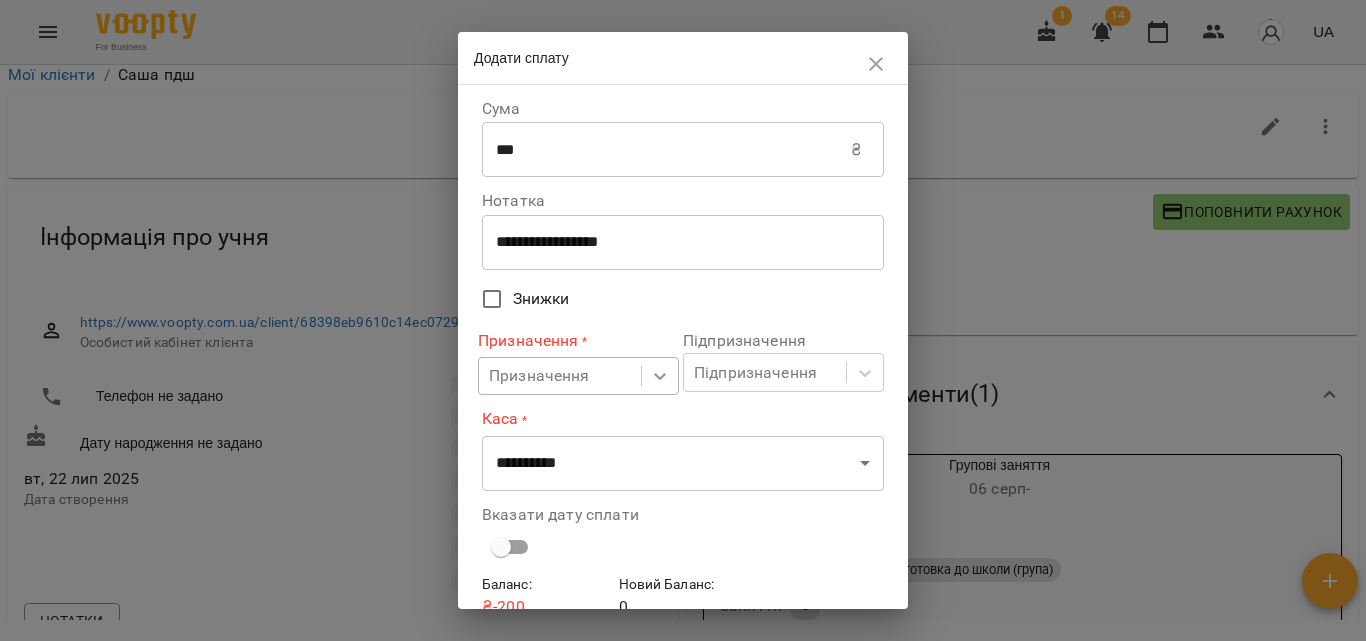 click at bounding box center [660, 376] 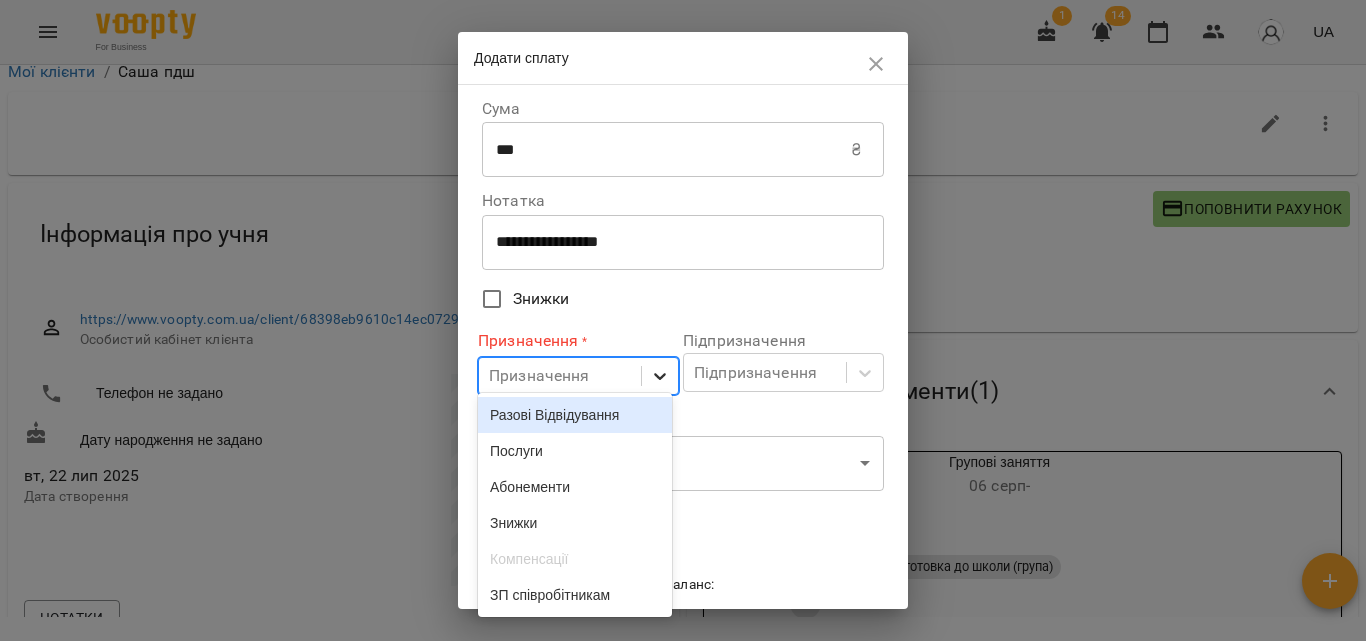 scroll, scrollTop: 14, scrollLeft: 0, axis: vertical 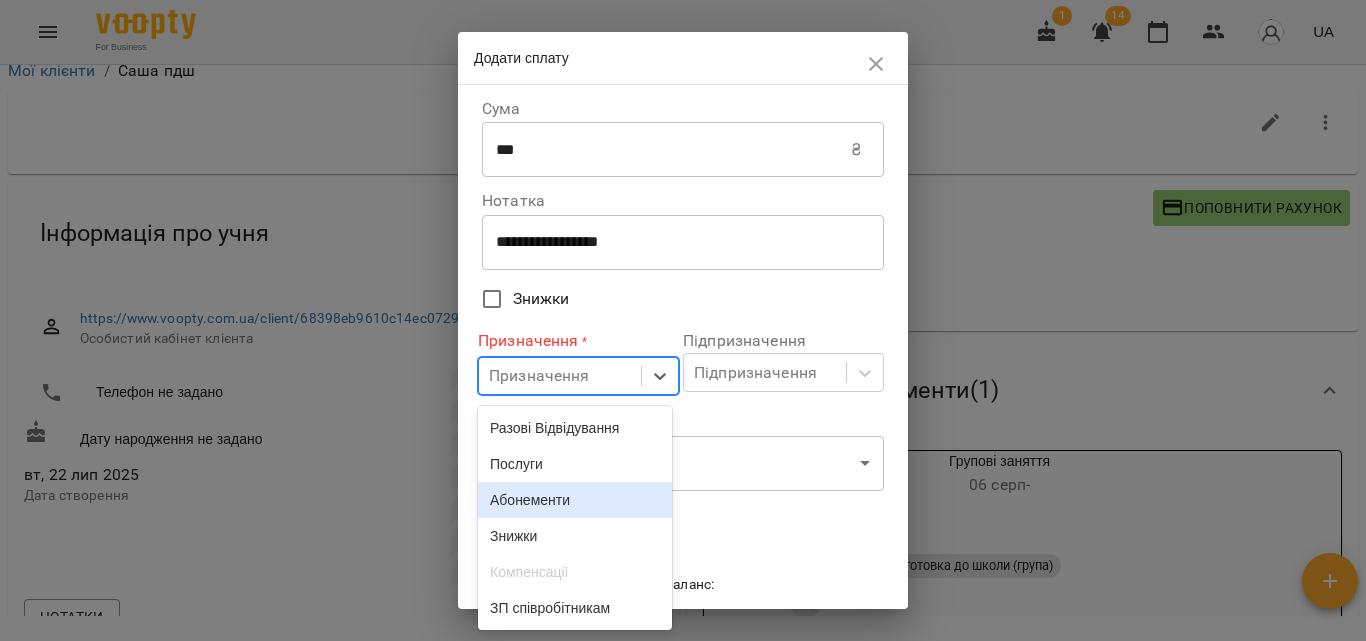 click on "Абонементи" at bounding box center [575, 500] 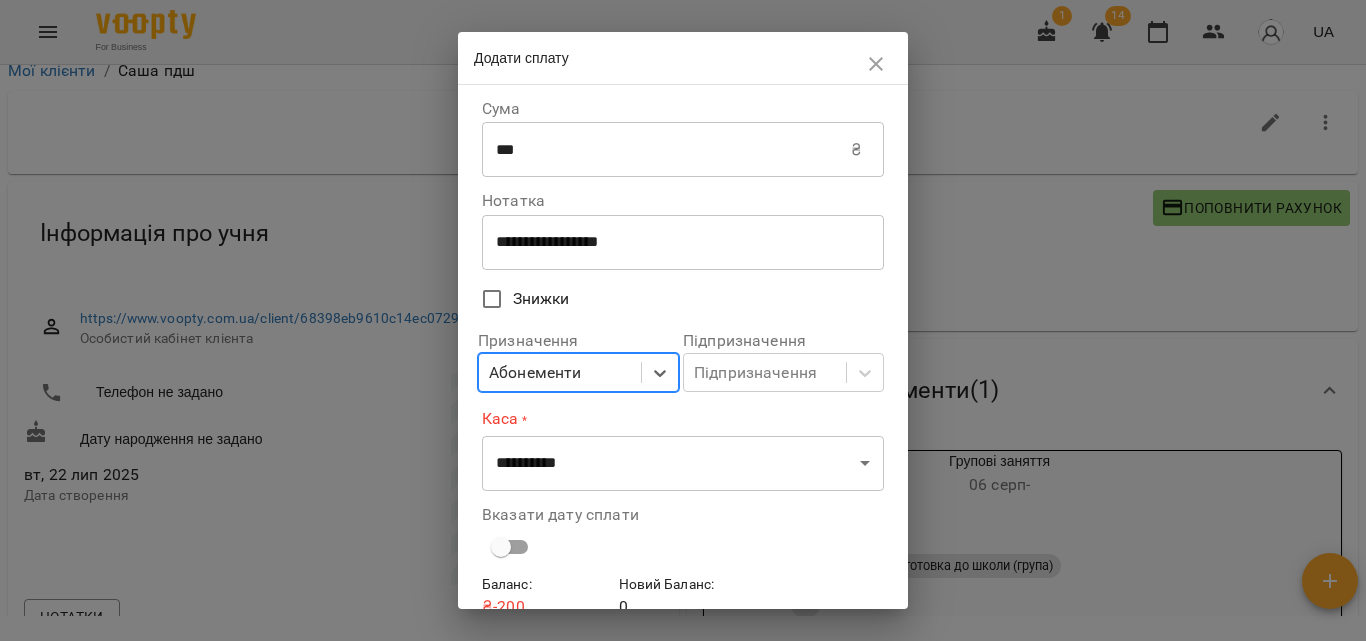 click on "***" at bounding box center (666, 150) 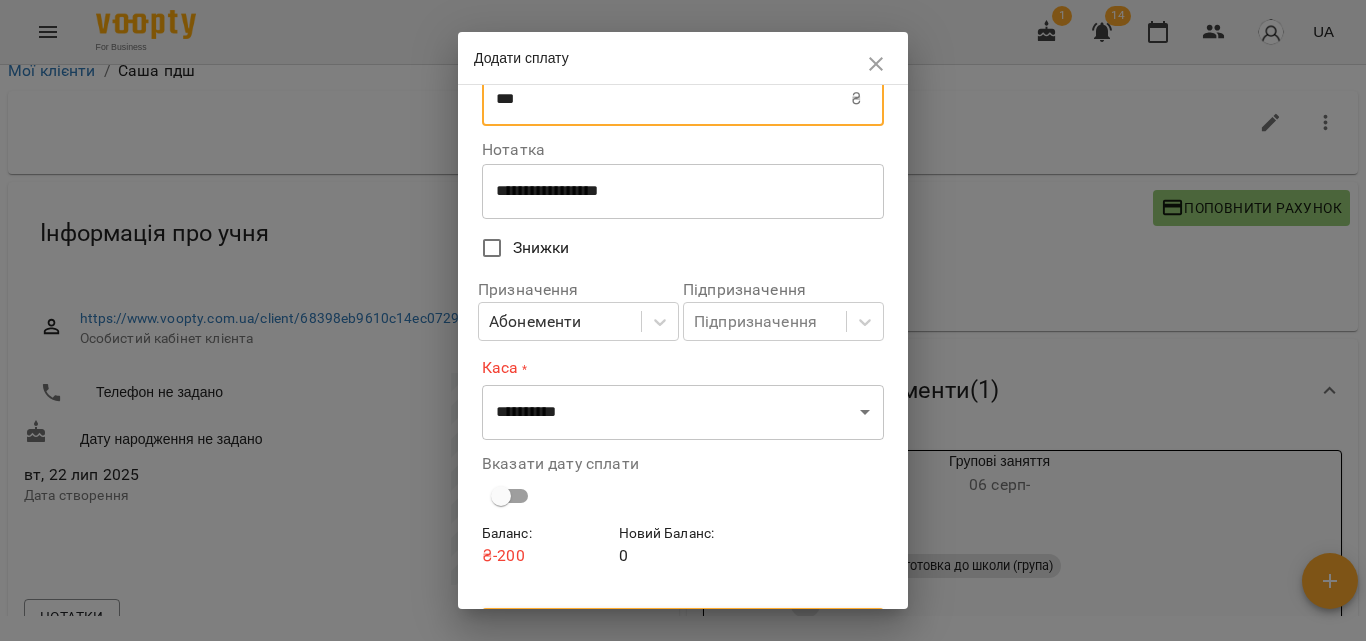 scroll, scrollTop: 96, scrollLeft: 0, axis: vertical 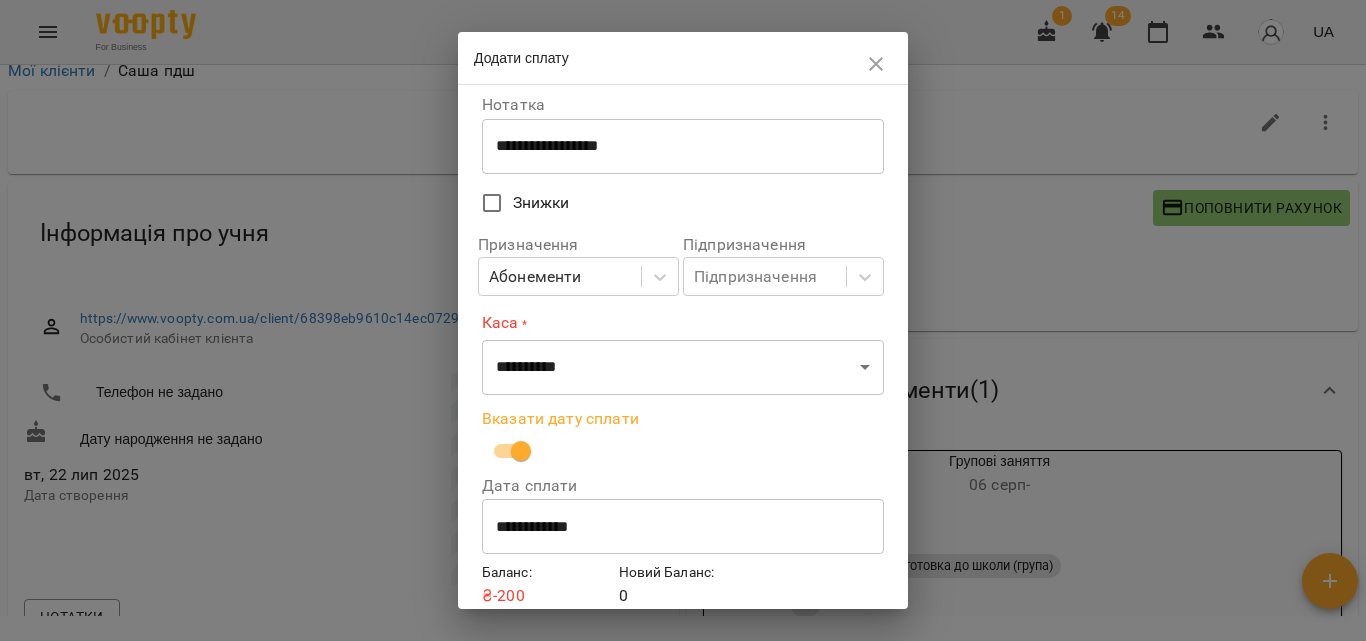 click on "**********" at bounding box center (683, 527) 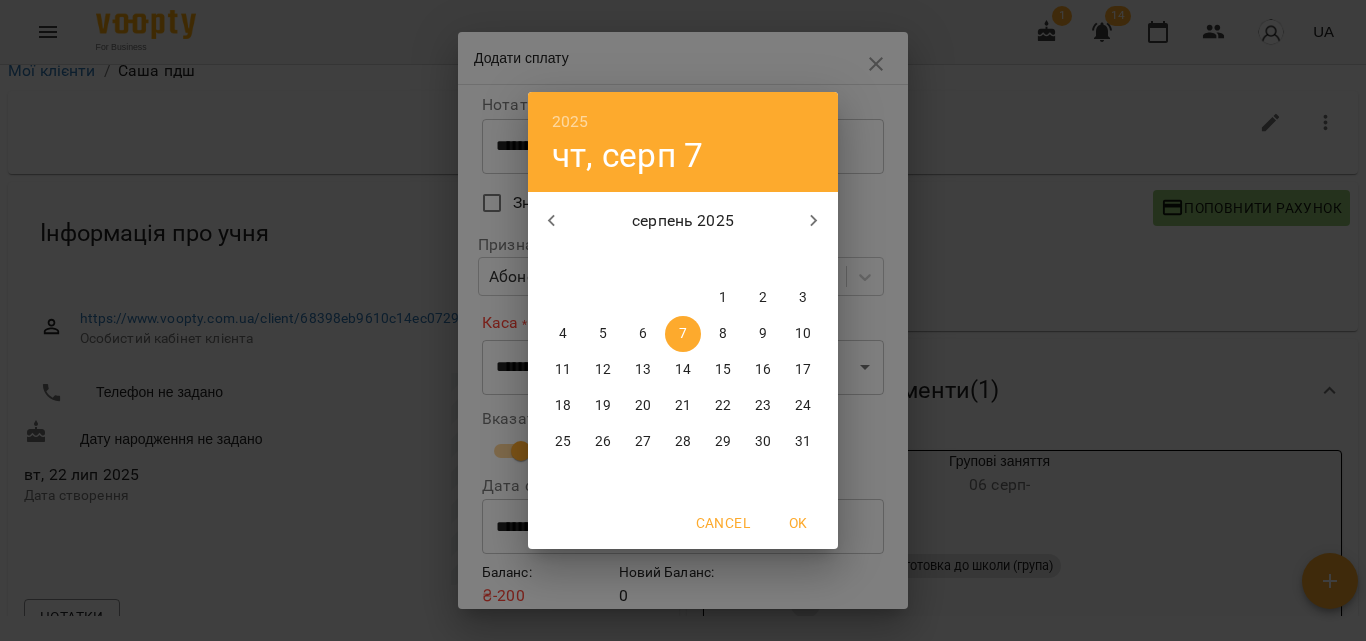 click on "6" at bounding box center (643, 334) 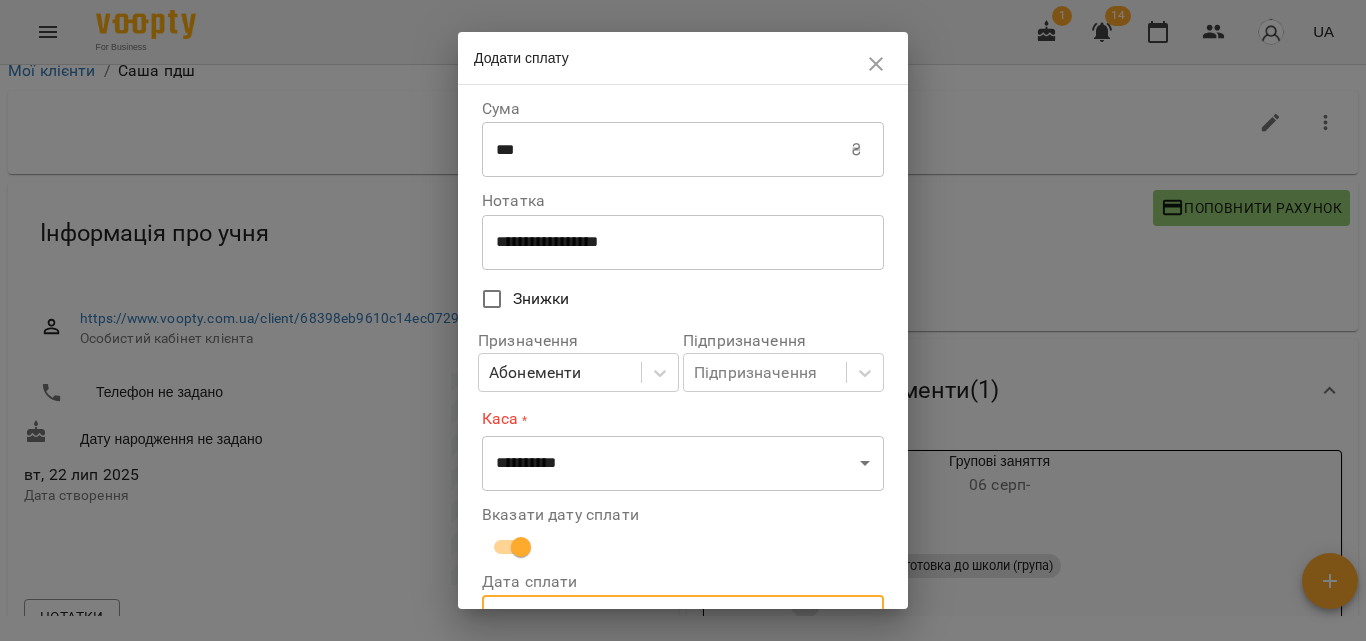 scroll, scrollTop: 181, scrollLeft: 0, axis: vertical 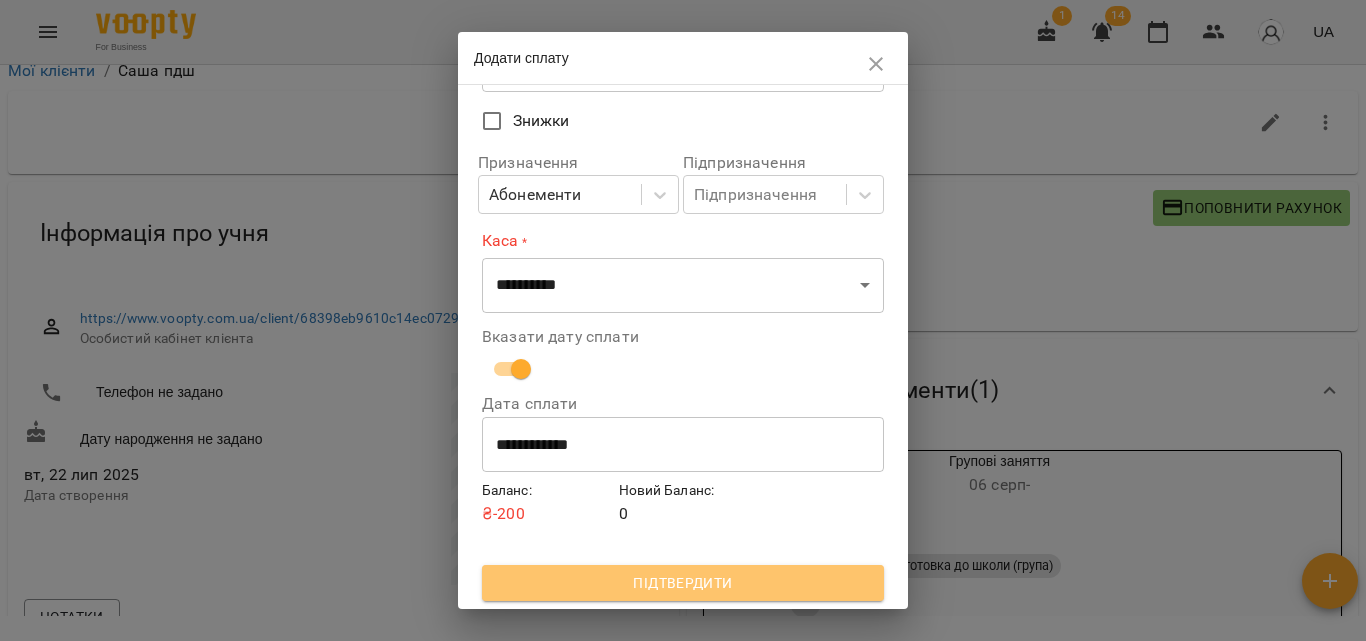 click on "Підтвердити" at bounding box center (683, 583) 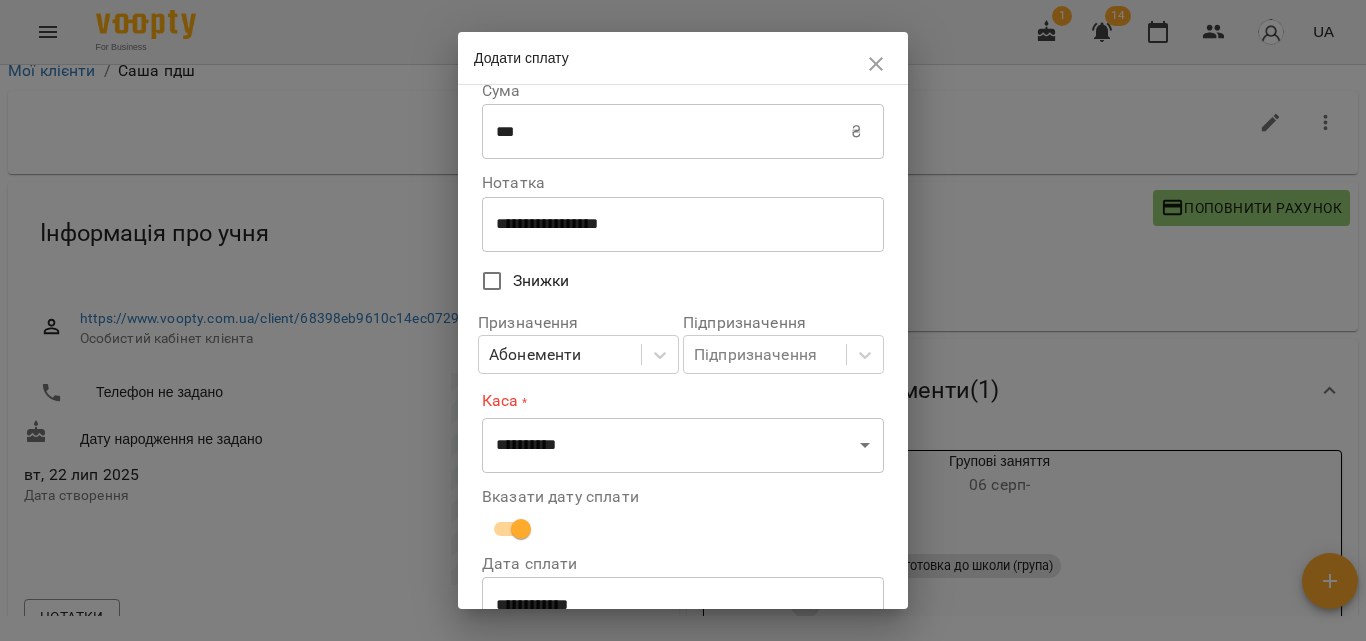 scroll, scrollTop: 0, scrollLeft: 0, axis: both 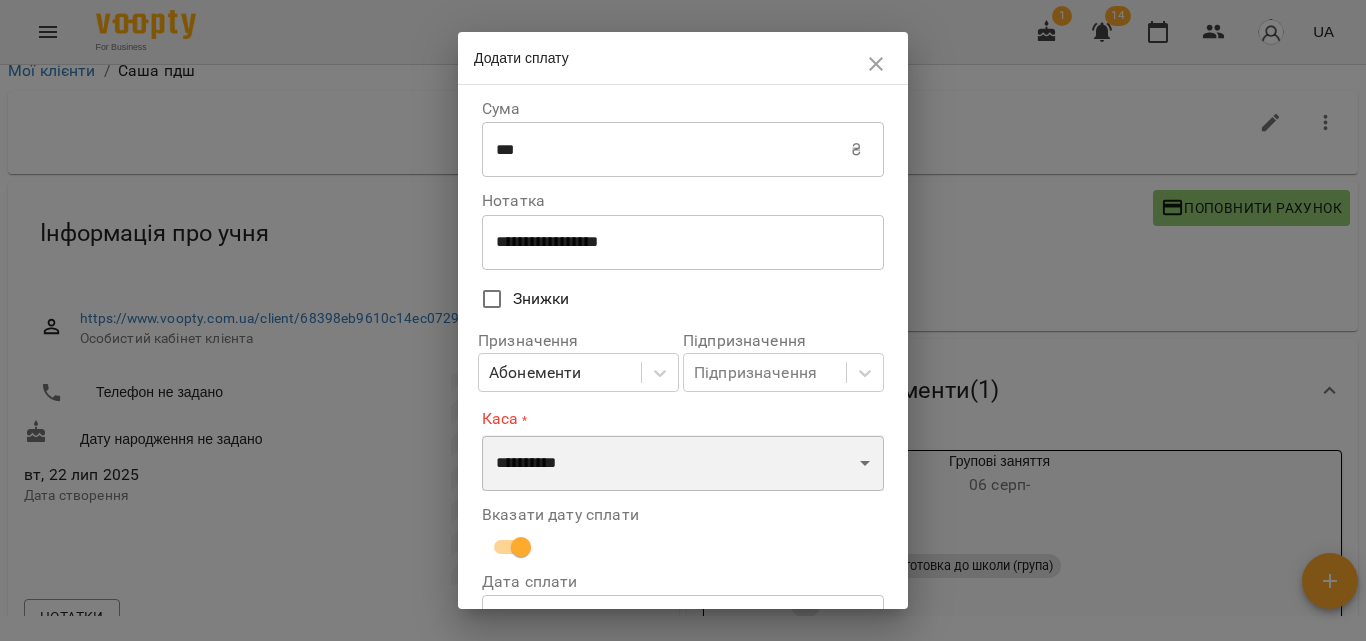 click on "**********" at bounding box center [683, 463] 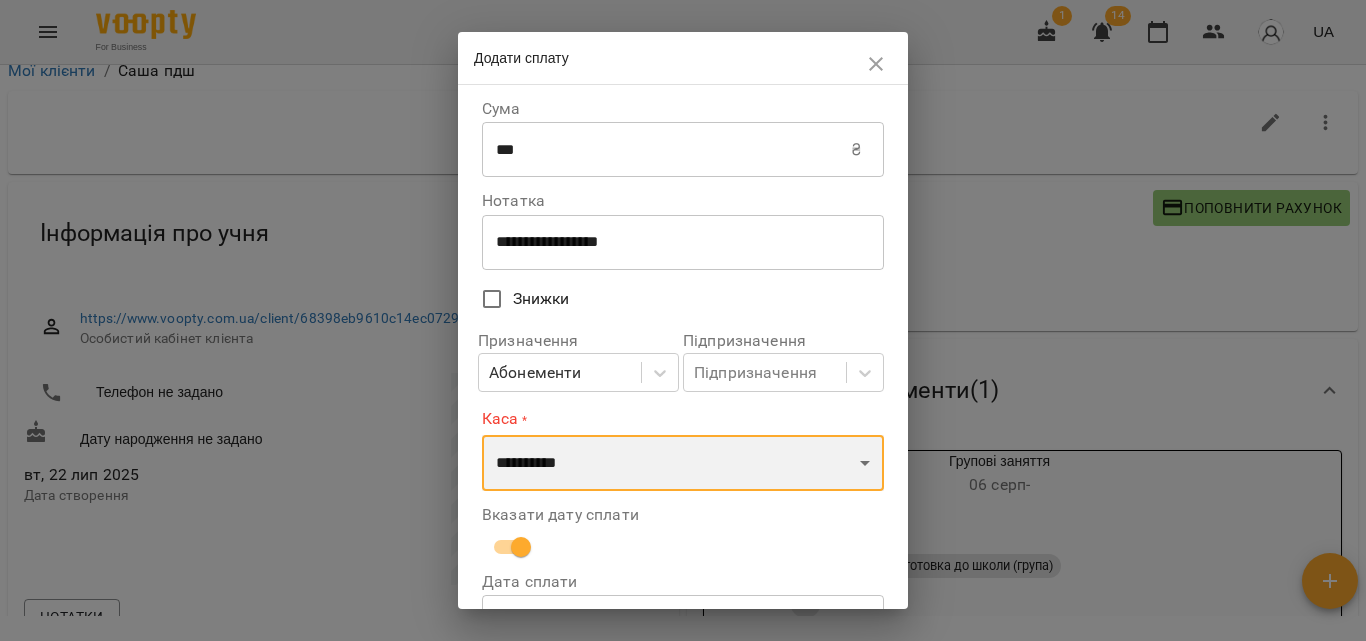 select on "****" 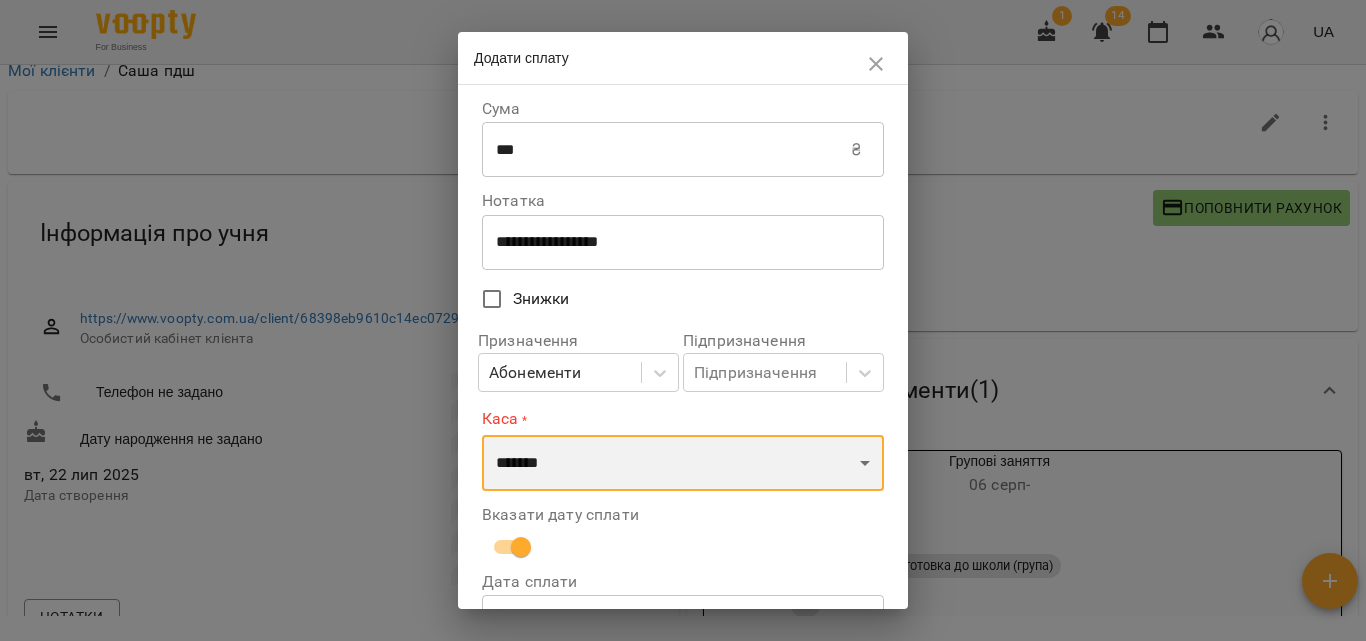 click on "**********" at bounding box center (683, 463) 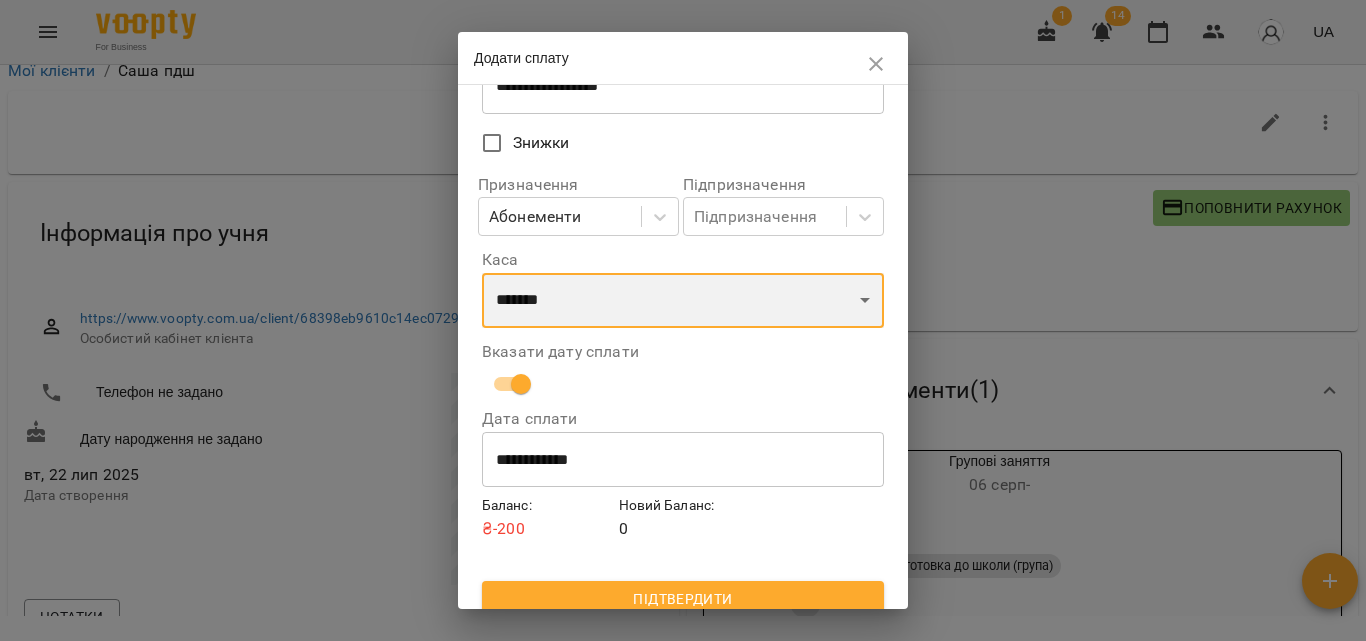 scroll, scrollTop: 174, scrollLeft: 0, axis: vertical 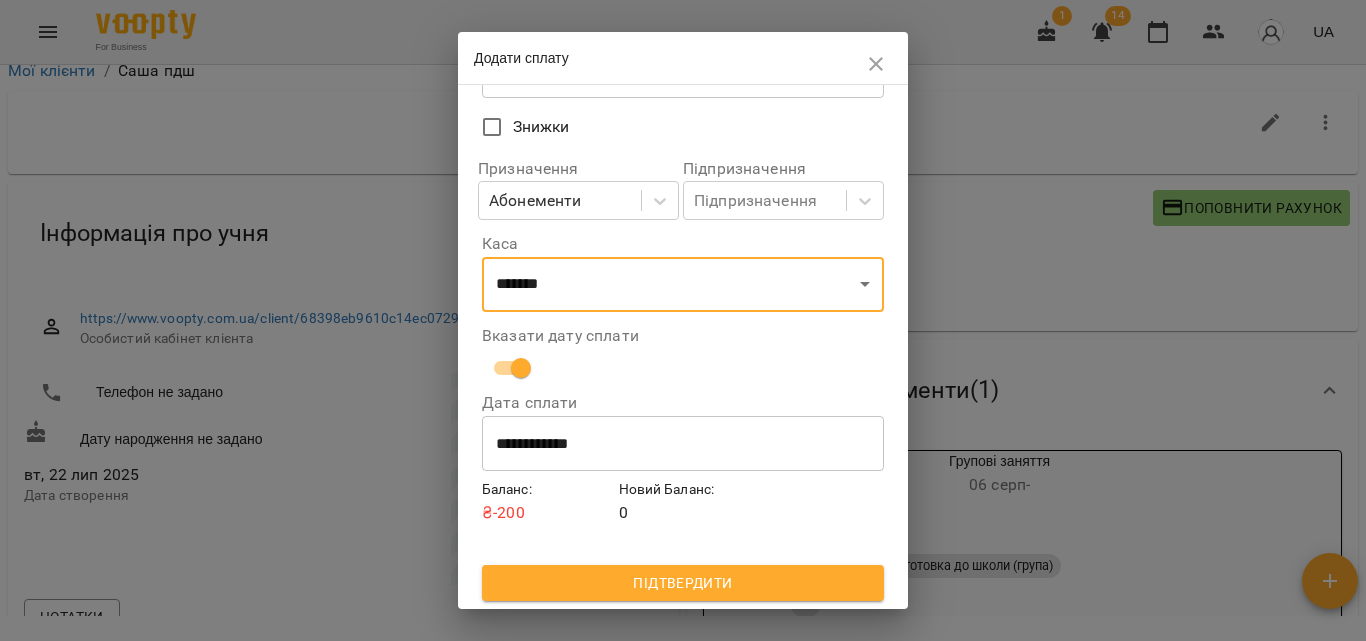 click on "Підтвердити" at bounding box center (683, 583) 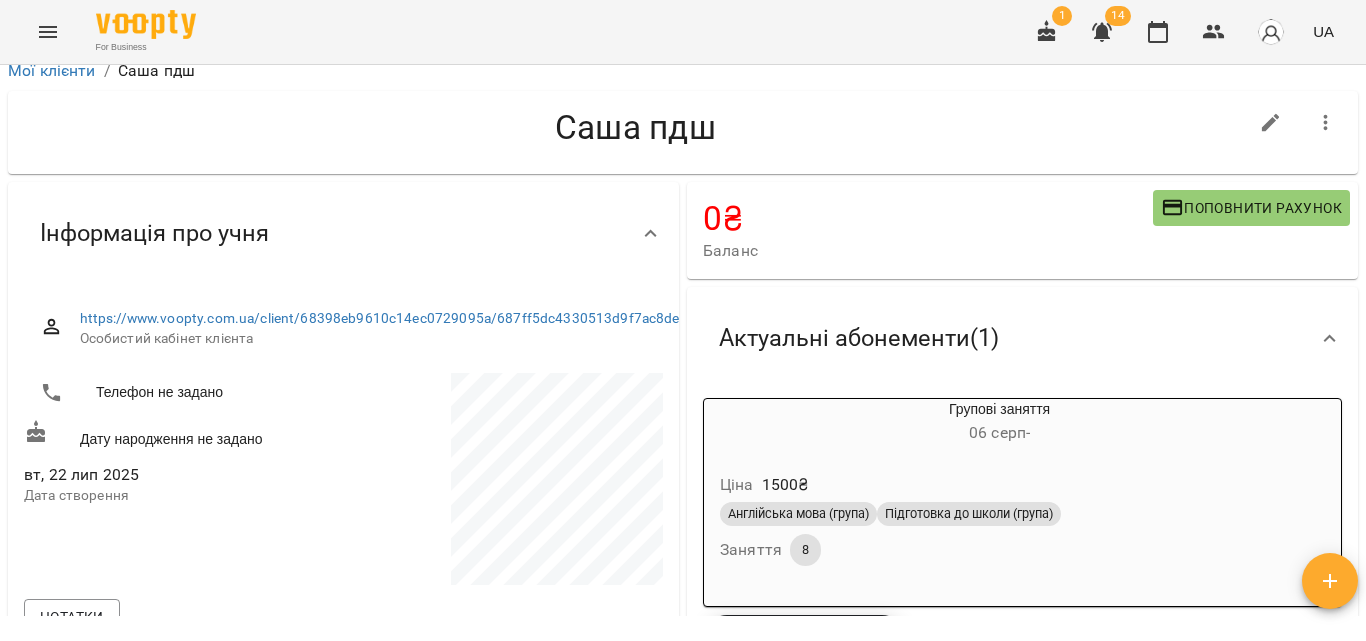 scroll, scrollTop: 100, scrollLeft: 0, axis: vertical 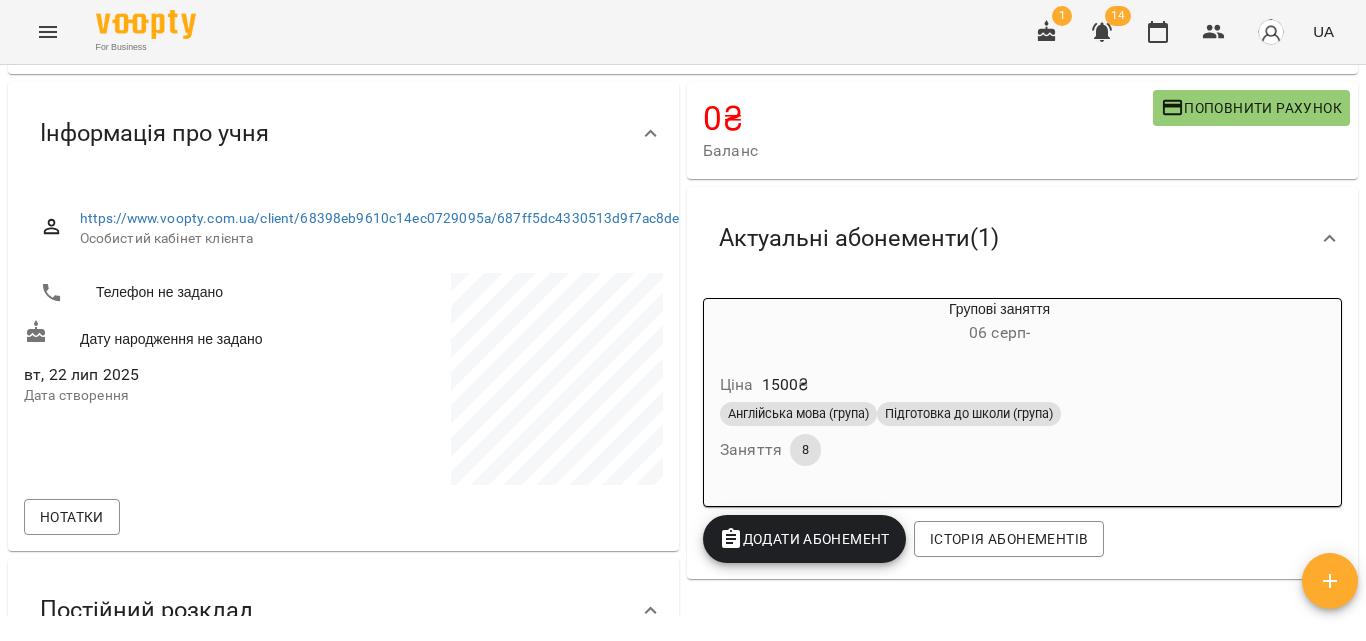 click on "8" at bounding box center (805, 450) 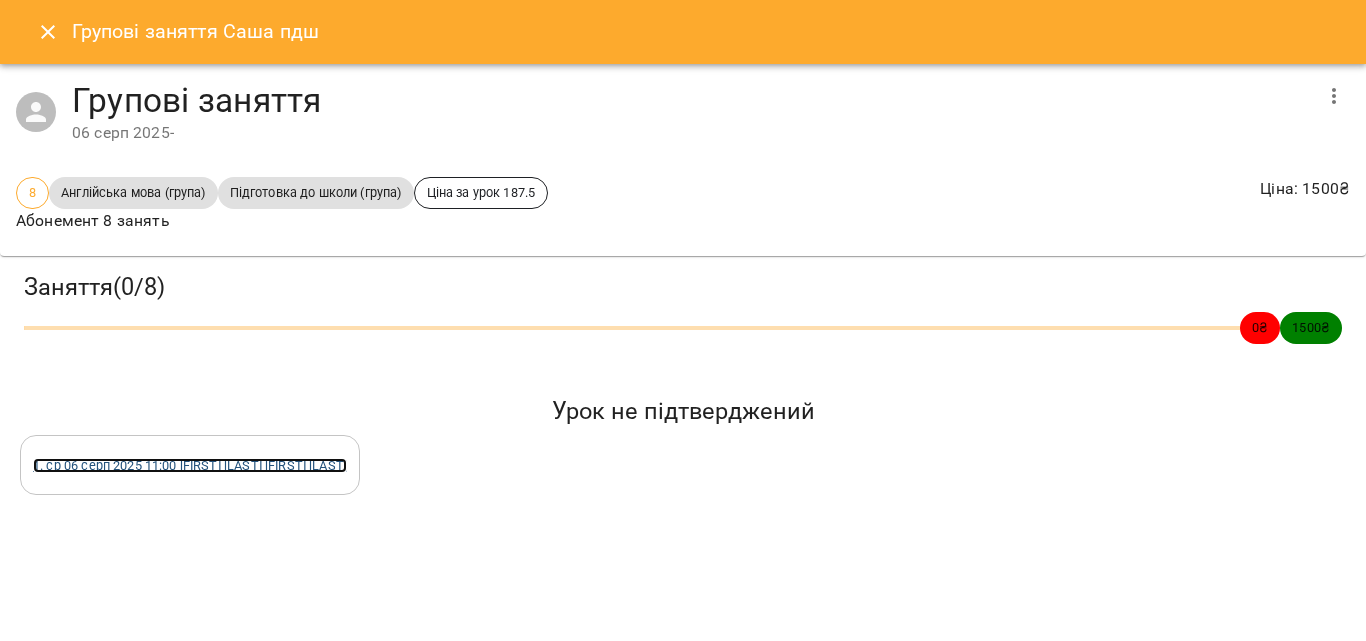 click on "[NUMBER] . [DATE] [TIME] [FIRST] [LAST] [FIRST] [LAST]" at bounding box center (190, 465) 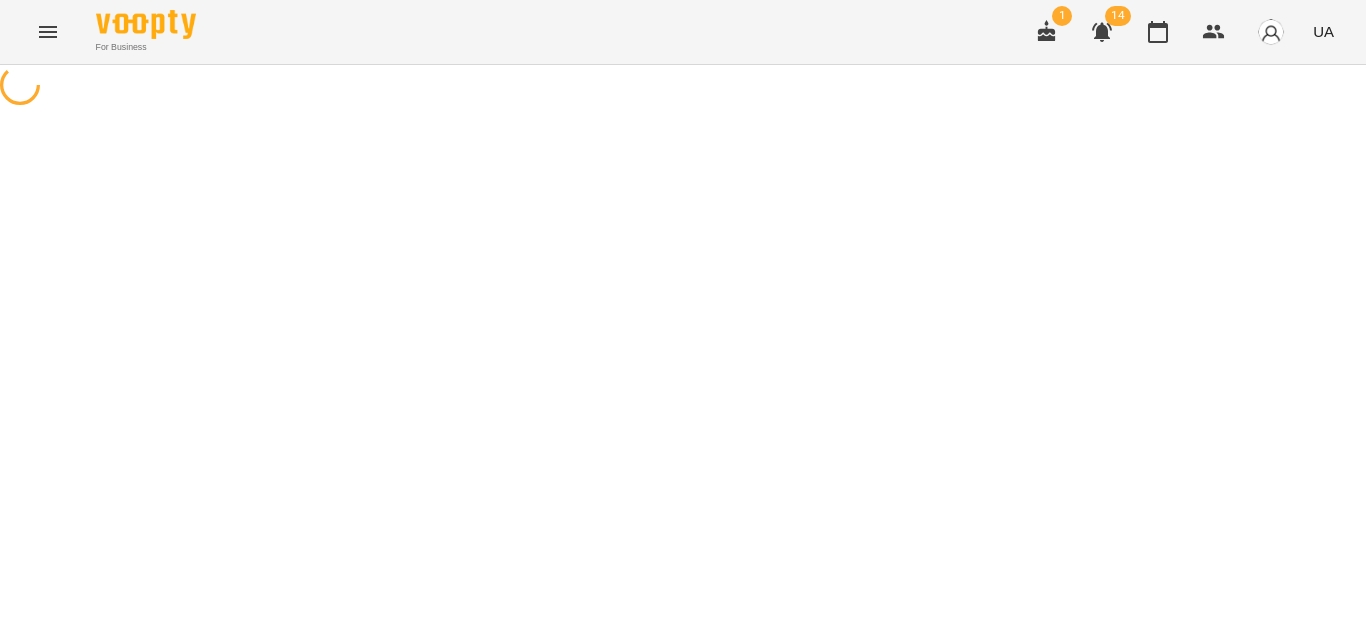 scroll, scrollTop: 0, scrollLeft: 0, axis: both 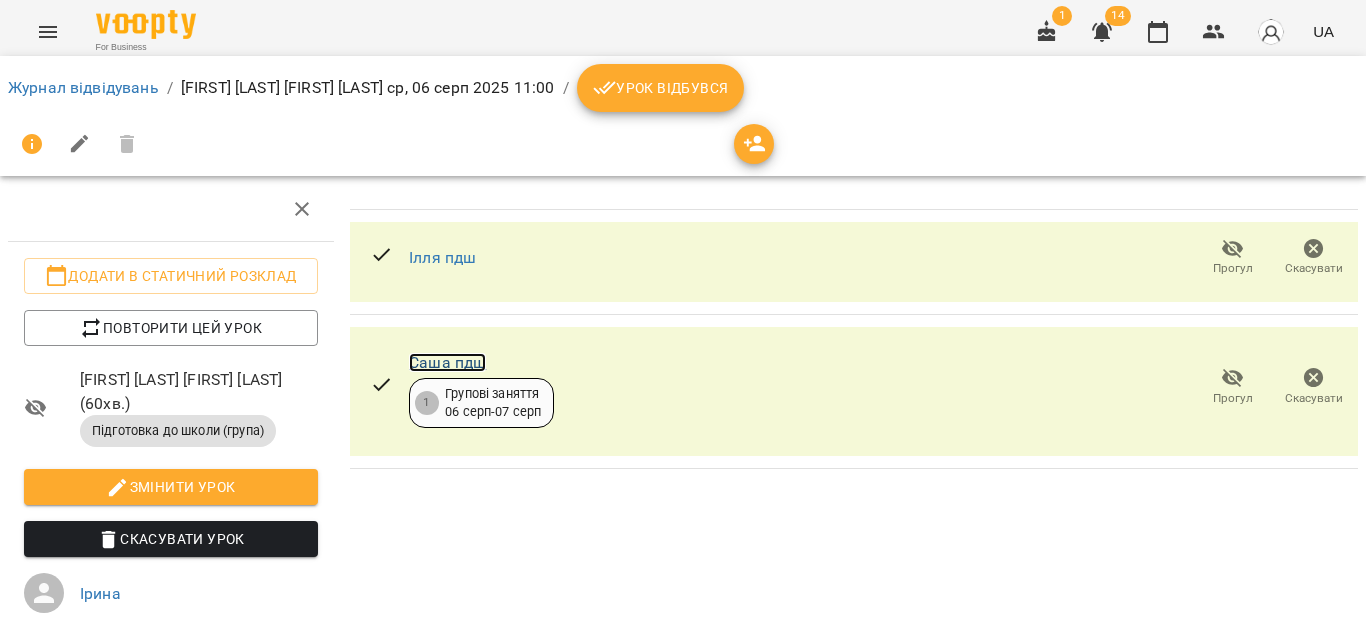 click on "Саша пдш" at bounding box center (447, 362) 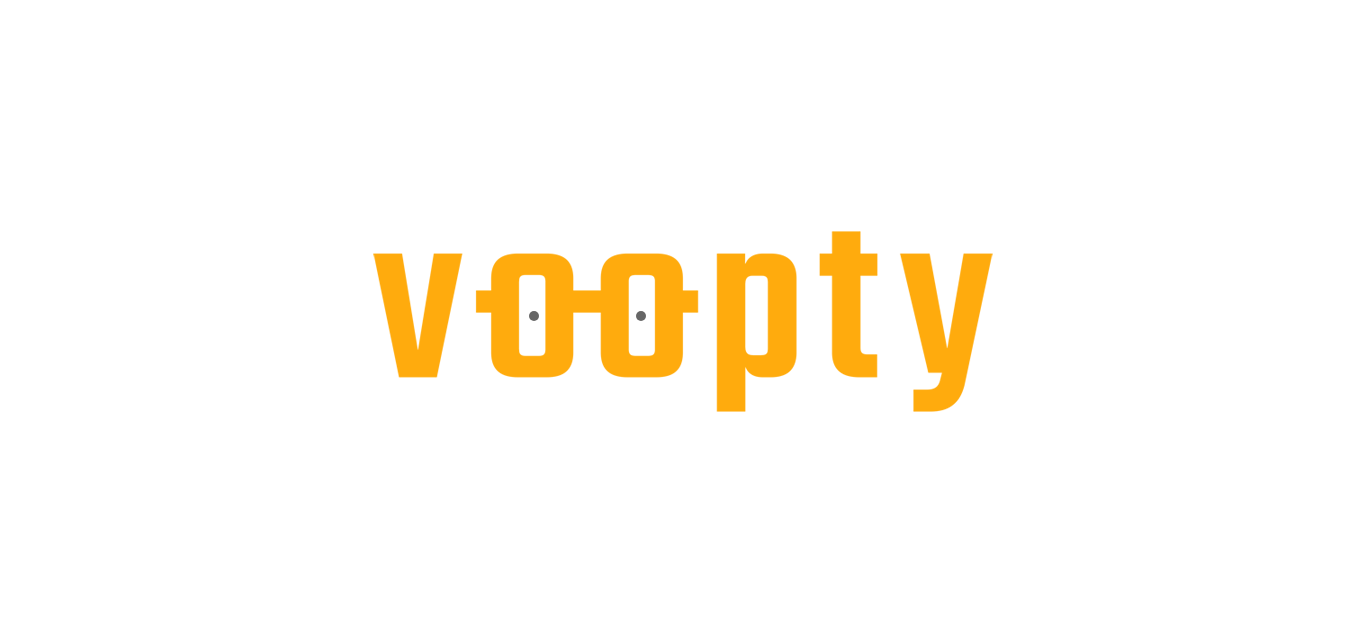 scroll, scrollTop: 0, scrollLeft: 0, axis: both 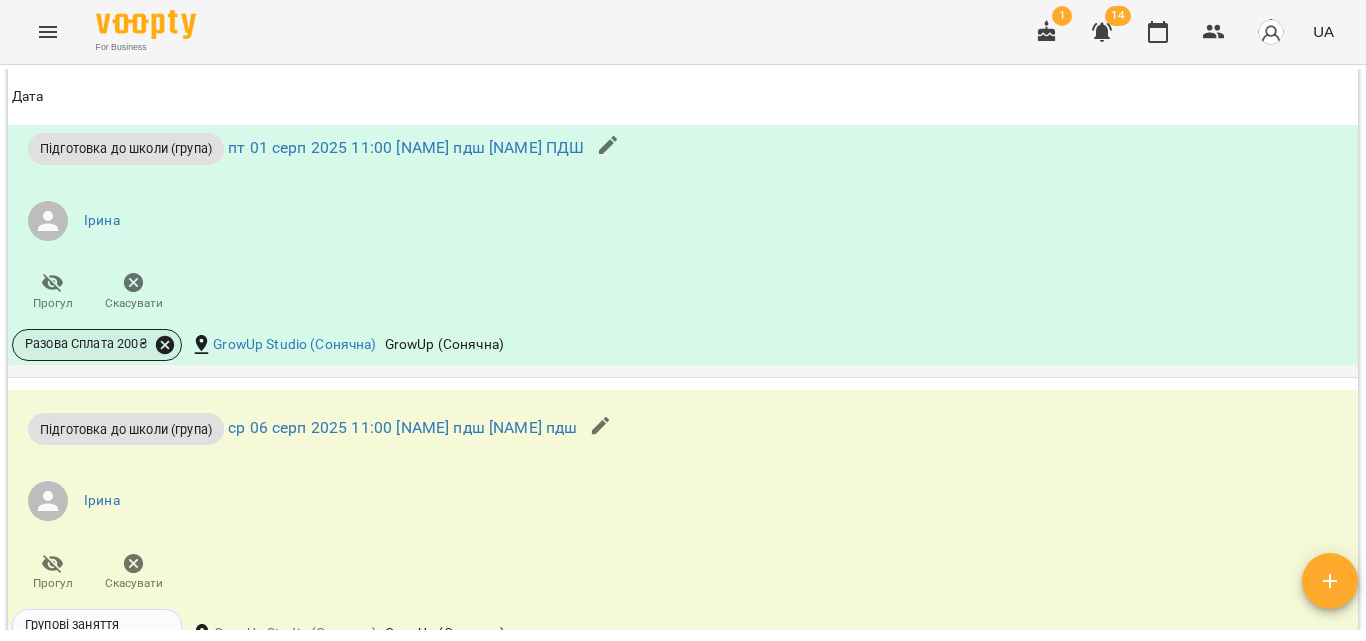 click 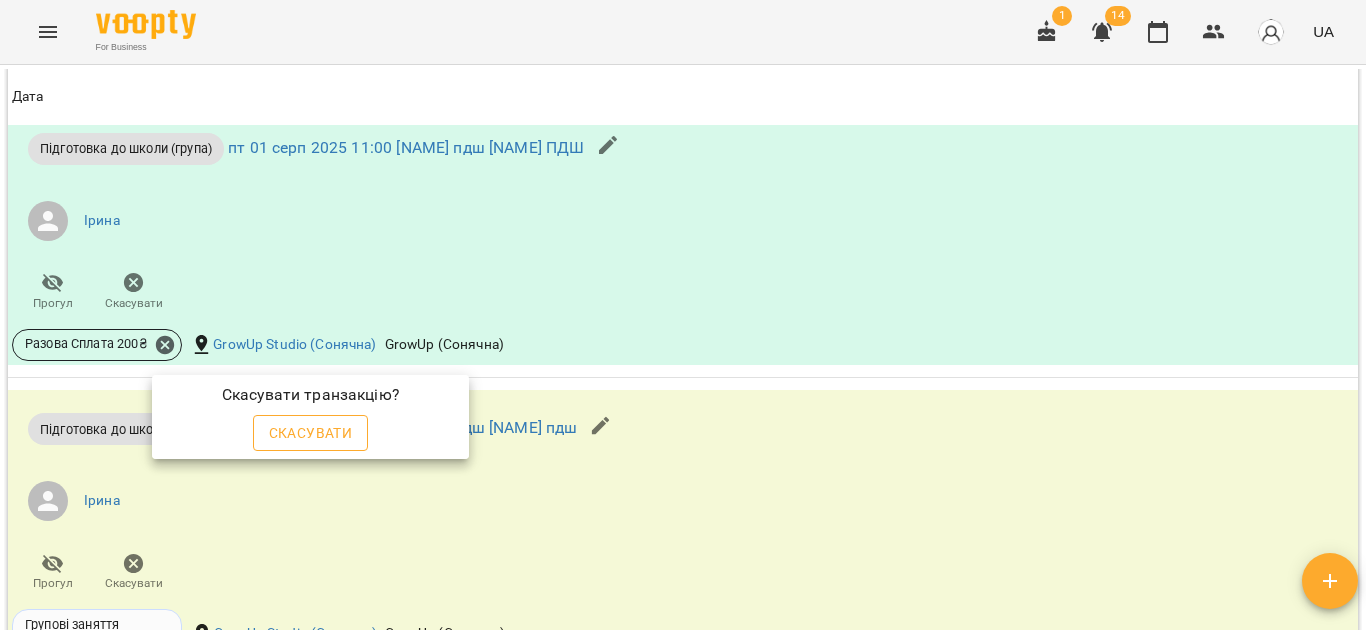 click on "Скасувати" at bounding box center [311, 433] 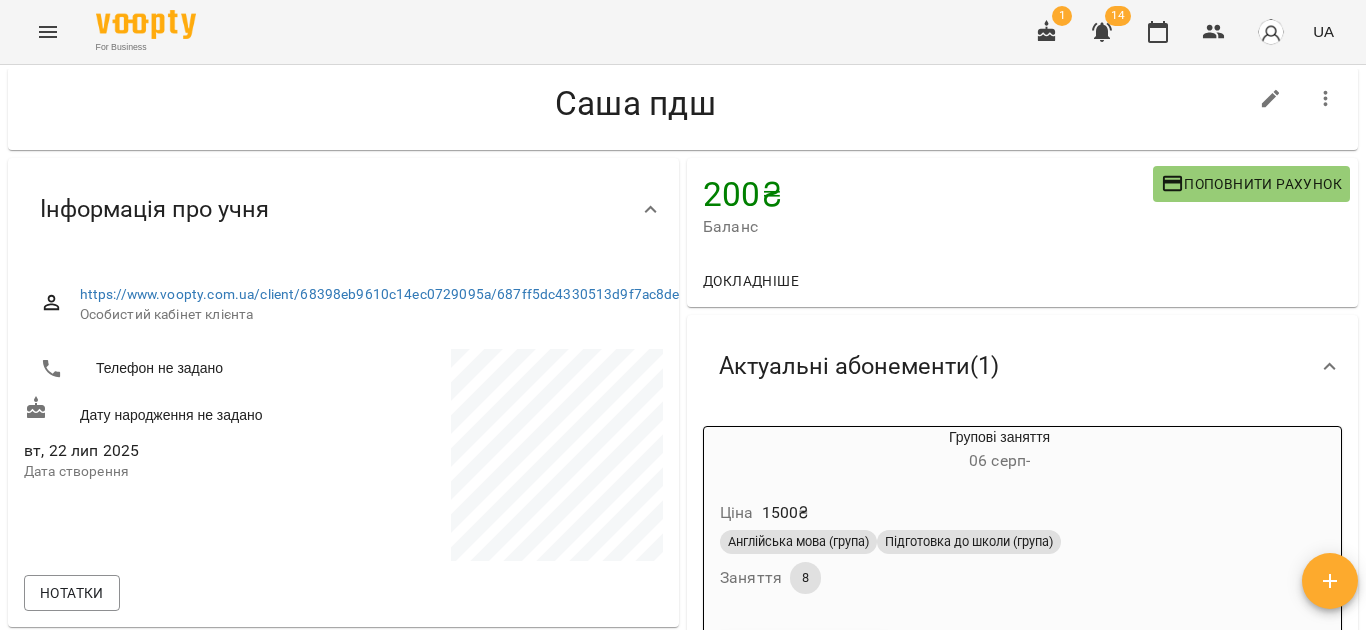 scroll, scrollTop: 0, scrollLeft: 0, axis: both 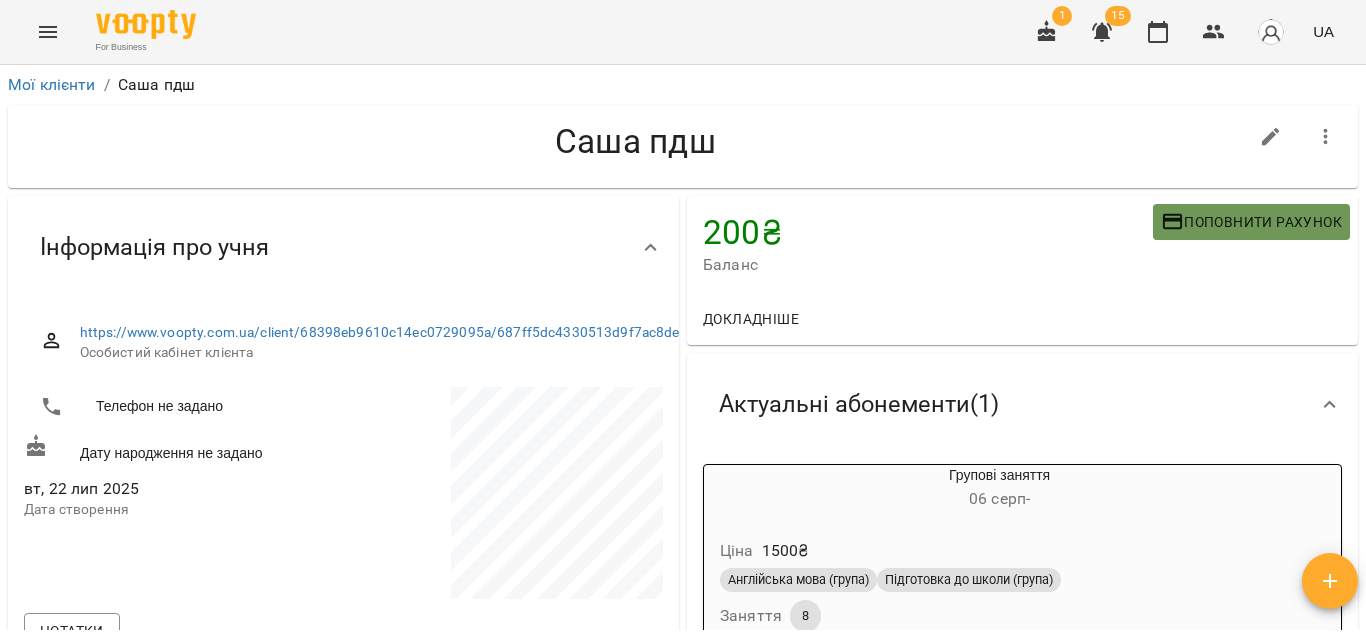 click on "Поповнити рахунок" at bounding box center (1251, 222) 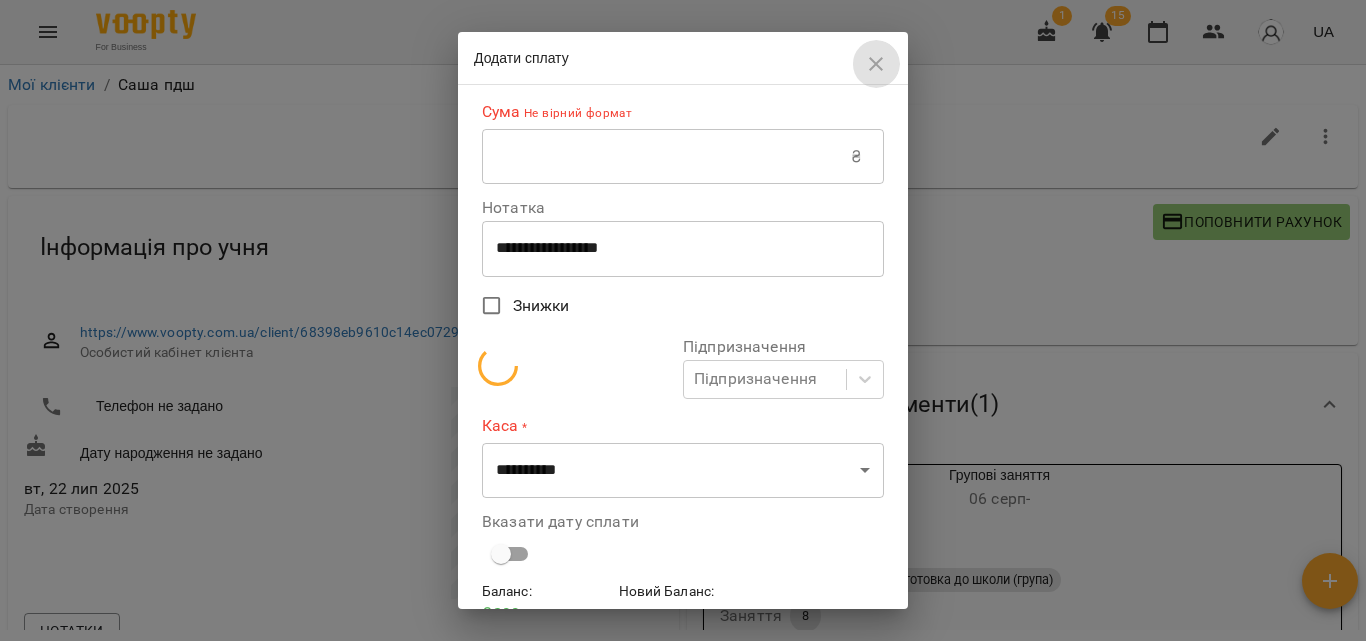 click 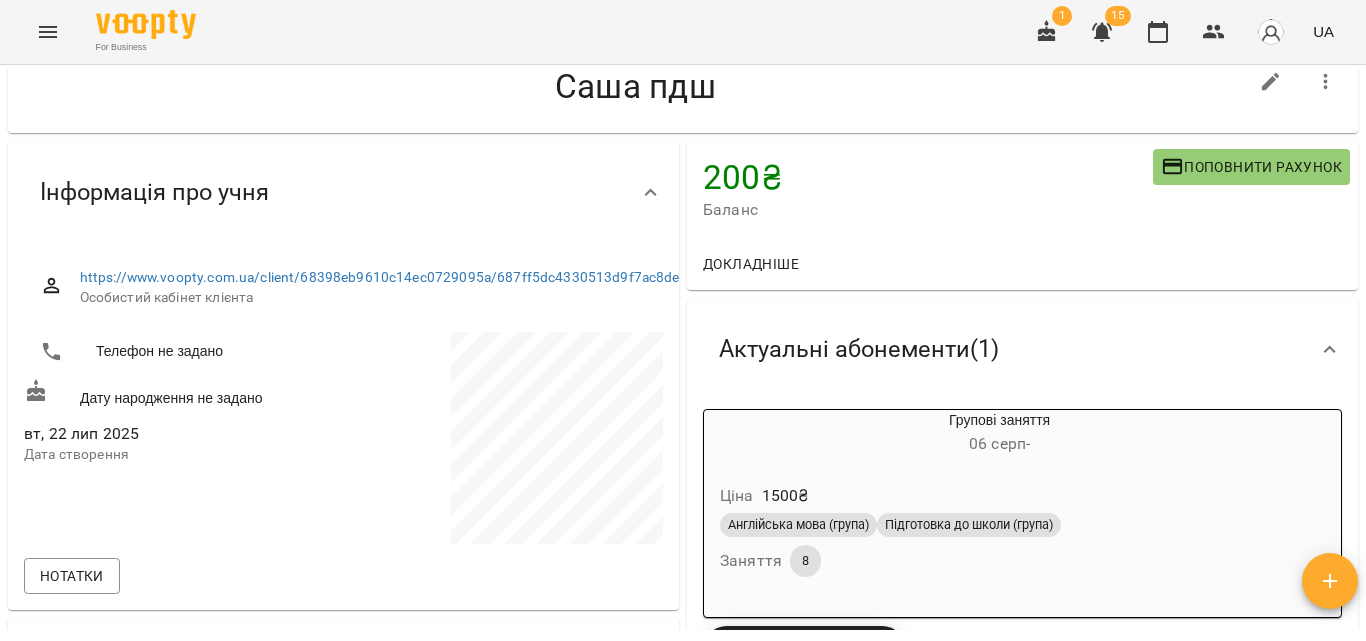 scroll, scrollTop: 0, scrollLeft: 0, axis: both 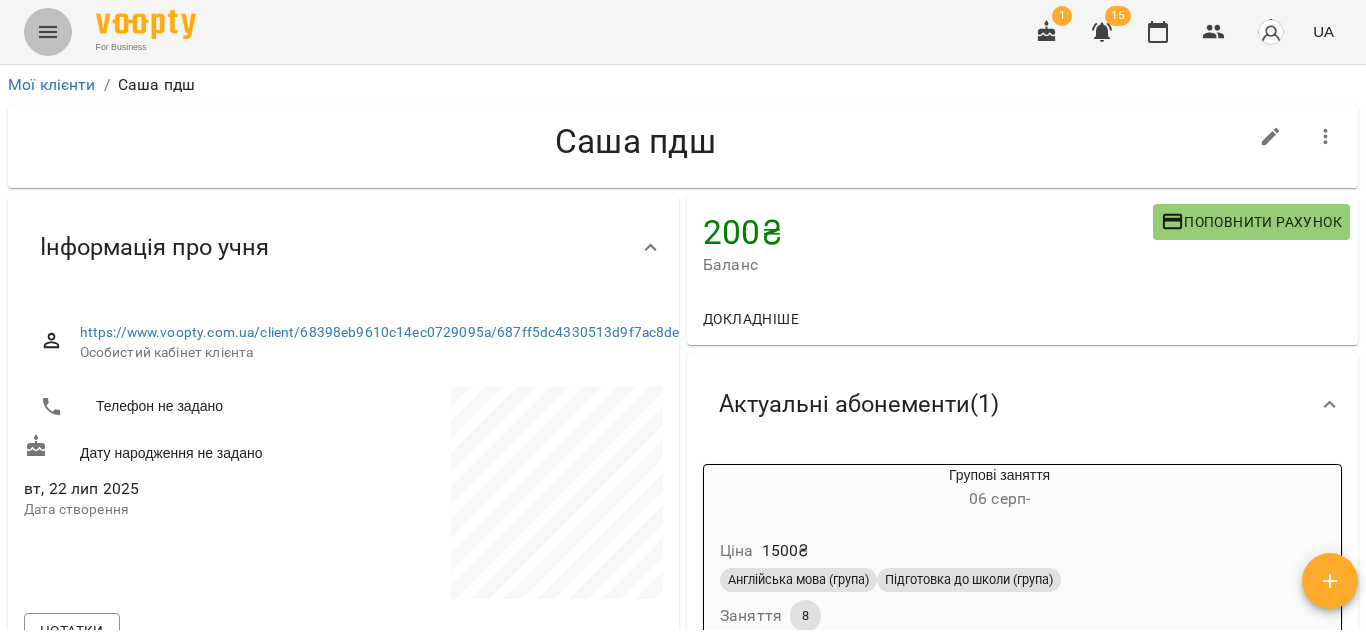 click 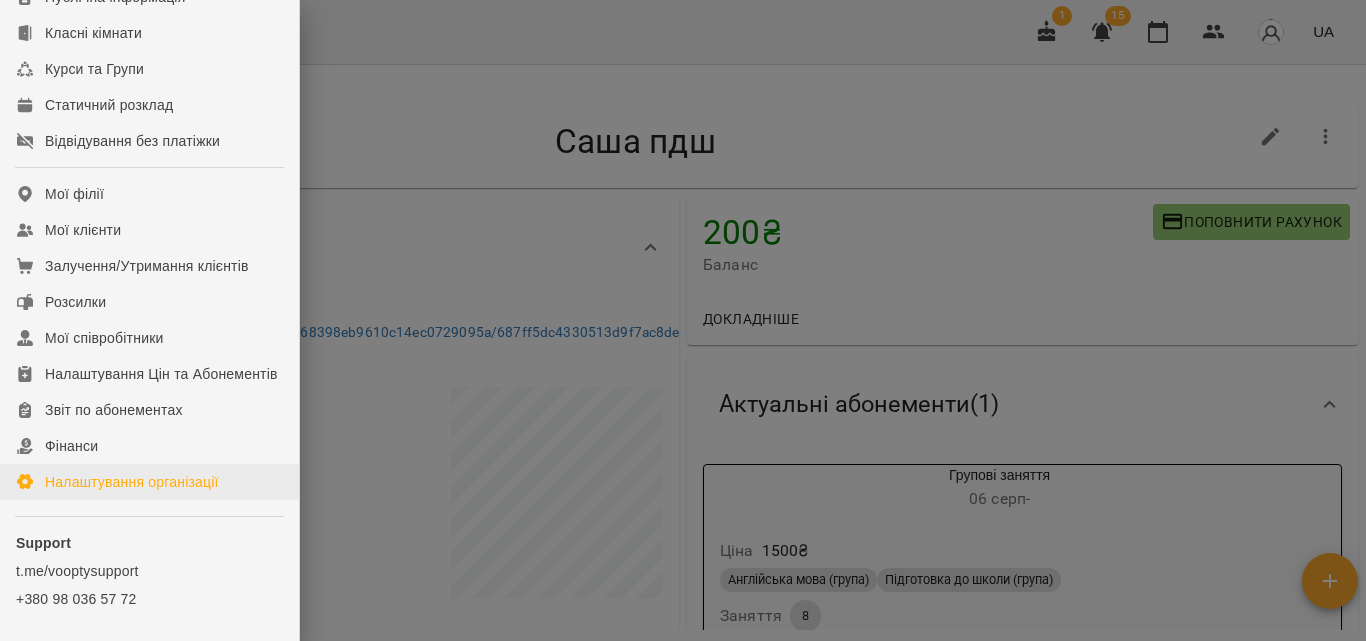 scroll, scrollTop: 200, scrollLeft: 0, axis: vertical 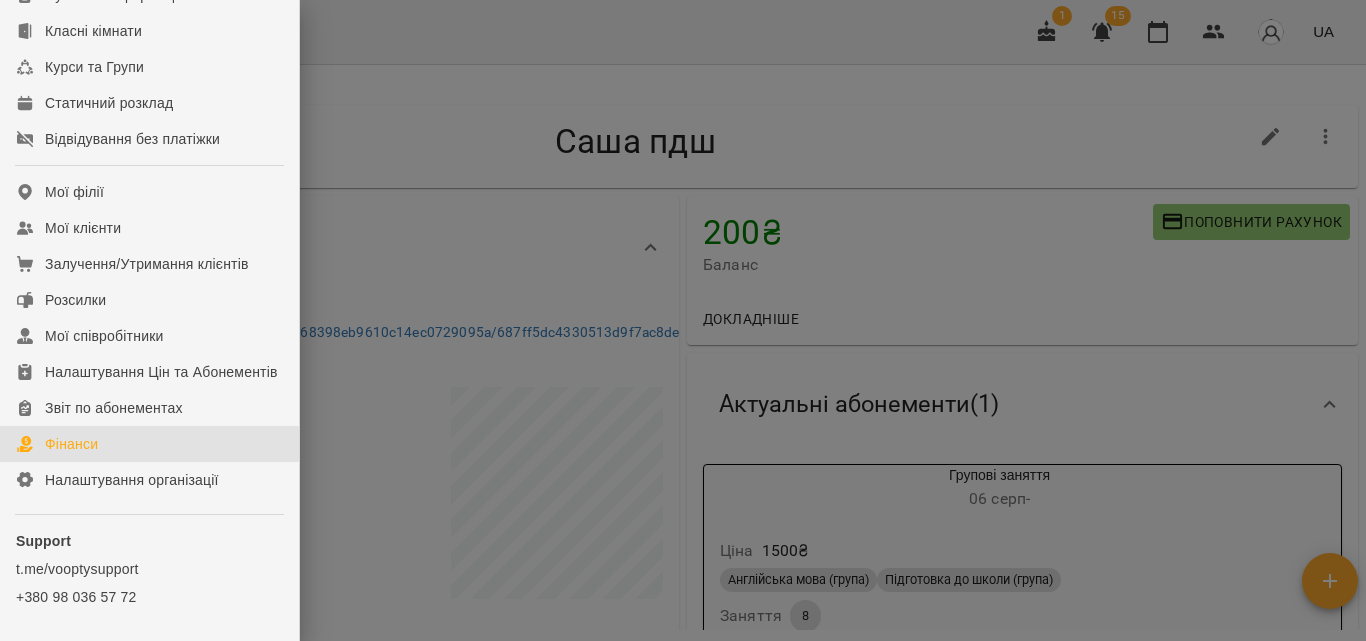 click on "Фінанси" at bounding box center (71, 444) 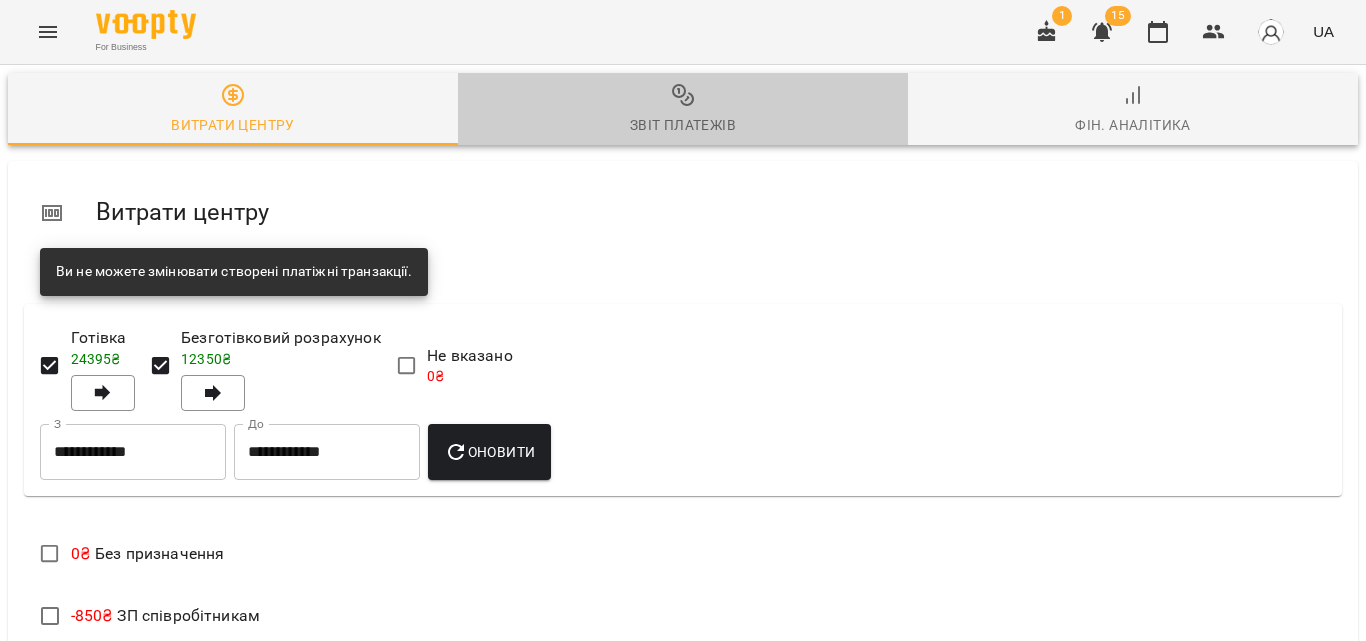 click on "Звіт платежів" at bounding box center [683, 125] 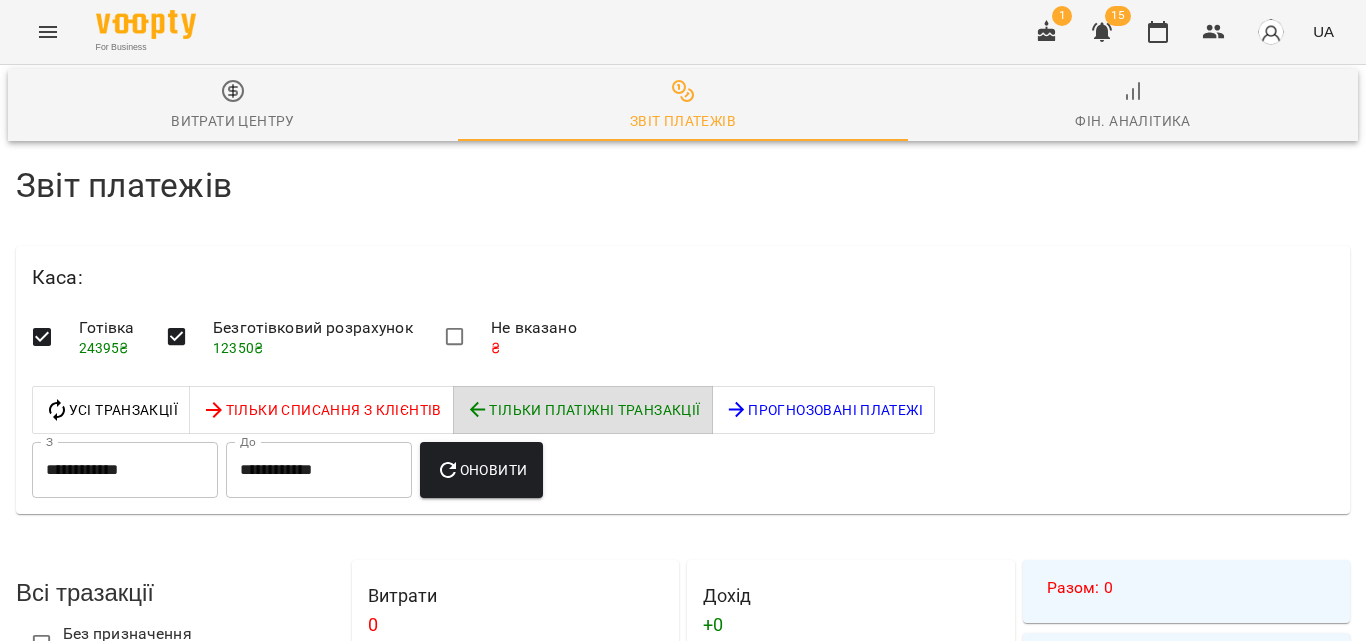 scroll, scrollTop: 173, scrollLeft: 0, axis: vertical 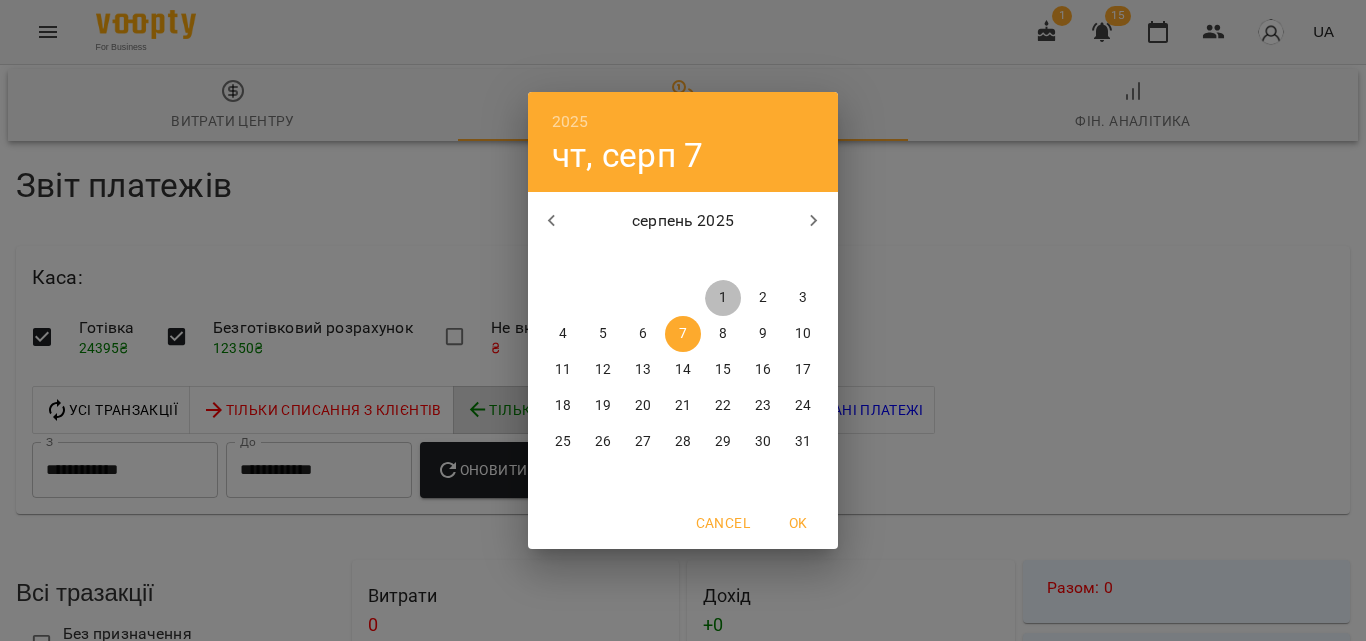 click on "1" at bounding box center (723, 298) 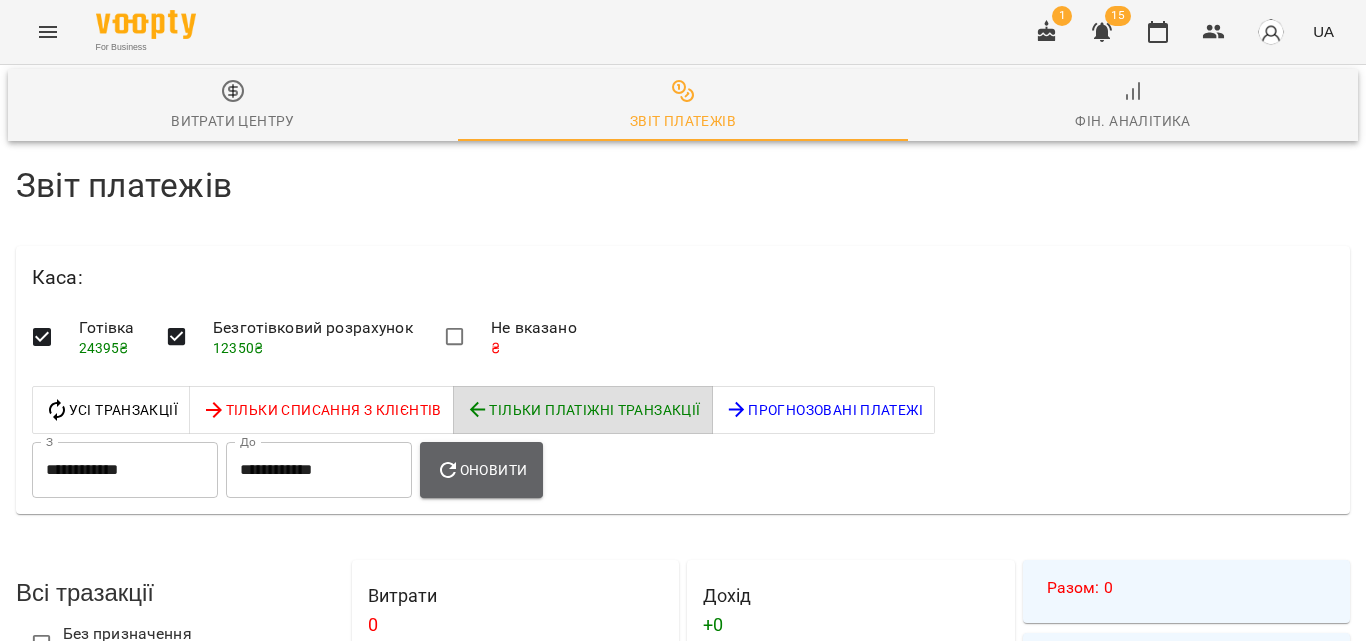 click on "Оновити" at bounding box center [481, 470] 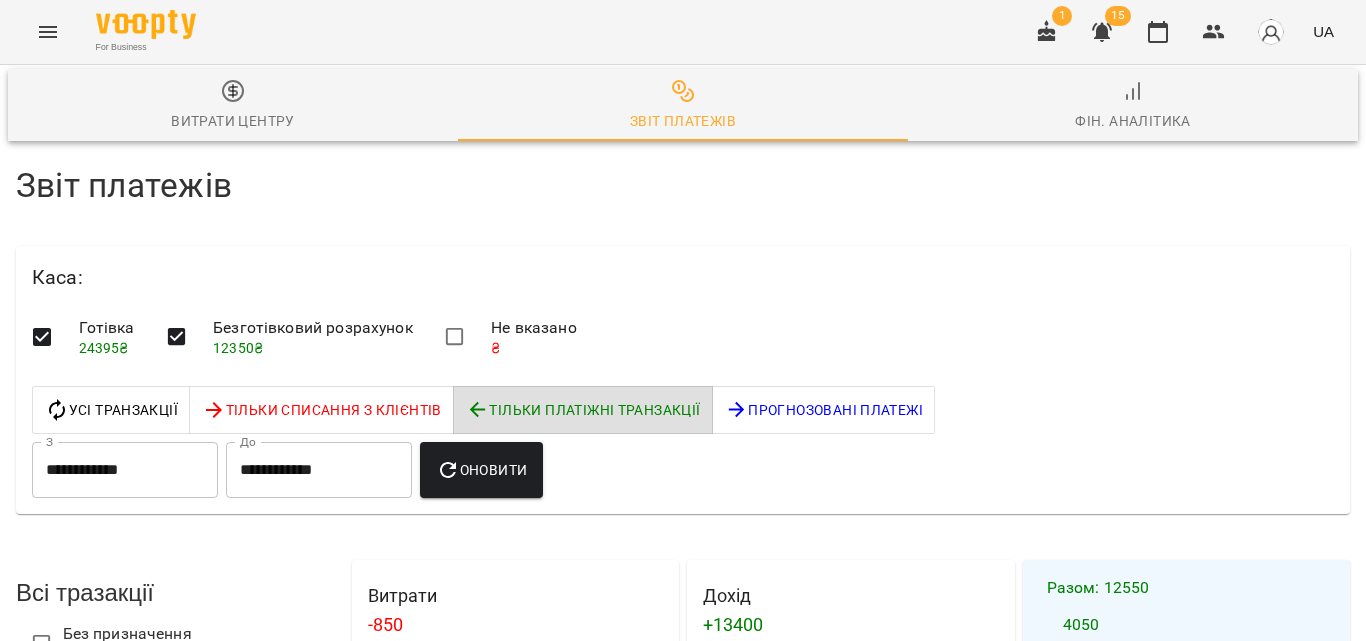 scroll, scrollTop: 2370, scrollLeft: 0, axis: vertical 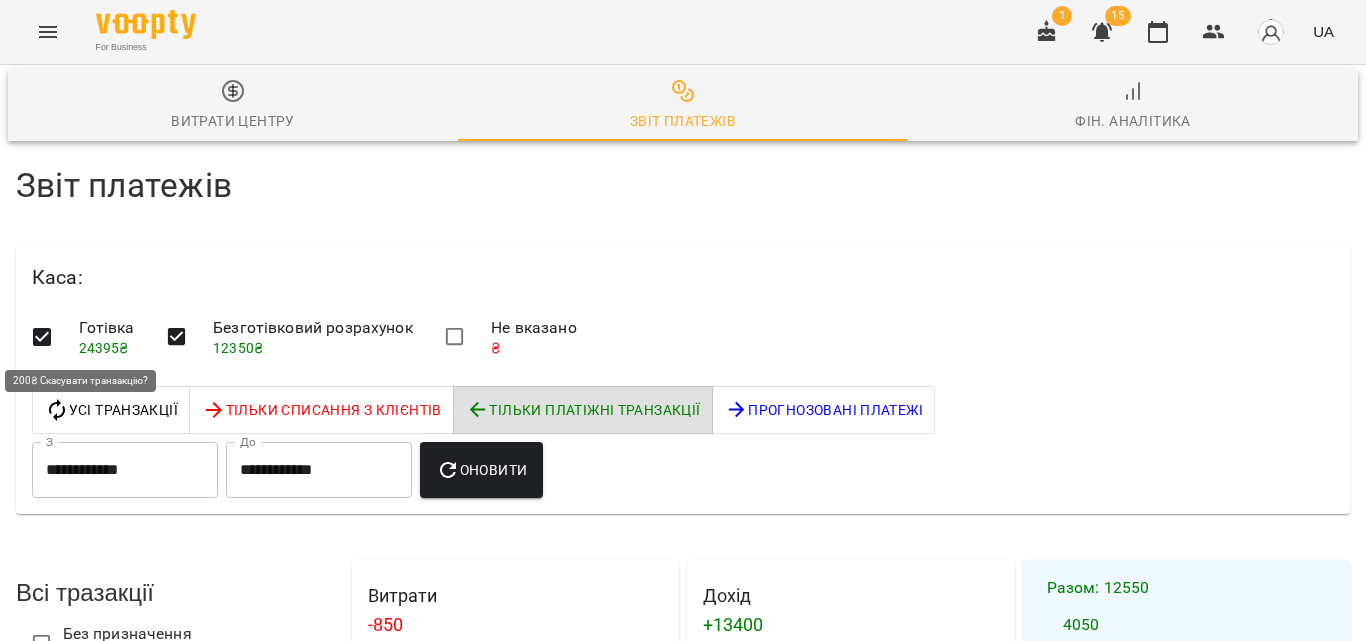 click 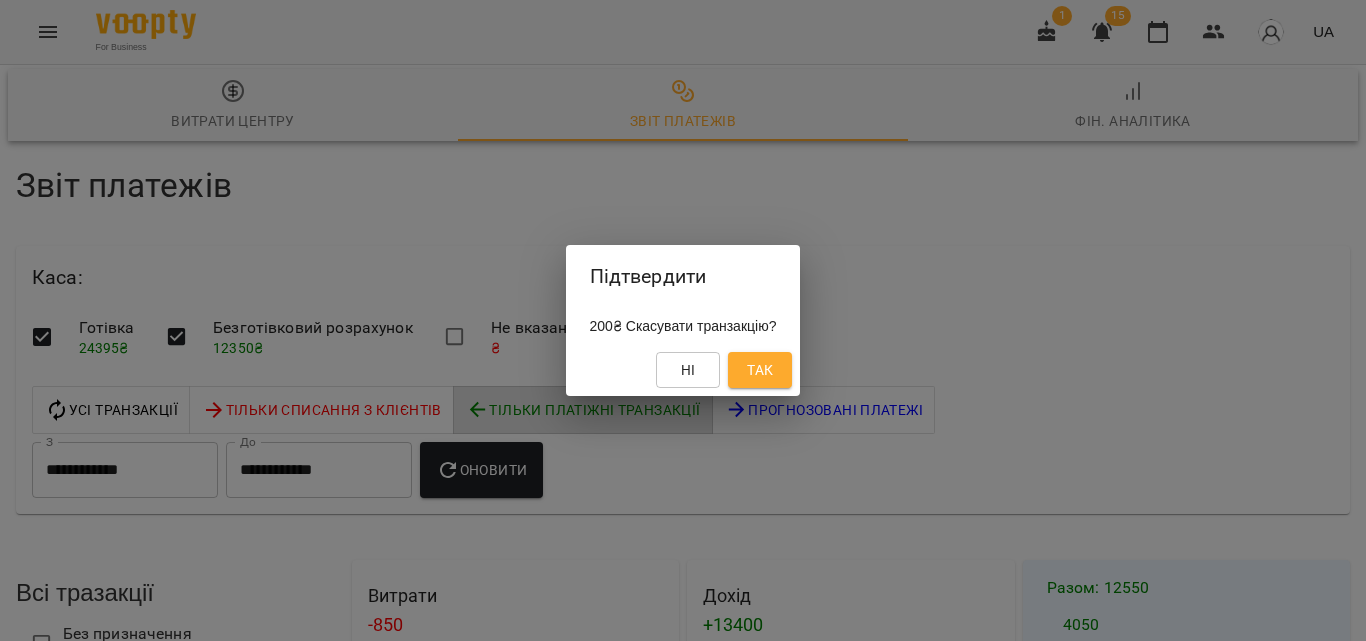 click on "Так" at bounding box center (760, 370) 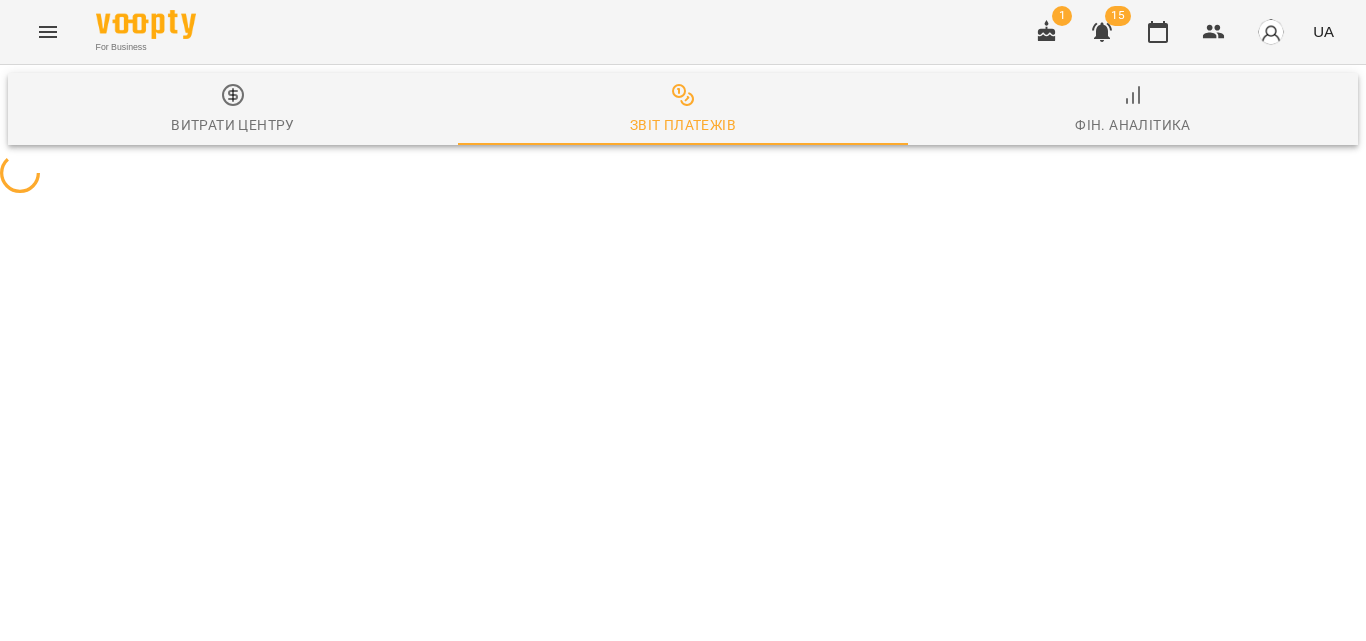 scroll, scrollTop: 0, scrollLeft: 0, axis: both 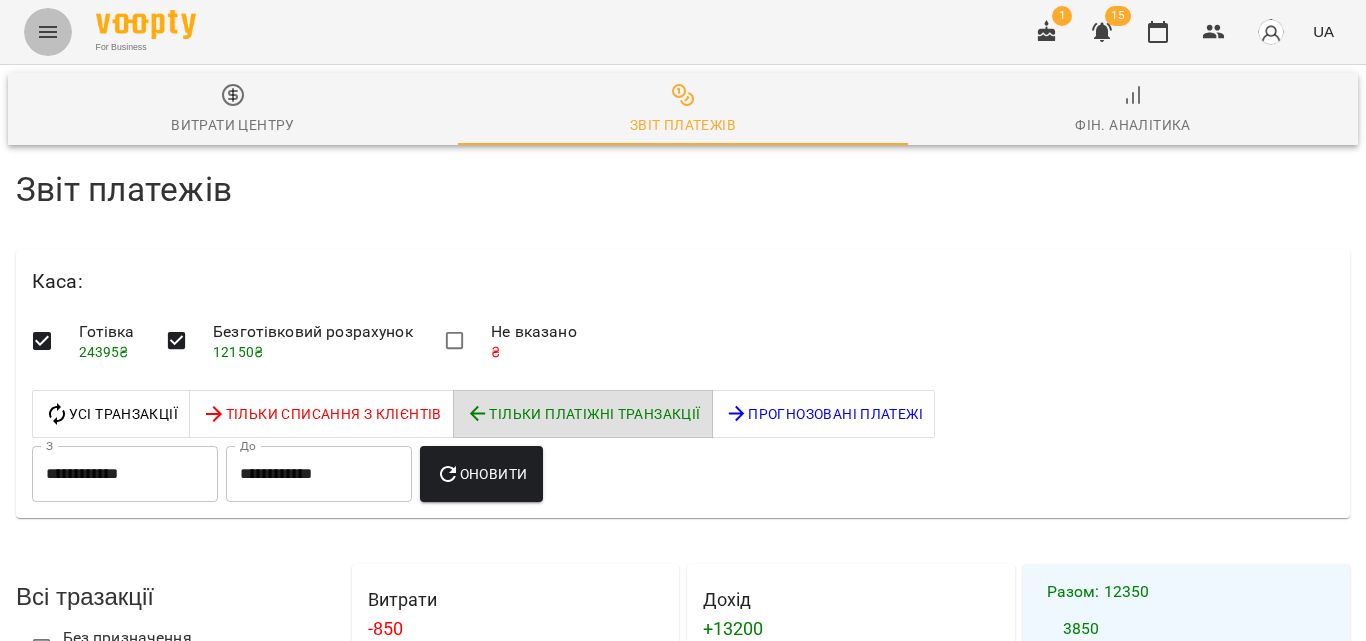 click 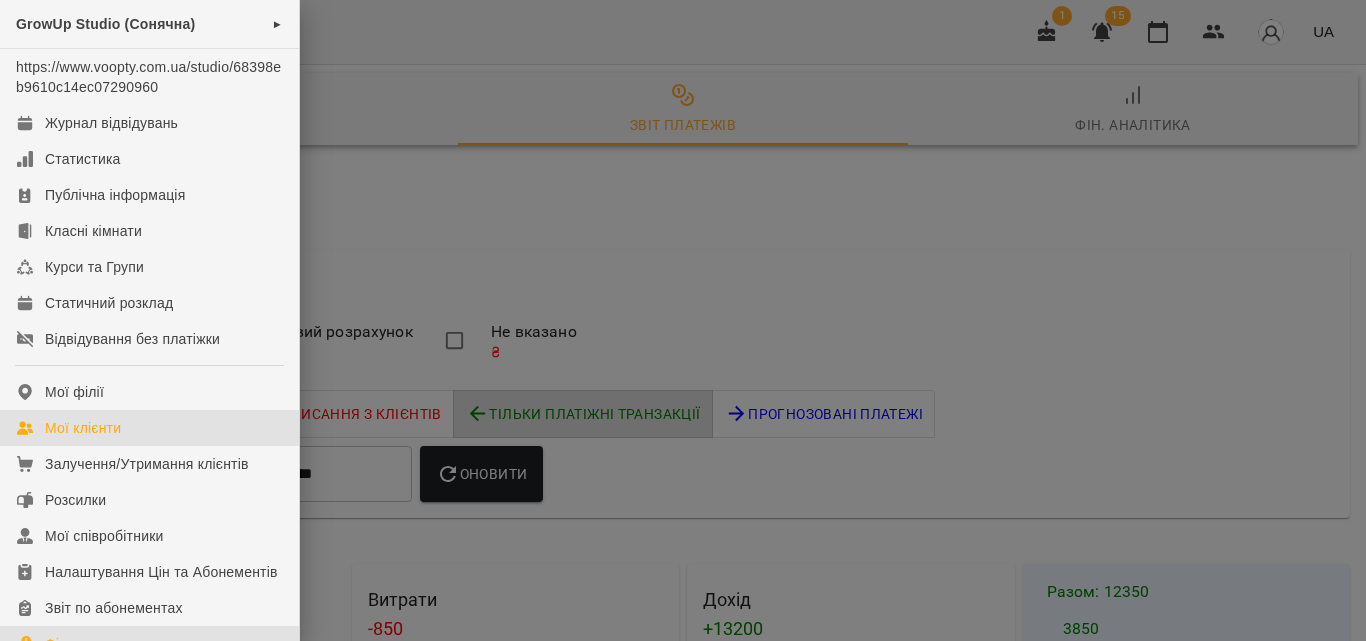click on "Мої клієнти" at bounding box center [149, 428] 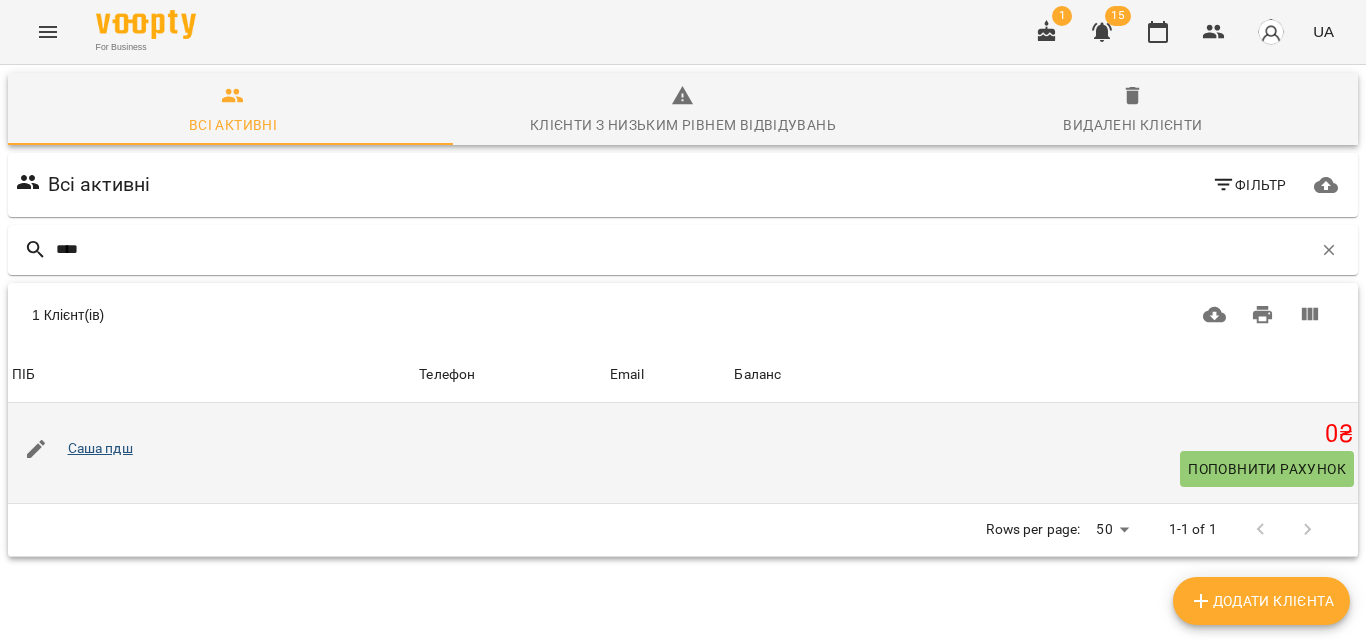 type on "****" 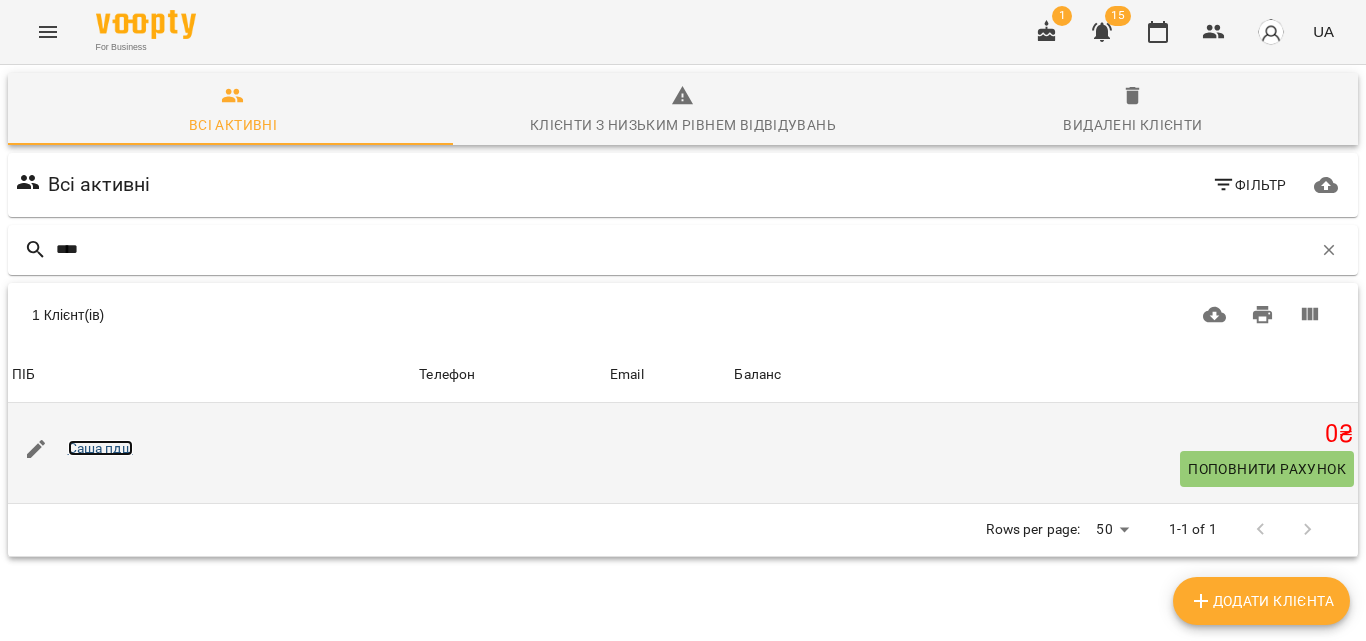 click on "Саша пдш" at bounding box center [100, 448] 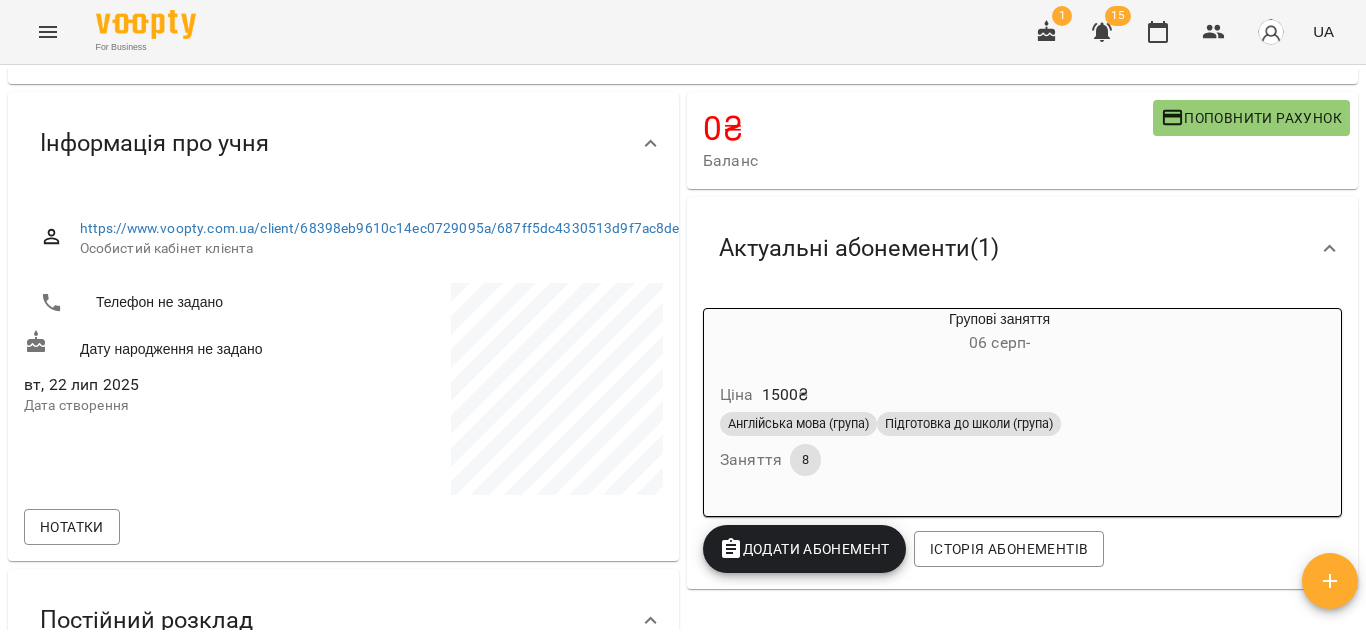 scroll, scrollTop: 100, scrollLeft: 0, axis: vertical 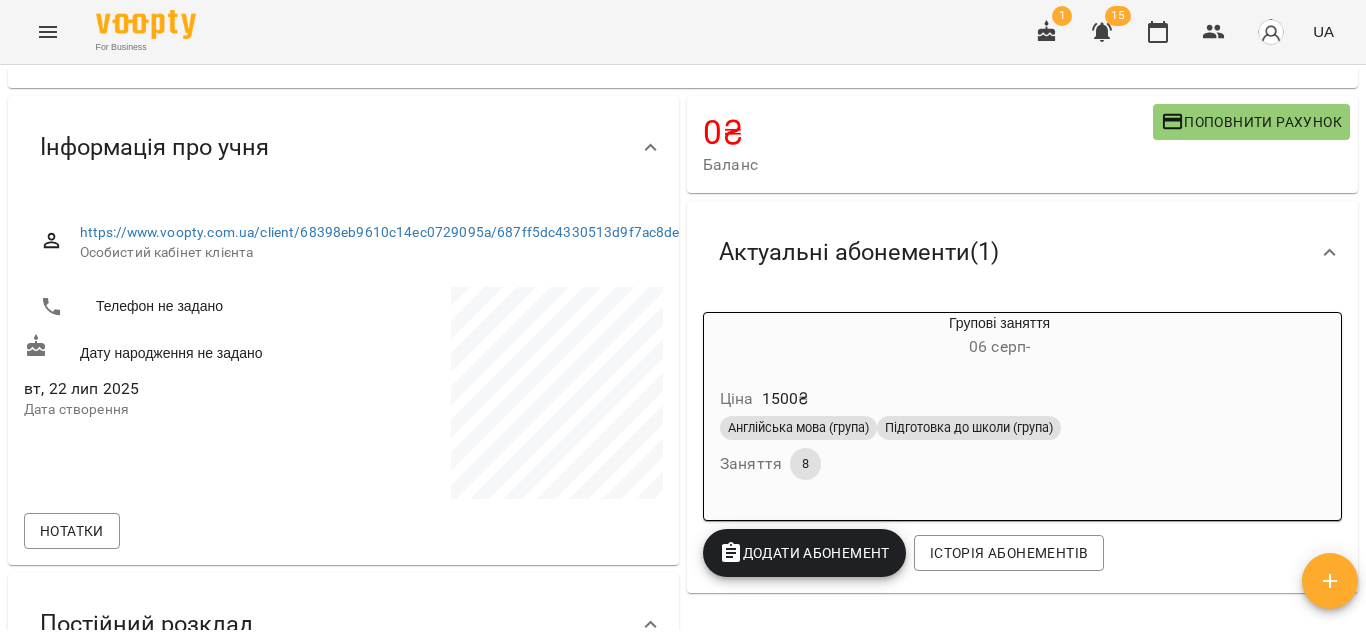 click on "Англійська мова (група)" at bounding box center (798, 428) 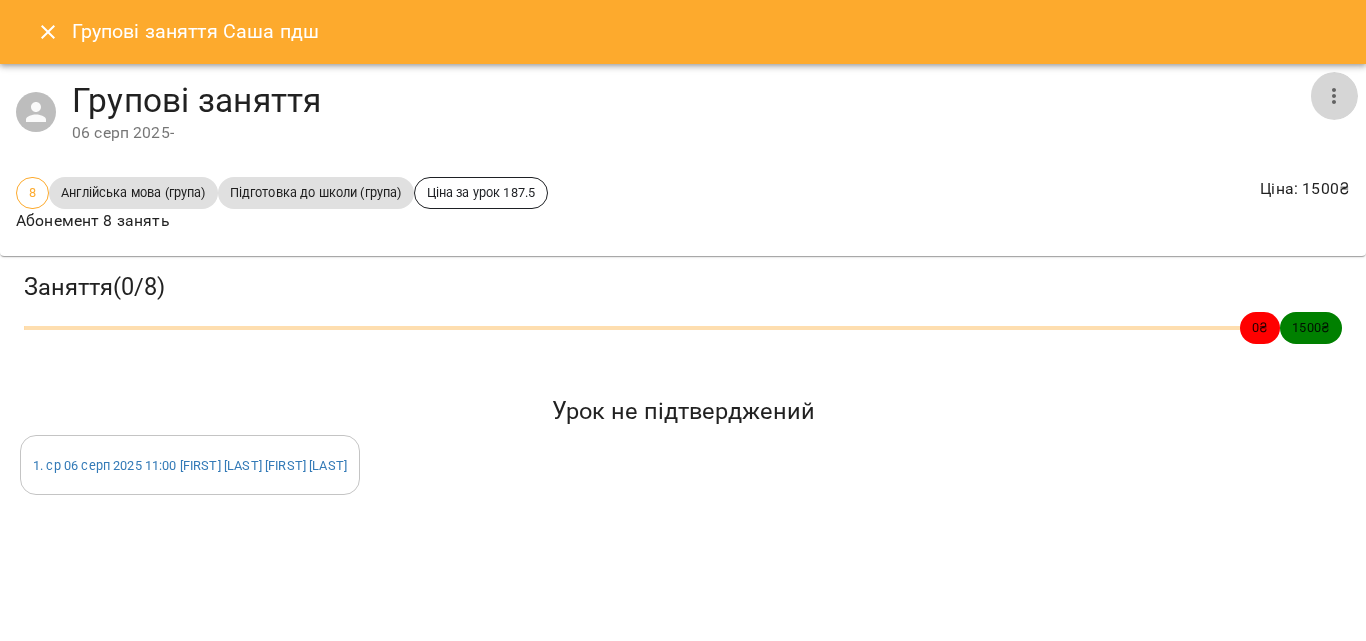 click 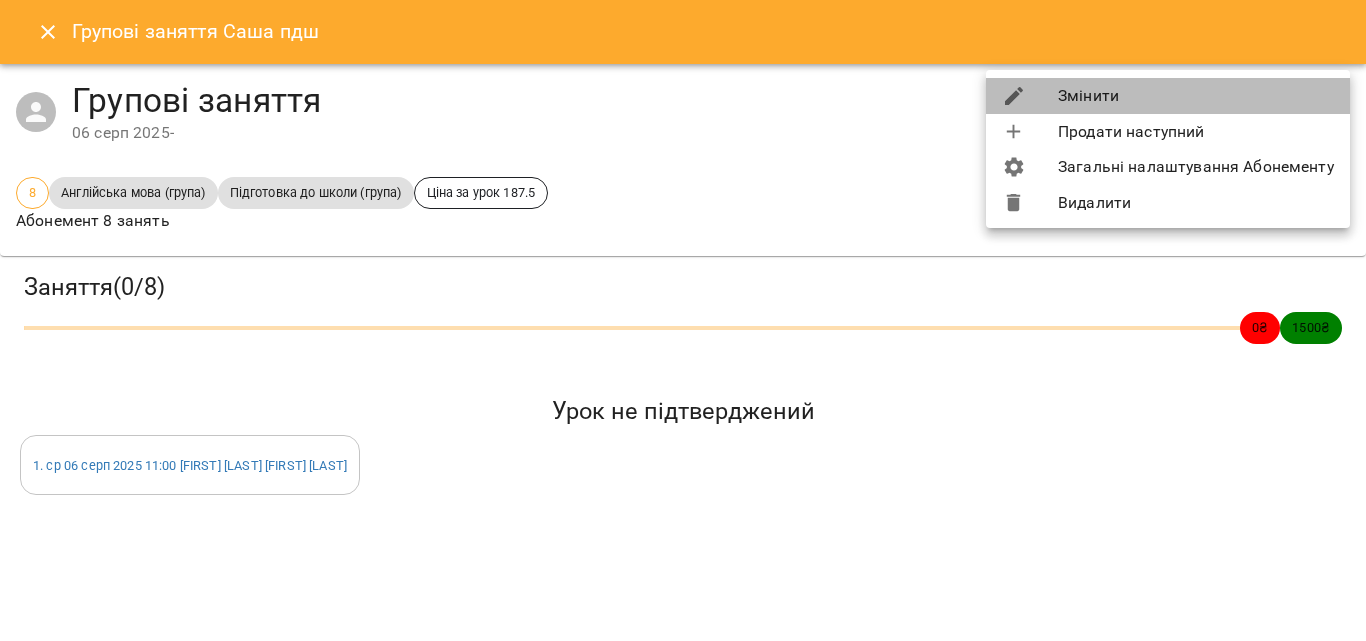 click on "Змінити" at bounding box center [1168, 96] 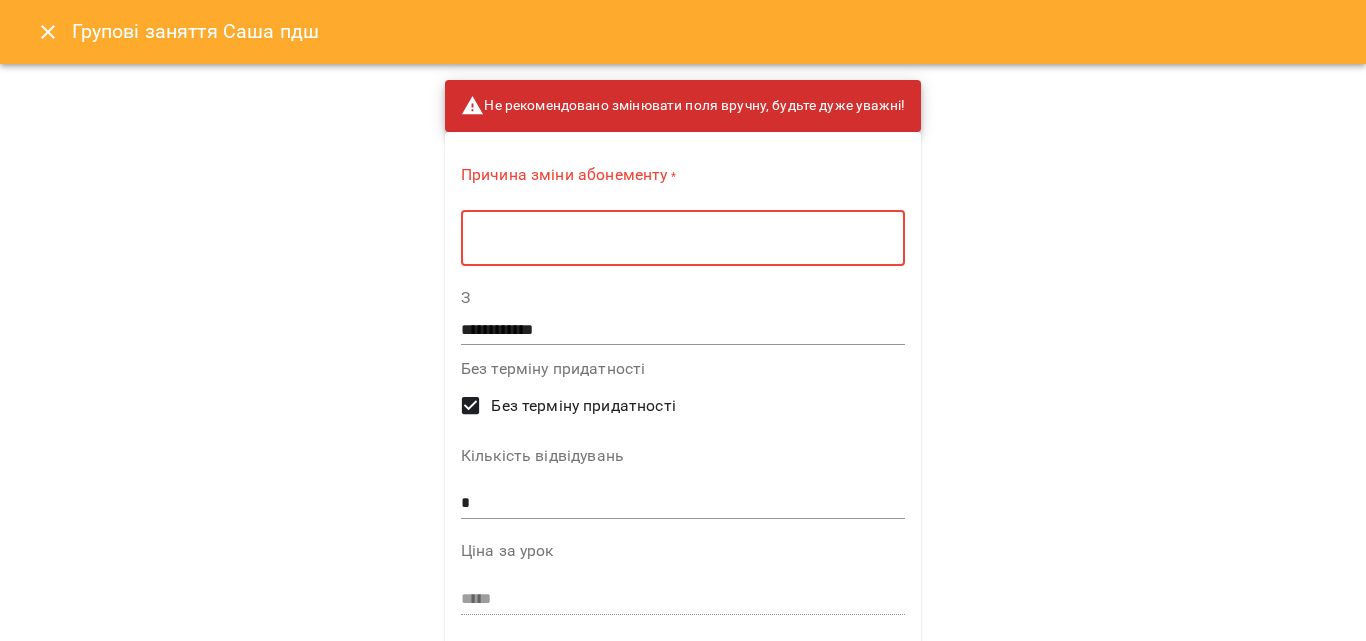 click at bounding box center (683, 238) 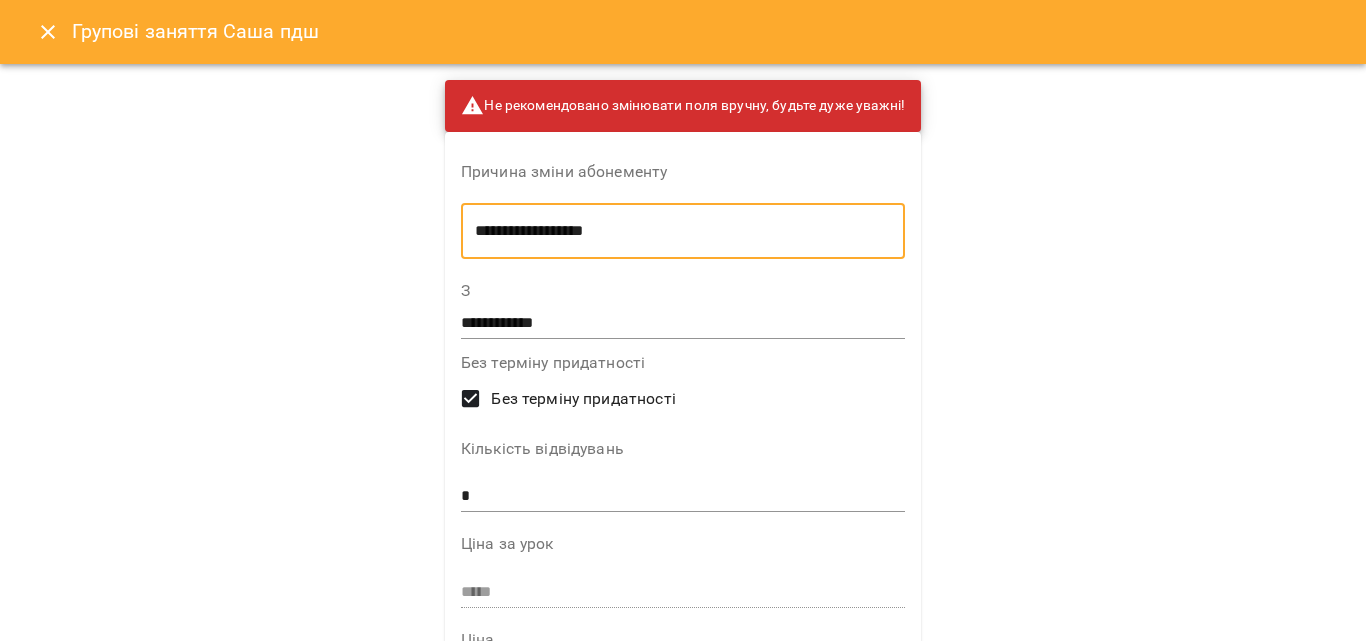 type on "**********" 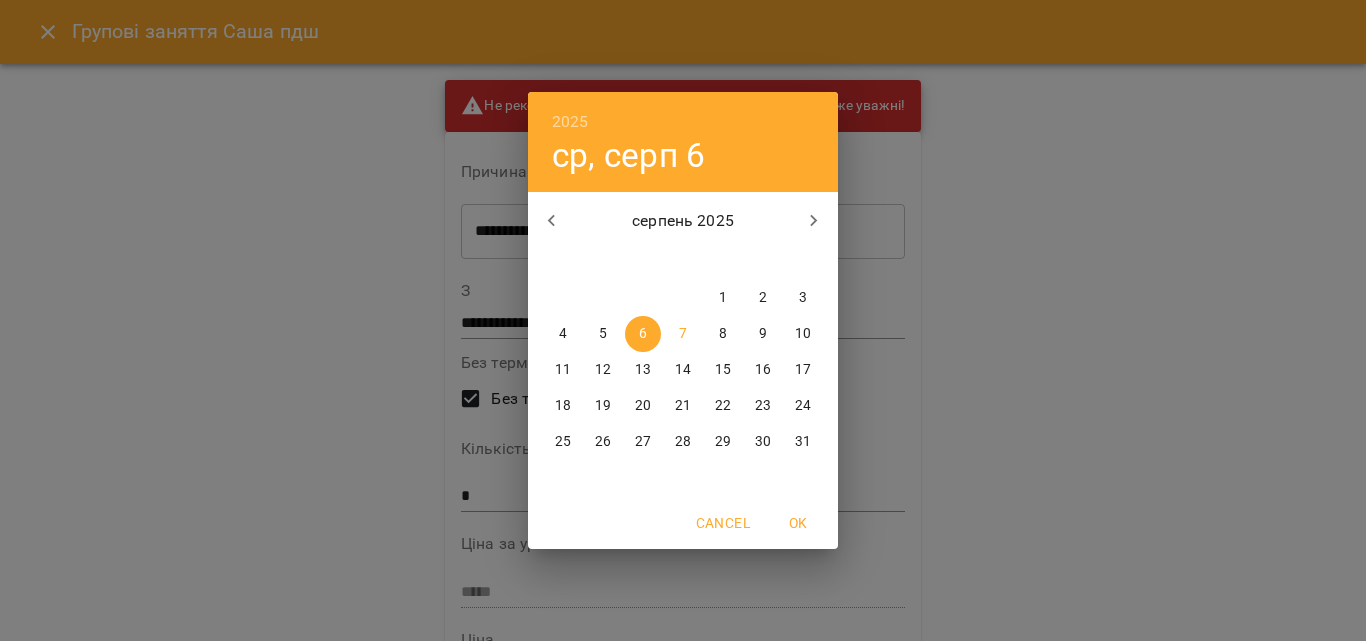 click on "1" at bounding box center [723, 298] 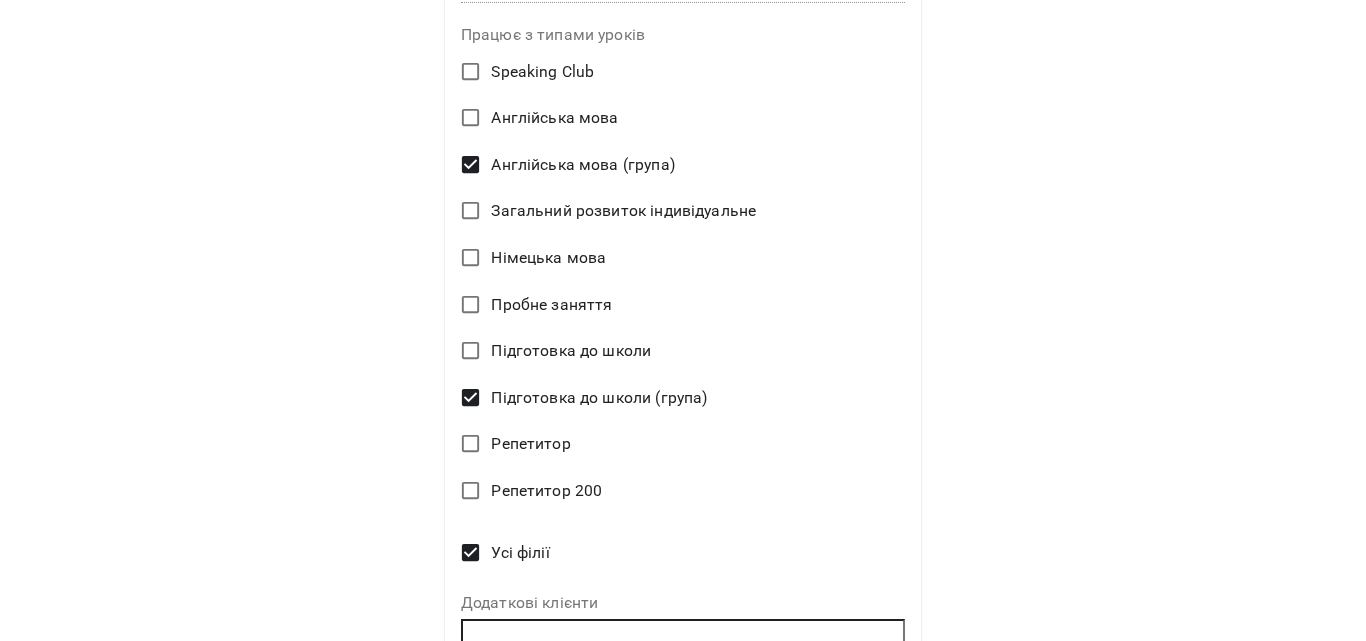 scroll, scrollTop: 807, scrollLeft: 0, axis: vertical 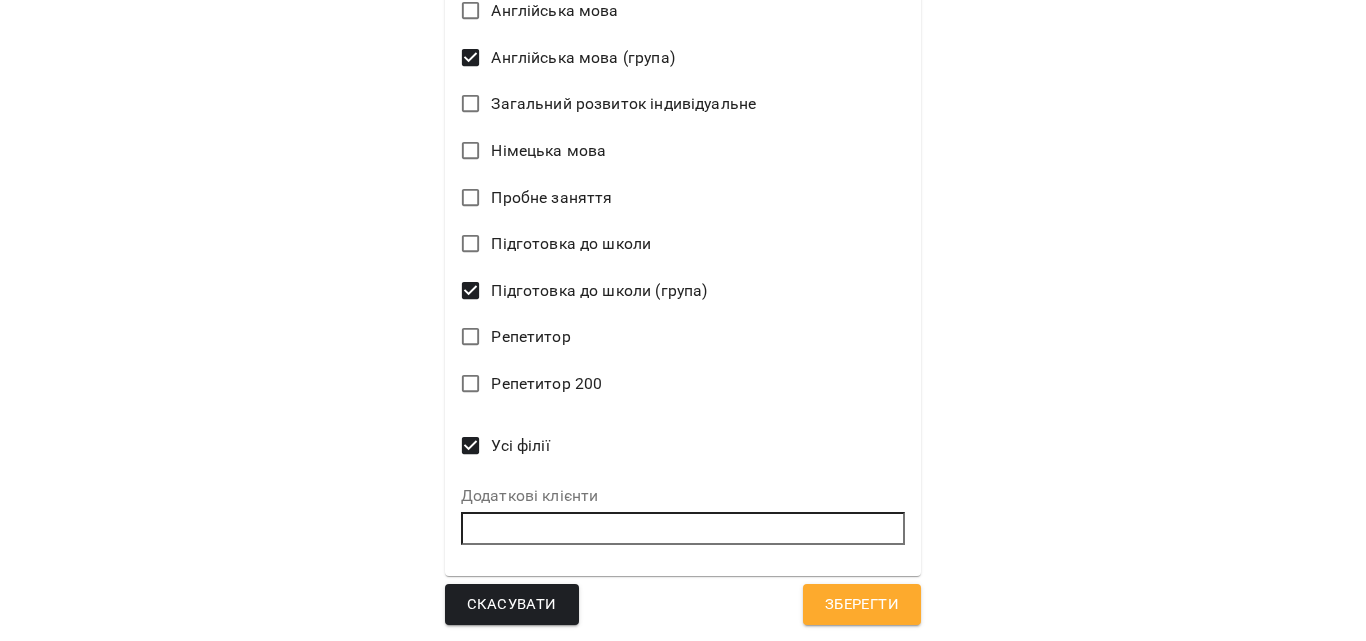 click on "Зберегти" at bounding box center (862, 605) 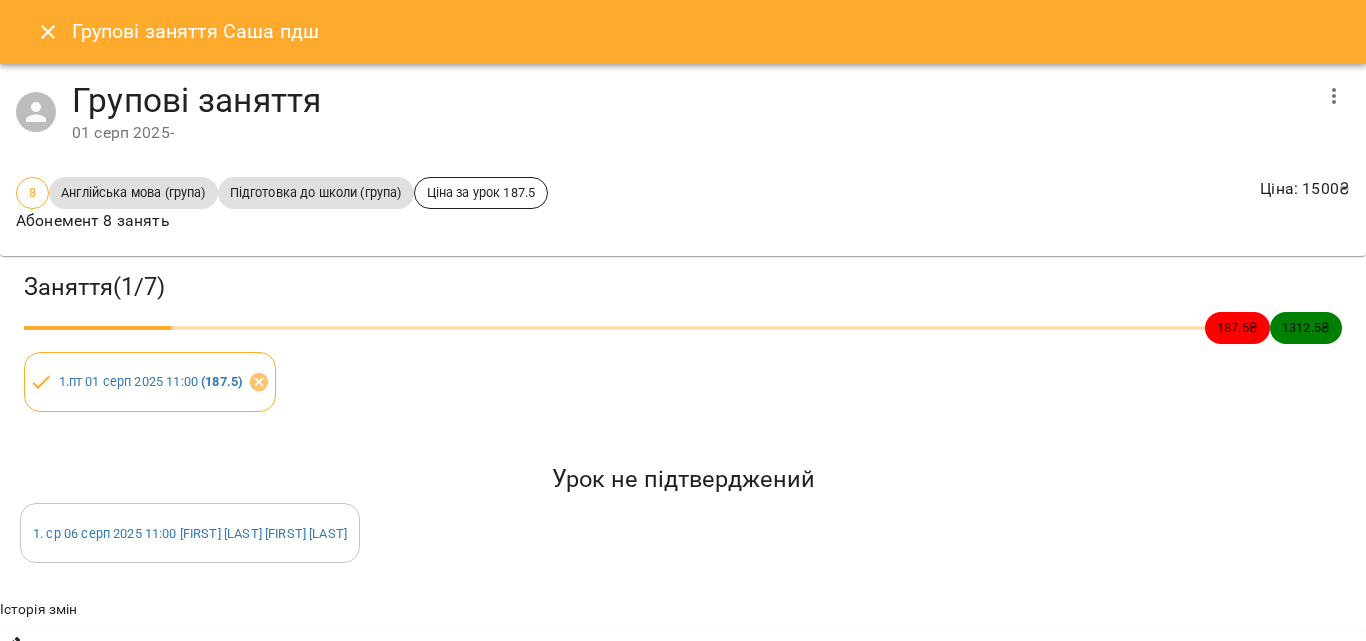 scroll, scrollTop: 46, scrollLeft: 0, axis: vertical 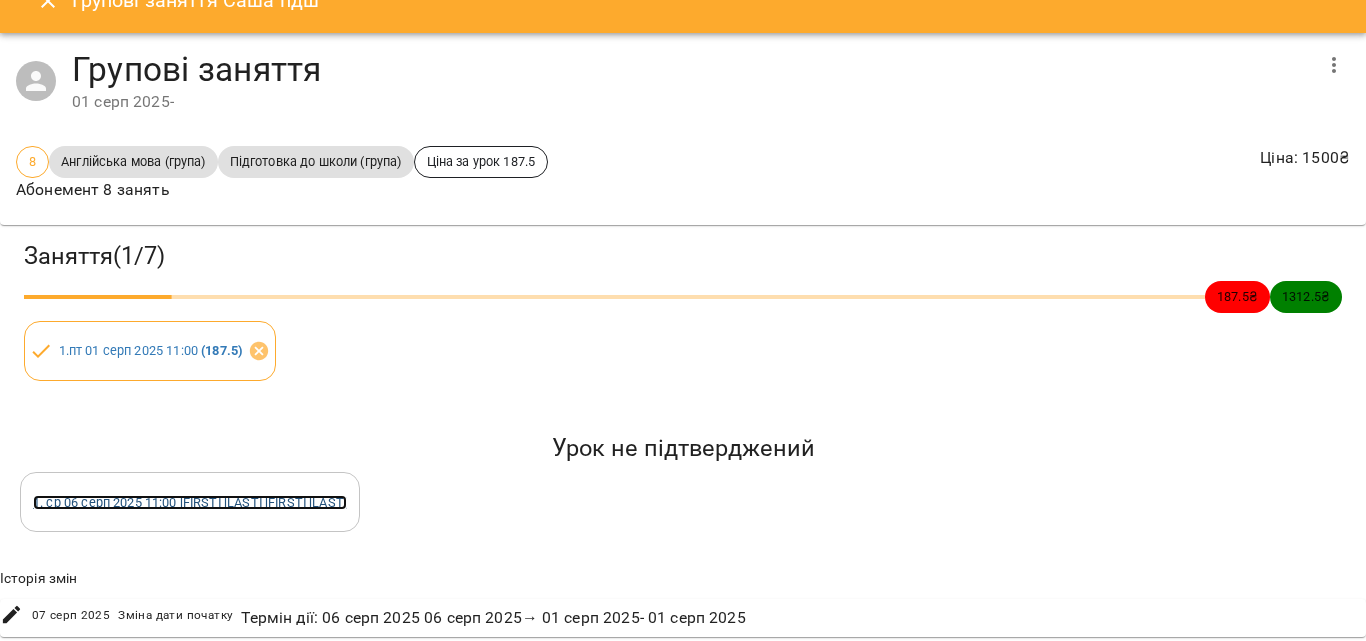 click on "1 .    ср 06 серп 2025 11:00   Ілля пдш Саша пдш" at bounding box center [190, 502] 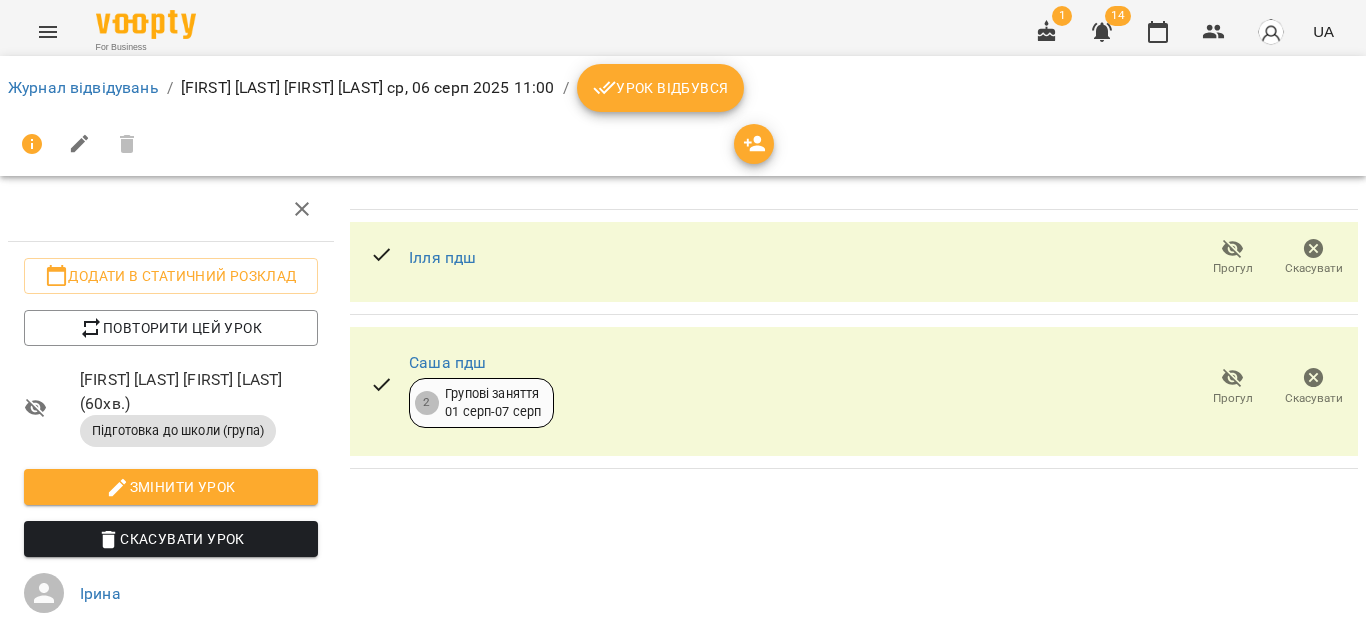 click on "Урок відбувся" at bounding box center [661, 88] 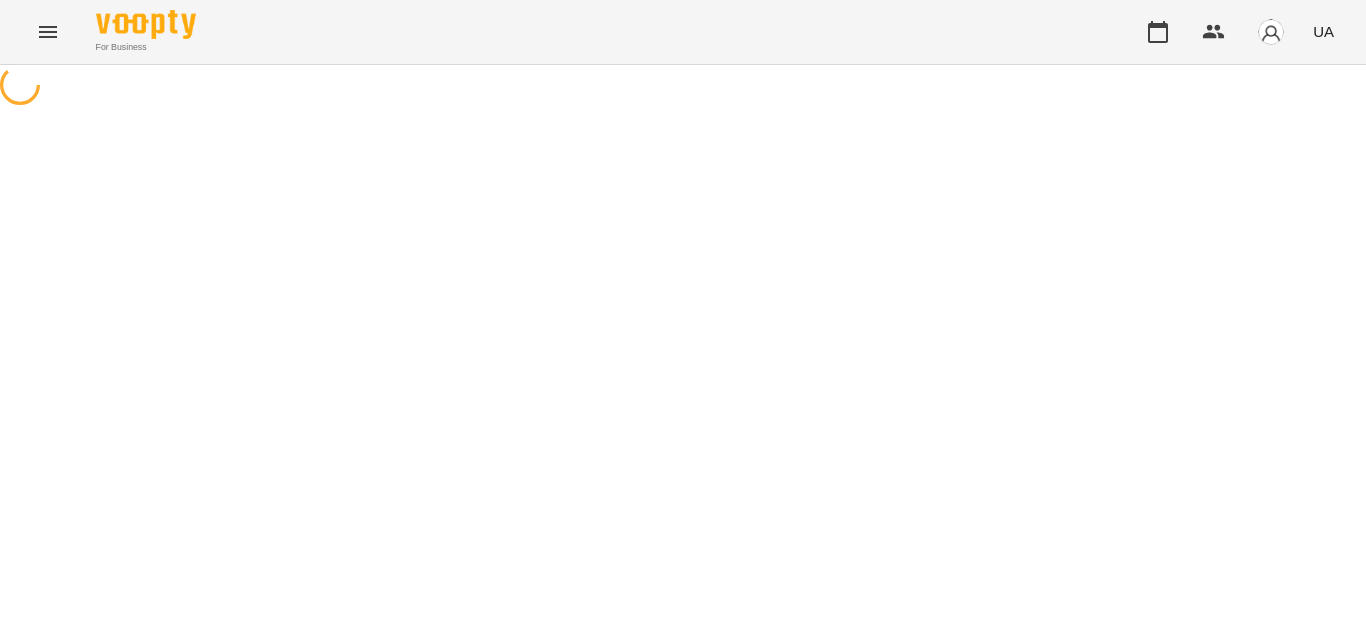 scroll, scrollTop: 0, scrollLeft: 0, axis: both 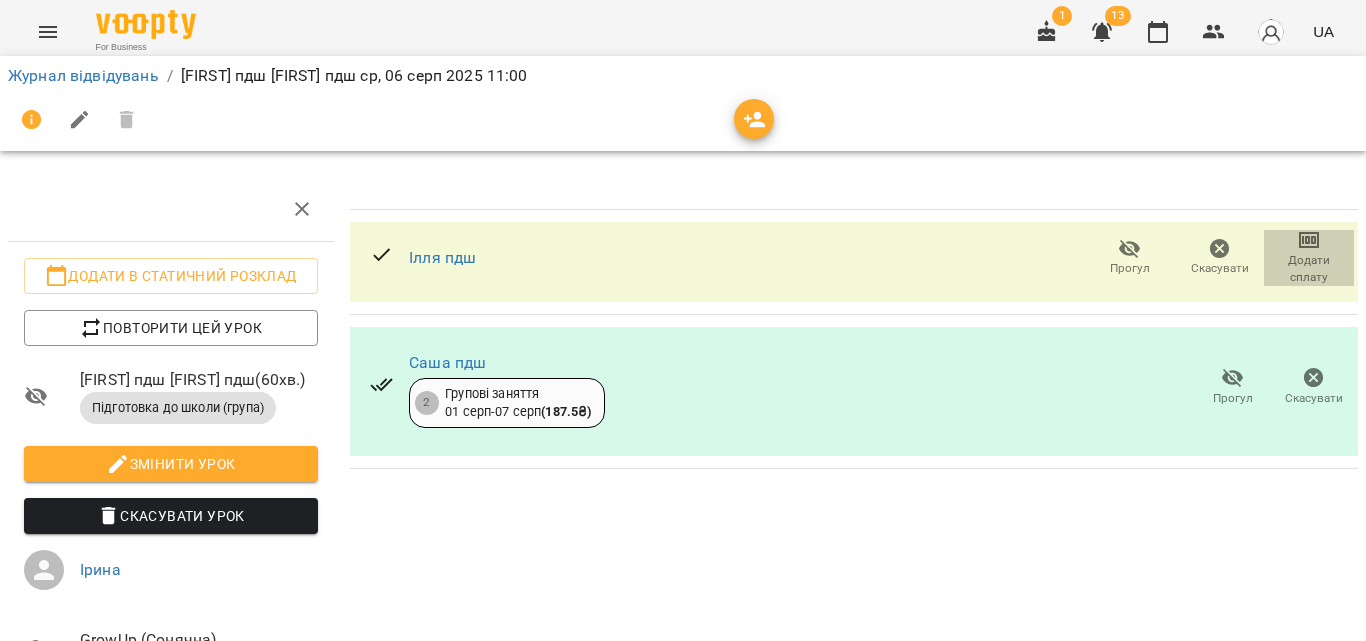 click on "Додати сплату" at bounding box center [1309, 269] 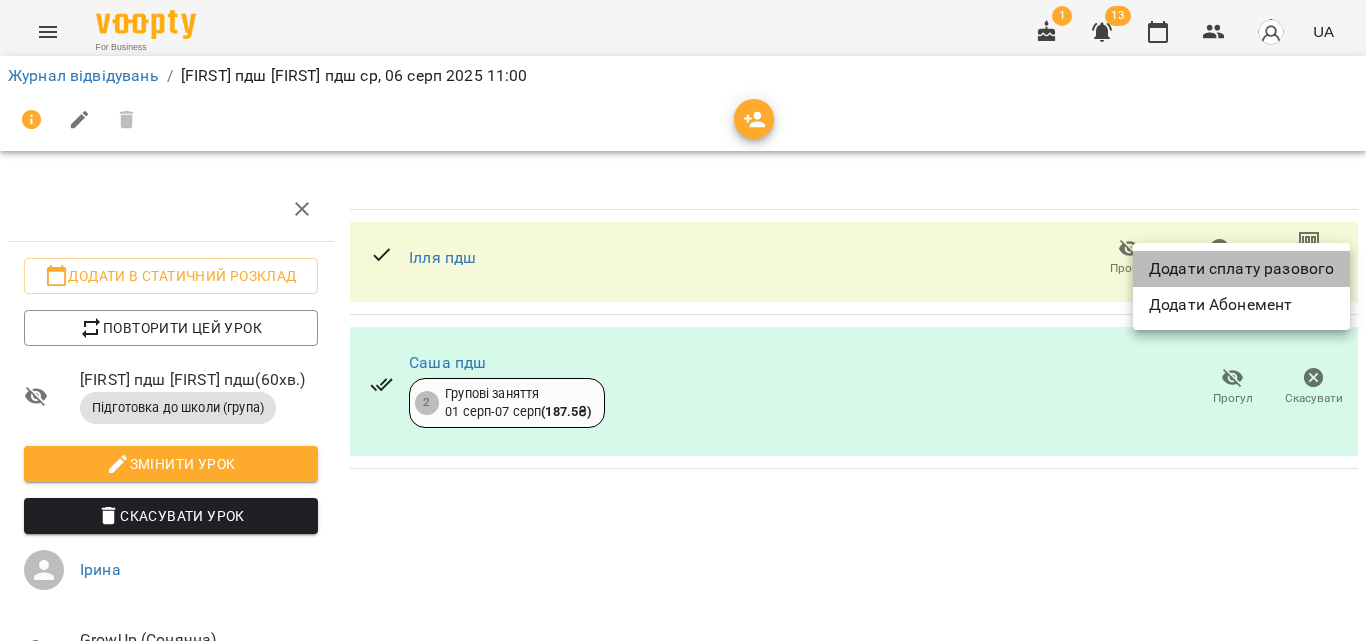 click on "Додати сплату разового" at bounding box center [1241, 269] 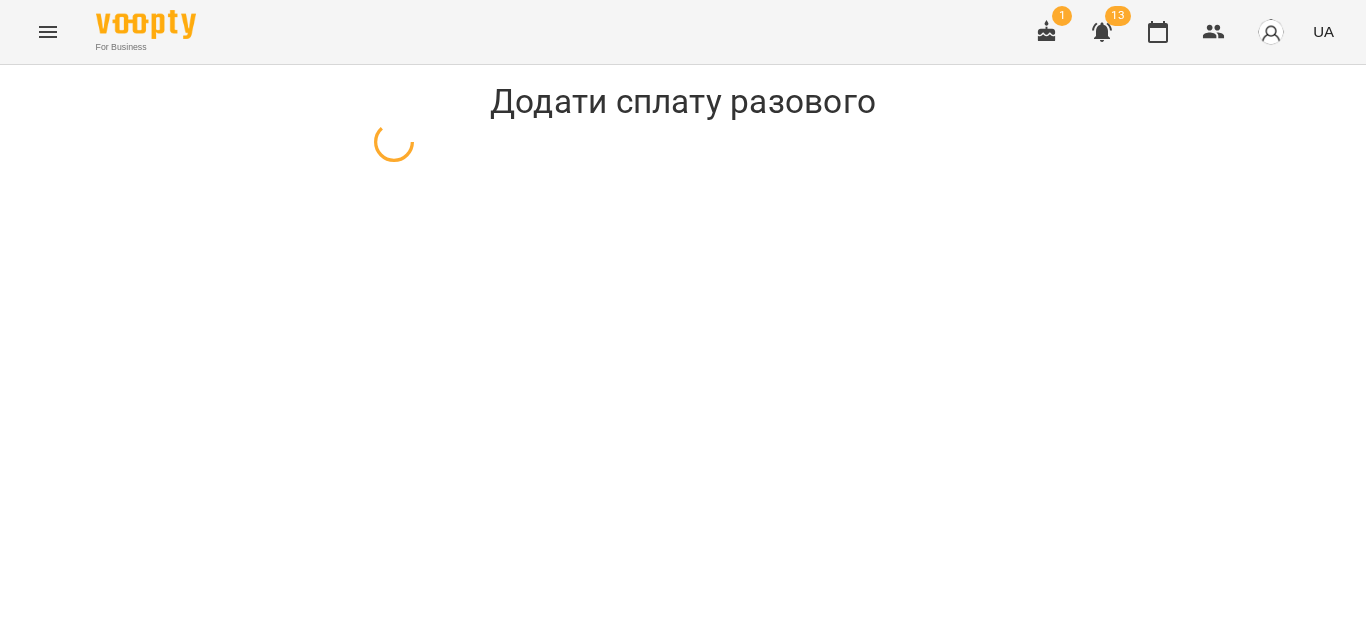 select on "**********" 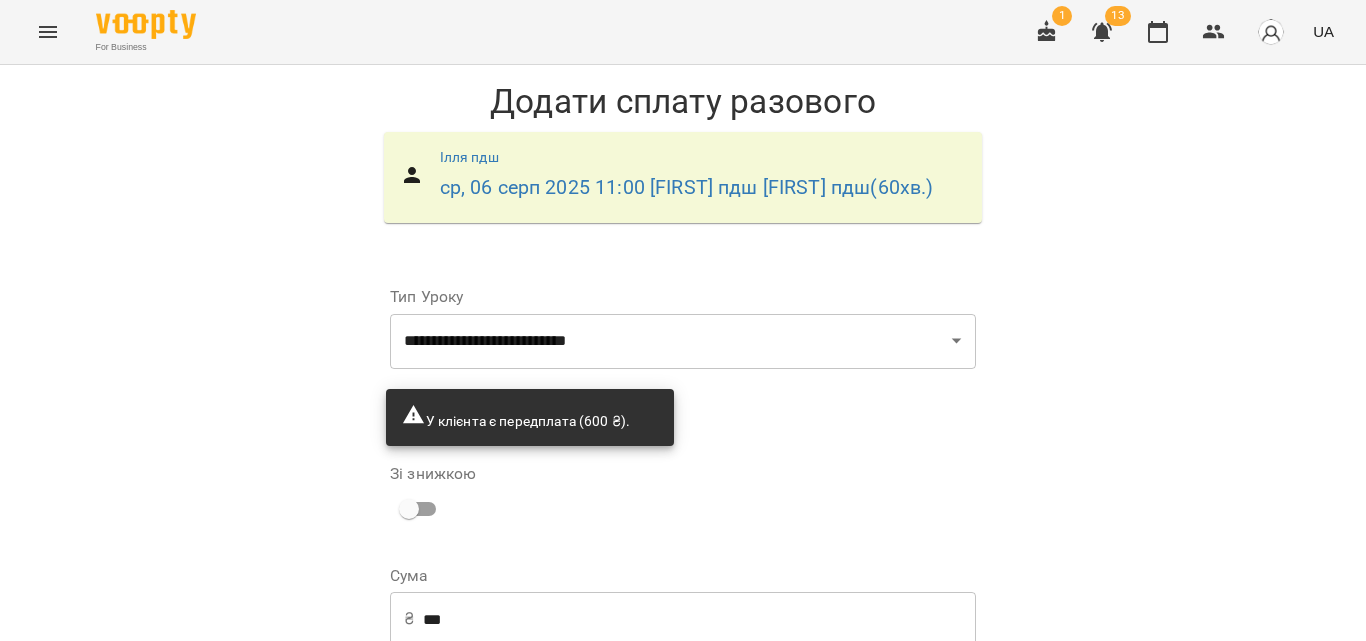scroll, scrollTop: 160, scrollLeft: 0, axis: vertical 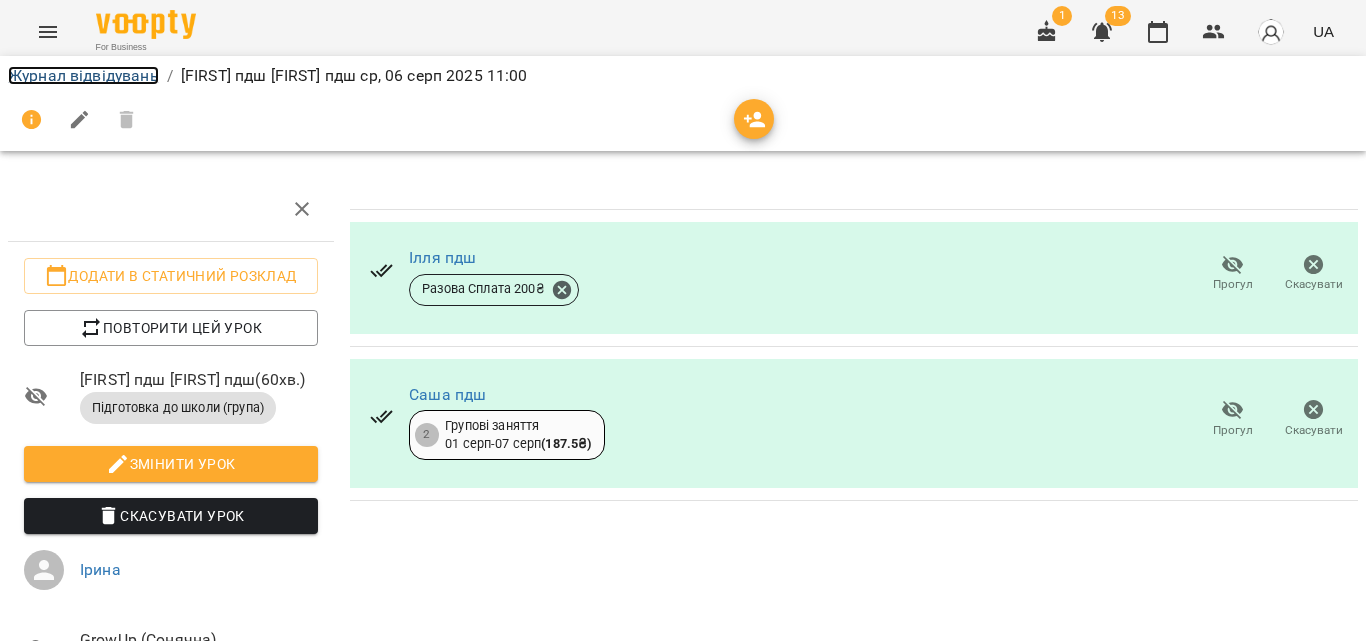 click on "Журнал відвідувань" at bounding box center [83, 75] 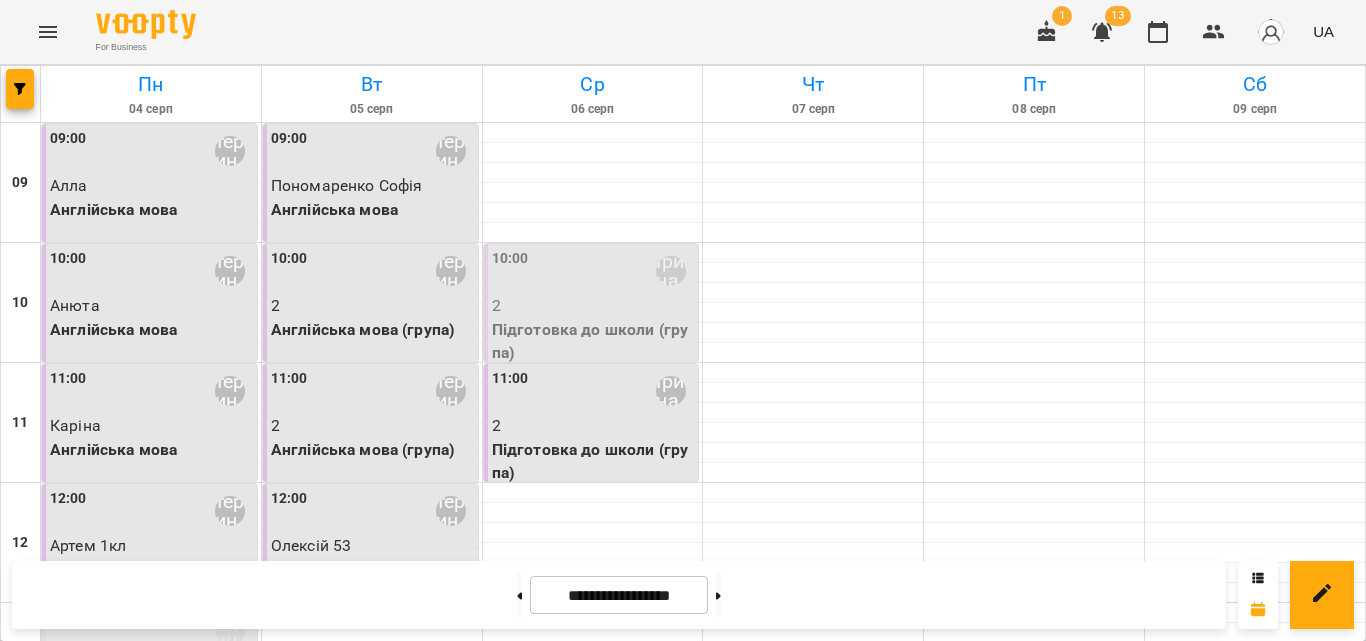 scroll, scrollTop: 0, scrollLeft: 0, axis: both 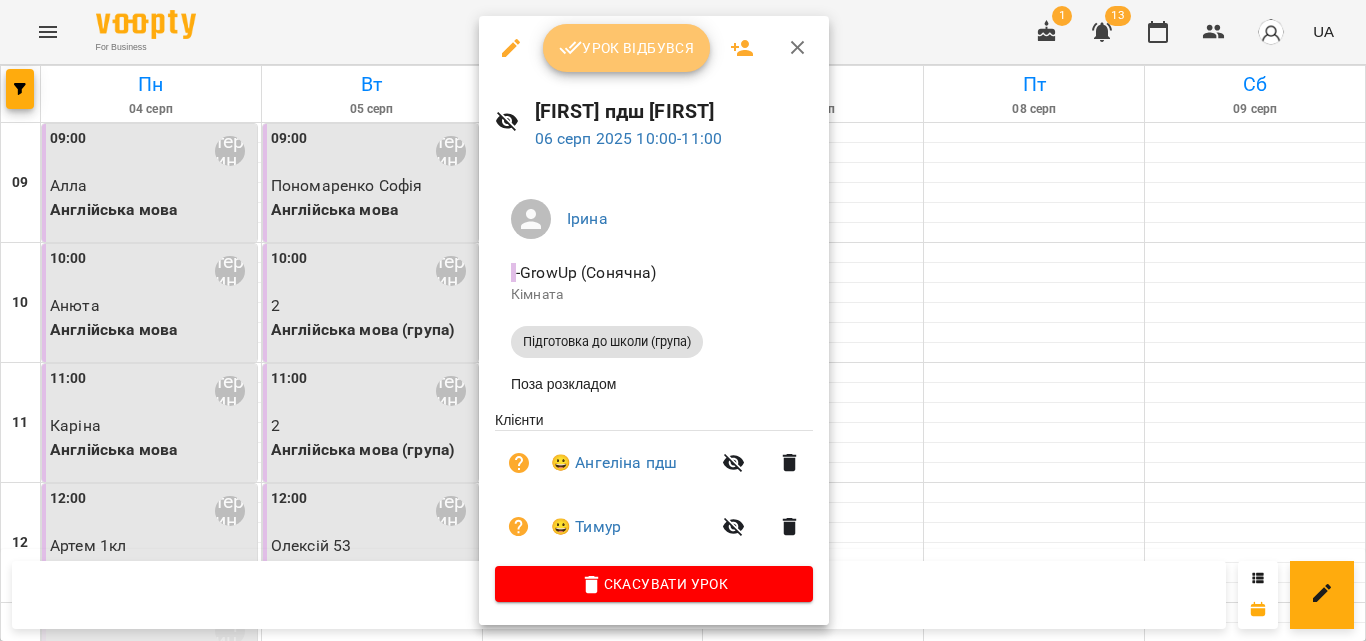 click on "Урок відбувся" at bounding box center (627, 48) 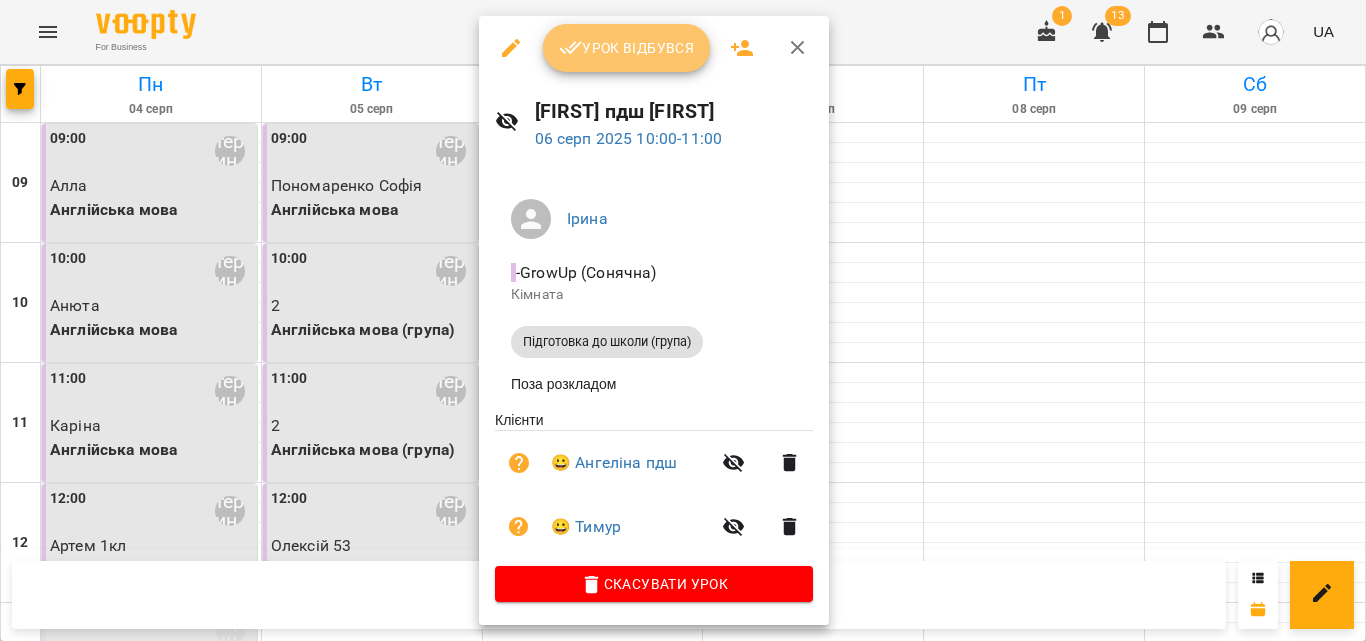 click on "Урок відбувся" at bounding box center (627, 48) 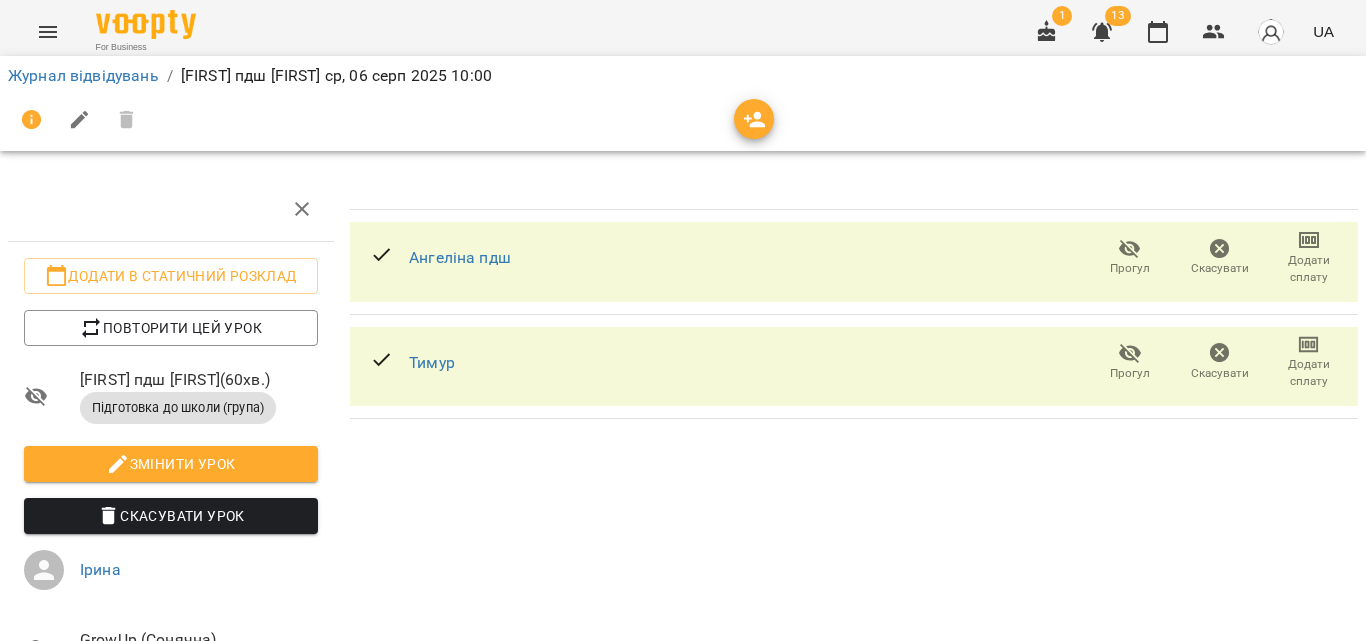 click on "Додати сплату" at bounding box center [1309, 269] 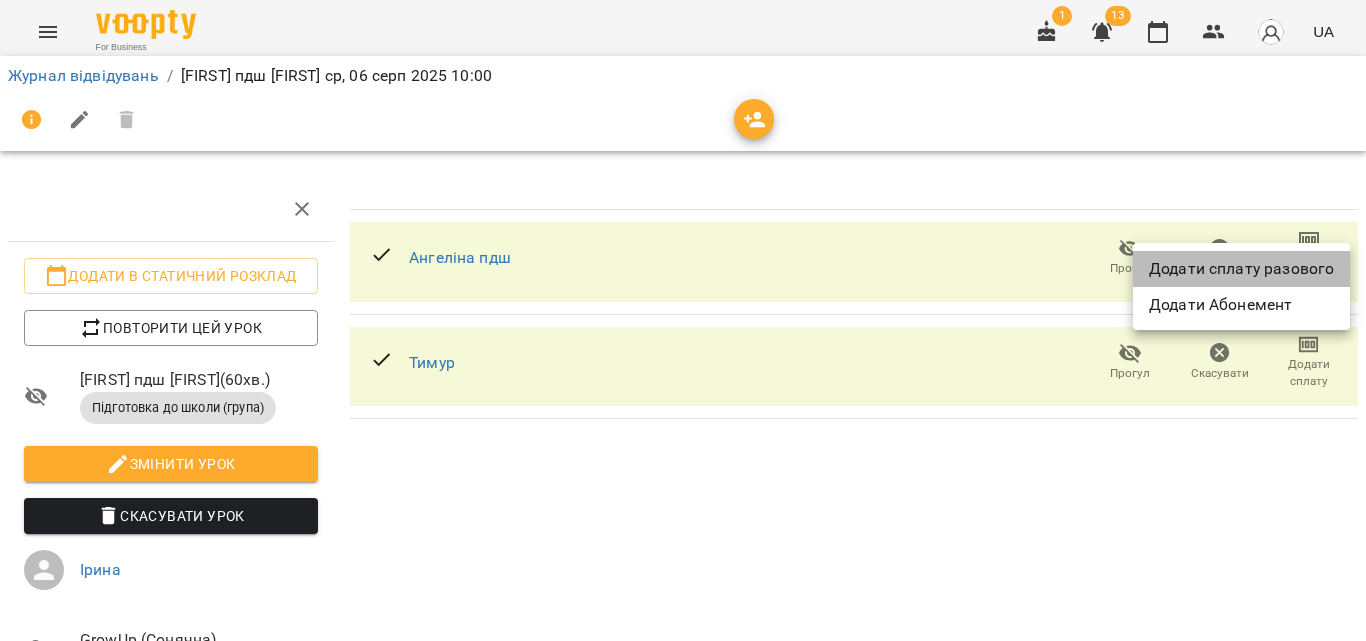click on "Додати сплату разового" at bounding box center [1241, 269] 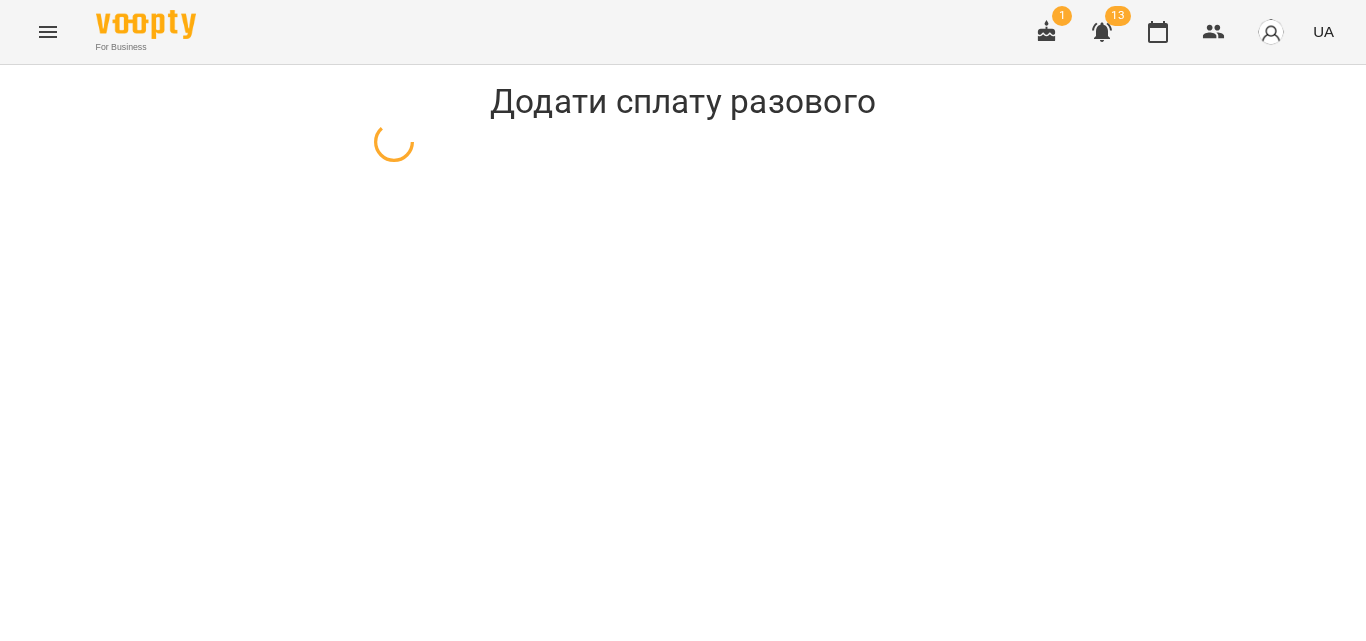 select on "**********" 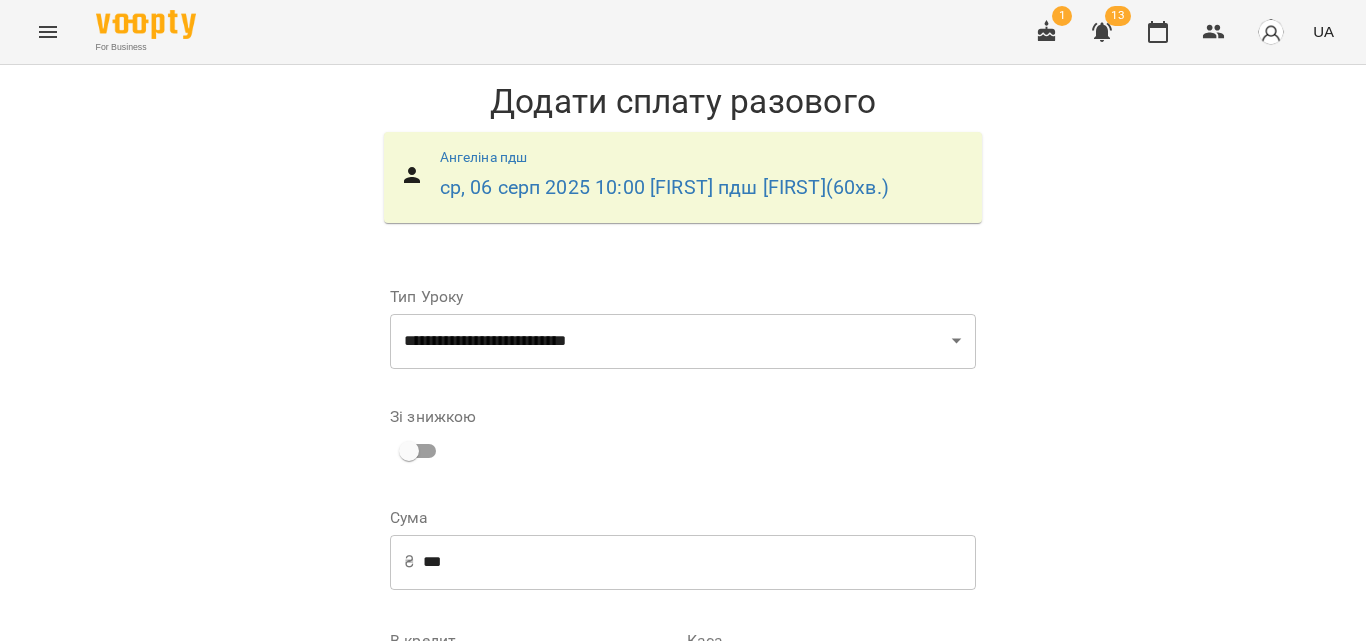 scroll, scrollTop: 300, scrollLeft: 0, axis: vertical 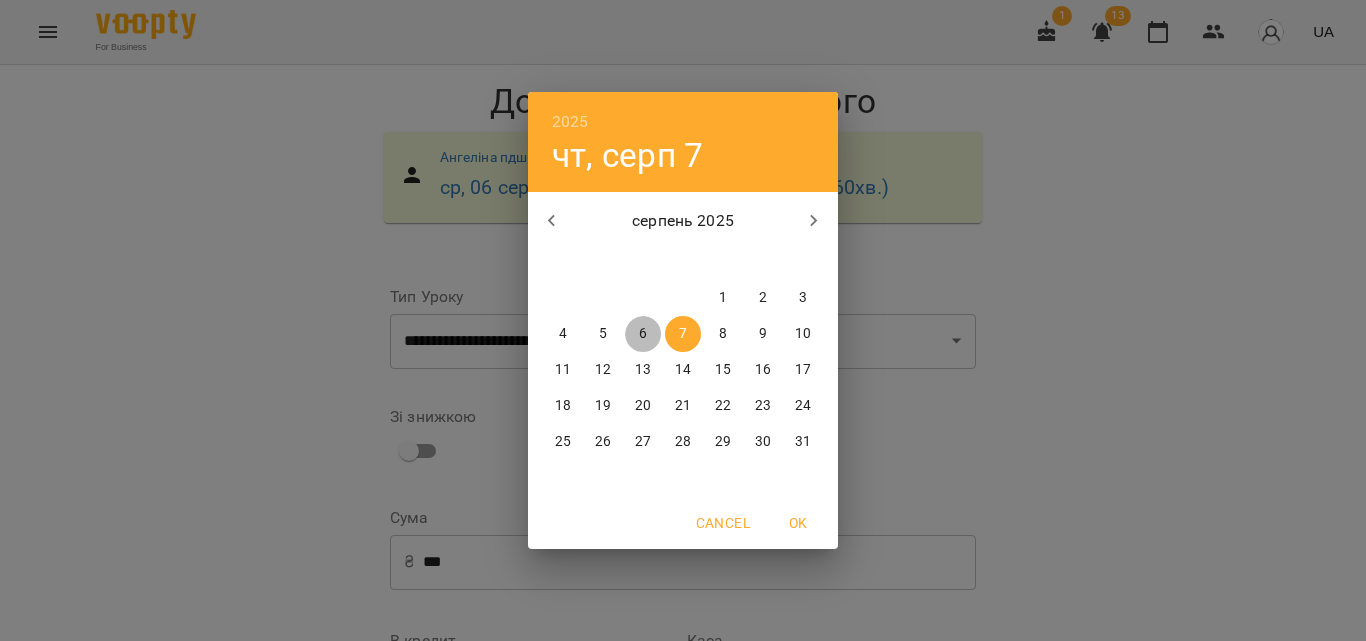 click on "6" at bounding box center [643, 334] 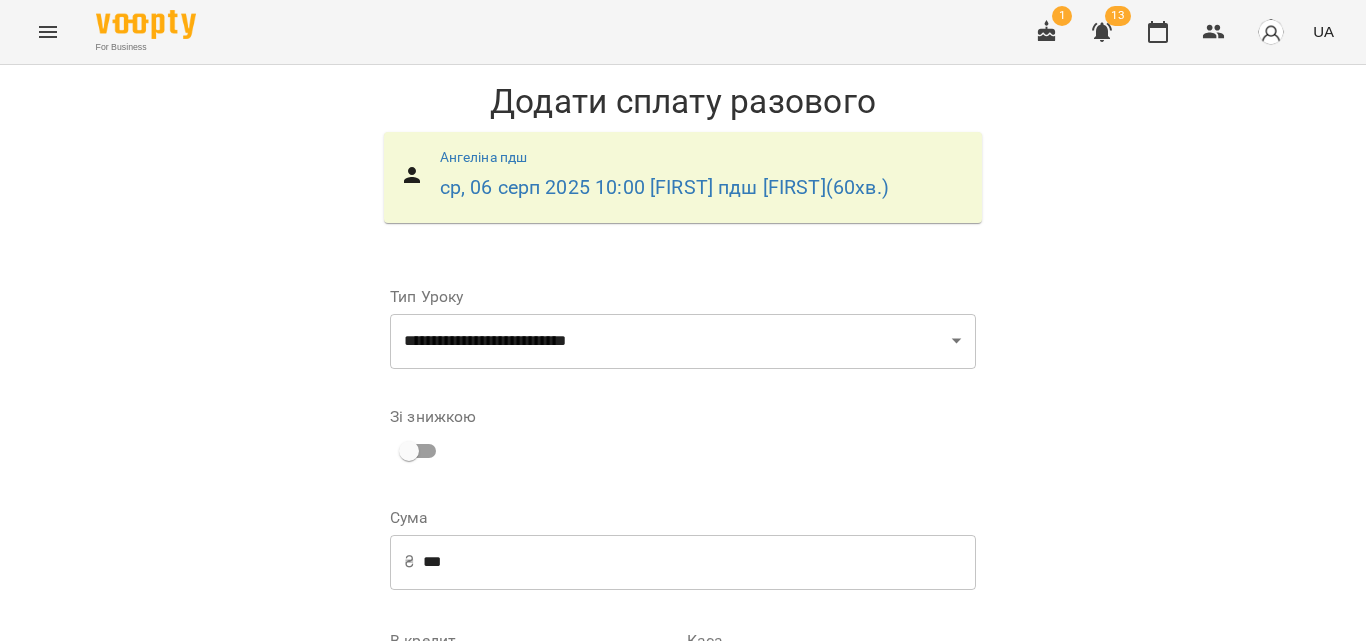 click on "Додати сплату разового" at bounding box center [849, 877] 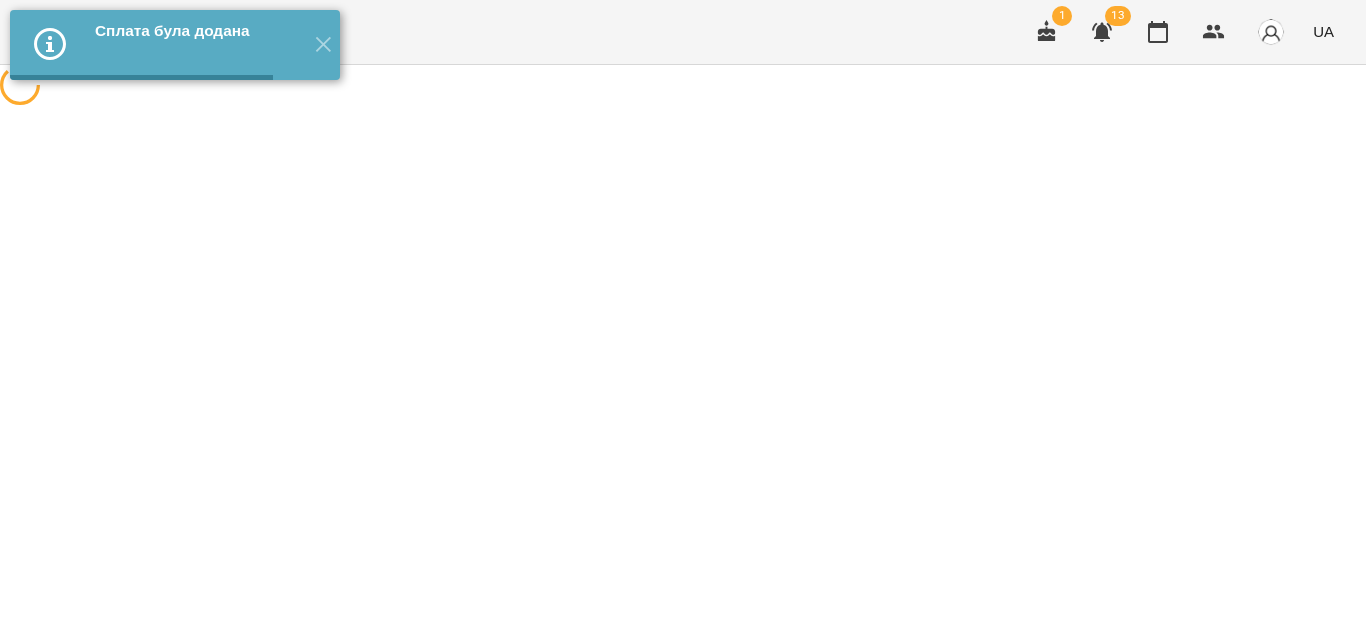 scroll, scrollTop: 0, scrollLeft: 0, axis: both 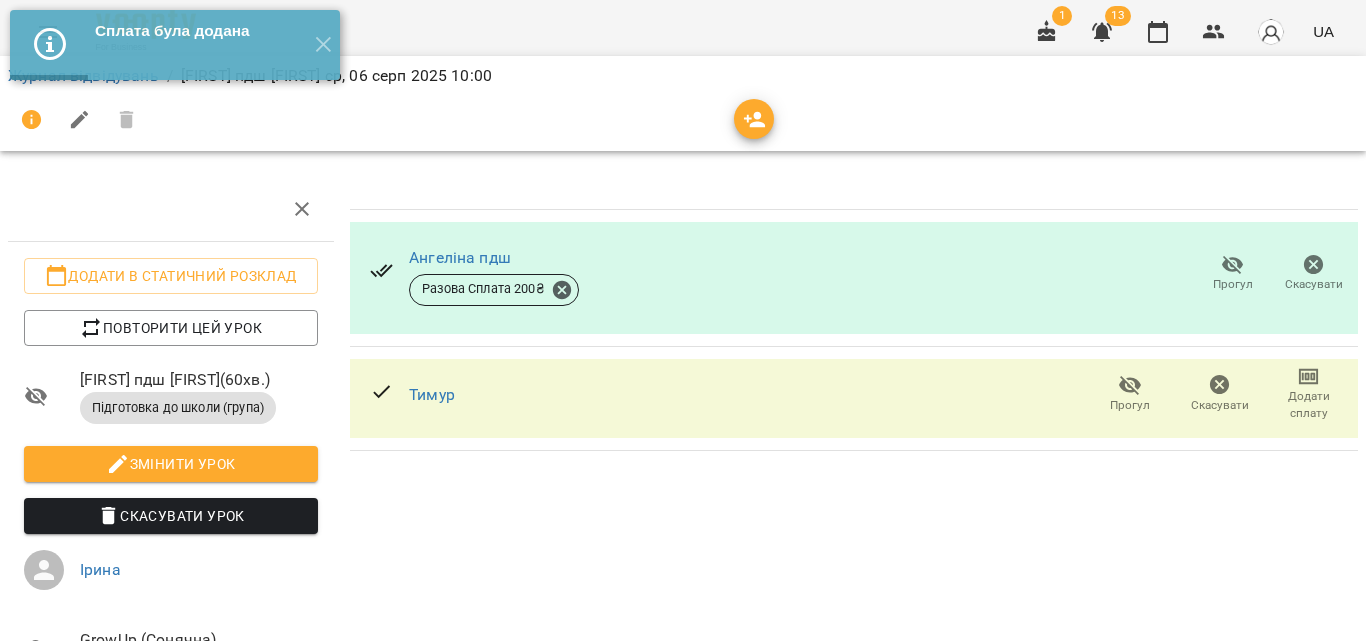 click on "Додати сплату" at bounding box center [1309, 405] 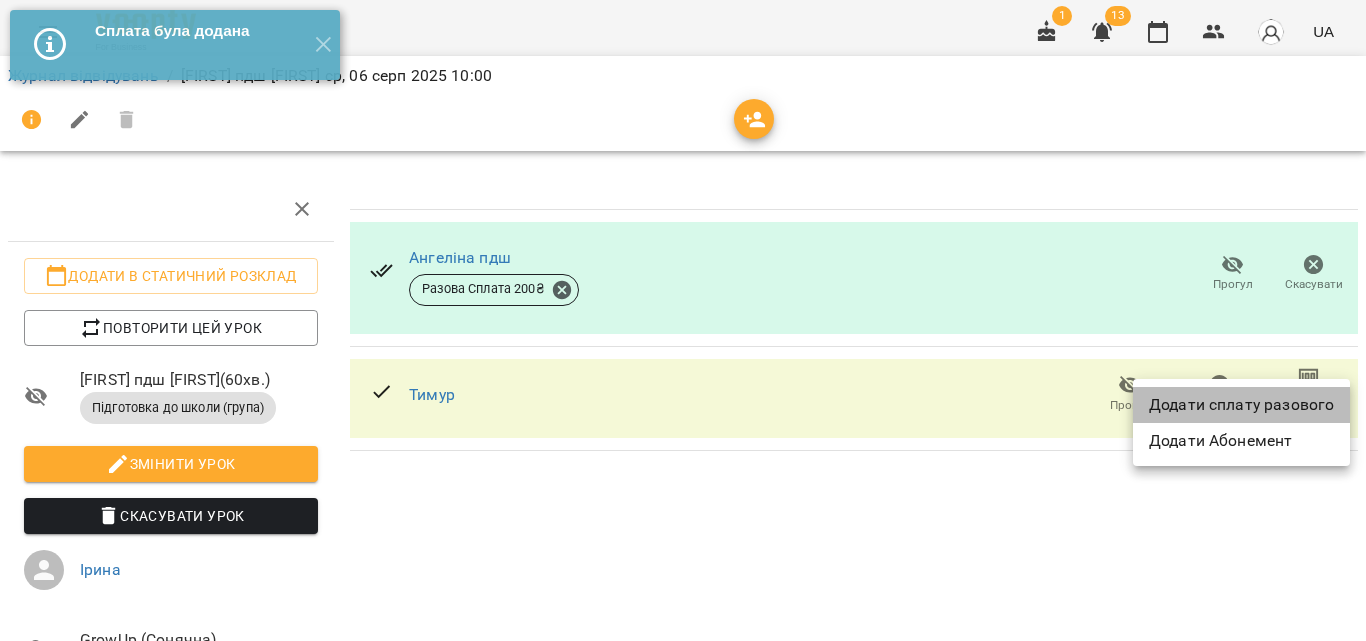 click on "Додати сплату разового" at bounding box center [1241, 405] 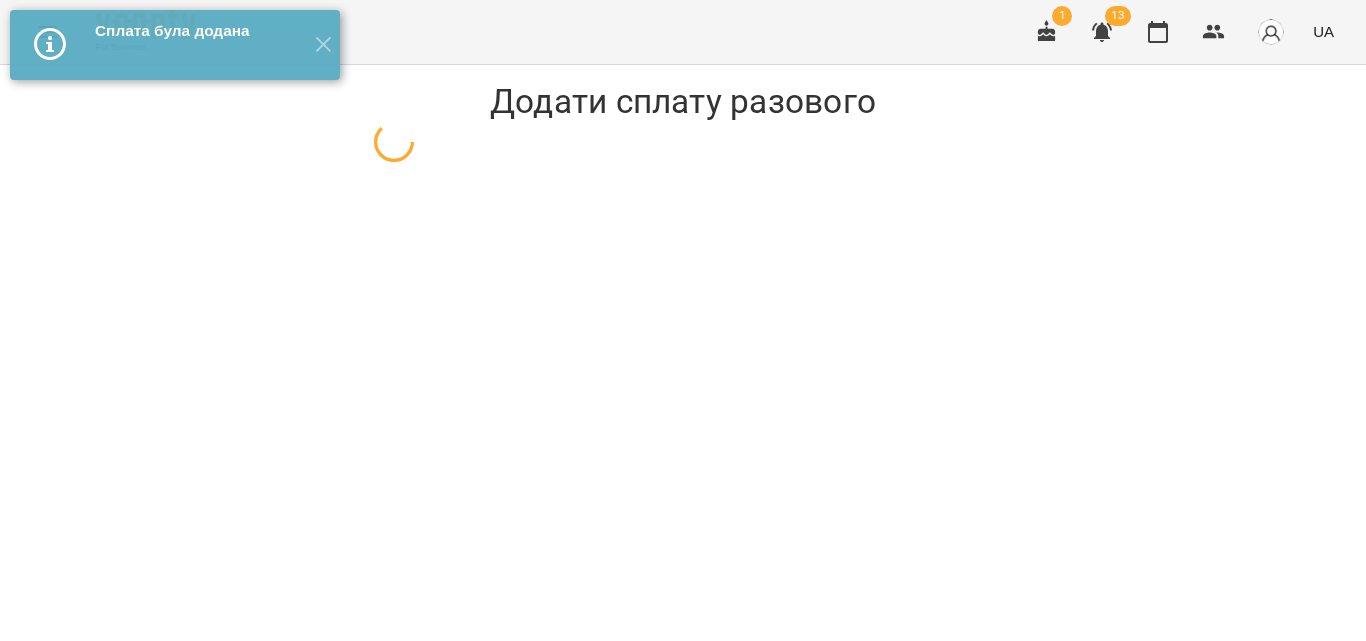 select on "**********" 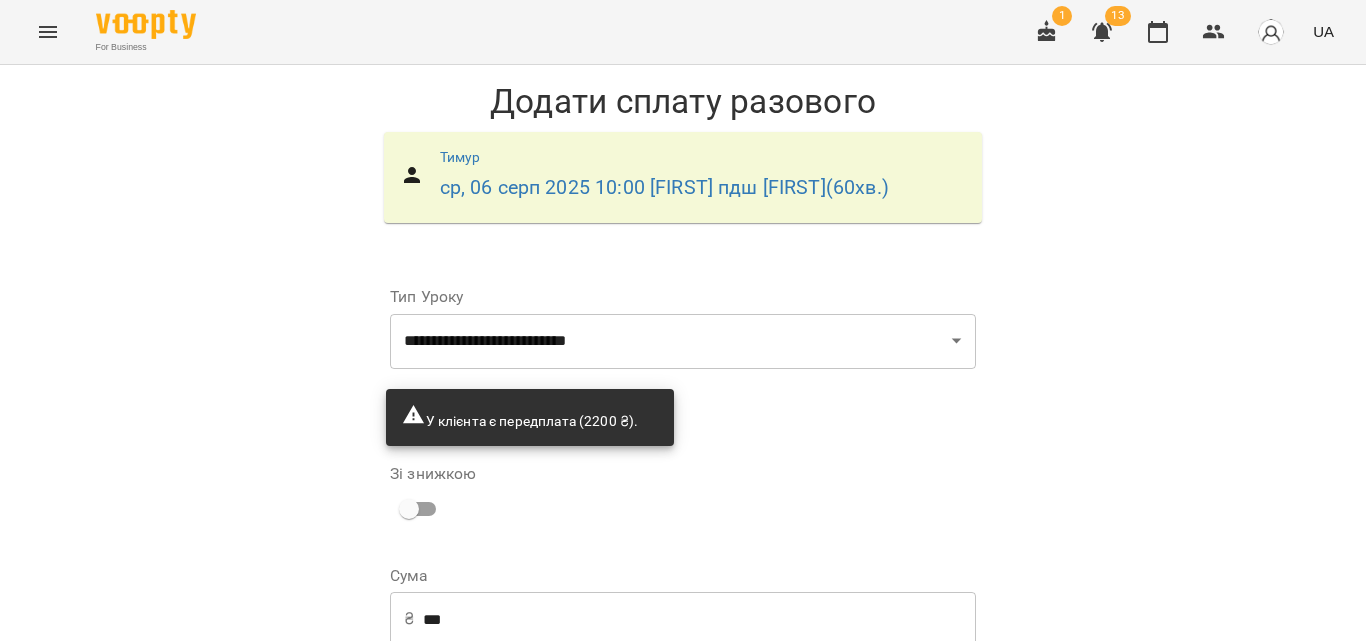 scroll, scrollTop: 160, scrollLeft: 0, axis: vertical 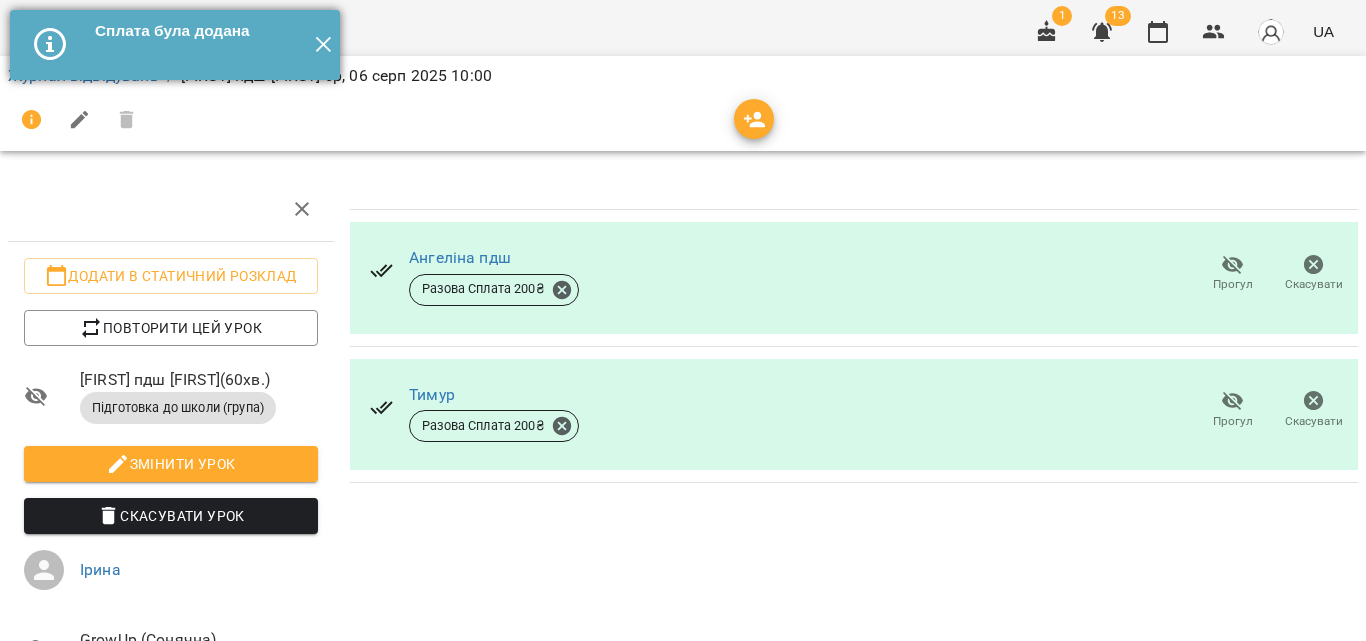 click on "✕" at bounding box center [323, 45] 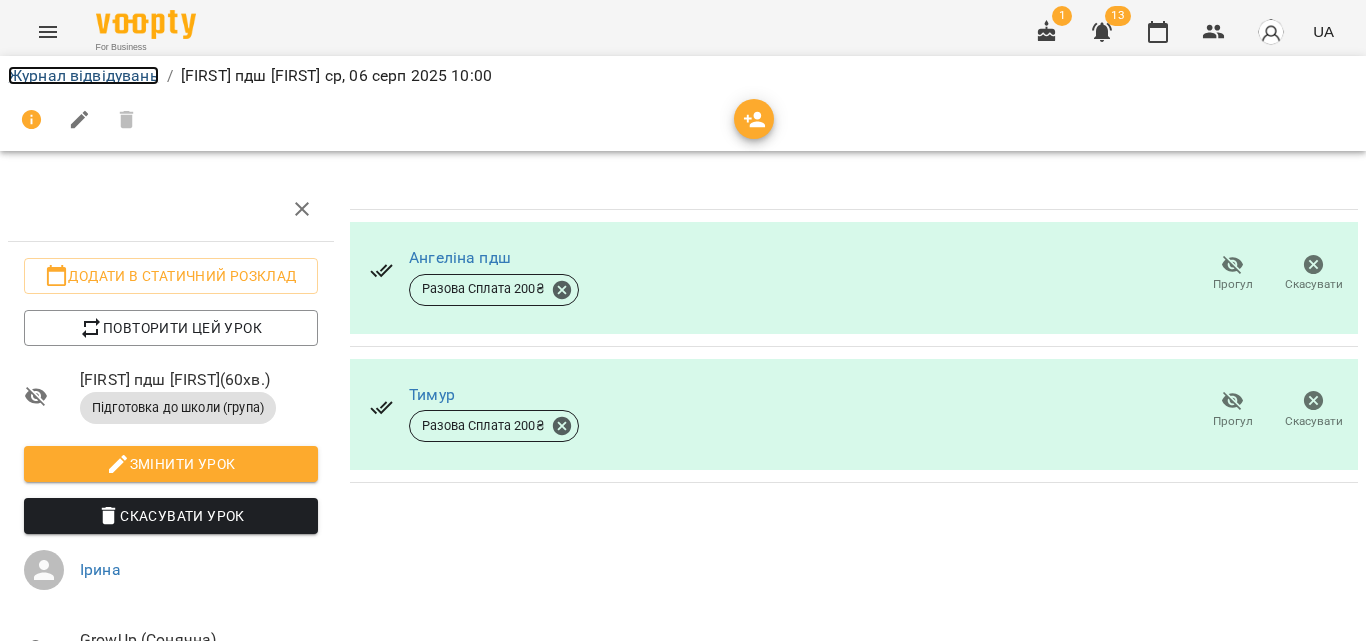 click on "Журнал відвідувань" at bounding box center [83, 75] 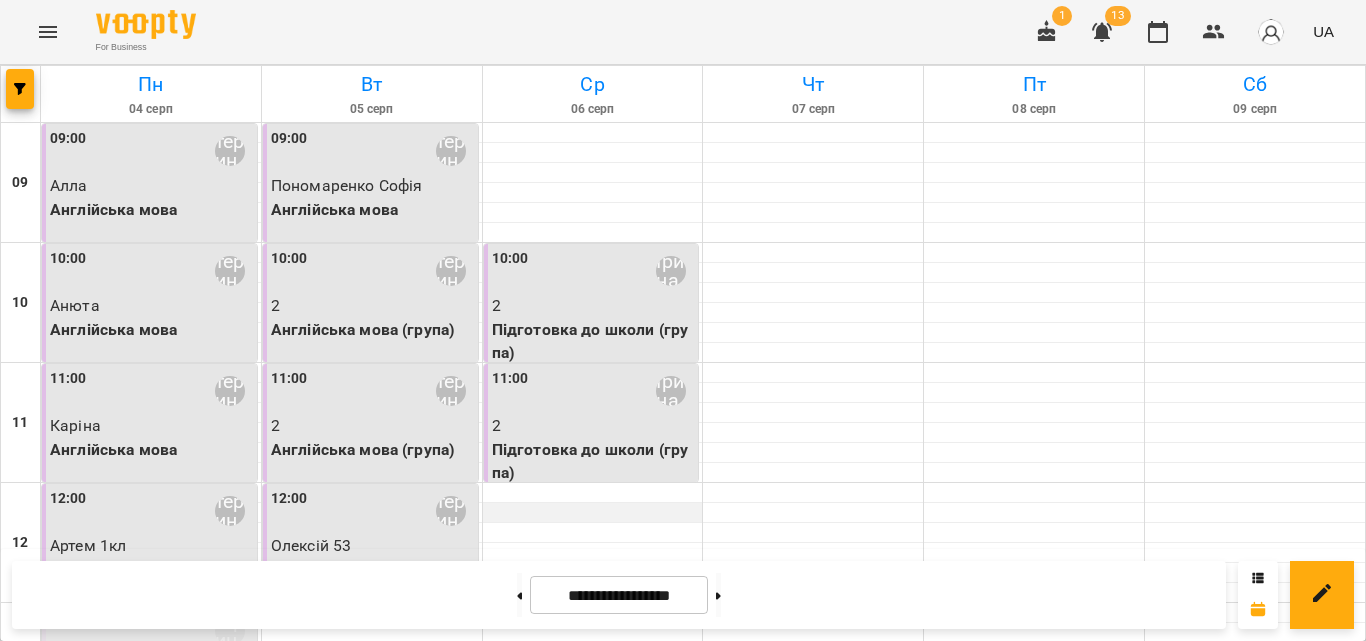 scroll, scrollTop: 600, scrollLeft: 0, axis: vertical 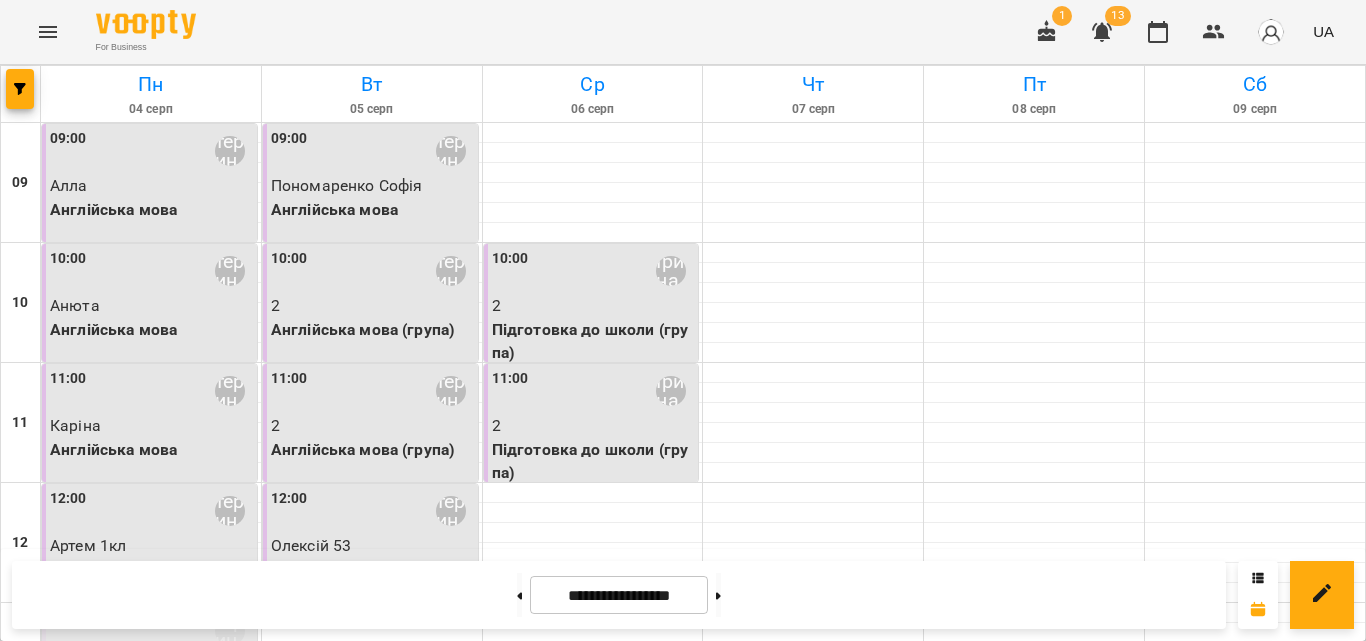 click on "15:00 Ірина" at bounding box center [593, 871] 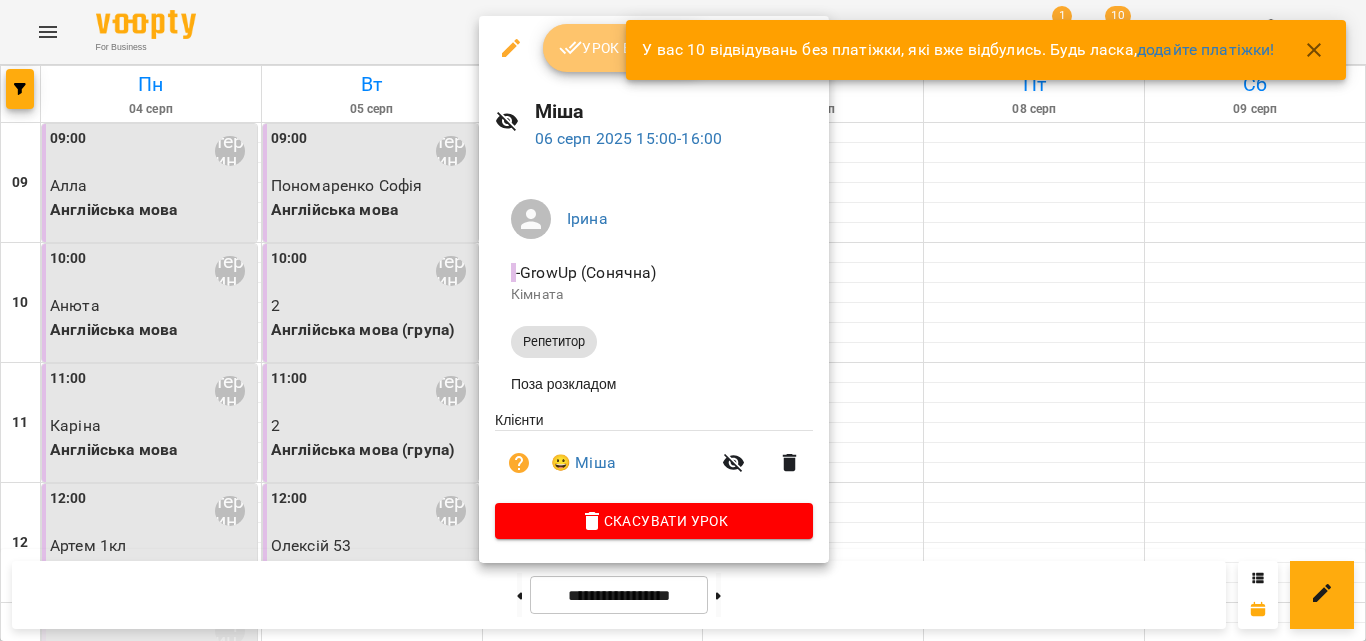 click 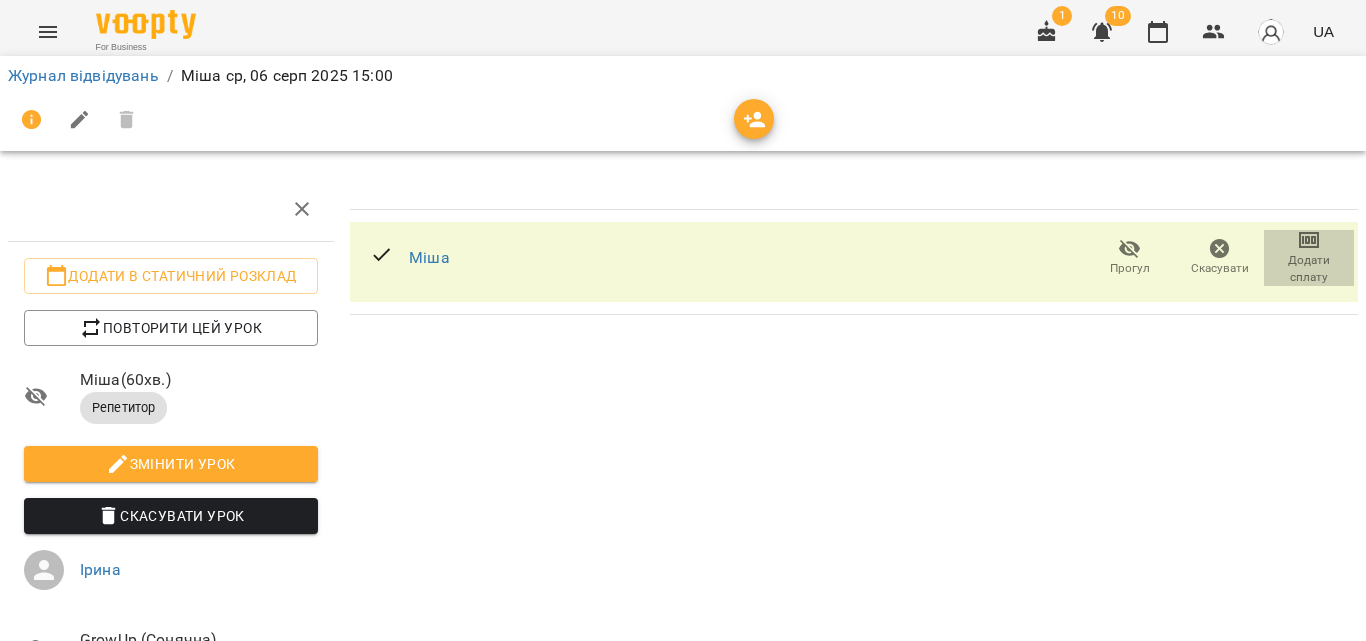 click 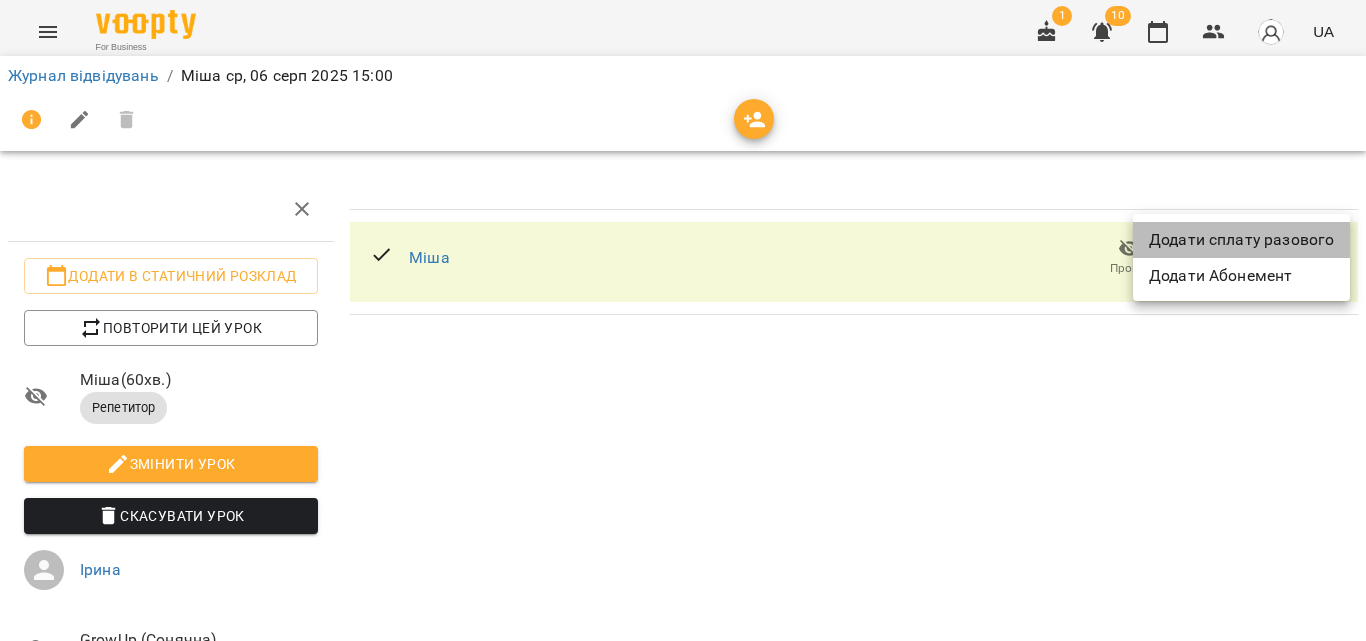 click on "Додати сплату разового" at bounding box center (1241, 240) 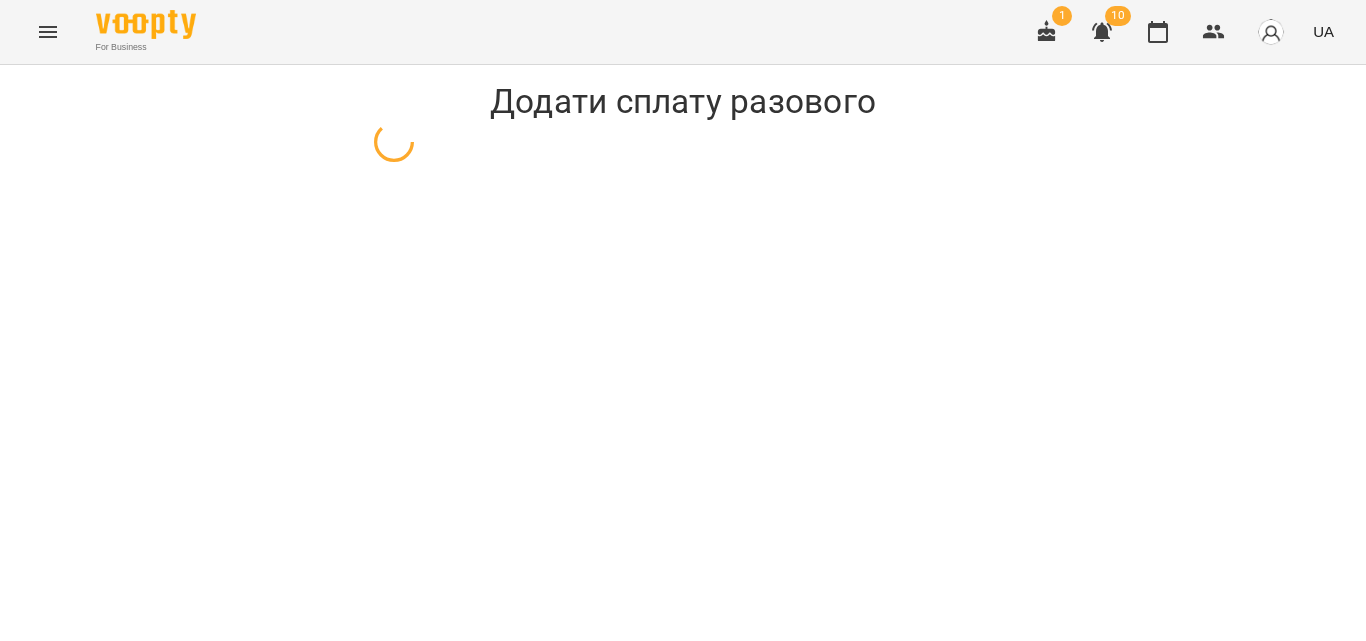 select on "*********" 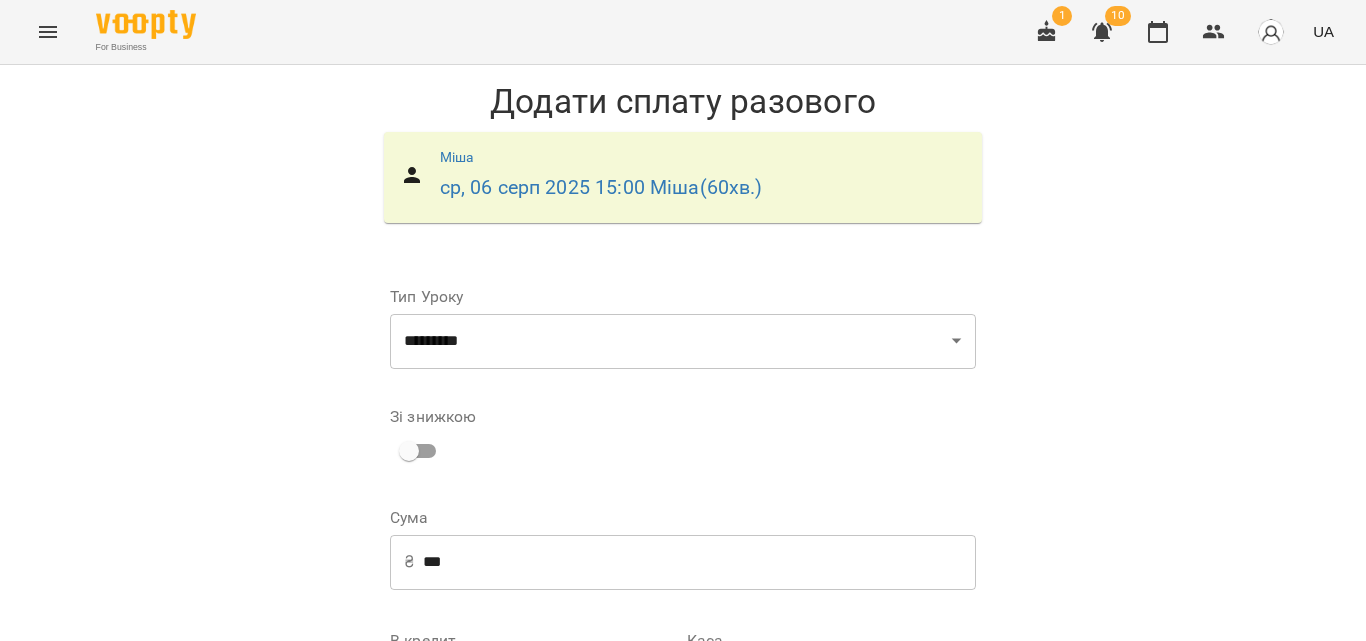 scroll, scrollTop: 300, scrollLeft: 0, axis: vertical 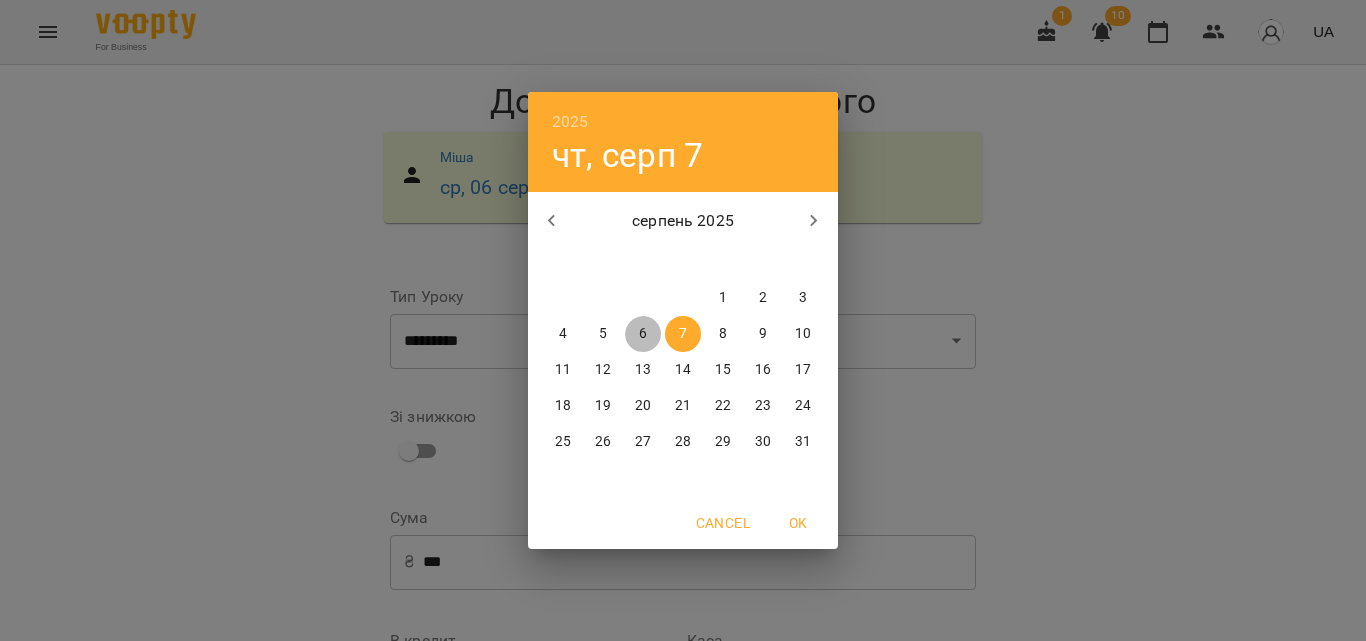 click on "6" at bounding box center [643, 334] 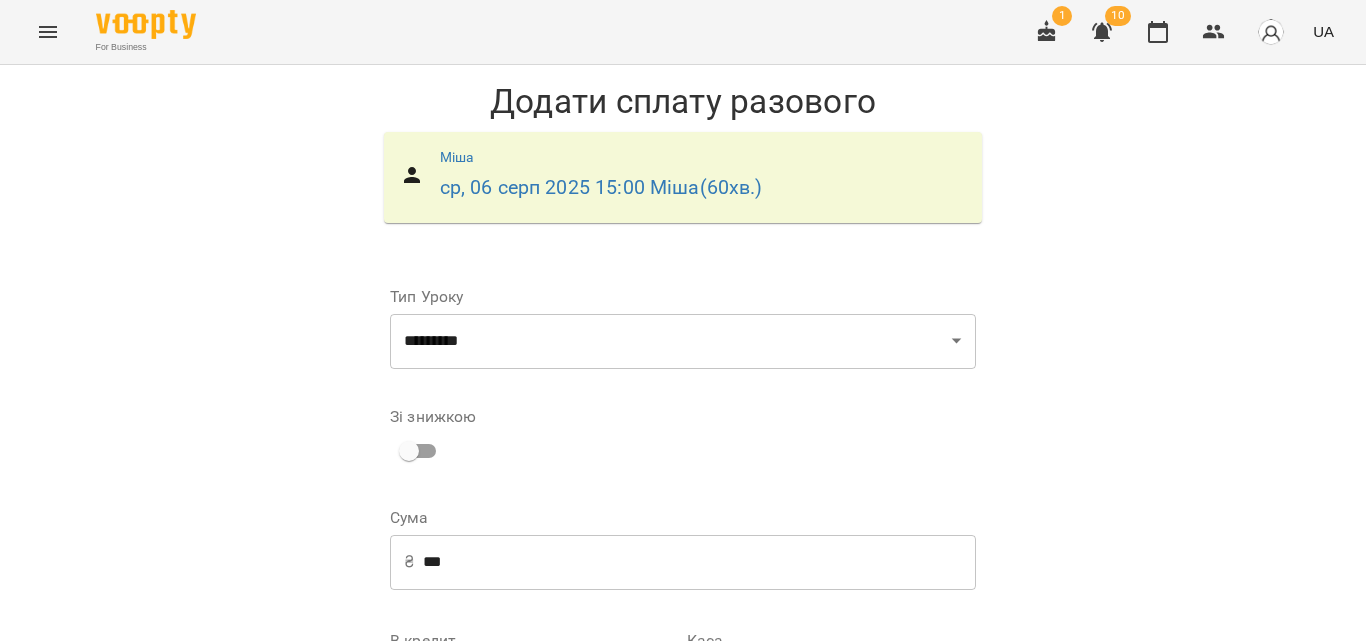 scroll, scrollTop: 288, scrollLeft: 0, axis: vertical 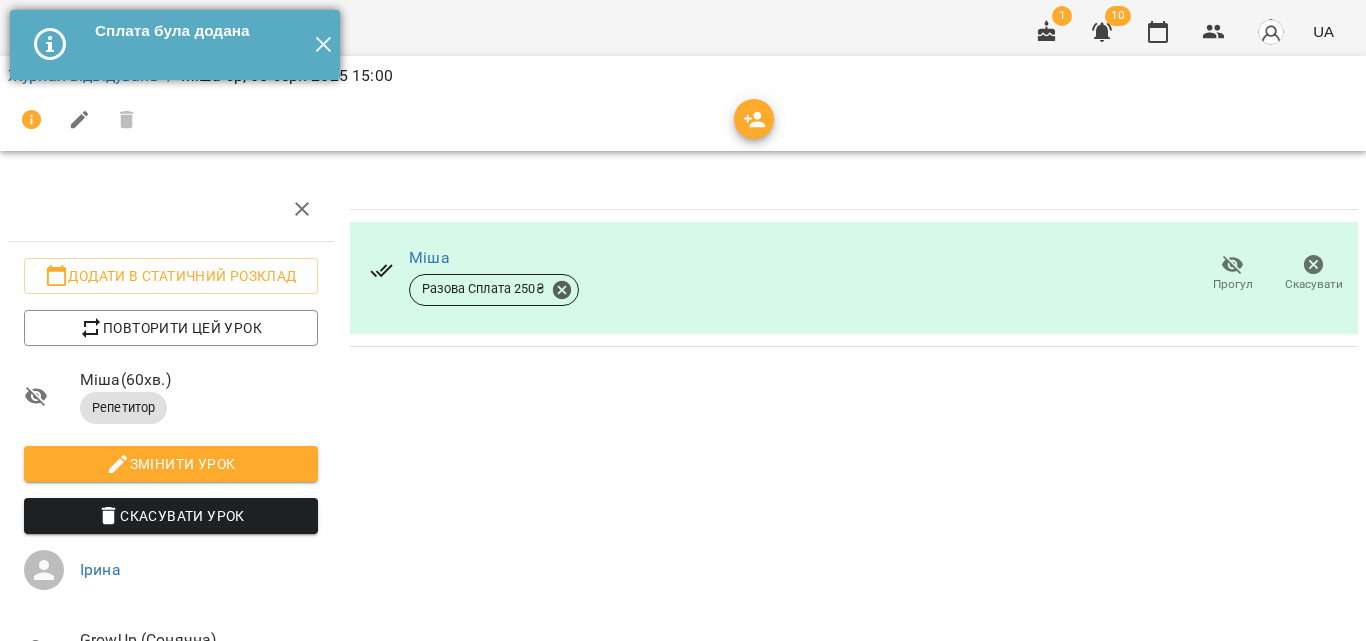 click on "✕" at bounding box center (323, 45) 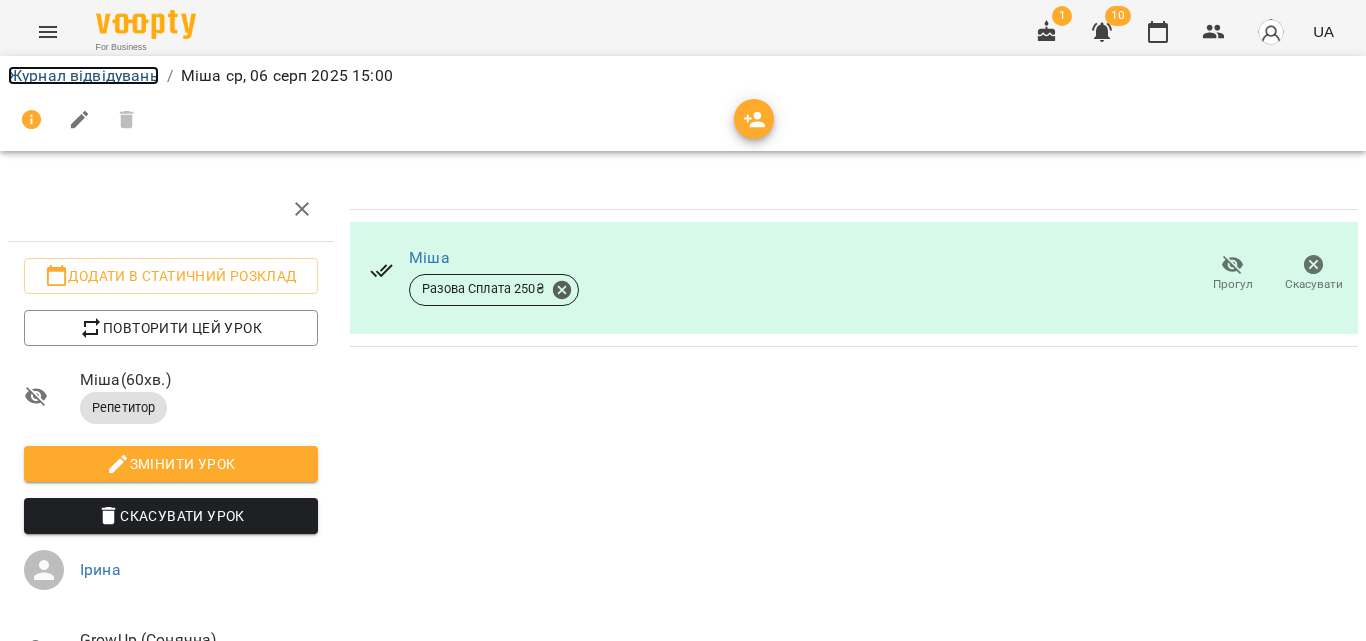 click on "Журнал відвідувань" at bounding box center (83, 75) 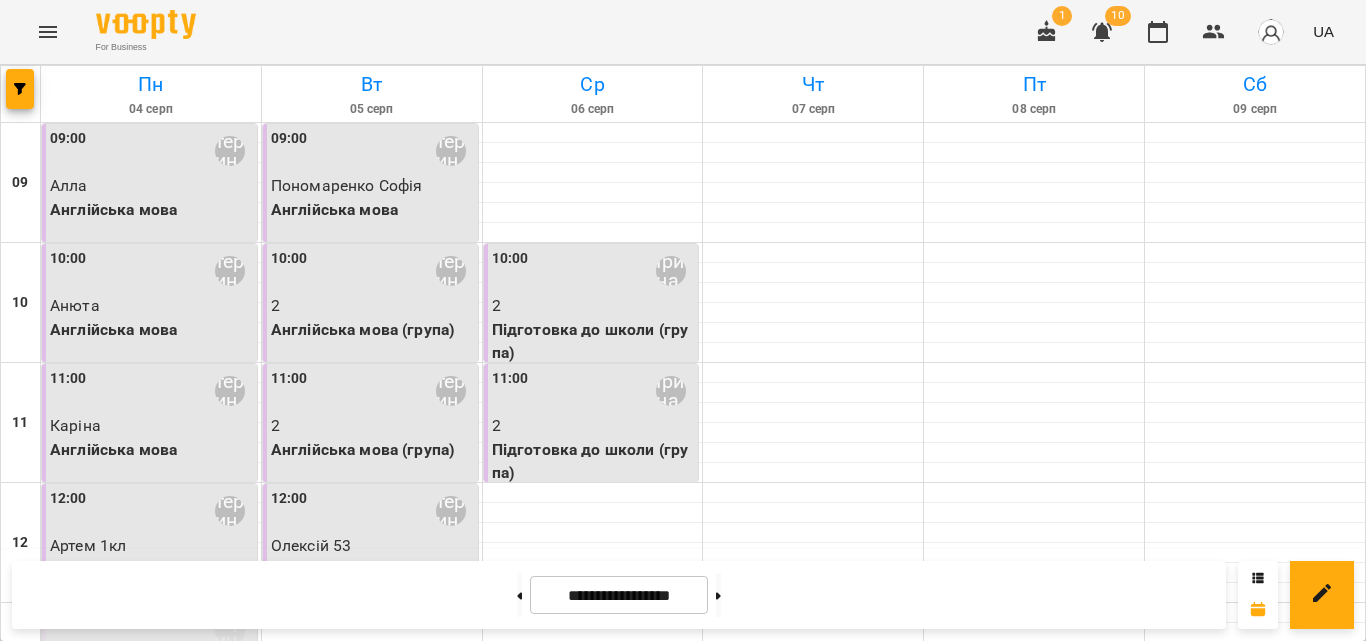 scroll, scrollTop: 692, scrollLeft: 0, axis: vertical 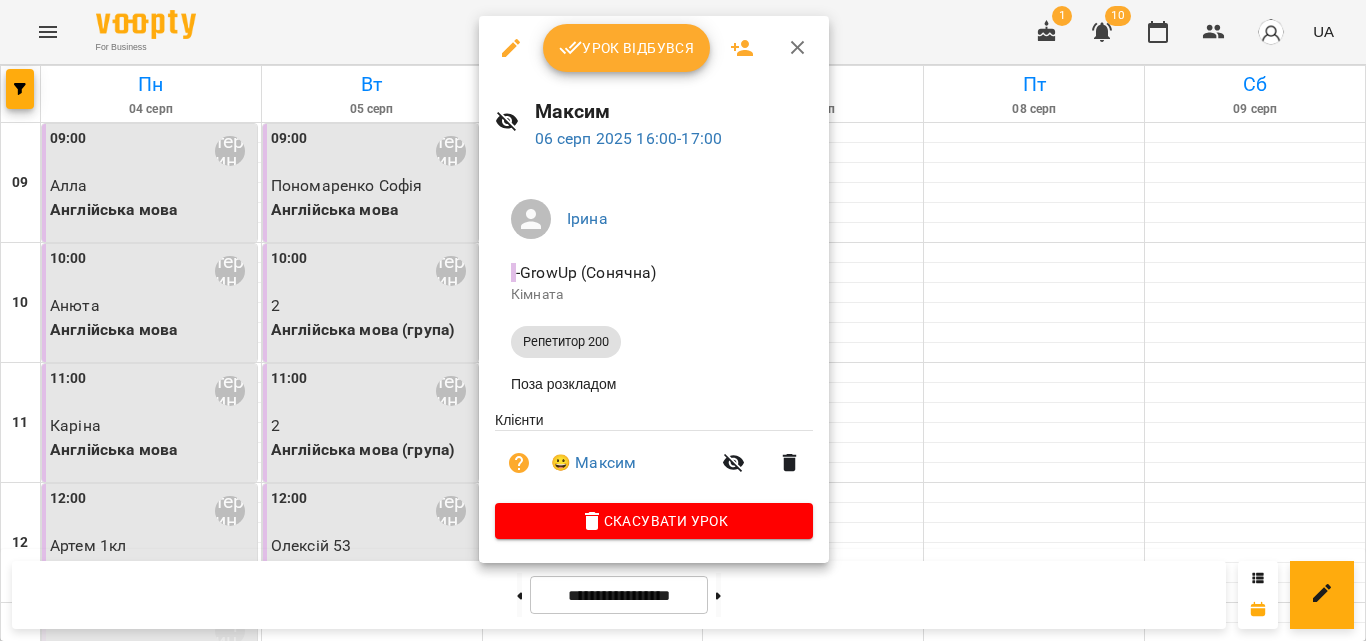 click on "Урок відбувся" at bounding box center [627, 48] 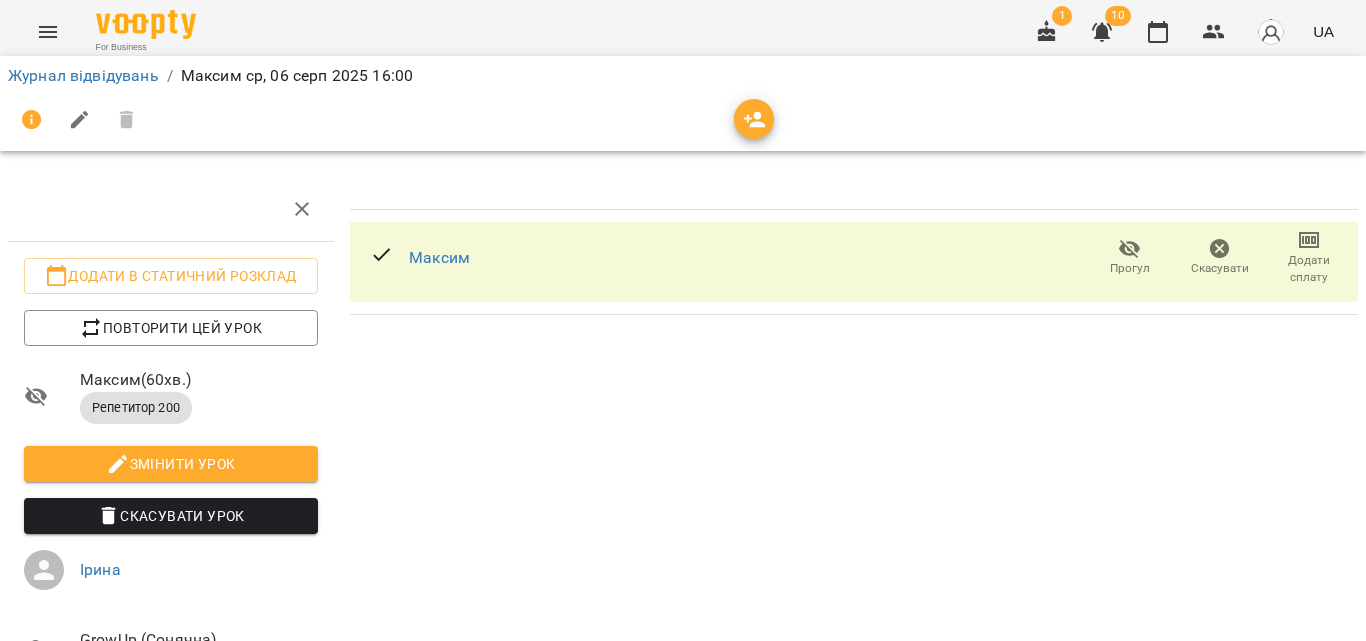 click on "Додати сплату" at bounding box center [1309, 269] 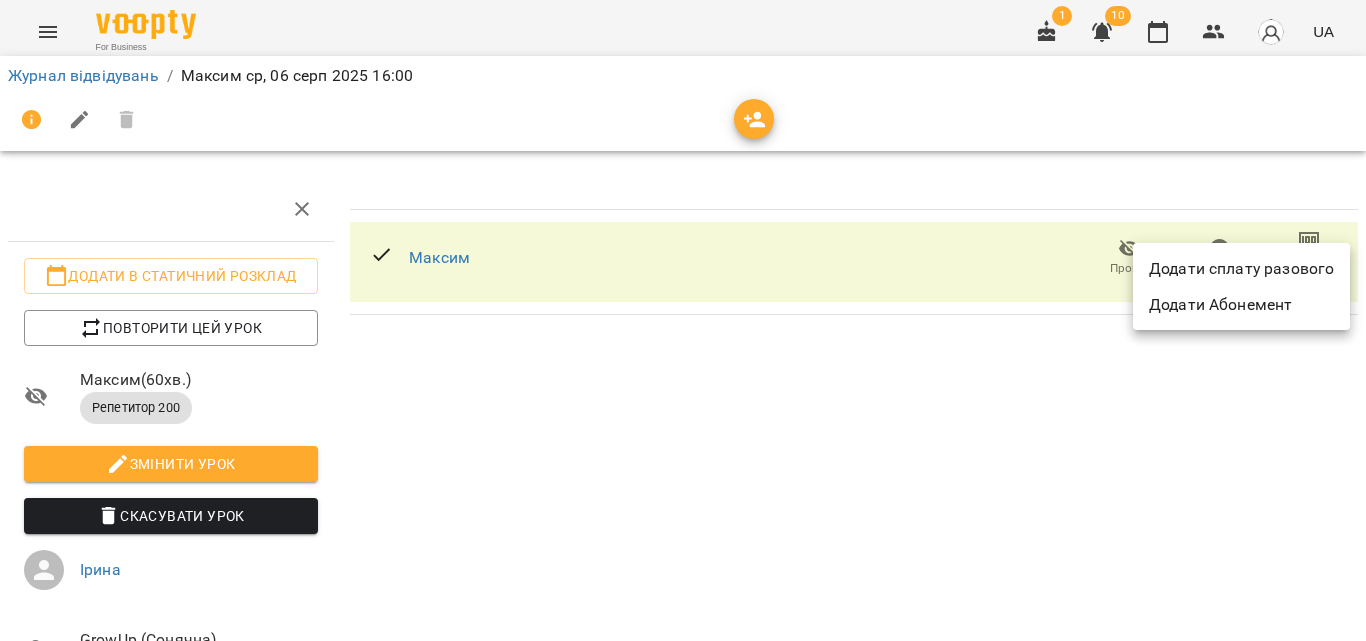 click on "Додати сплату разового" at bounding box center (1241, 269) 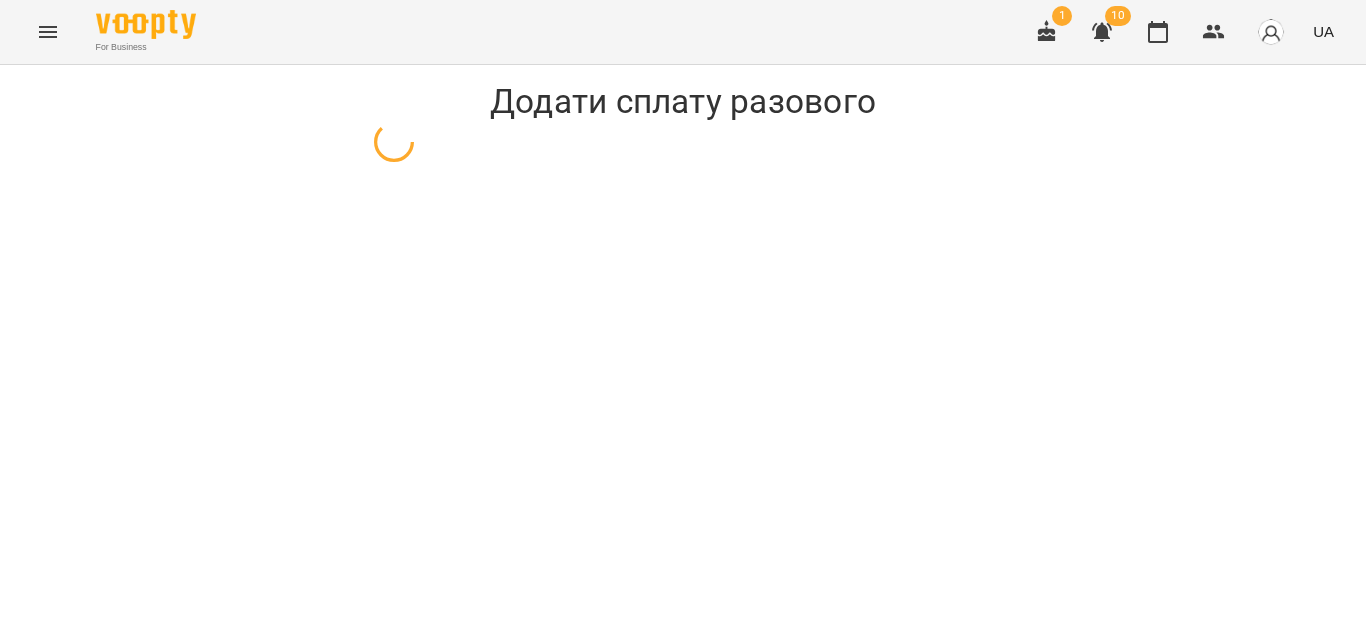 select on "**********" 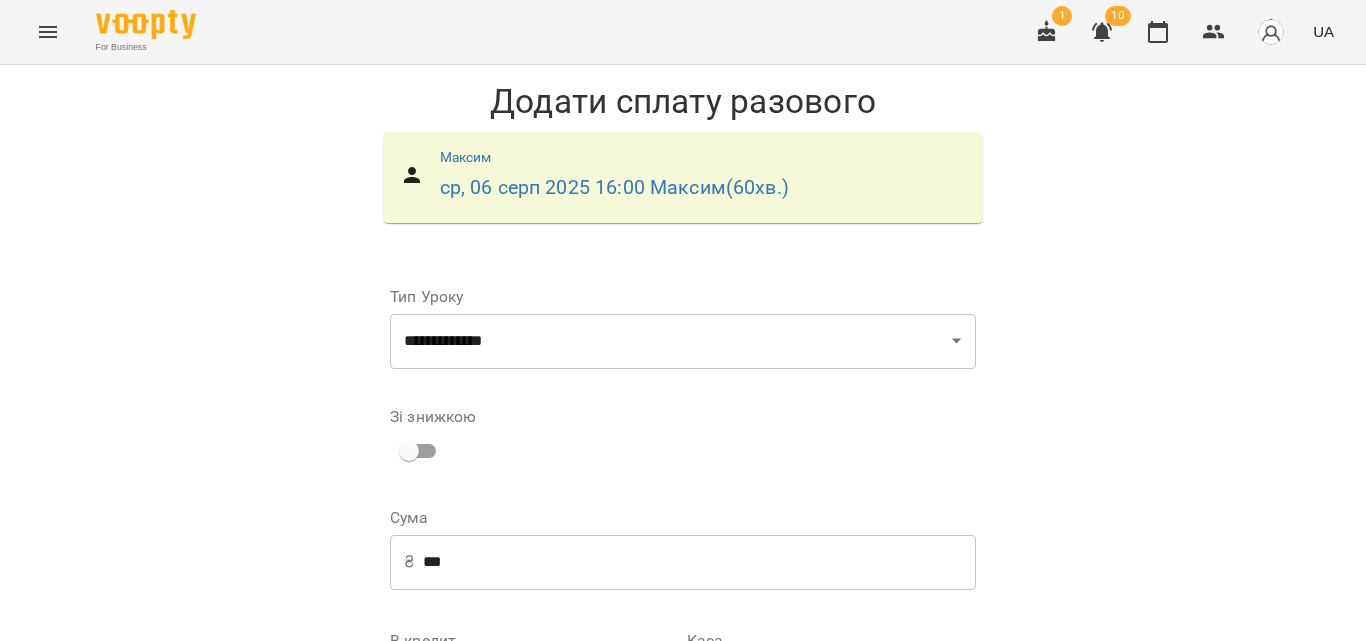 scroll, scrollTop: 200, scrollLeft: 0, axis: vertical 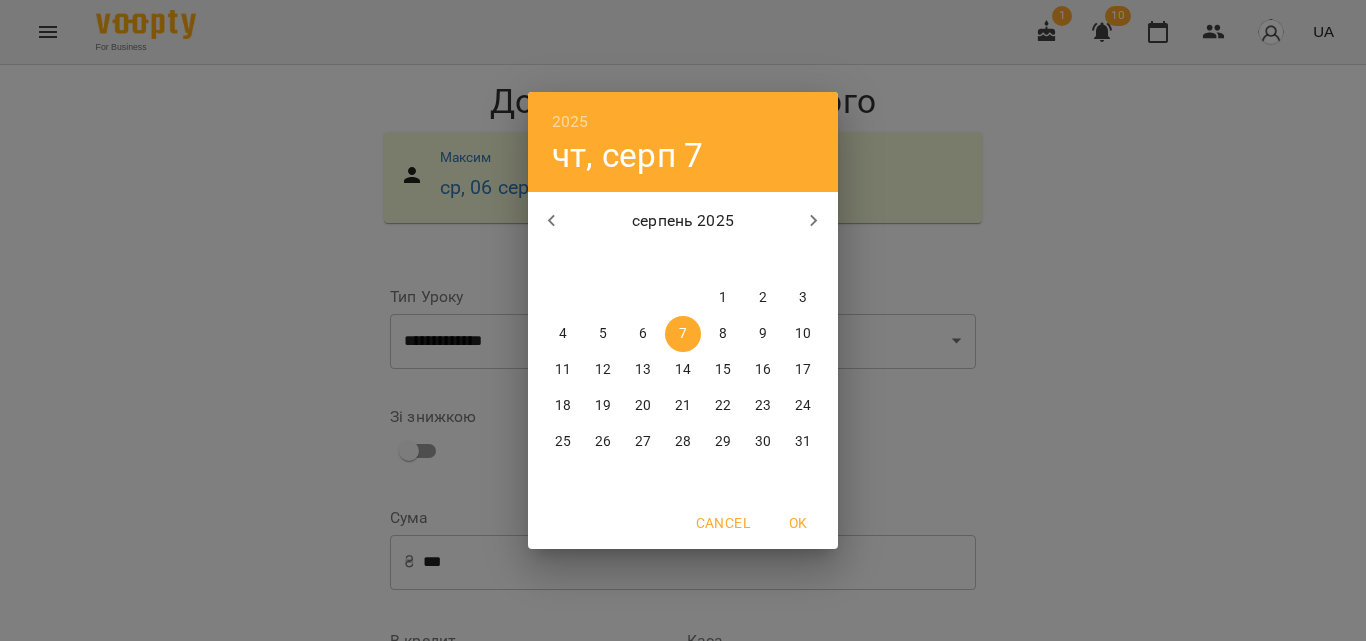 click on "6" at bounding box center (643, 334) 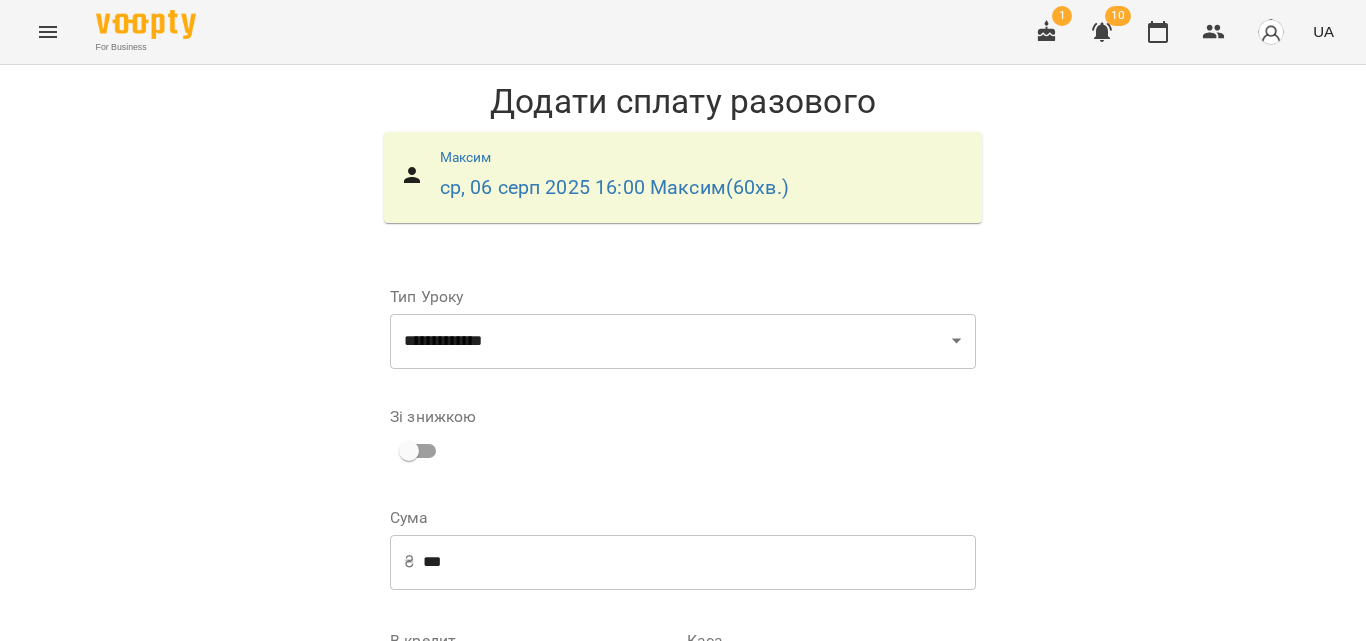 scroll, scrollTop: 288, scrollLeft: 0, axis: vertical 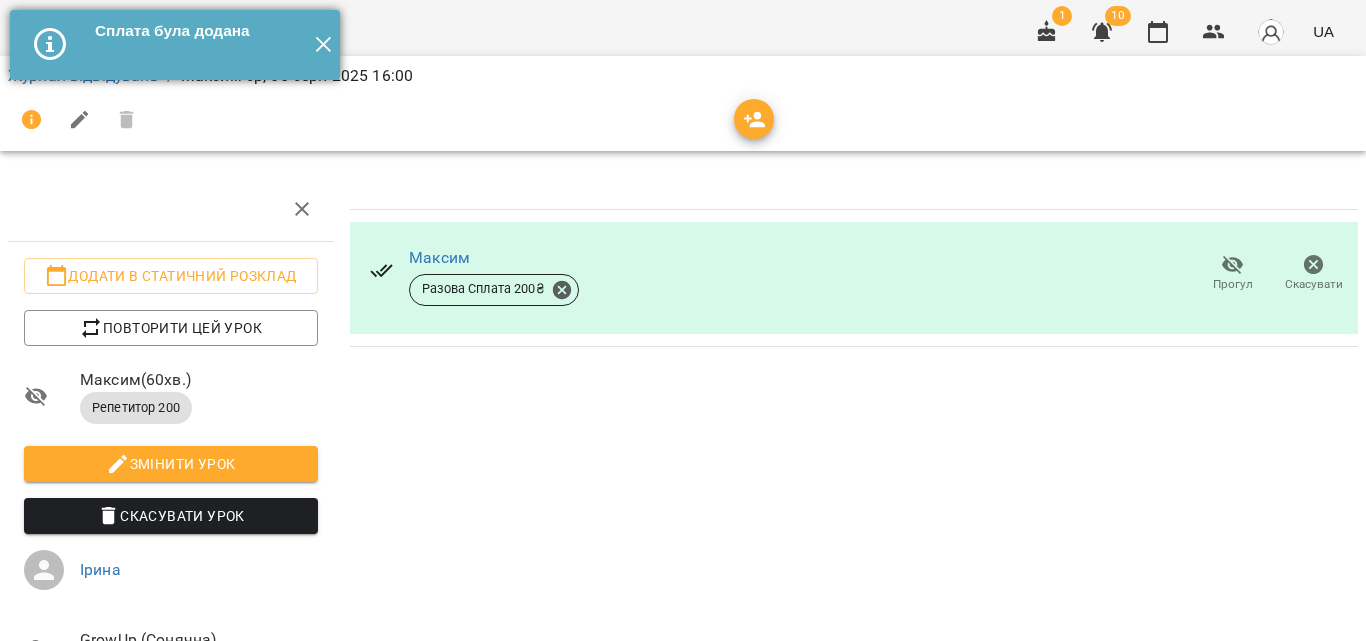 click on "✕" at bounding box center [323, 45] 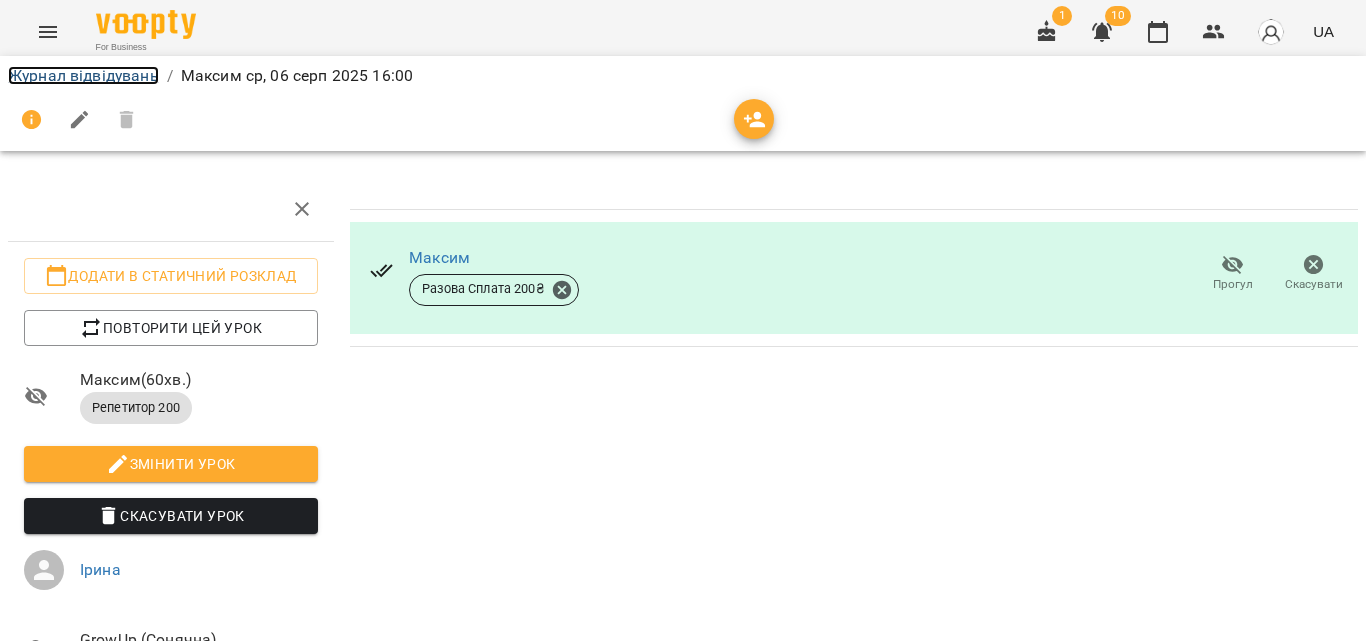 click on "Журнал відвідувань" at bounding box center [83, 75] 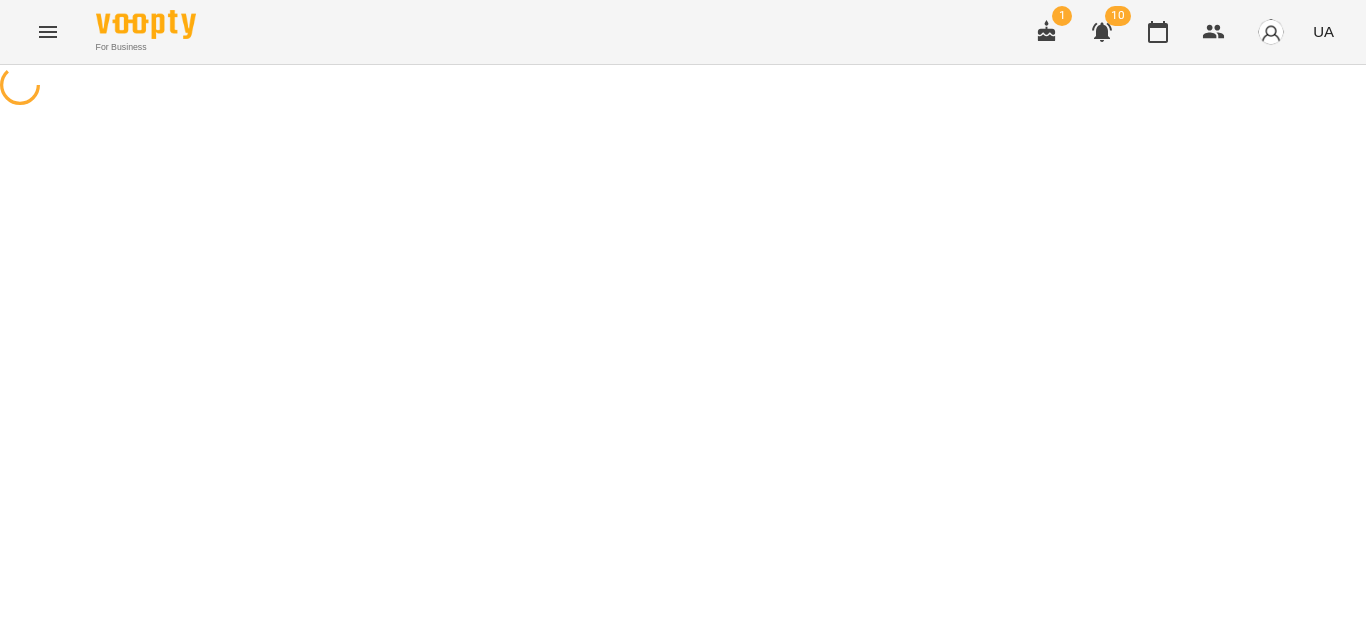 click at bounding box center (683, 87) 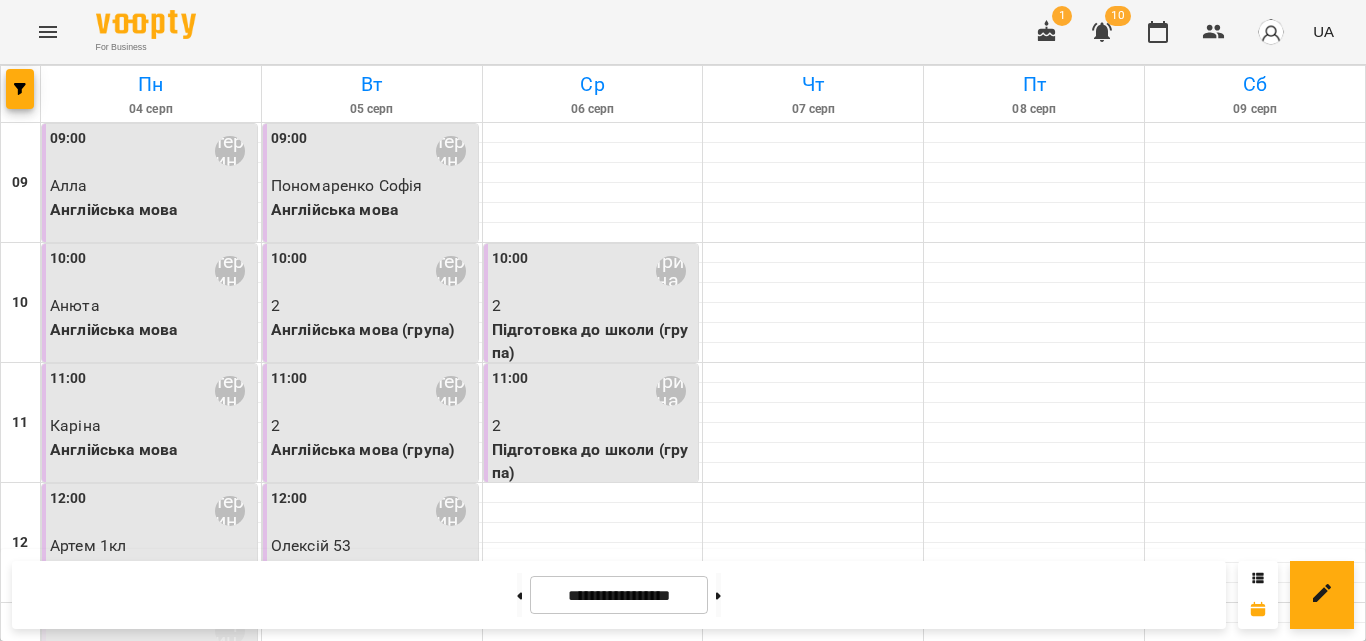 scroll, scrollTop: 892, scrollLeft: 0, axis: vertical 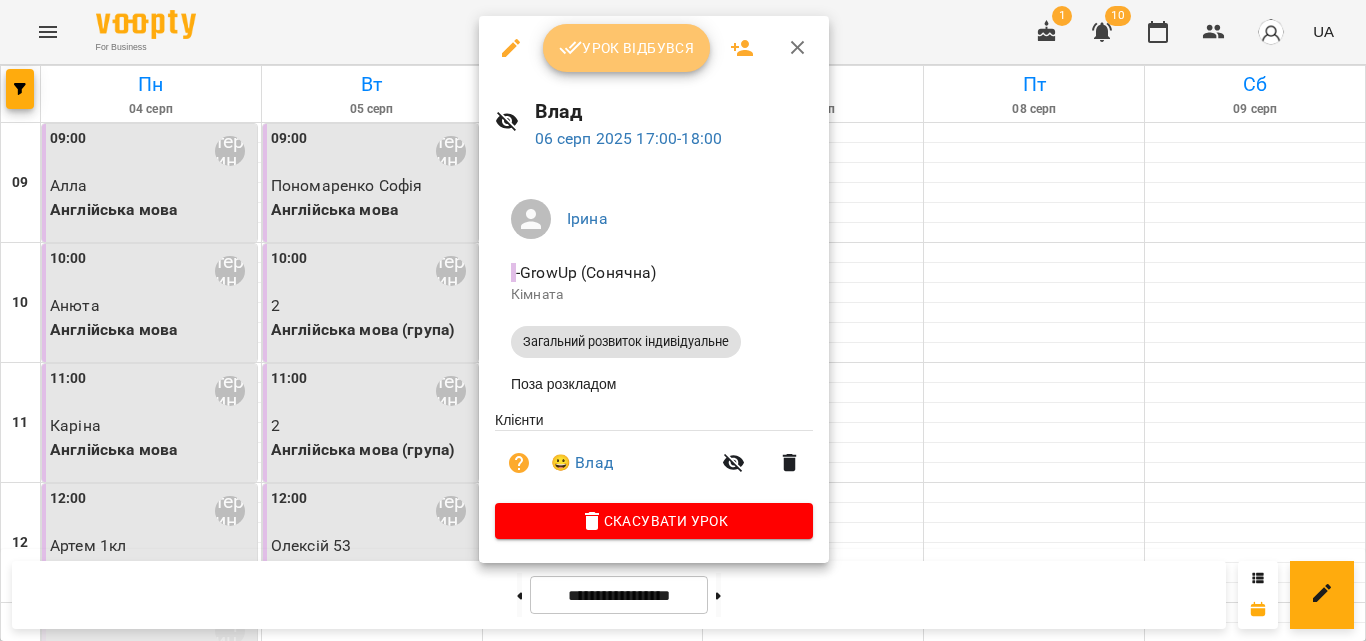 click on "Урок відбувся" at bounding box center [627, 48] 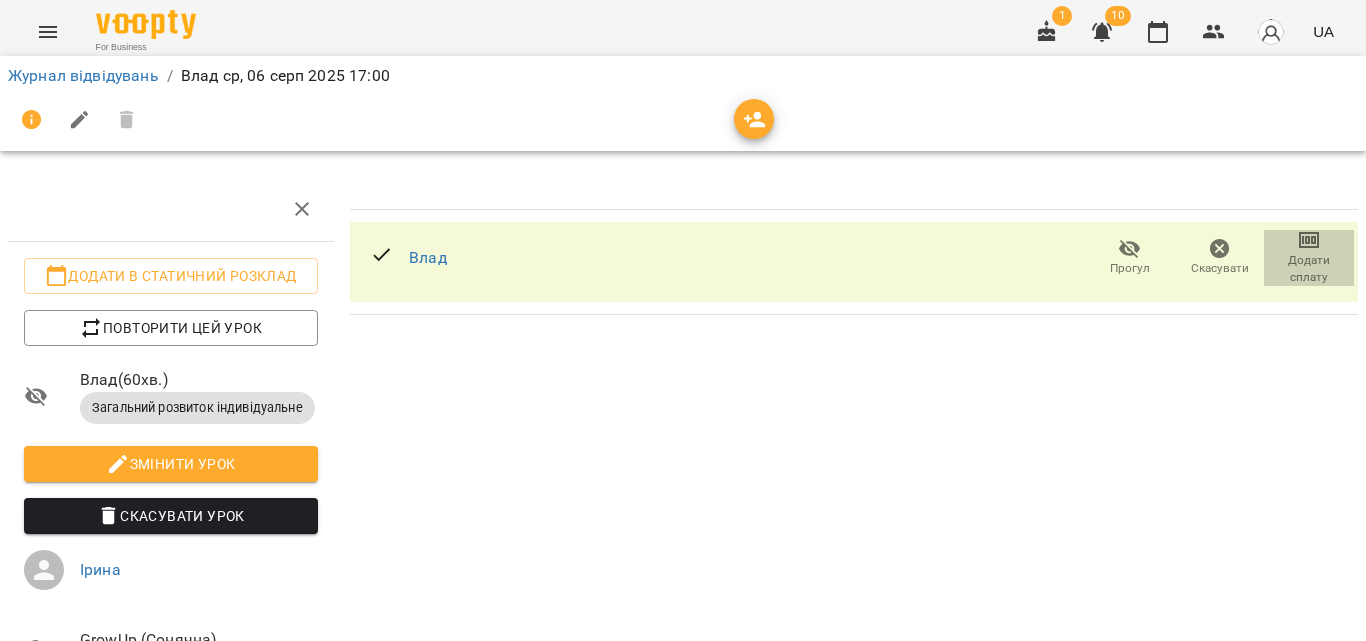 click 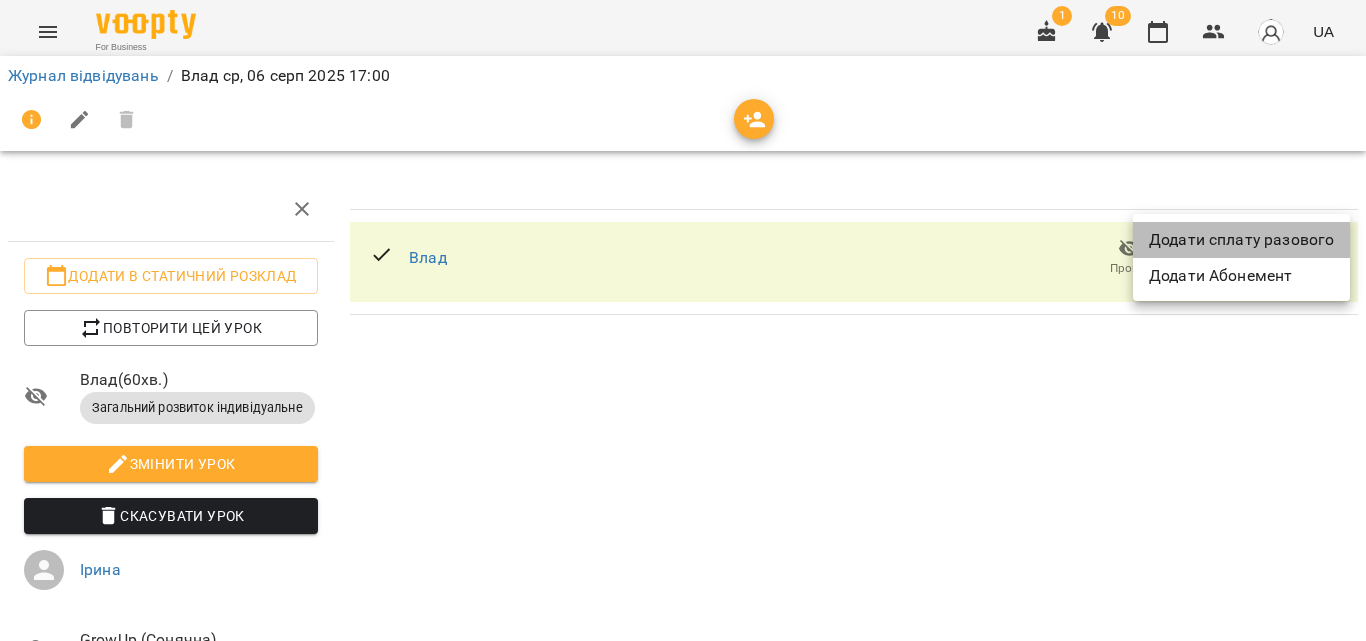 click on "Додати сплату разового" at bounding box center [1241, 240] 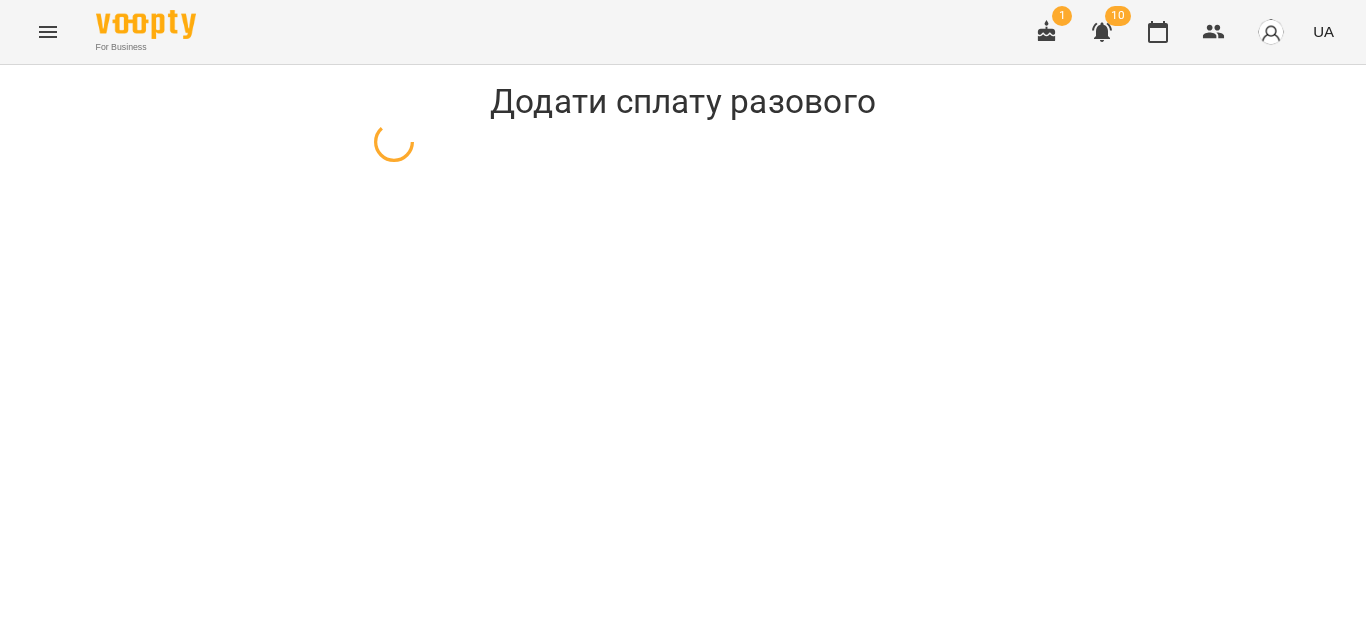 select on "**********" 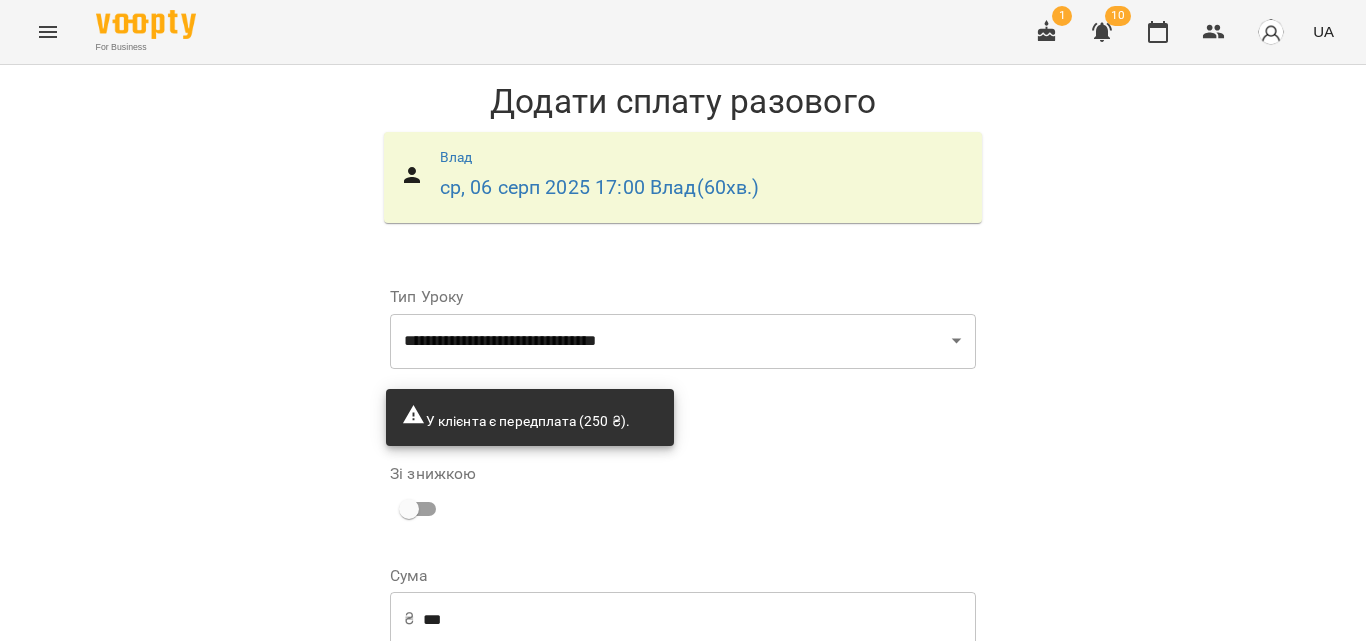 scroll, scrollTop: 160, scrollLeft: 0, axis: vertical 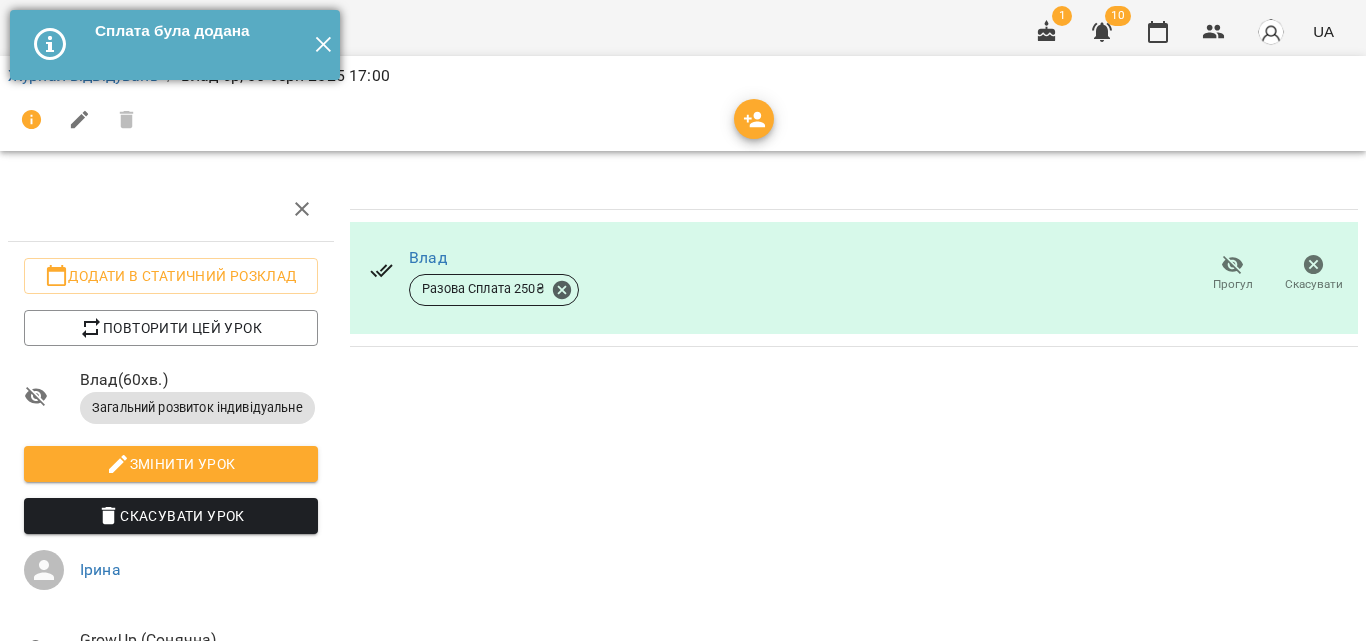 click on "✕" at bounding box center [323, 45] 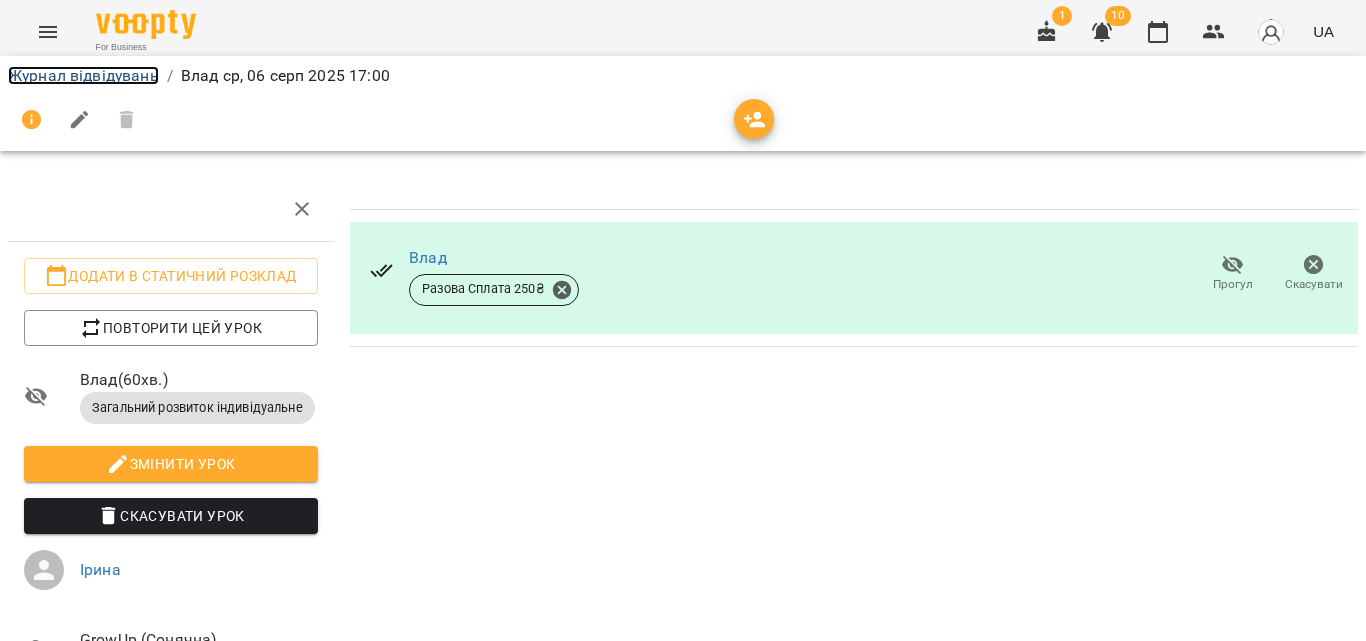 click on "Журнал відвідувань" at bounding box center (83, 75) 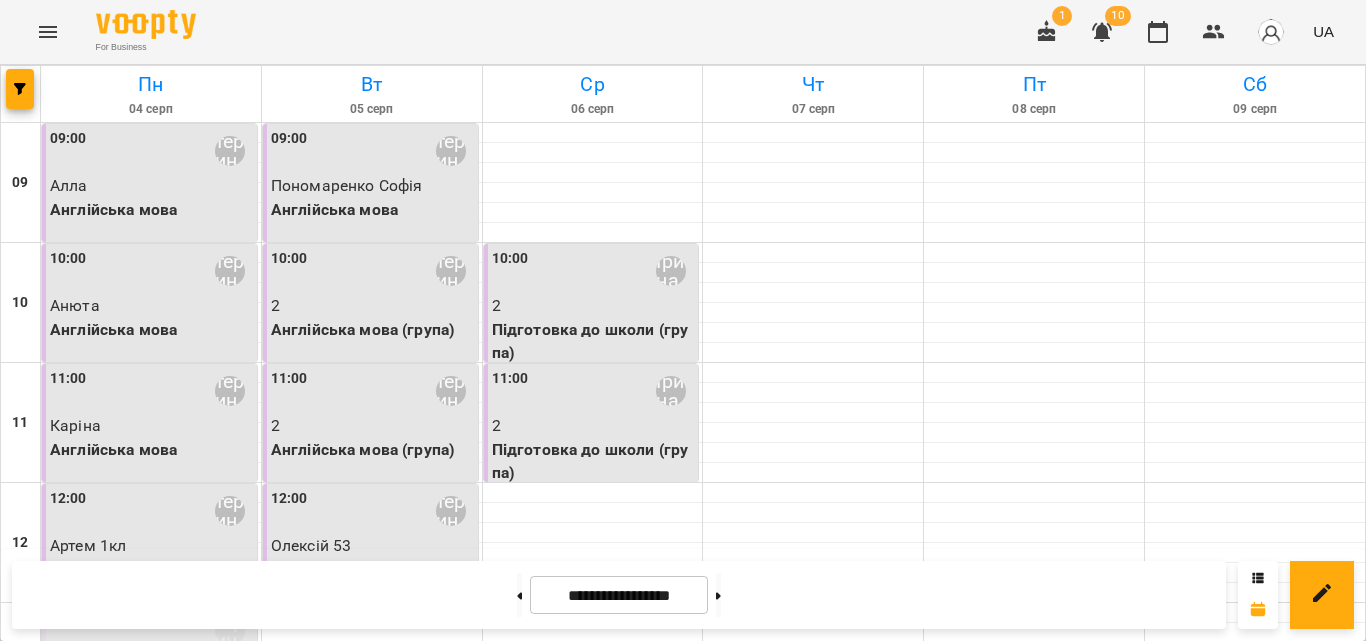 scroll, scrollTop: 892, scrollLeft: 0, axis: vertical 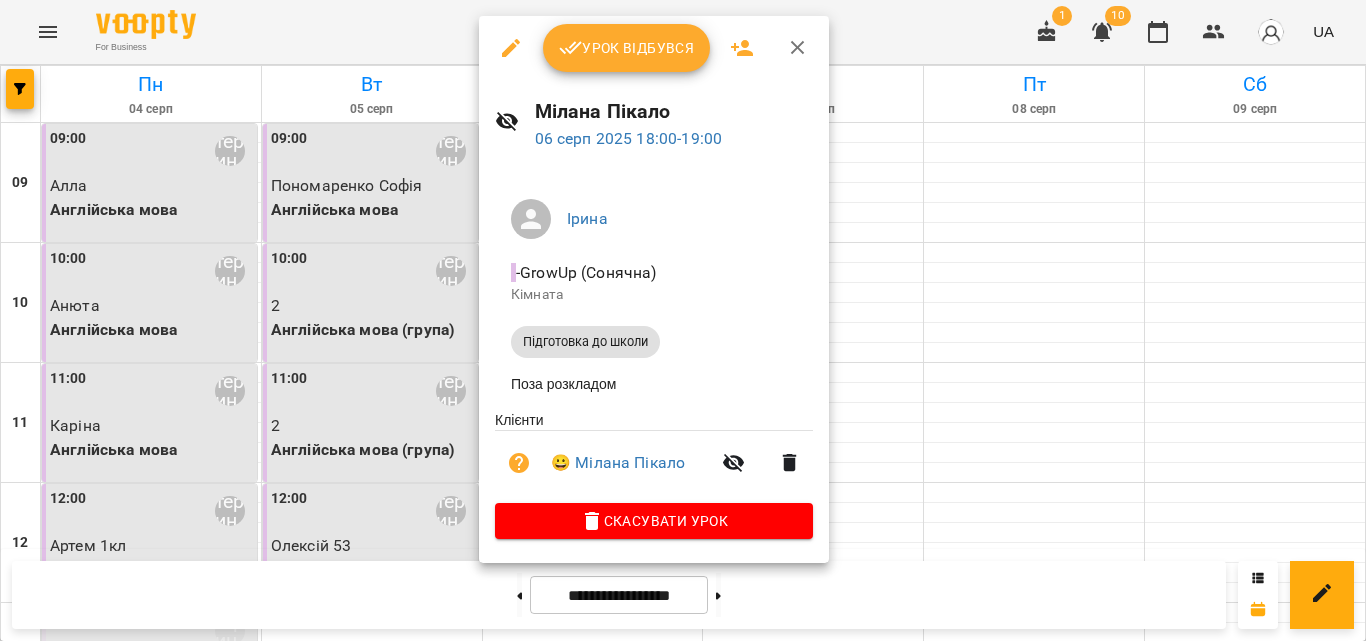click on "Урок відбувся" at bounding box center [627, 48] 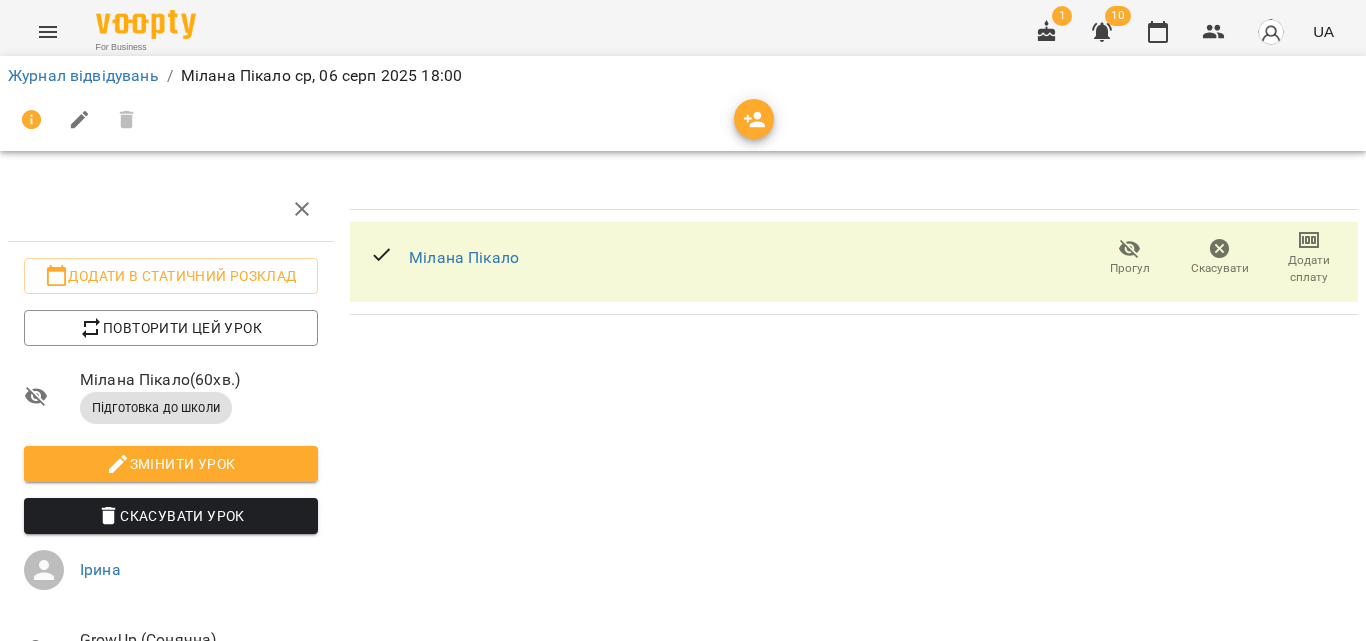 click on "Додати сплату" at bounding box center (1309, 269) 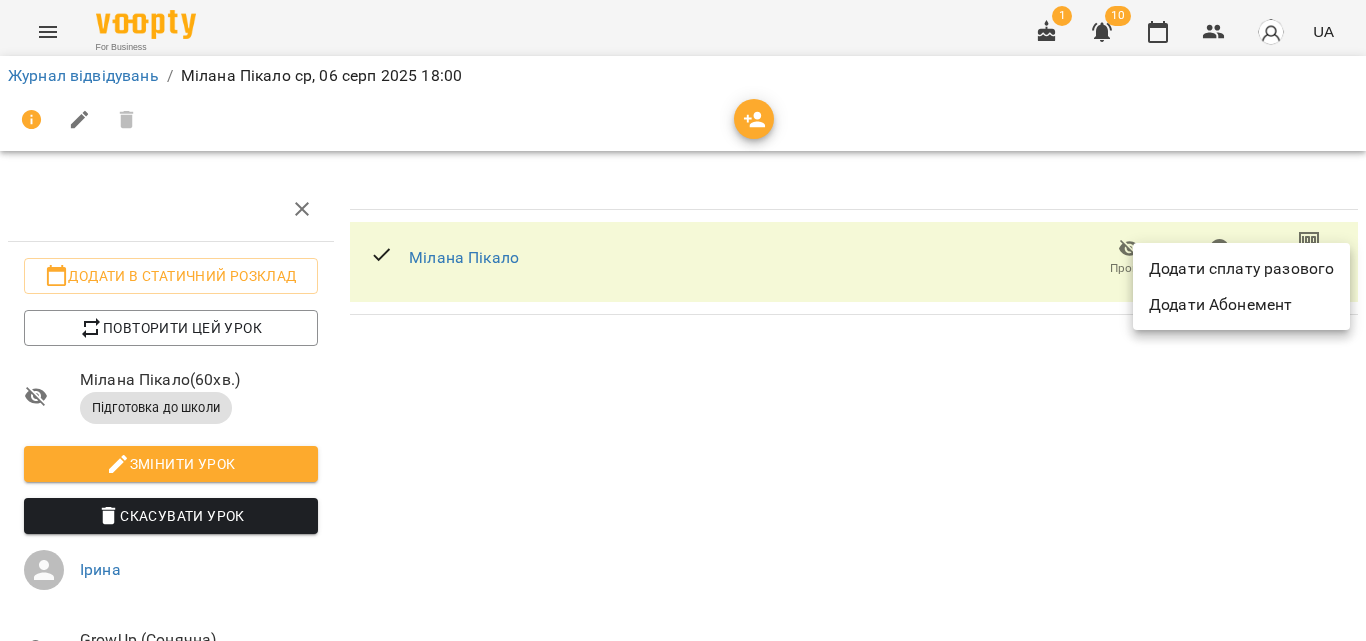 click on "Додати сплату разового" at bounding box center (1241, 269) 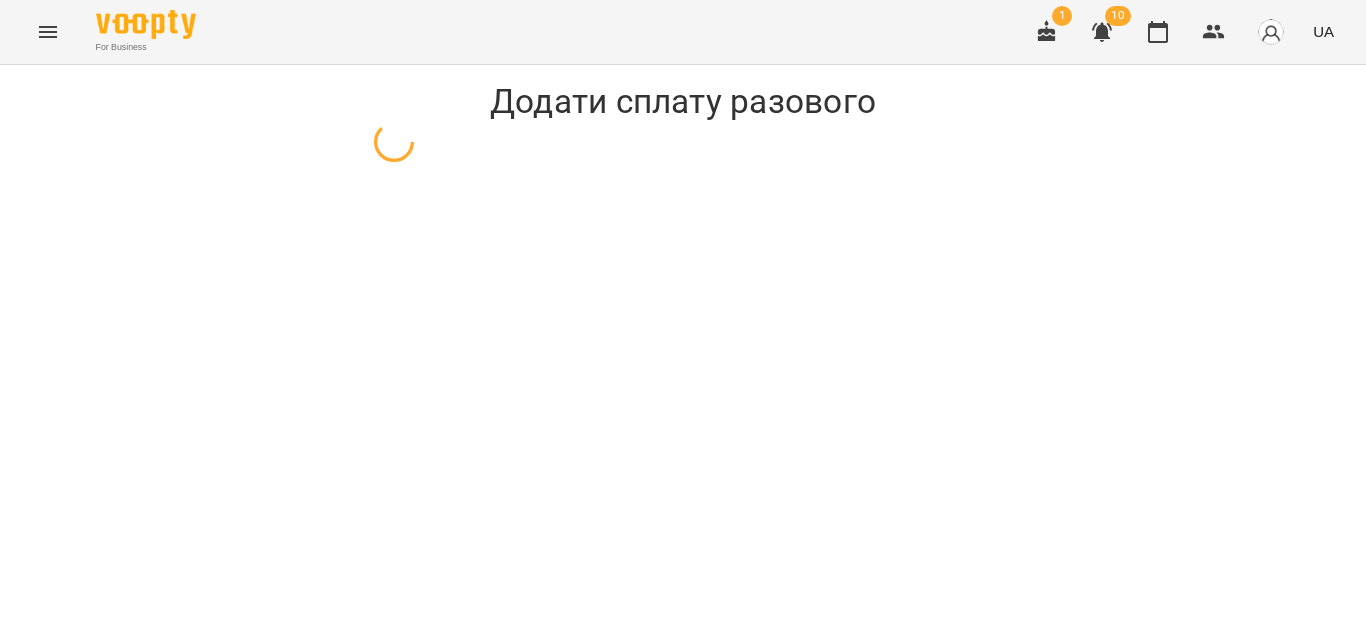 select on "**********" 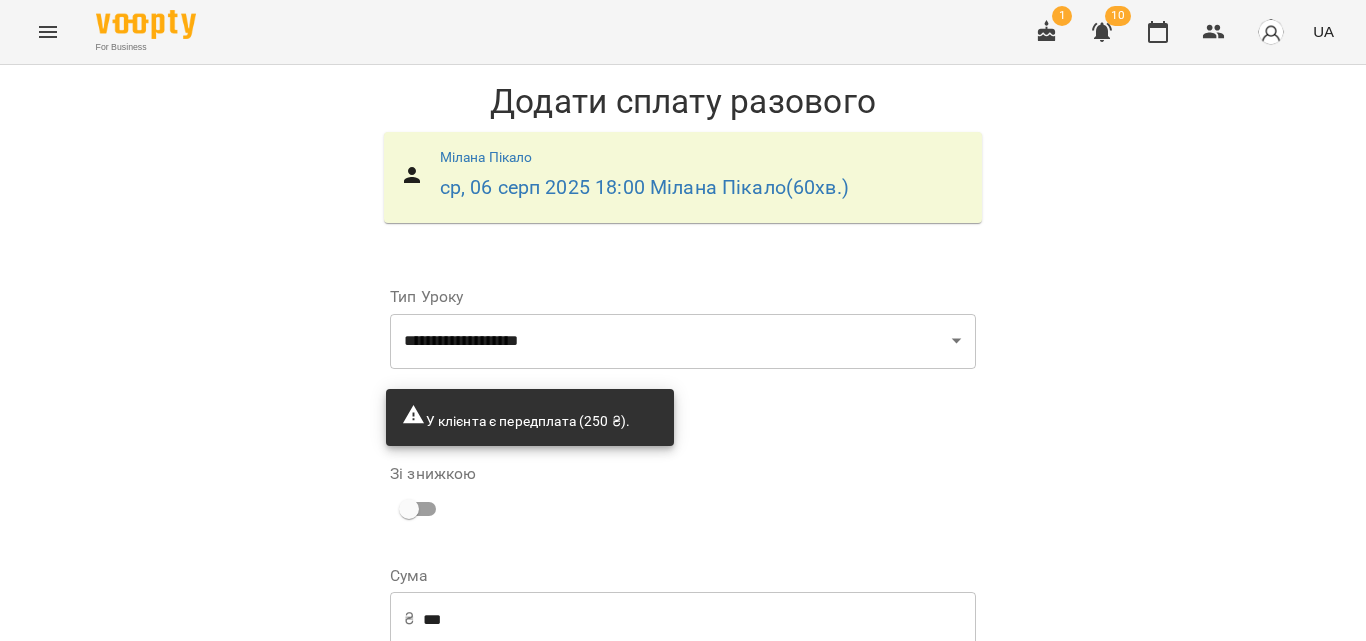 scroll, scrollTop: 160, scrollLeft: 0, axis: vertical 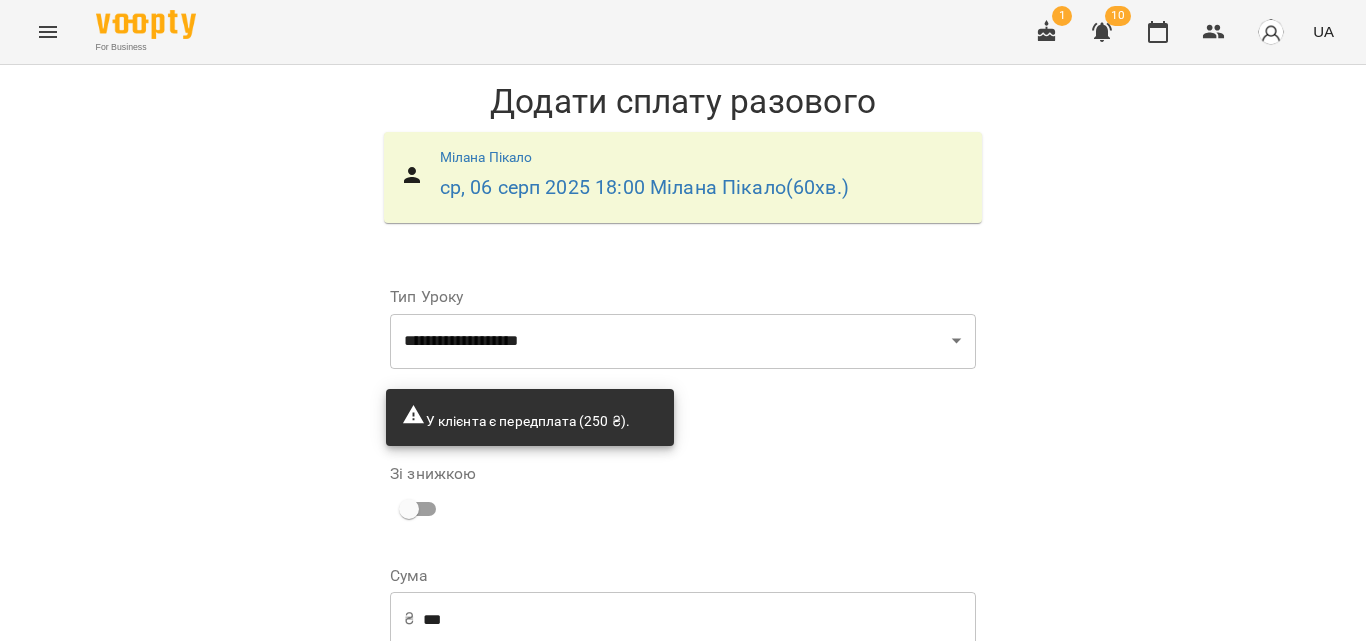 click on "Скасувати Додати сплату разового" at bounding box center [683, 748] 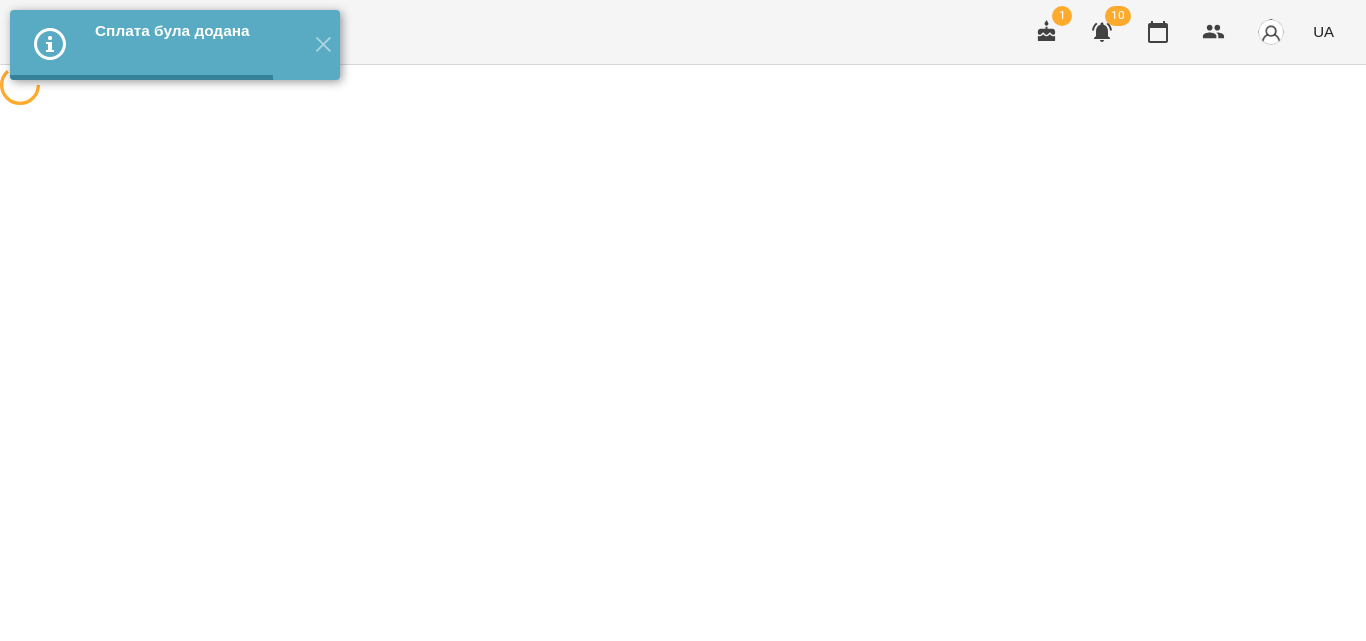 scroll, scrollTop: 0, scrollLeft: 0, axis: both 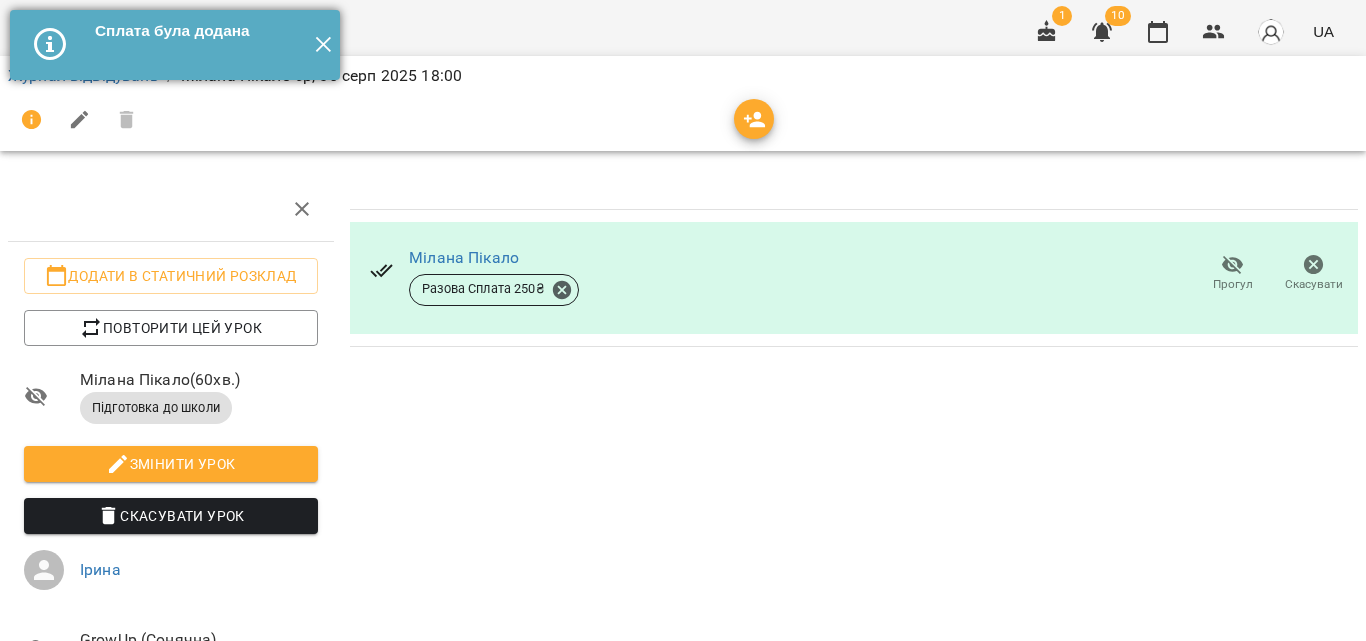 click on "✕" at bounding box center (323, 45) 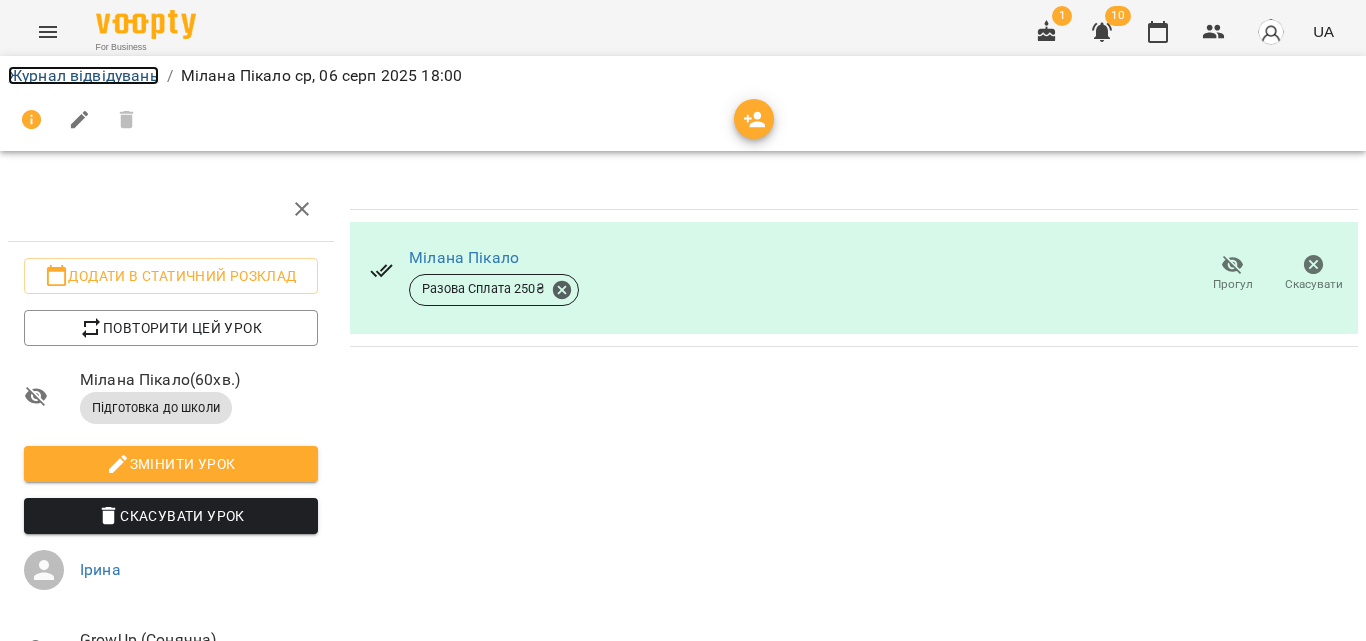 click on "Журнал відвідувань" at bounding box center (83, 75) 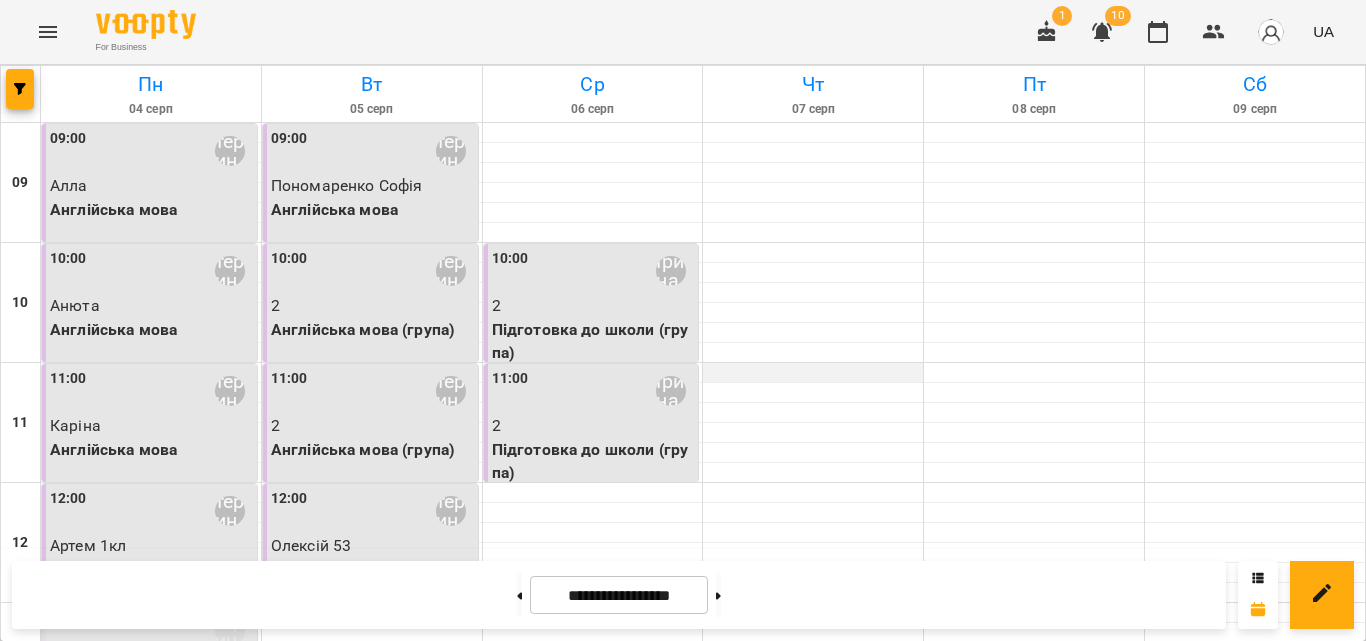 click at bounding box center [813, 373] 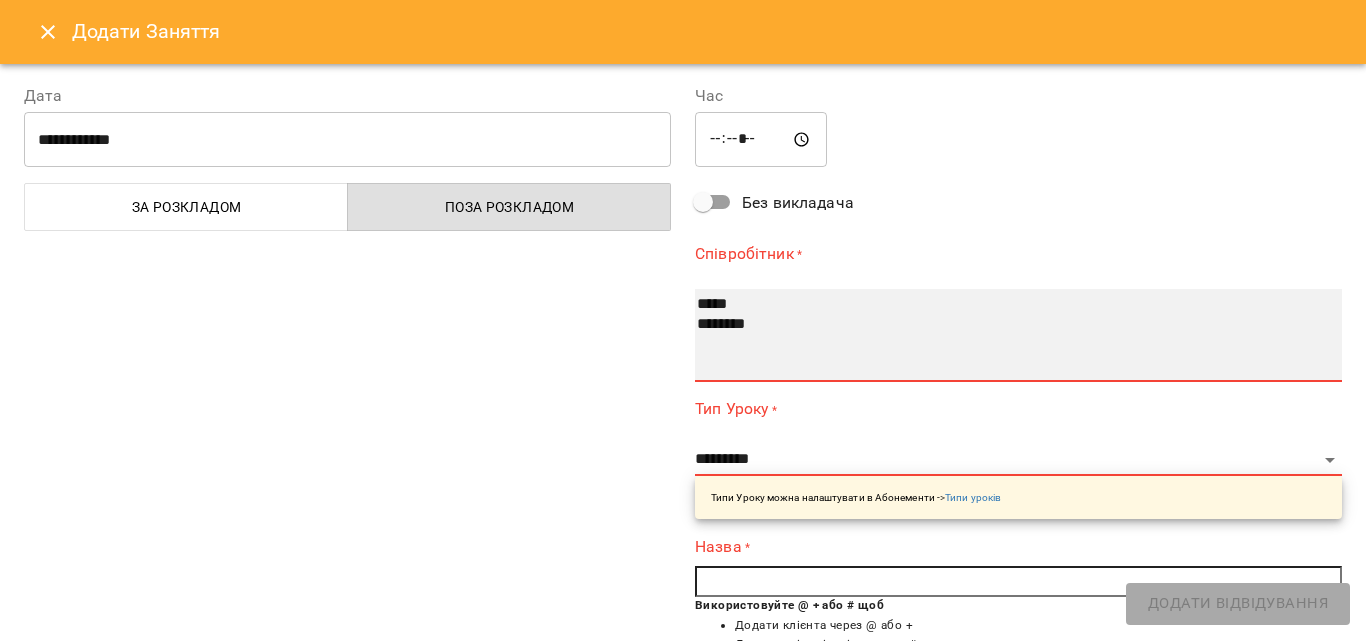 select on "**********" 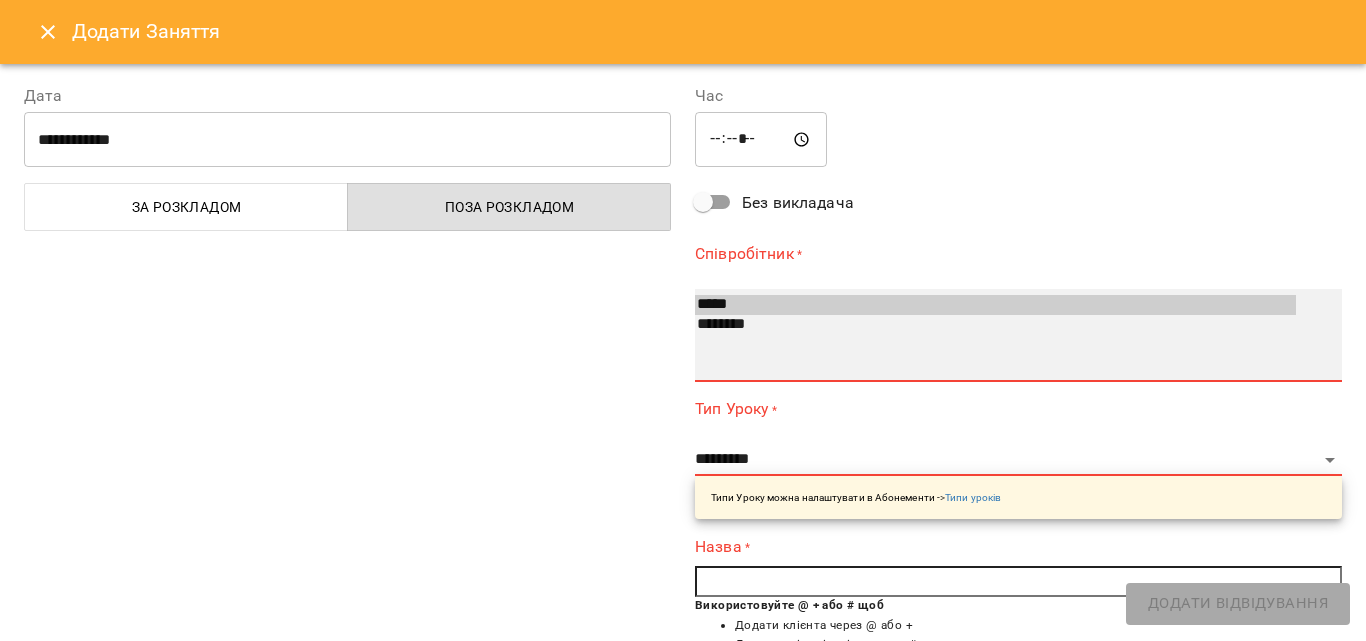 click on "********" at bounding box center [995, 325] 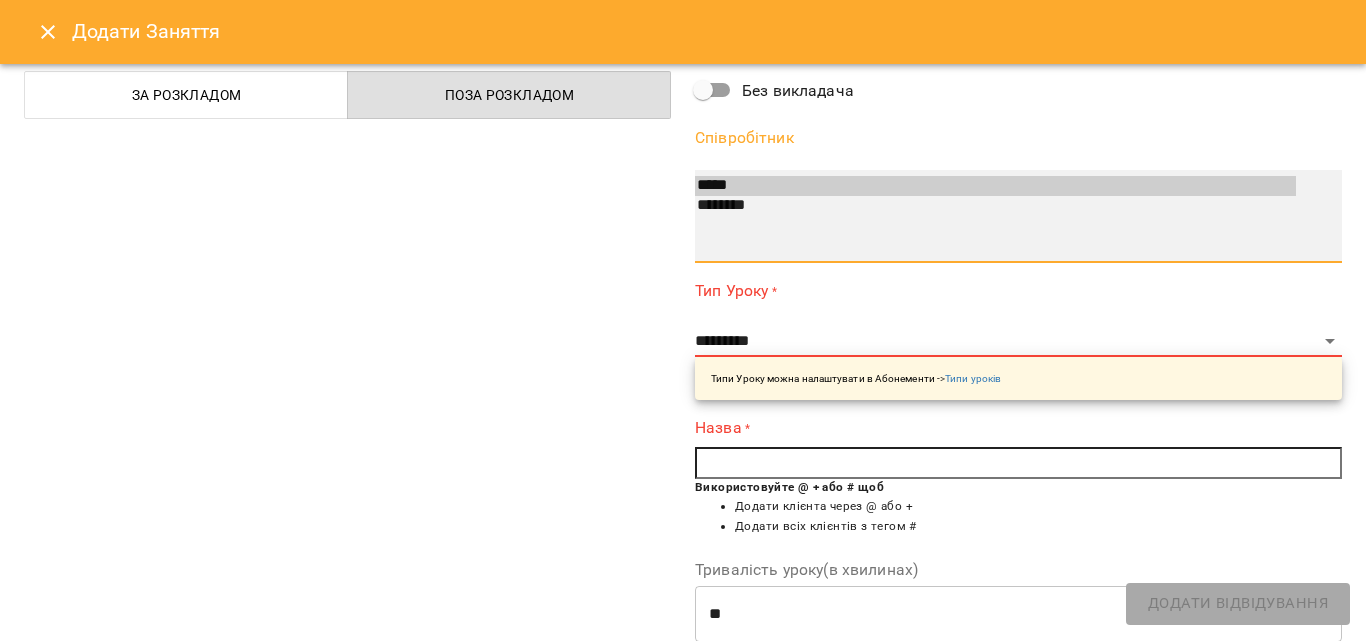 scroll, scrollTop: 200, scrollLeft: 0, axis: vertical 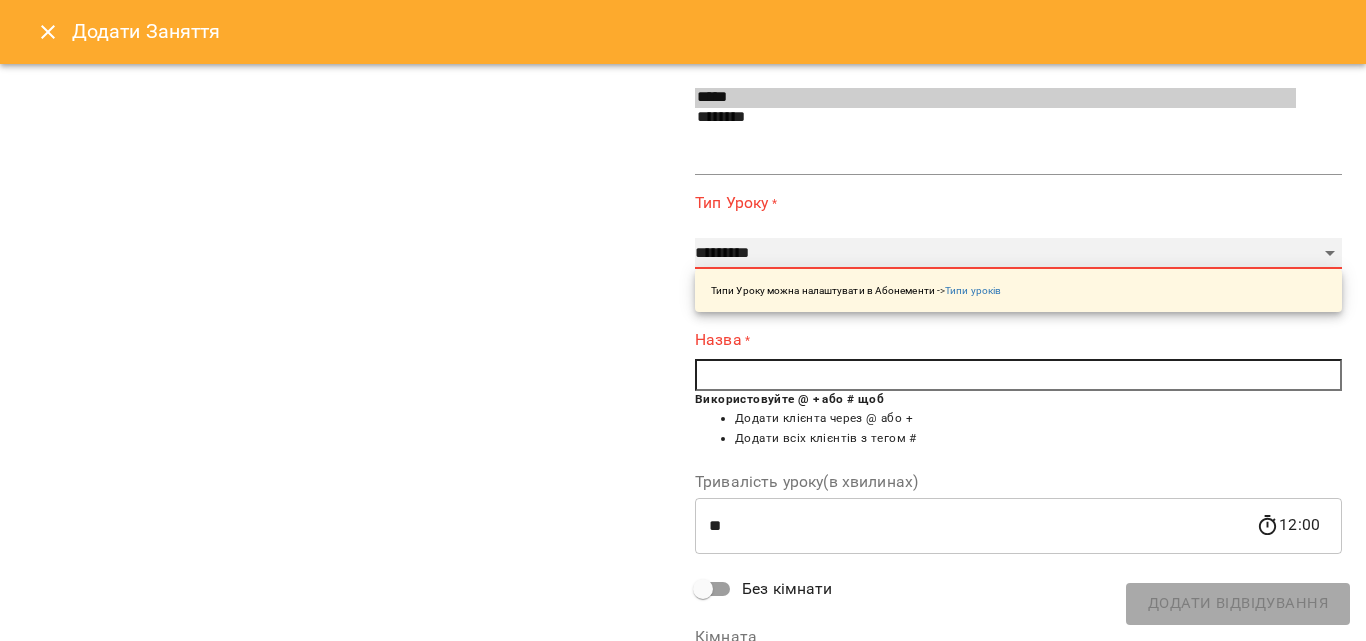 click on "**********" at bounding box center (1018, 254) 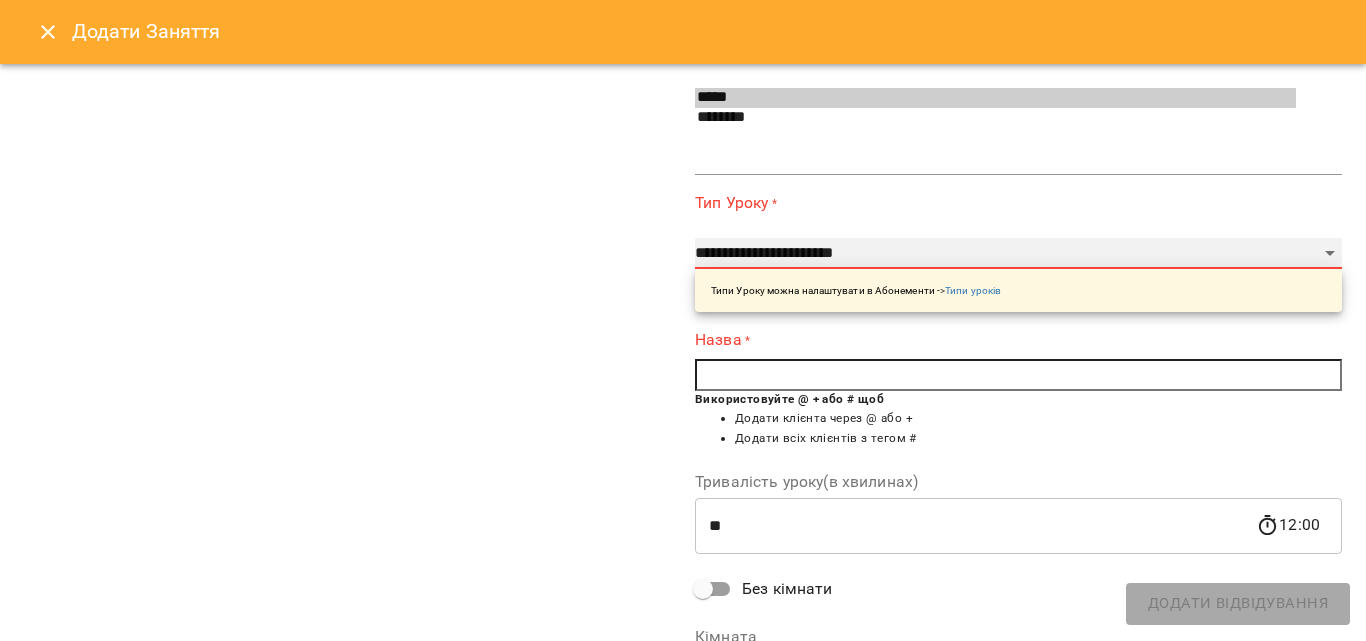 click on "**********" at bounding box center [1018, 254] 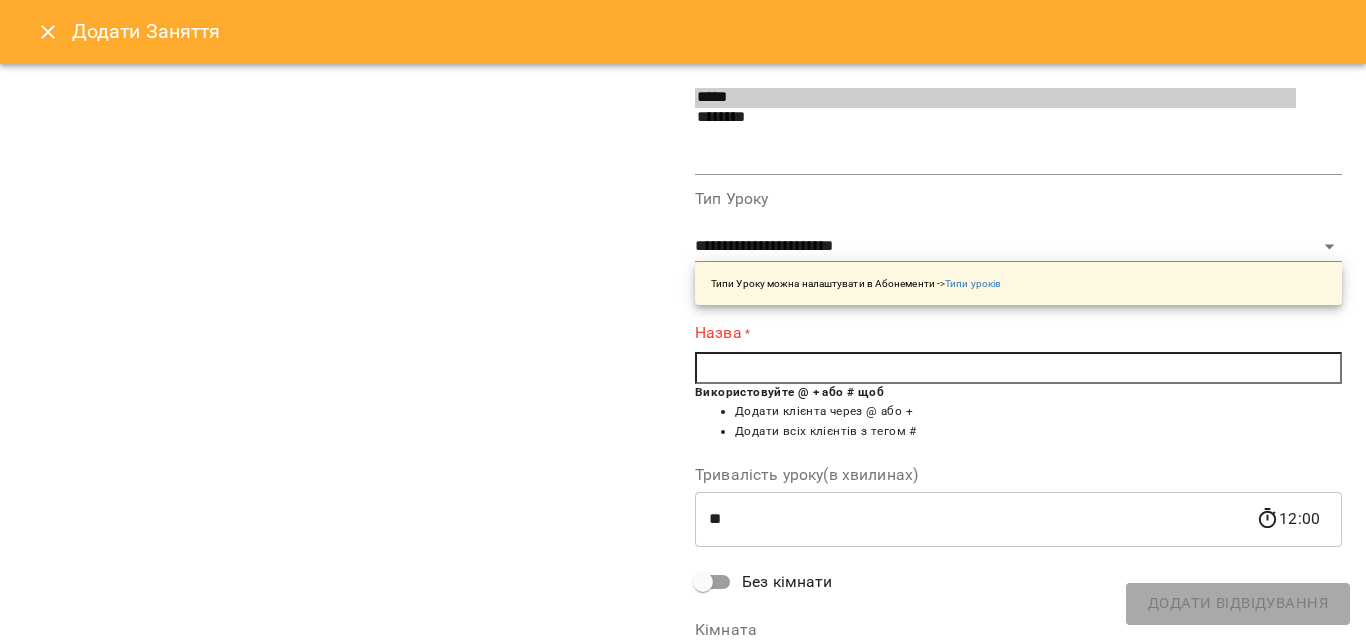 click at bounding box center (1018, 368) 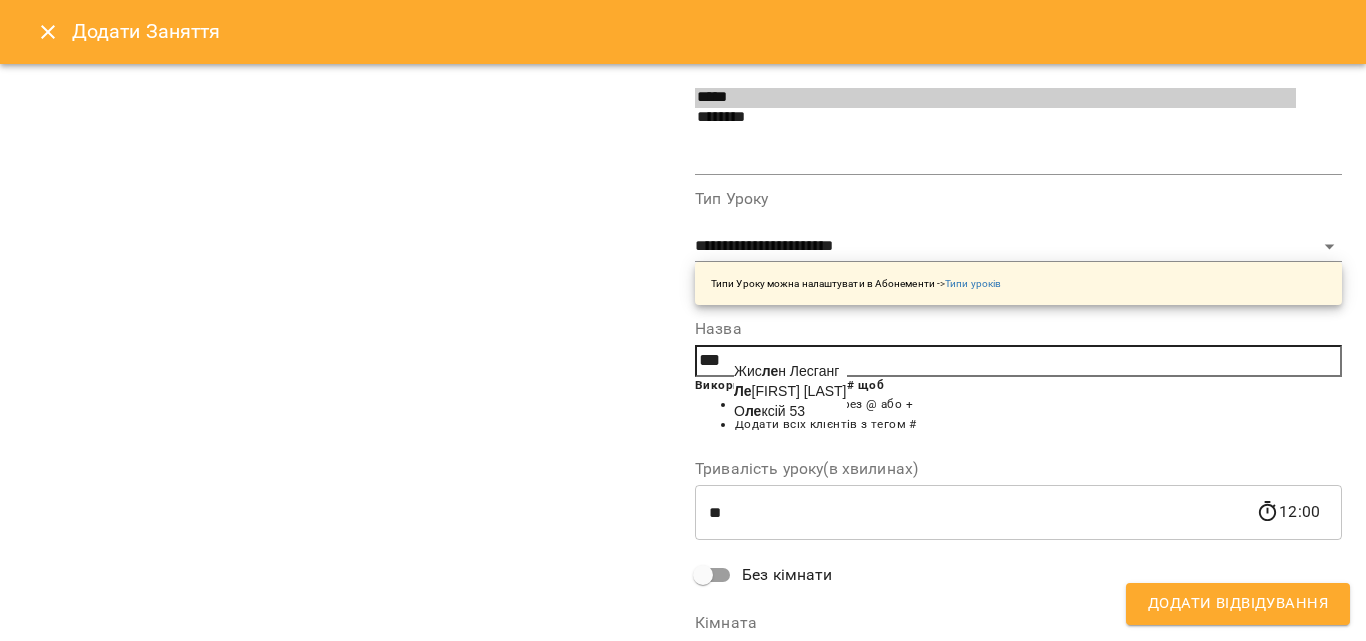 click on "Ле на Тукало" at bounding box center [790, 391] 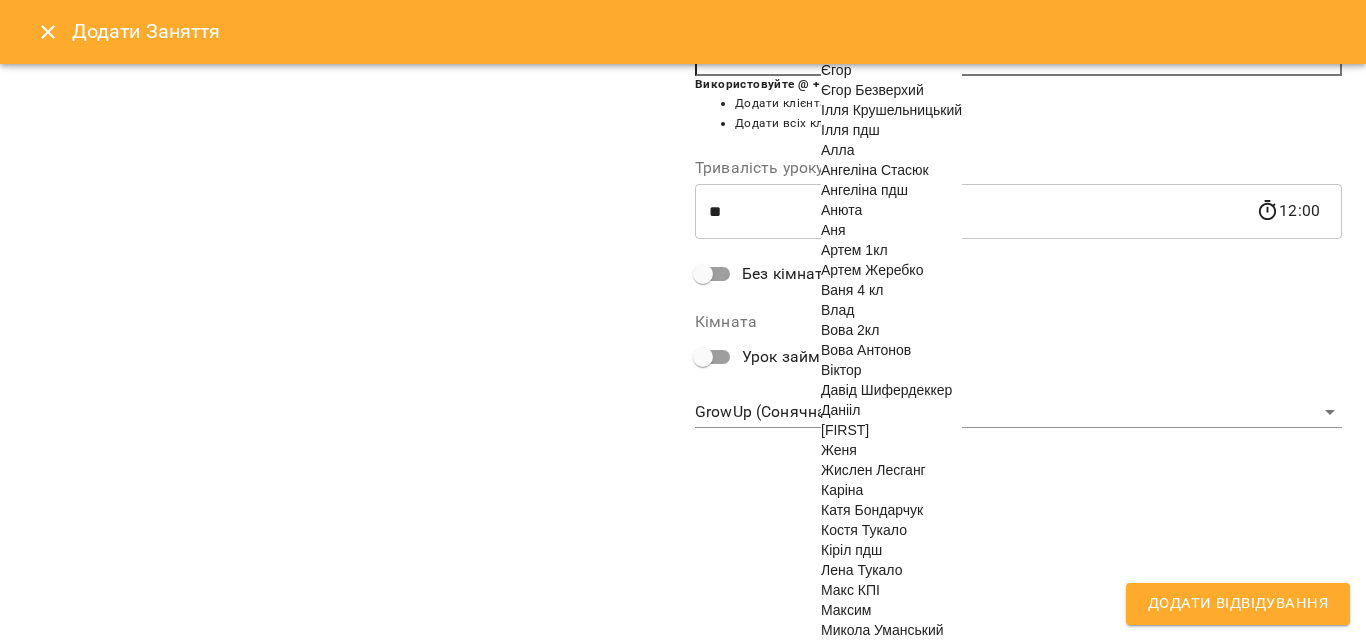 scroll, scrollTop: 800, scrollLeft: 0, axis: vertical 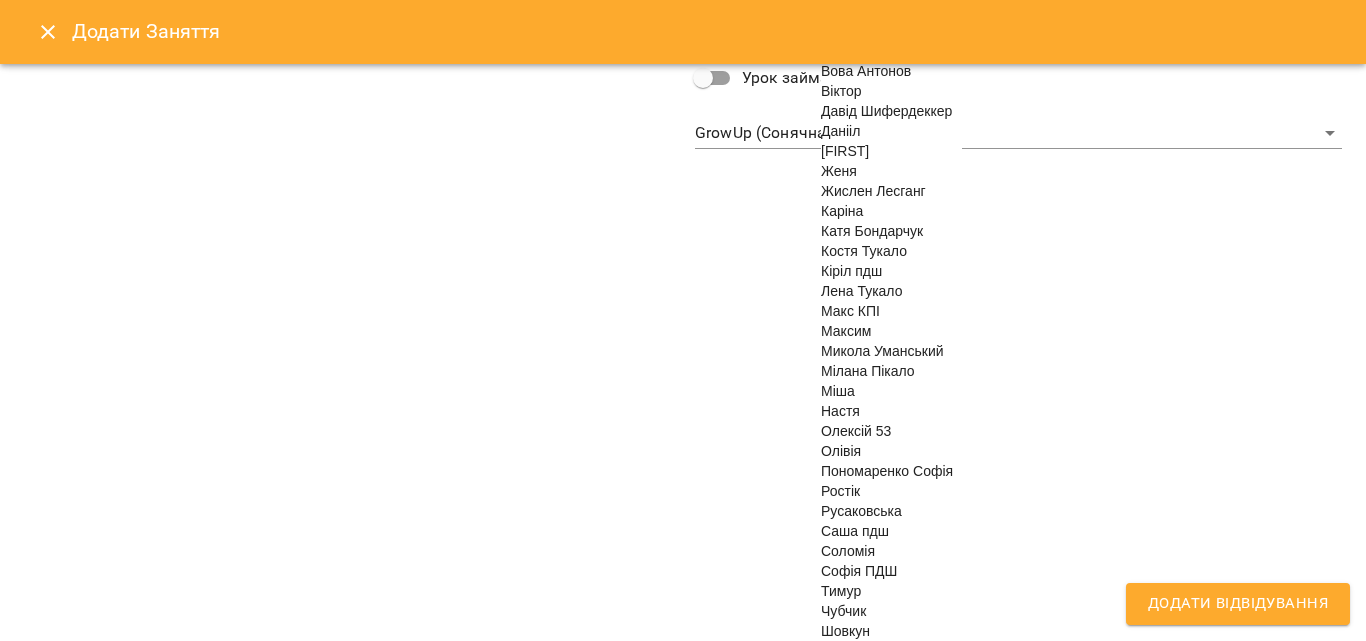 click on "Костя Тукало" at bounding box center [864, 251] 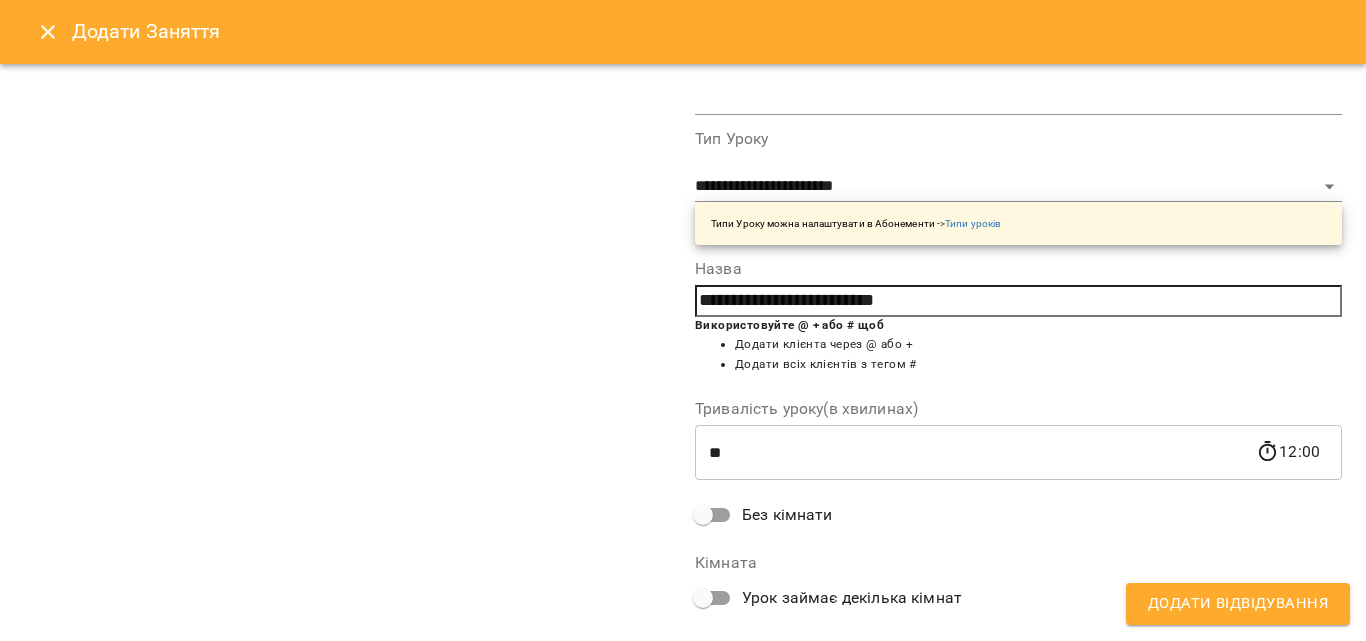 scroll, scrollTop: 356, scrollLeft: 0, axis: vertical 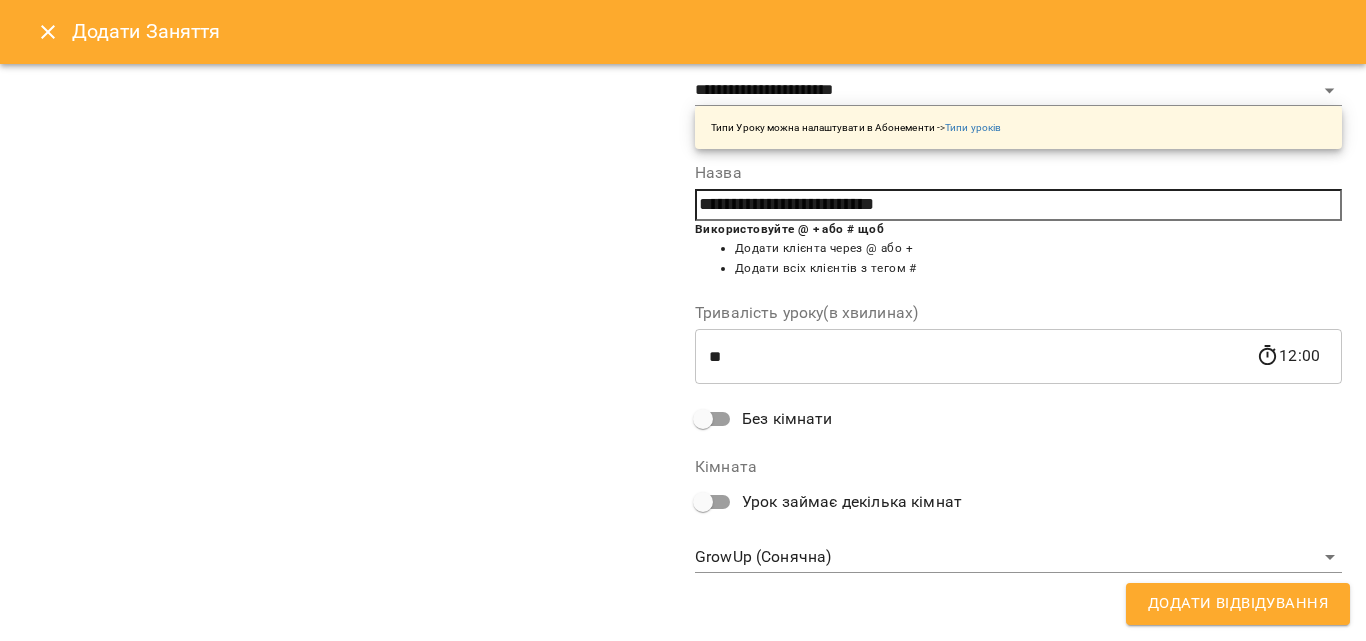 click on "Додати Відвідування" at bounding box center (1238, 604) 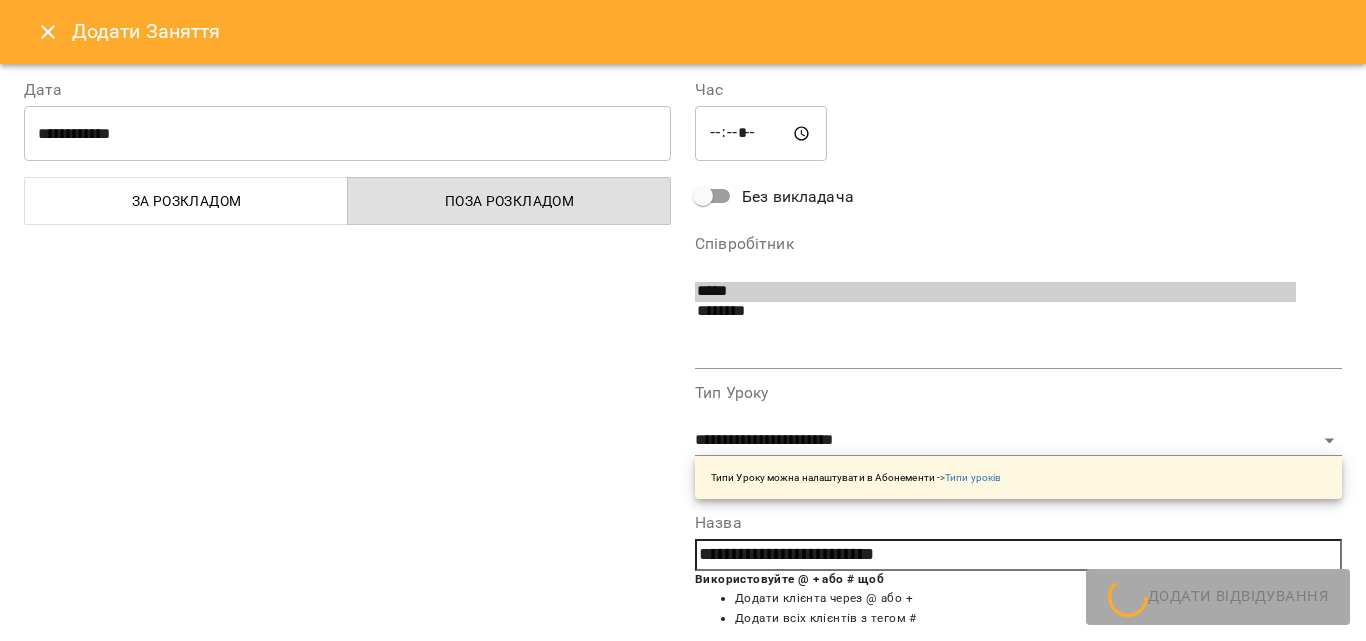 scroll, scrollTop: 0, scrollLeft: 0, axis: both 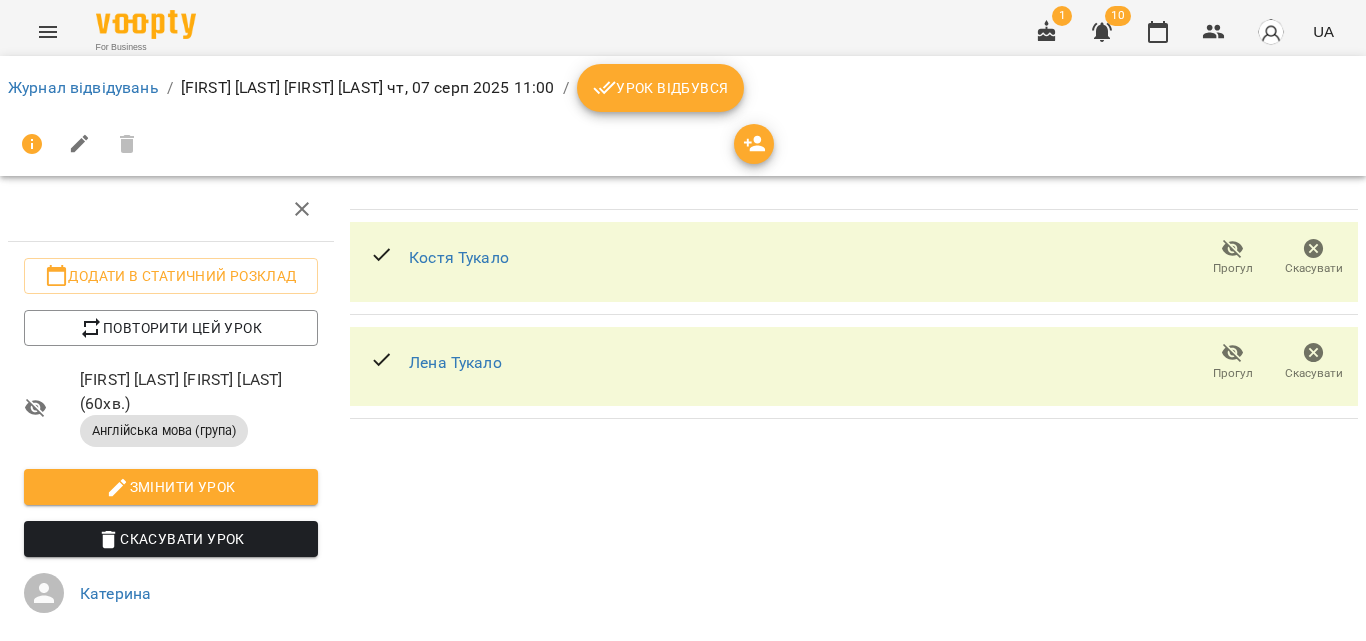click on "Урок відбувся" at bounding box center (661, 88) 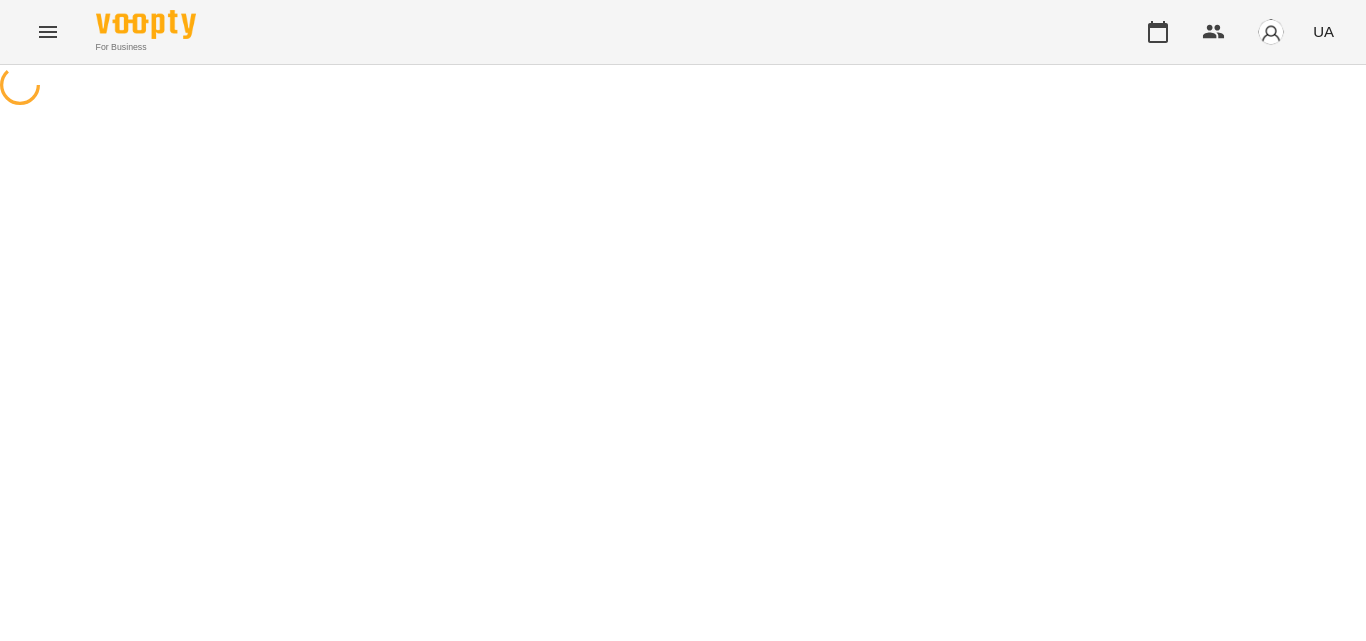 scroll, scrollTop: 0, scrollLeft: 0, axis: both 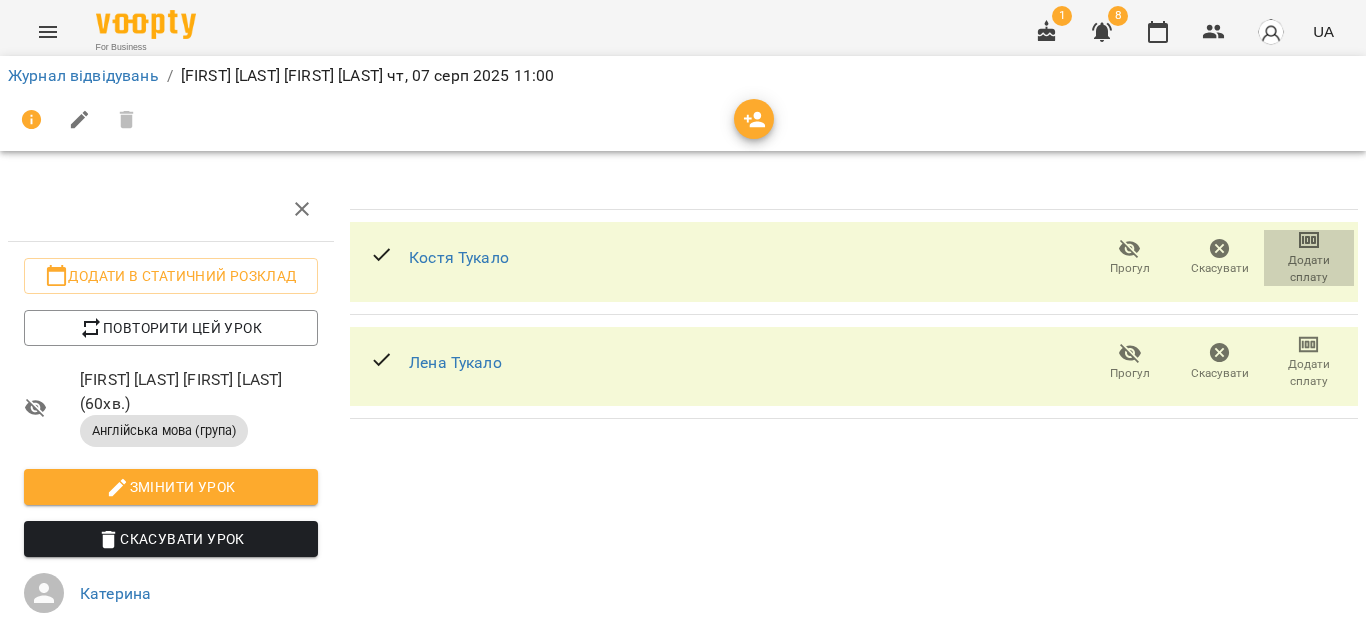 click on "Додати сплату" at bounding box center (1309, 269) 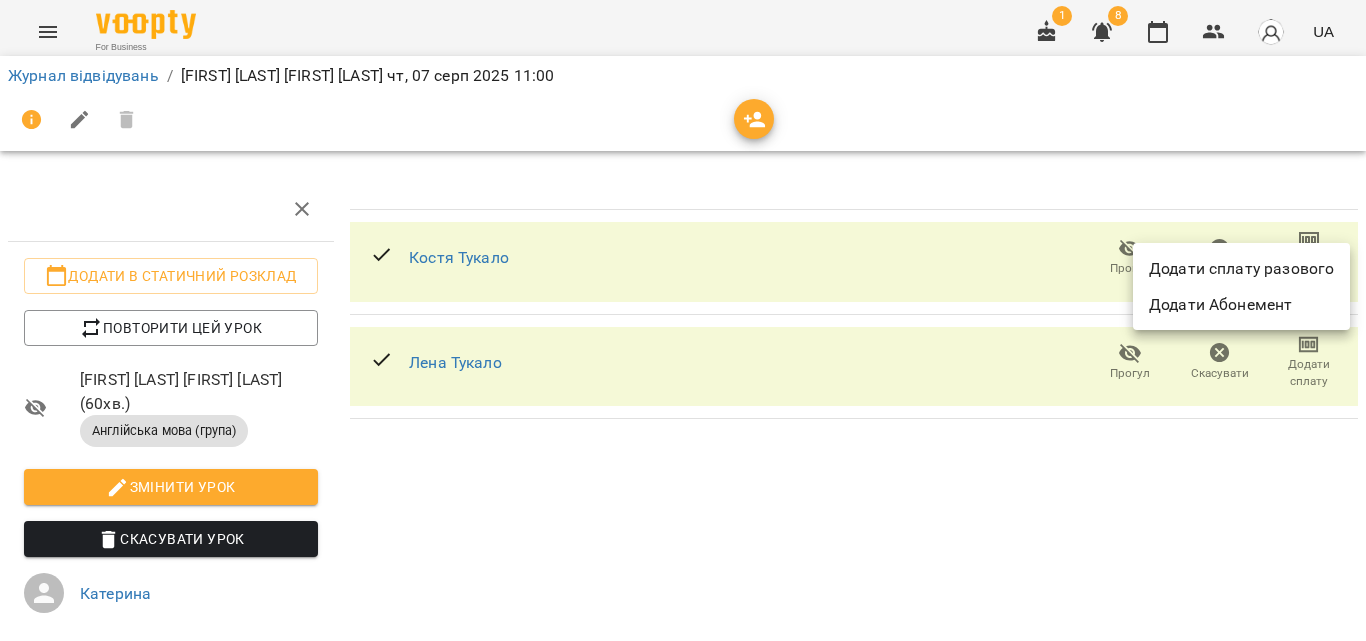 click on "Додати сплату разового" at bounding box center [1241, 269] 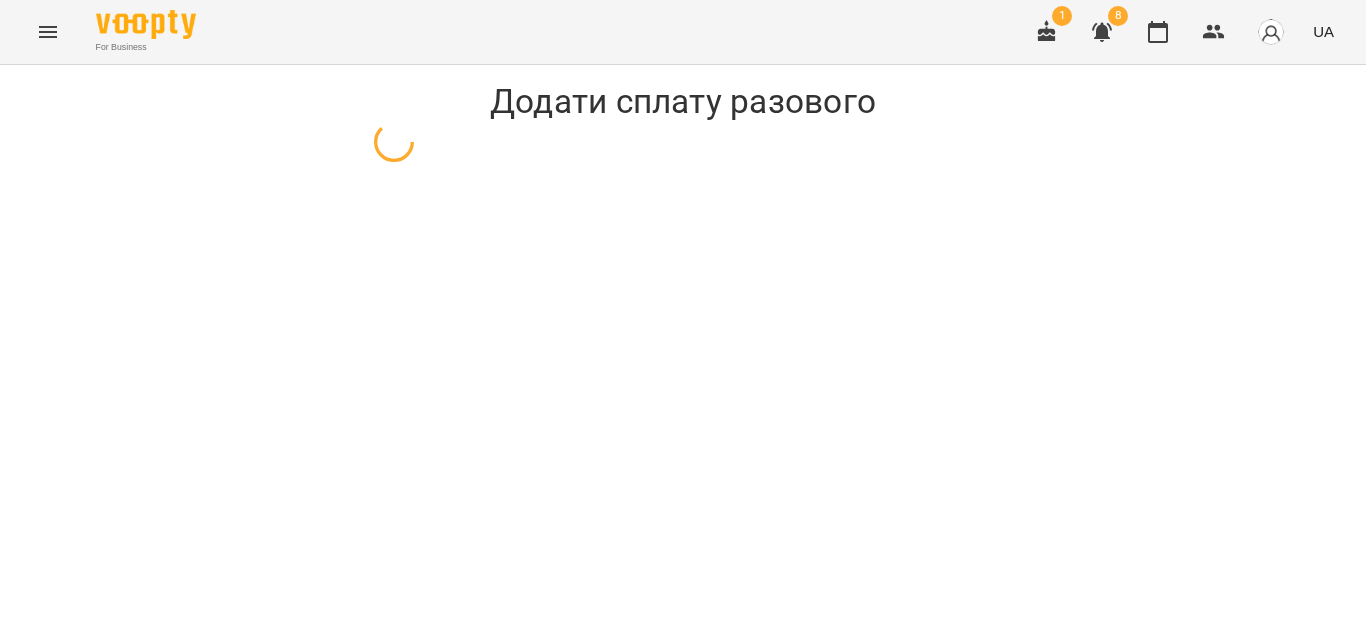 select on "**********" 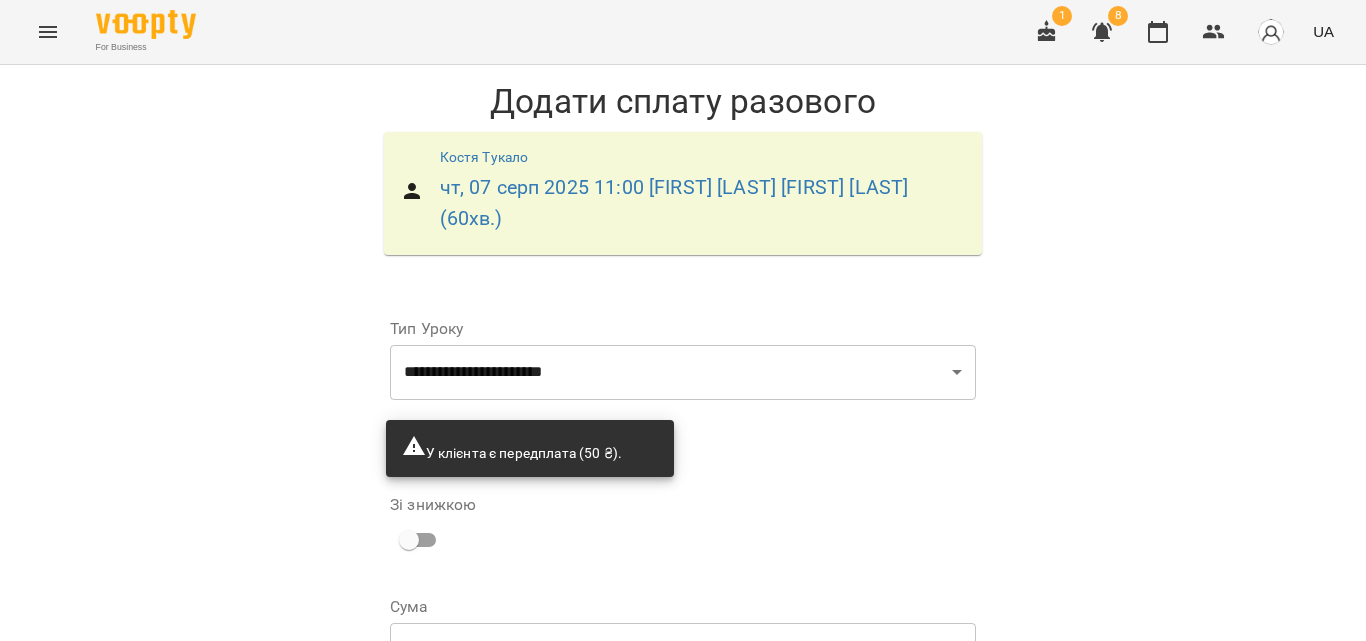 scroll, scrollTop: 0, scrollLeft: 0, axis: both 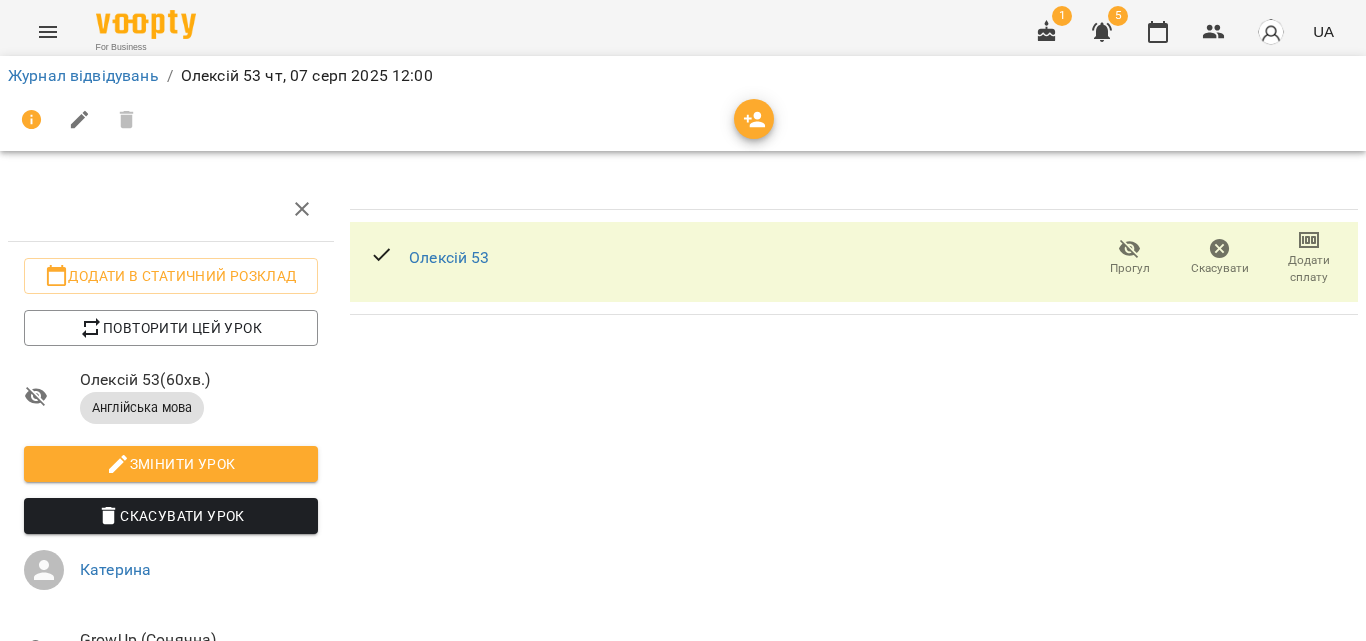 click on "Додати сплату" at bounding box center [1309, 269] 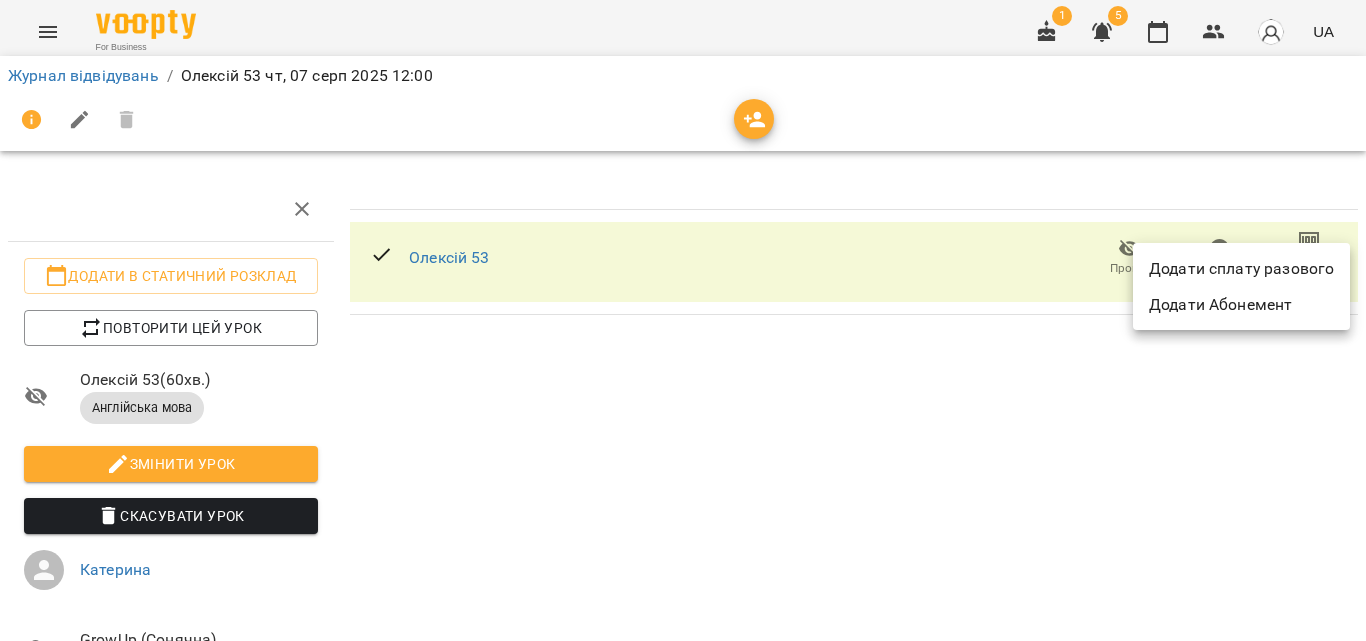 drag, startPoint x: 899, startPoint y: 415, endPoint x: 919, endPoint y: 410, distance: 20.615528 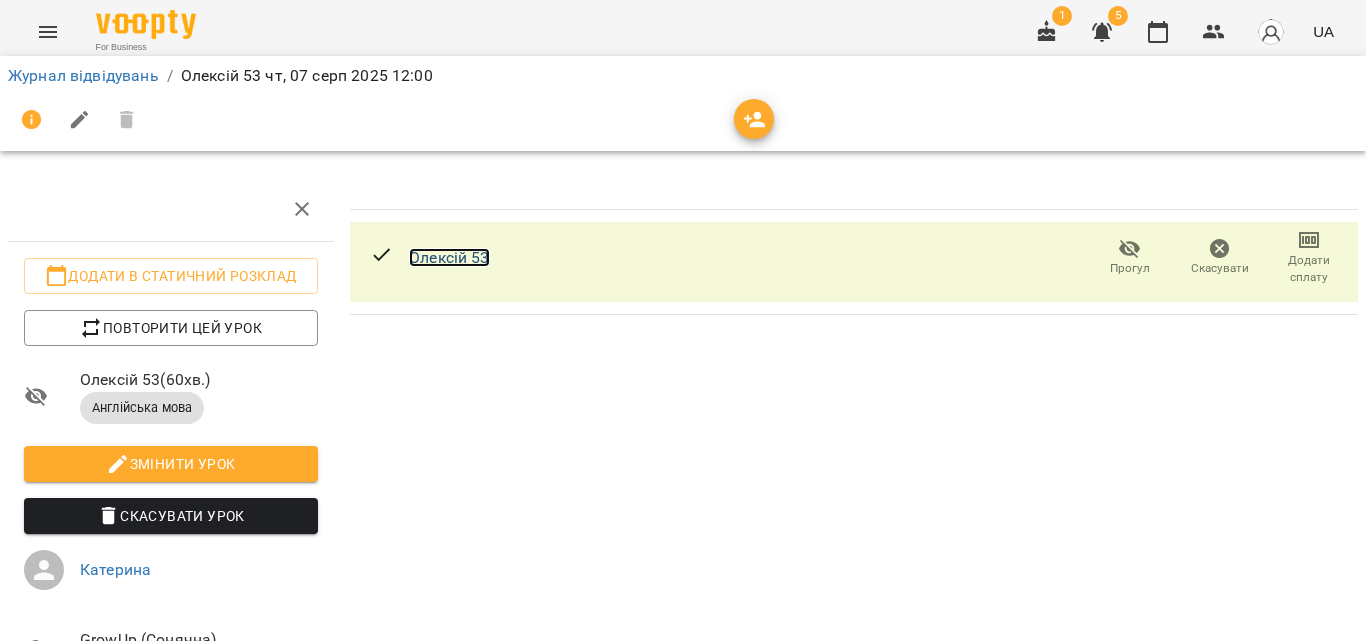 click on "Олексій 53" at bounding box center (449, 257) 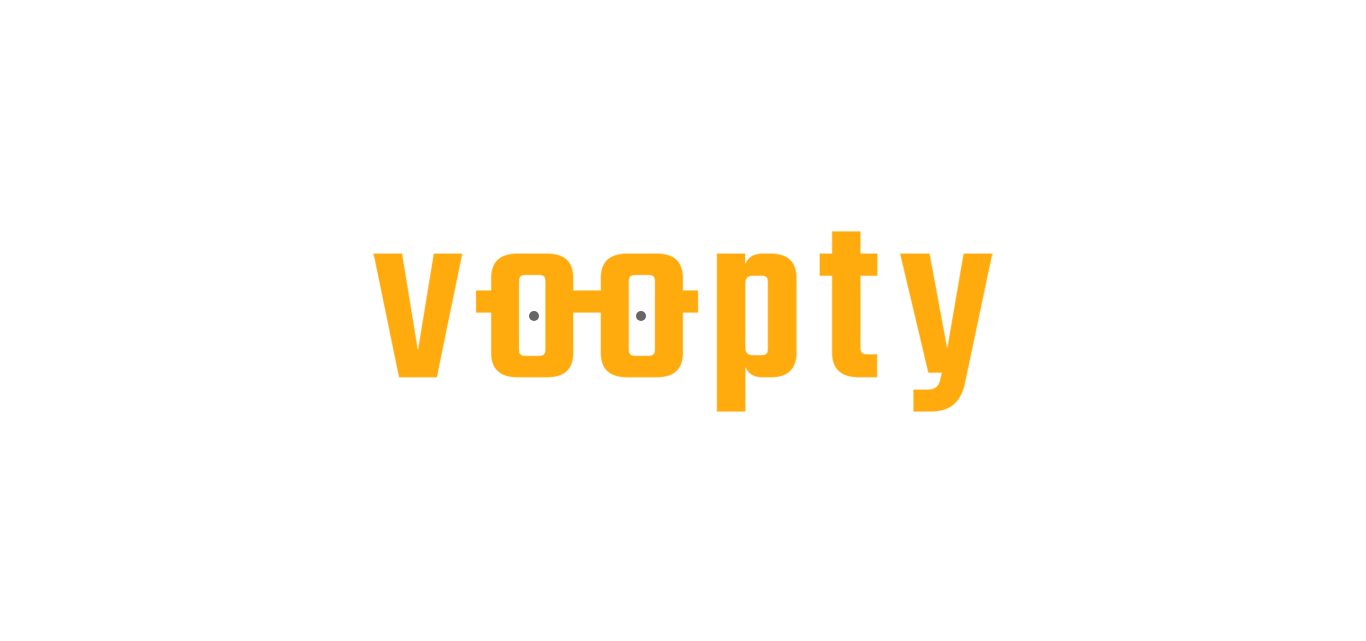 scroll, scrollTop: 0, scrollLeft: 0, axis: both 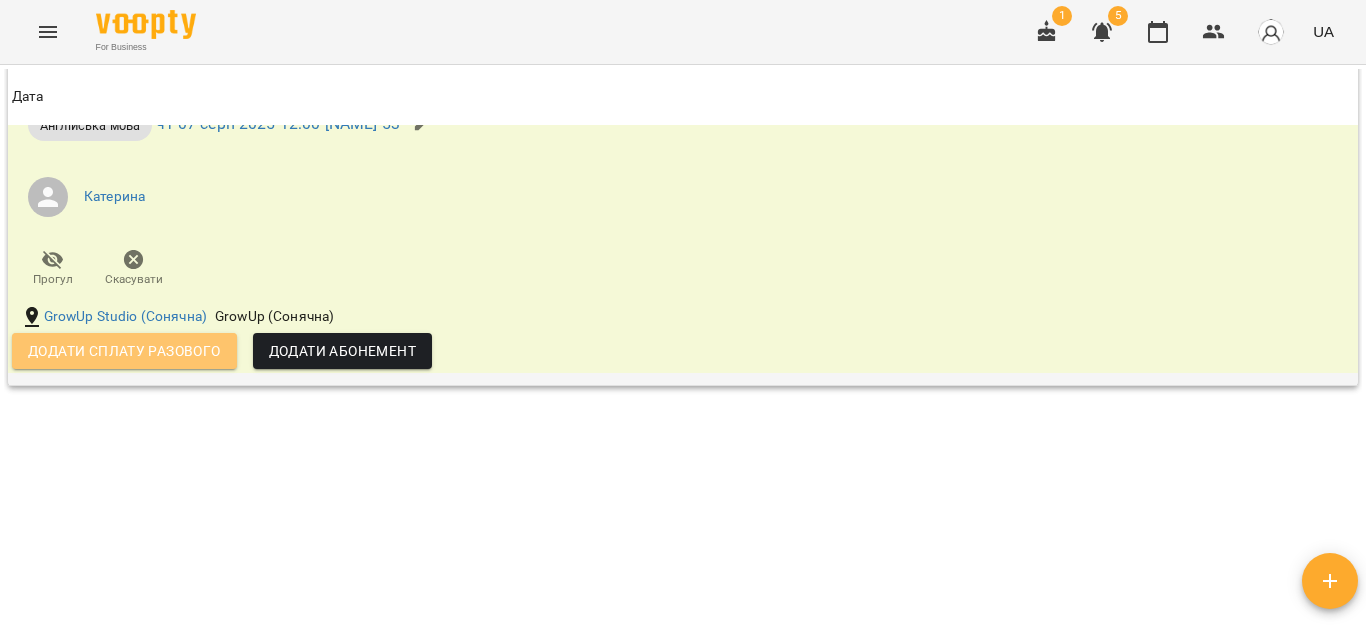 click on "Додати сплату разового" at bounding box center (124, 351) 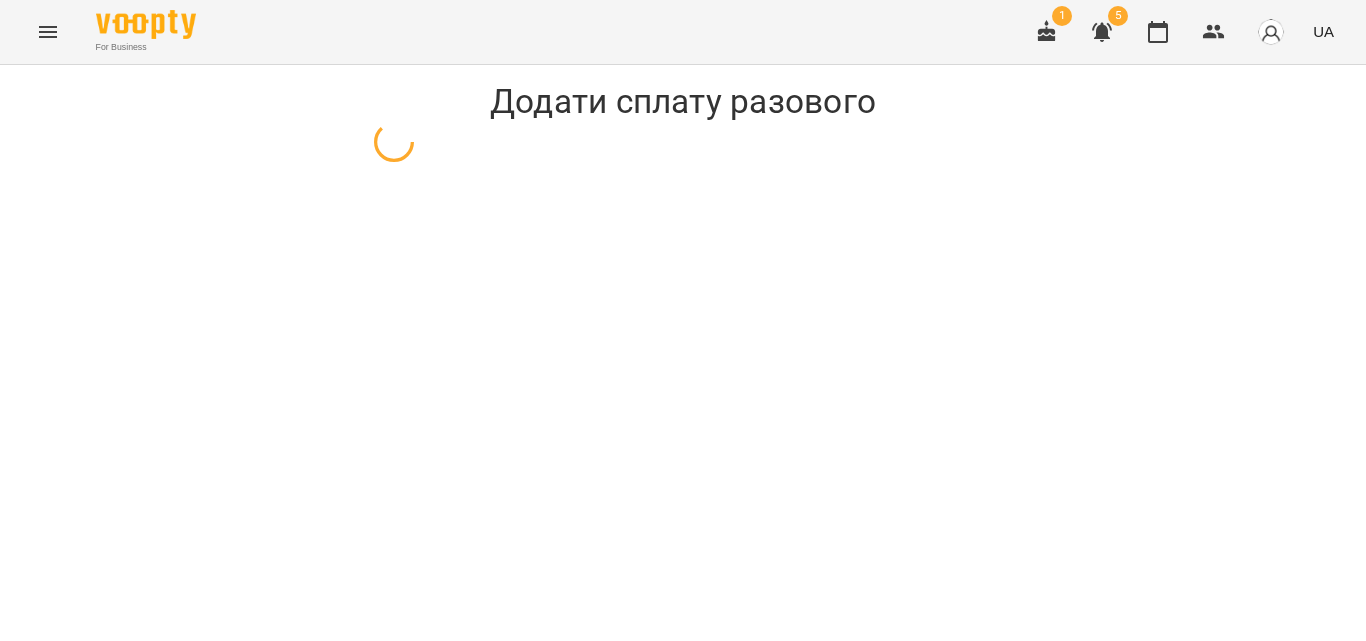 select on "**********" 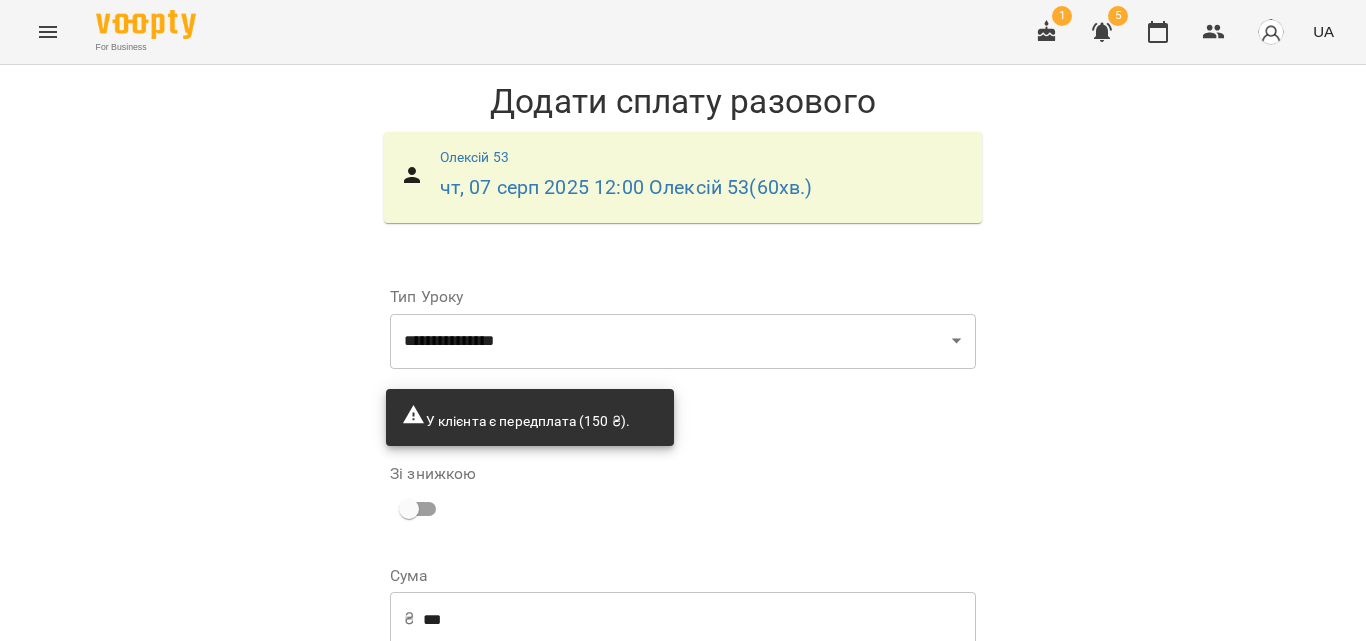scroll, scrollTop: 160, scrollLeft: 0, axis: vertical 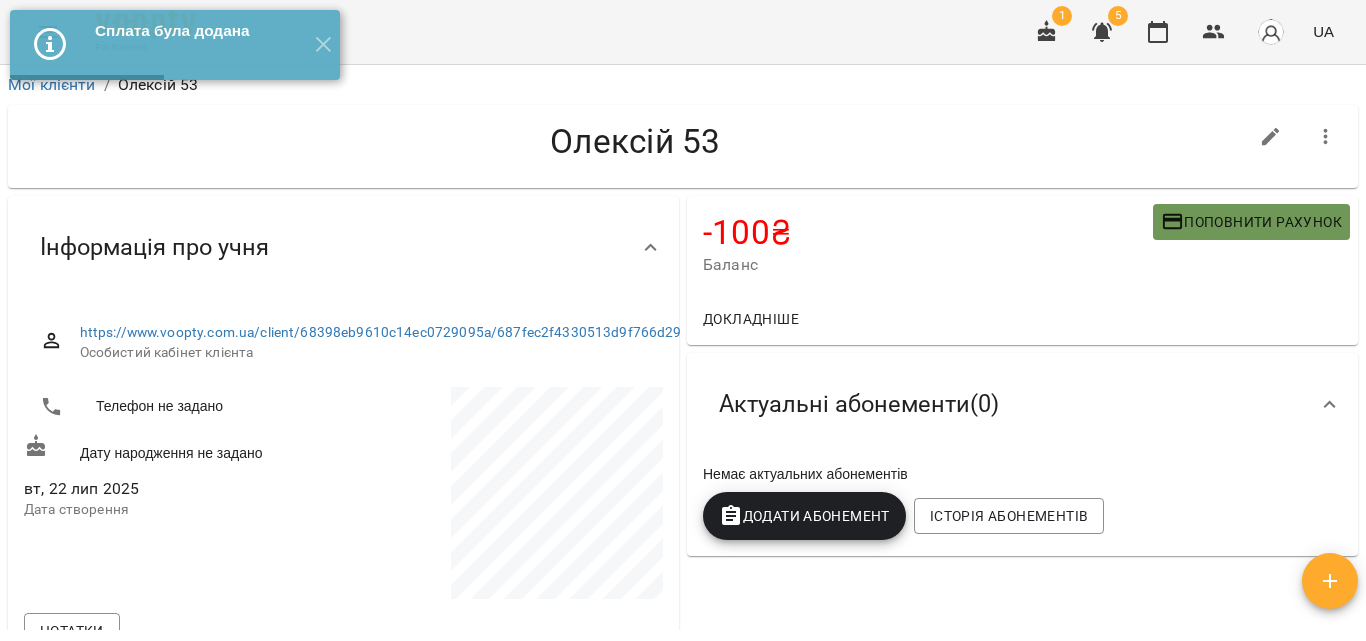 click on "Поповнити рахунок" at bounding box center [1251, 222] 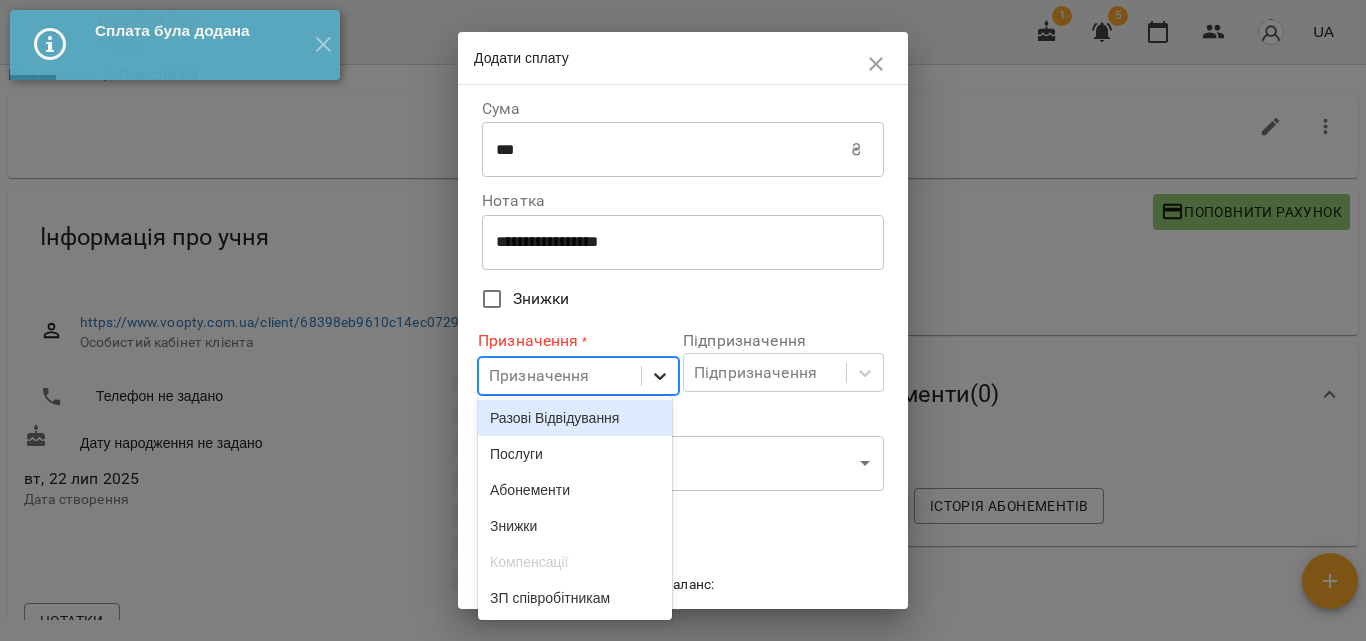 click at bounding box center [660, 376] 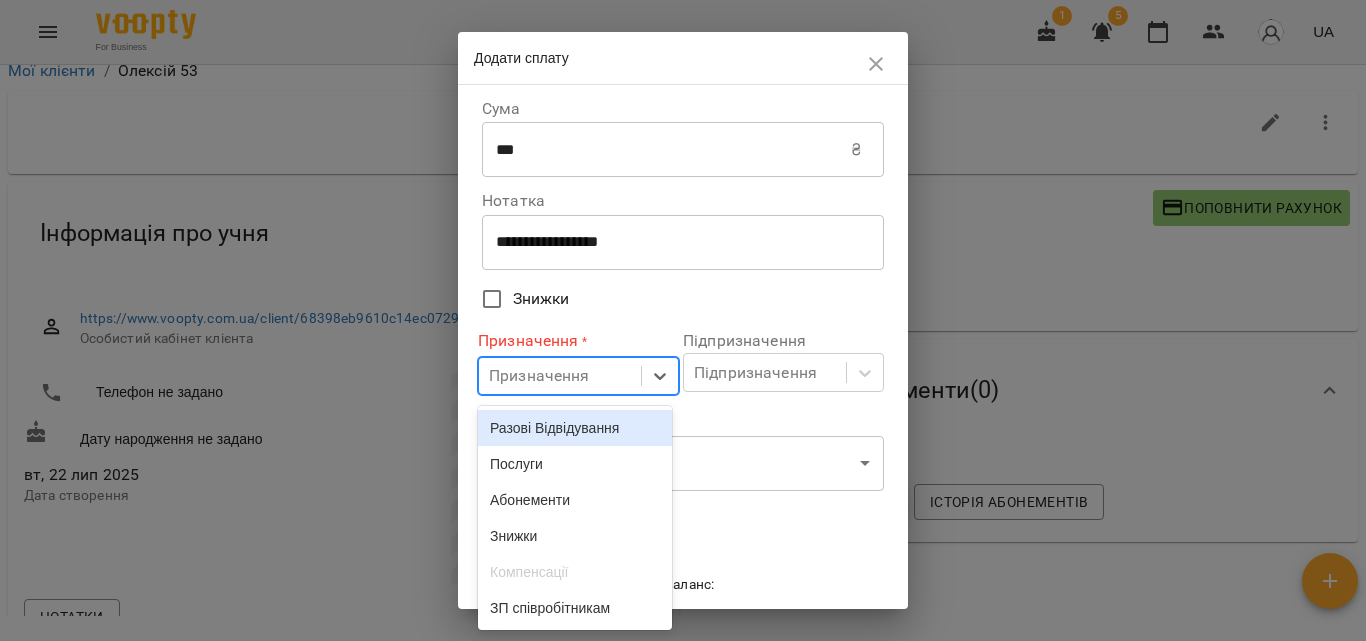 click on "Разові Відвідування" at bounding box center (575, 428) 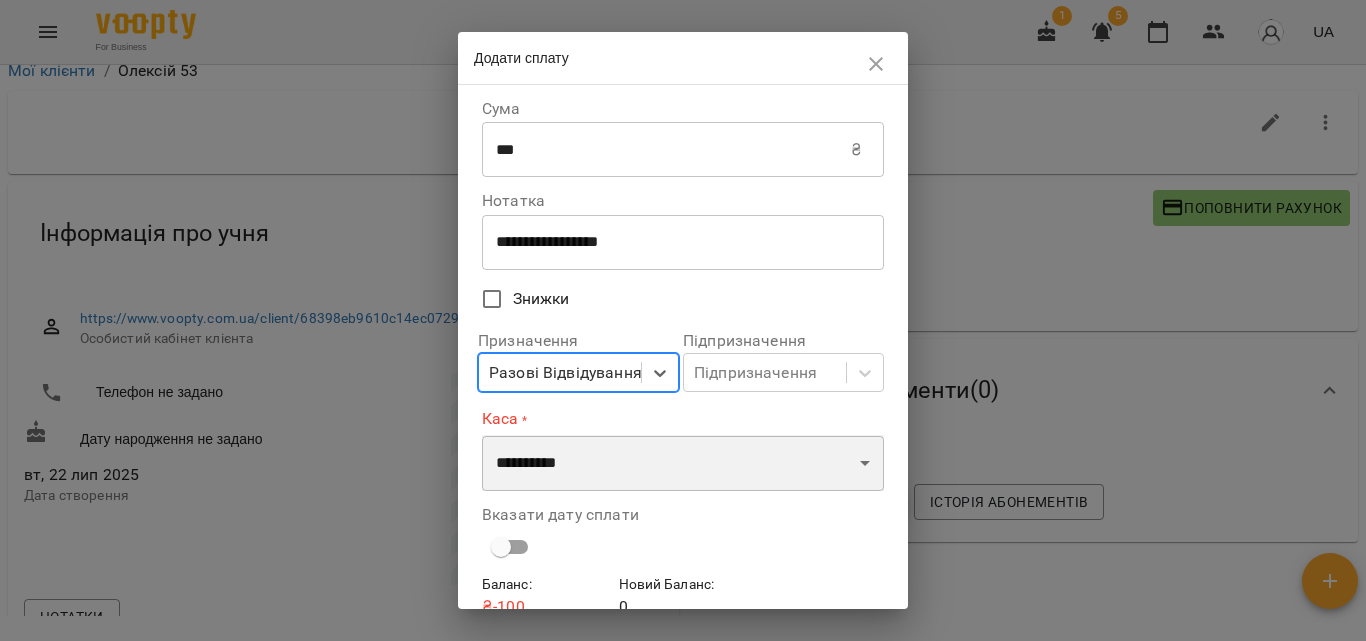 click on "**********" at bounding box center (683, 463) 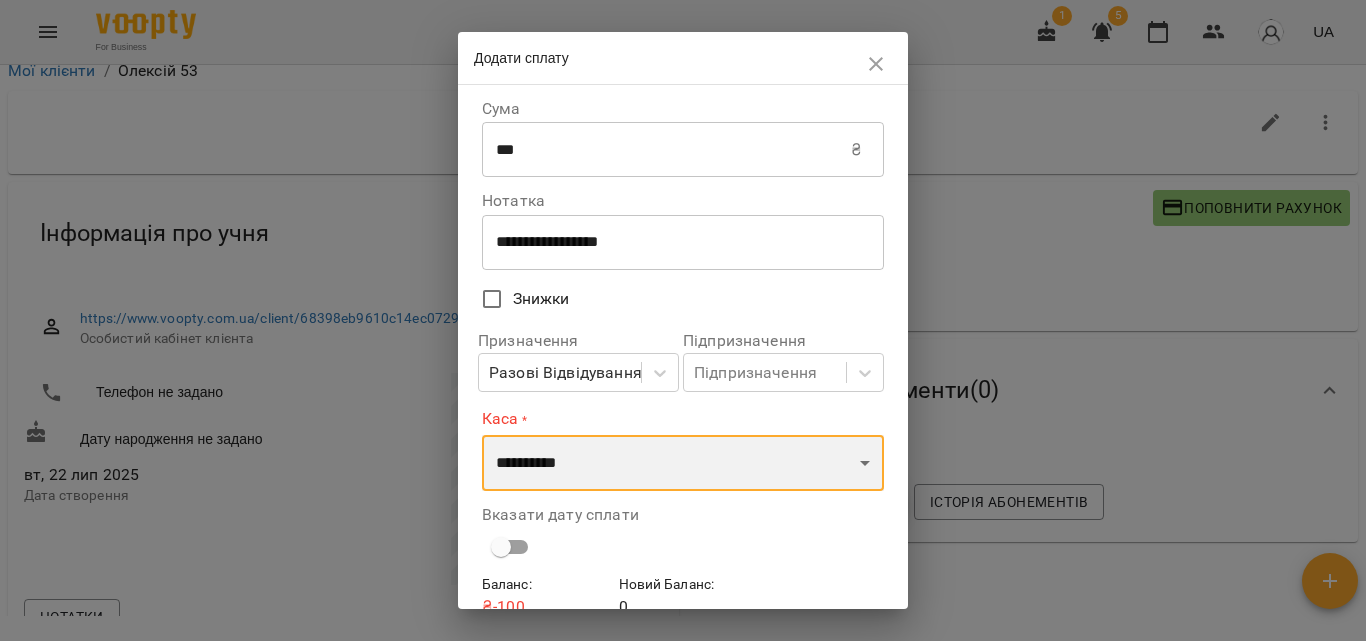 select on "****" 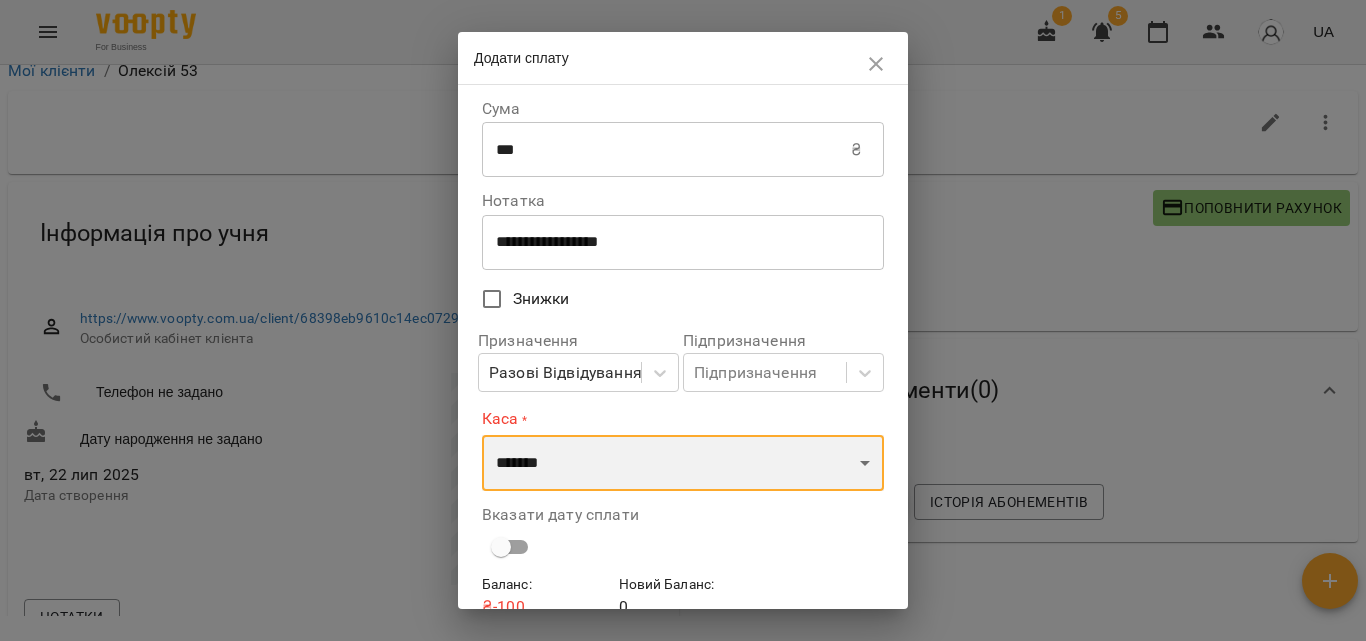 click on "**********" at bounding box center [683, 463] 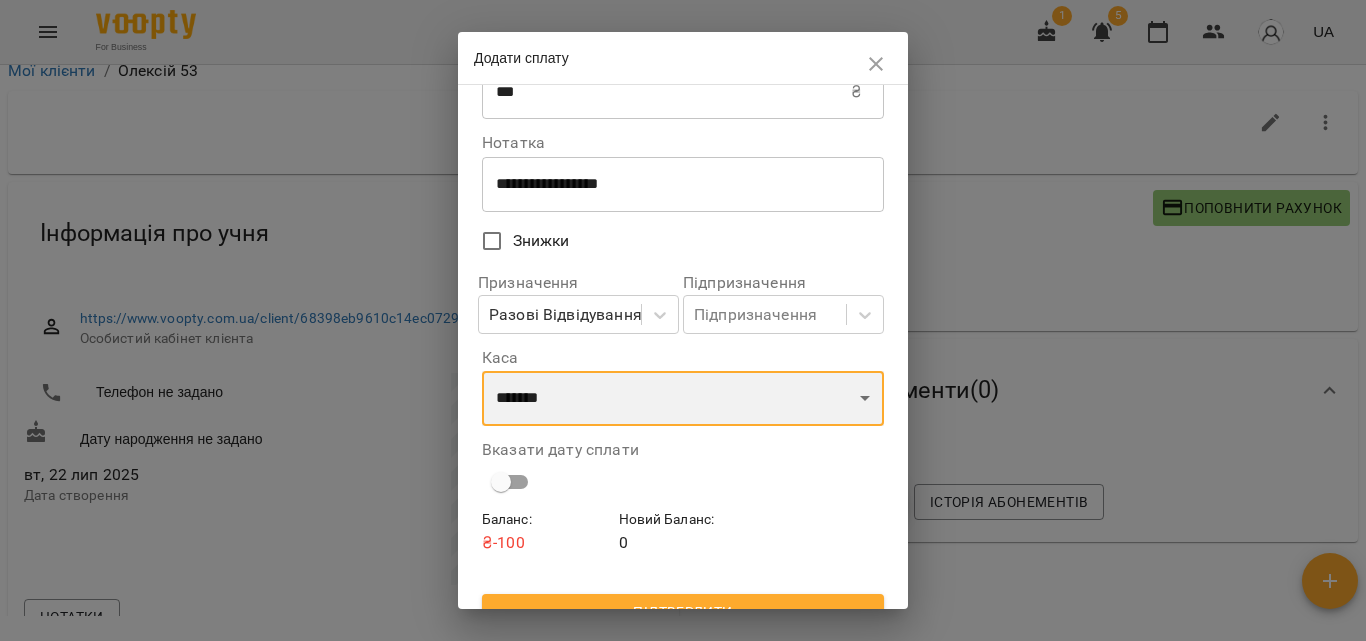 scroll, scrollTop: 90, scrollLeft: 0, axis: vertical 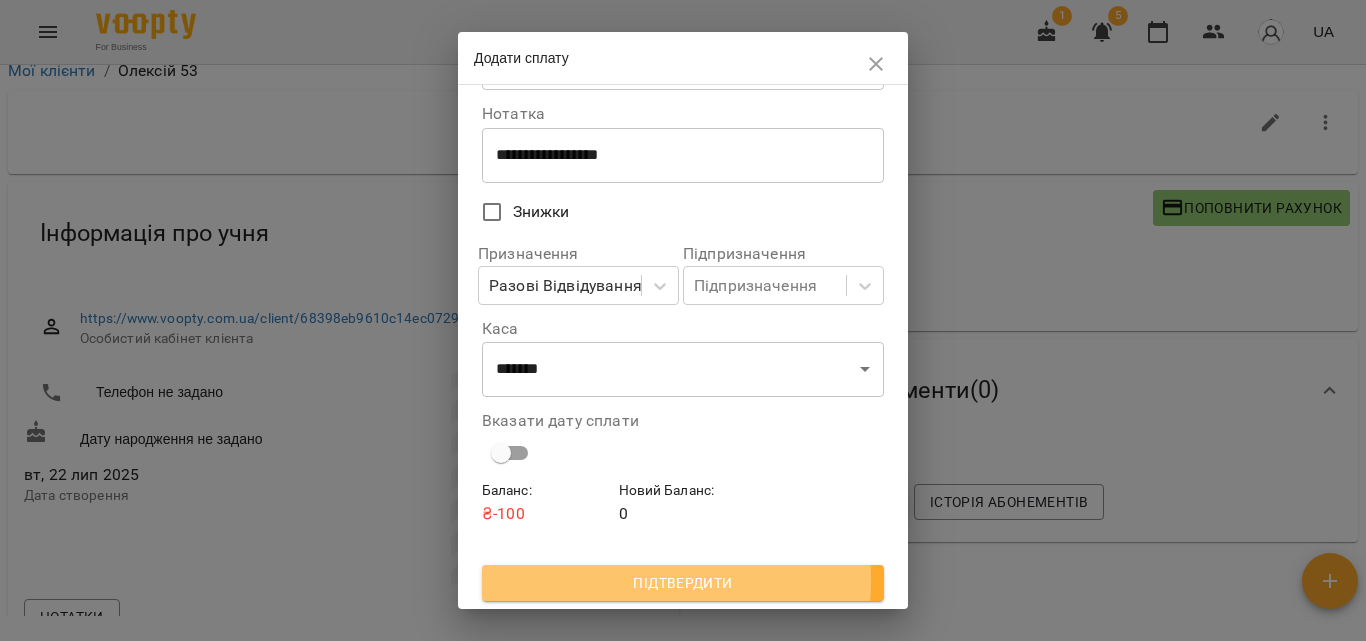 click on "Підтвердити" at bounding box center (683, 583) 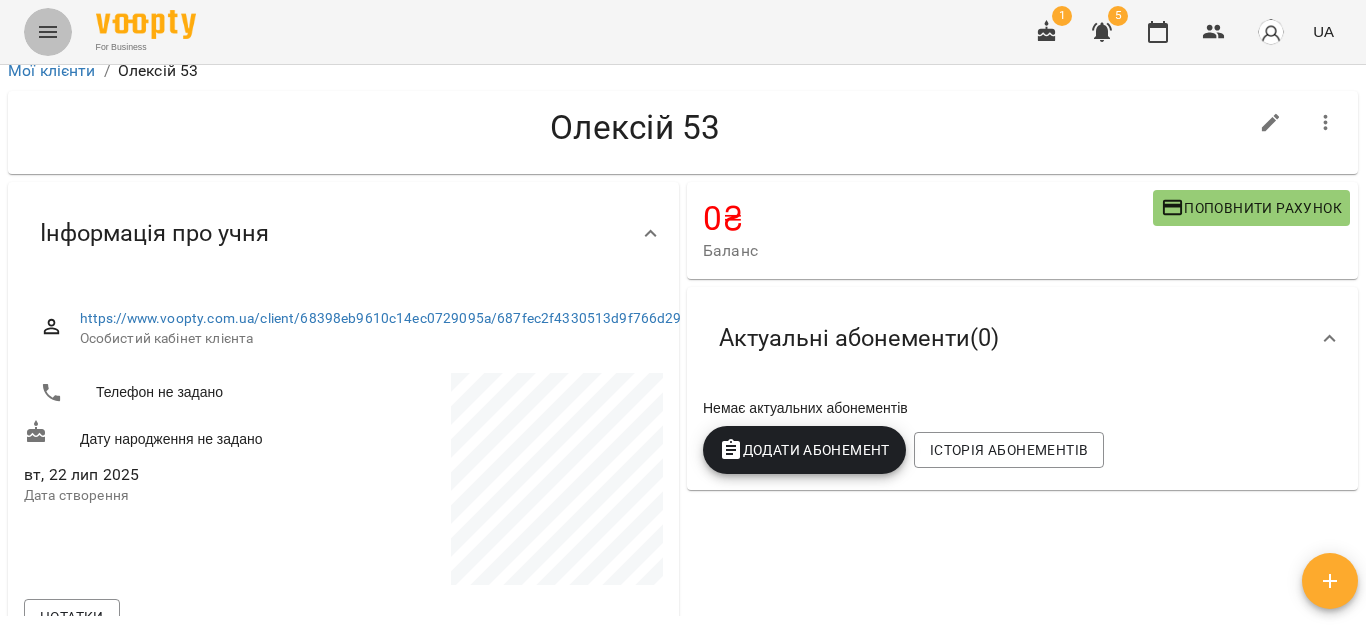 click 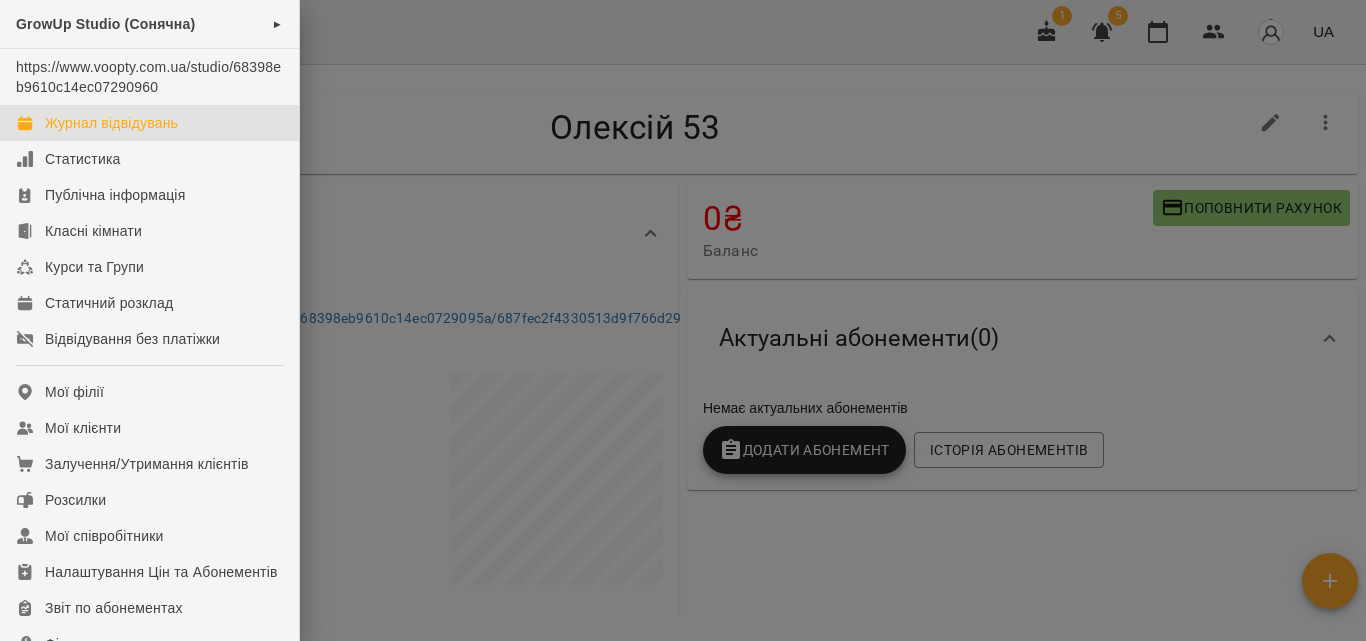 click on "Журнал відвідувань" at bounding box center (111, 123) 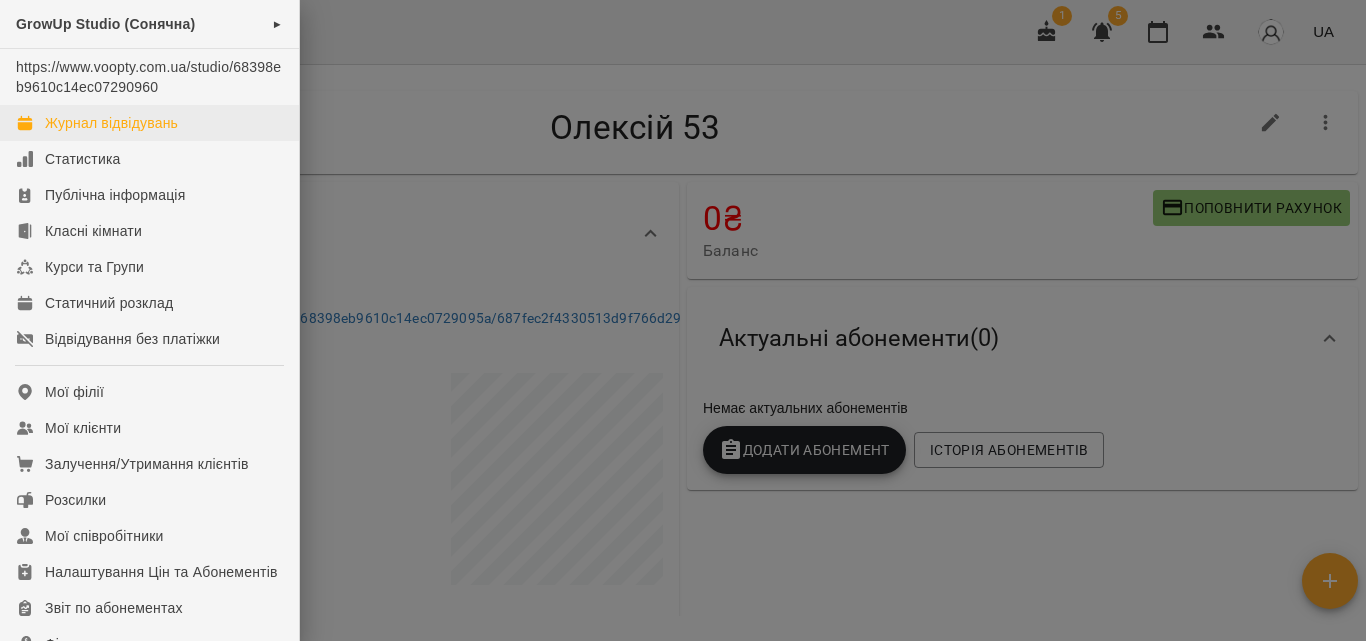 scroll, scrollTop: 0, scrollLeft: 0, axis: both 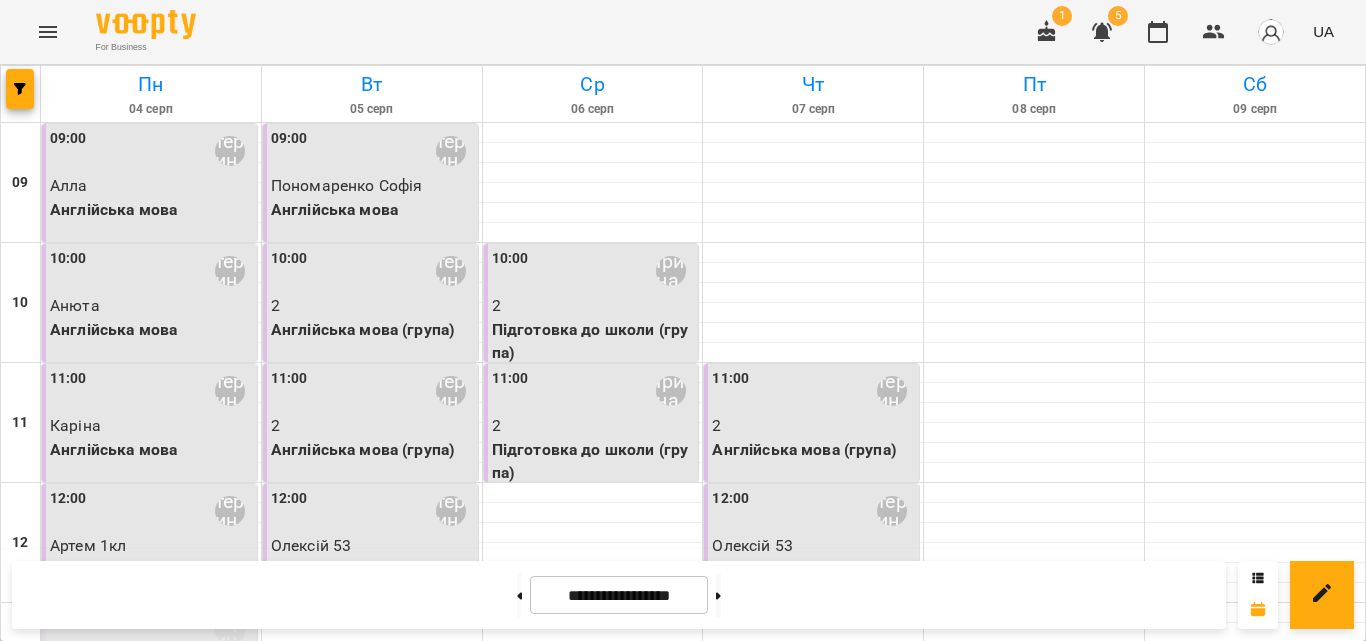 click at bounding box center (813, 613) 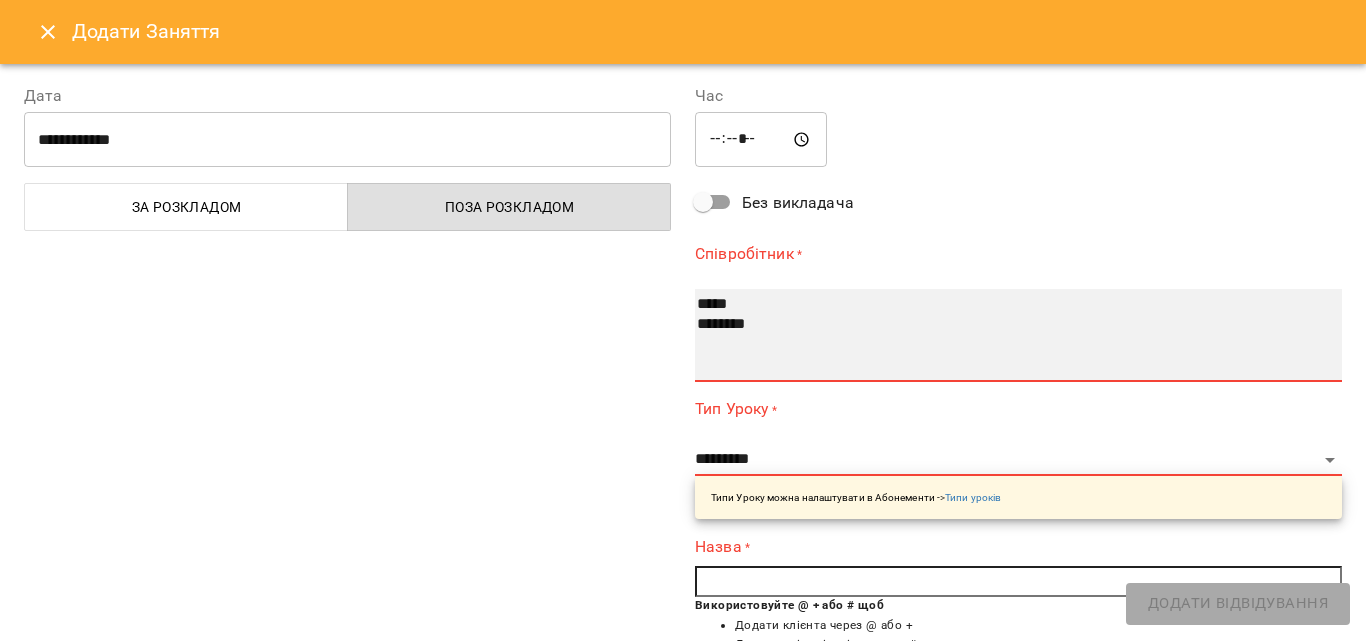 select on "**********" 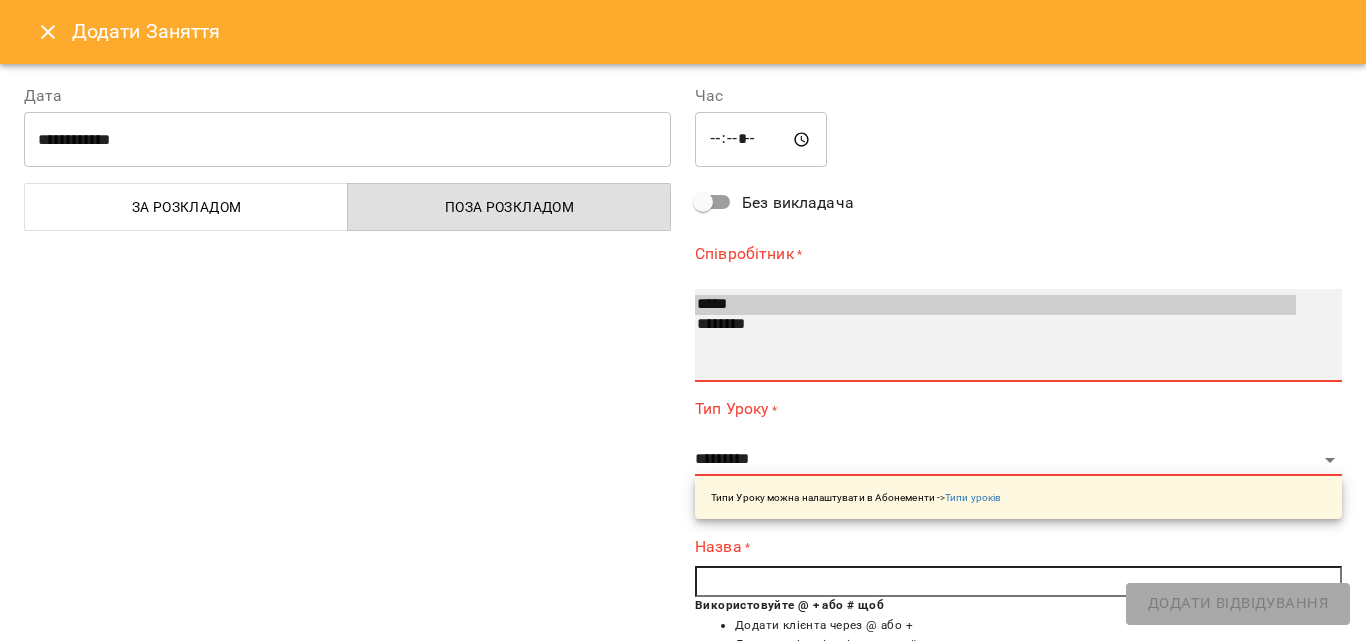 click on "********" at bounding box center (995, 325) 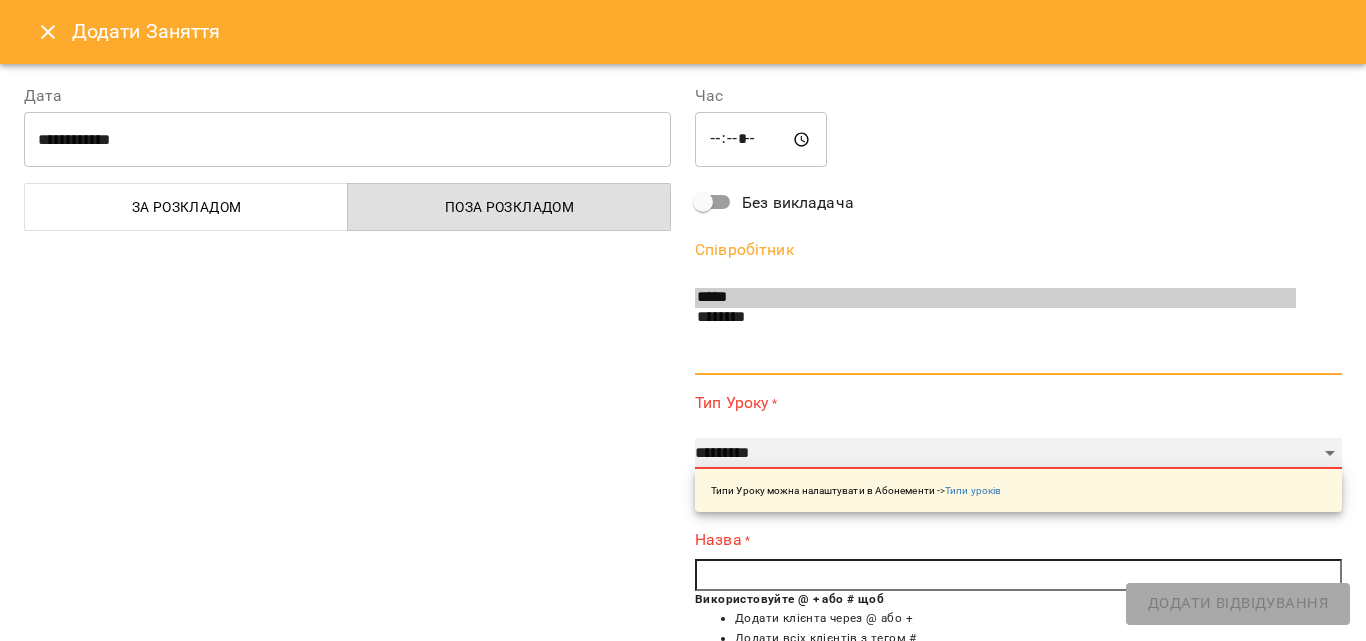 click on "**********" at bounding box center [1018, 454] 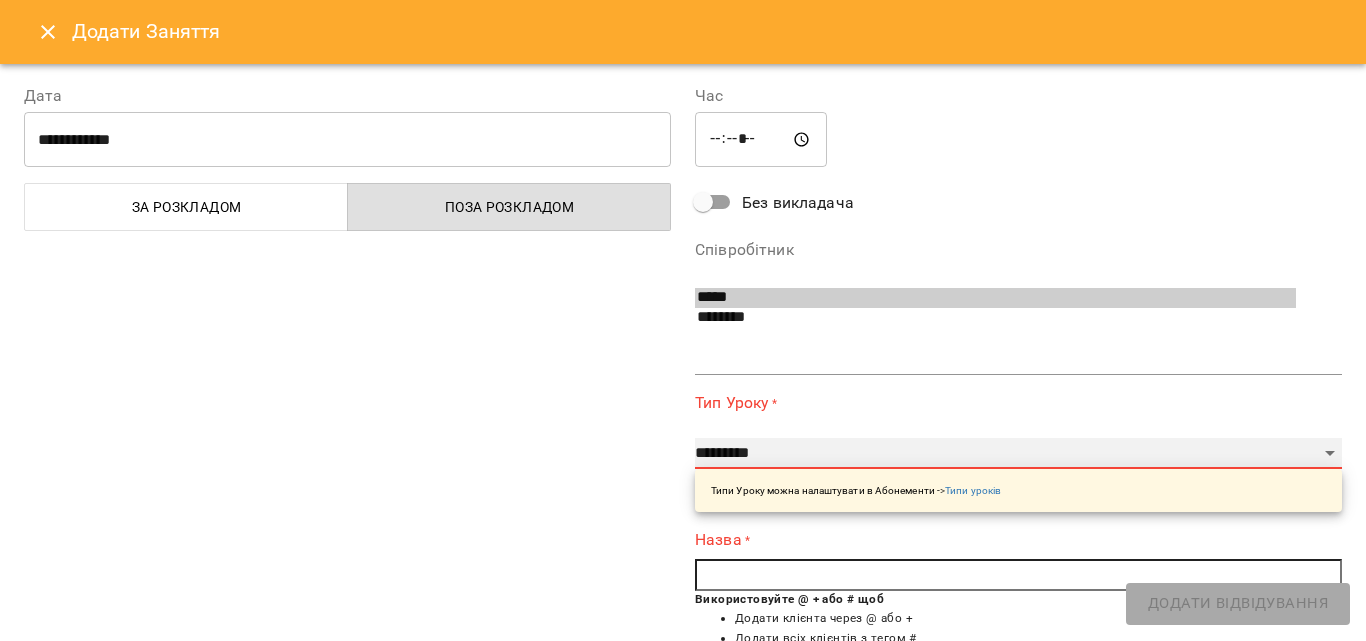 select on "**********" 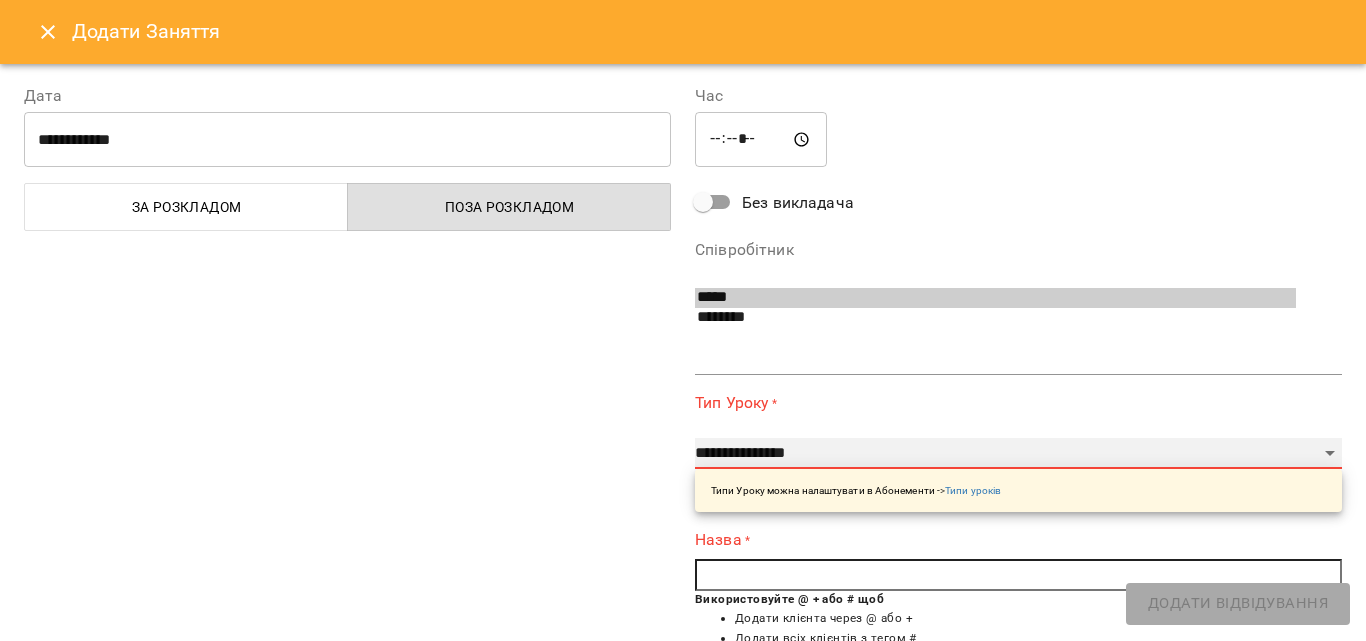 click on "**********" at bounding box center [1018, 454] 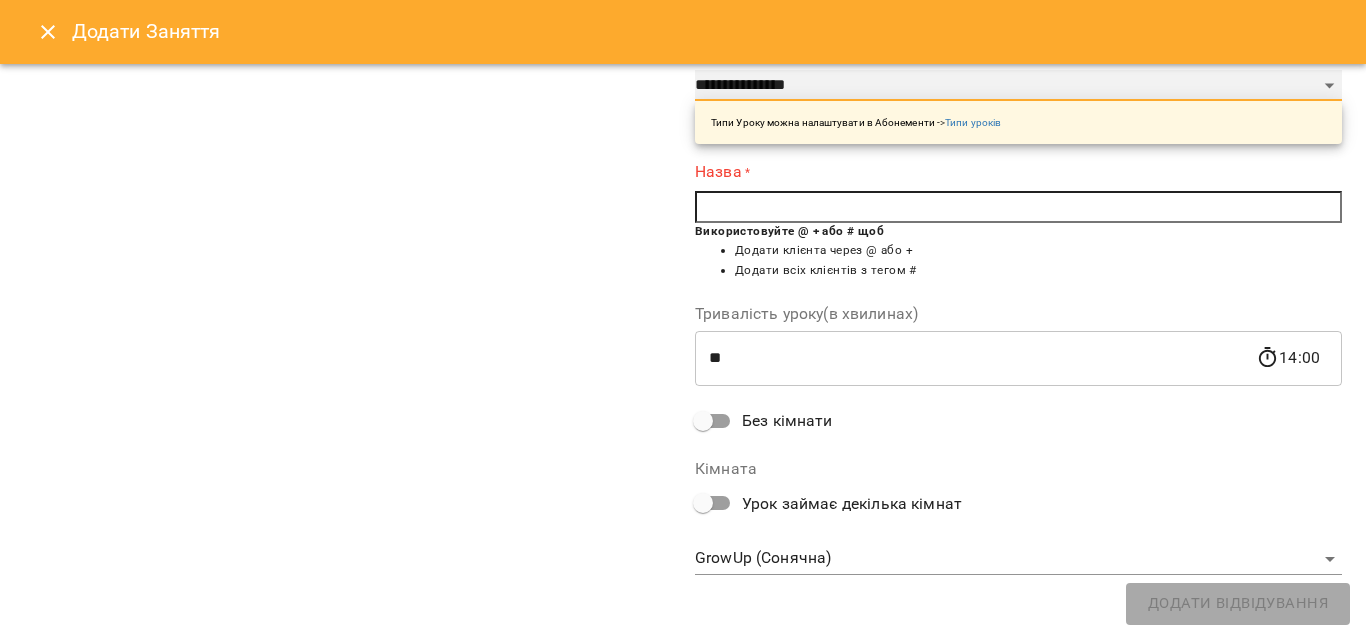 scroll, scrollTop: 363, scrollLeft: 0, axis: vertical 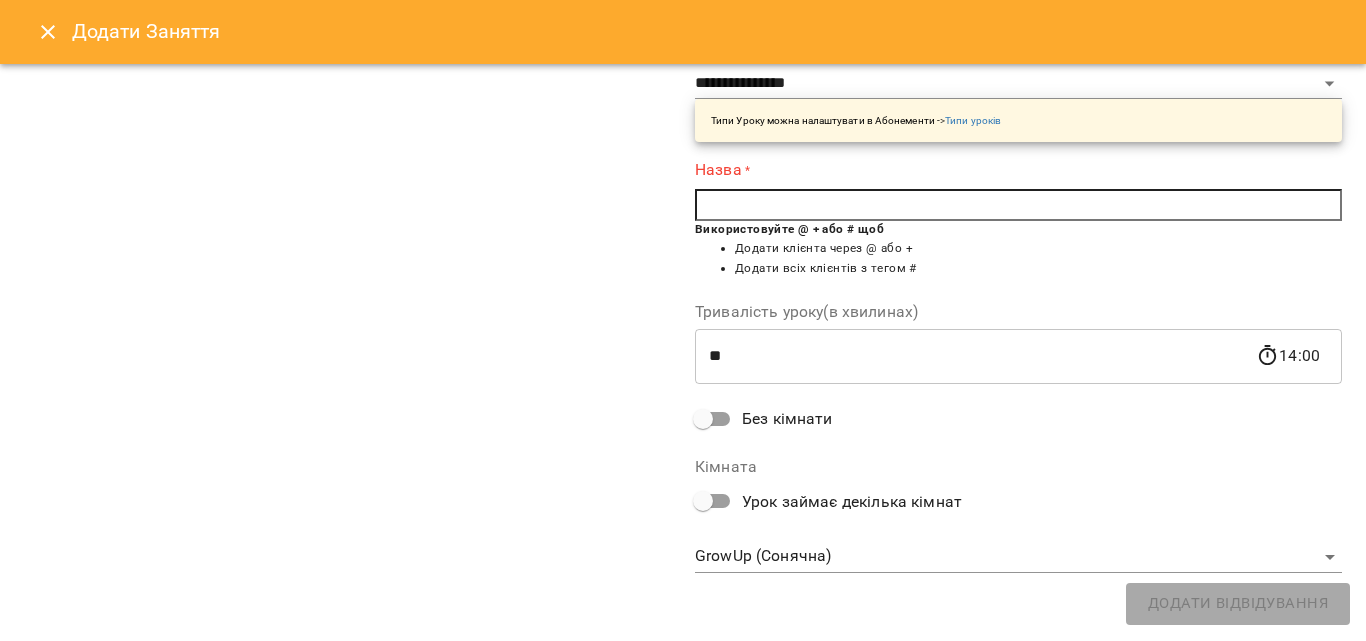 click at bounding box center (1018, 205) 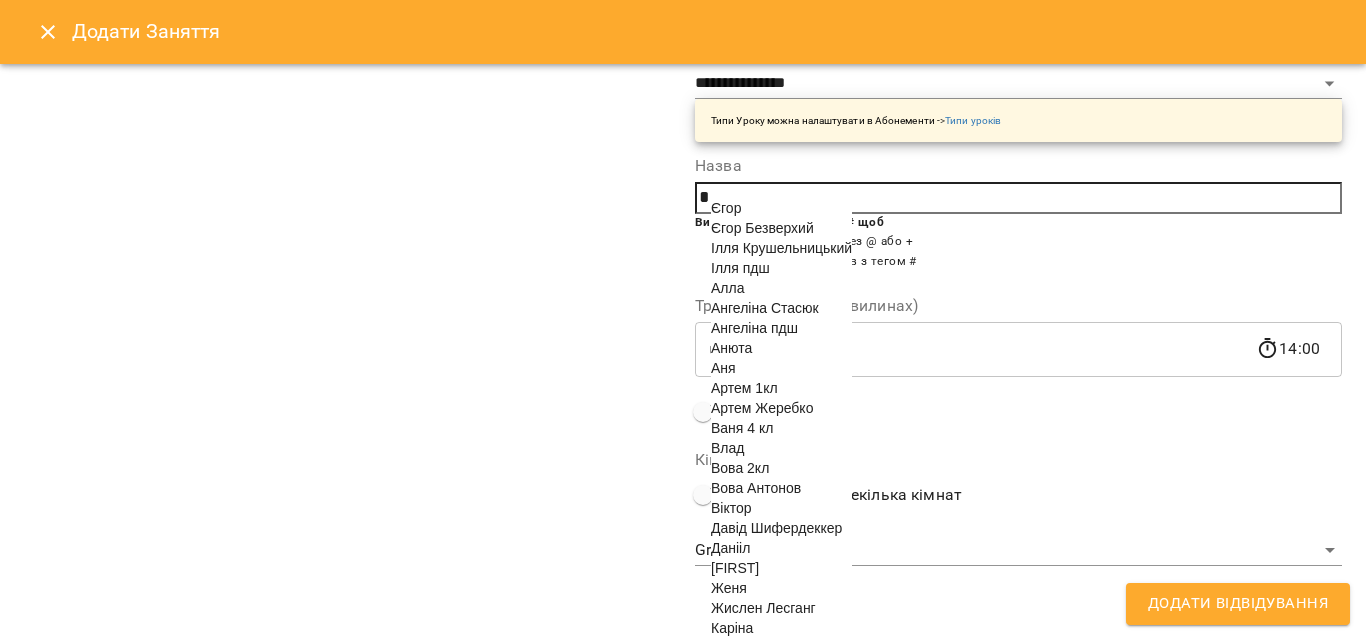 scroll, scrollTop: 363, scrollLeft: 0, axis: vertical 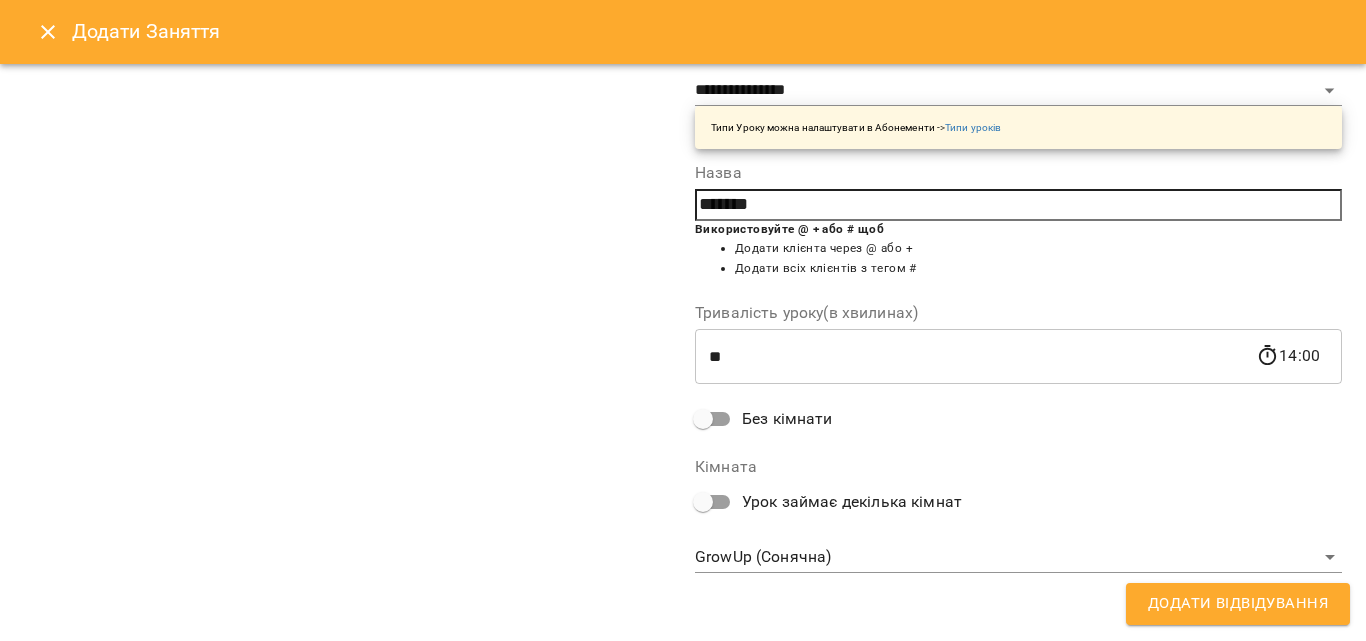 click on "Додати Відвідування" at bounding box center (1238, 604) 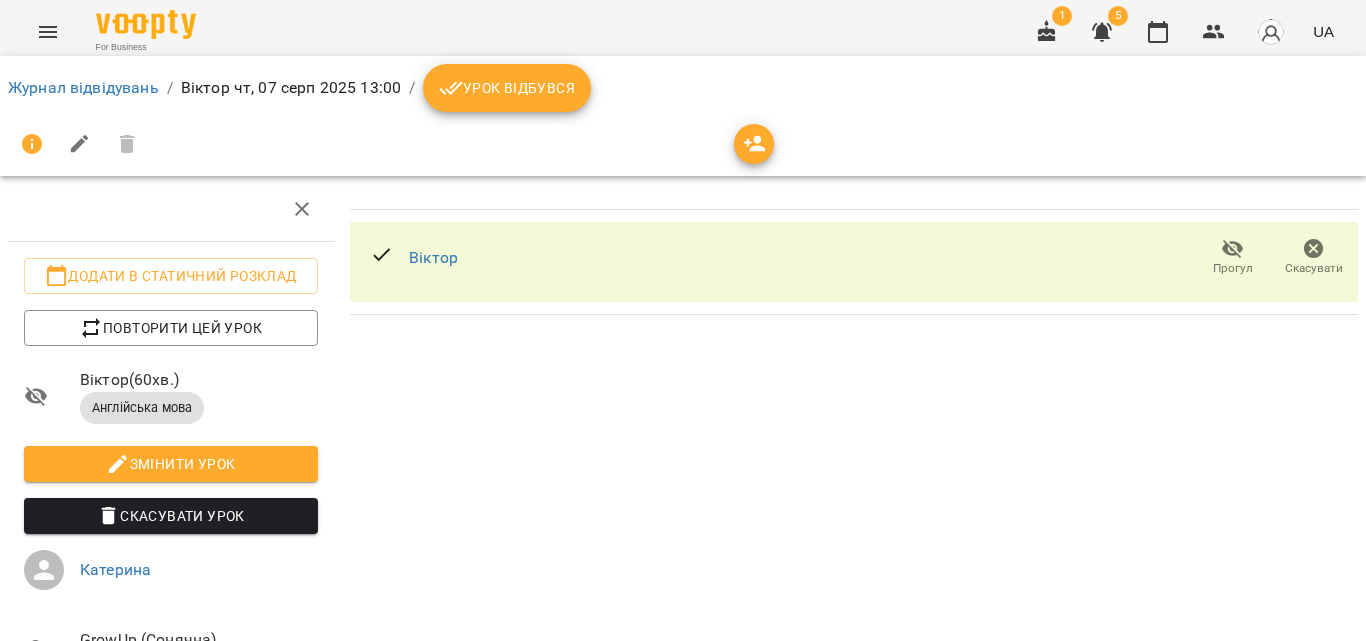 click on "Урок відбувся" at bounding box center (507, 88) 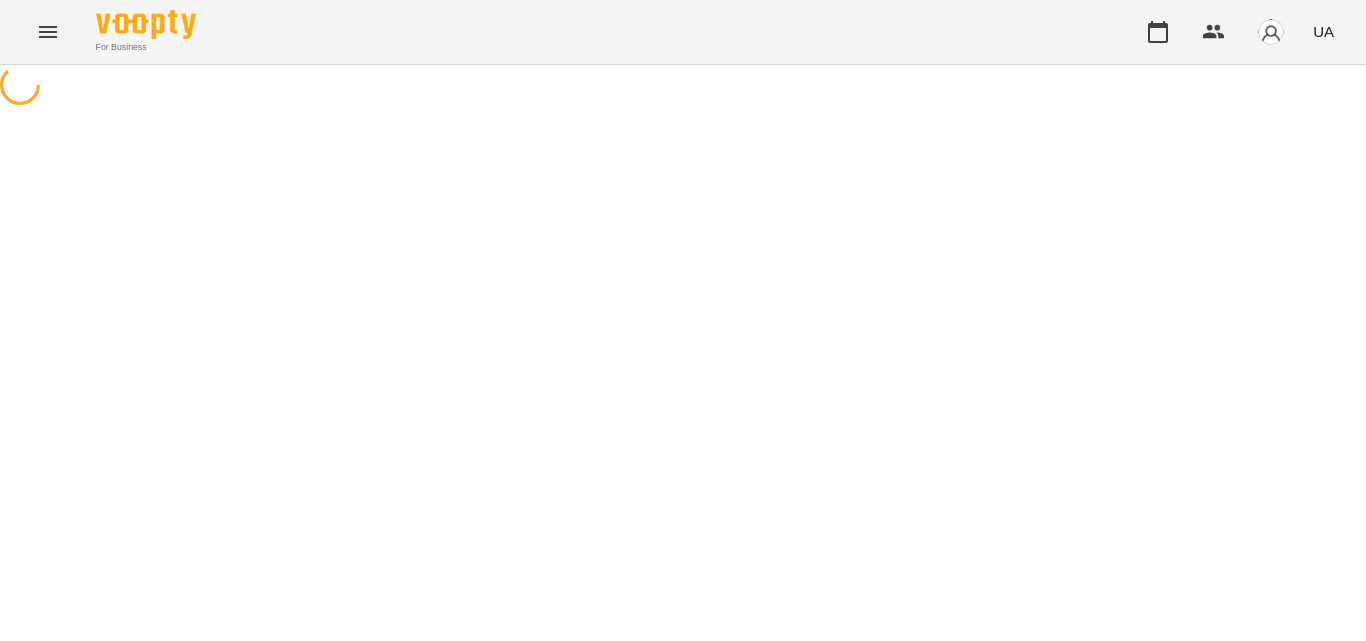 scroll, scrollTop: 0, scrollLeft: 0, axis: both 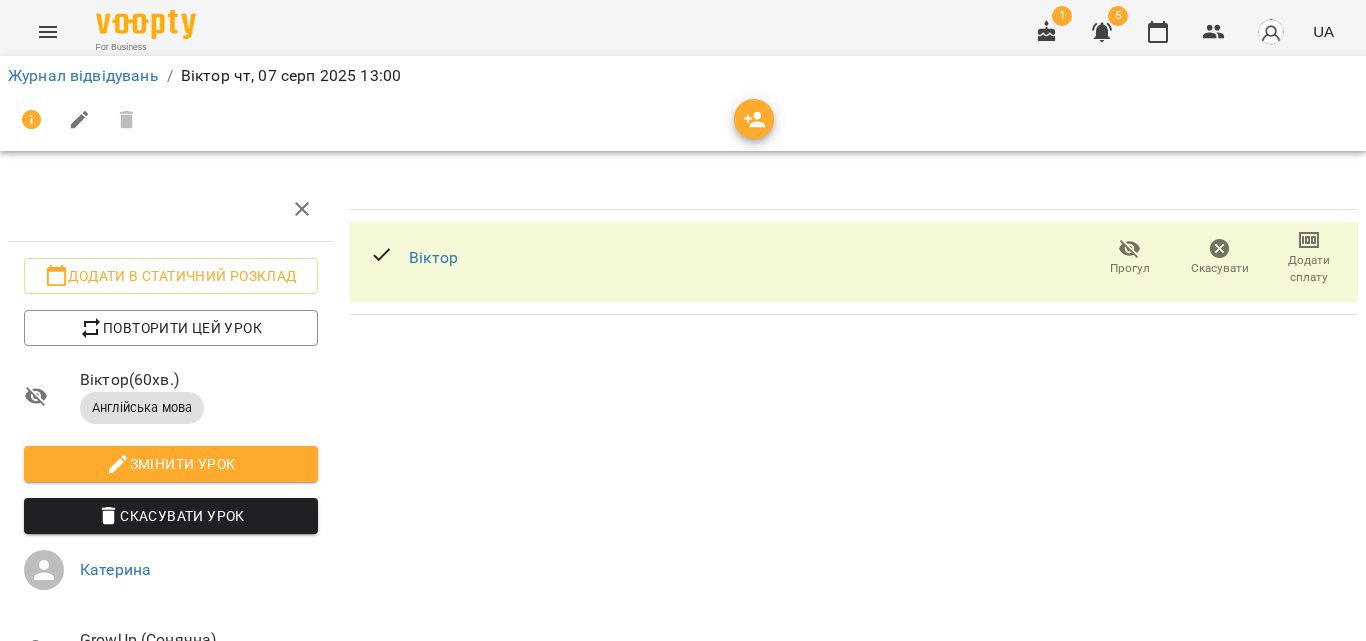 click on "Додати сплату" at bounding box center [1309, 269] 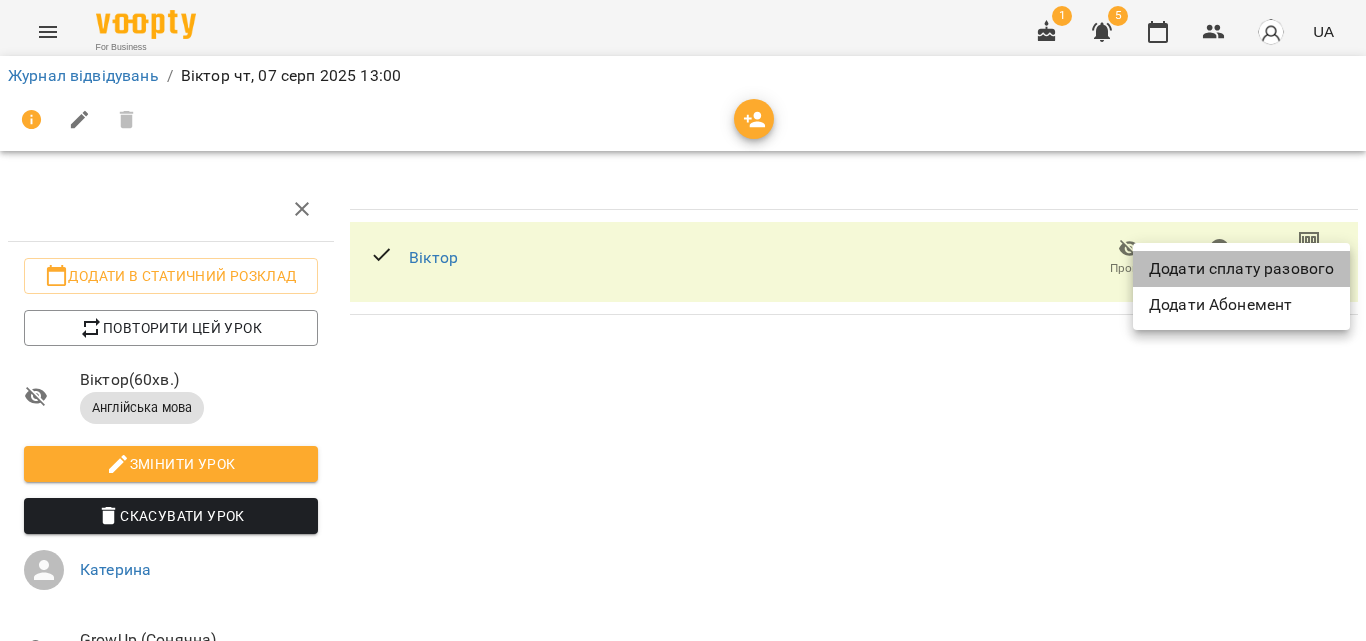 drag, startPoint x: 1232, startPoint y: 270, endPoint x: 1199, endPoint y: 270, distance: 33 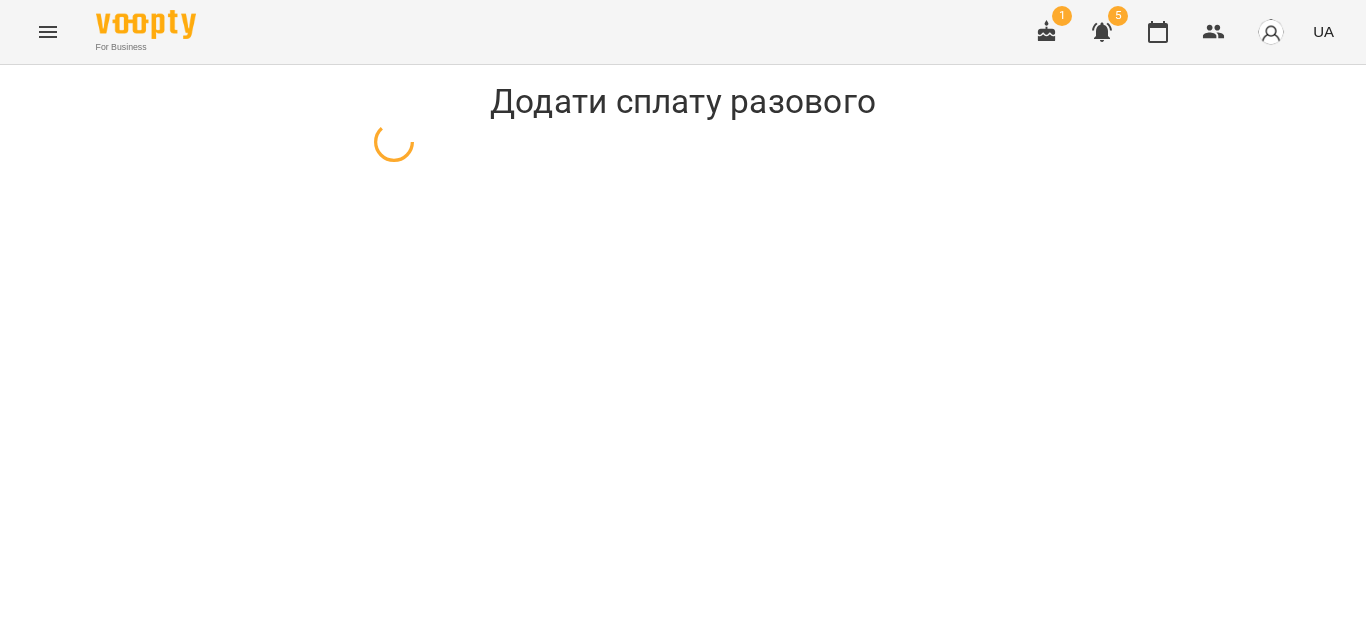 select on "**********" 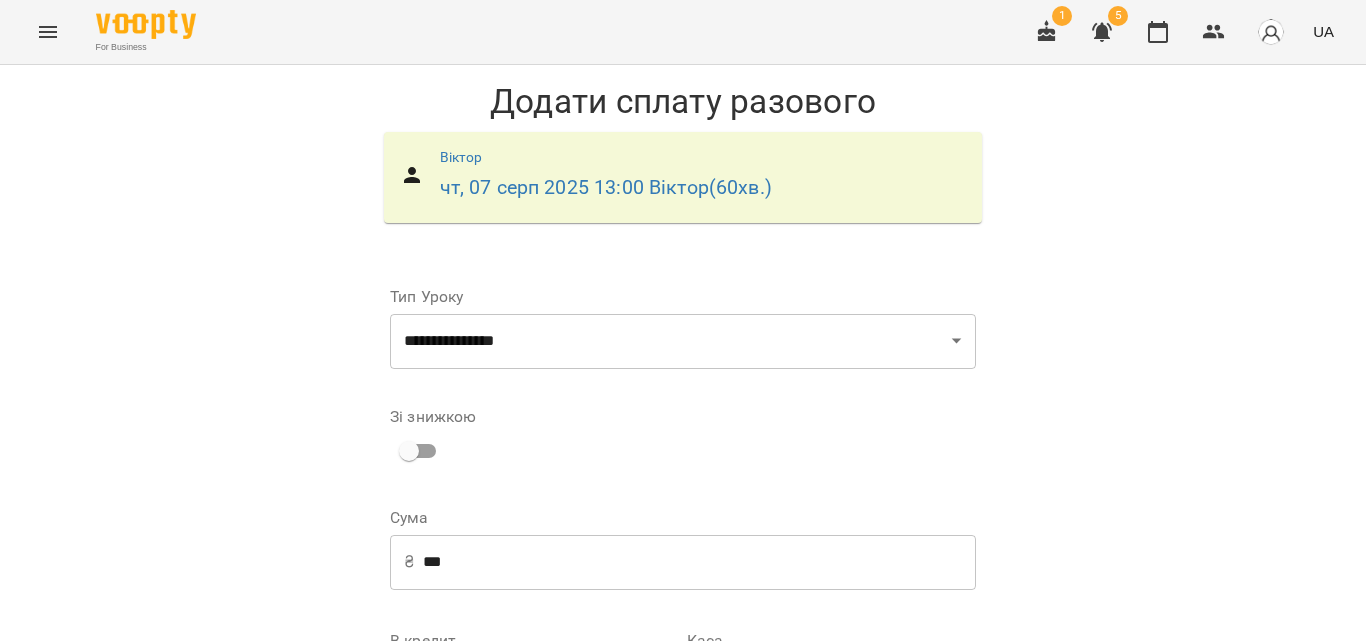 scroll, scrollTop: 271, scrollLeft: 0, axis: vertical 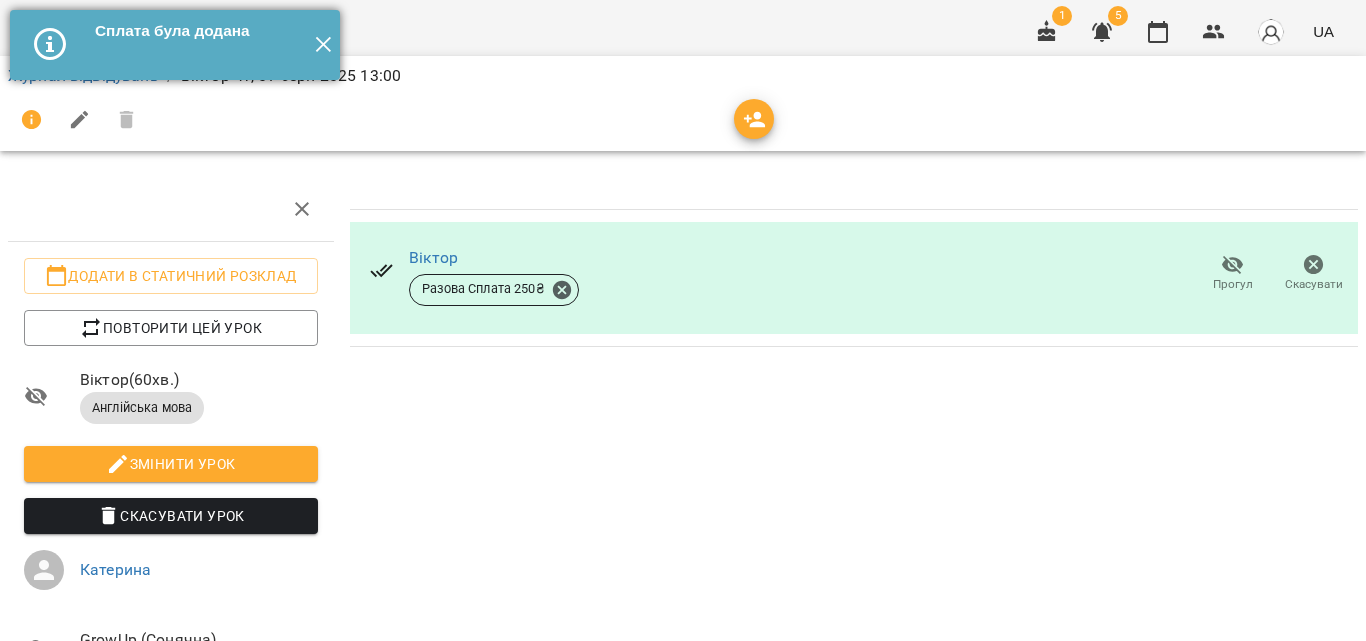 click on "✕" at bounding box center [323, 45] 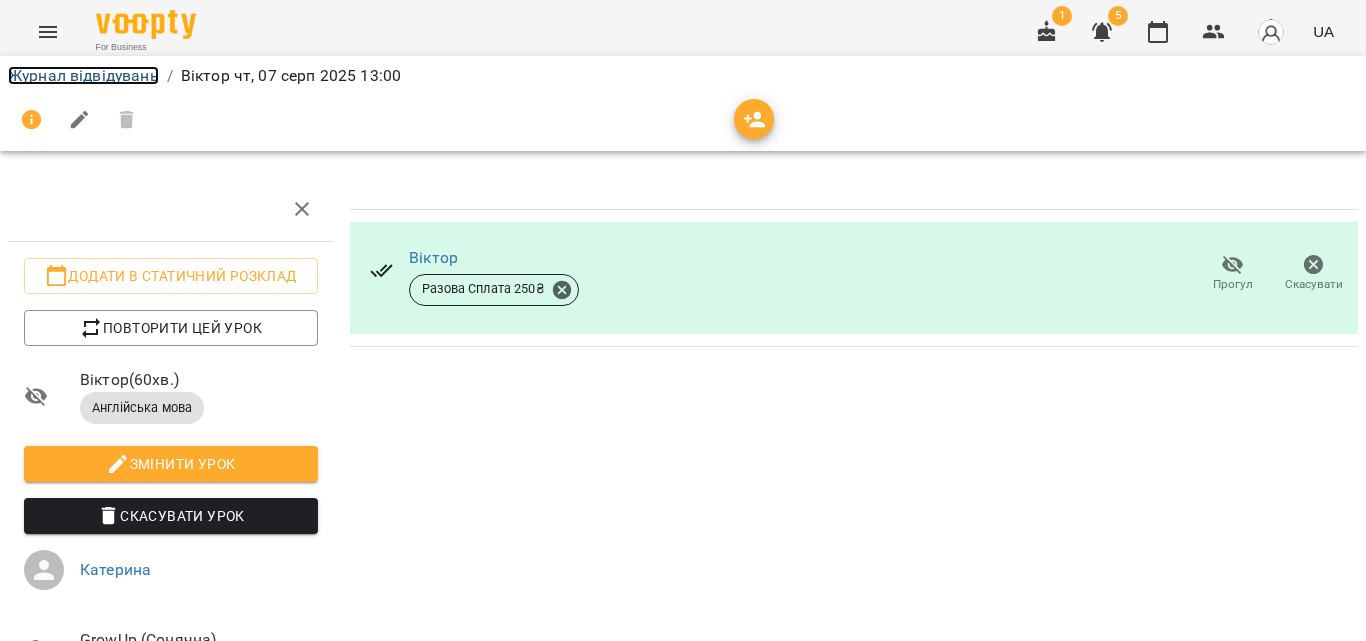 click on "Журнал відвідувань" at bounding box center [83, 75] 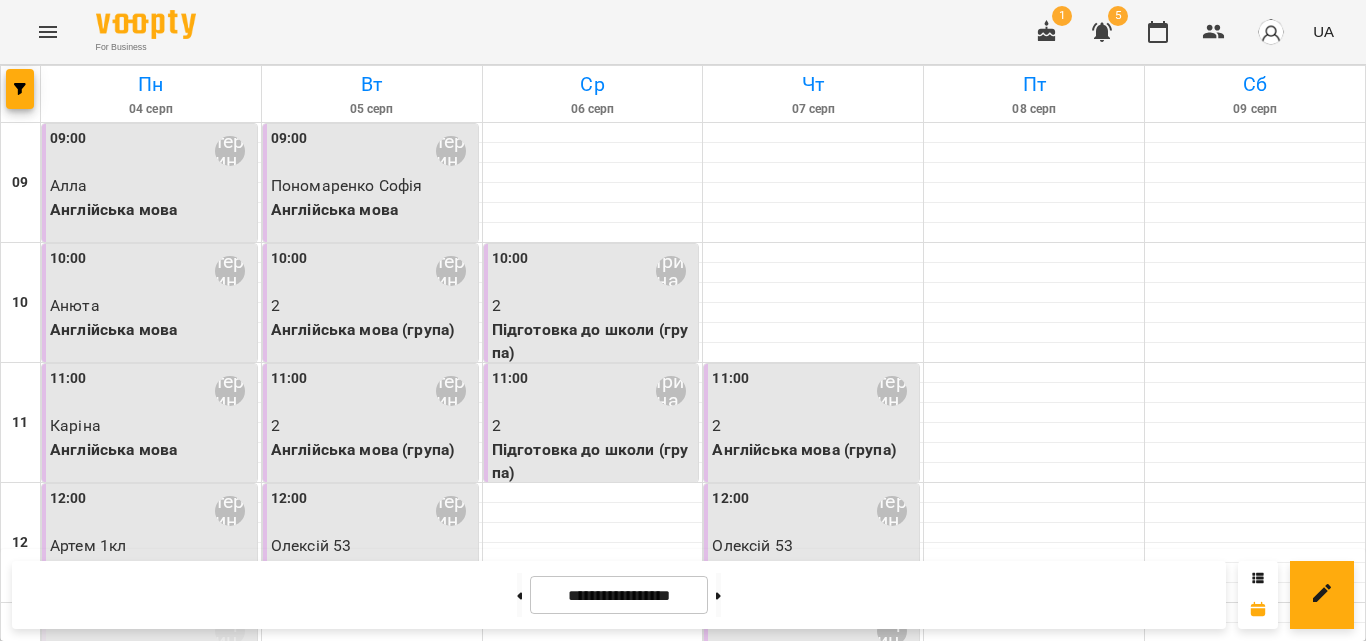 scroll, scrollTop: 400, scrollLeft: 0, axis: vertical 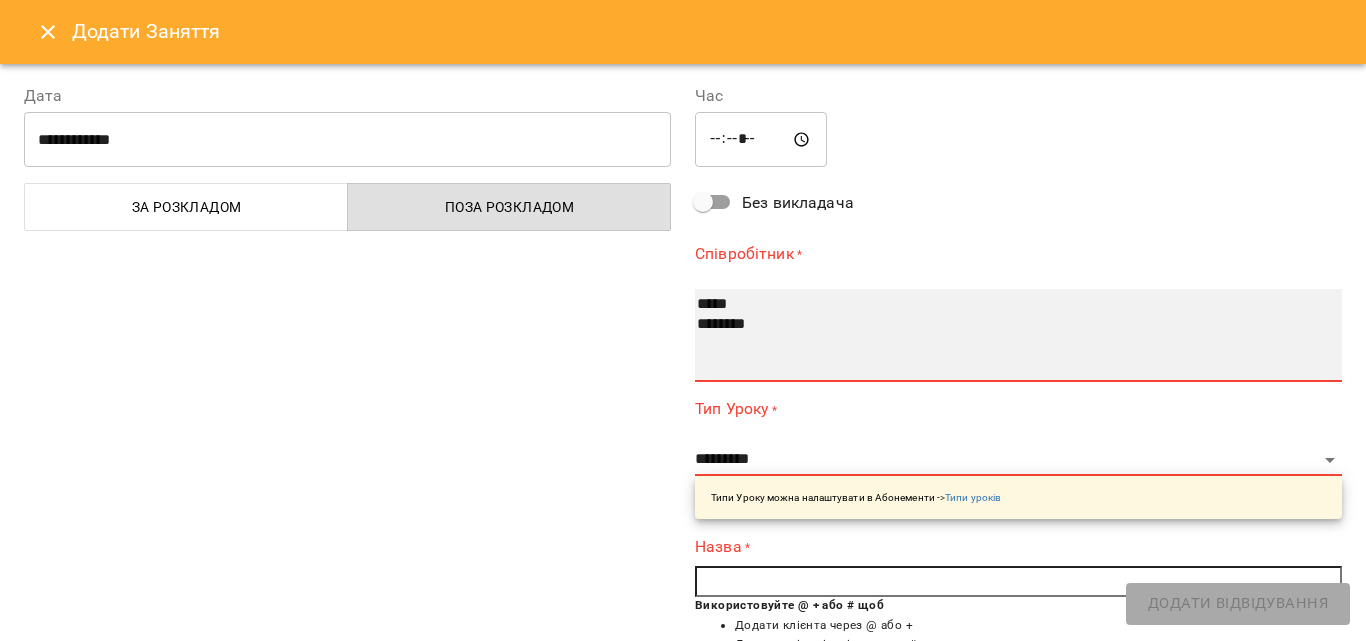 select on "**********" 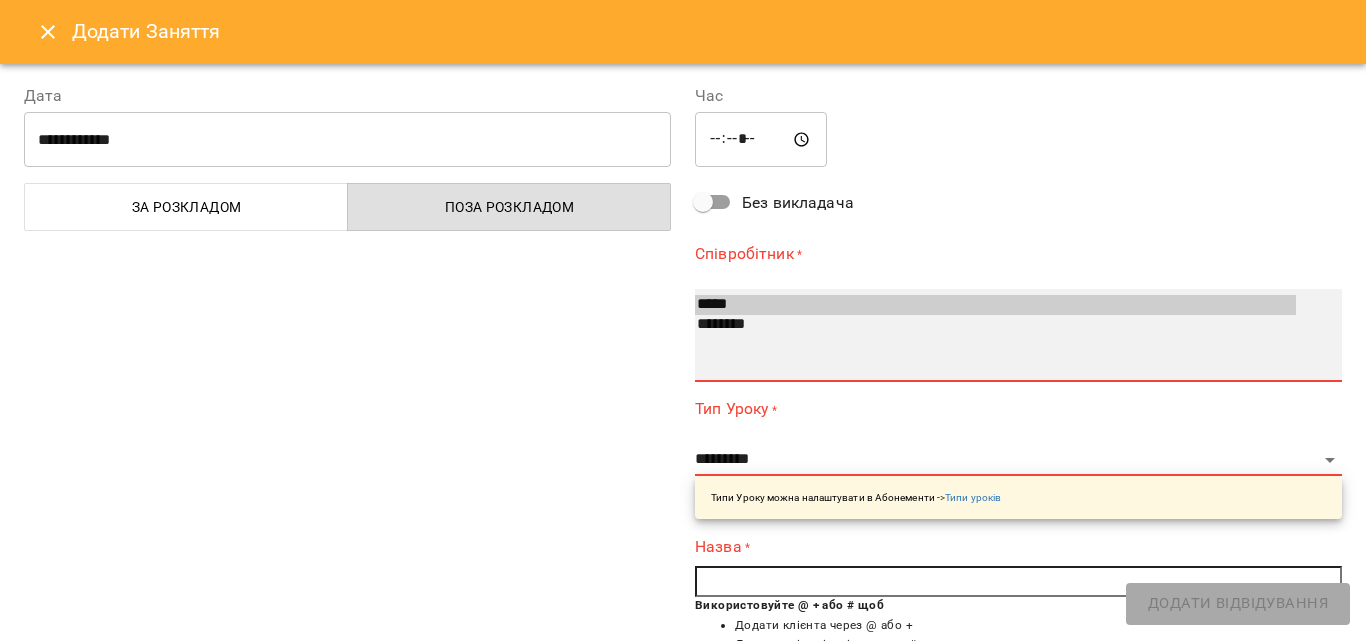 click on "********" at bounding box center [995, 325] 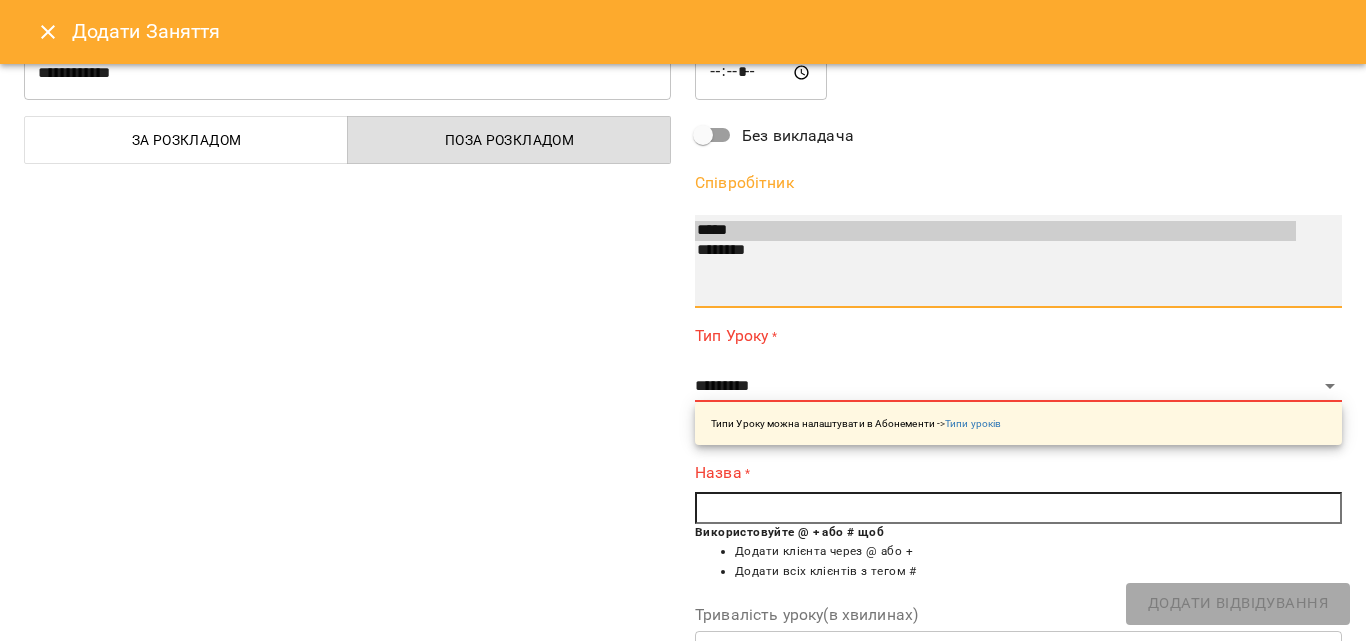 scroll, scrollTop: 100, scrollLeft: 0, axis: vertical 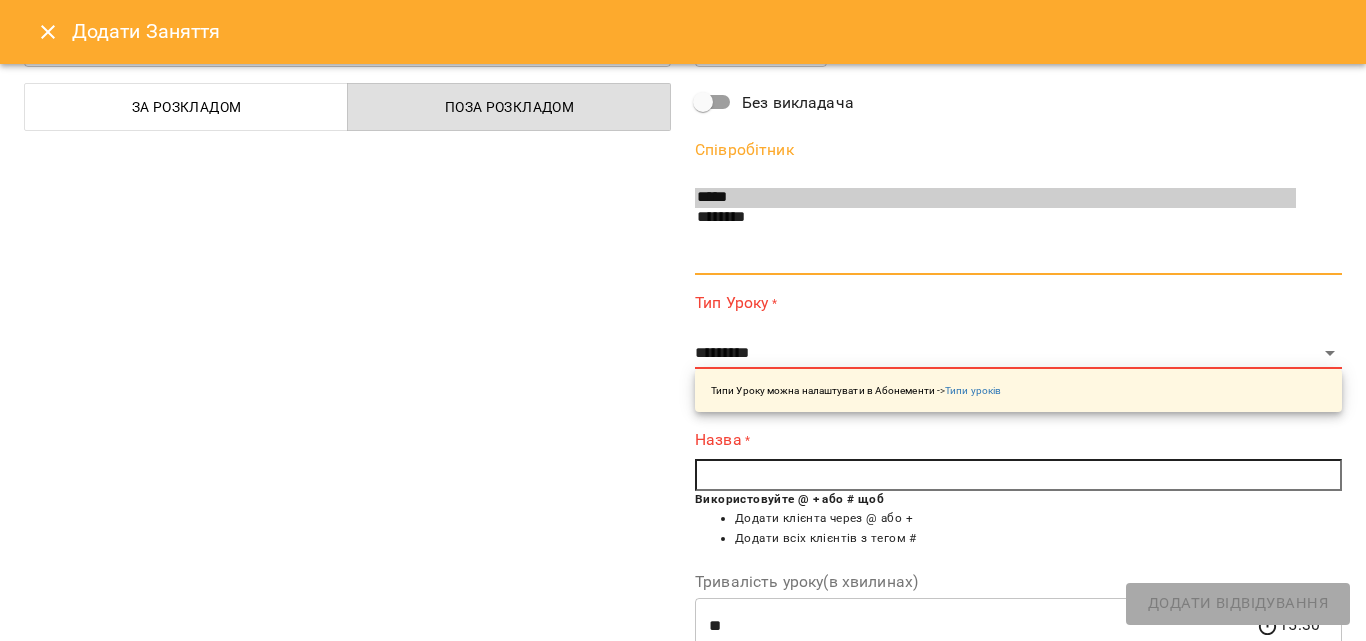 click on "**********" at bounding box center [1018, 351] 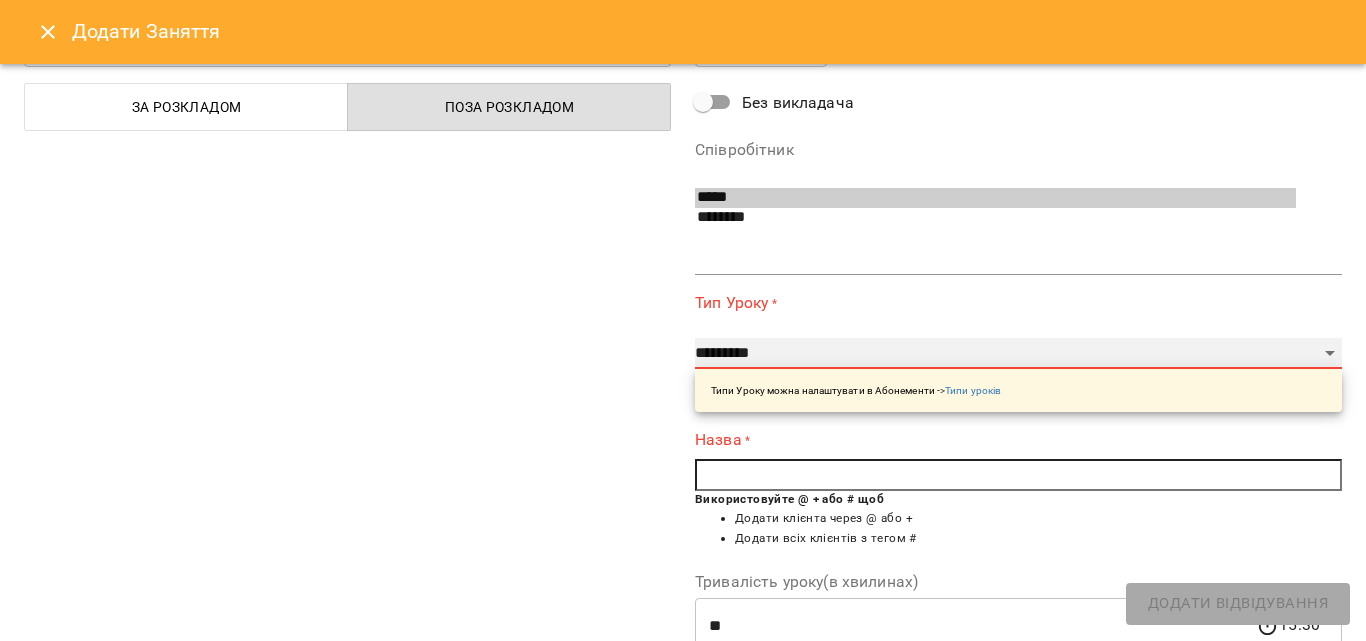 click on "**********" at bounding box center (1018, 354) 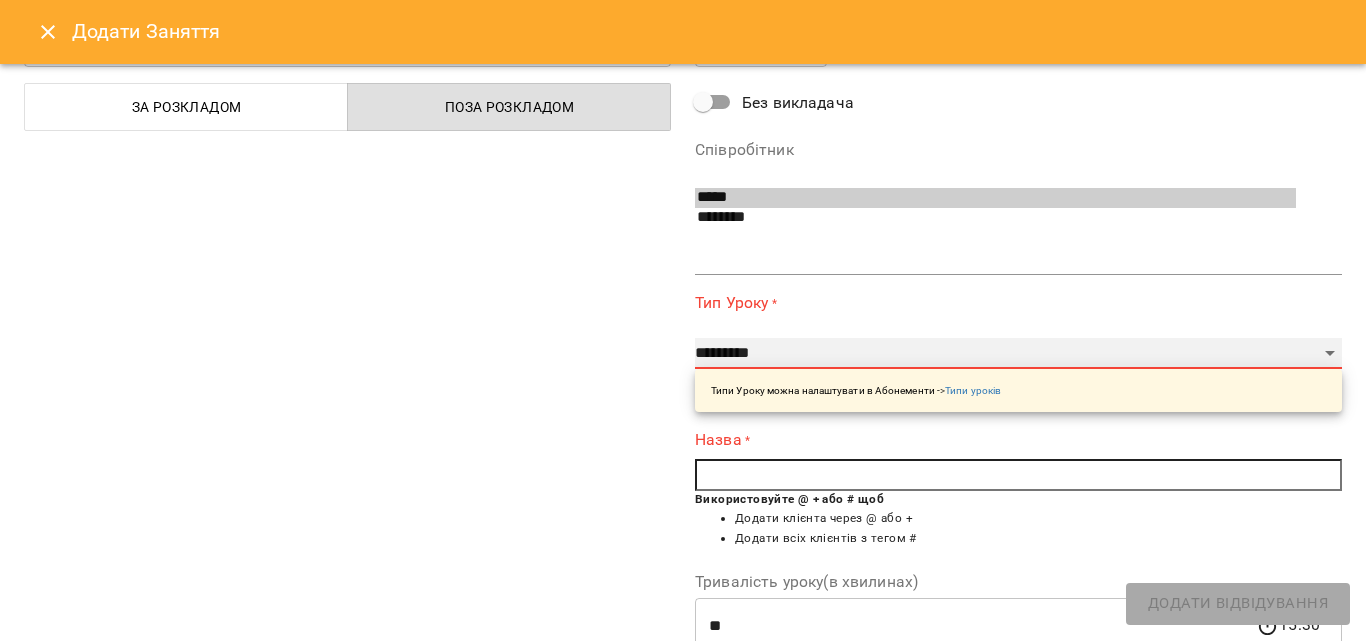 select on "**********" 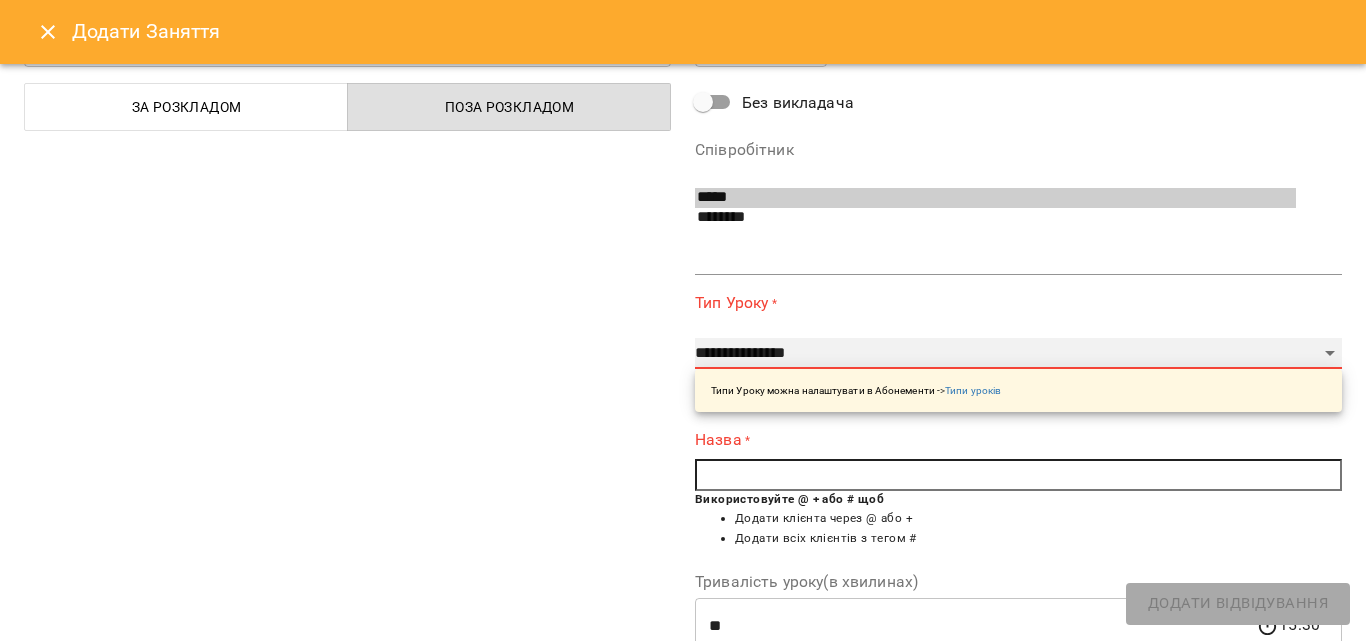 click on "**********" at bounding box center (1018, 354) 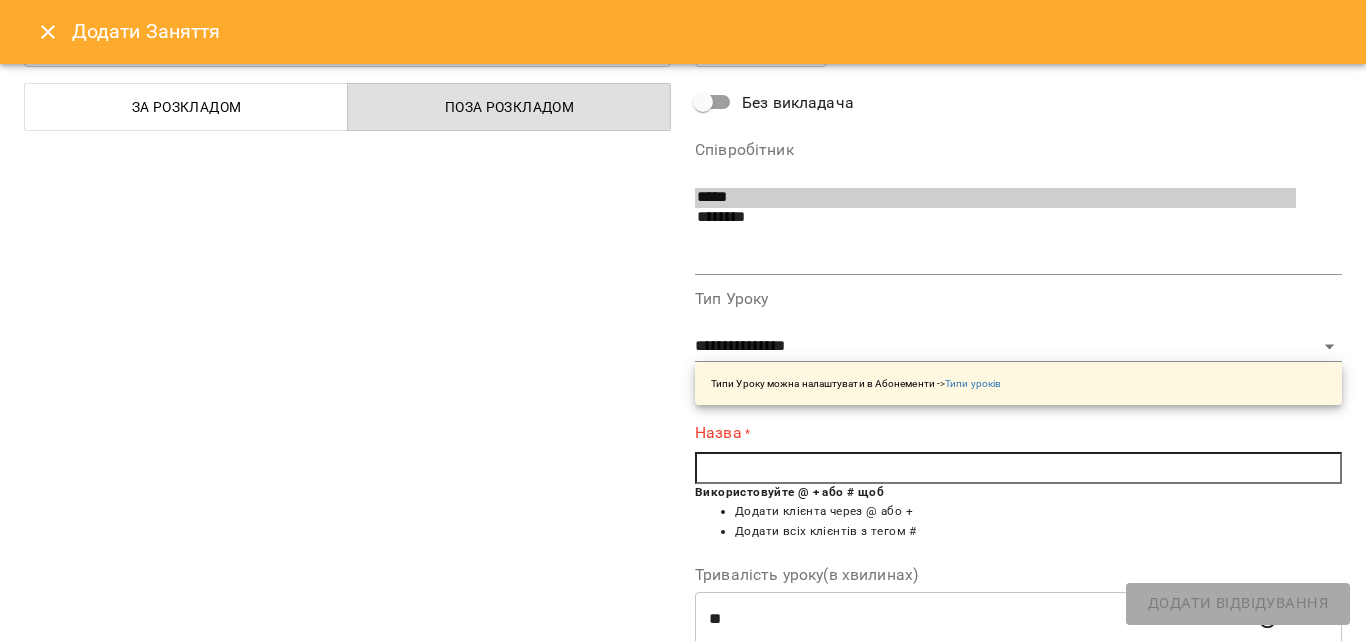 click at bounding box center [1018, 468] 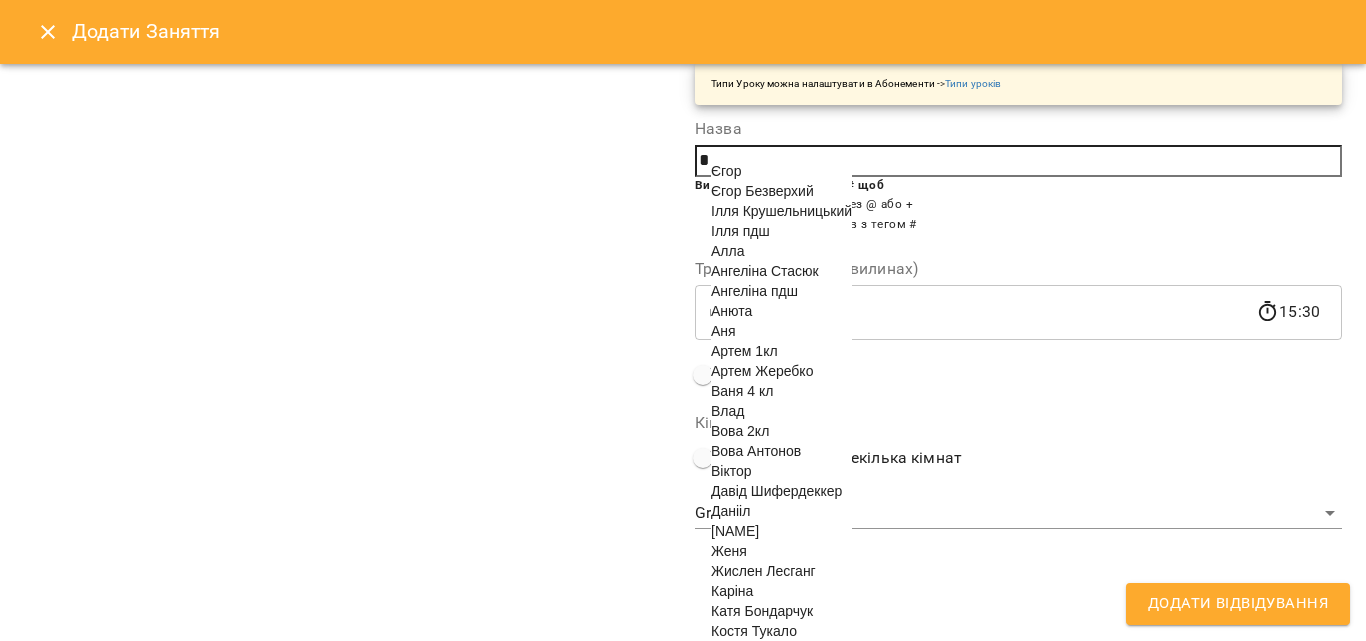 scroll, scrollTop: 500, scrollLeft: 0, axis: vertical 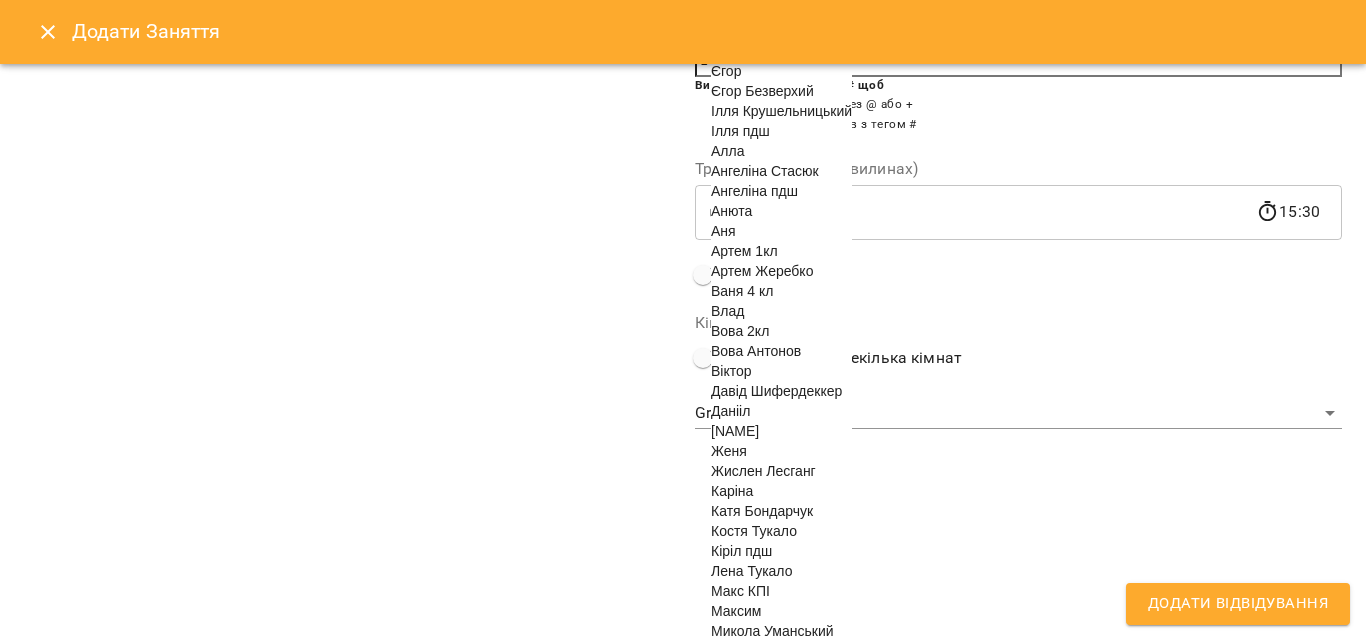 click on "Каріна" at bounding box center [732, 491] 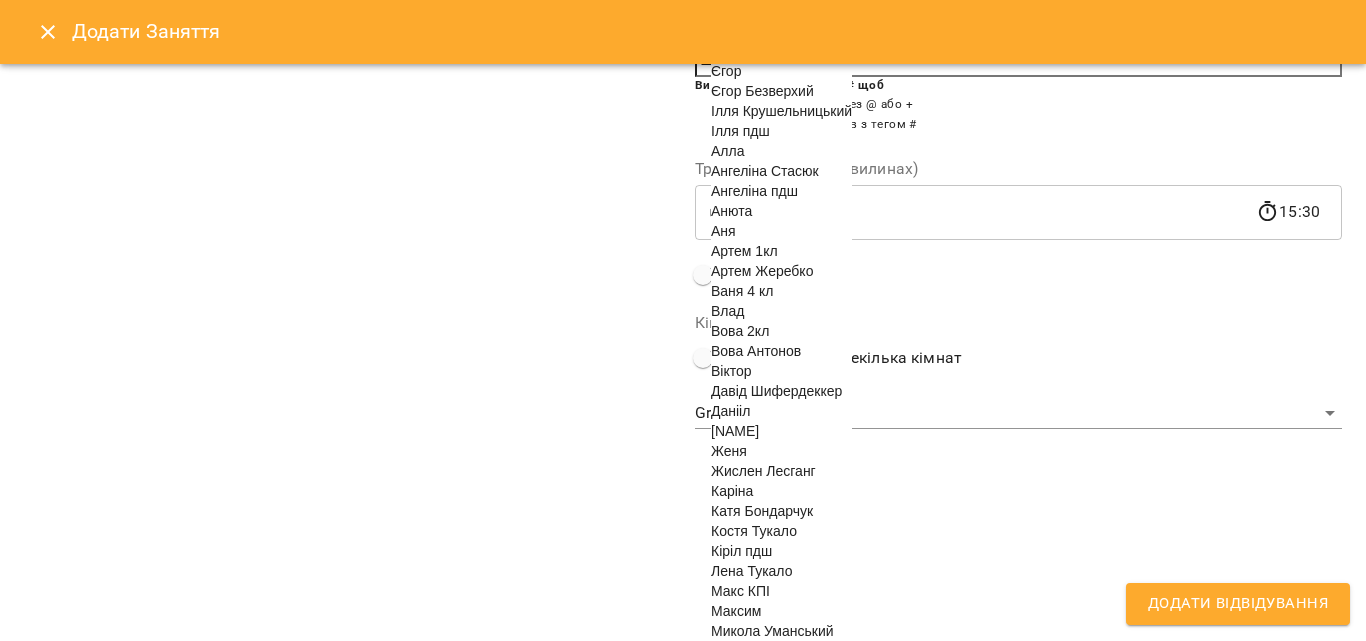 scroll, scrollTop: 356, scrollLeft: 0, axis: vertical 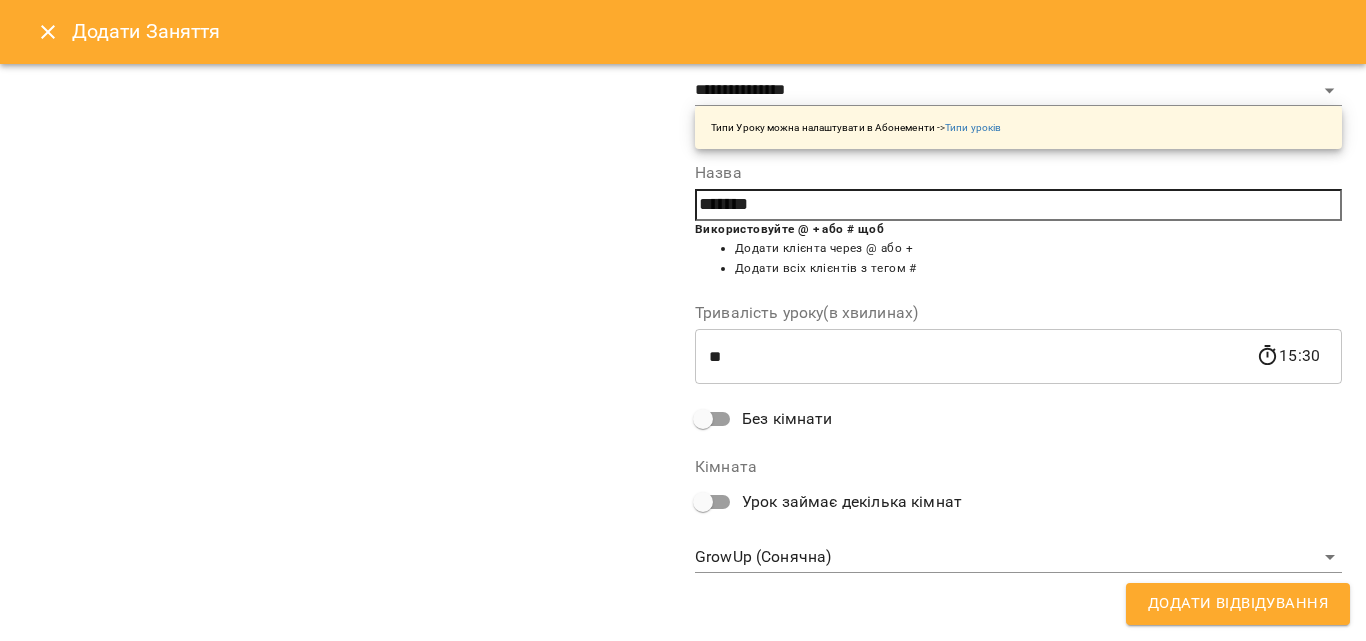 click on "Додати Відвідування" at bounding box center (1238, 604) 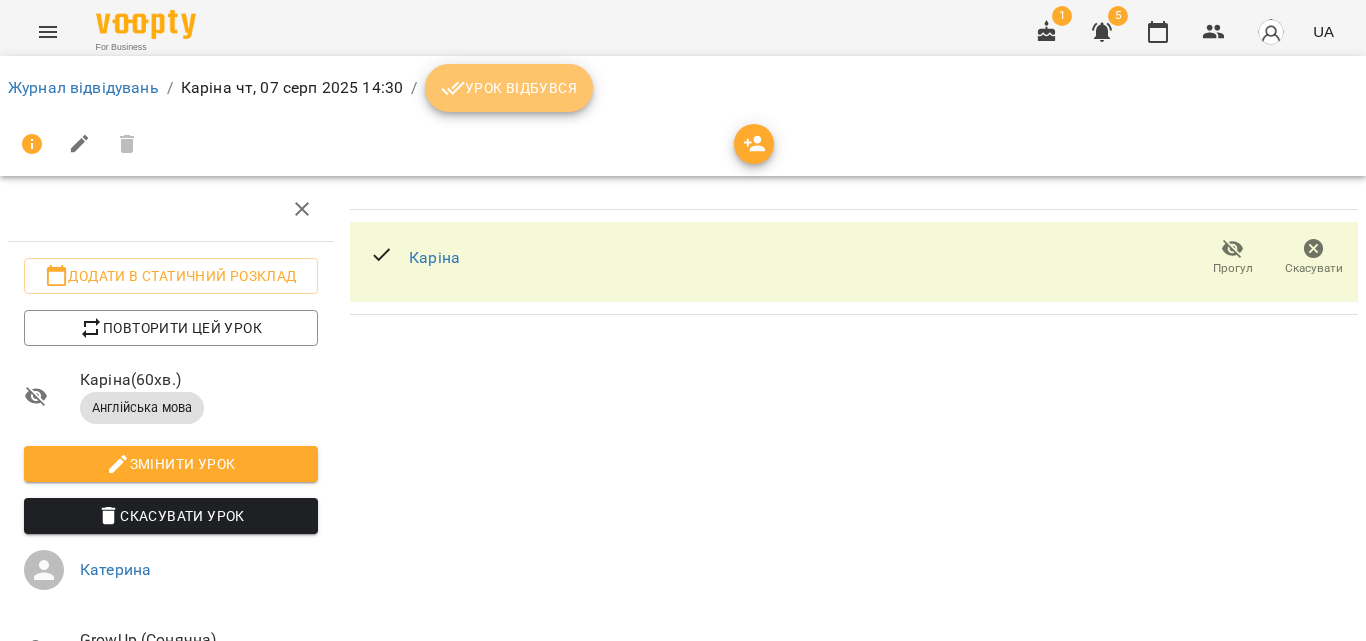 click on "Урок відбувся" at bounding box center (509, 88) 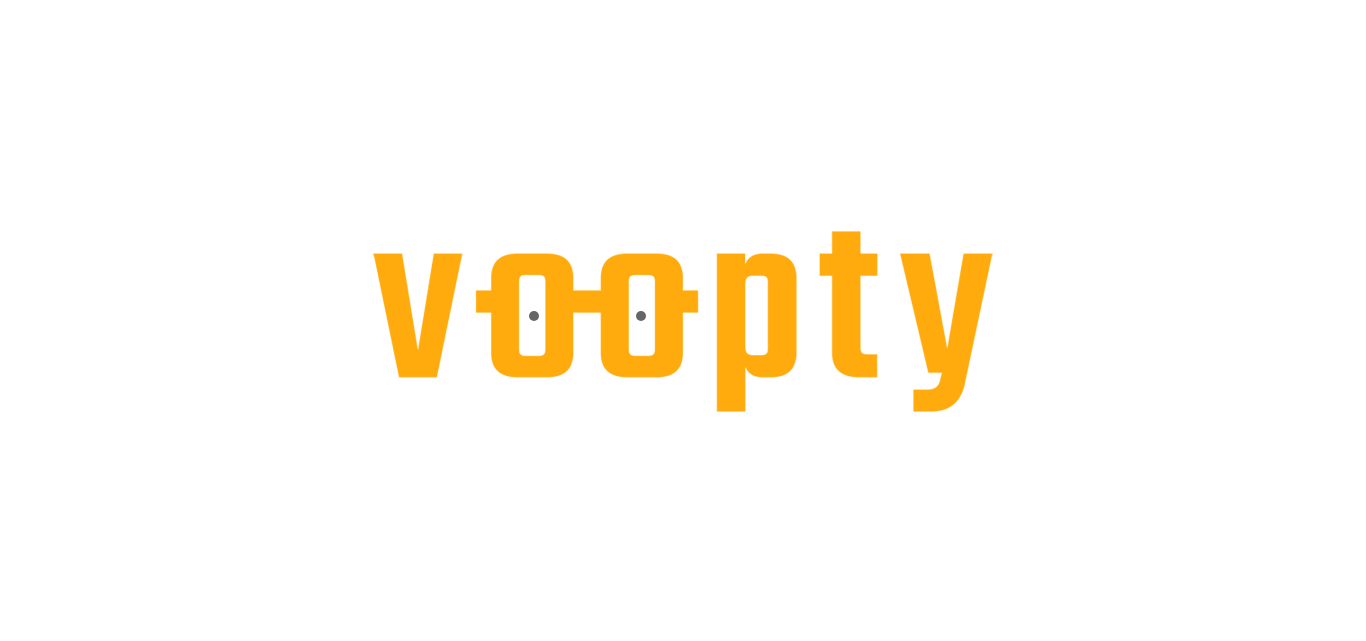 scroll, scrollTop: 0, scrollLeft: 0, axis: both 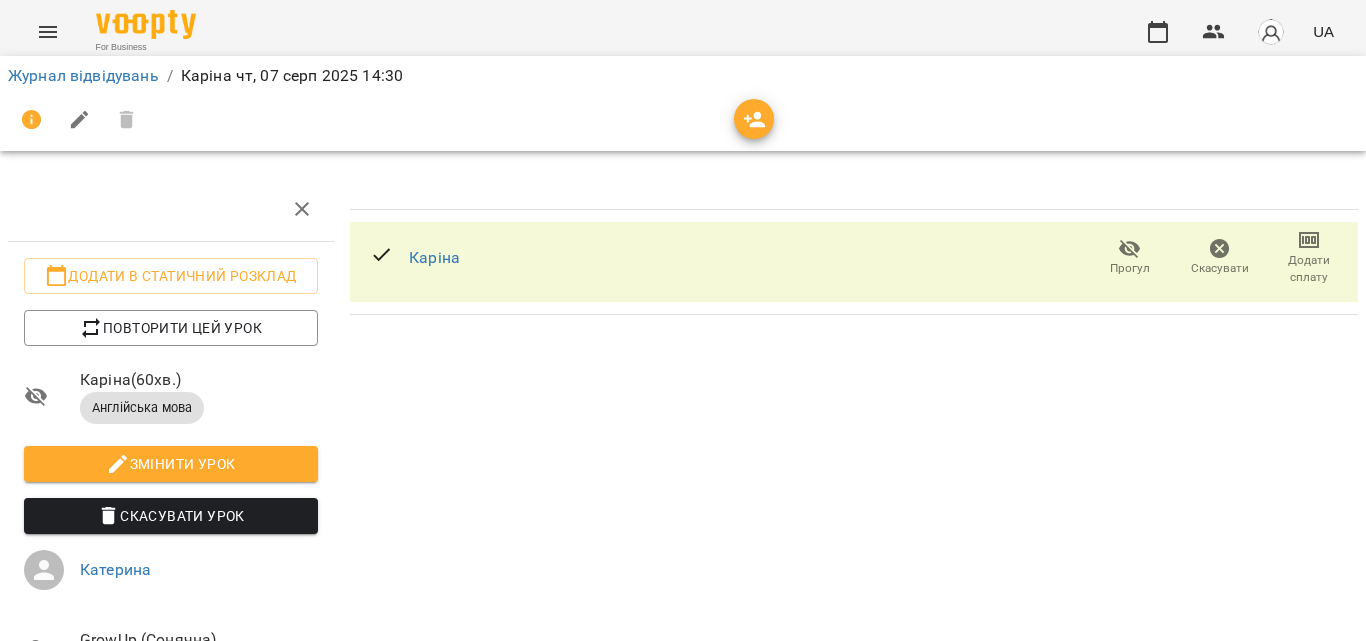 click on "Додати сплату" at bounding box center [1309, 269] 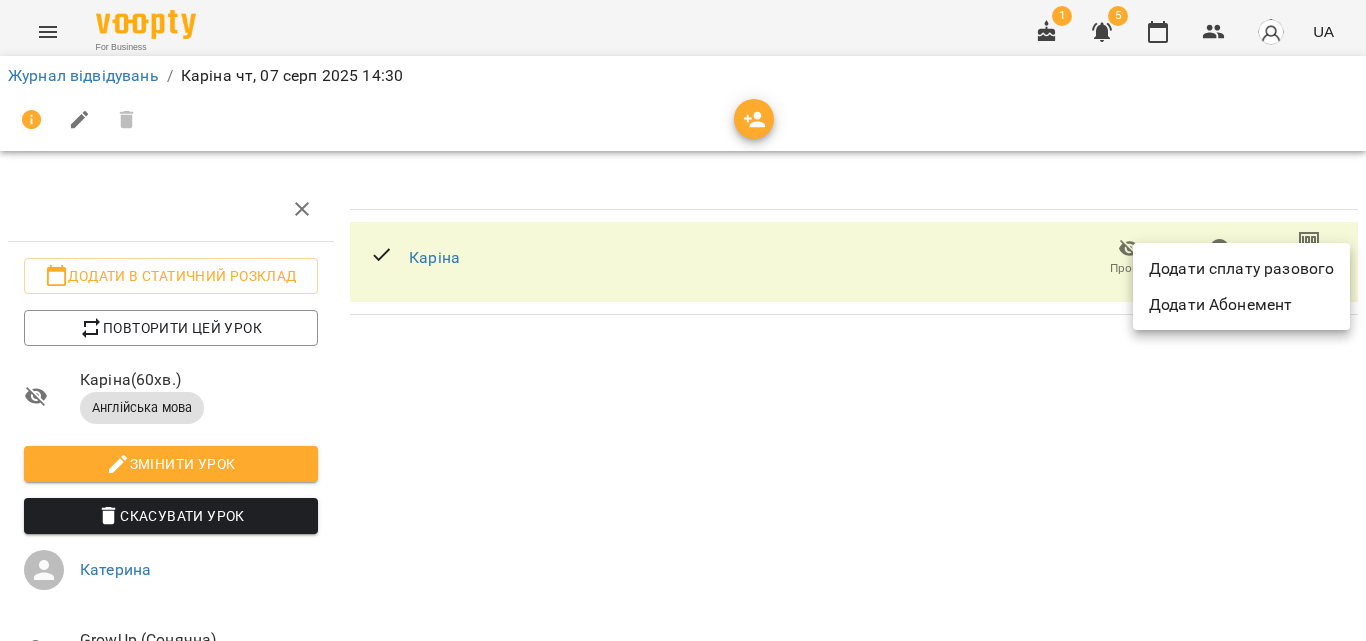 click on "Додати сплату разового" at bounding box center [1241, 269] 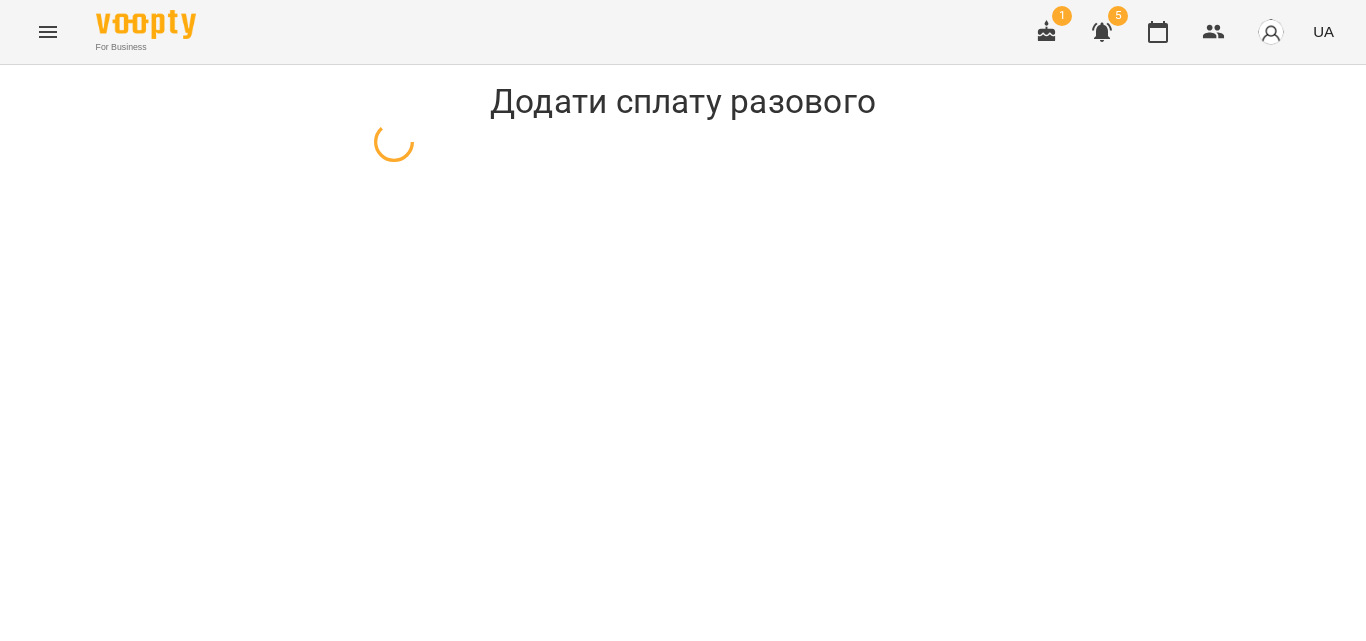 select on "**********" 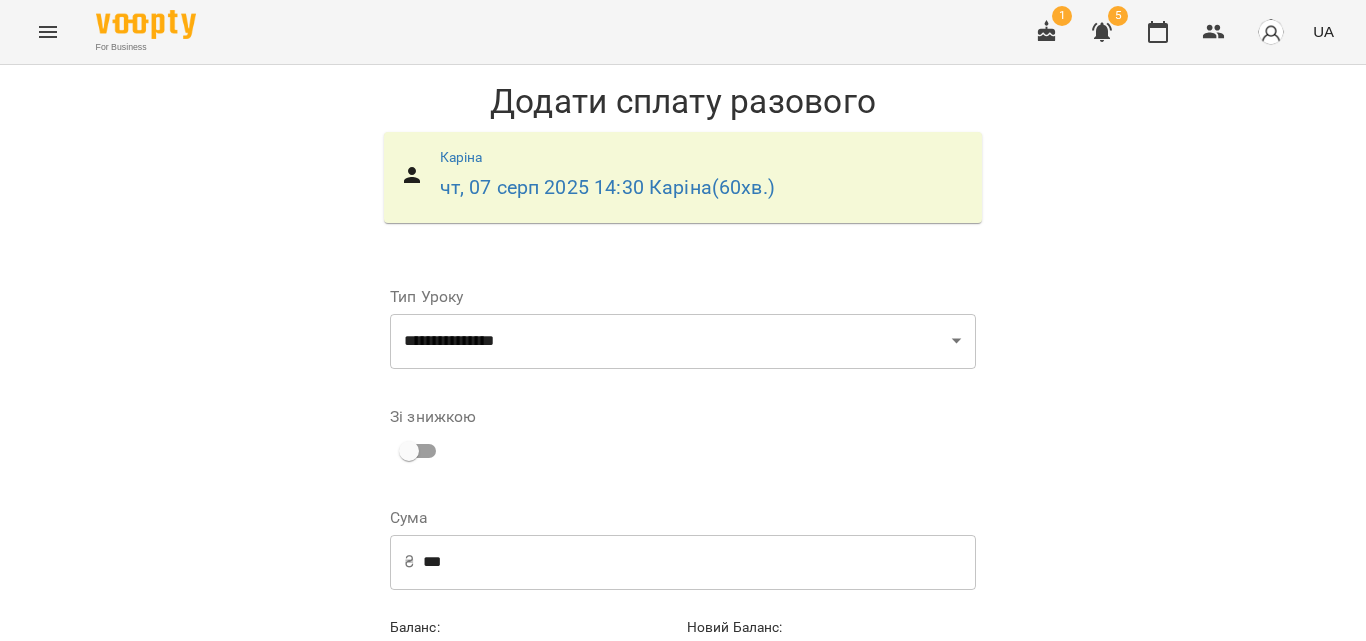scroll, scrollTop: 103, scrollLeft: 0, axis: vertical 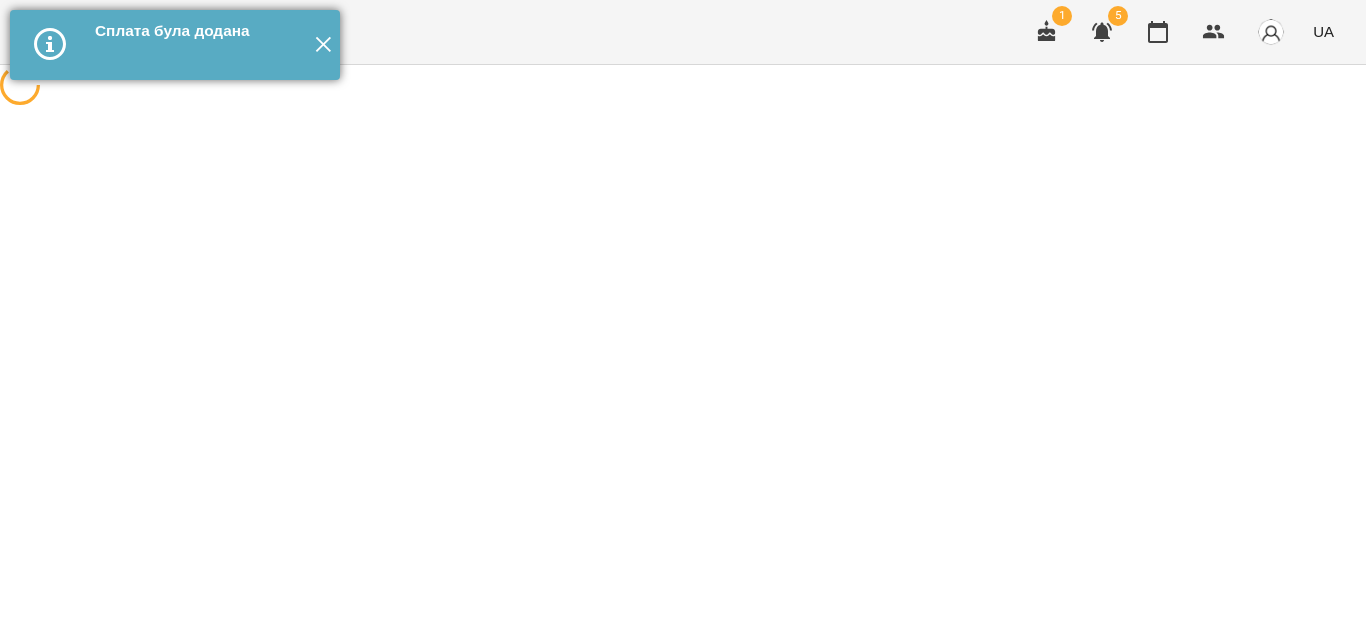 click on "✕" at bounding box center [323, 45] 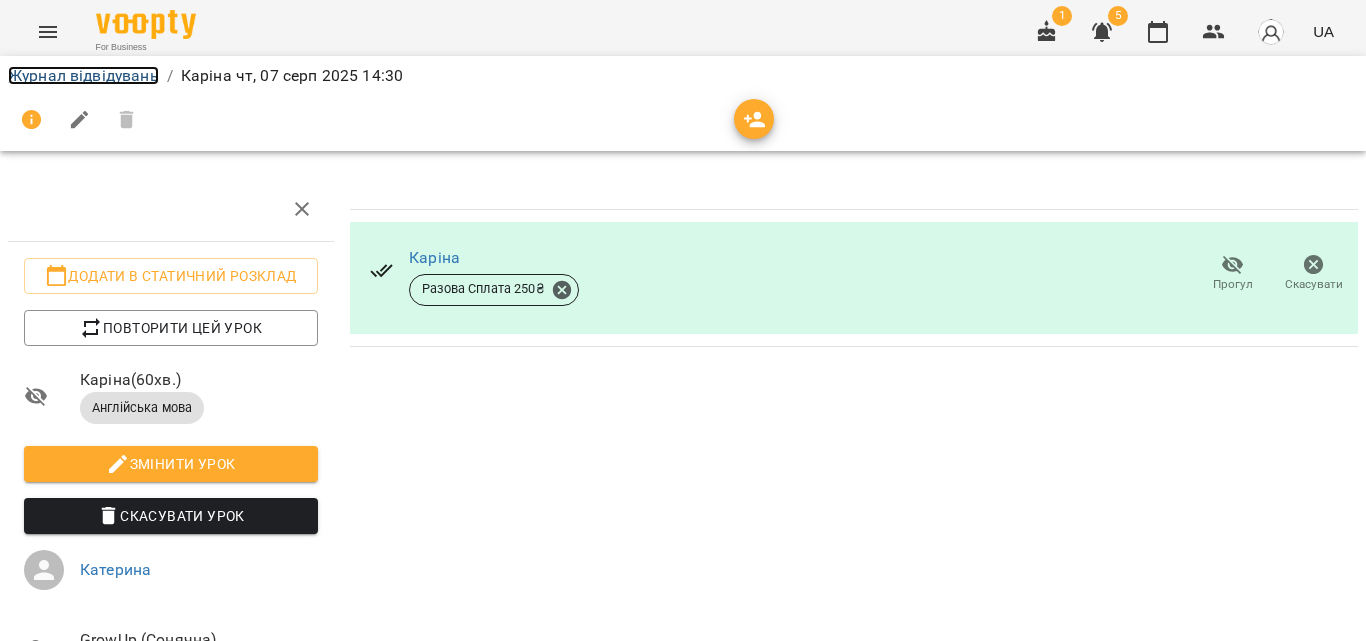 click on "Журнал відвідувань" at bounding box center [83, 75] 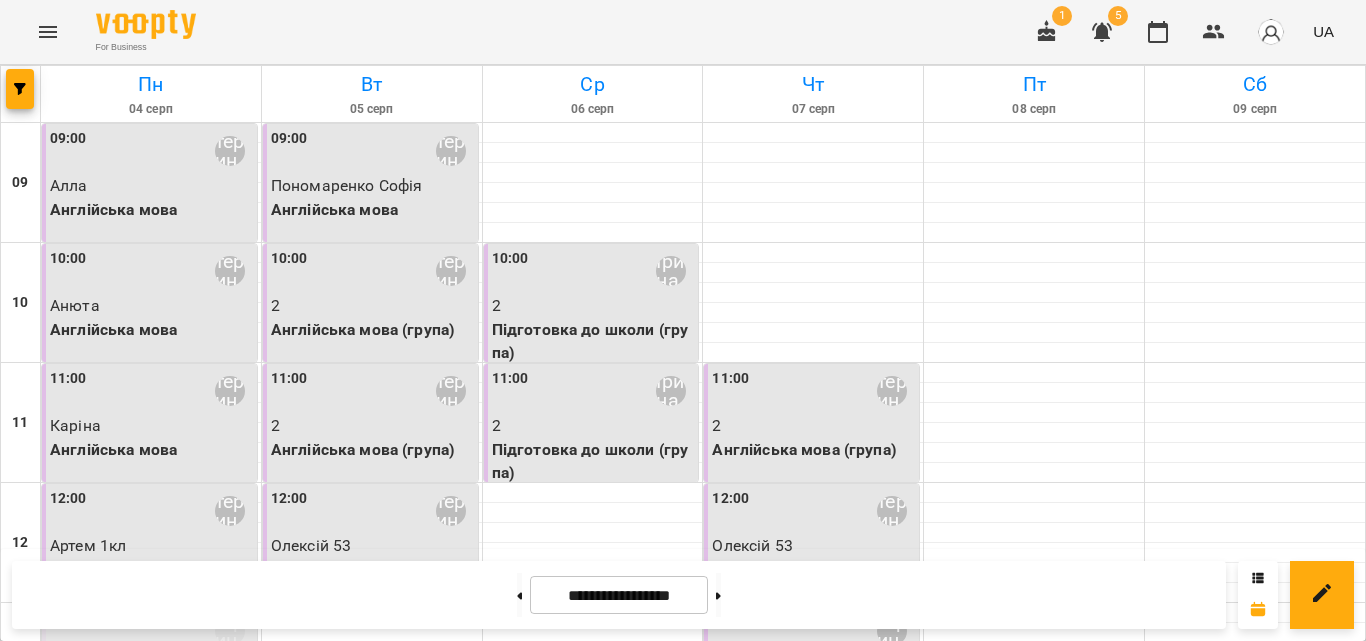 scroll, scrollTop: 700, scrollLeft: 0, axis: vertical 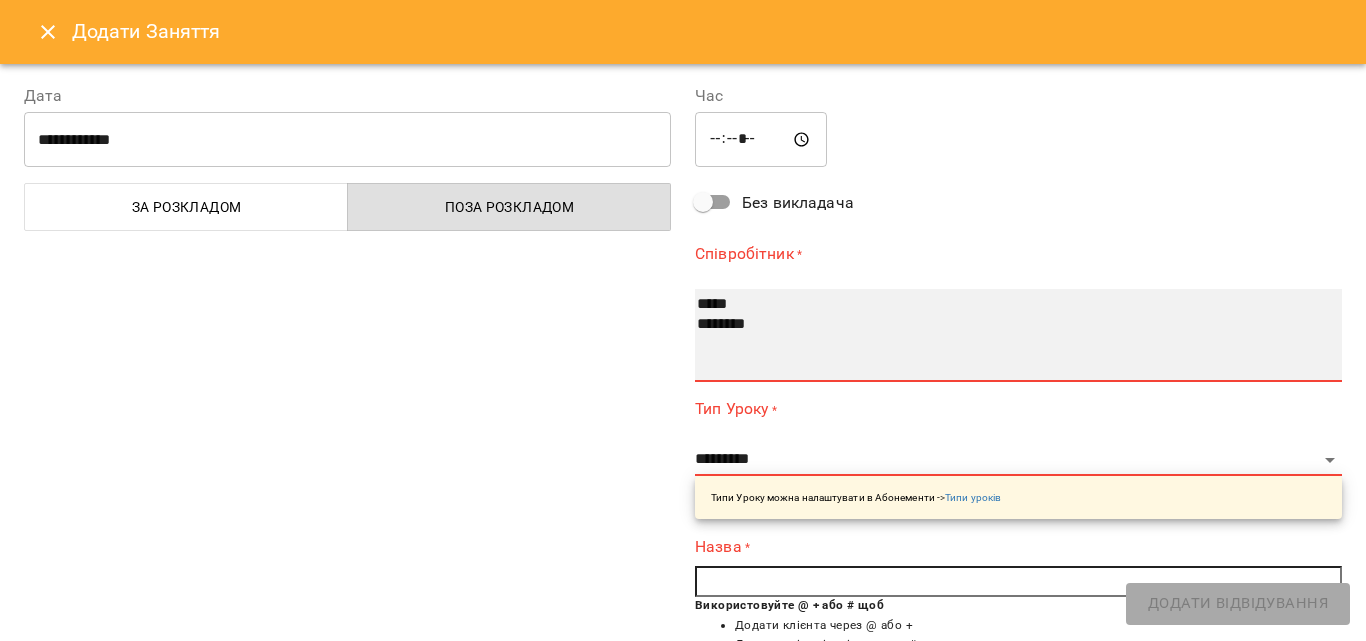 select on "**********" 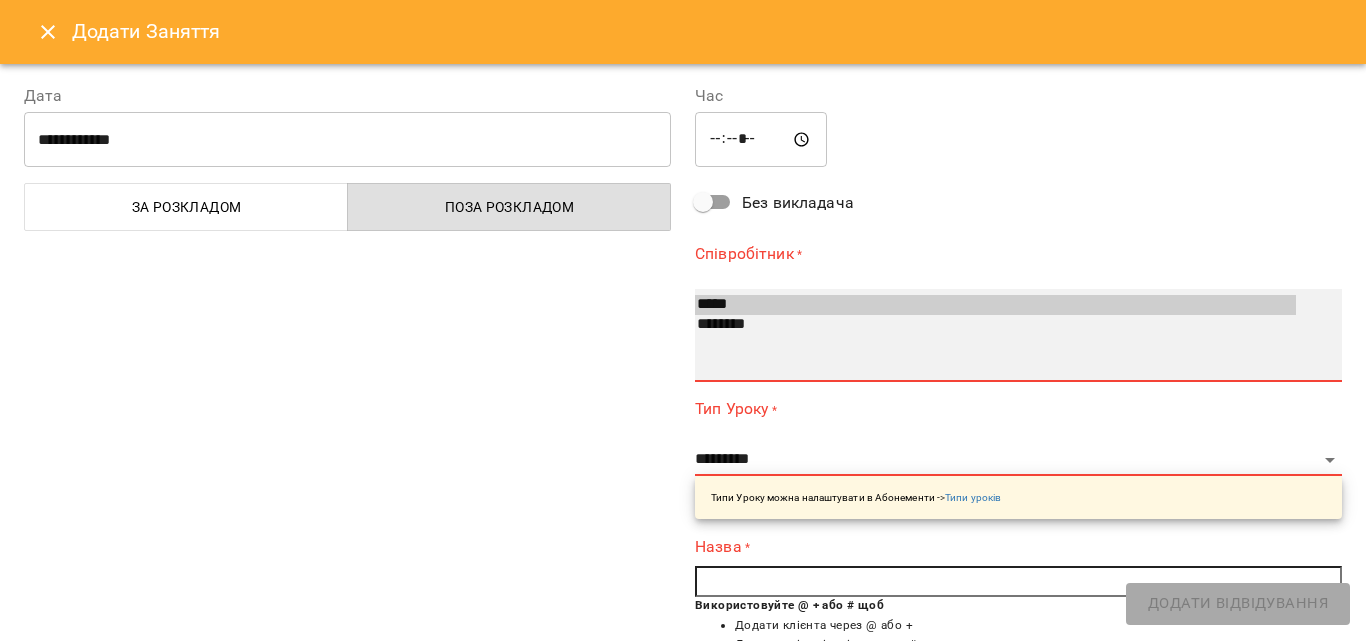 click on "*****" at bounding box center [995, 305] 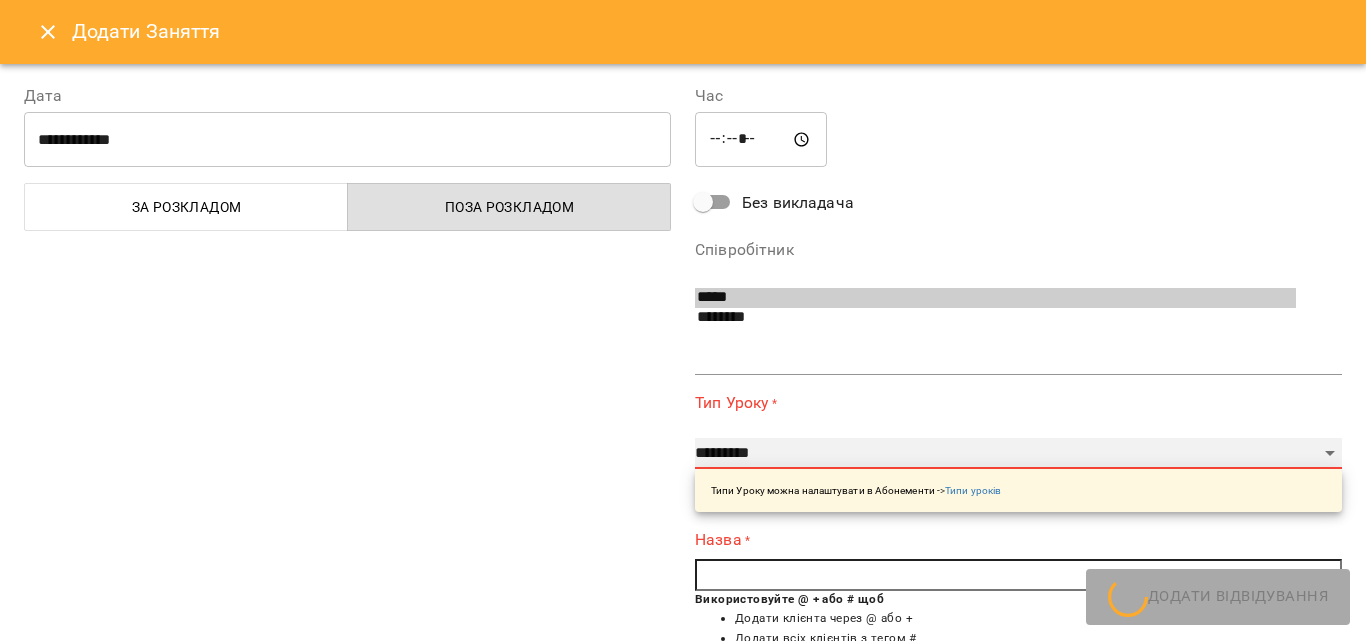 click on "**********" at bounding box center (1018, 454) 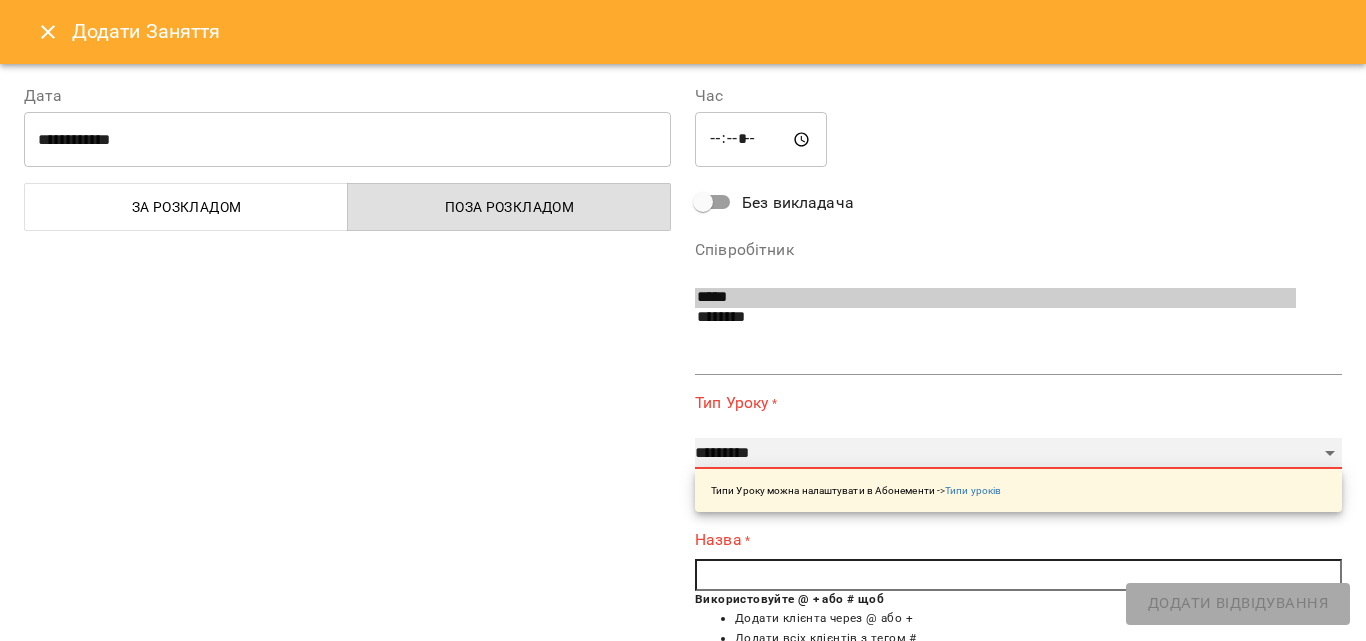 select on "*********" 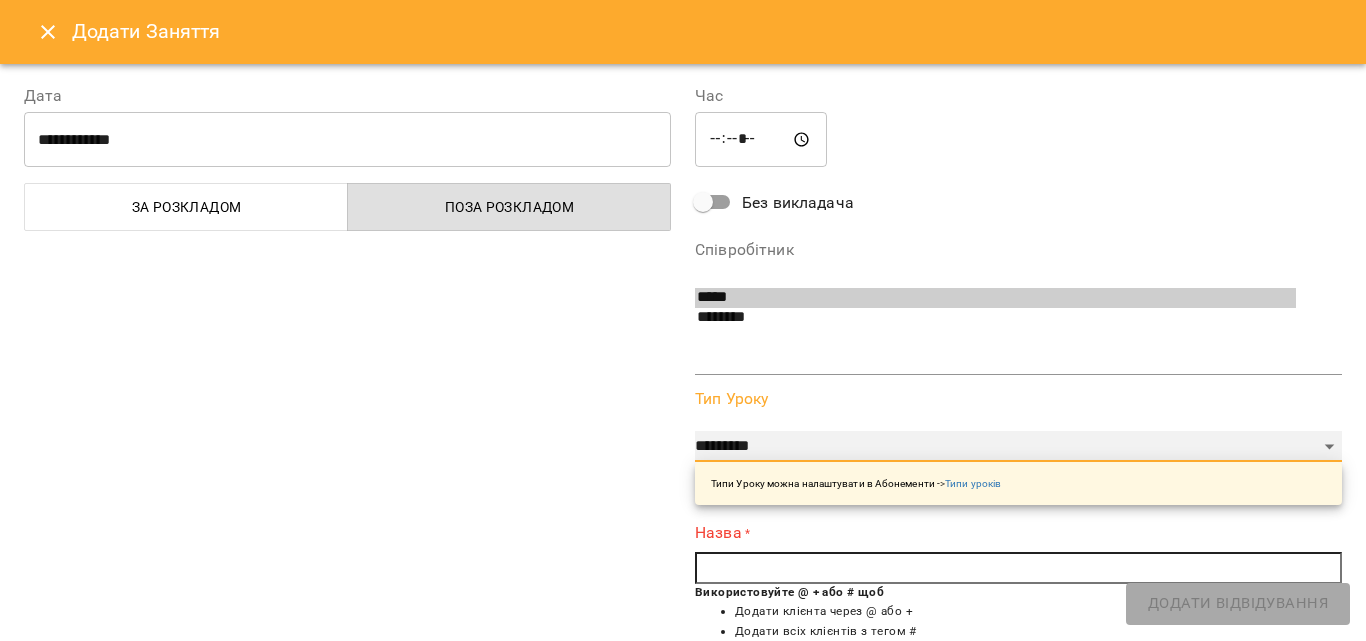 scroll, scrollTop: 200, scrollLeft: 0, axis: vertical 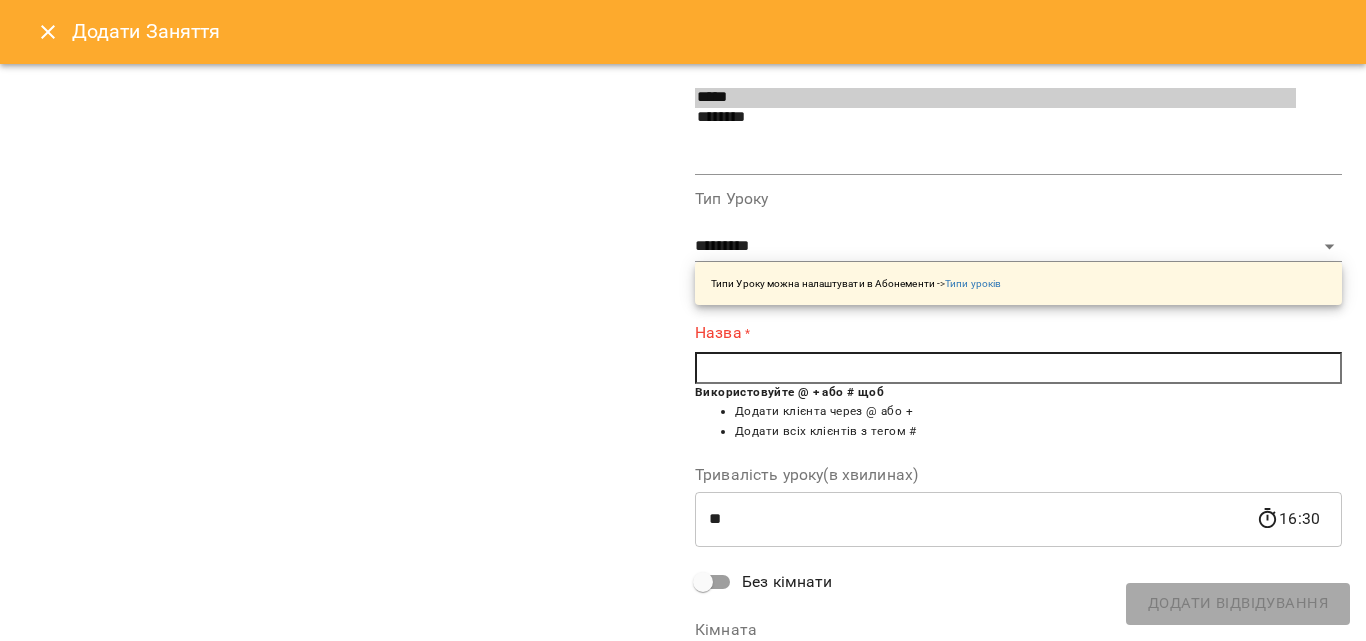 click at bounding box center (1018, 368) 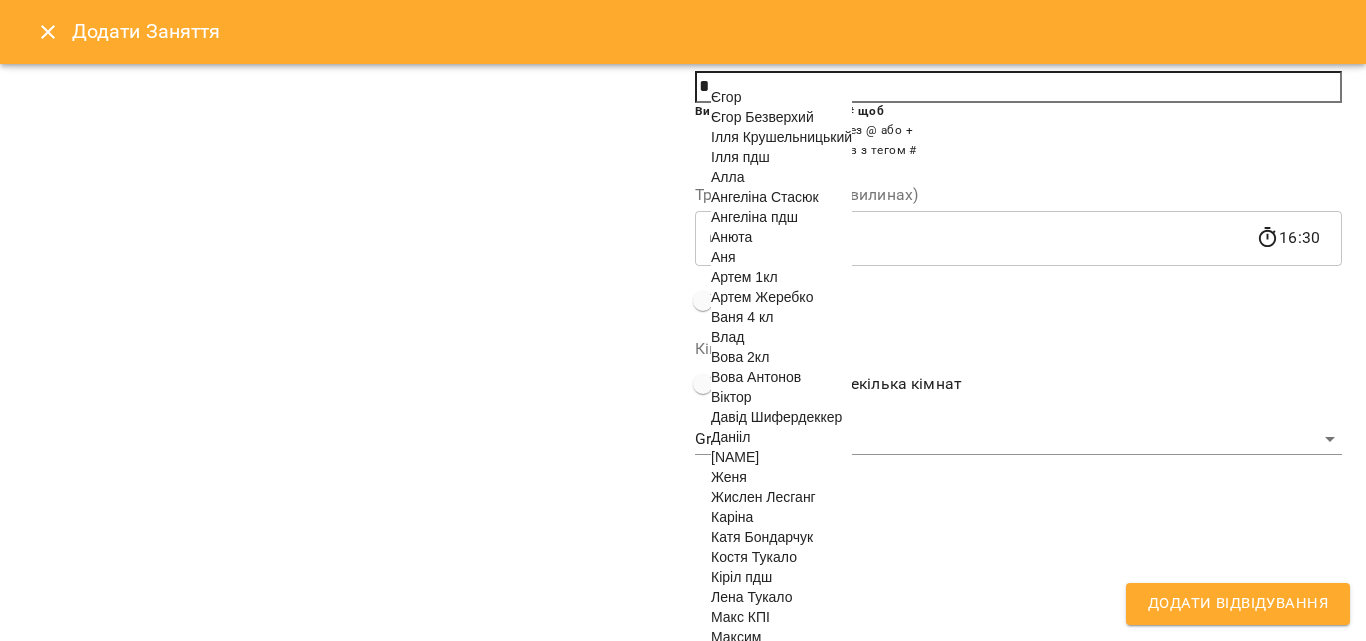 scroll, scrollTop: 500, scrollLeft: 0, axis: vertical 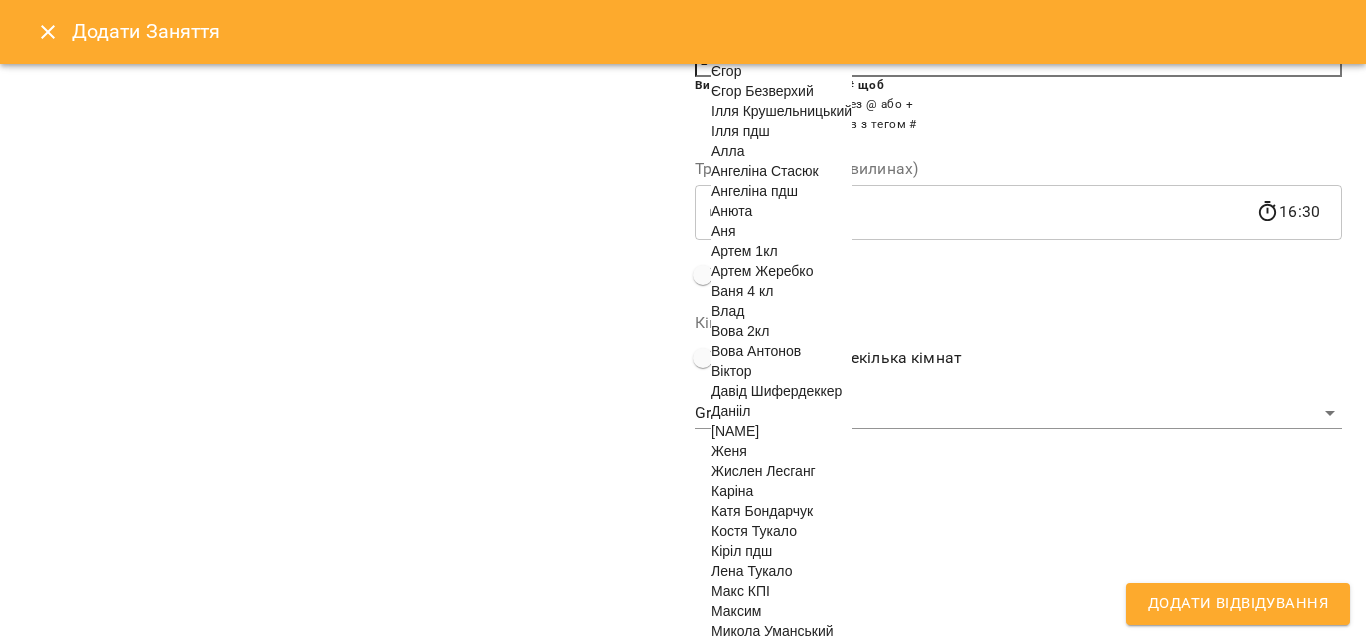 click on "Каріна" at bounding box center (732, 491) 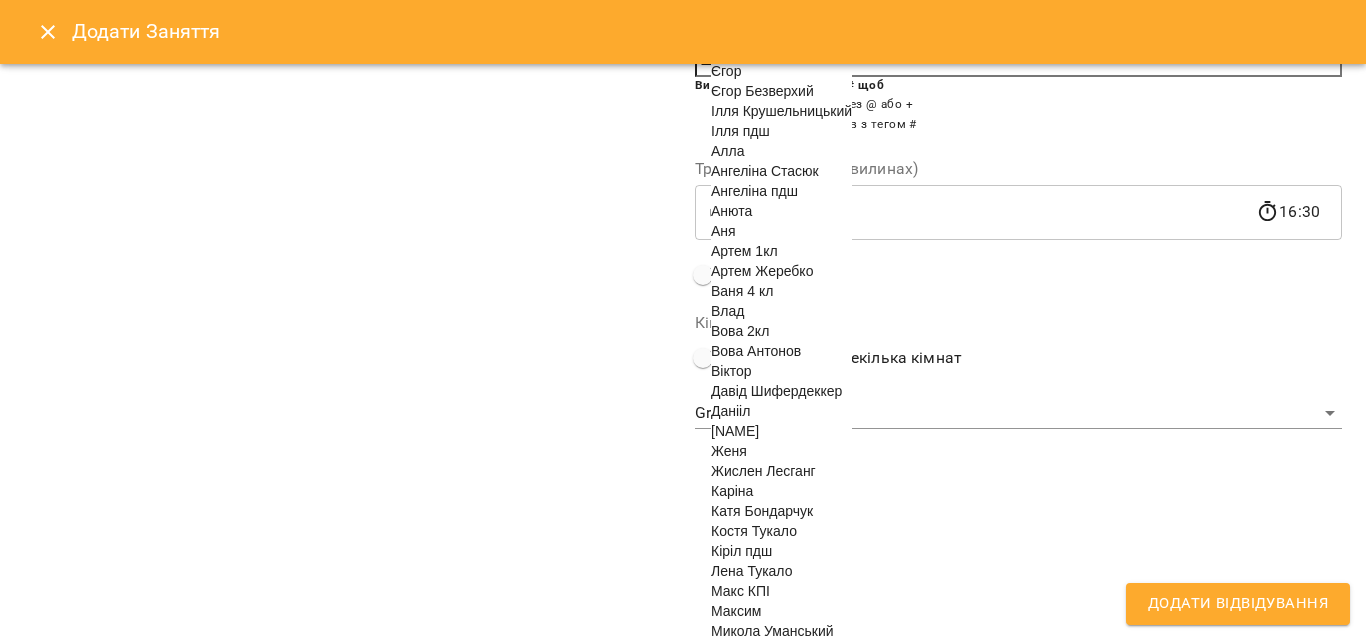 scroll, scrollTop: 356, scrollLeft: 0, axis: vertical 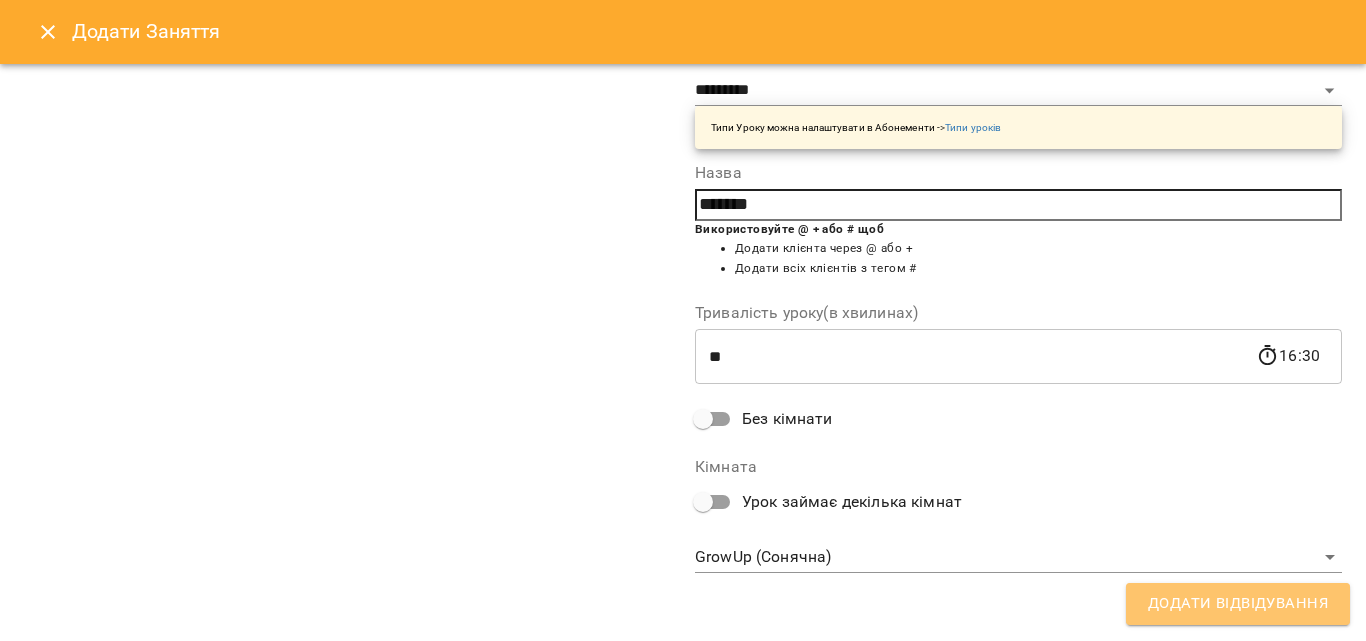 click on "Додати Відвідування" at bounding box center [1238, 604] 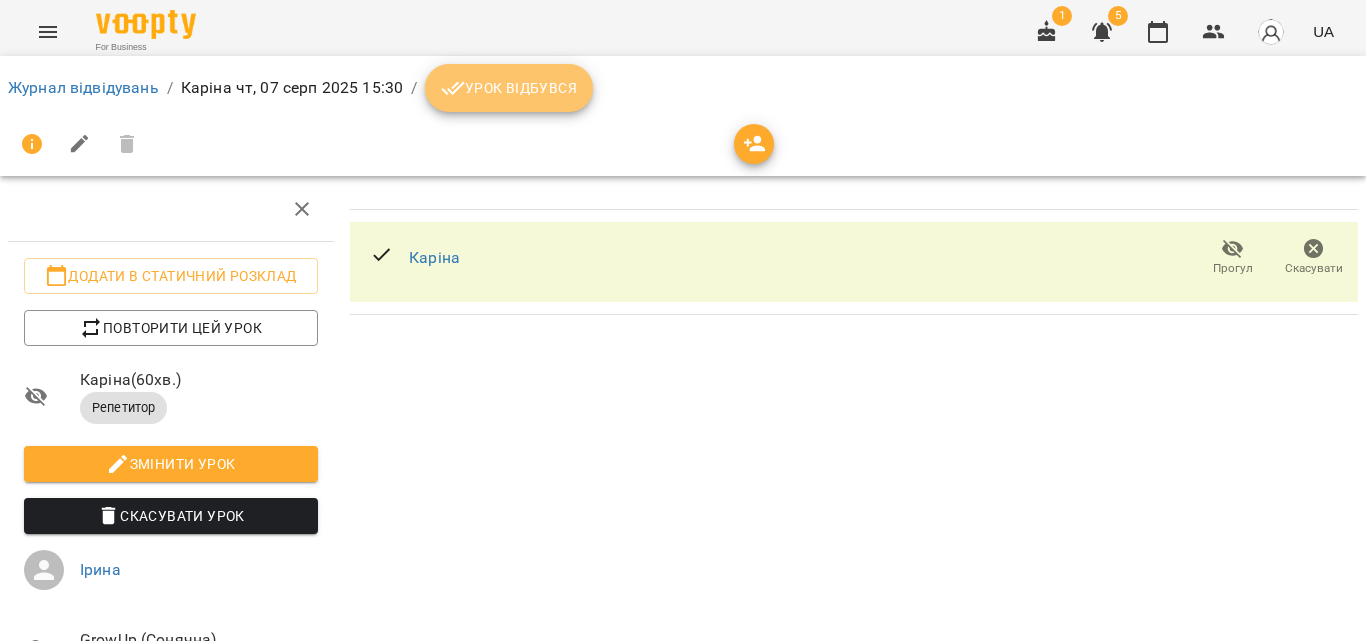 click on "Урок відбувся" at bounding box center (509, 88) 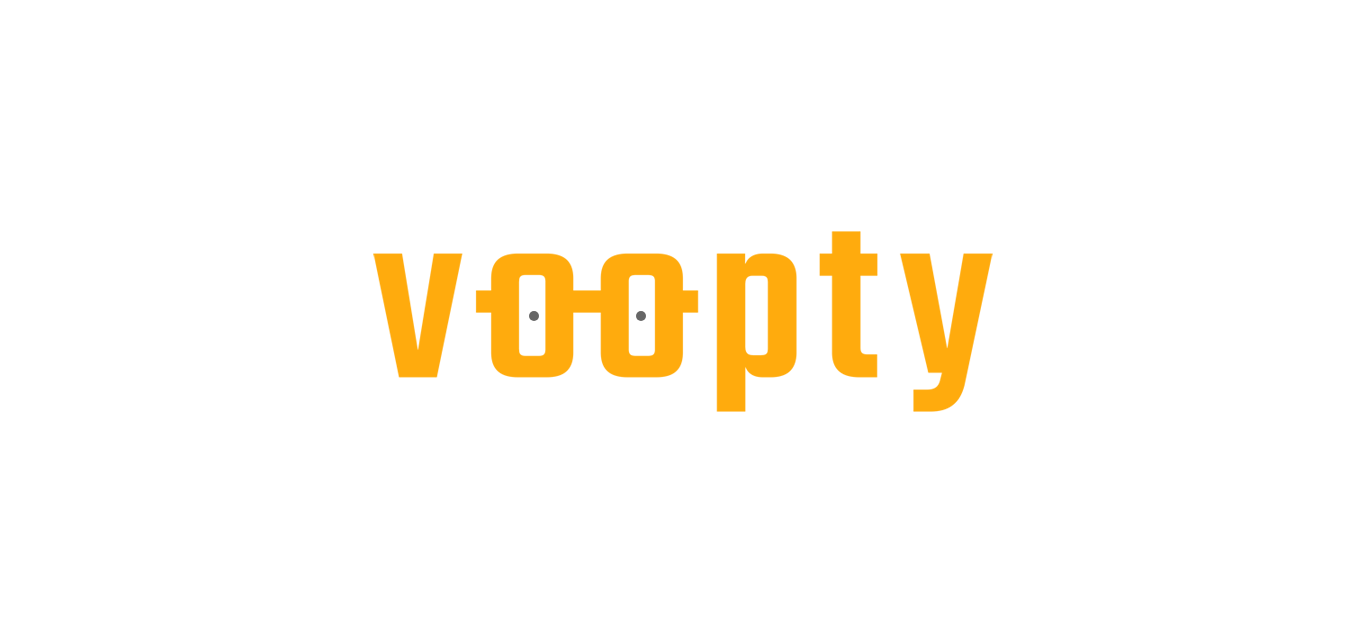 scroll, scrollTop: 0, scrollLeft: 0, axis: both 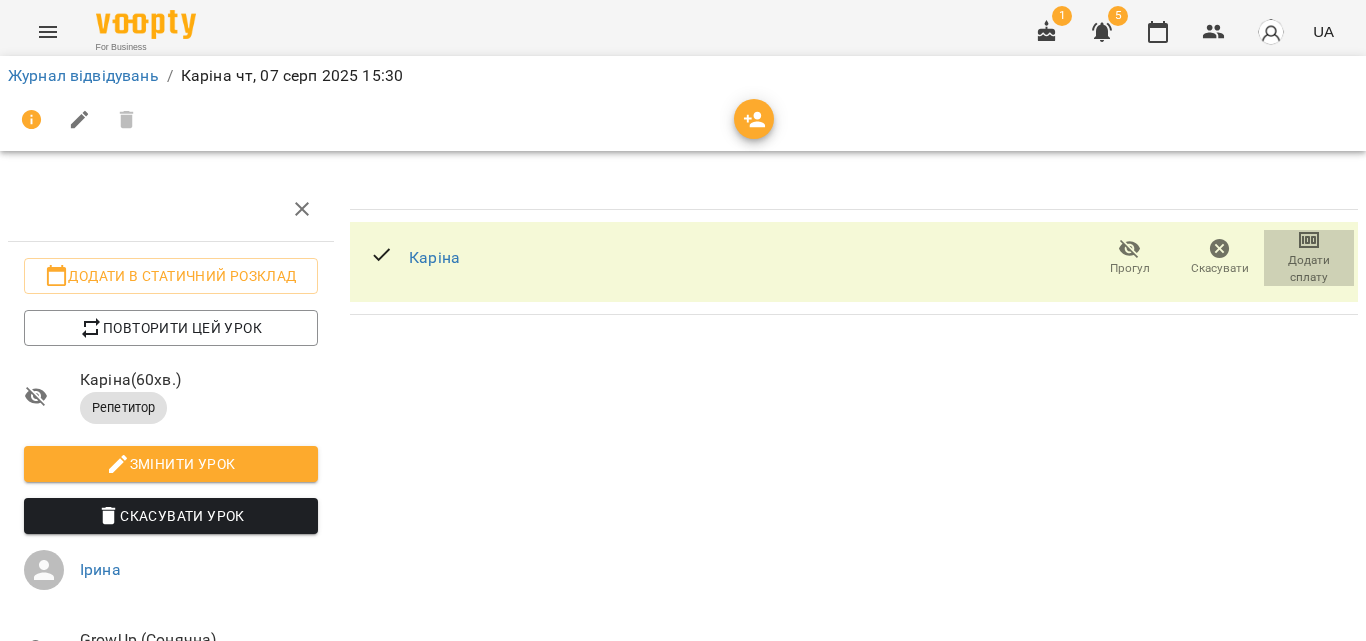 click on "Додати сплату" at bounding box center [1309, 269] 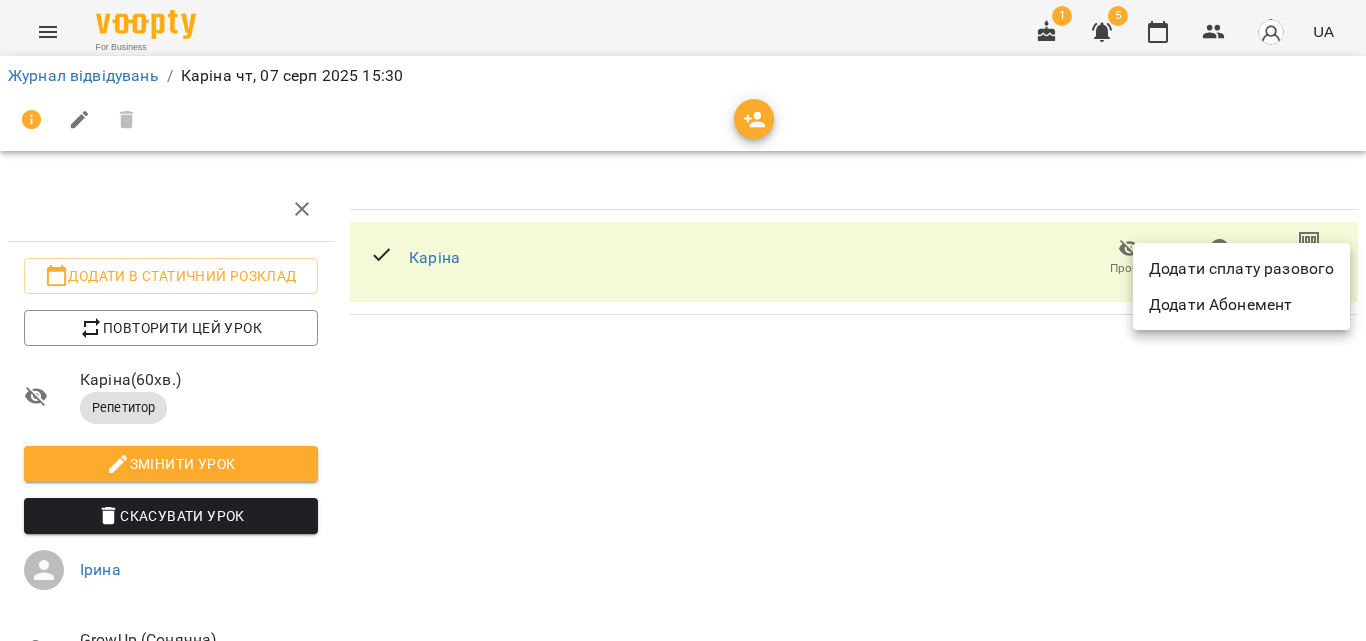 click on "Додати сплату разового" at bounding box center (1241, 269) 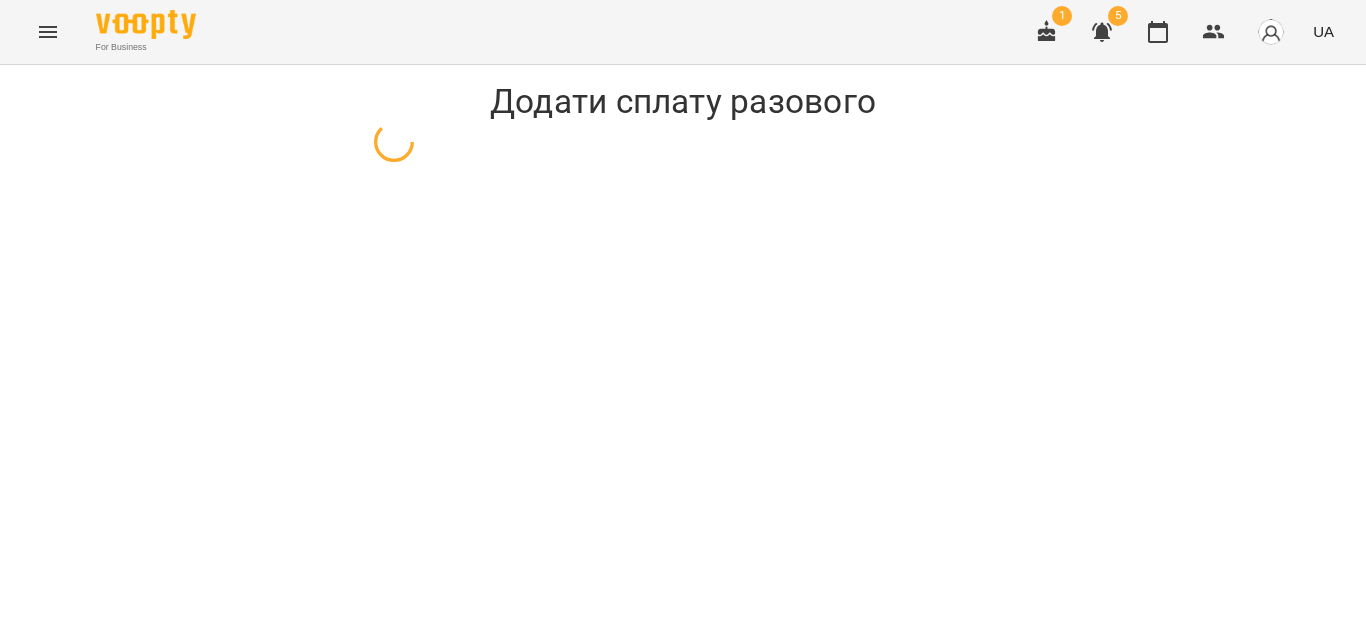 select on "*********" 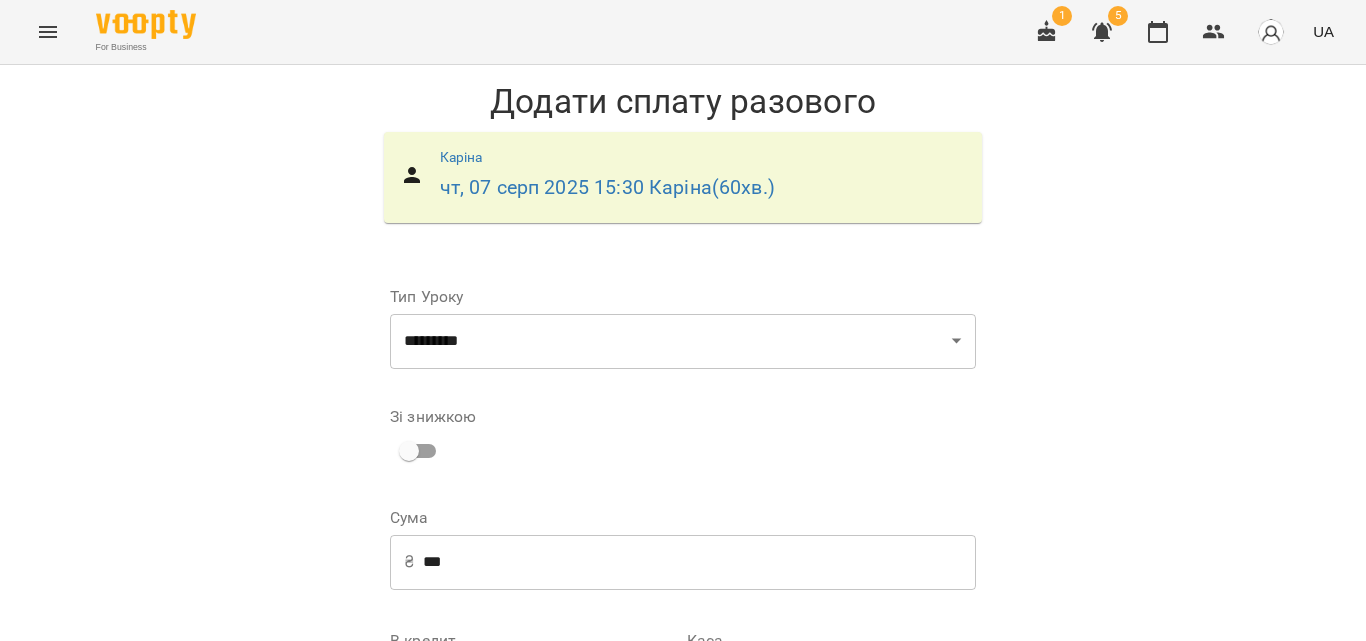 scroll, scrollTop: 271, scrollLeft: 0, axis: vertical 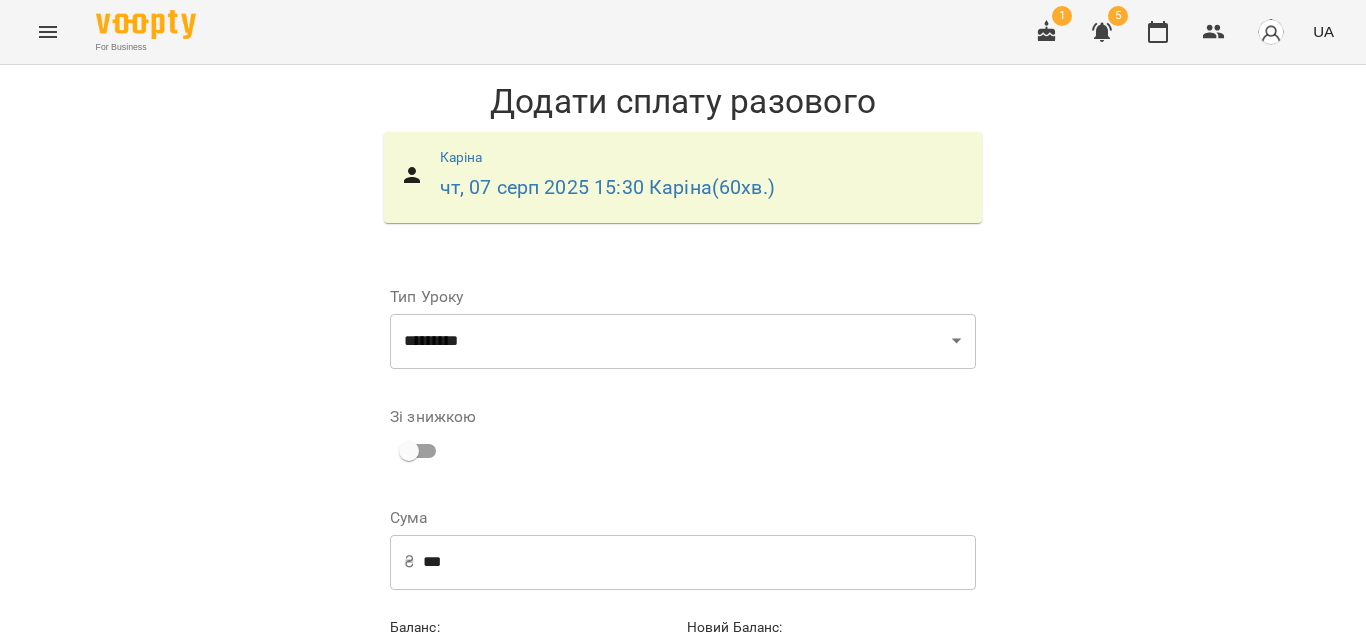 click on "Додати сплату разового" at bounding box center (849, 691) 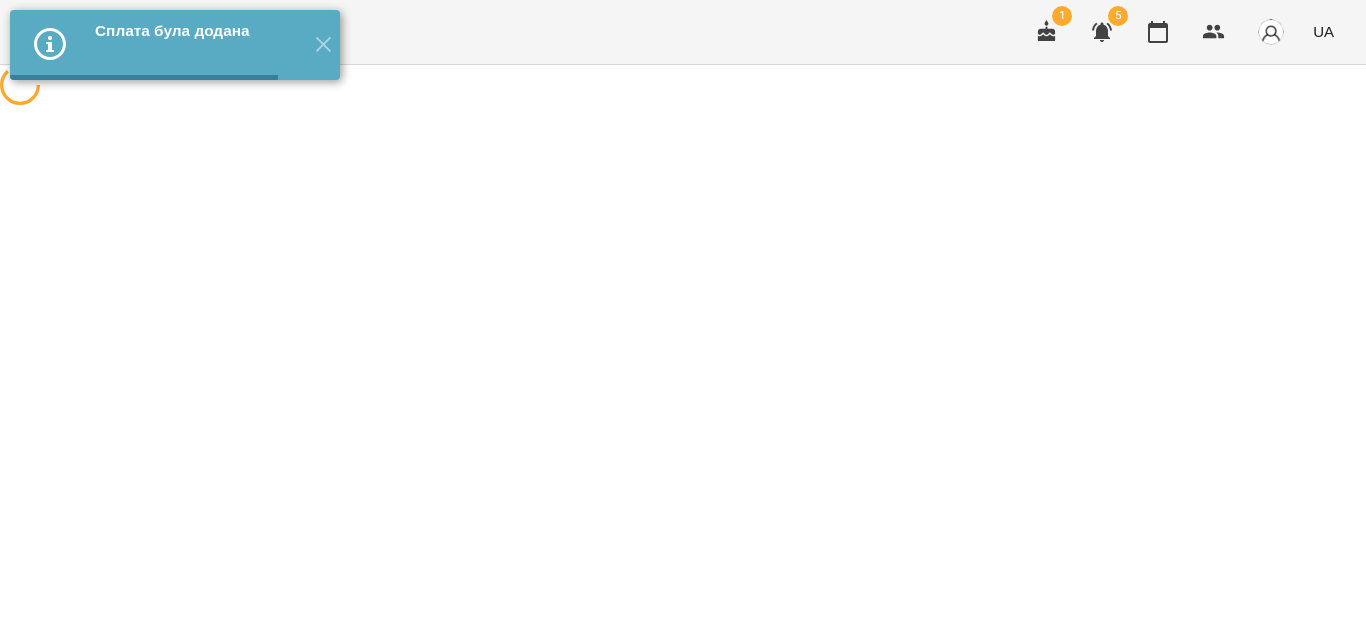 scroll, scrollTop: 0, scrollLeft: 0, axis: both 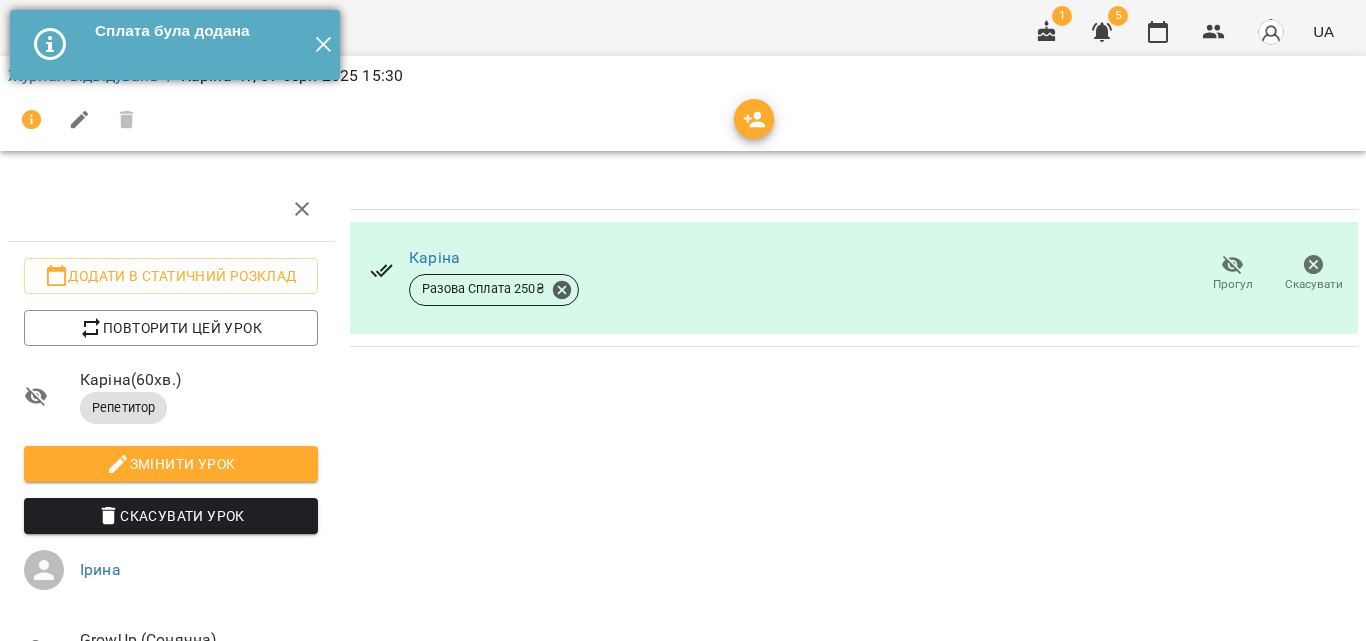 click on "✕" at bounding box center [323, 45] 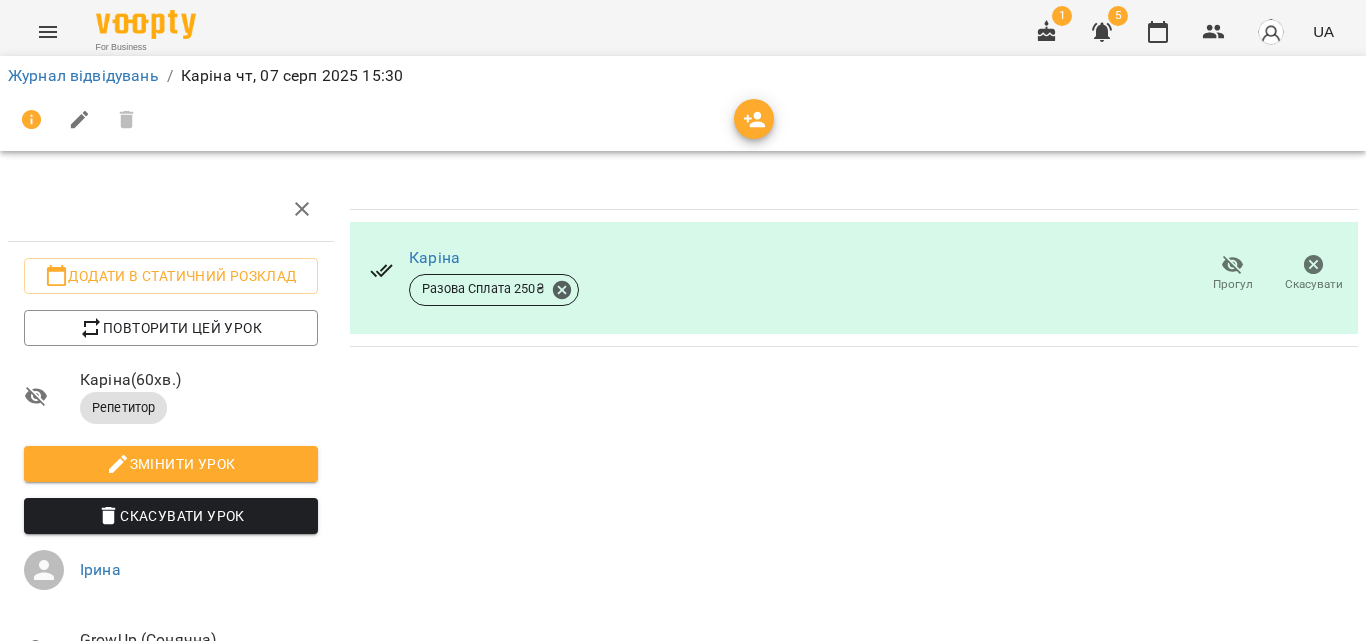 click on "Журнал відвідувань / [NAME]   чт, 07 серп 2025 15:30" at bounding box center (683, 76) 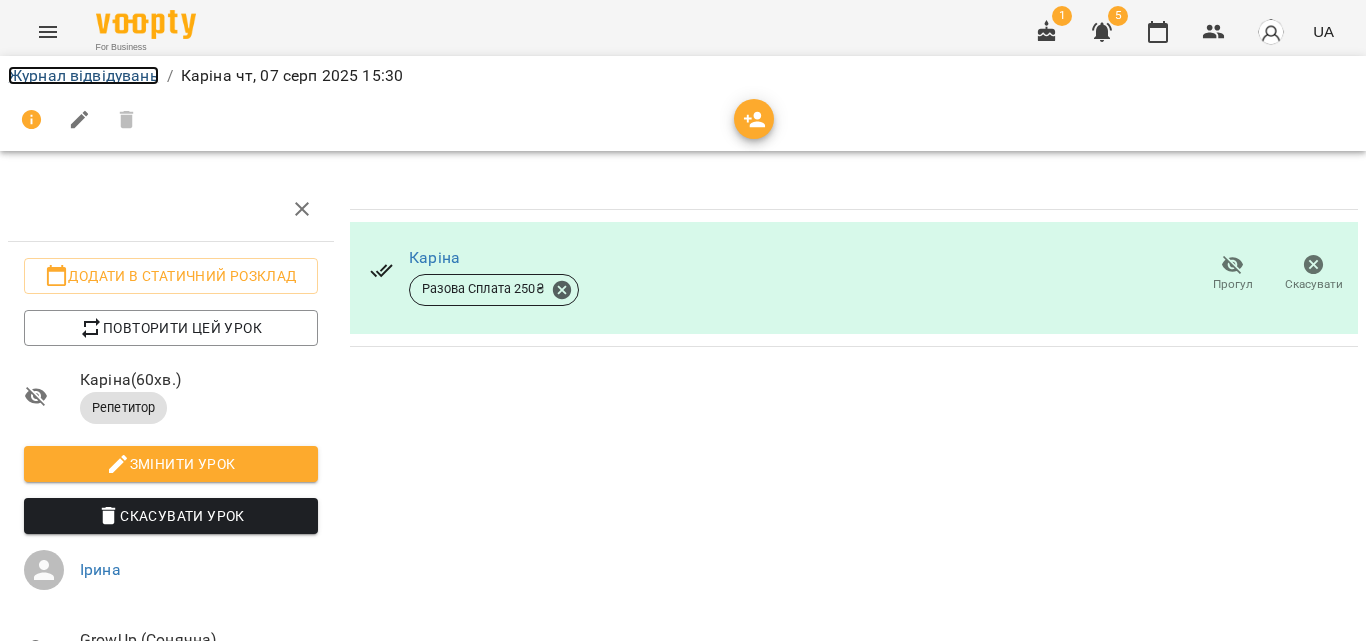 click on "Журнал відвідувань" at bounding box center [83, 75] 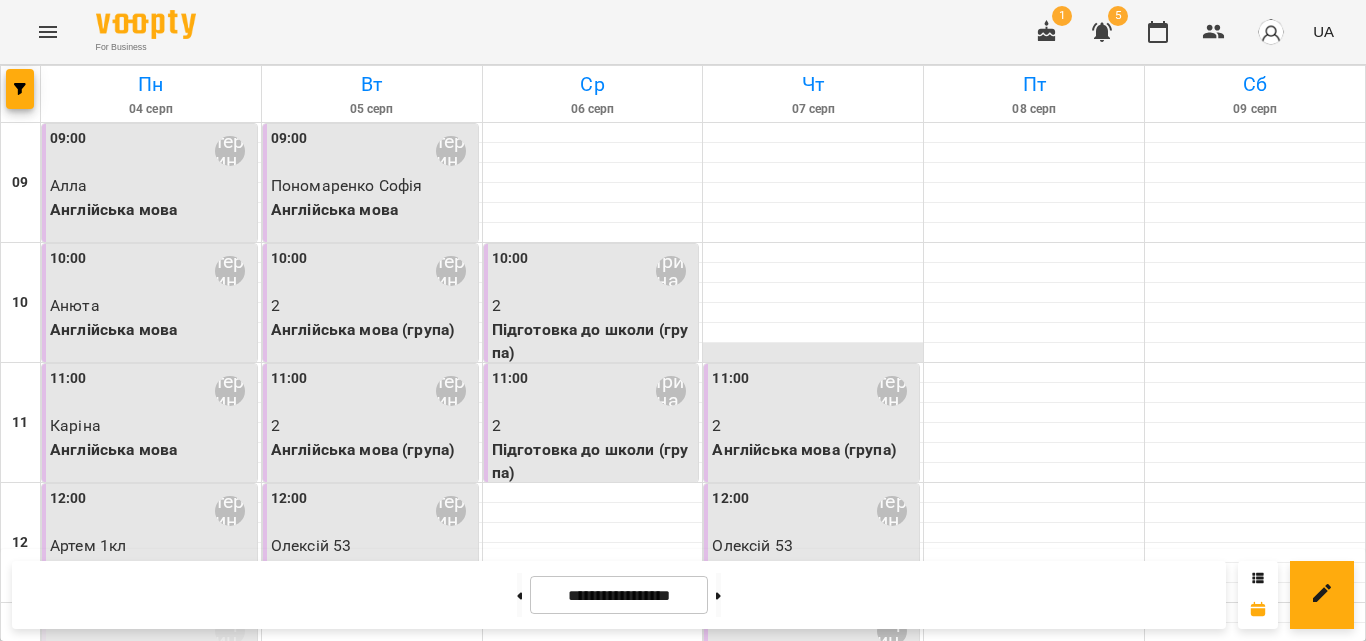 scroll, scrollTop: 800, scrollLeft: 0, axis: vertical 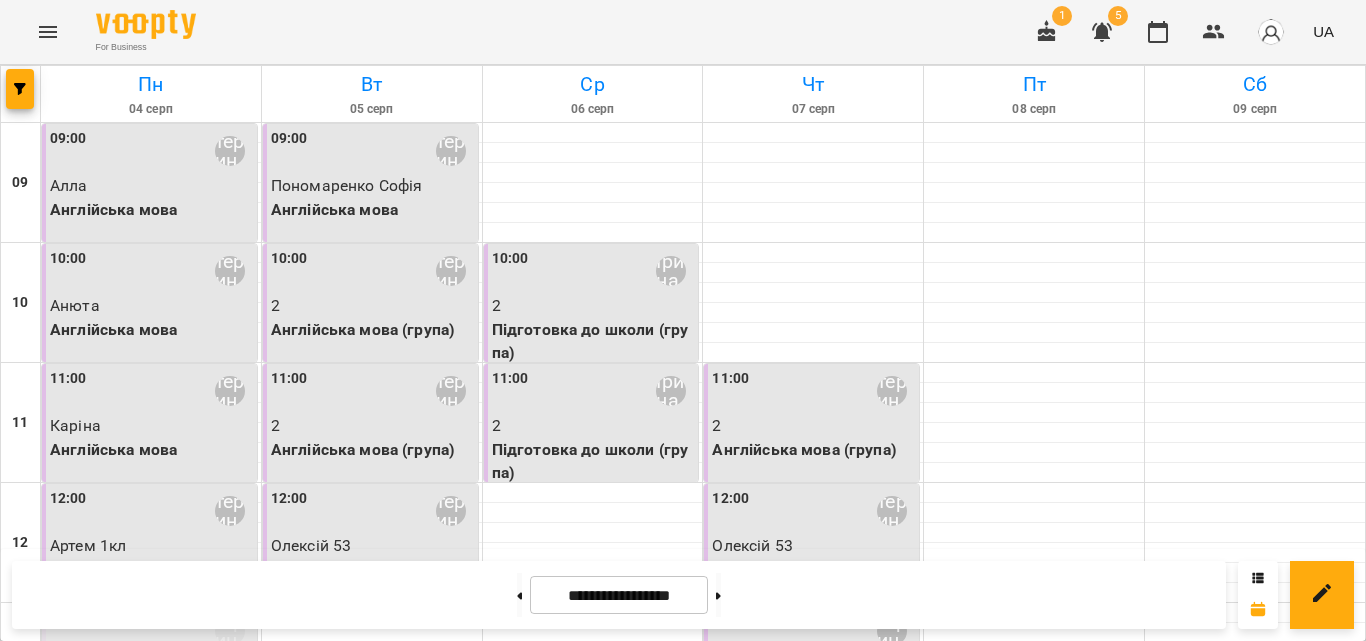 click at bounding box center [813, 1033] 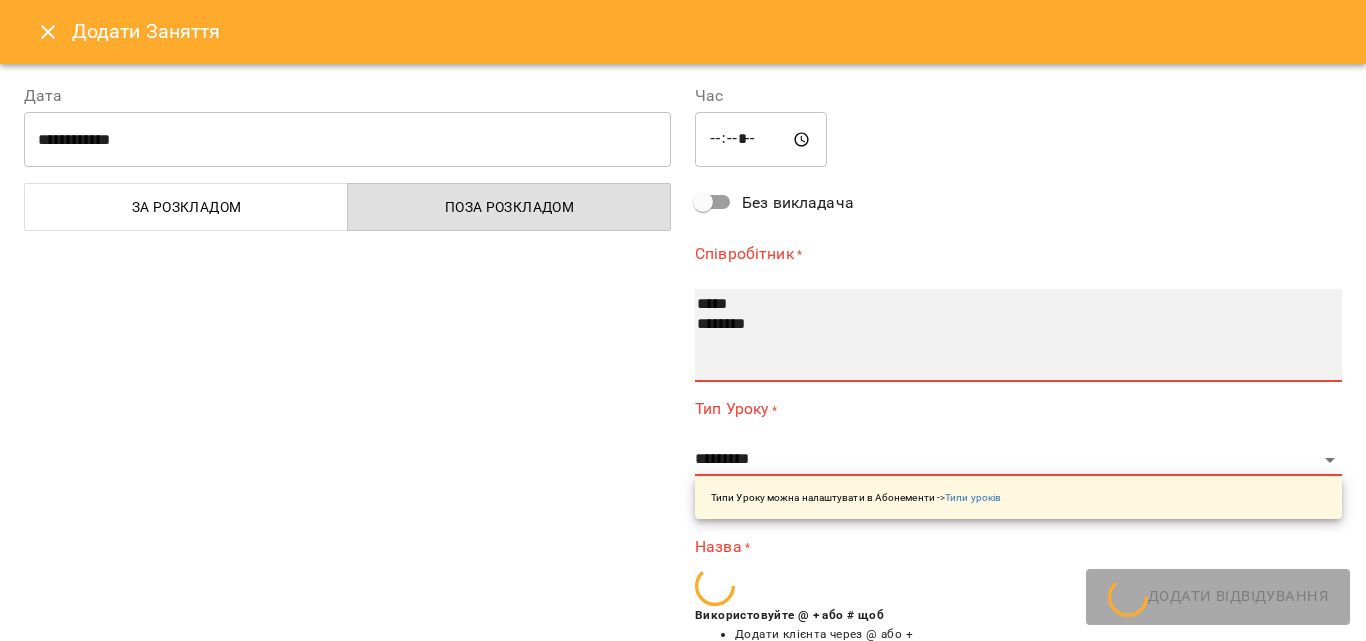 select on "**********" 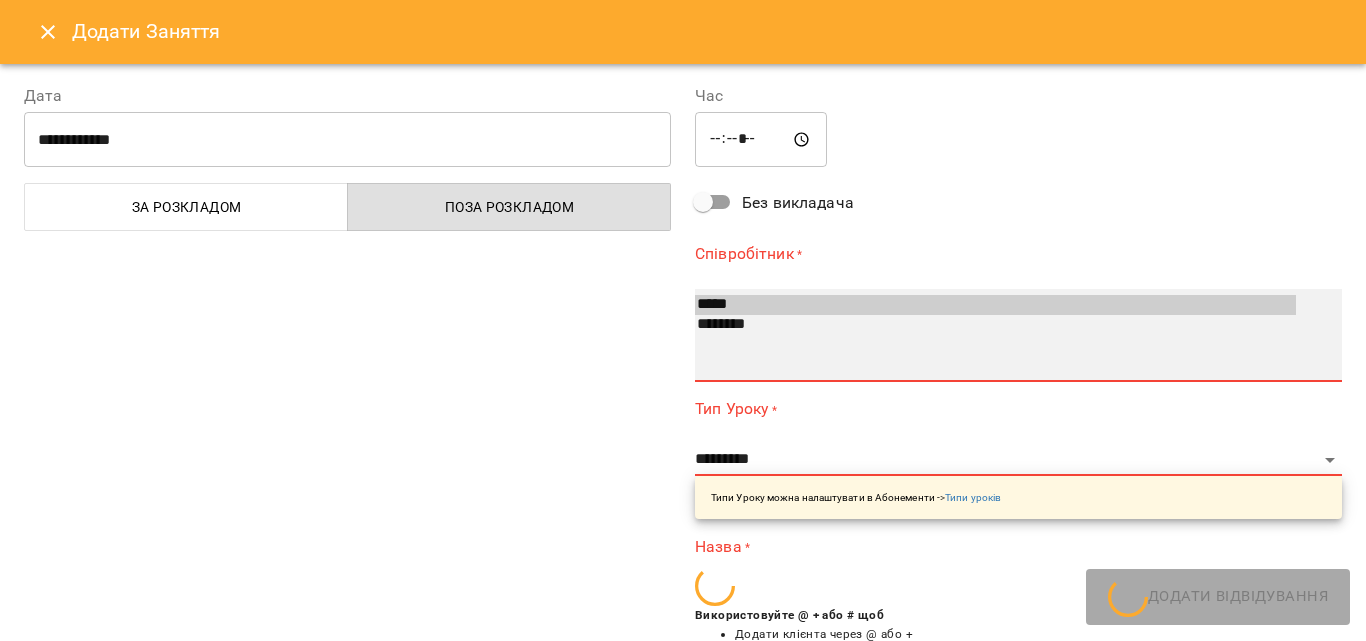 click on "*****" at bounding box center (995, 305) 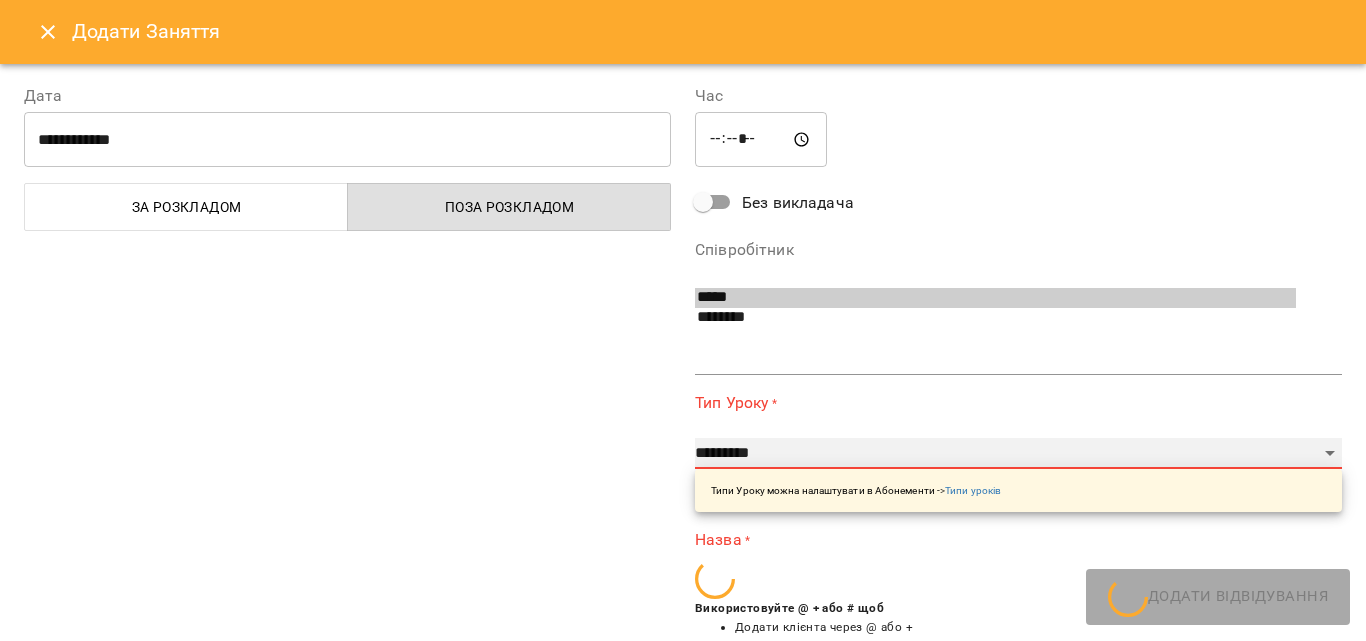 click on "**********" at bounding box center [1018, 454] 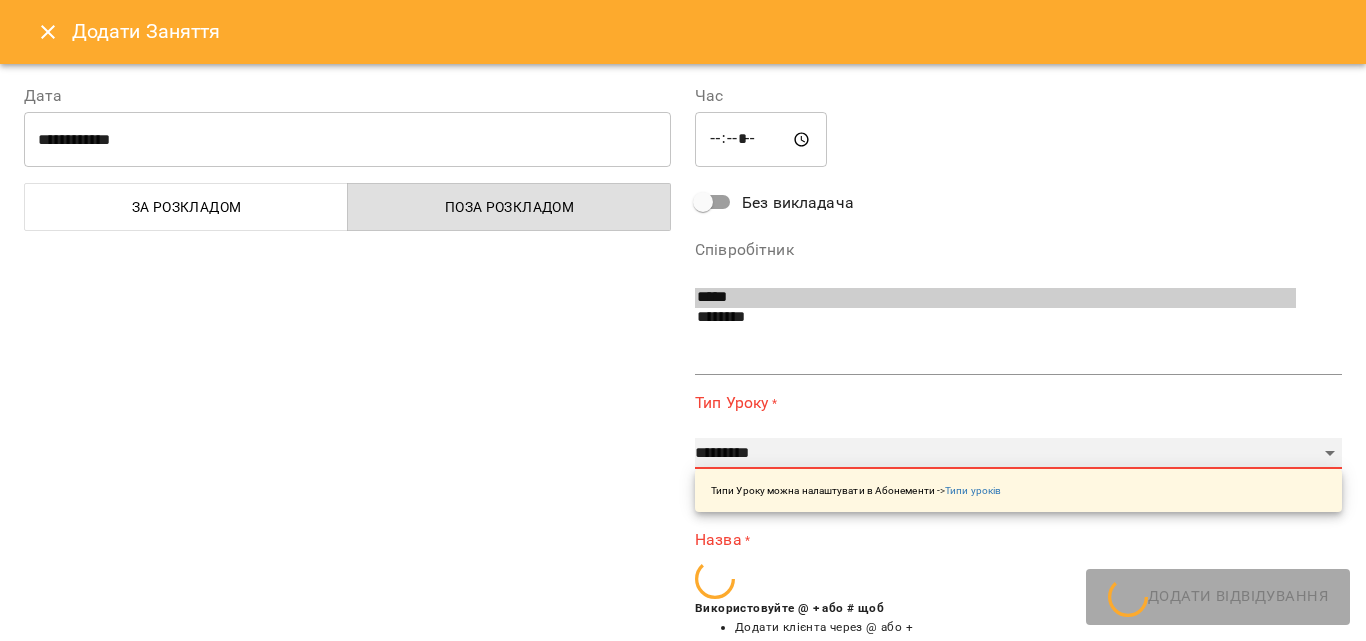 select on "**********" 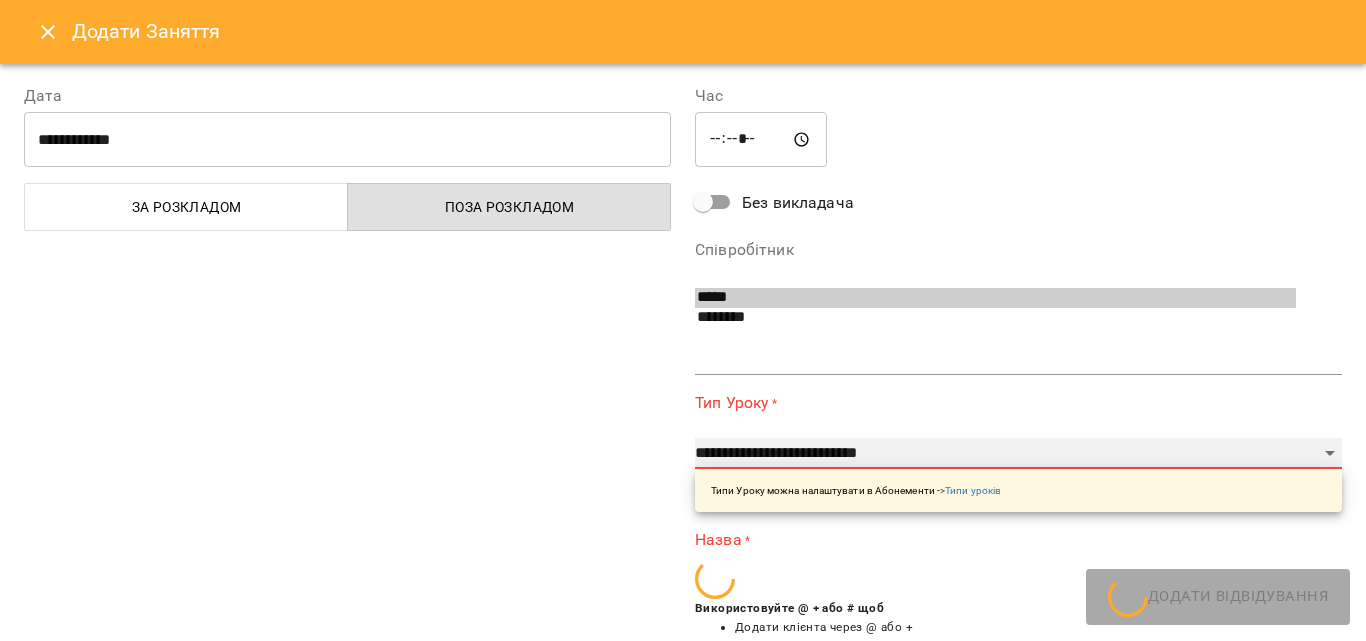 click on "**********" at bounding box center [1018, 454] 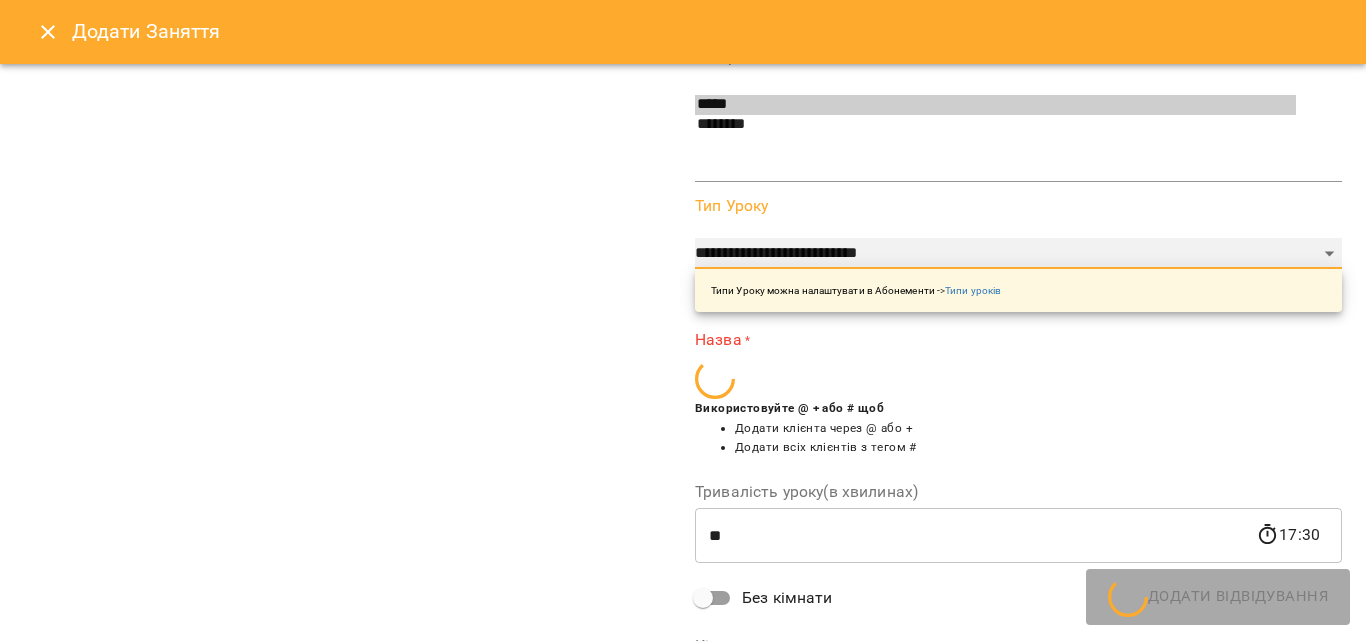 scroll, scrollTop: 200, scrollLeft: 0, axis: vertical 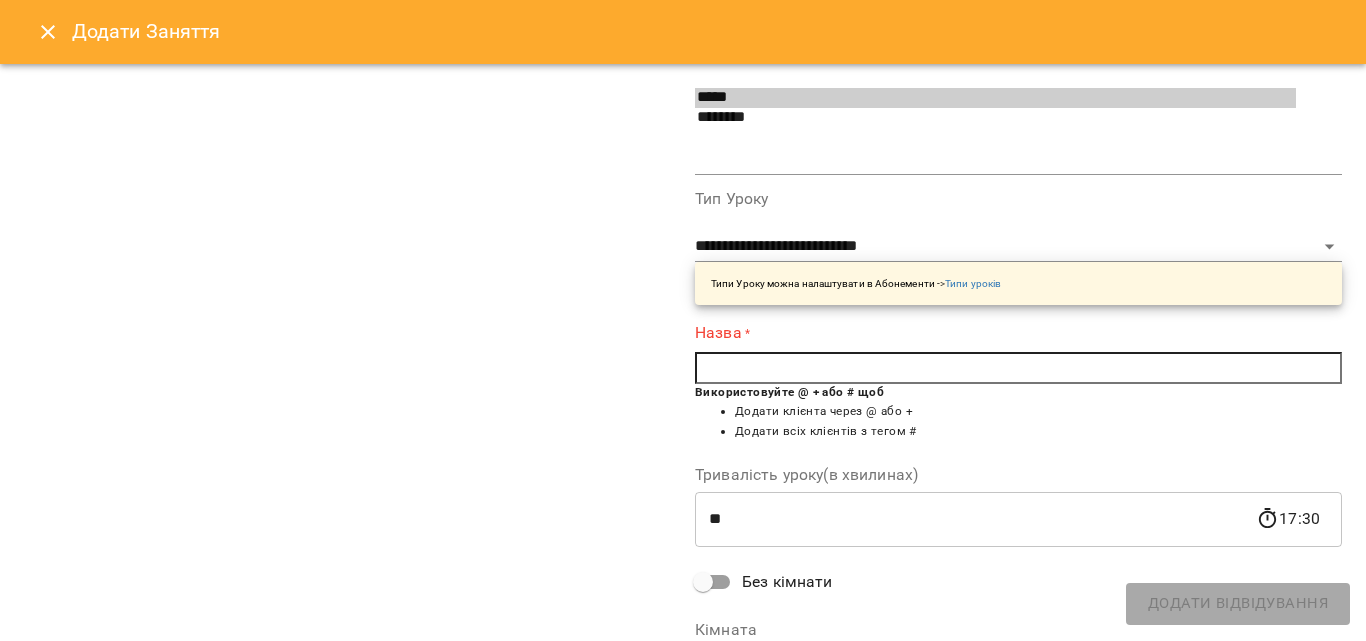 click at bounding box center (1018, 368) 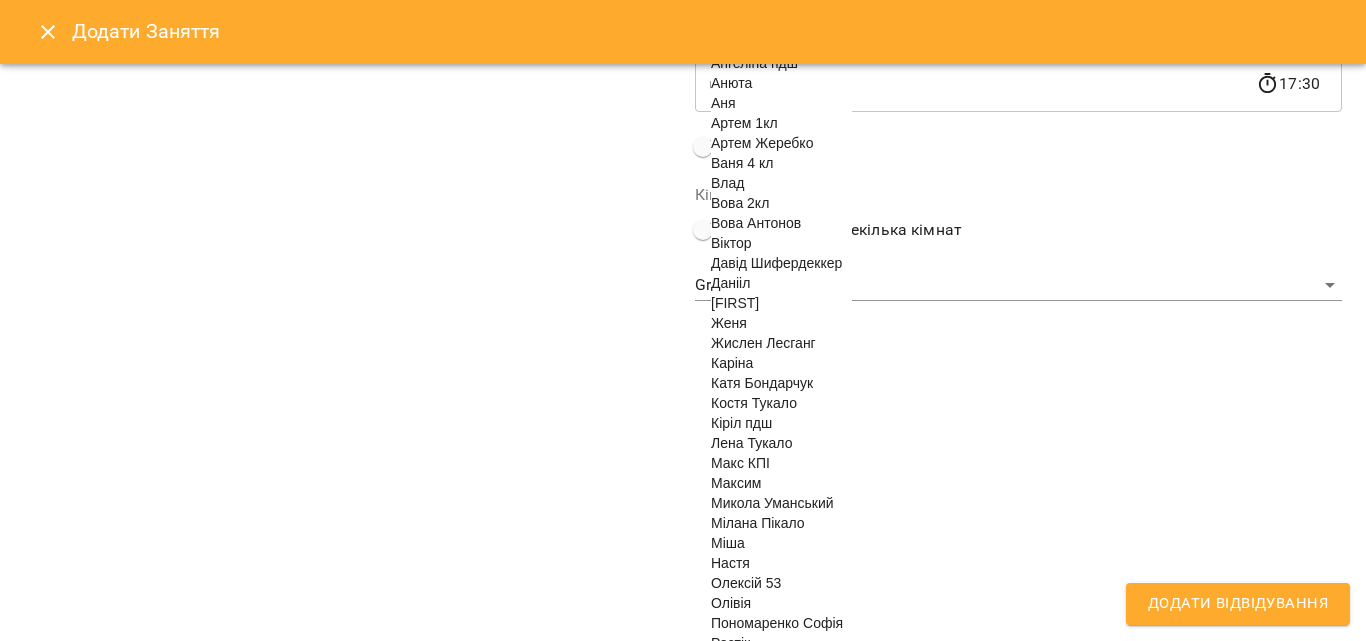 scroll, scrollTop: 700, scrollLeft: 0, axis: vertical 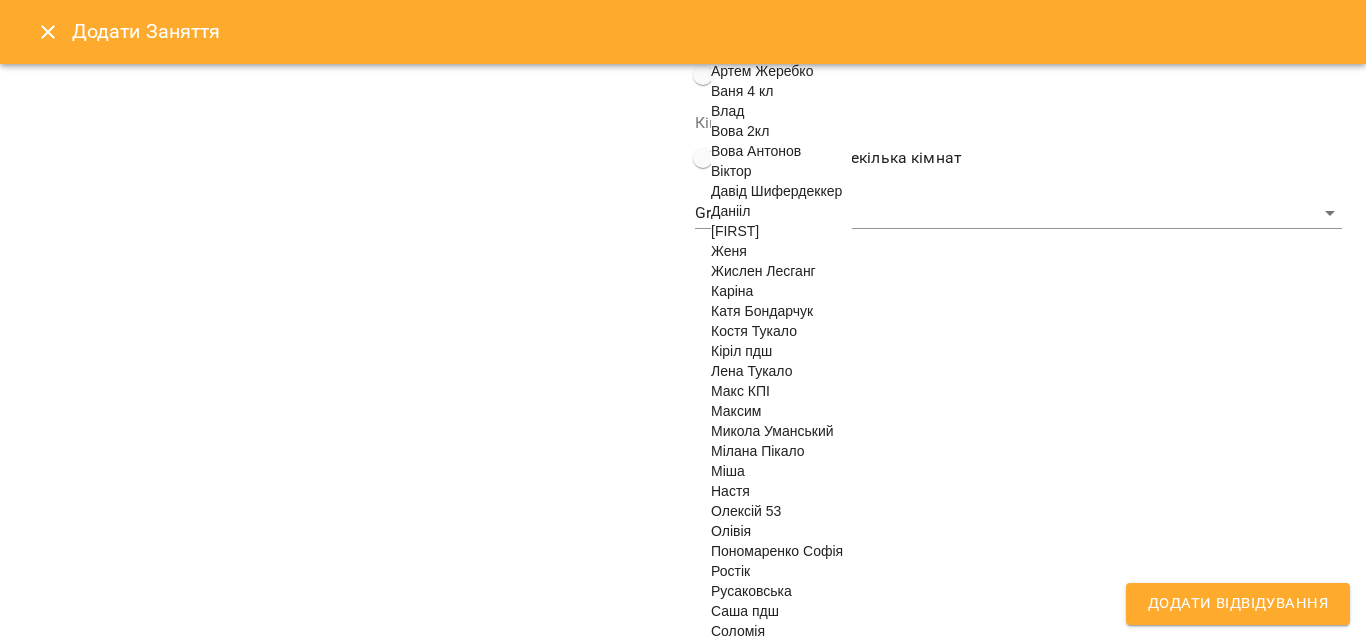 click on "Олівія" at bounding box center [731, 531] 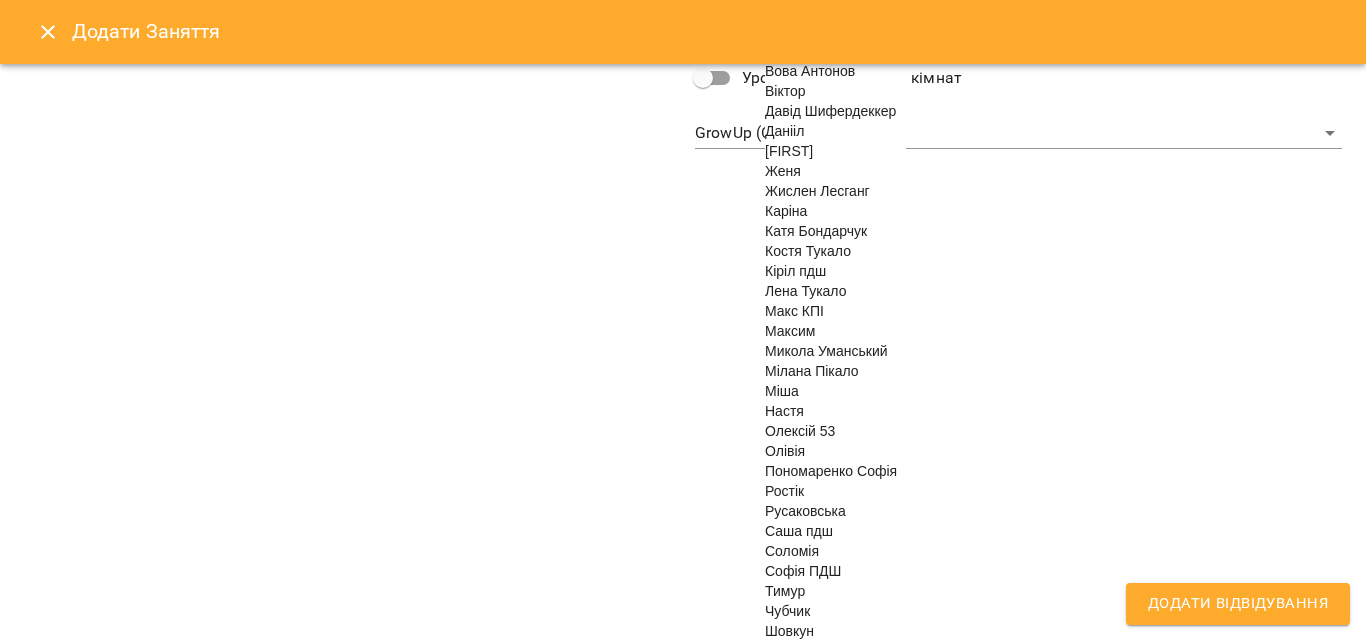 scroll, scrollTop: 902, scrollLeft: 0, axis: vertical 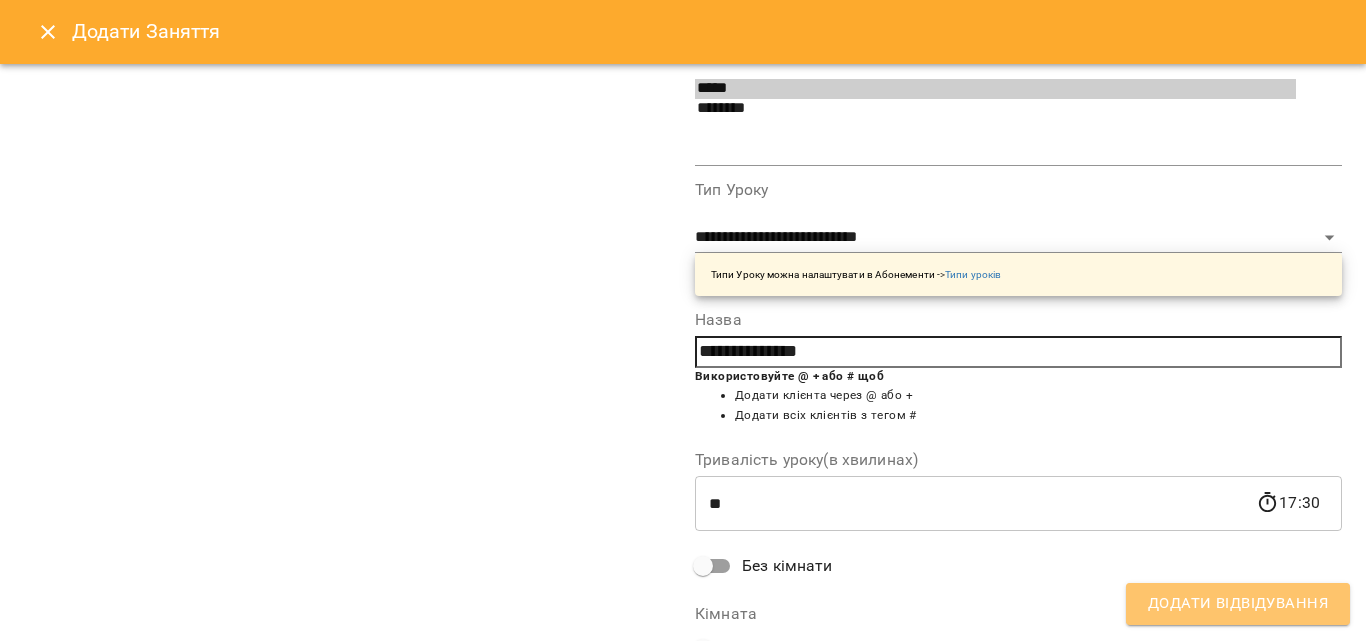 click on "Додати Відвідування" at bounding box center [1238, 604] 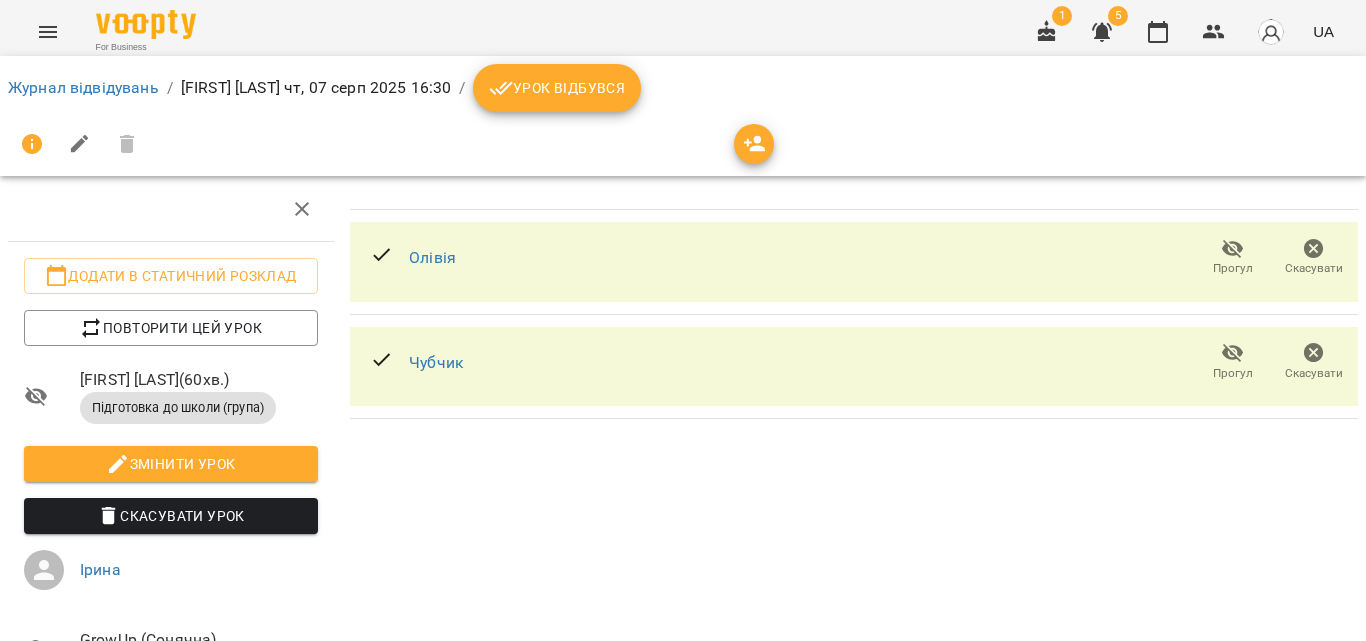 click on "Урок відбувся" at bounding box center [557, 88] 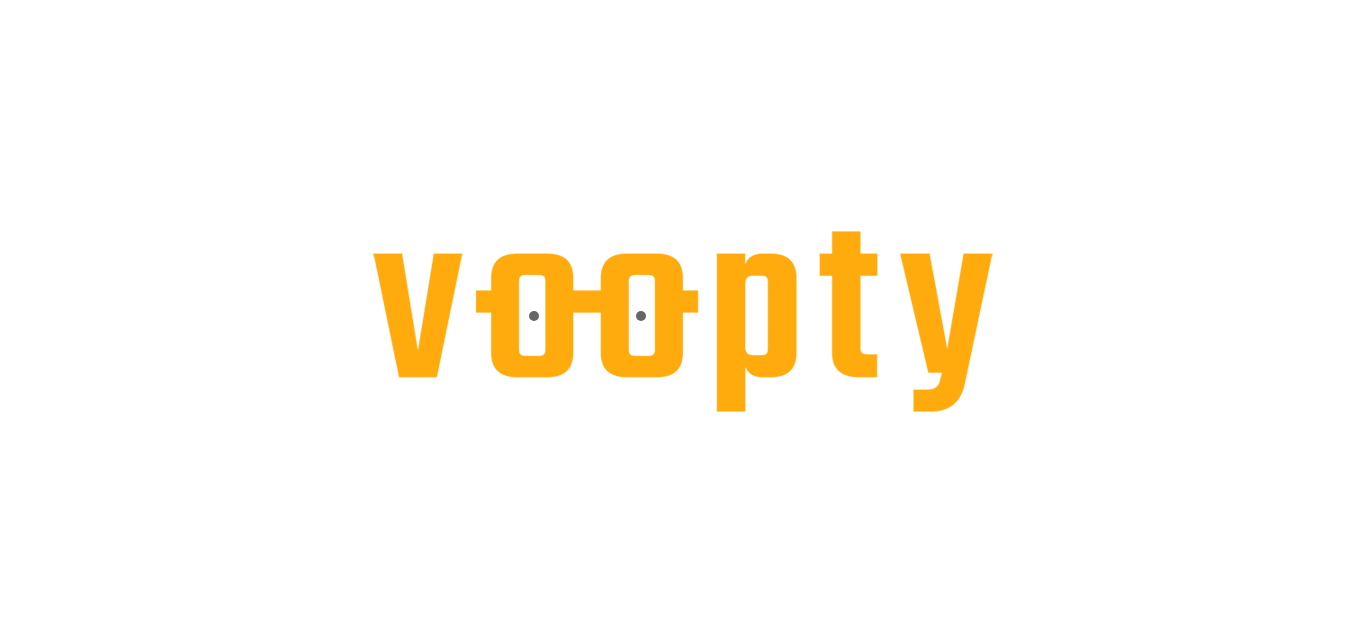 scroll, scrollTop: 0, scrollLeft: 0, axis: both 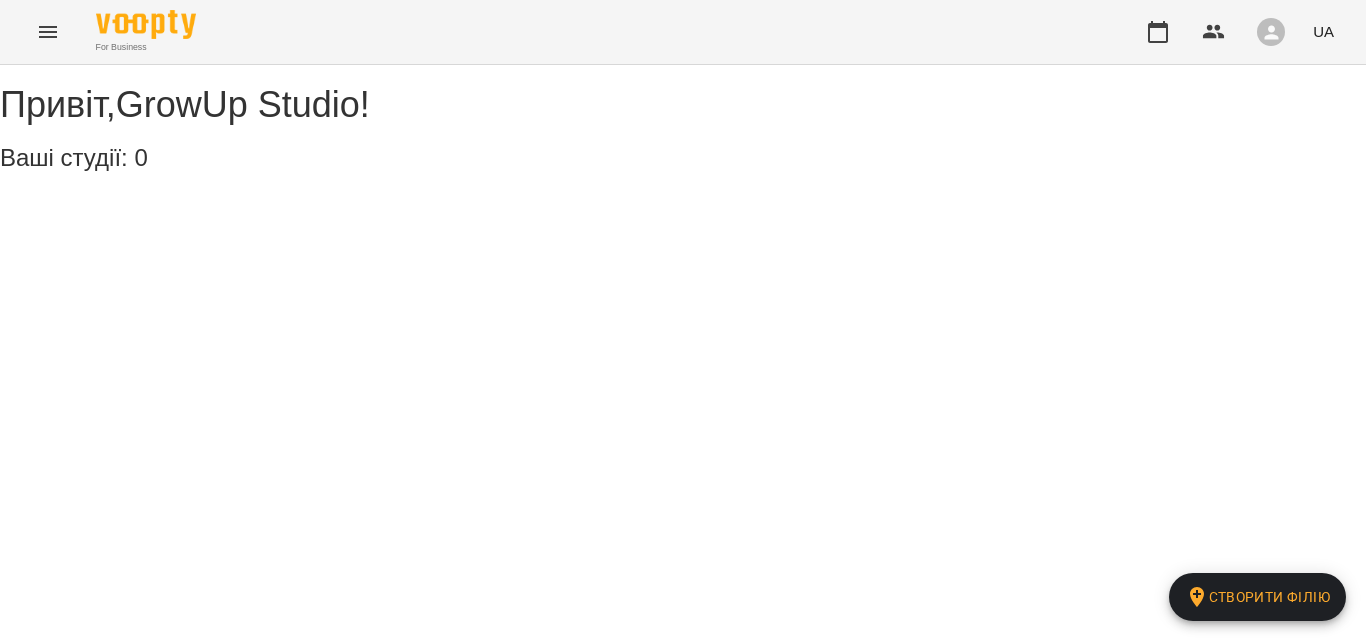 click 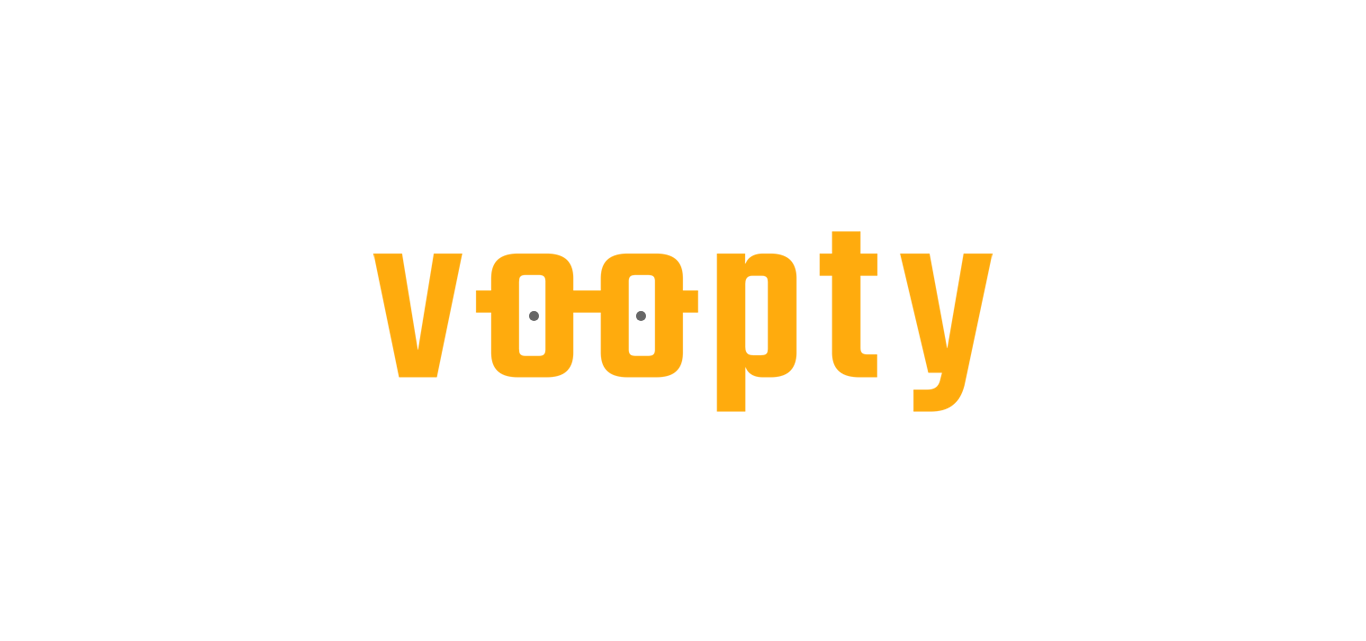 scroll, scrollTop: 0, scrollLeft: 0, axis: both 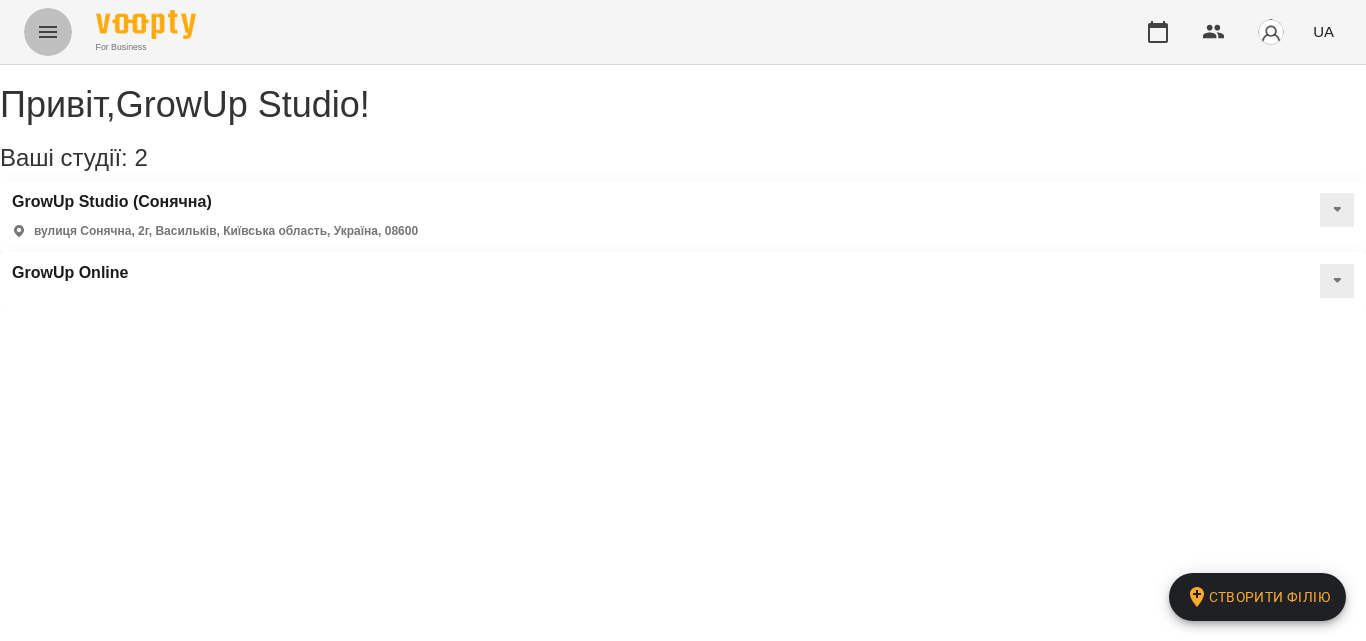 click 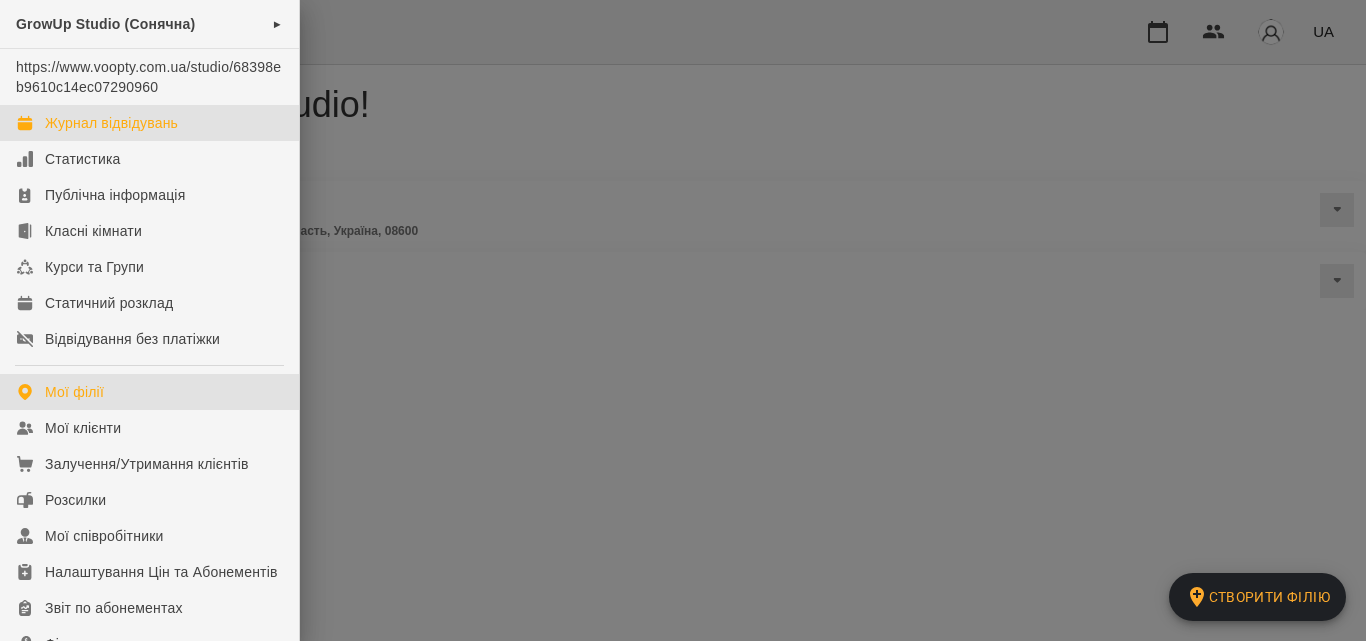 click on "Журнал відвідувань" at bounding box center (149, 123) 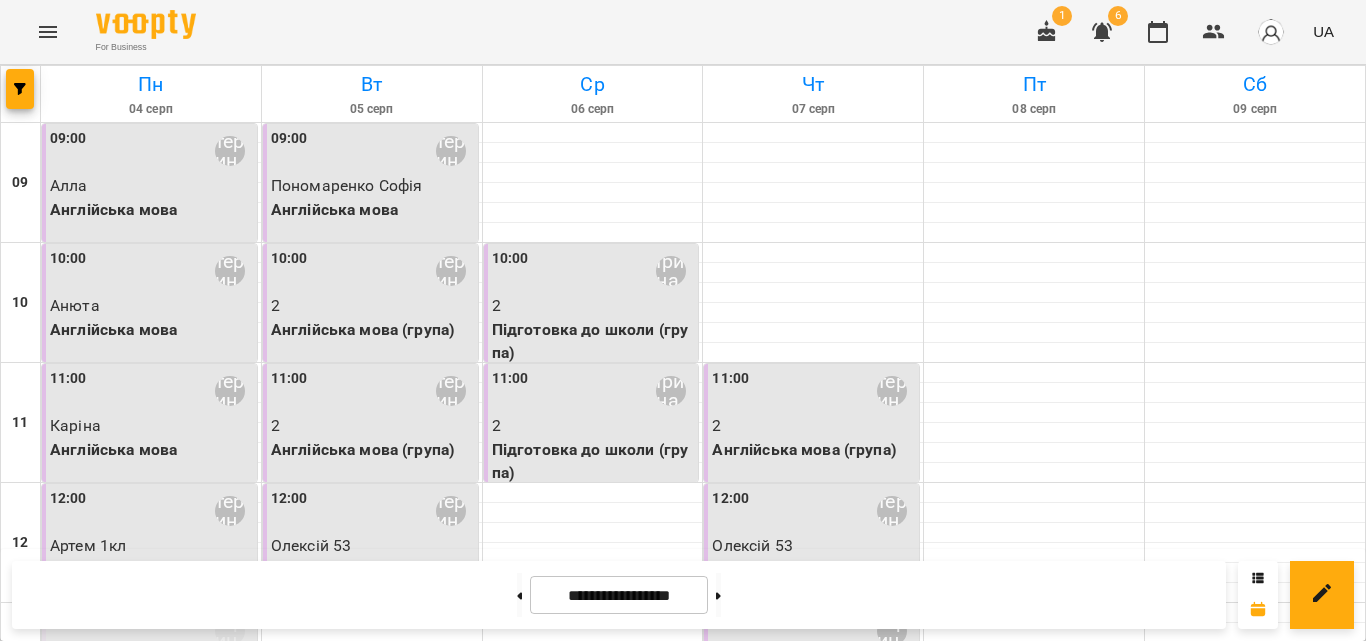 scroll, scrollTop: 800, scrollLeft: 0, axis: vertical 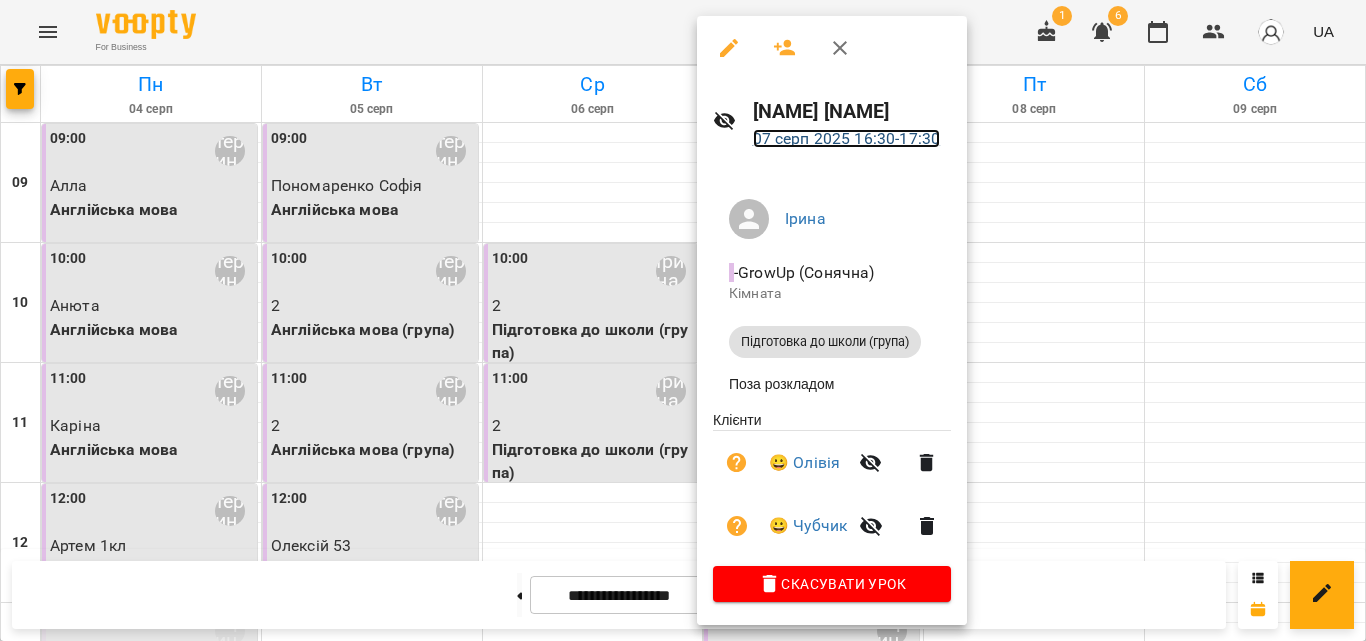 click on "07 серп 2025 16:30  -  17:30" at bounding box center [847, 138] 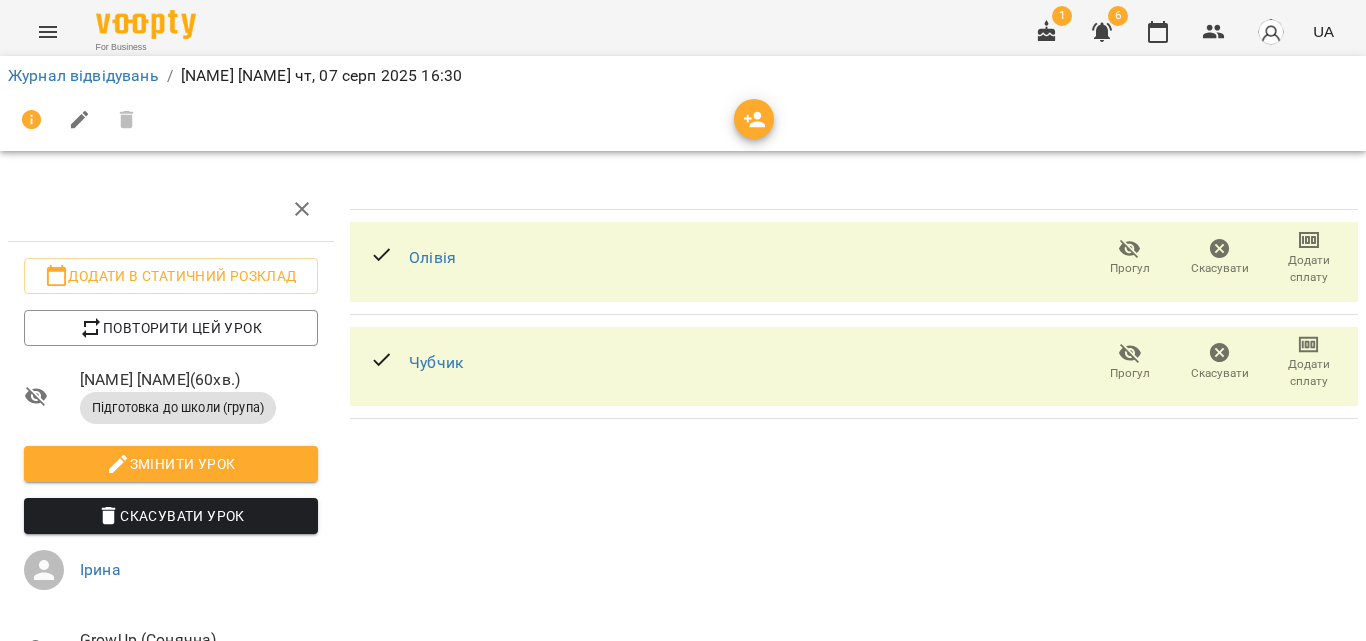 click 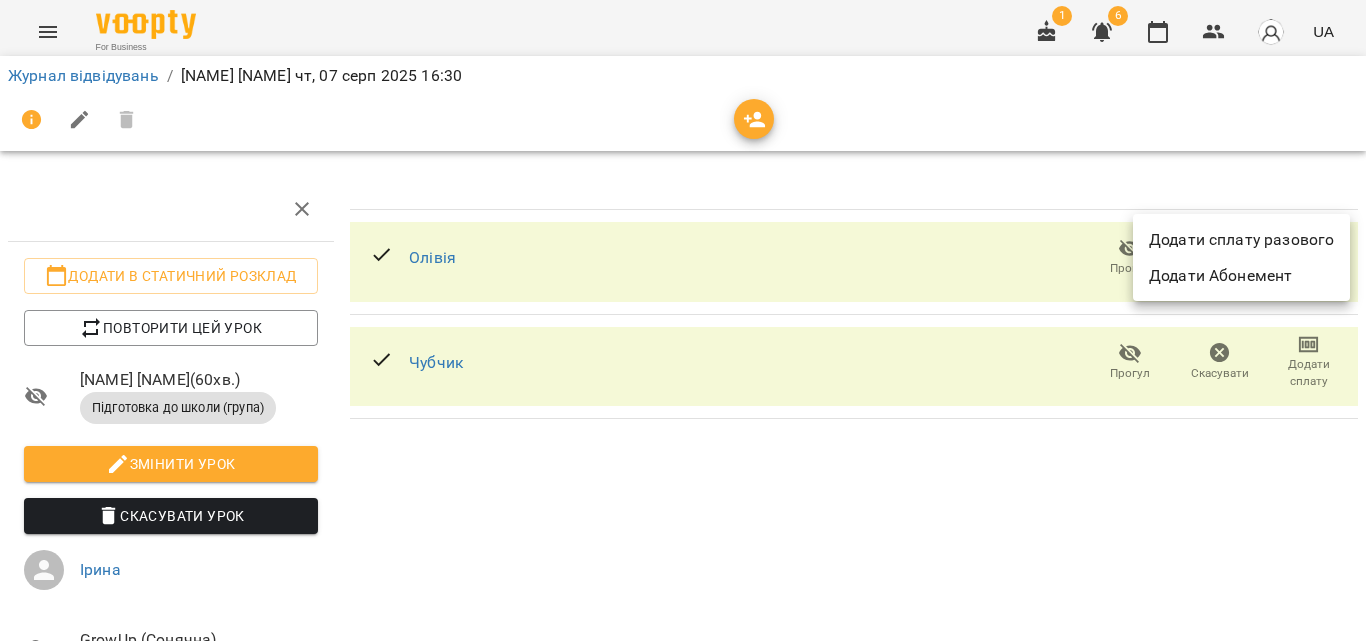 click on "Додати сплату разового" at bounding box center [1241, 240] 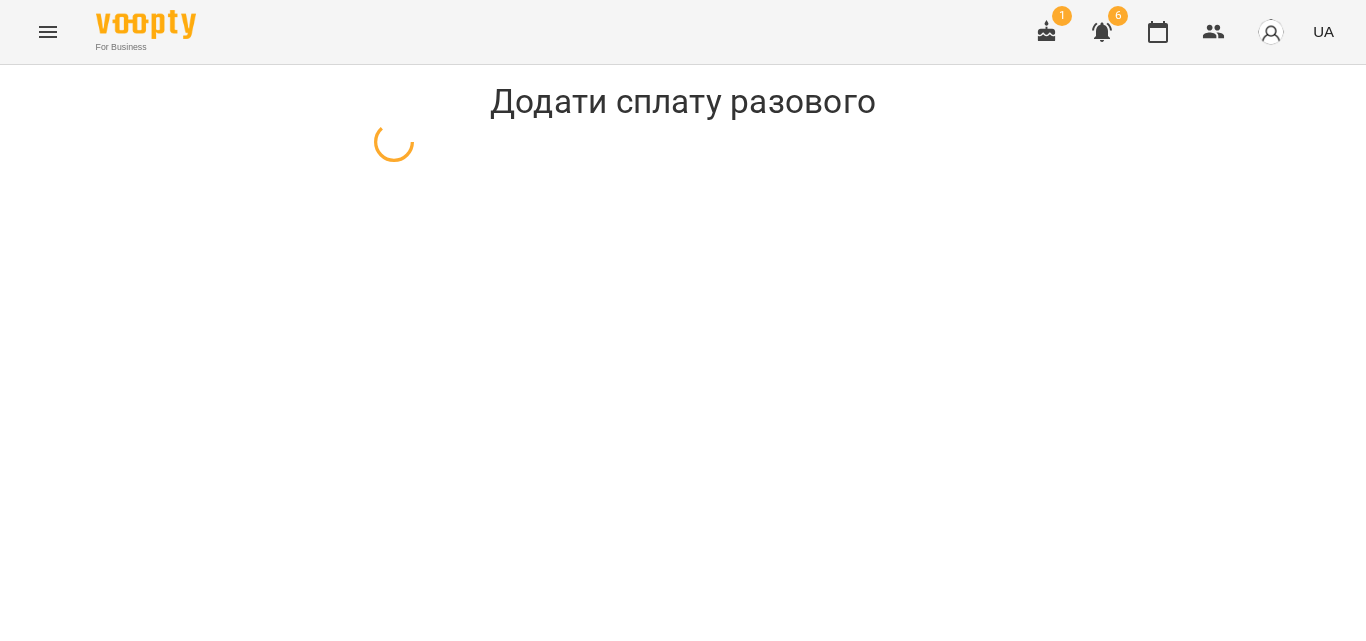 select on "**********" 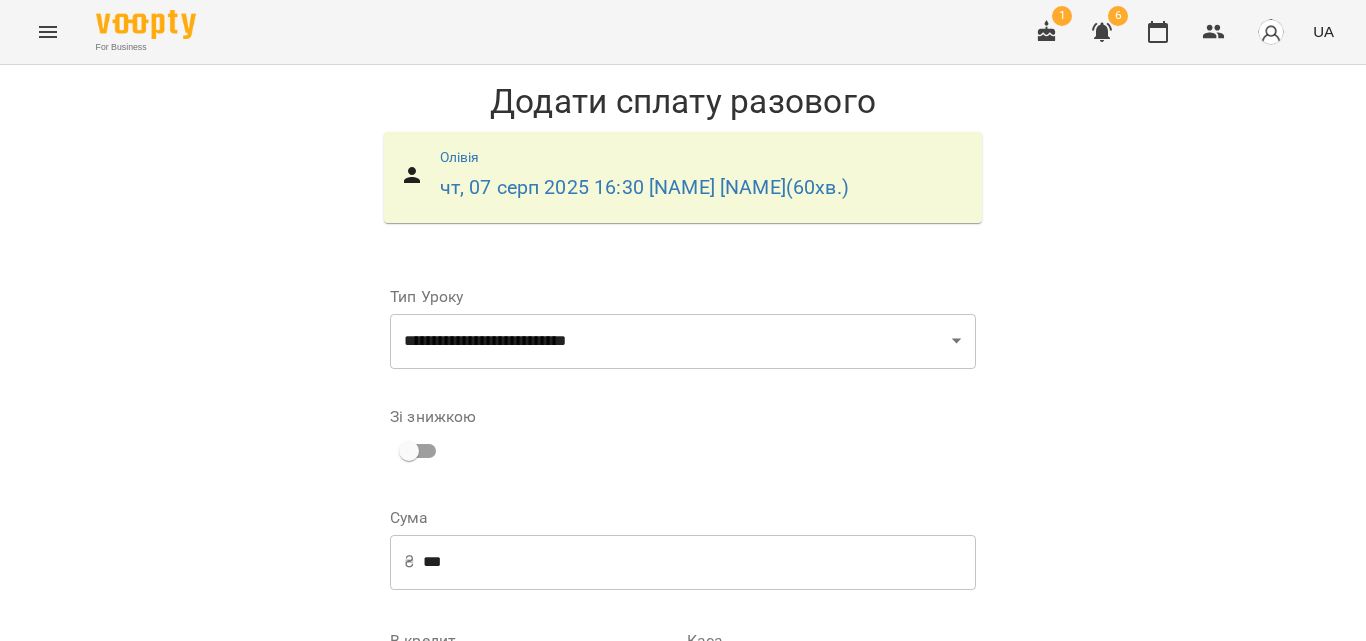 scroll, scrollTop: 271, scrollLeft: 0, axis: vertical 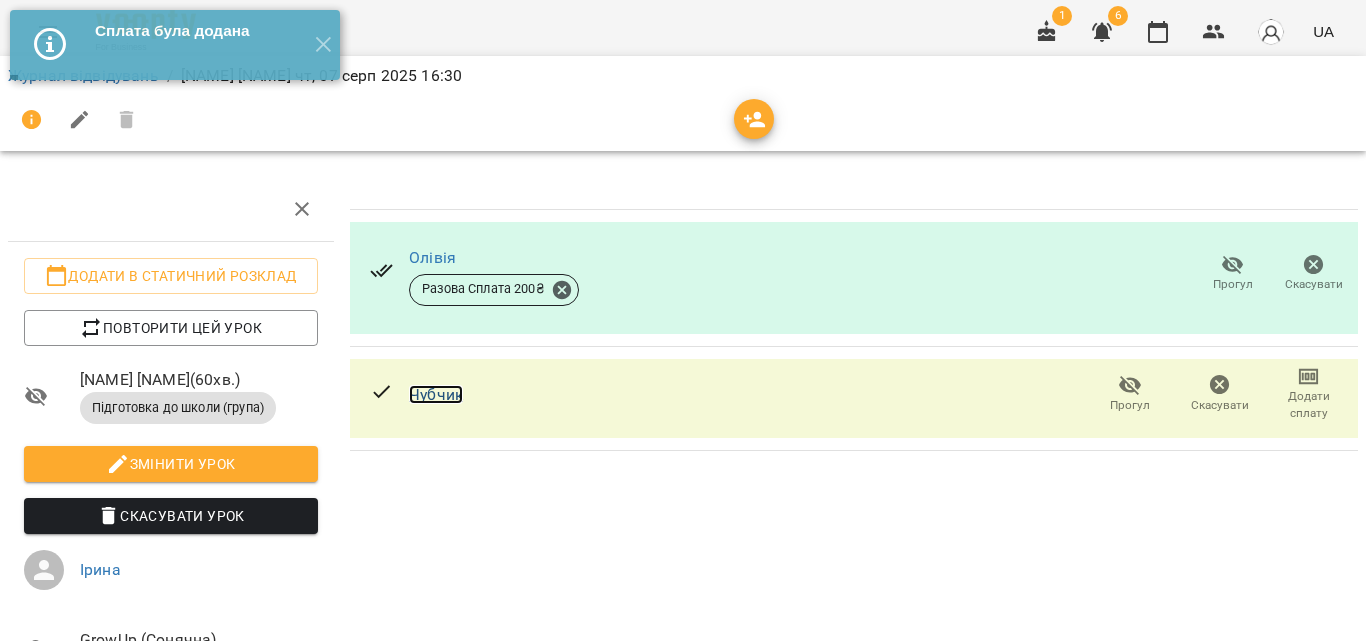 click on "Чубчик" at bounding box center (436, 394) 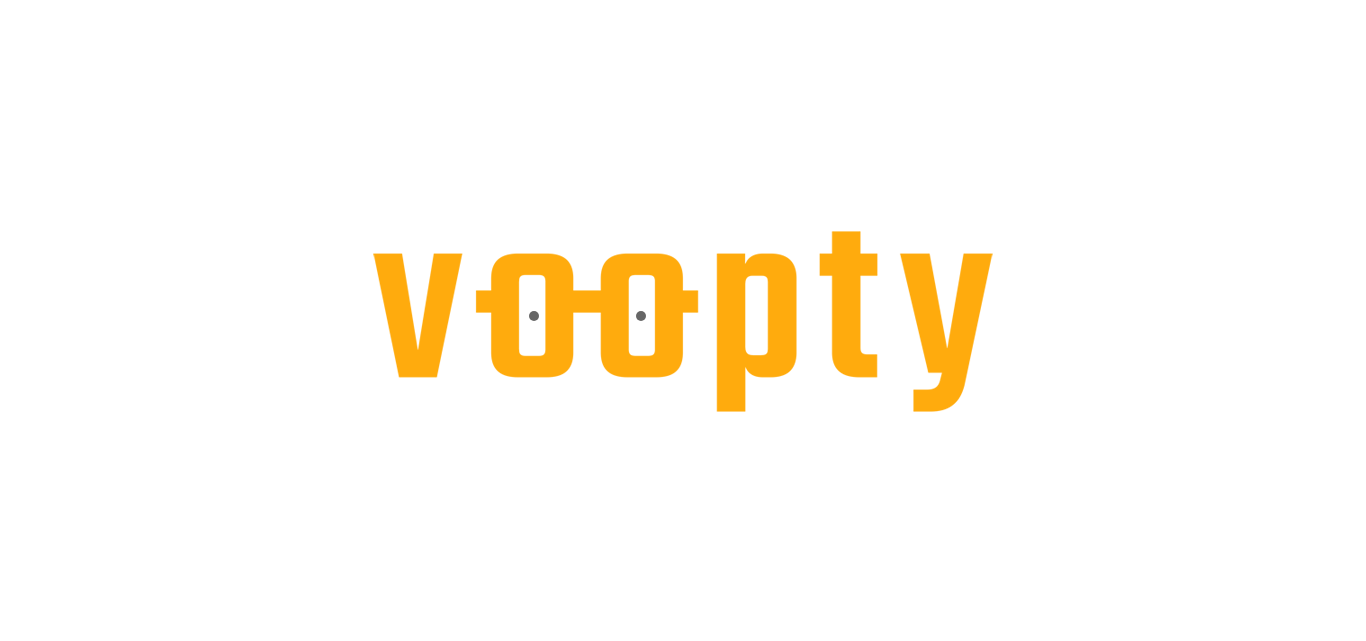 scroll, scrollTop: 0, scrollLeft: 0, axis: both 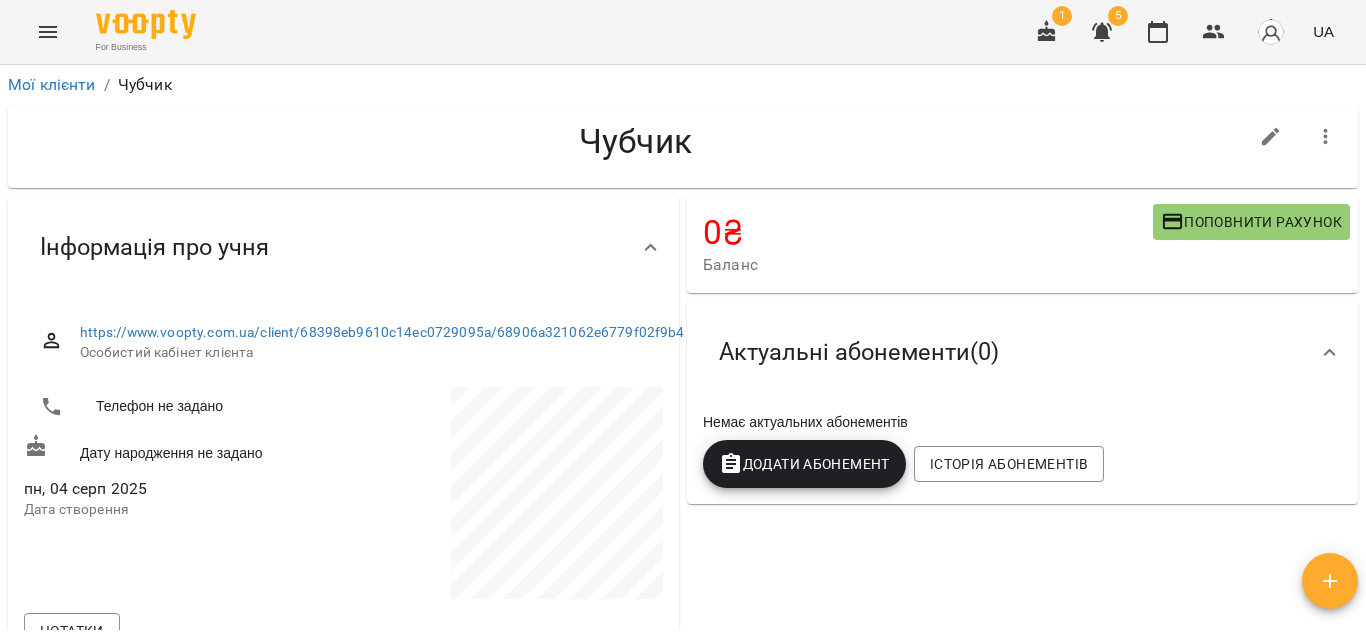 click on "Додати Абонемент" at bounding box center [804, 464] 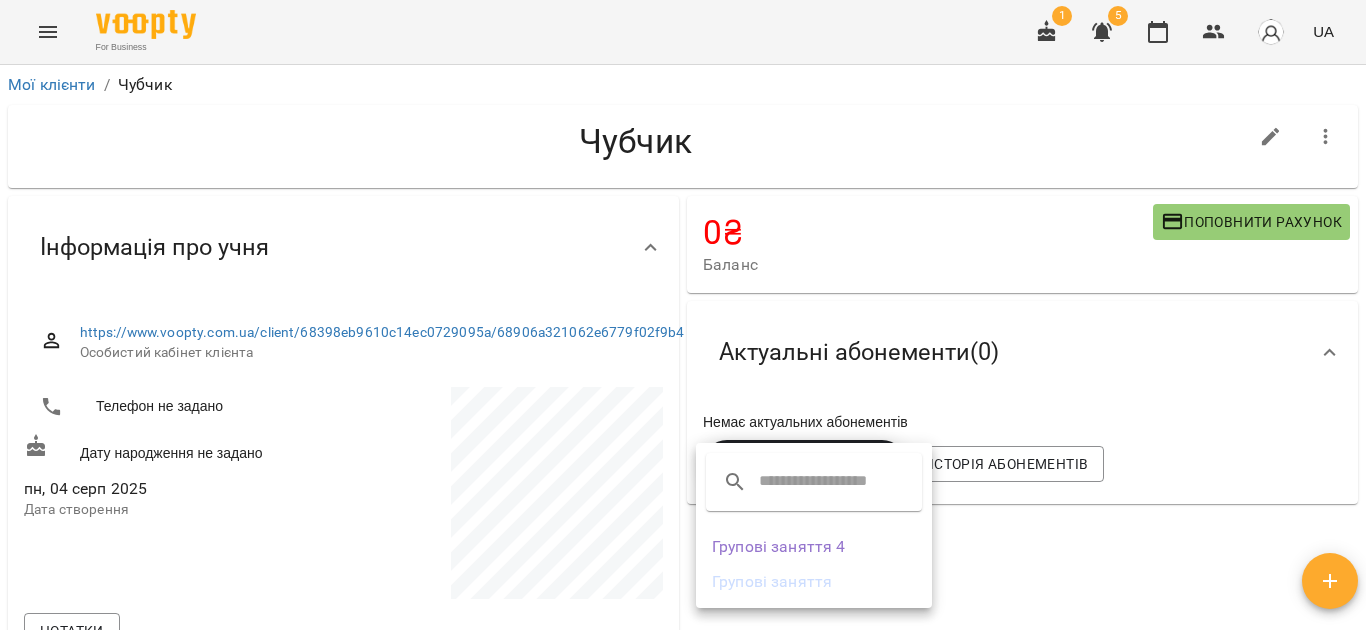 click on "Групові заняття 4" at bounding box center [814, 547] 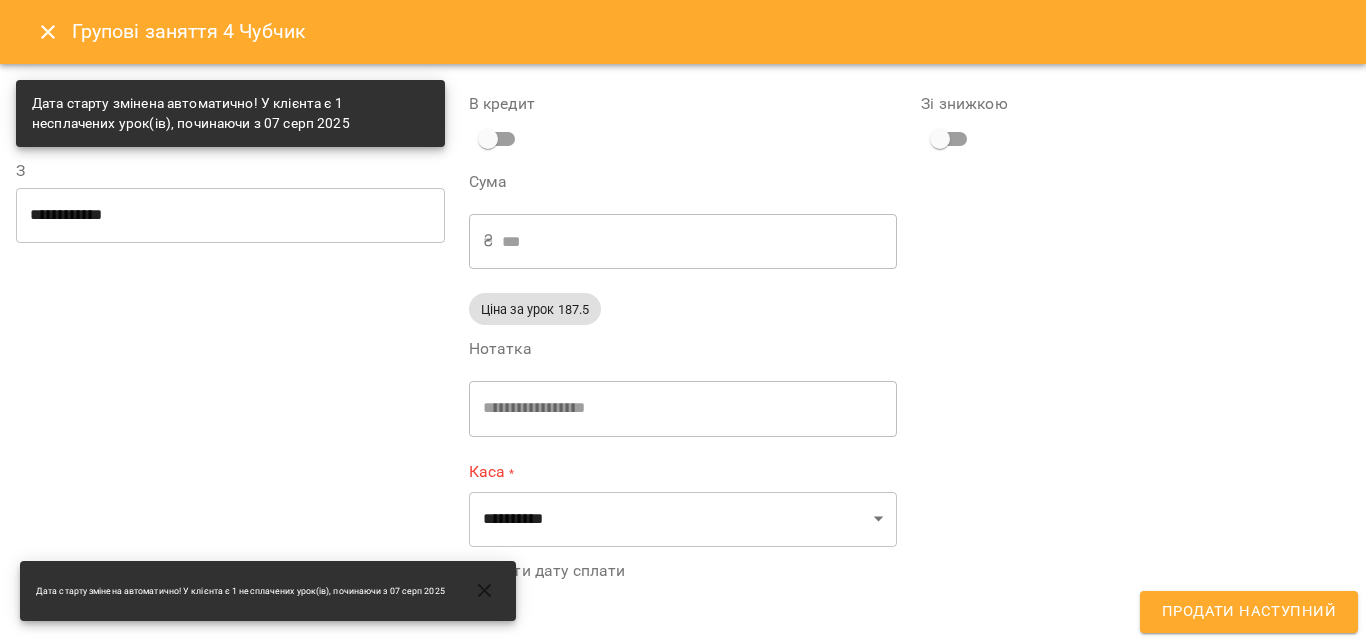 scroll, scrollTop: 16, scrollLeft: 0, axis: vertical 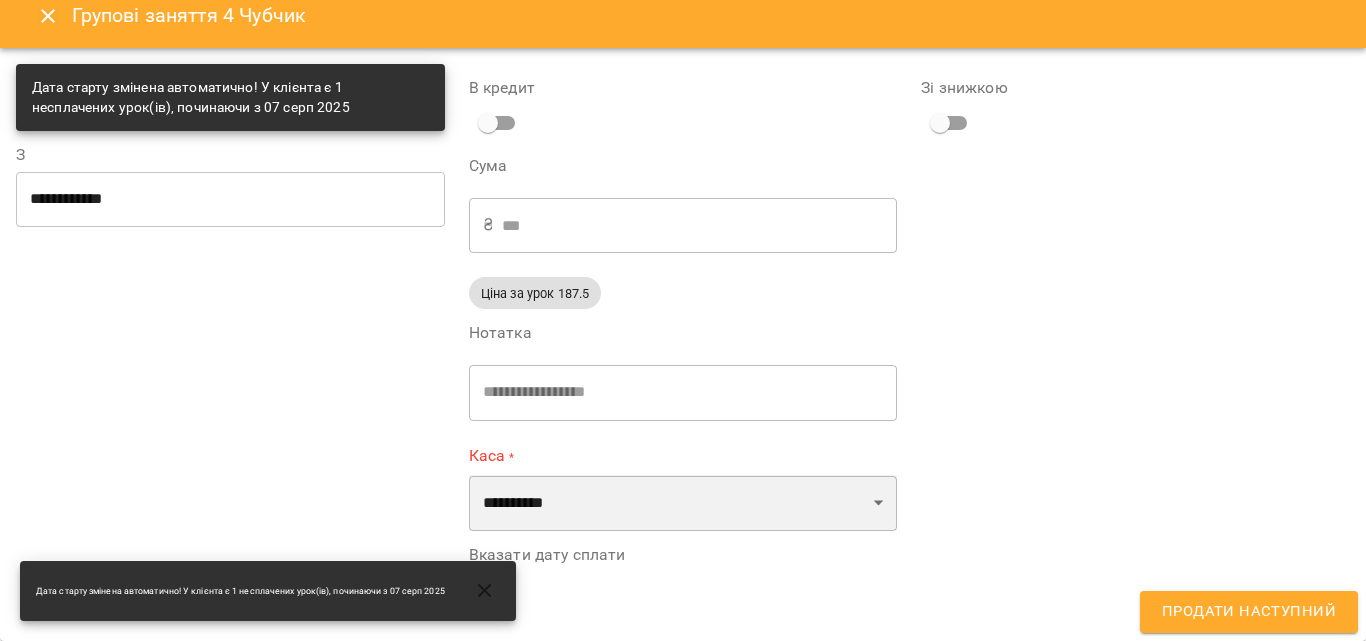 click on "**********" at bounding box center [683, 503] 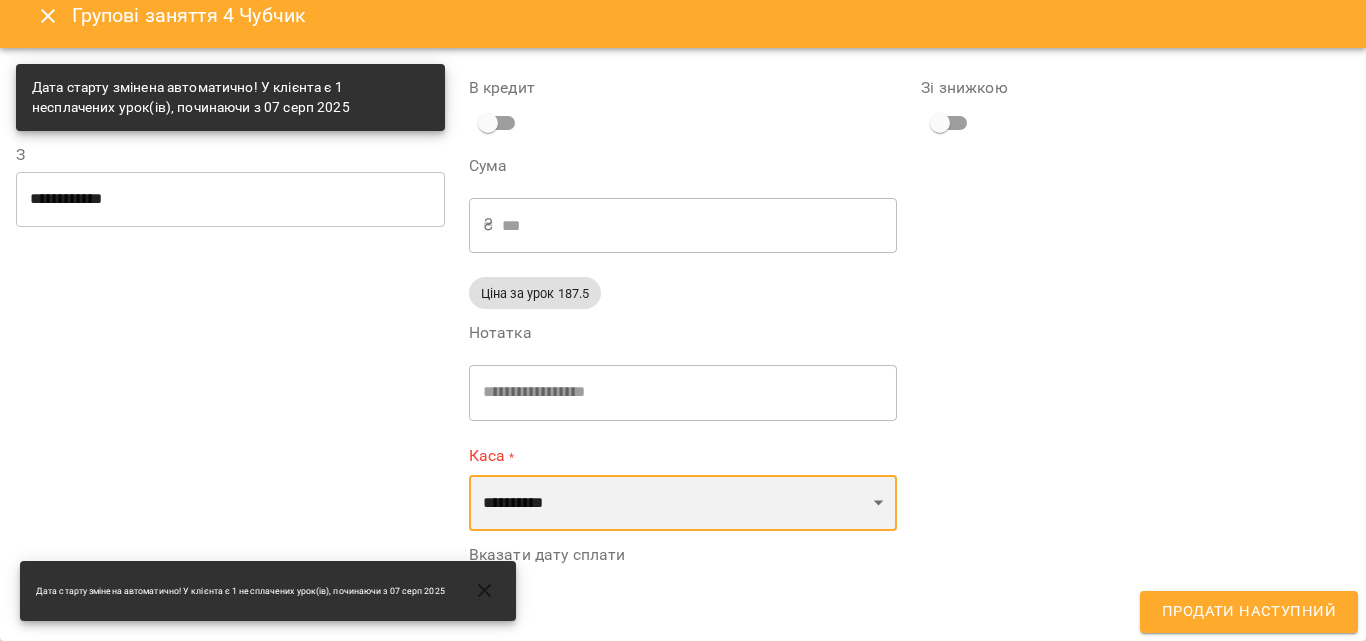 select on "****" 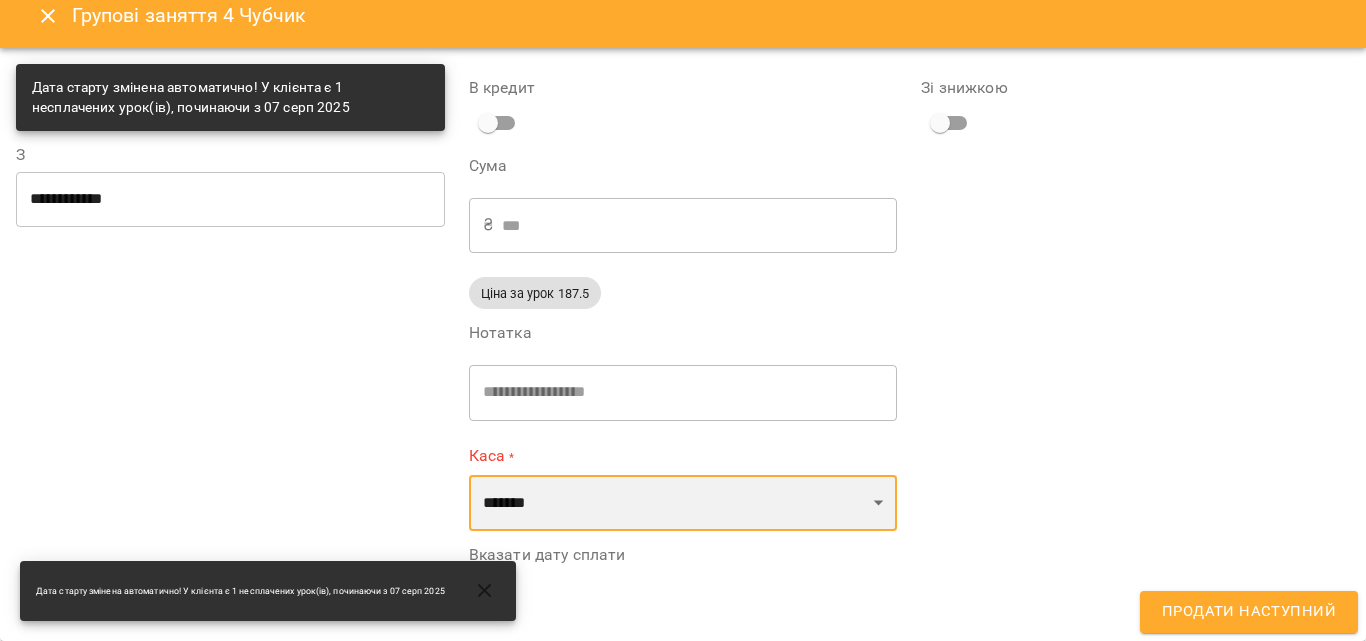 click on "**********" at bounding box center (683, 503) 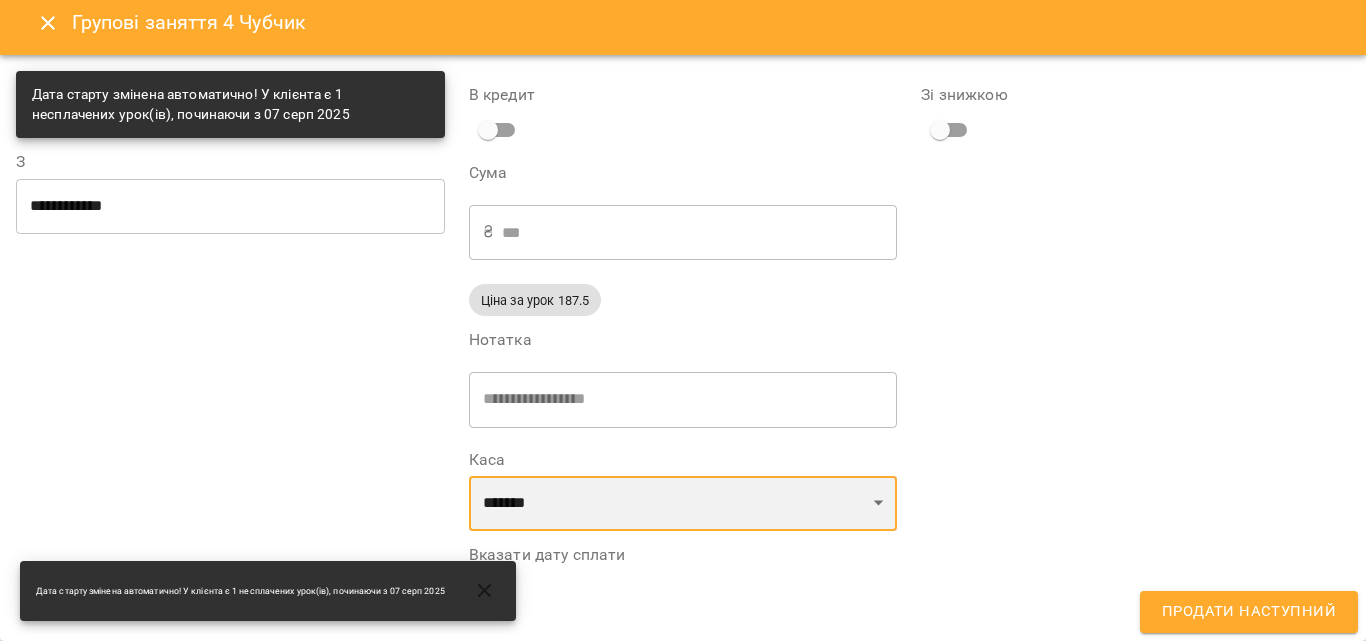 scroll, scrollTop: 9, scrollLeft: 0, axis: vertical 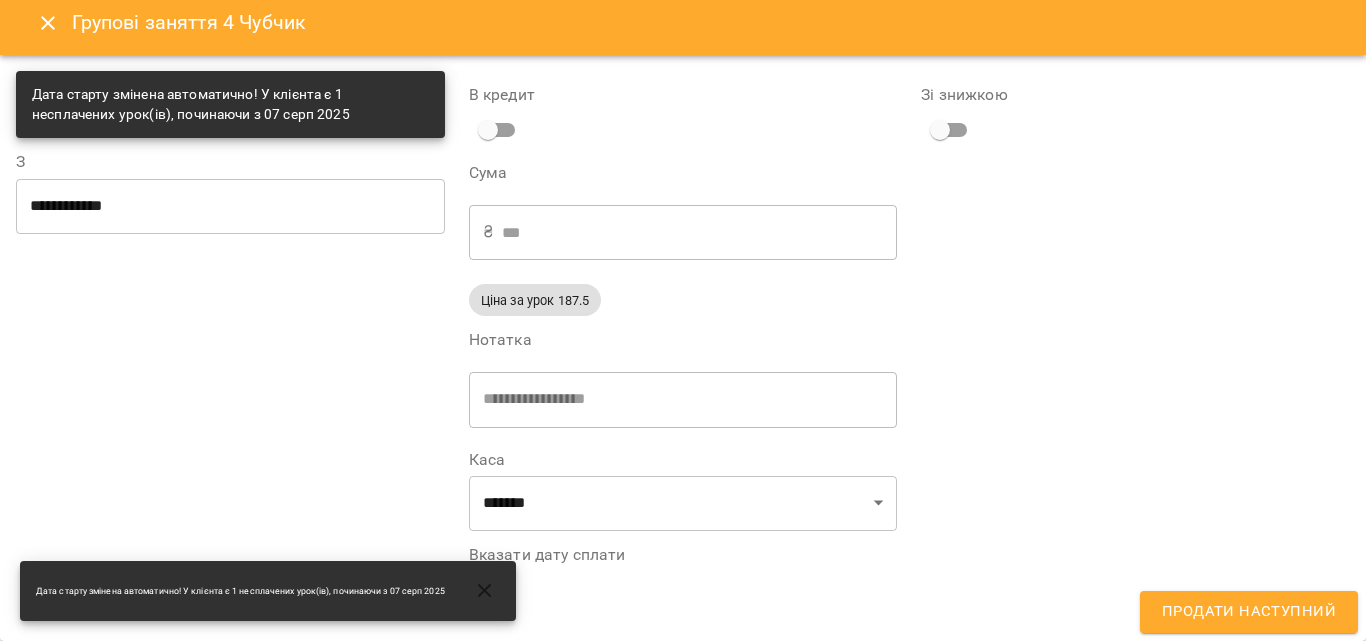 click on "Вказати дату сплати" at bounding box center (683, 578) 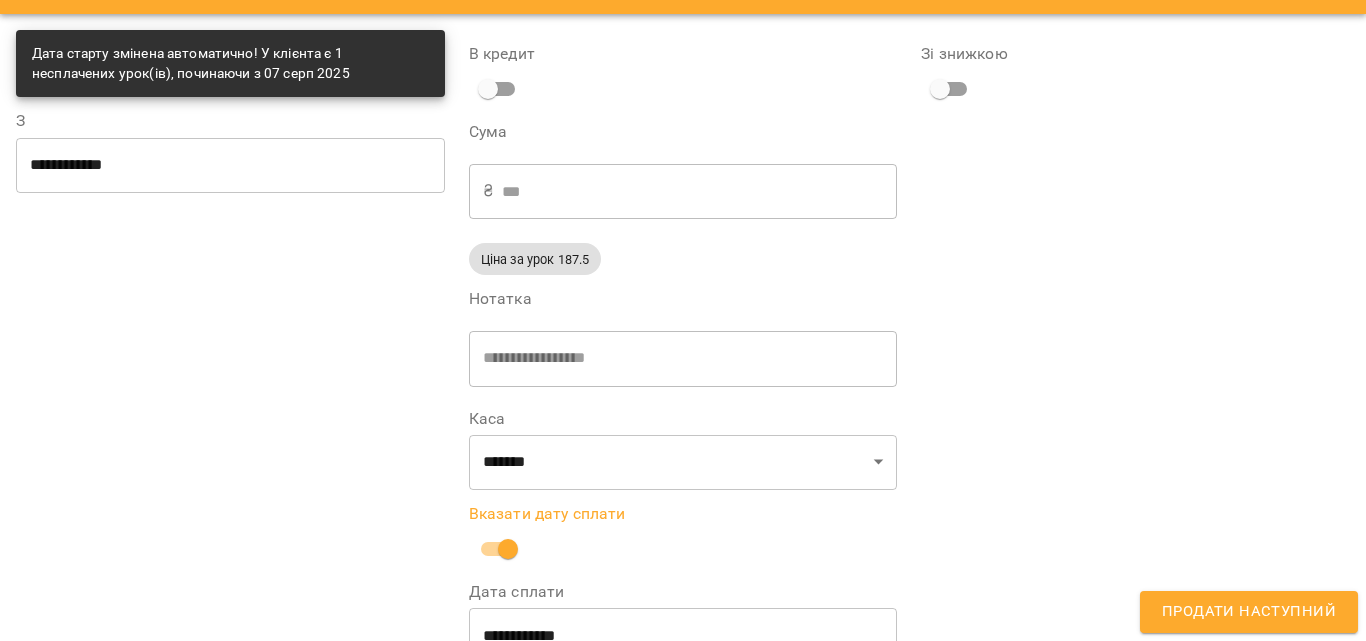 scroll, scrollTop: 4, scrollLeft: 0, axis: vertical 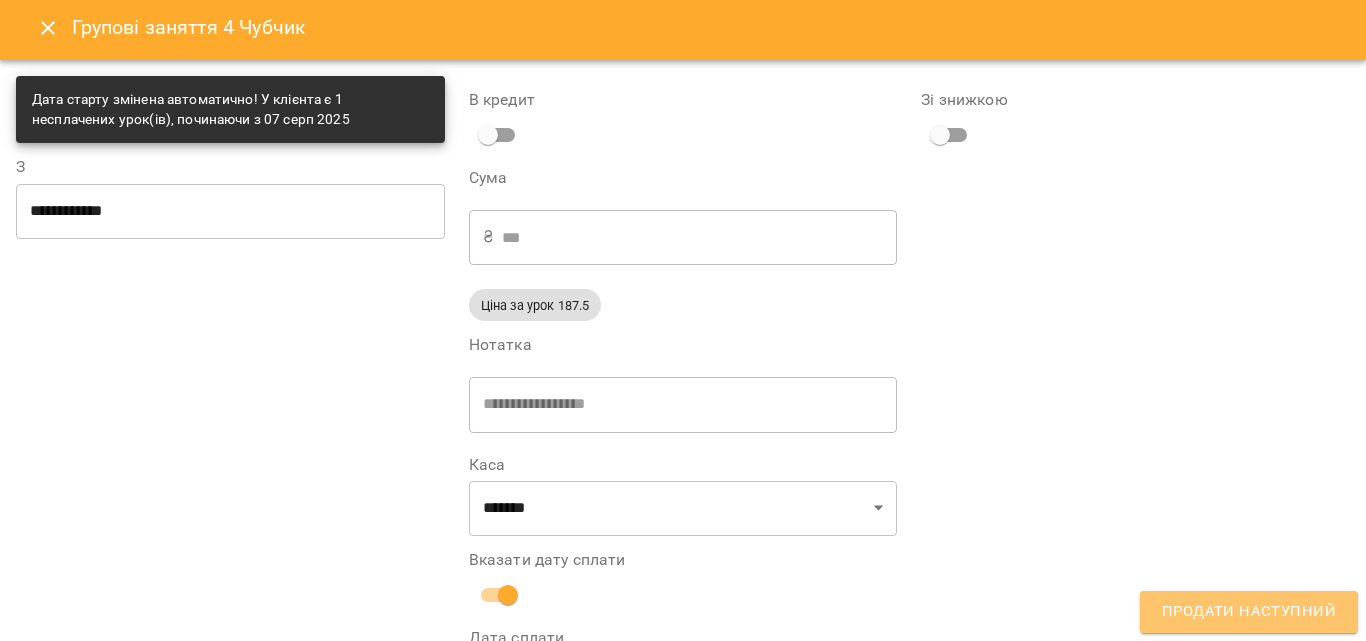 click on "Продати наступний" at bounding box center (1249, 612) 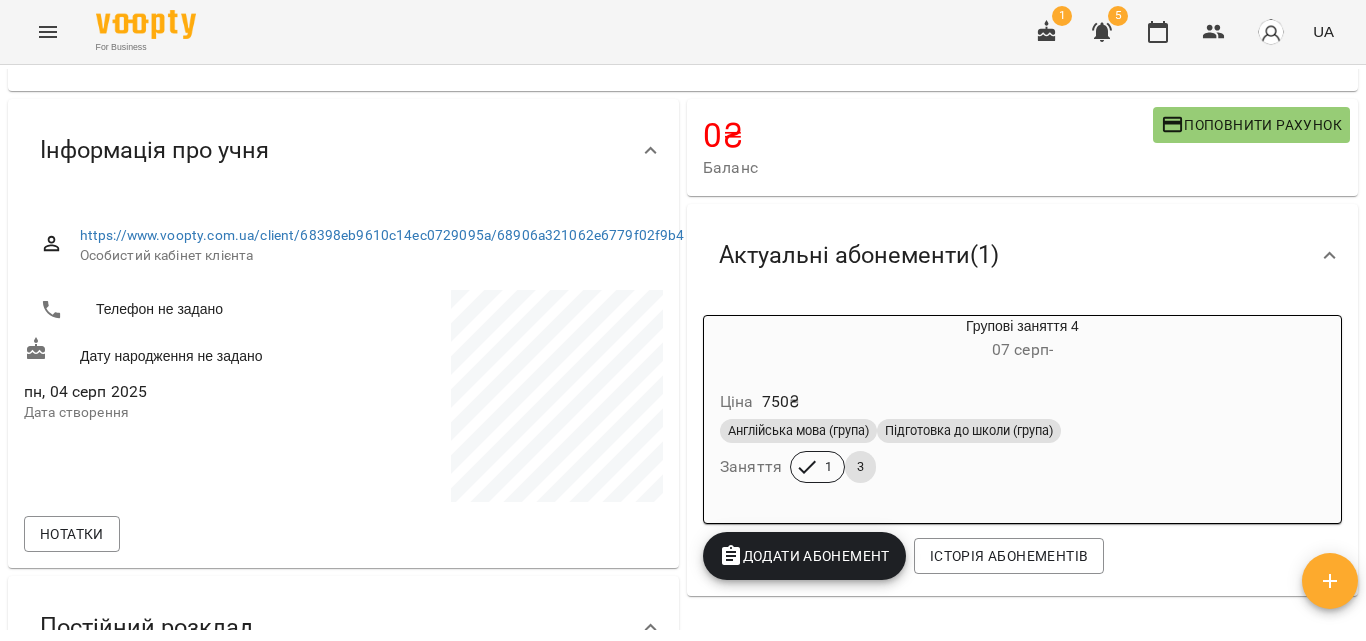 scroll, scrollTop: 0, scrollLeft: 0, axis: both 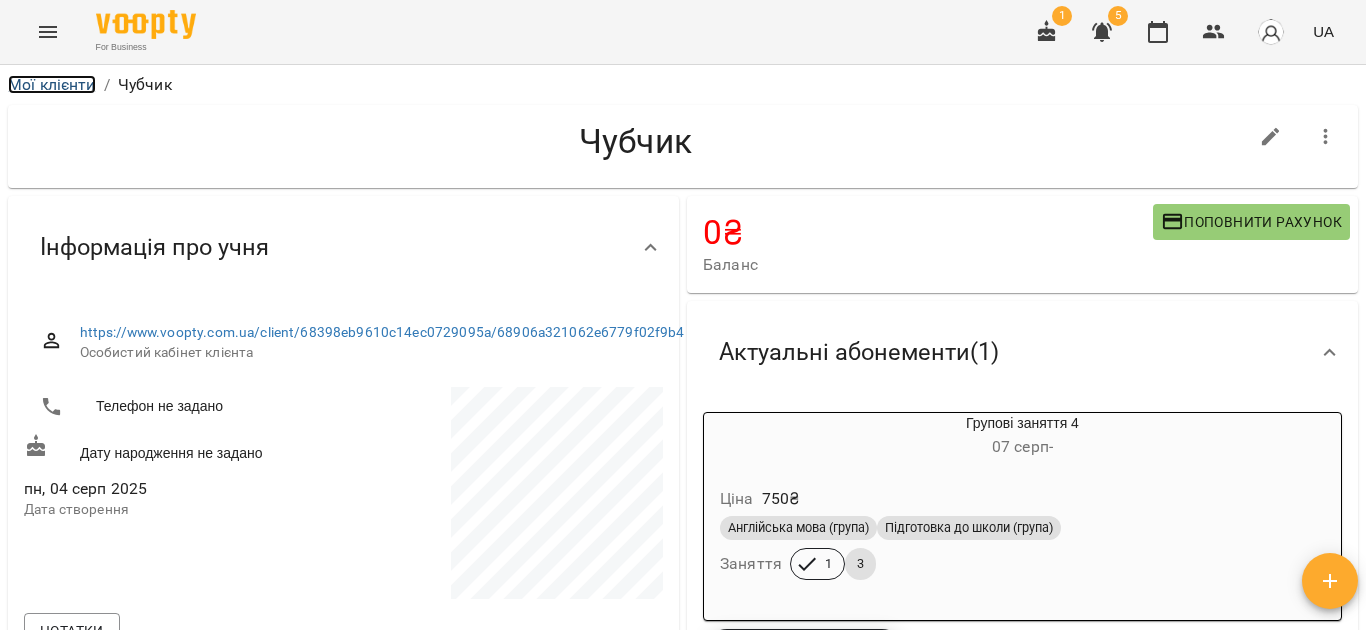click on "Мої клієнти" at bounding box center (52, 84) 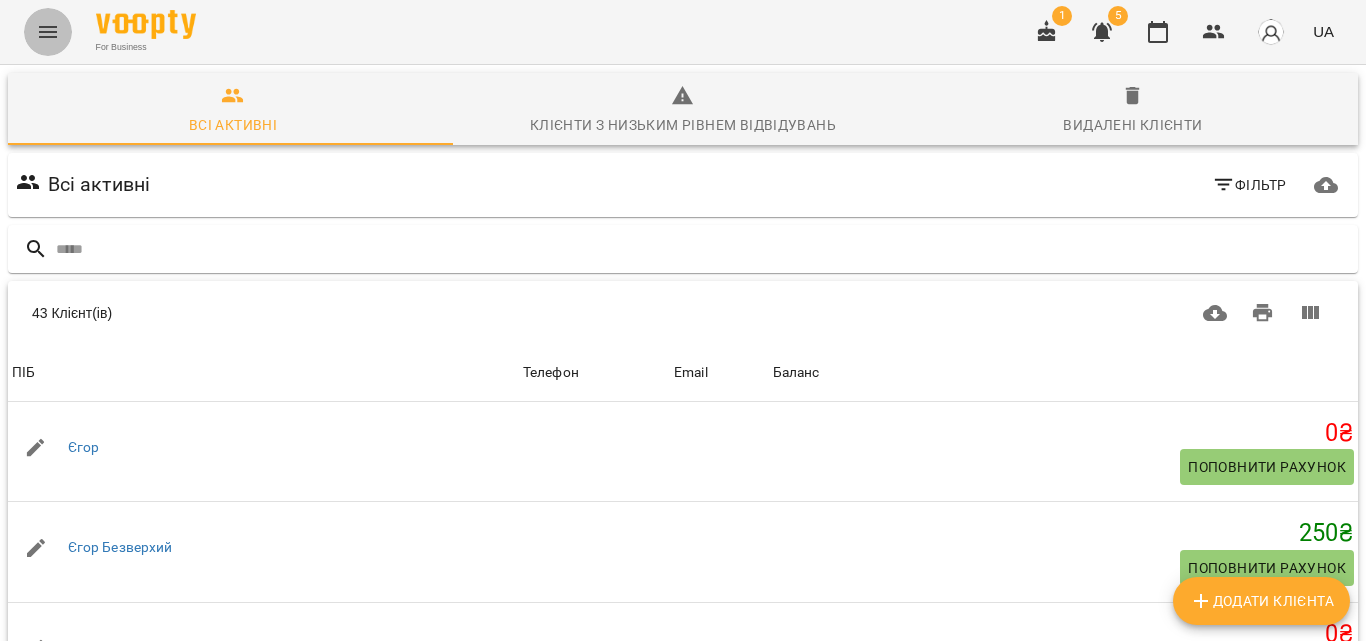click 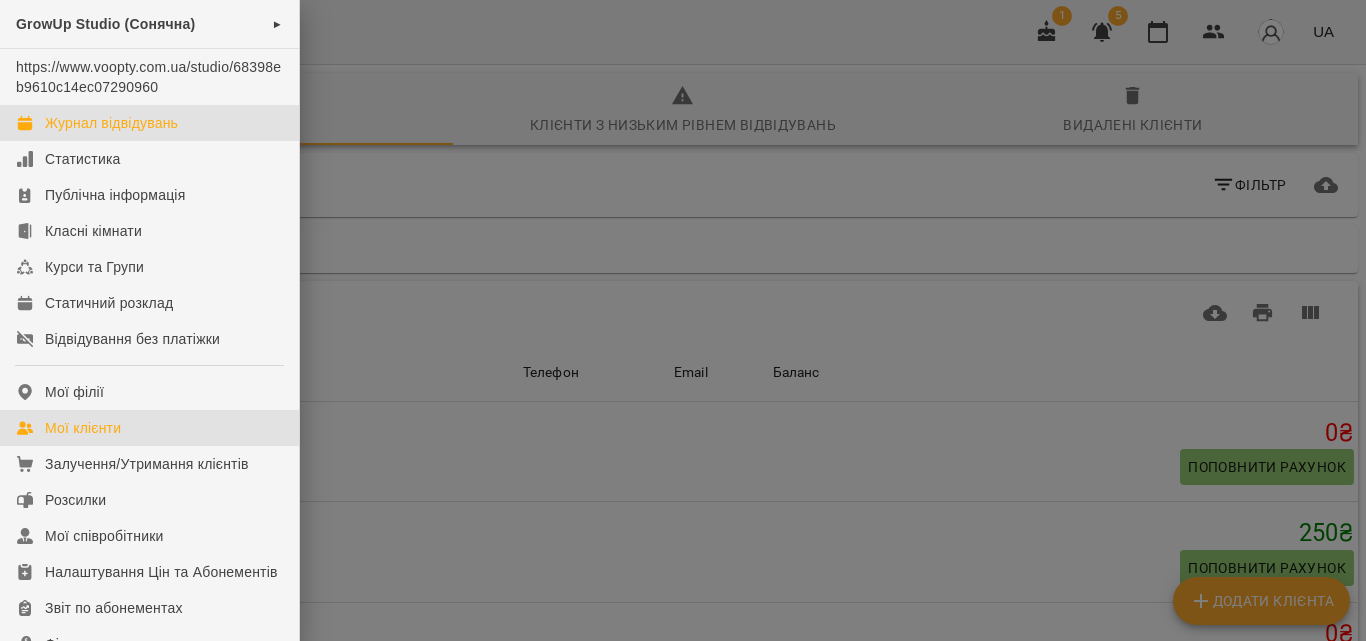 click on "Журнал відвідувань" at bounding box center (149, 123) 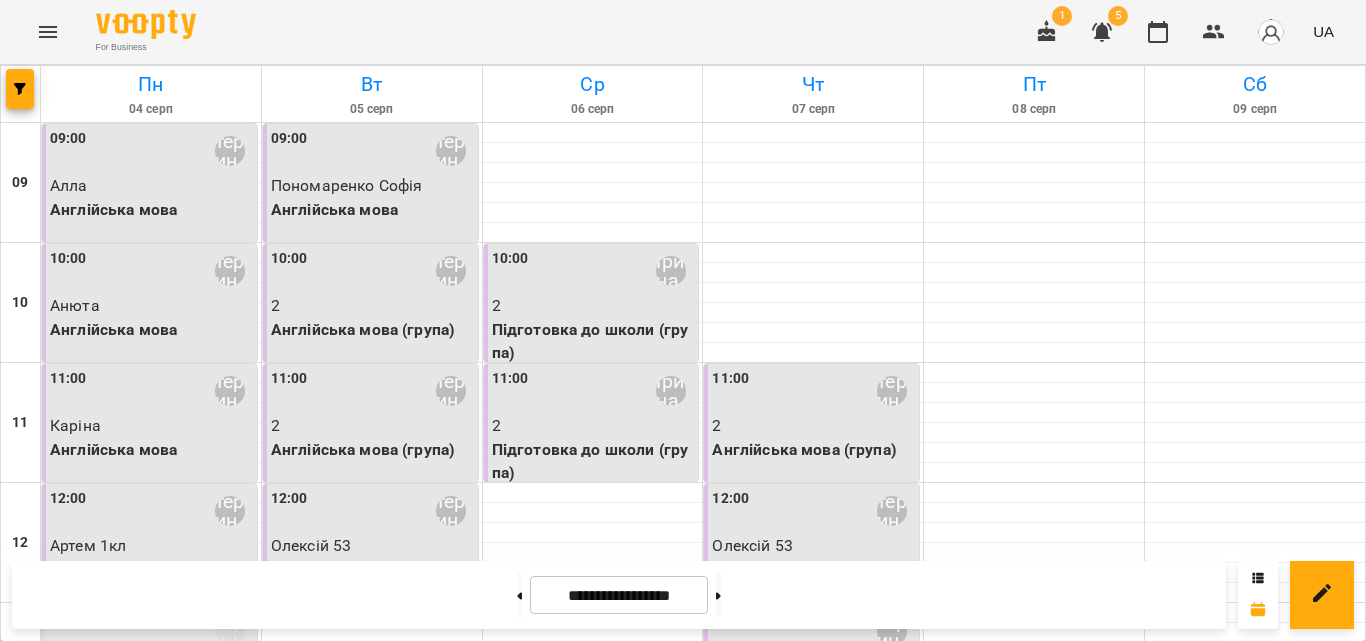 scroll, scrollTop: 892, scrollLeft: 0, axis: vertical 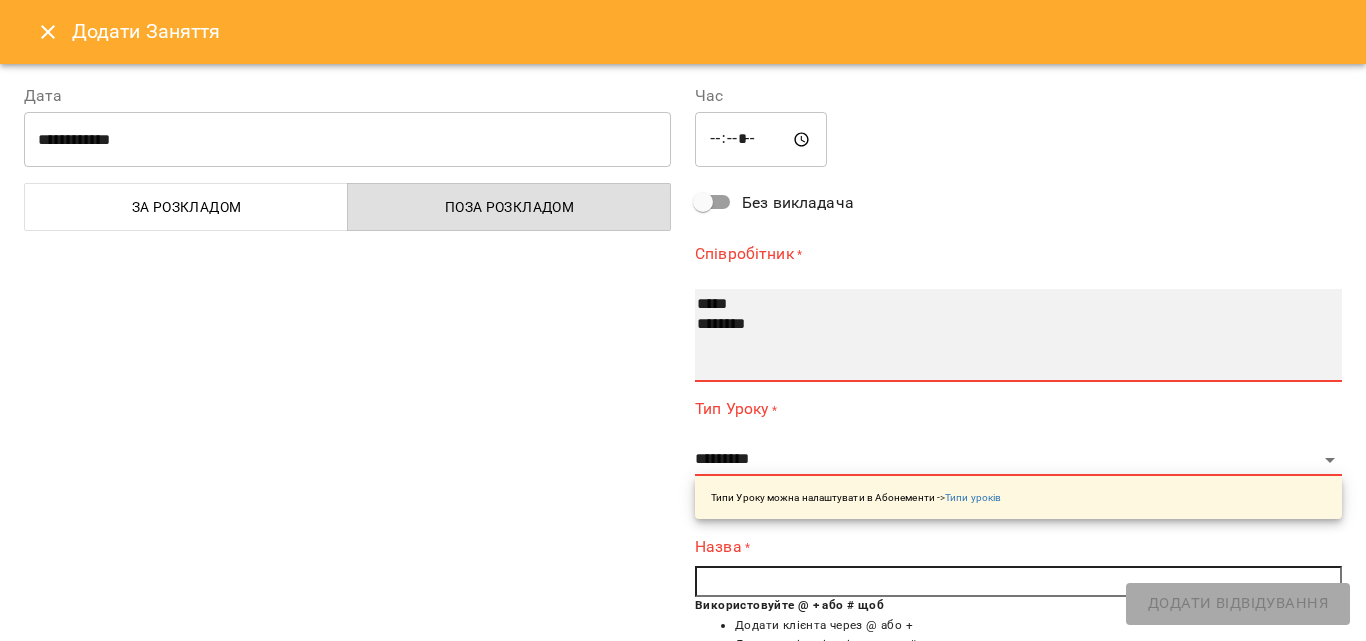 select on "**********" 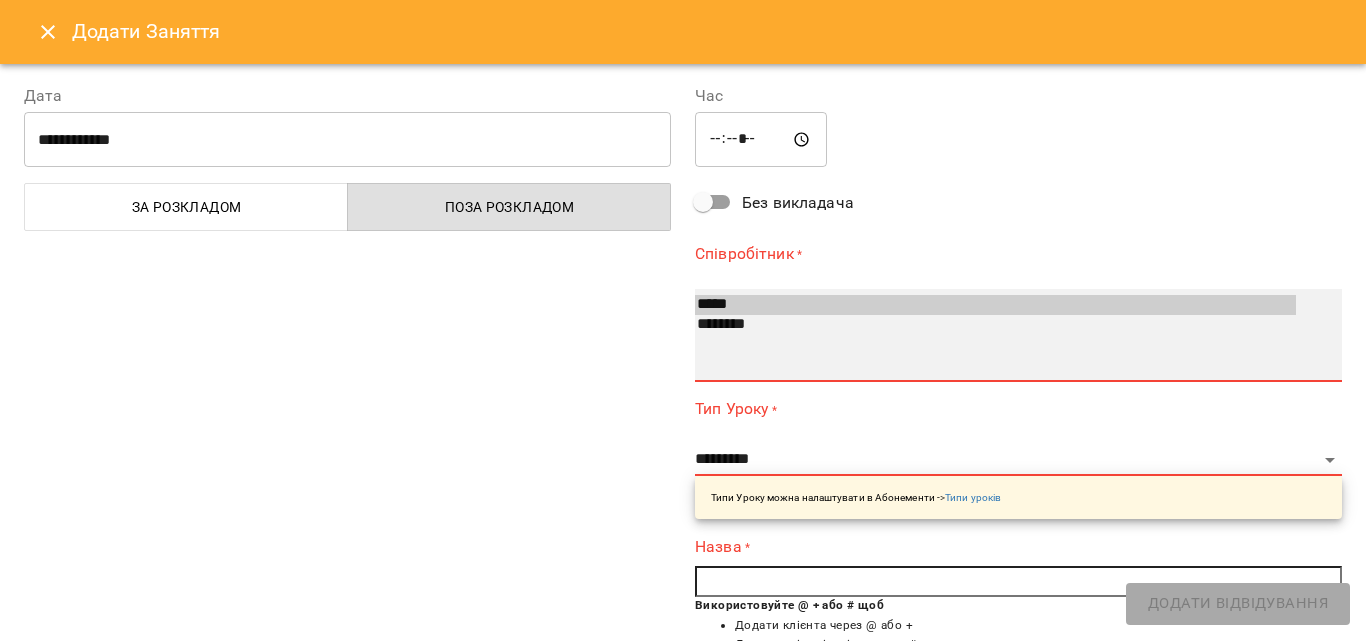 click on "*****" at bounding box center (995, 305) 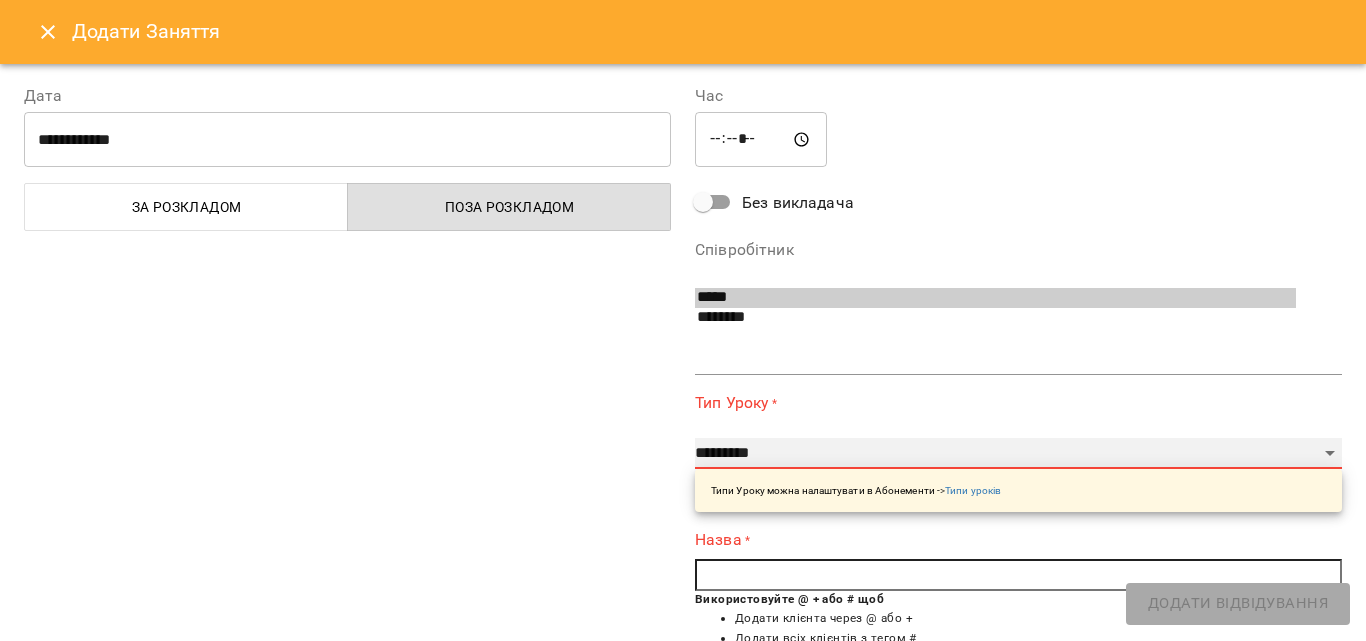 click on "**********" at bounding box center [1018, 454] 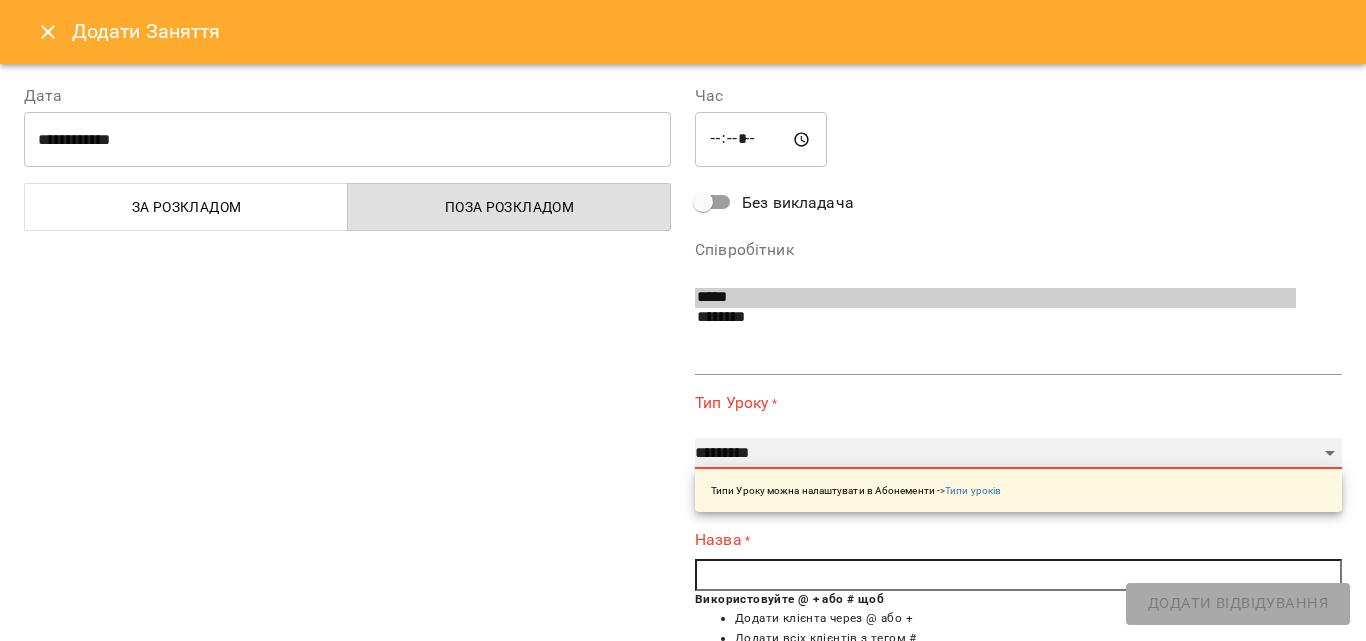 select on "**********" 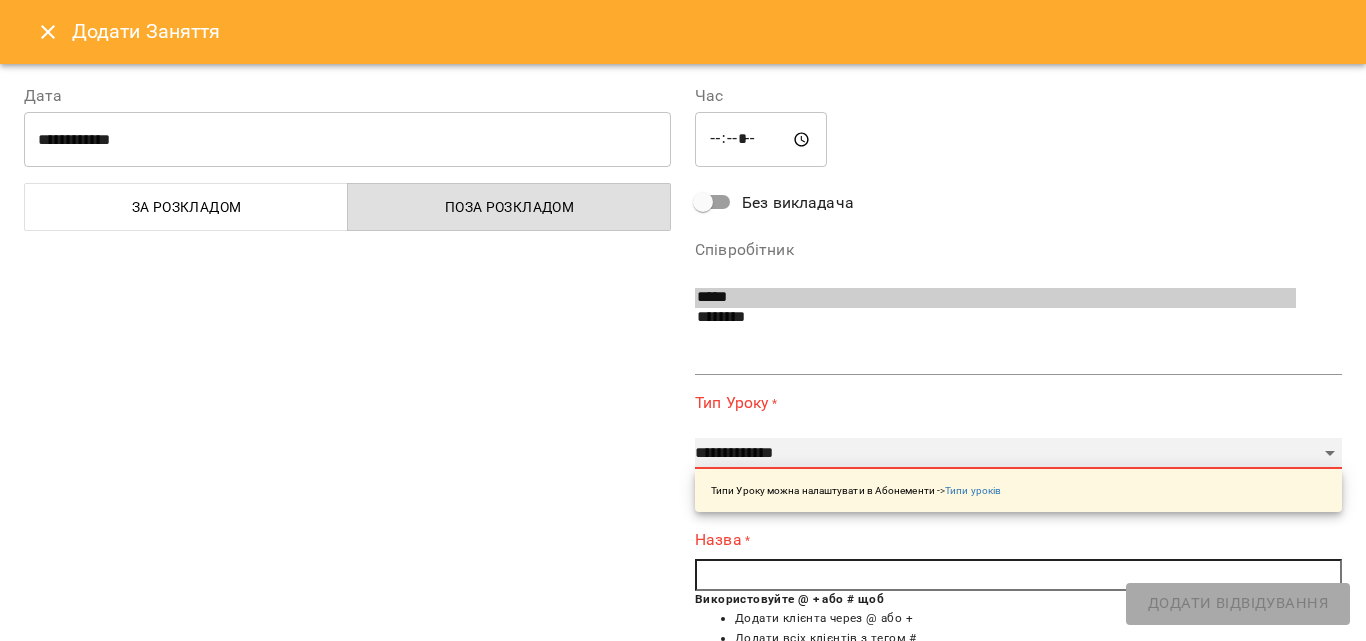 click on "**********" at bounding box center (1018, 454) 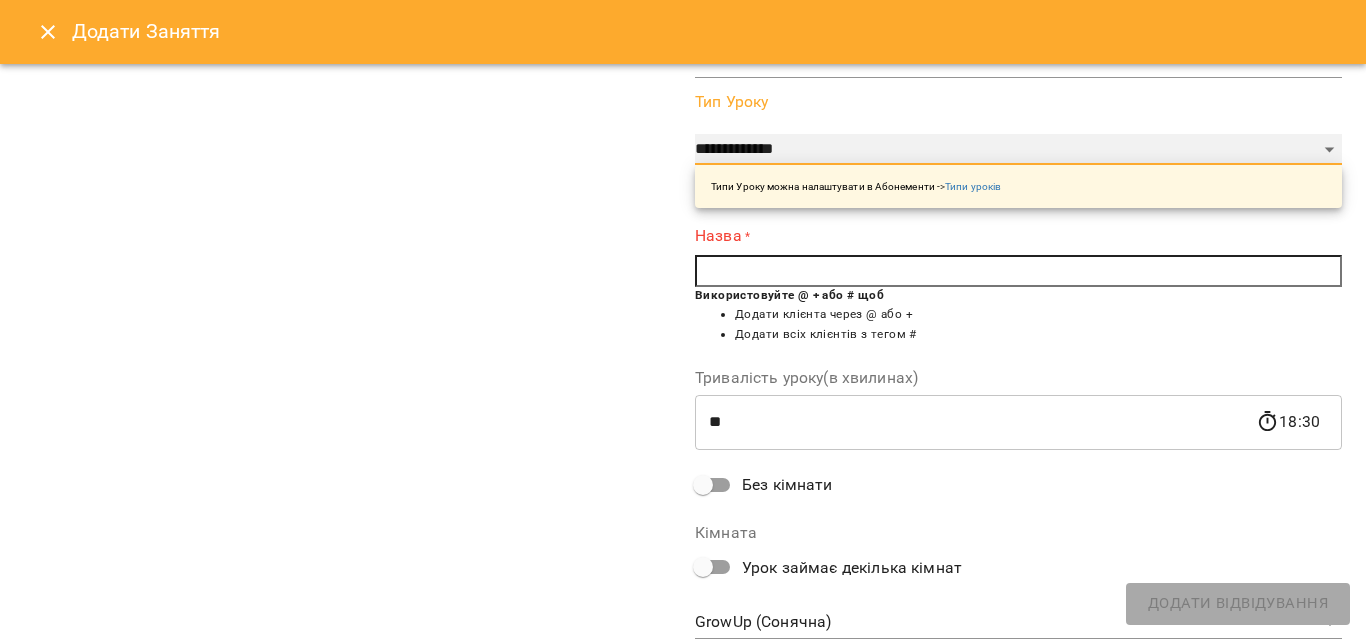scroll, scrollTop: 300, scrollLeft: 0, axis: vertical 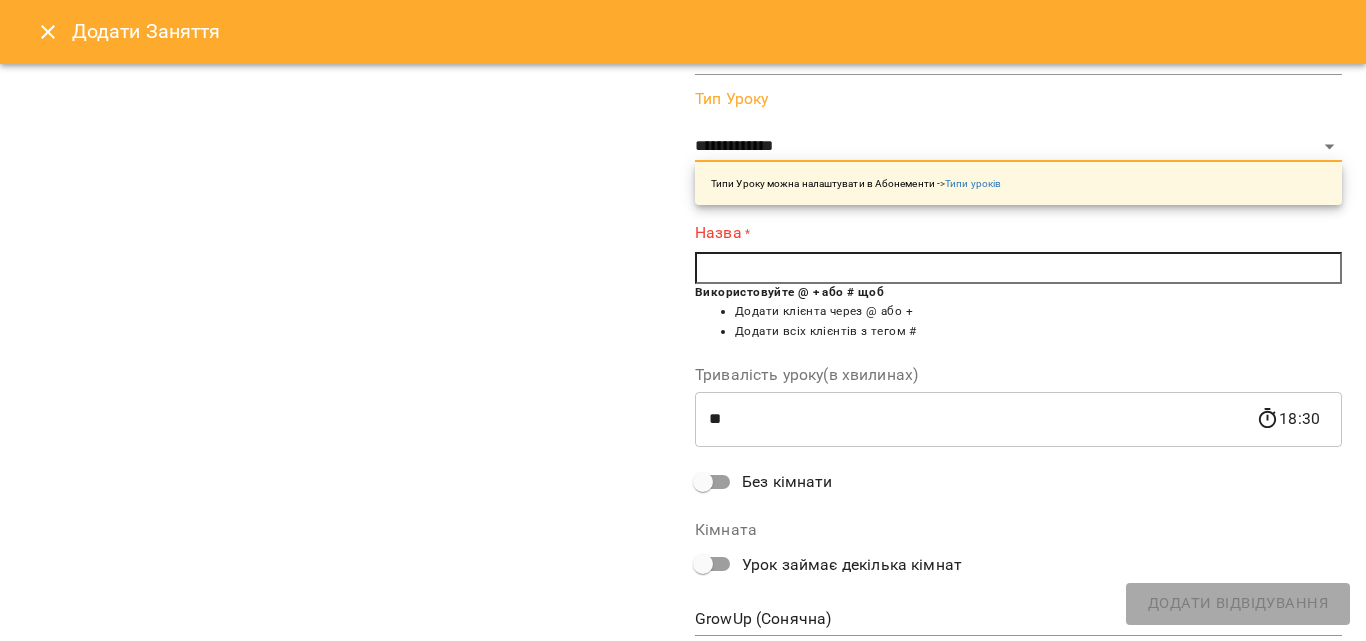 click at bounding box center [1018, 268] 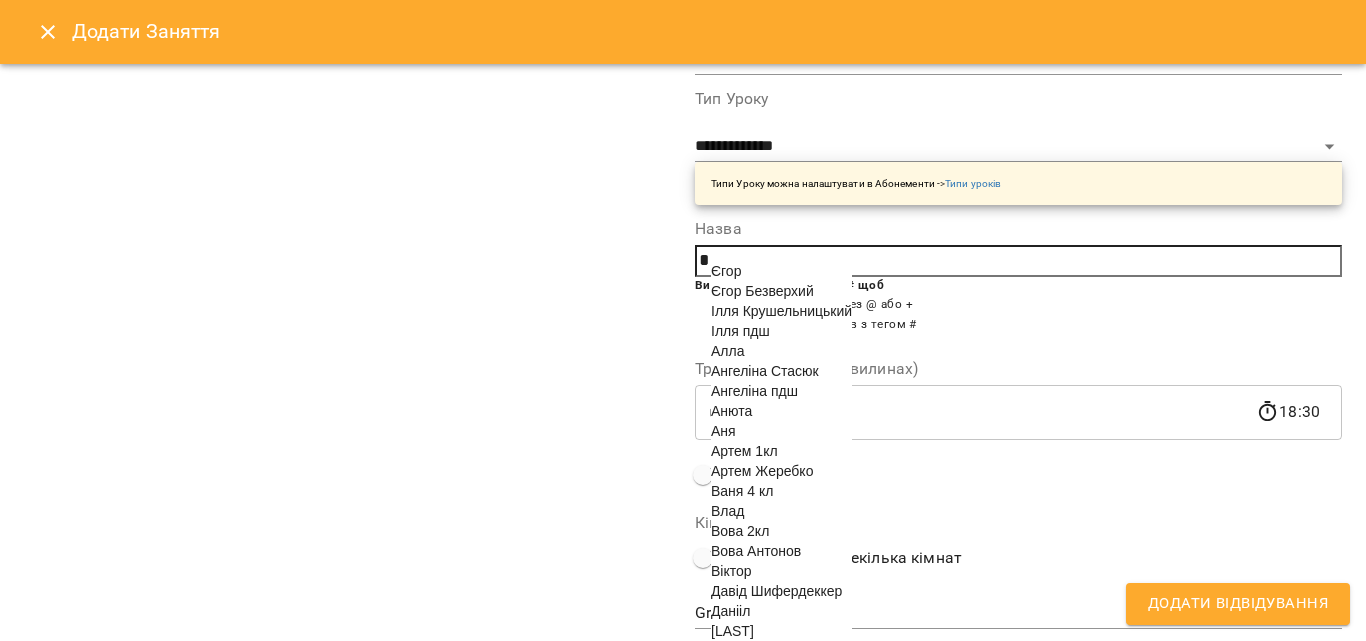 click on "Єгор" at bounding box center [726, 271] 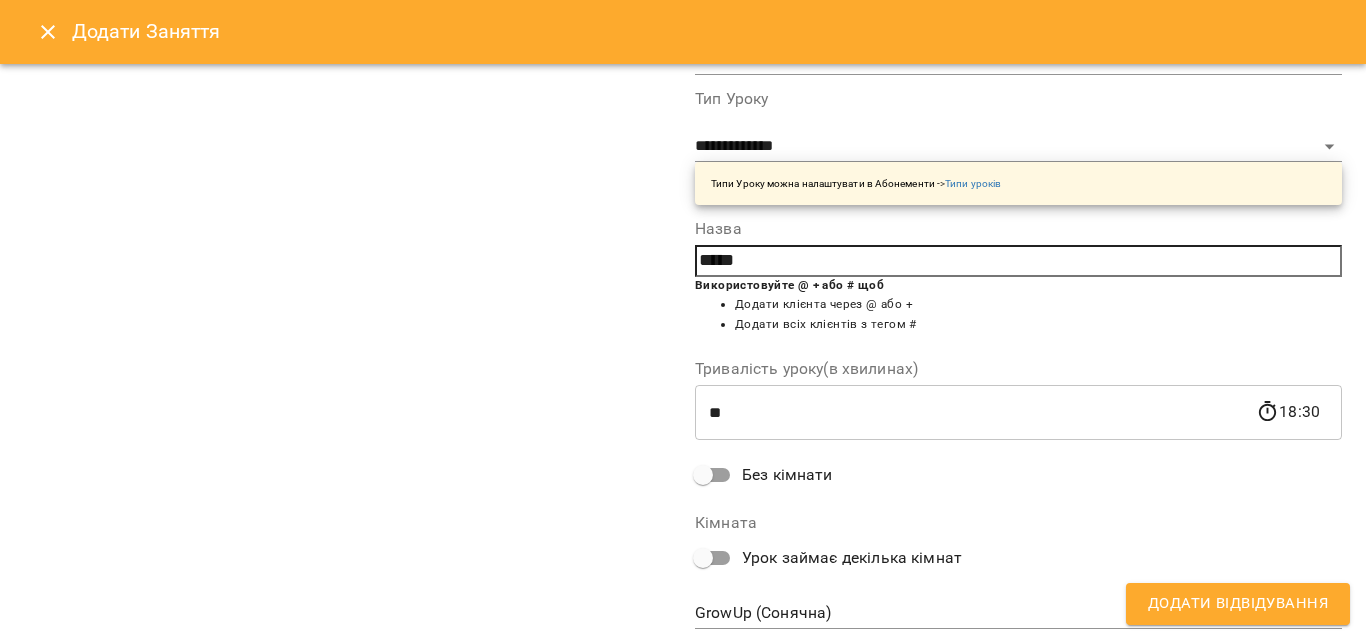 click on "Додати Відвідування" at bounding box center [1238, 604] 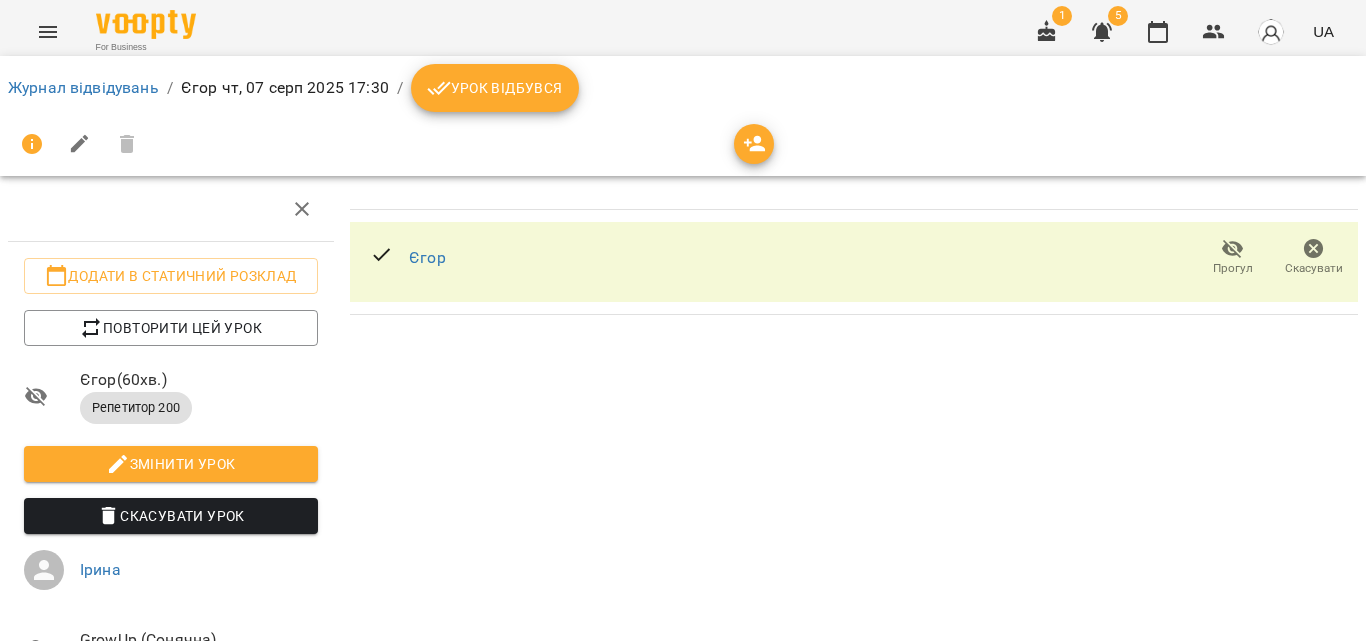 click on "Урок відбувся" at bounding box center (495, 88) 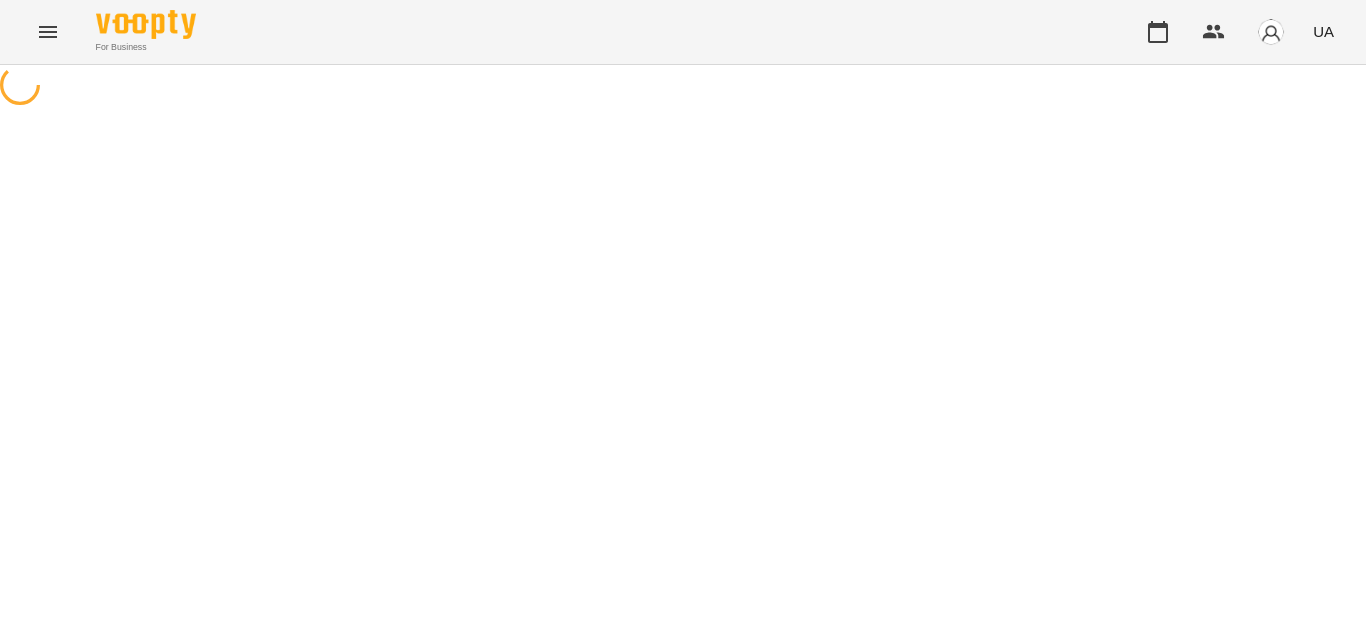 scroll, scrollTop: 0, scrollLeft: 0, axis: both 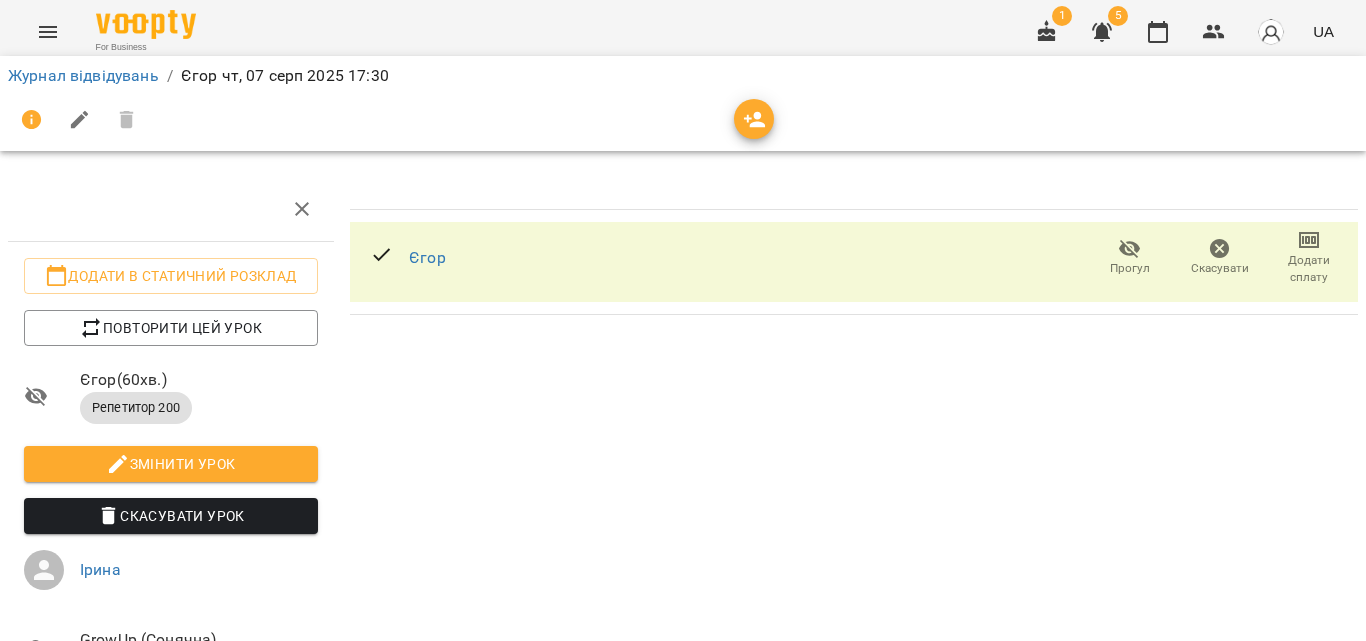 click on "Додати сплату" at bounding box center (1309, 269) 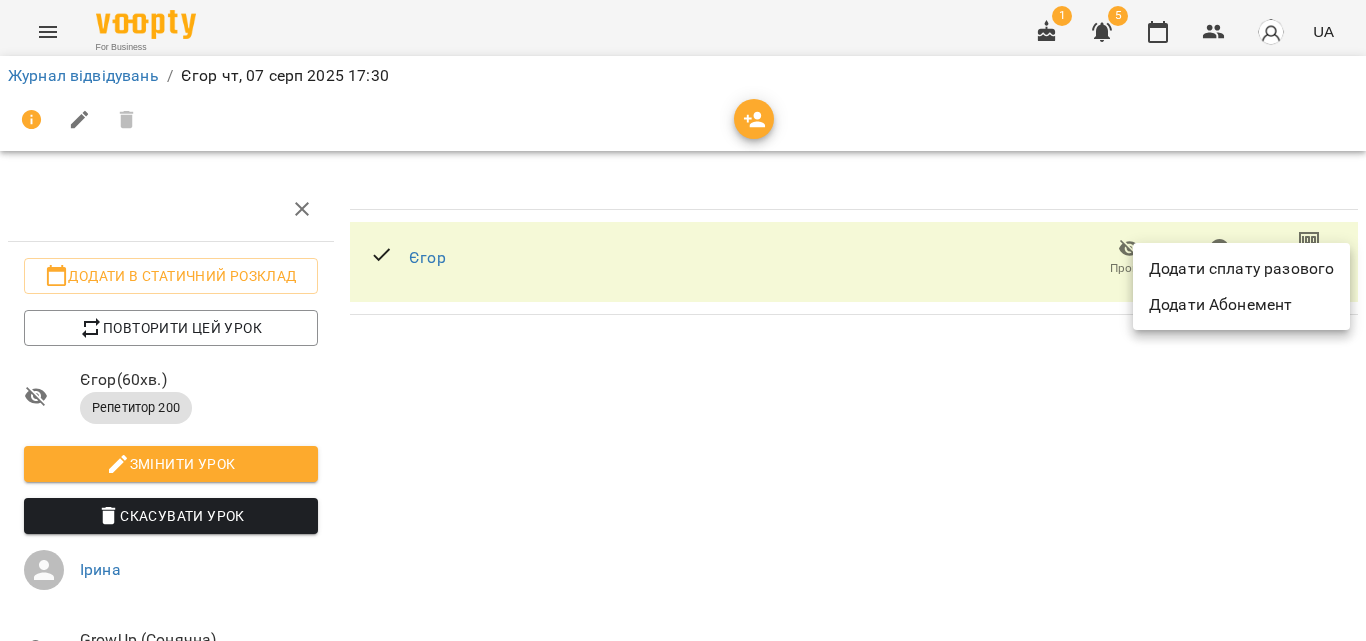 click on "Додати сплату разового" at bounding box center [1241, 269] 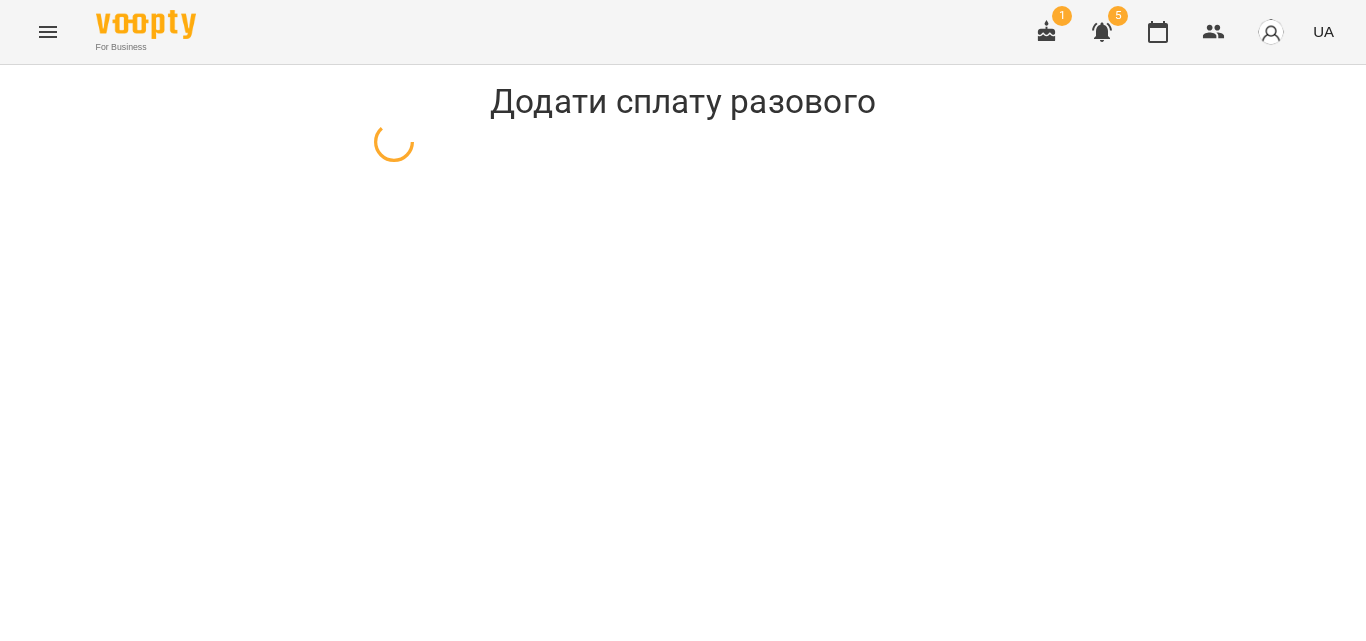 select on "**********" 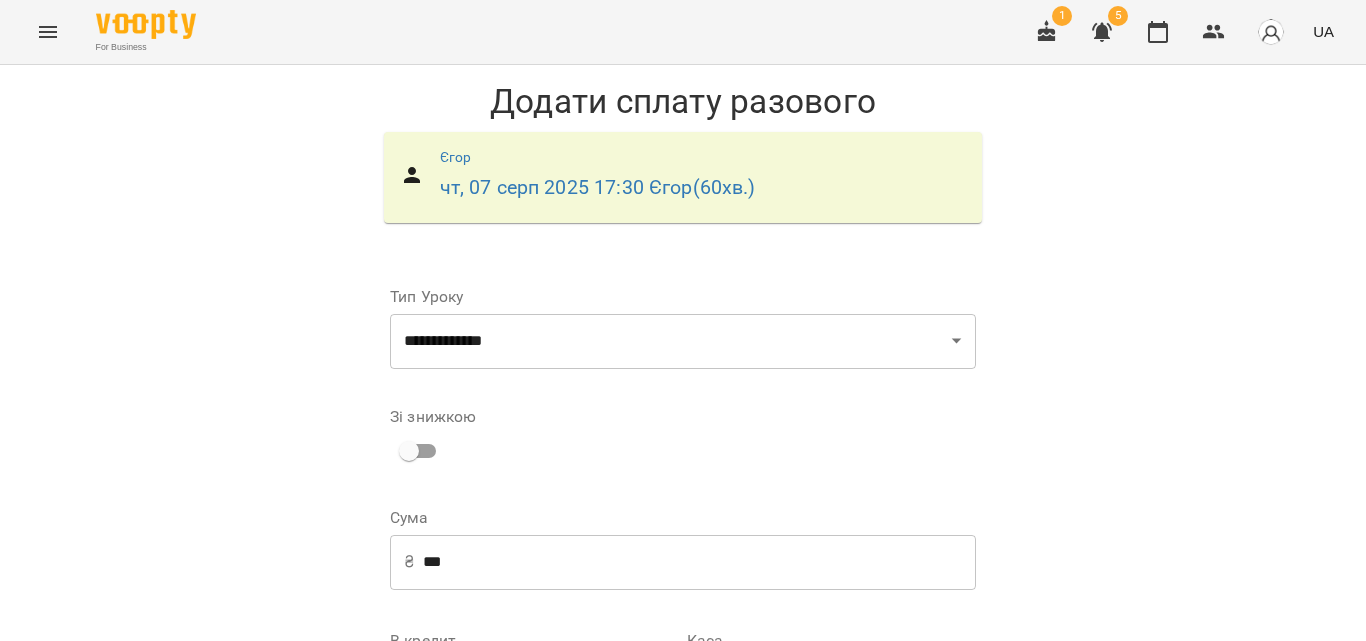 scroll, scrollTop: 271, scrollLeft: 0, axis: vertical 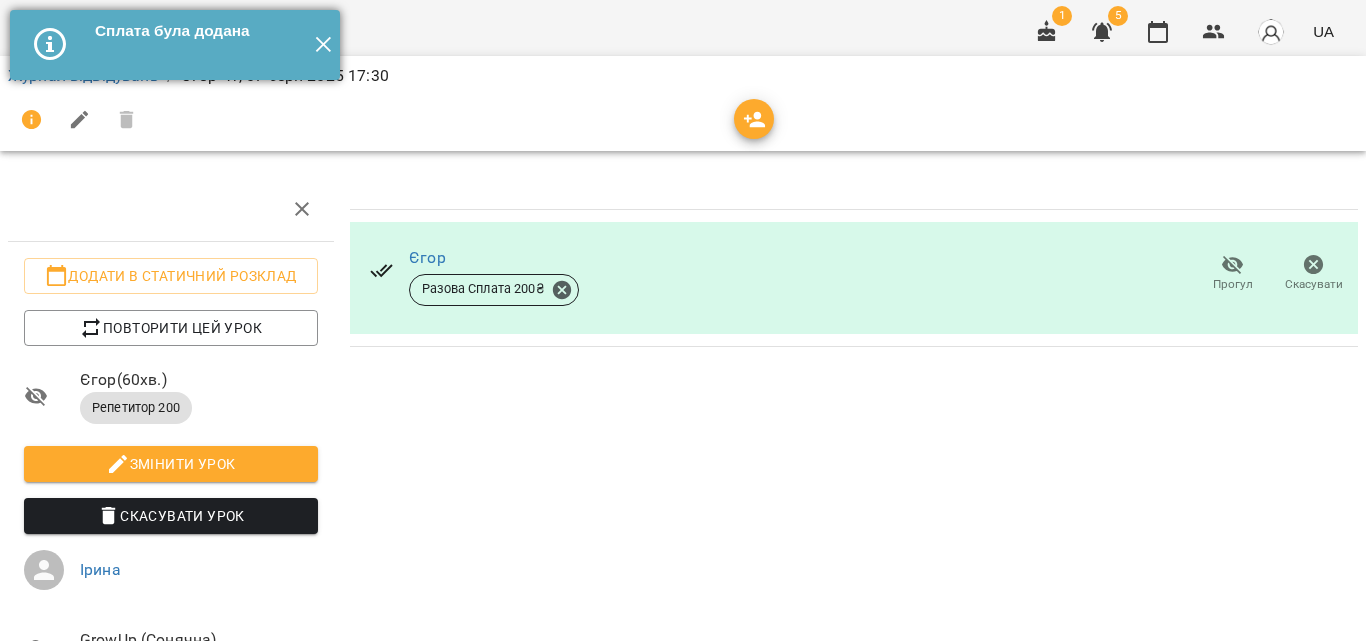 click on "✕" at bounding box center (323, 45) 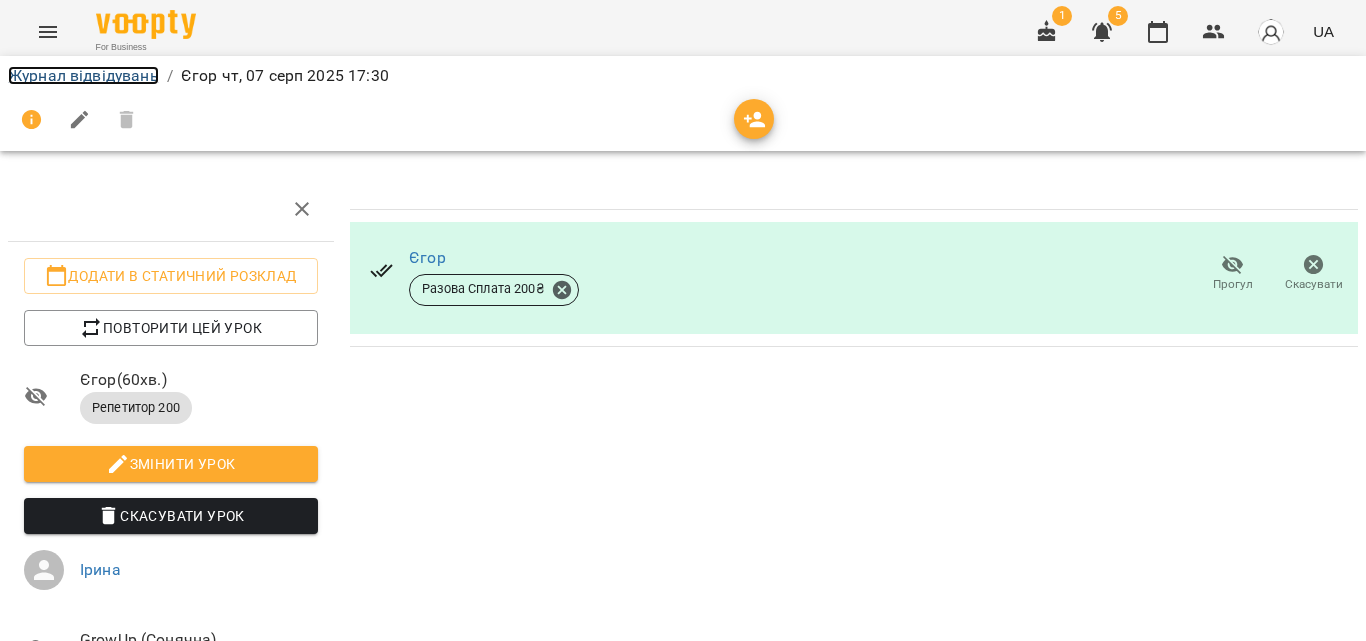 click on "Журнал відвідувань" at bounding box center [83, 75] 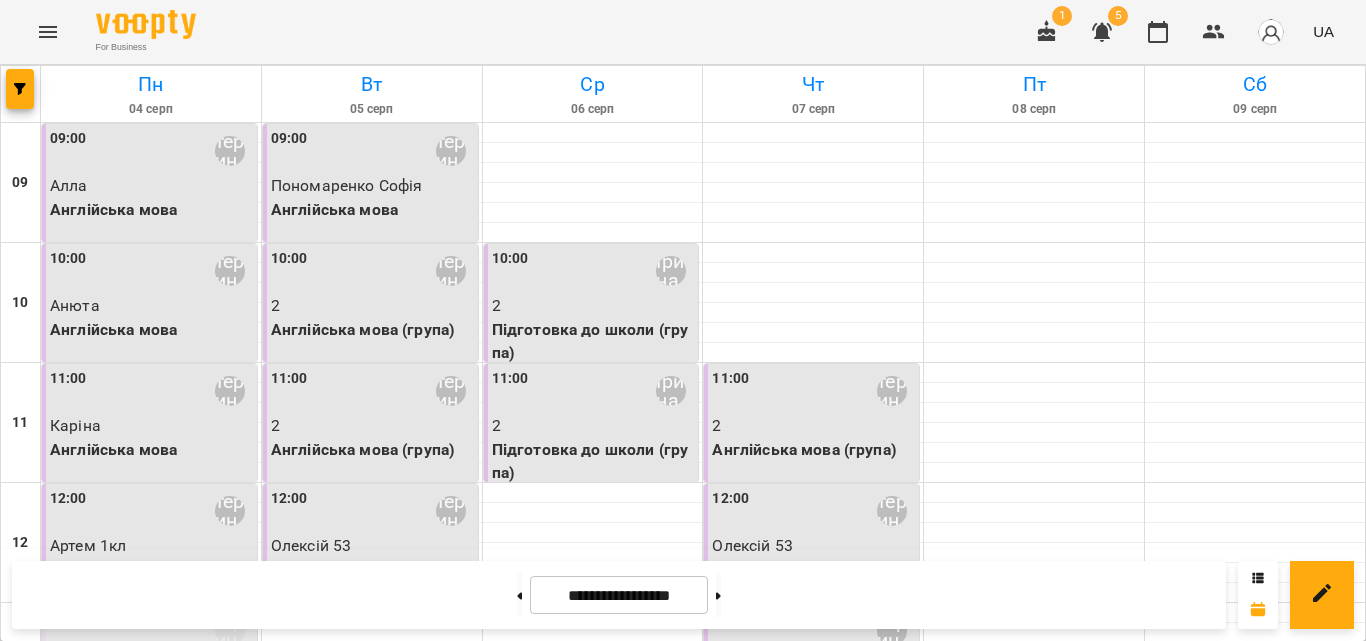 scroll, scrollTop: 892, scrollLeft: 0, axis: vertical 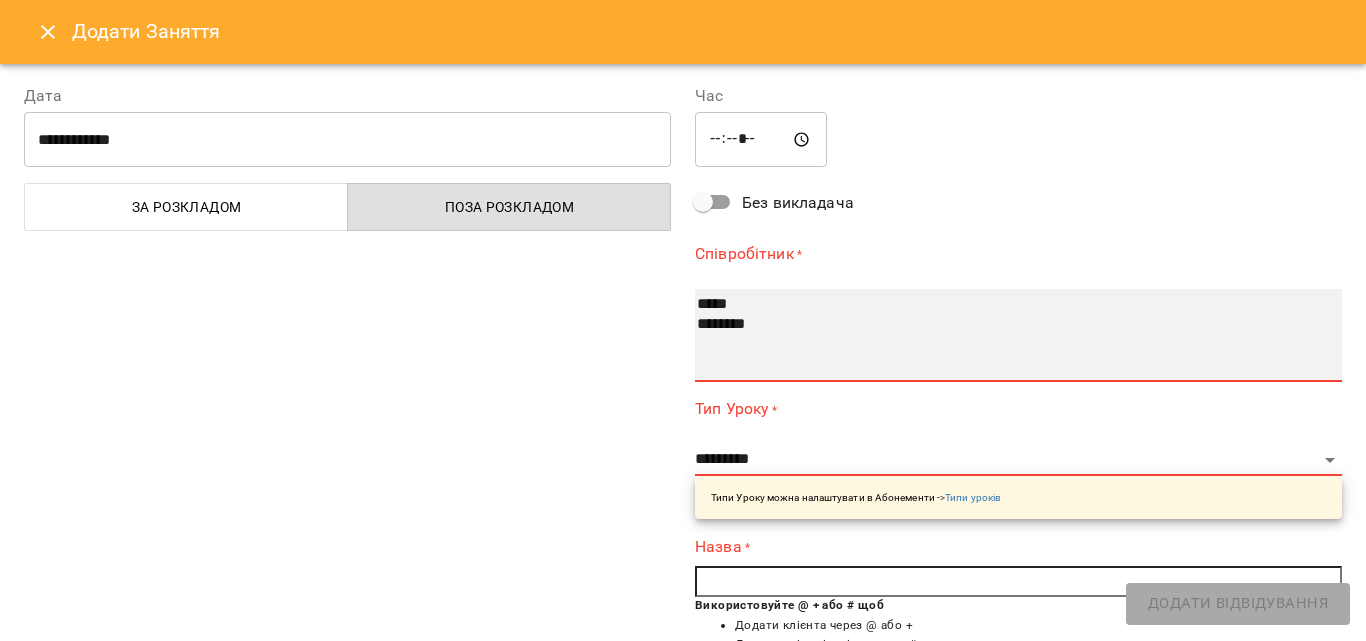 select on "**********" 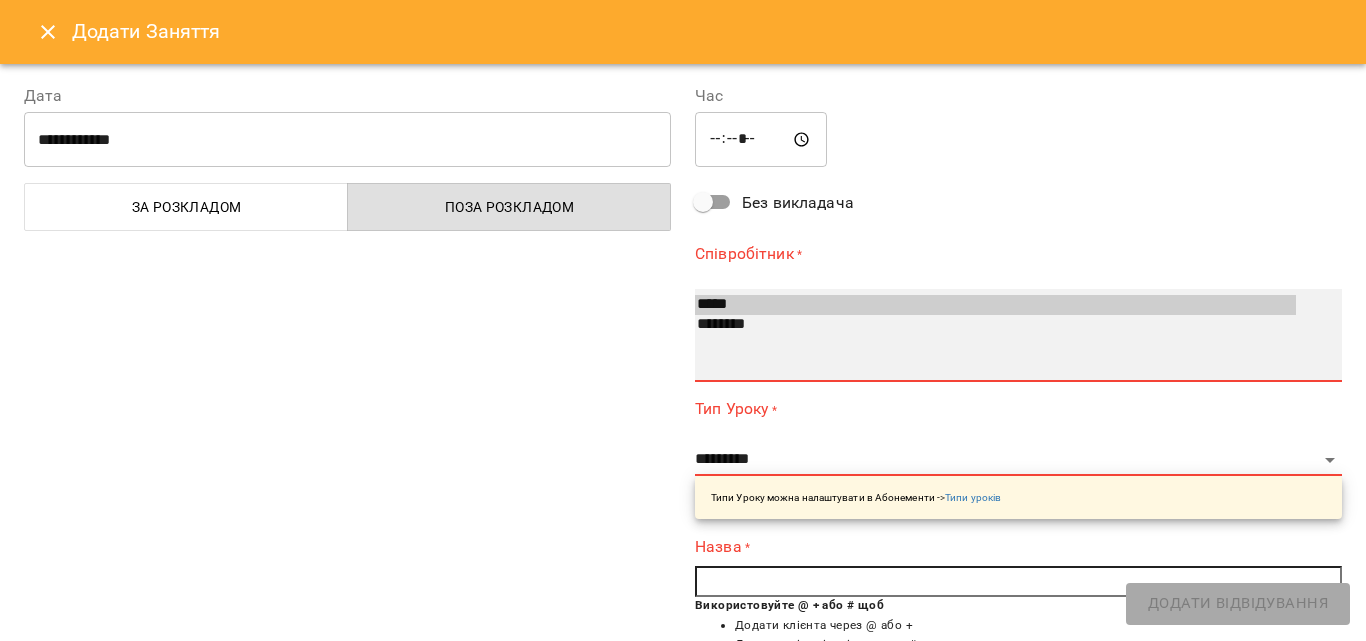 click on "*****" at bounding box center [995, 305] 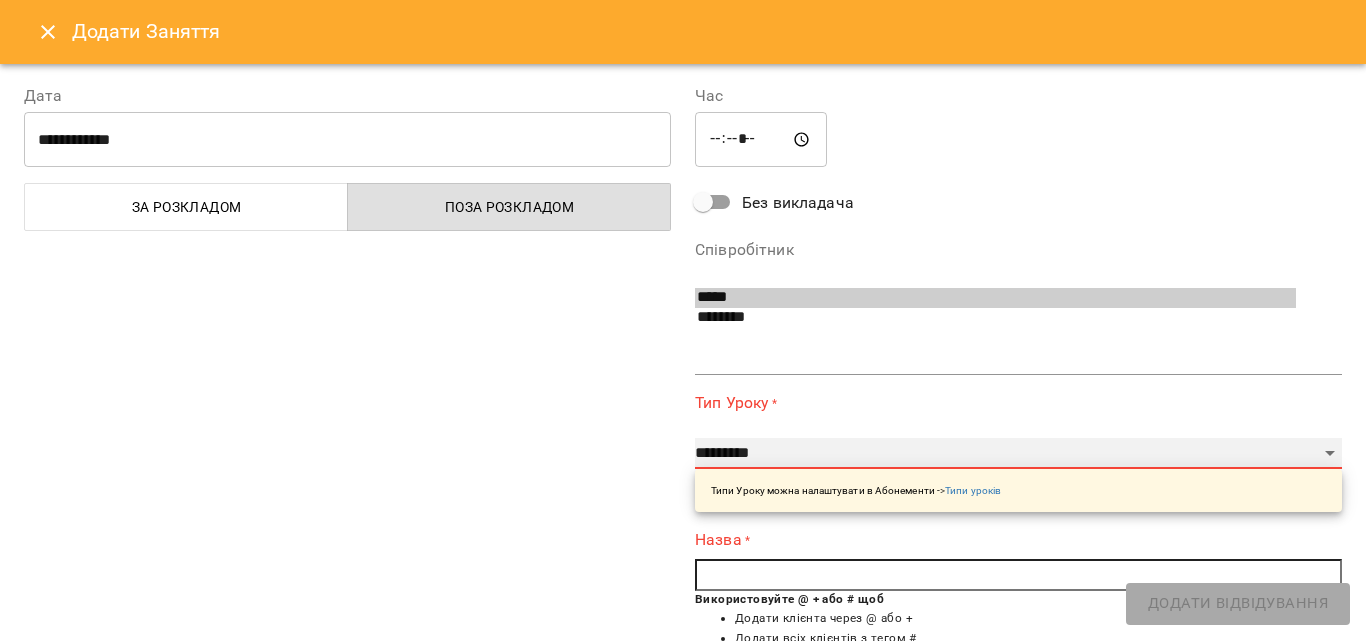 click on "**********" at bounding box center [1018, 454] 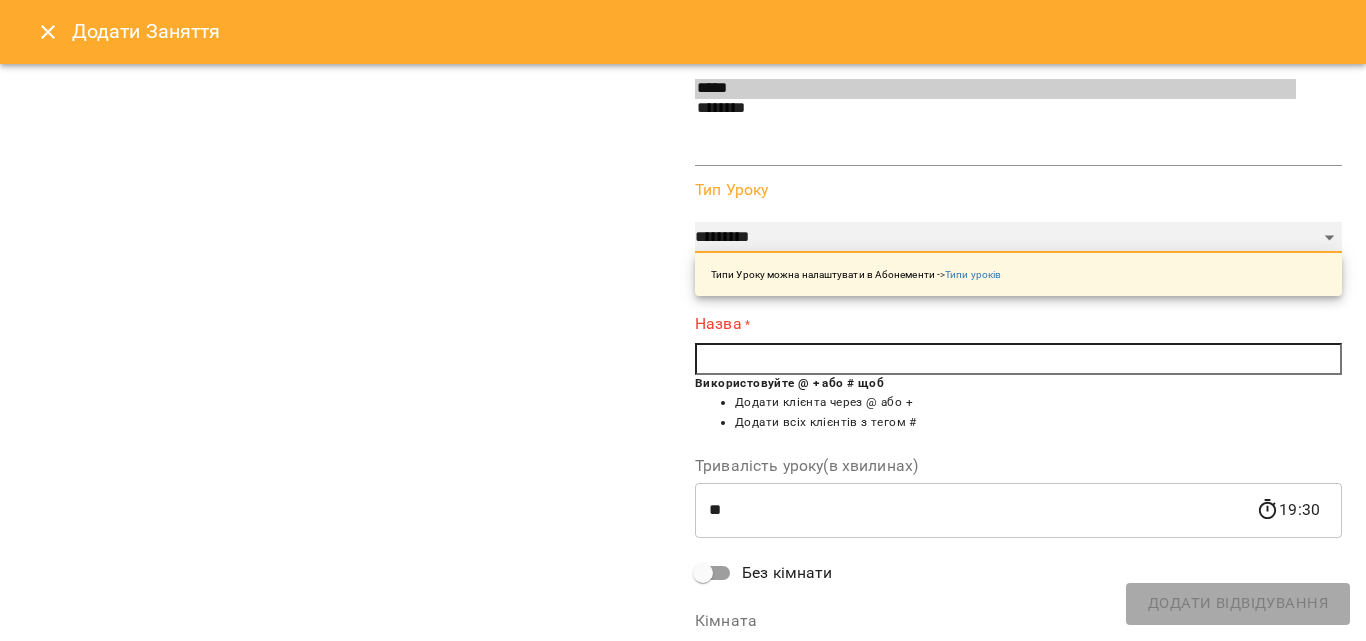 scroll, scrollTop: 300, scrollLeft: 0, axis: vertical 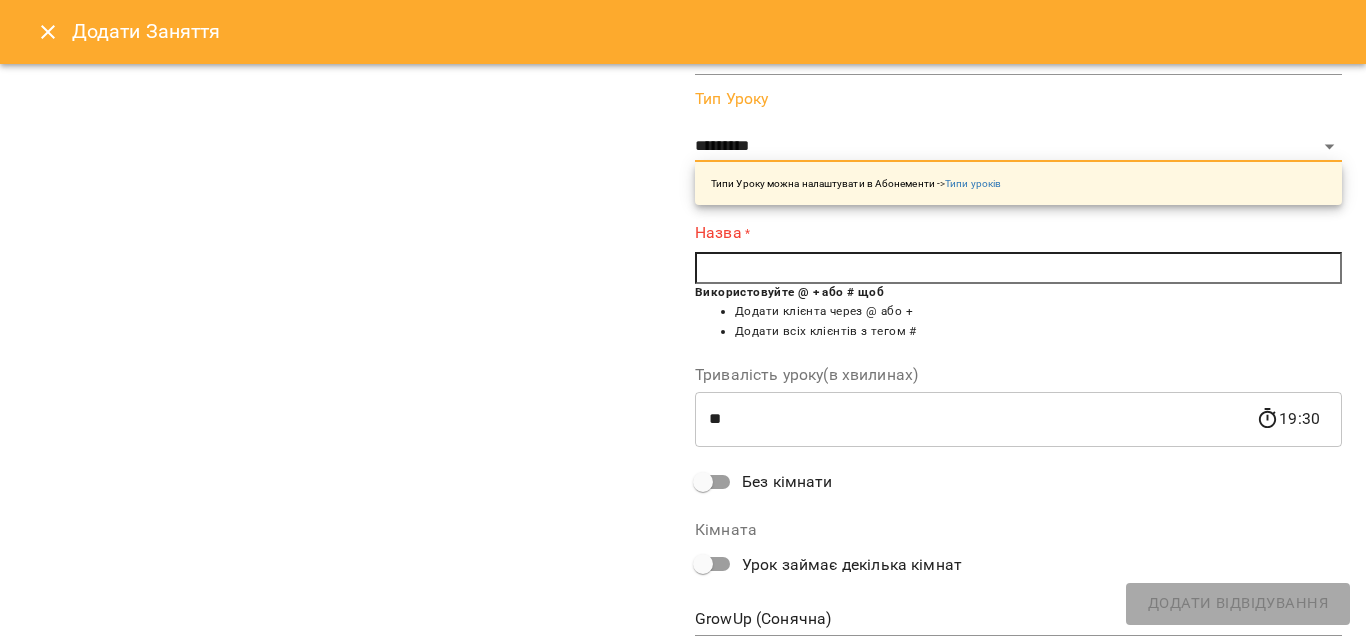 click at bounding box center (1018, 268) 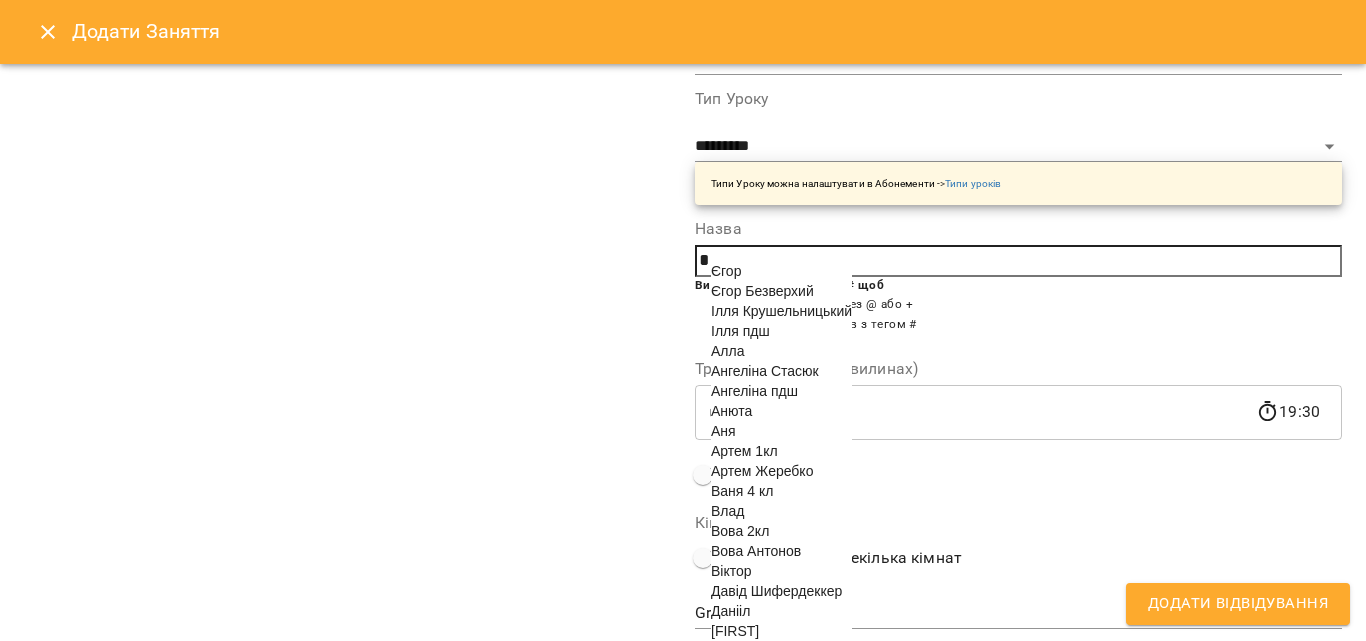 click on "Єгор Безверхий" at bounding box center [762, 291] 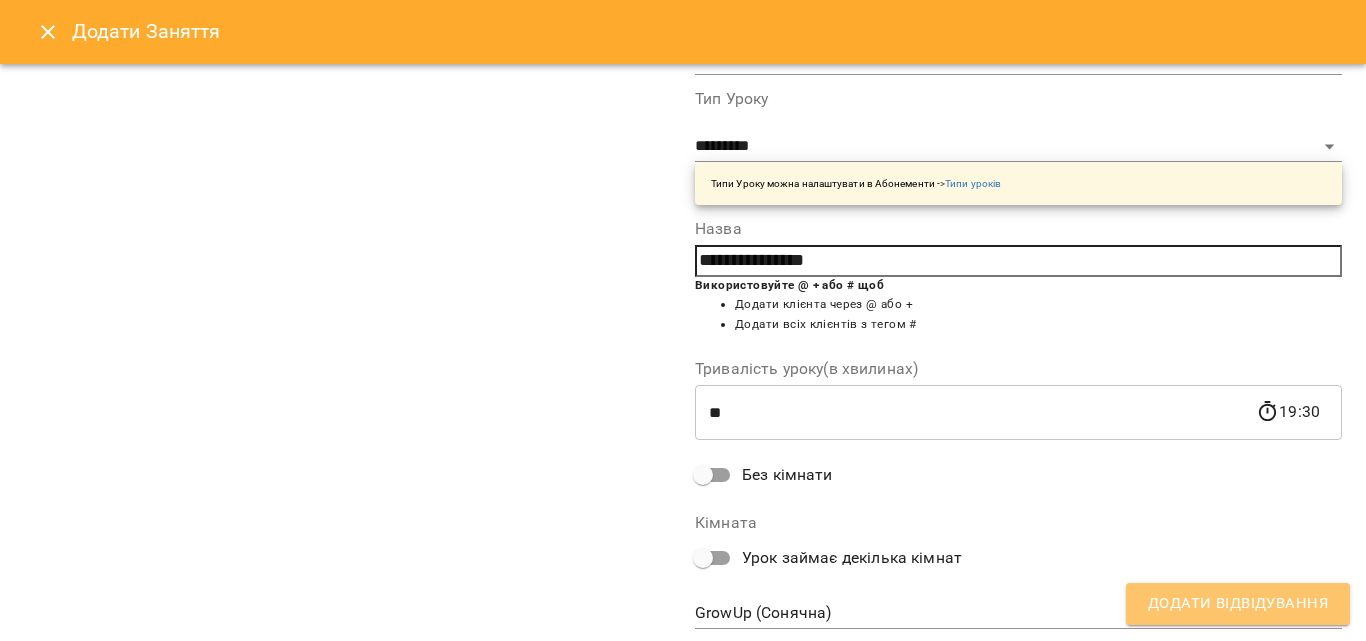 click on "Додати Відвідування" at bounding box center (1238, 604) 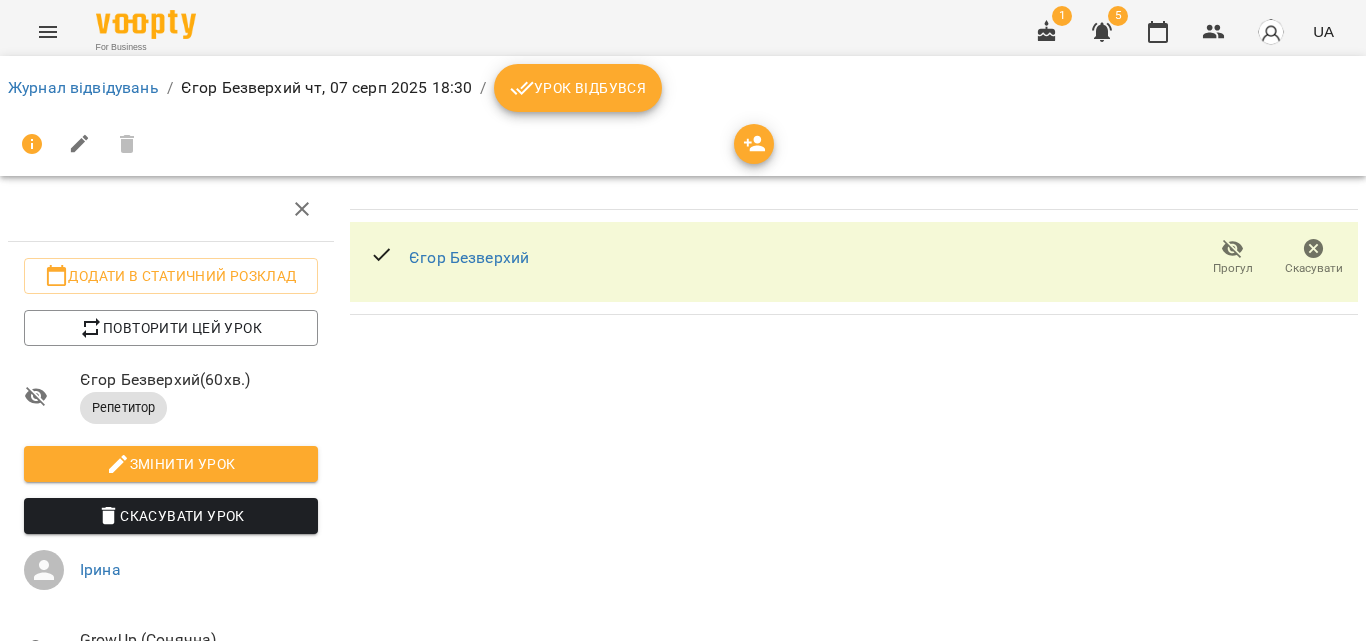 click on "Урок відбувся" at bounding box center [578, 88] 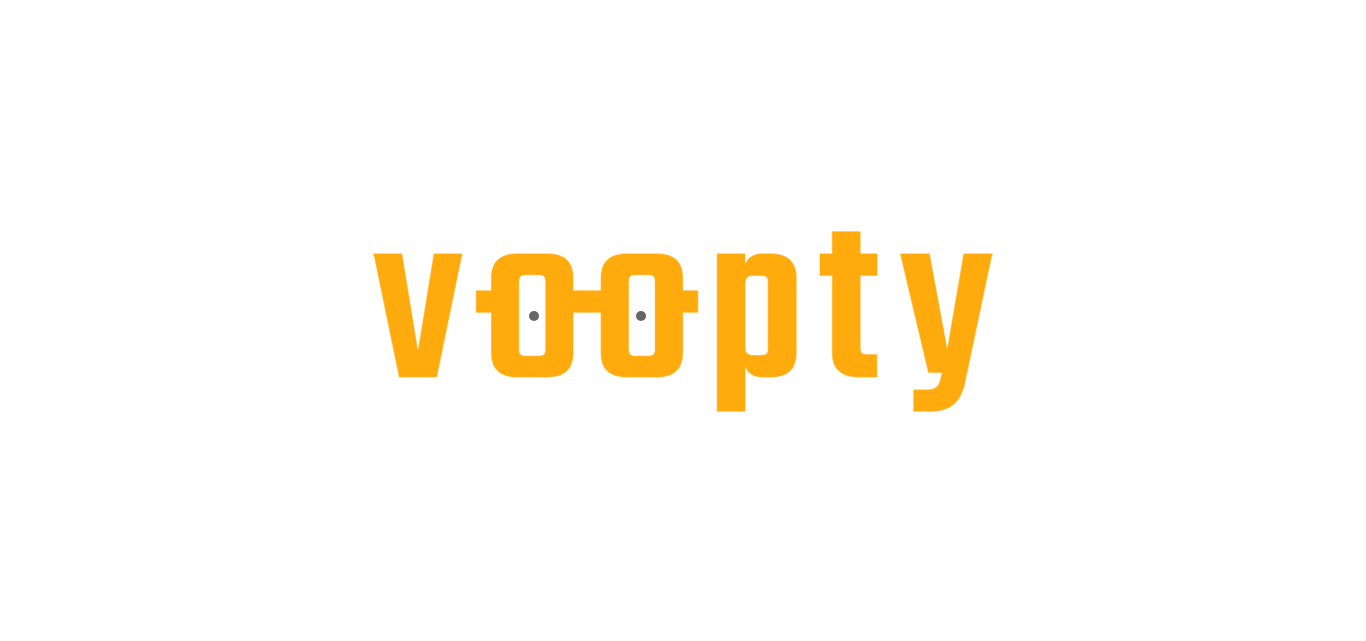scroll, scrollTop: 0, scrollLeft: 0, axis: both 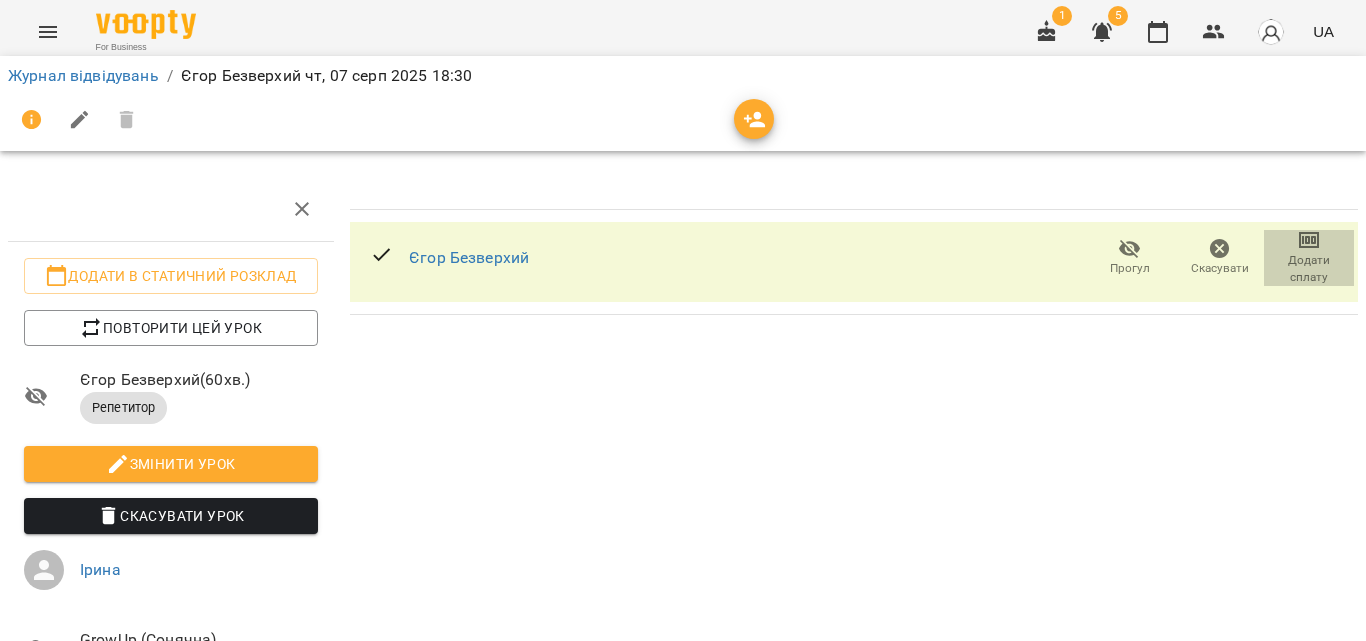 click on "Додати сплату" at bounding box center [1309, 269] 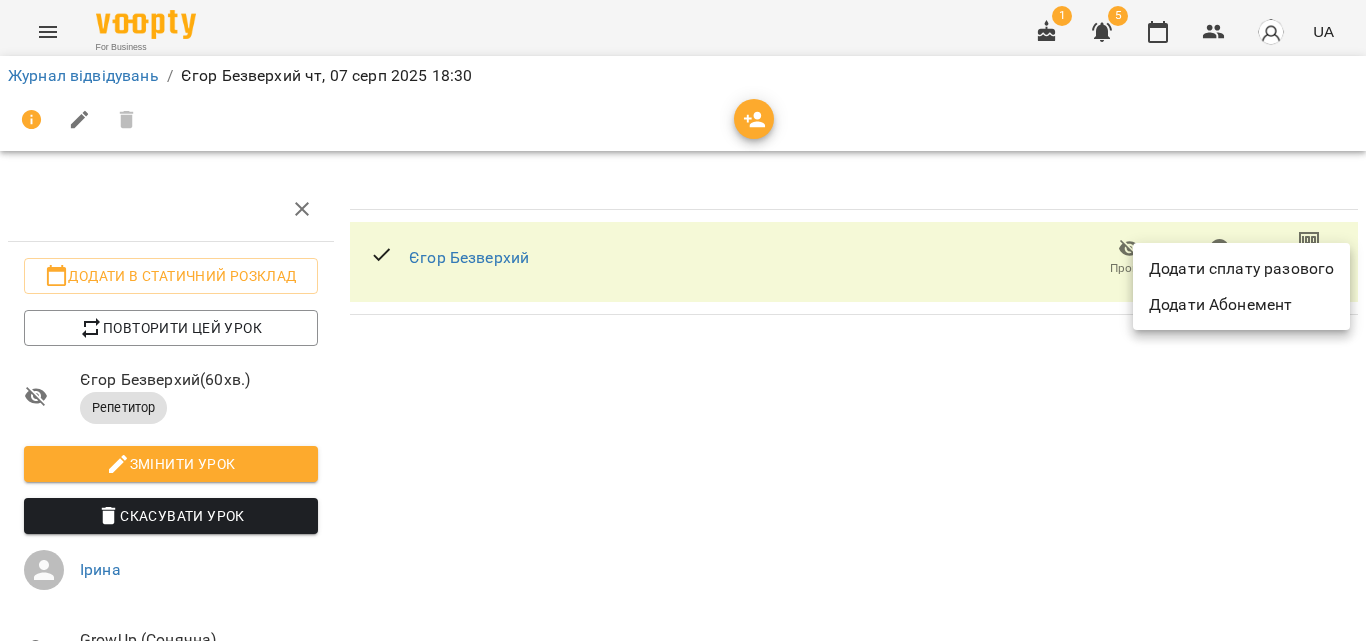 click on "Додати сплату разового" at bounding box center (1241, 269) 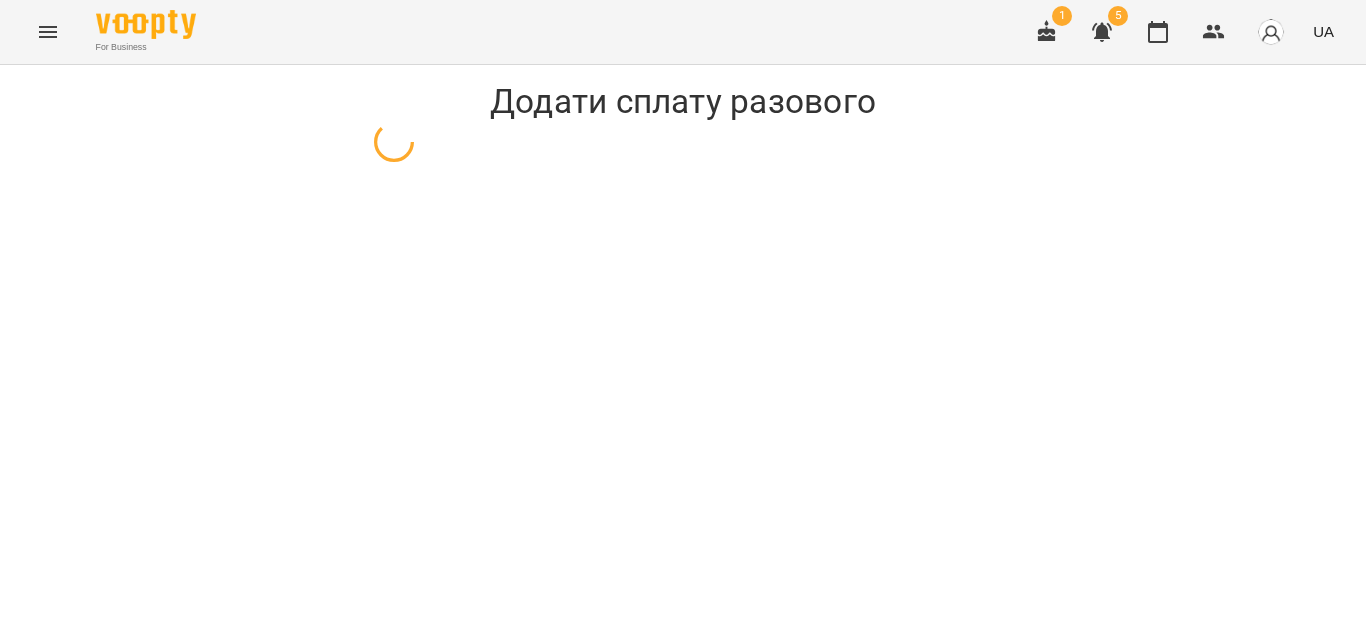 select on "*********" 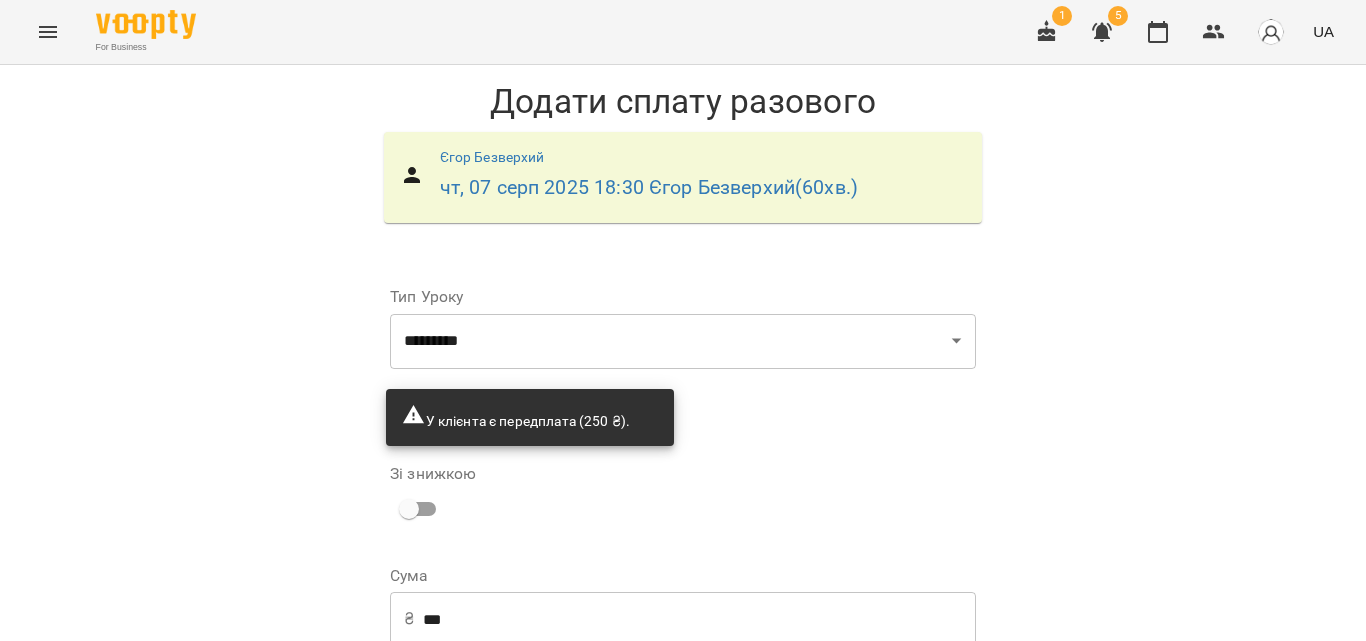 scroll, scrollTop: 160, scrollLeft: 0, axis: vertical 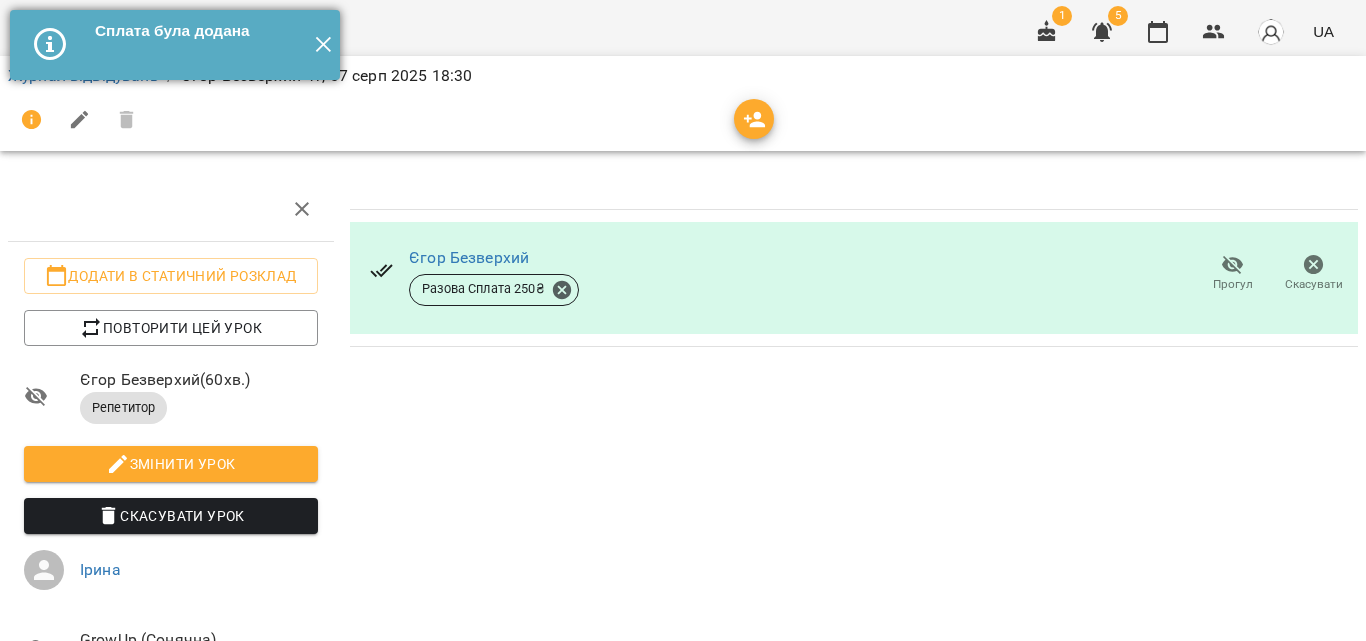 click on "✕" at bounding box center [323, 45] 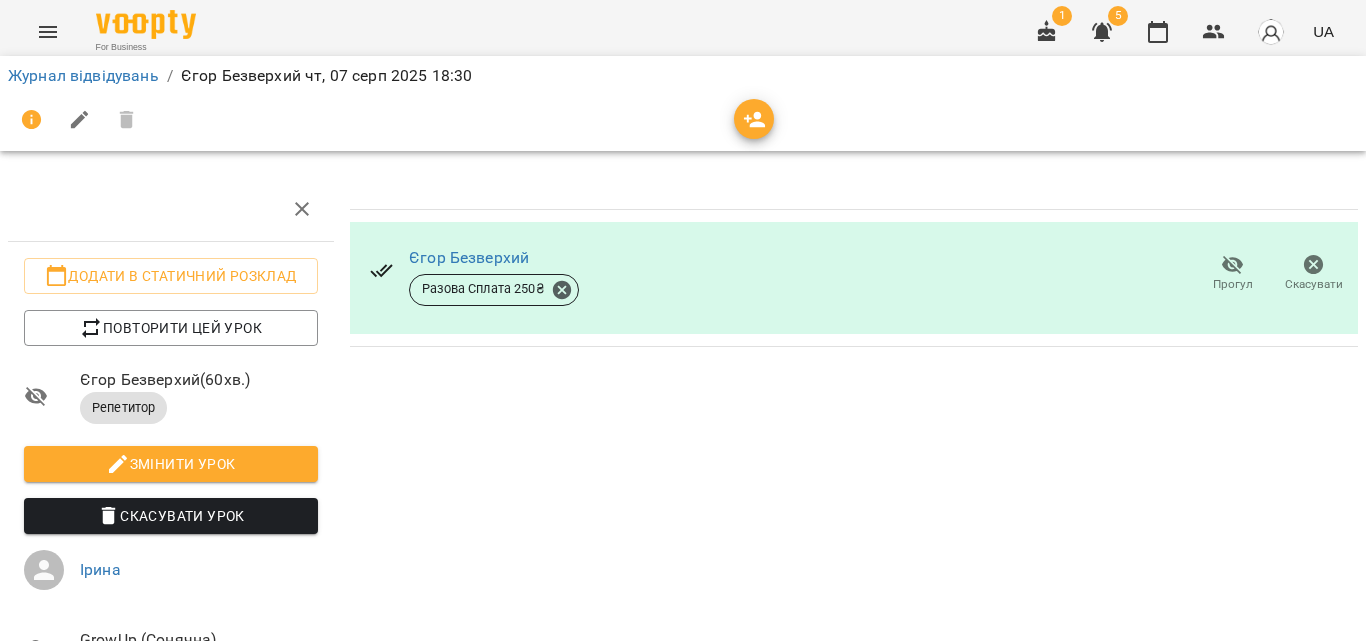 click at bounding box center [683, 120] 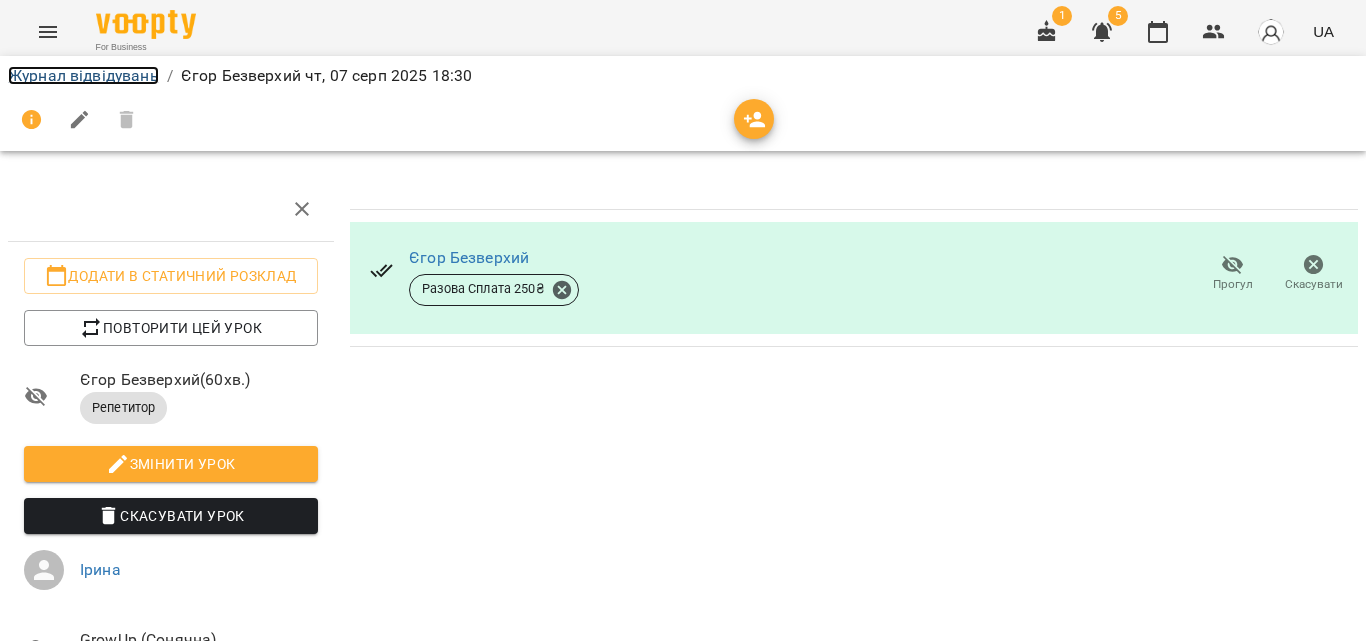click on "Журнал відвідувань" at bounding box center [83, 75] 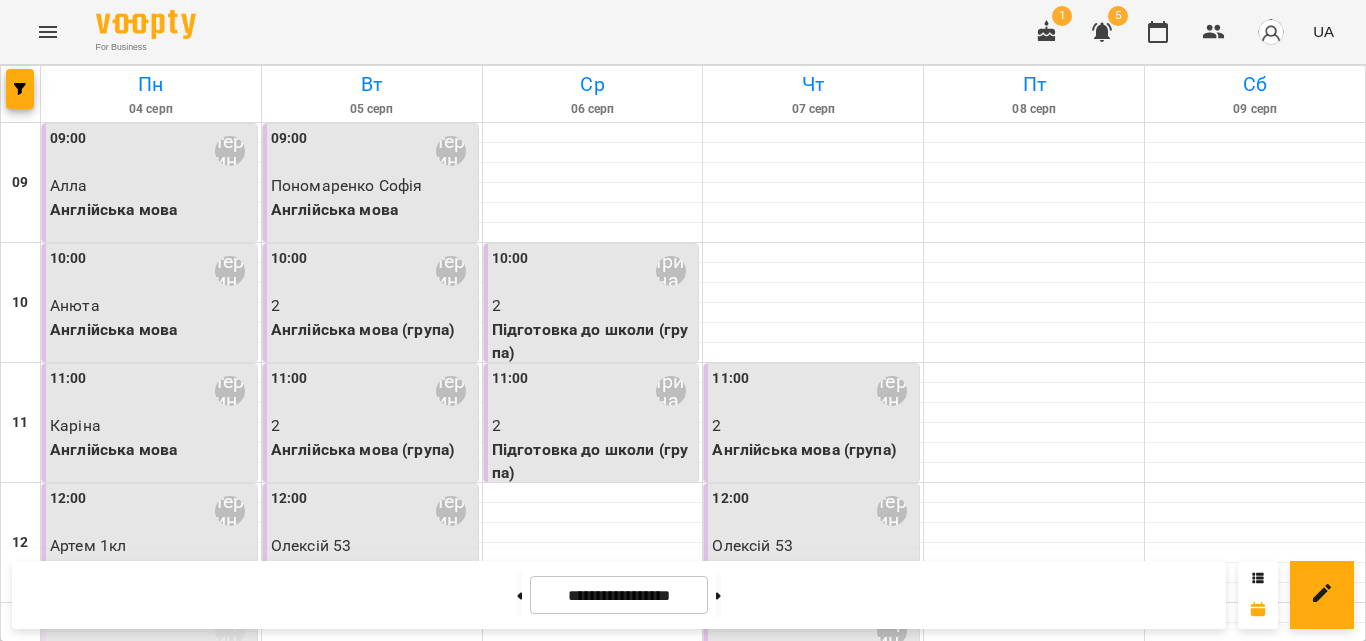 scroll, scrollTop: 0, scrollLeft: 0, axis: both 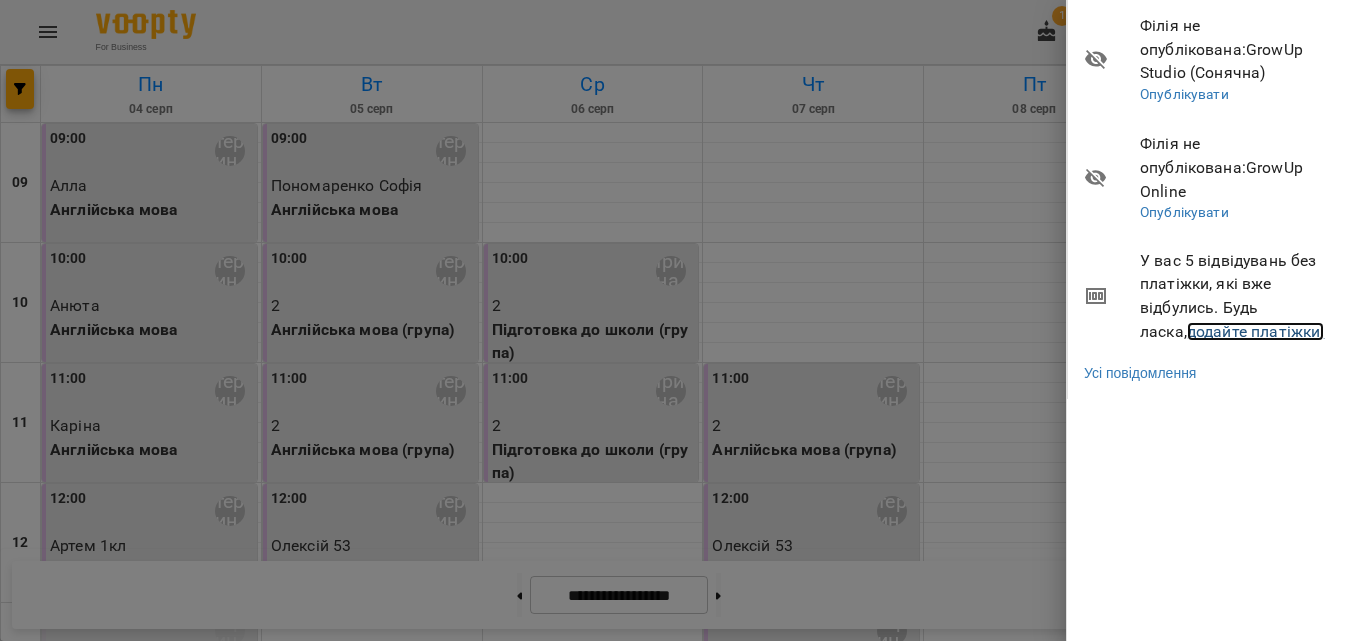 click on "додайте платіжки!" at bounding box center (1256, 331) 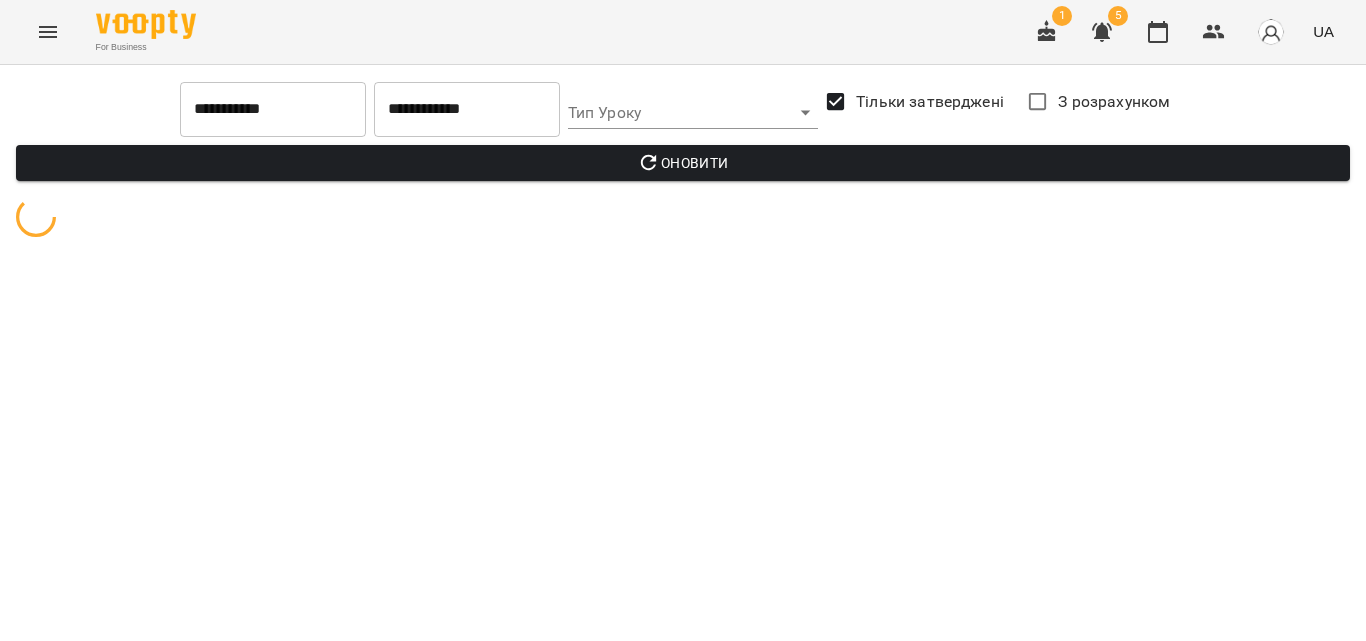 click on "**********" at bounding box center [273, 109] 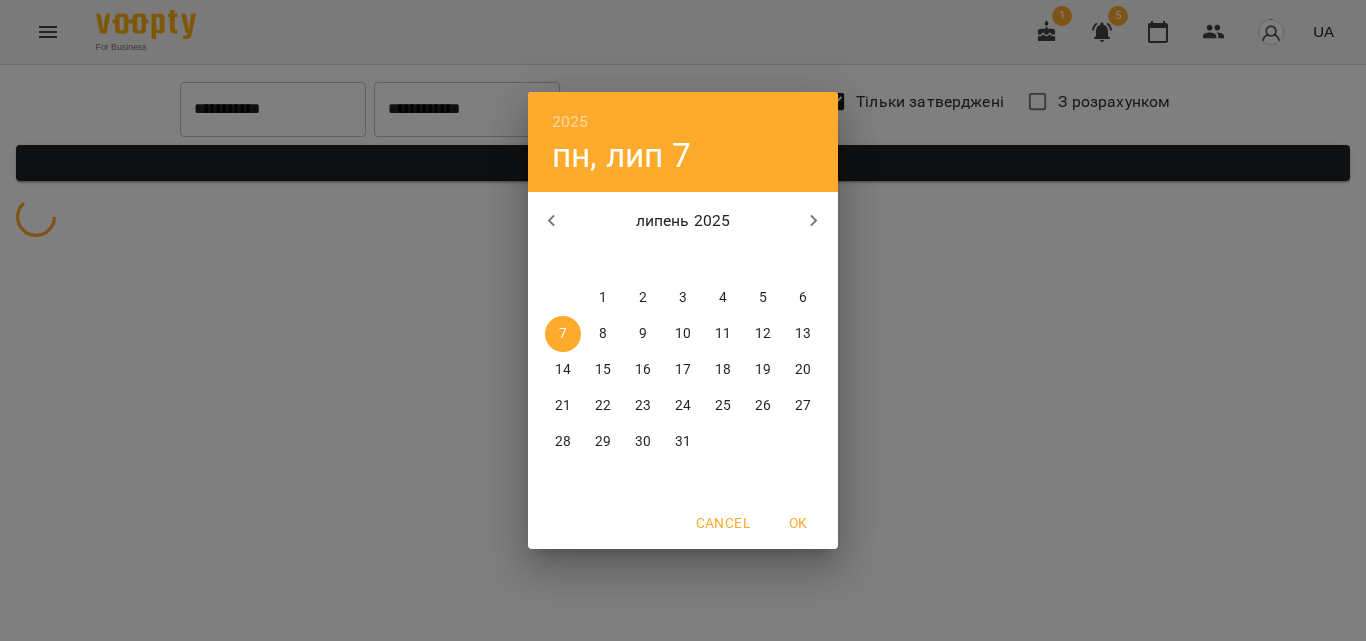 click on "[YEAR] пн, лип [DAY] липень [YEAR] пн вт ср чт пт сб нд 30 1 2 3 4 5 6 7 8 9 10 11 12 13 14 15 16 17 18 19 20 21 22 23 24 25 26 27 28 29 30 31 1 2 3 Cancel OK" at bounding box center [683, 320] 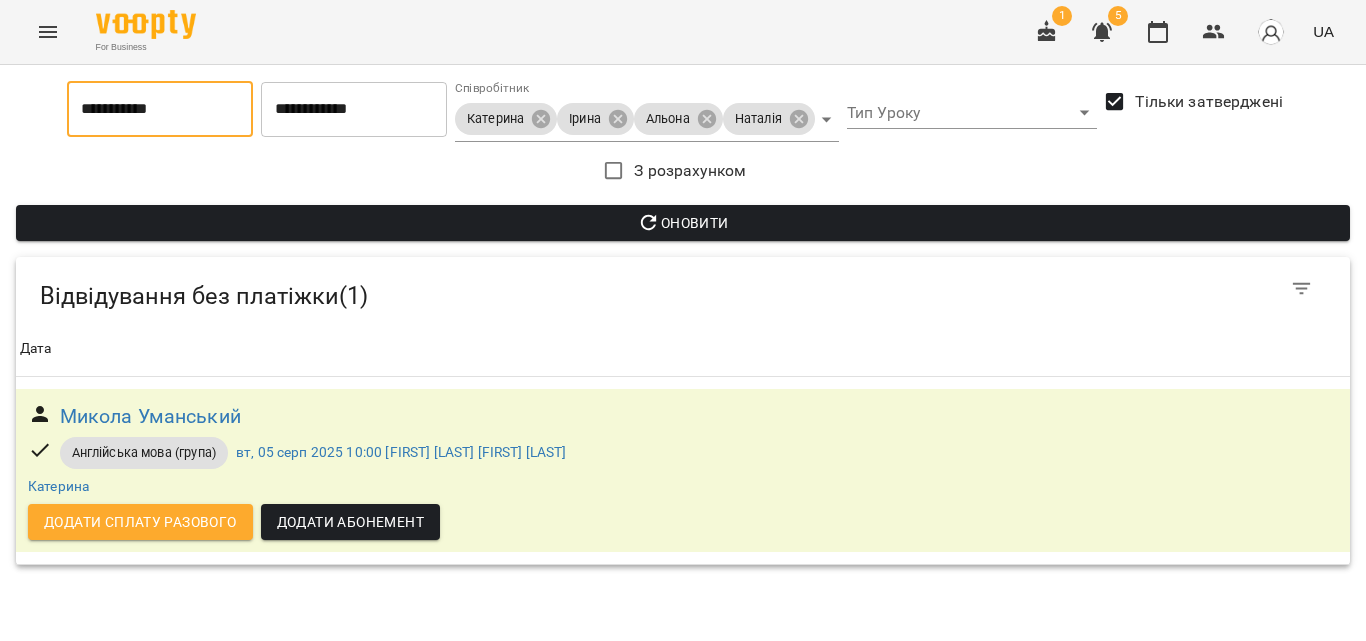click on "Додати сплату разового" at bounding box center [140, 522] 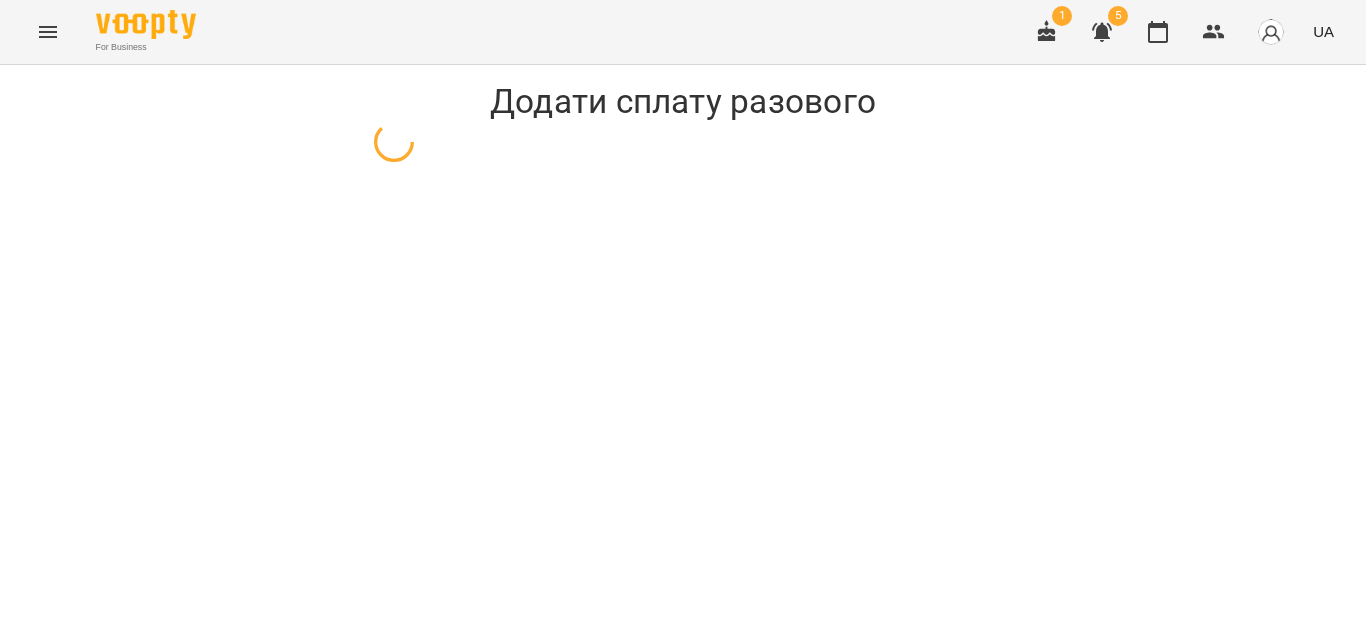 select on "**********" 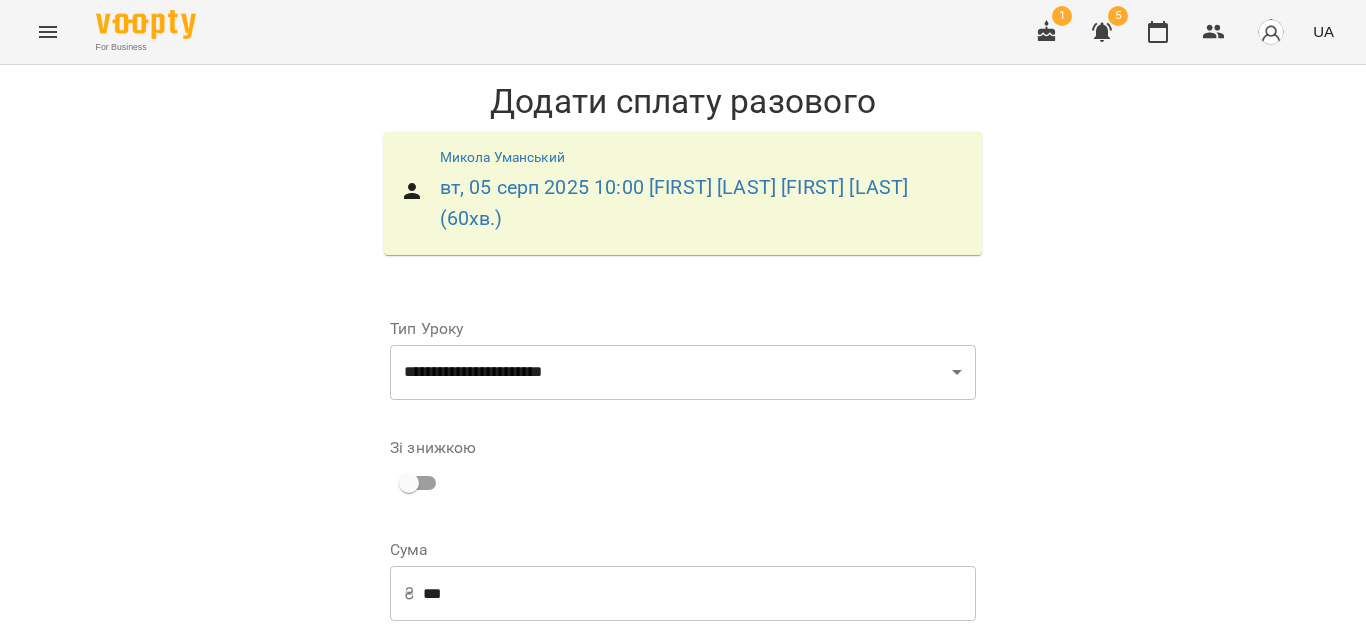 scroll, scrollTop: 349, scrollLeft: 0, axis: vertical 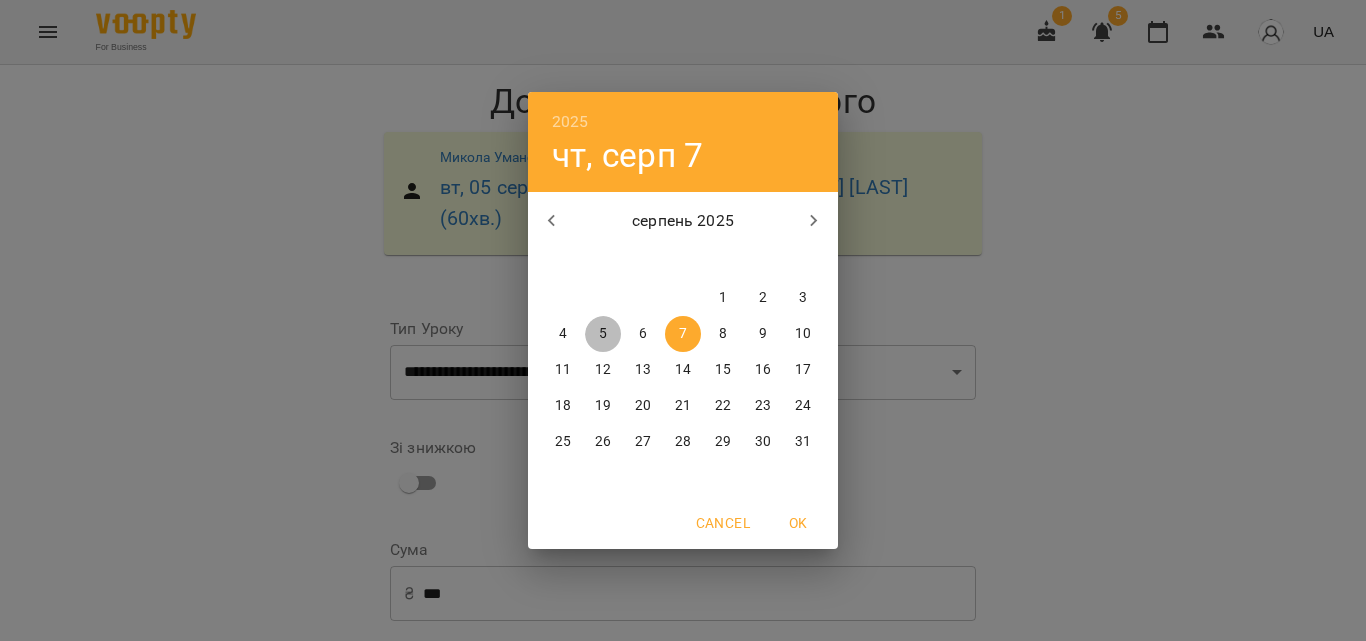 click on "5" at bounding box center (603, 334) 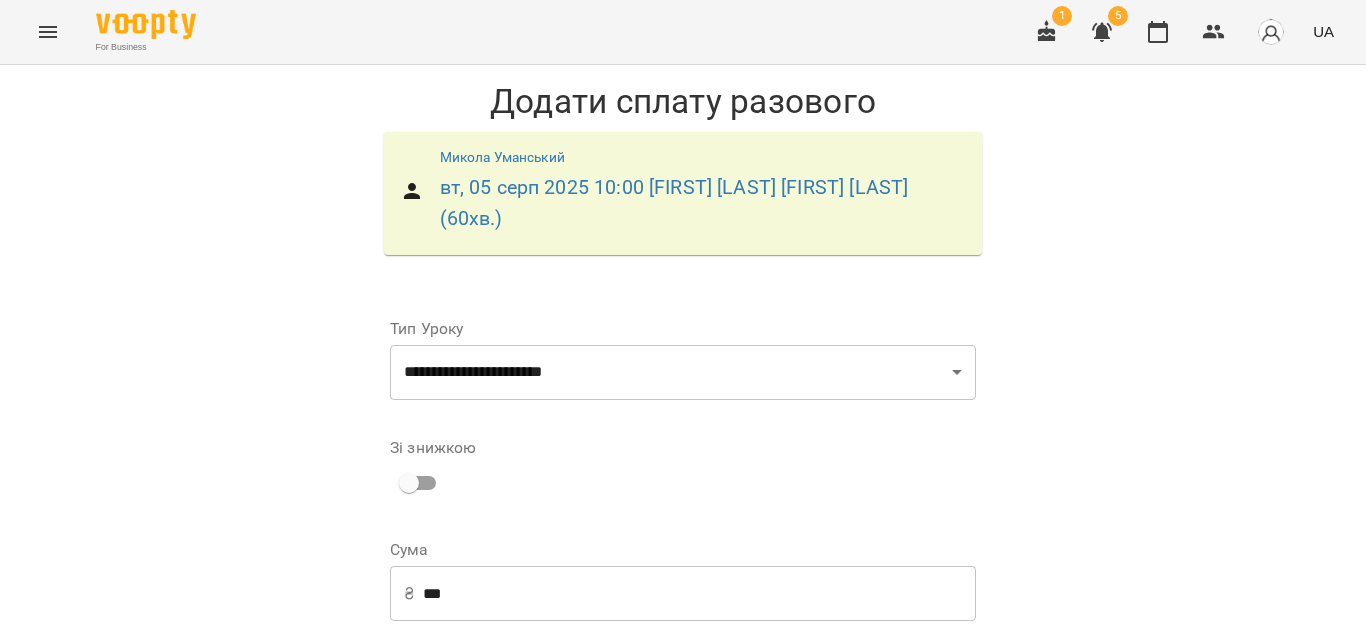 click on "Додати сплату разового" at bounding box center (849, 908) 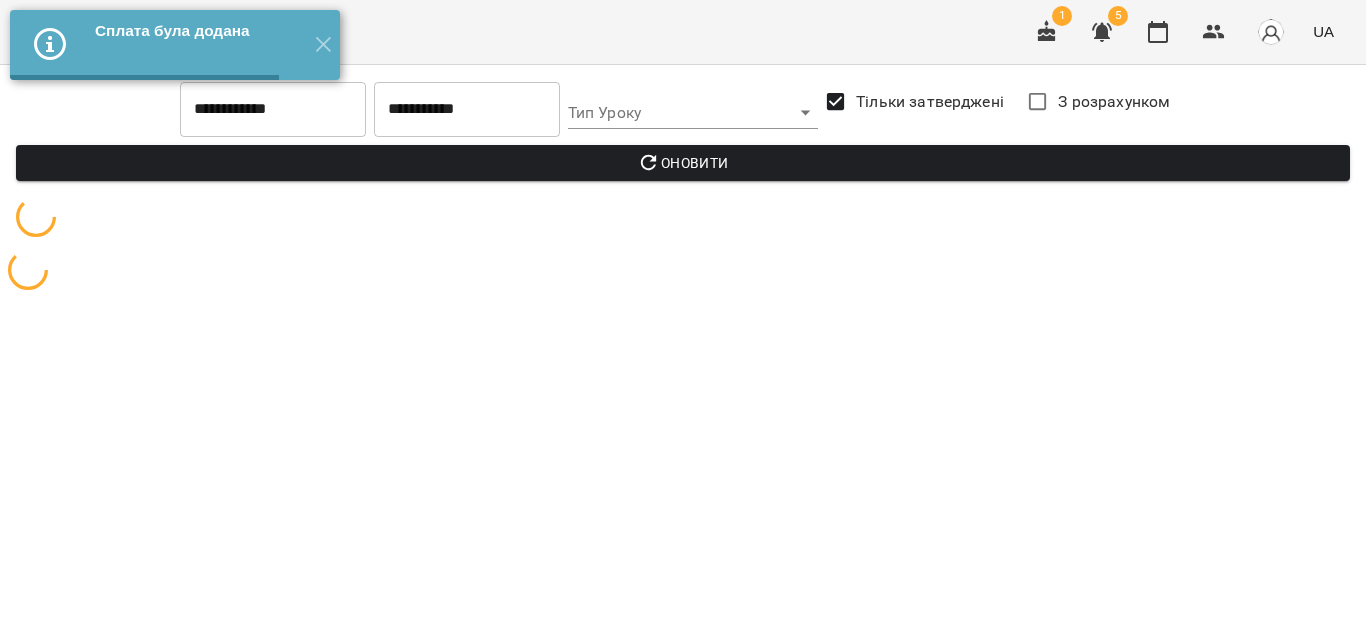 scroll, scrollTop: 0, scrollLeft: 0, axis: both 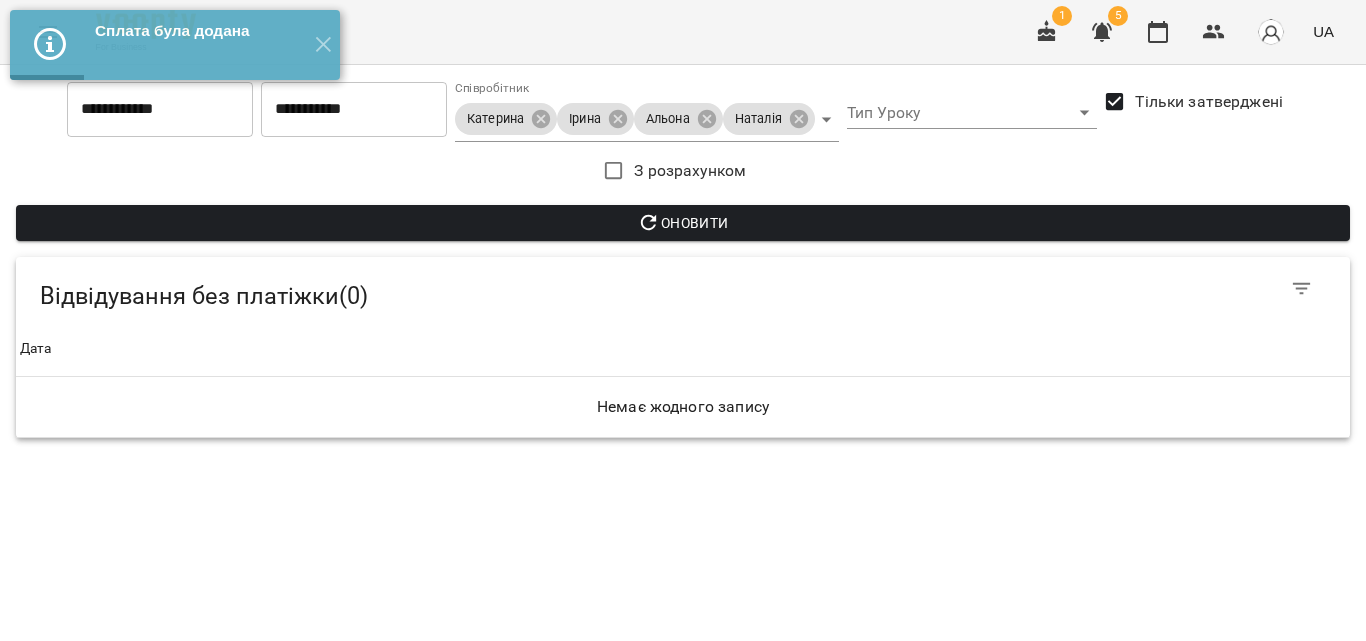 click on "5" at bounding box center (1118, 16) 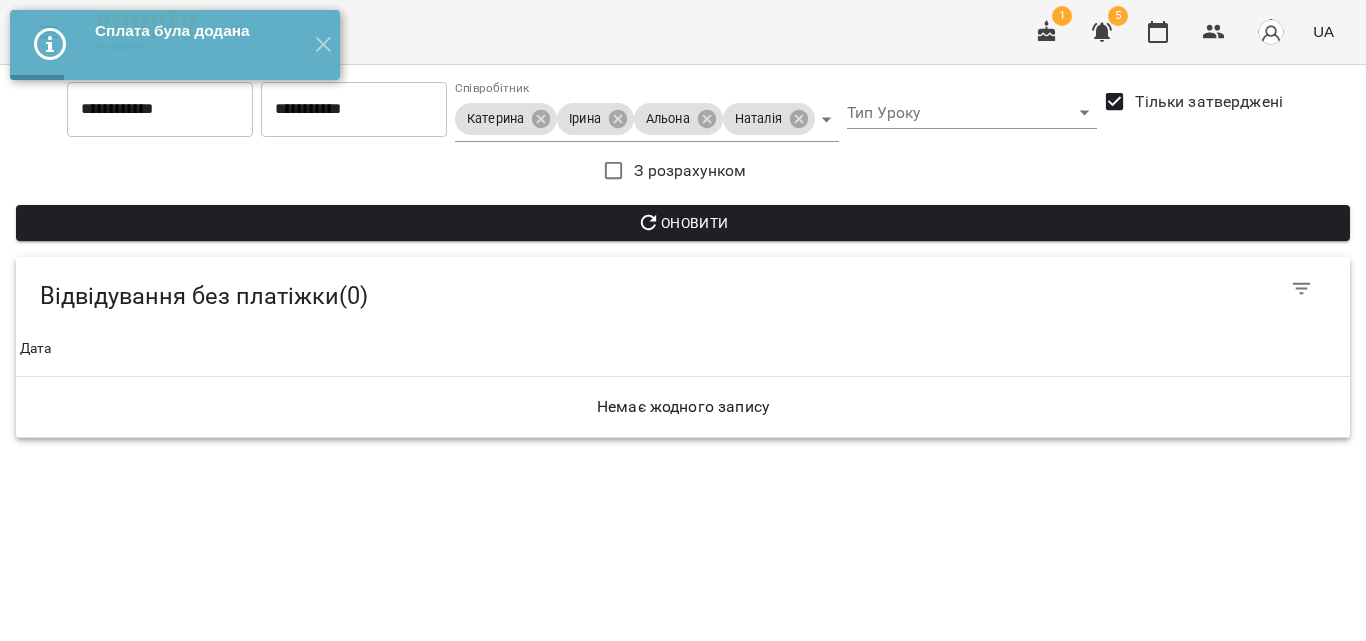 click 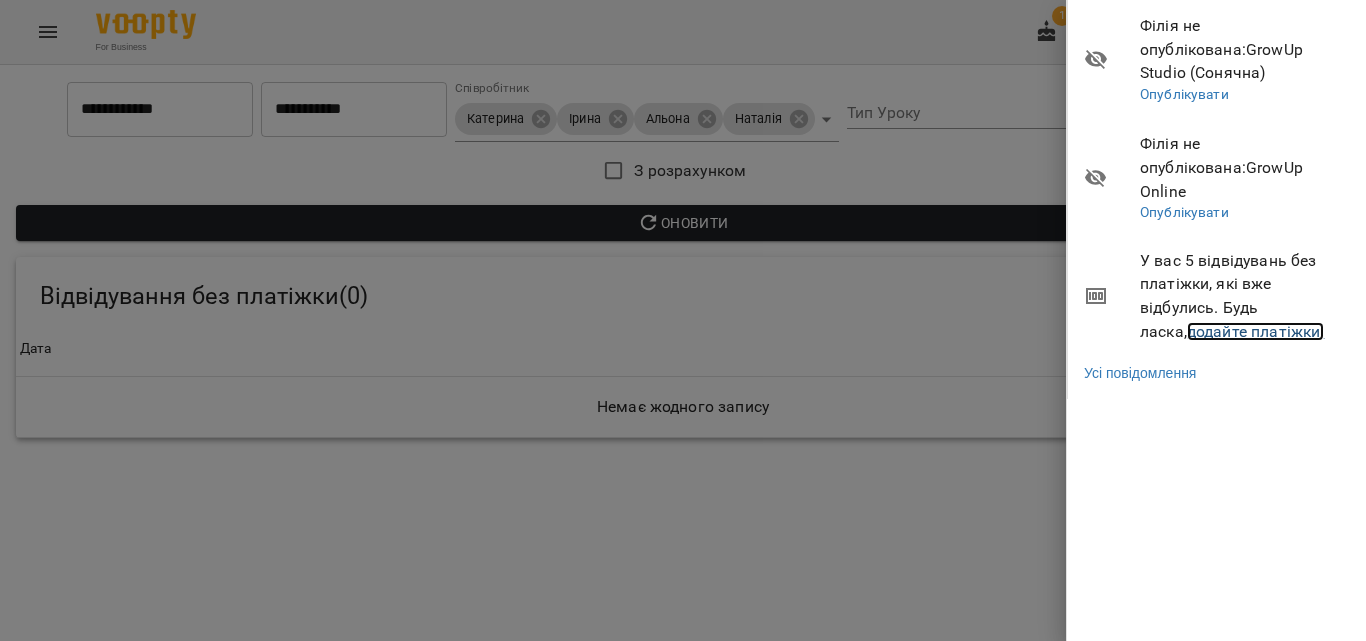click on "додайте платіжки!" at bounding box center [1256, 331] 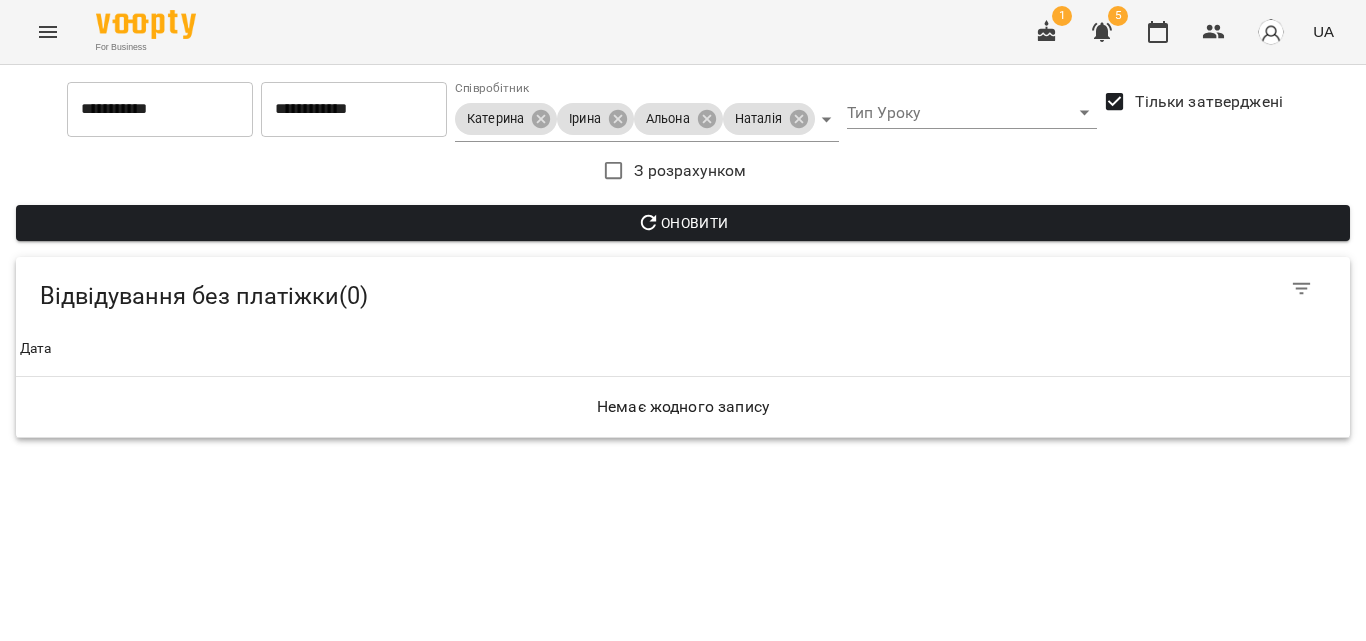 click on "**********" at bounding box center (354, 109) 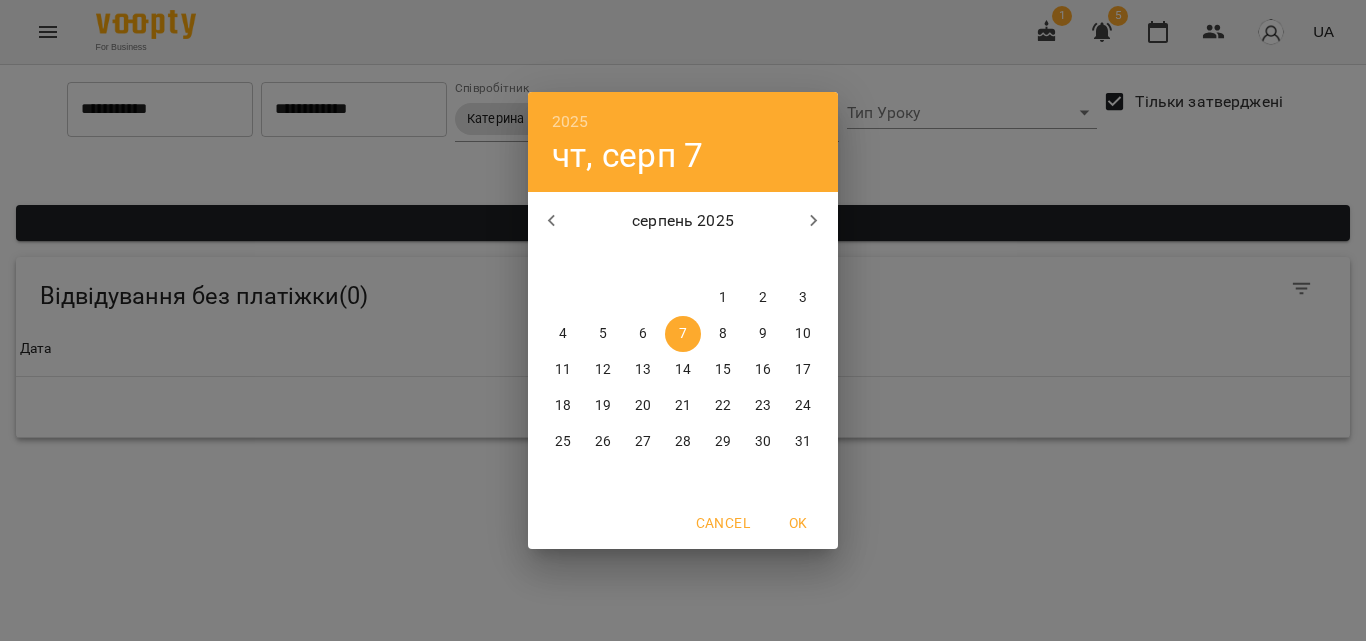 click on "8" at bounding box center [723, 334] 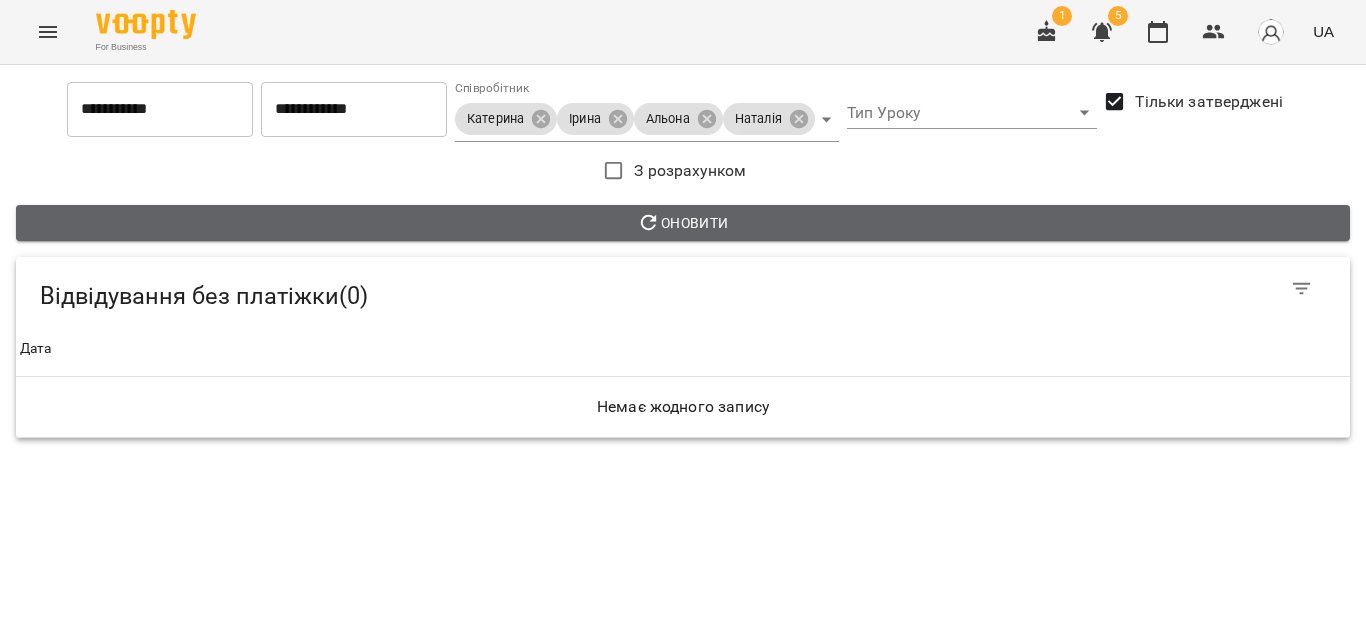 click on "Оновити" at bounding box center [683, 223] 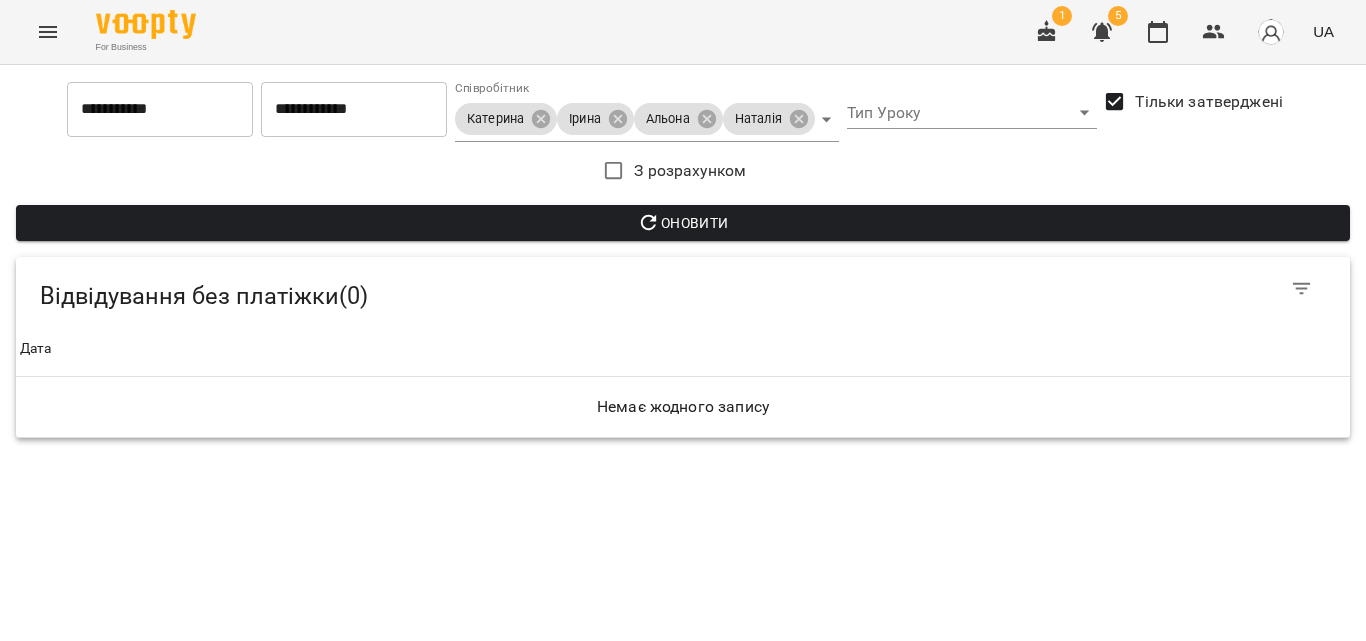 click on "Тільки затверджені" at bounding box center (1209, 102) 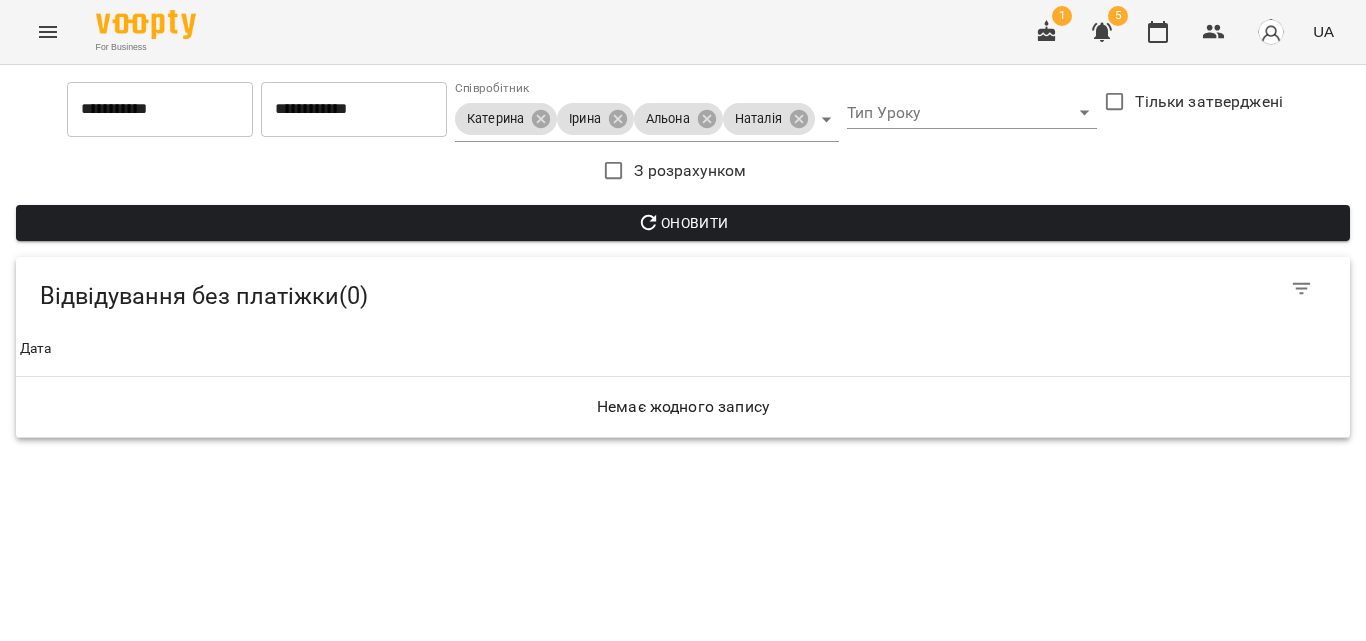 click on "Оновити" at bounding box center (683, 223) 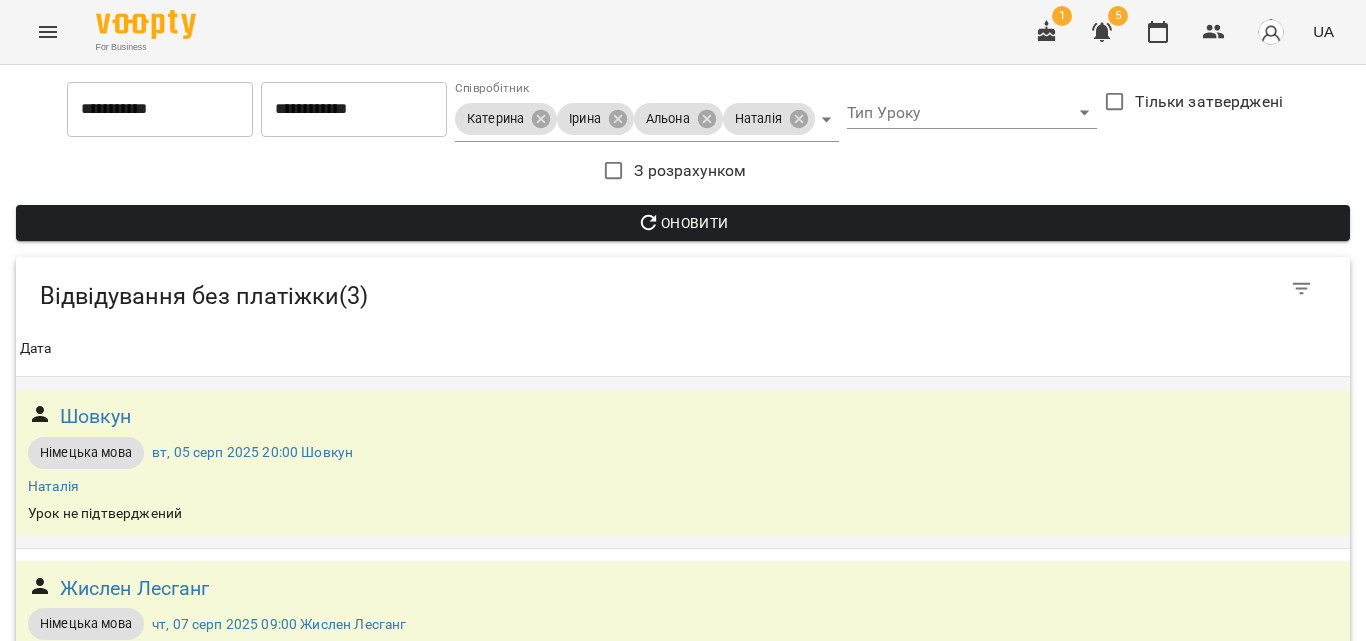 scroll, scrollTop: 267, scrollLeft: 0, axis: vertical 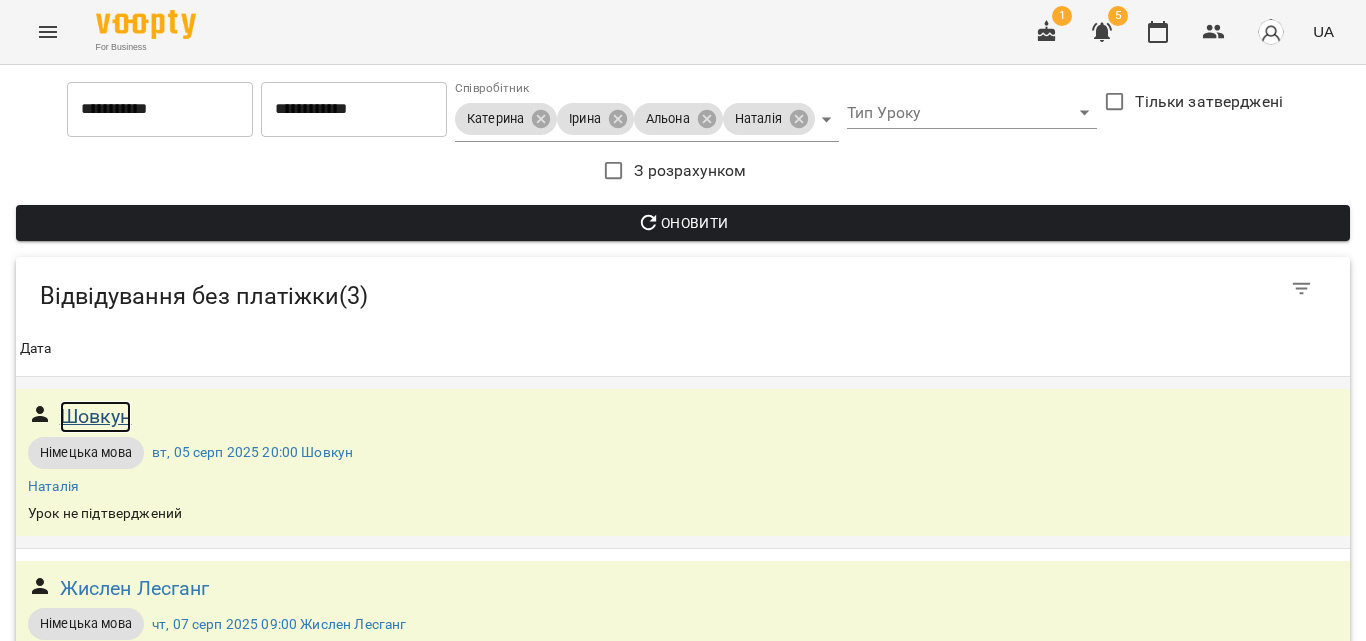 click on "Шовкун" at bounding box center [96, 416] 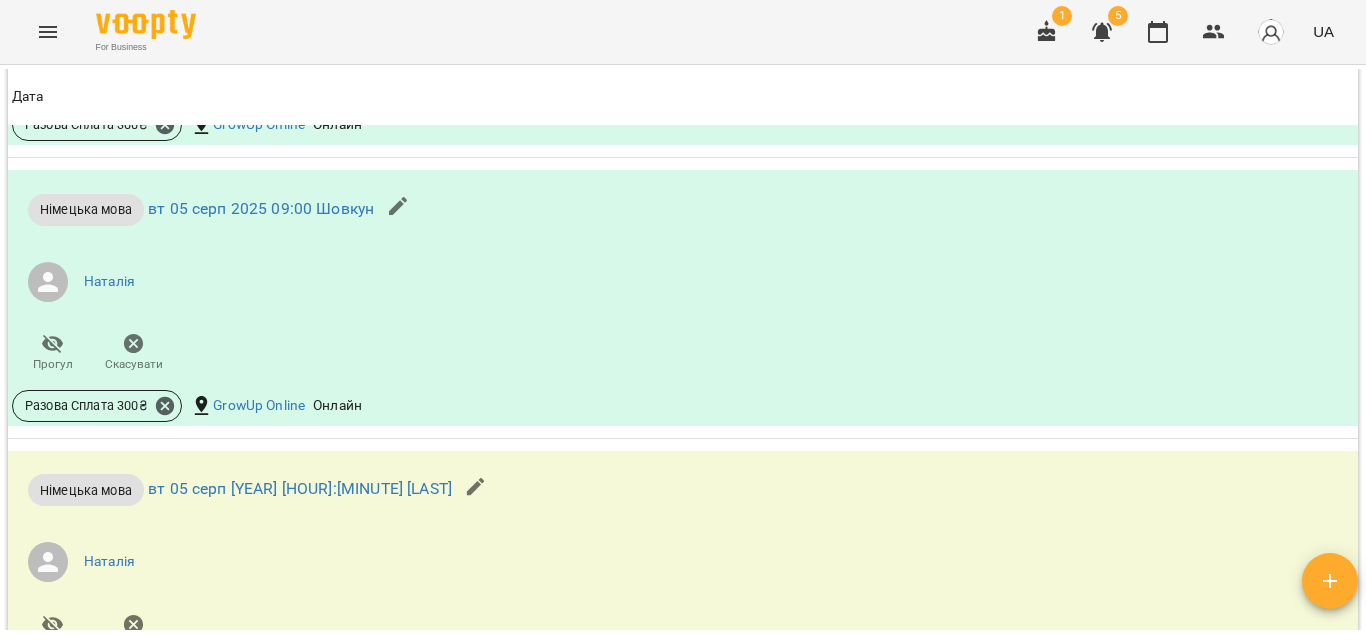 scroll, scrollTop: 1800, scrollLeft: 0, axis: vertical 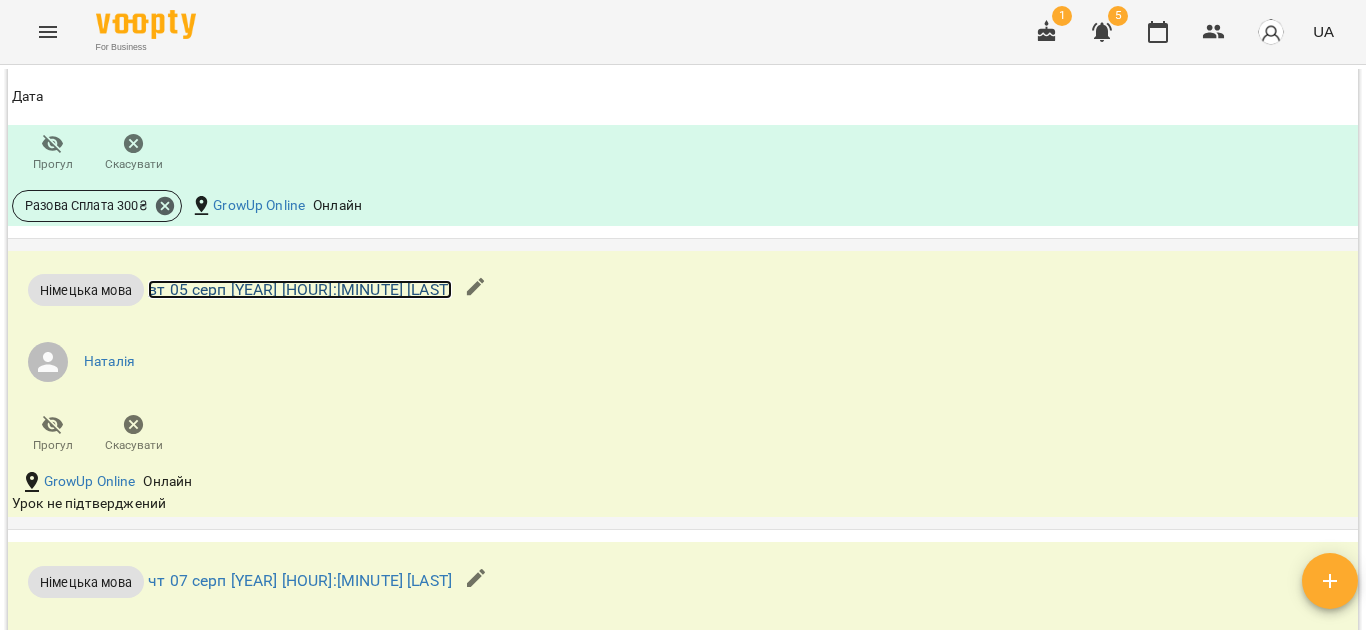 click on "вт 05 серп [YEAR] [HOUR]:[MINUTE] [LAST]" at bounding box center [300, 289] 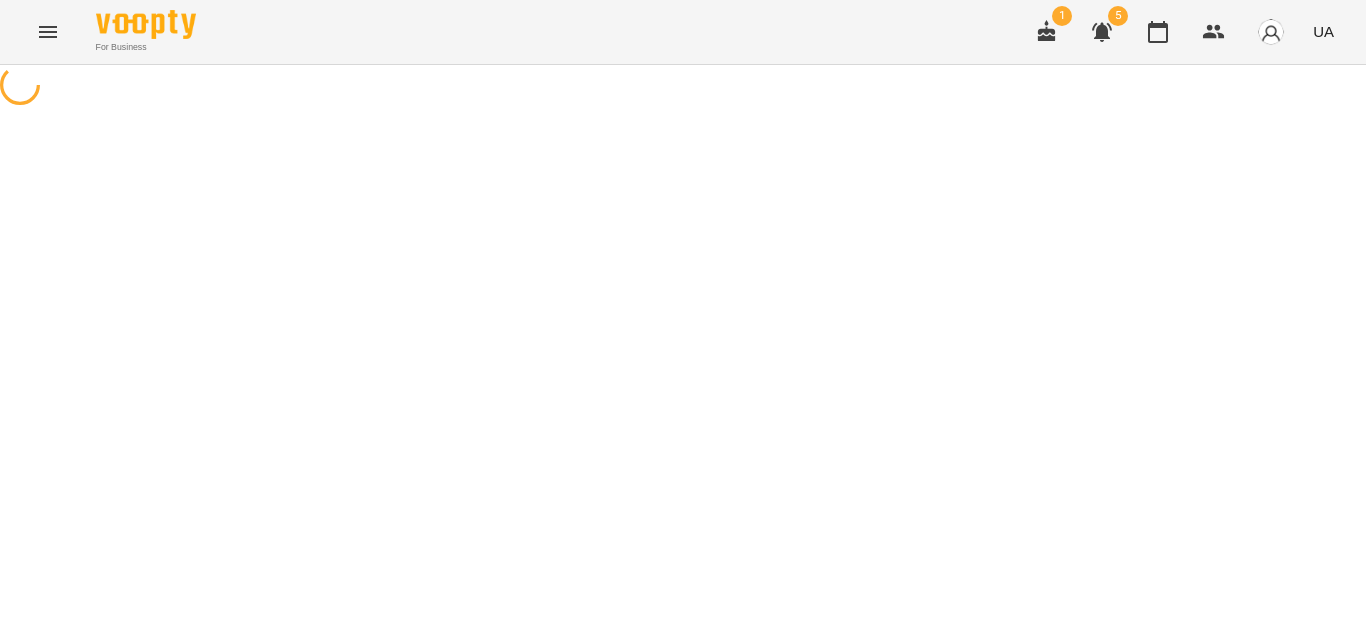 scroll, scrollTop: 0, scrollLeft: 0, axis: both 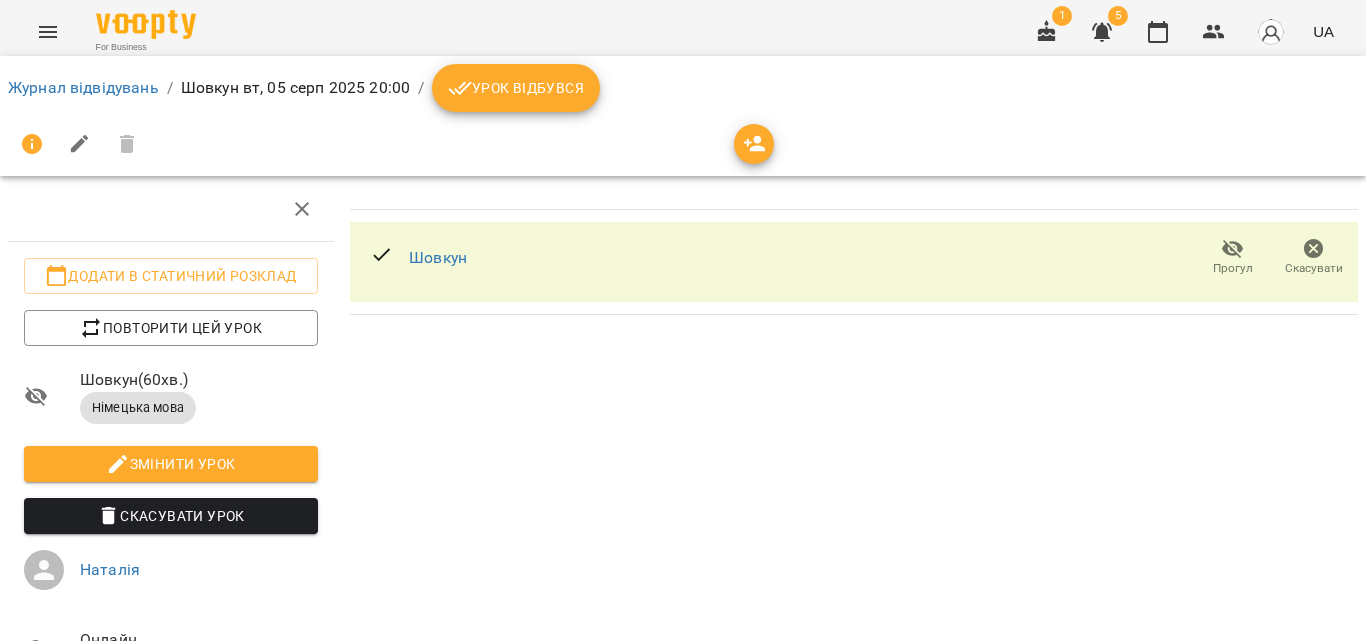click on "Урок відбувся" at bounding box center [516, 88] 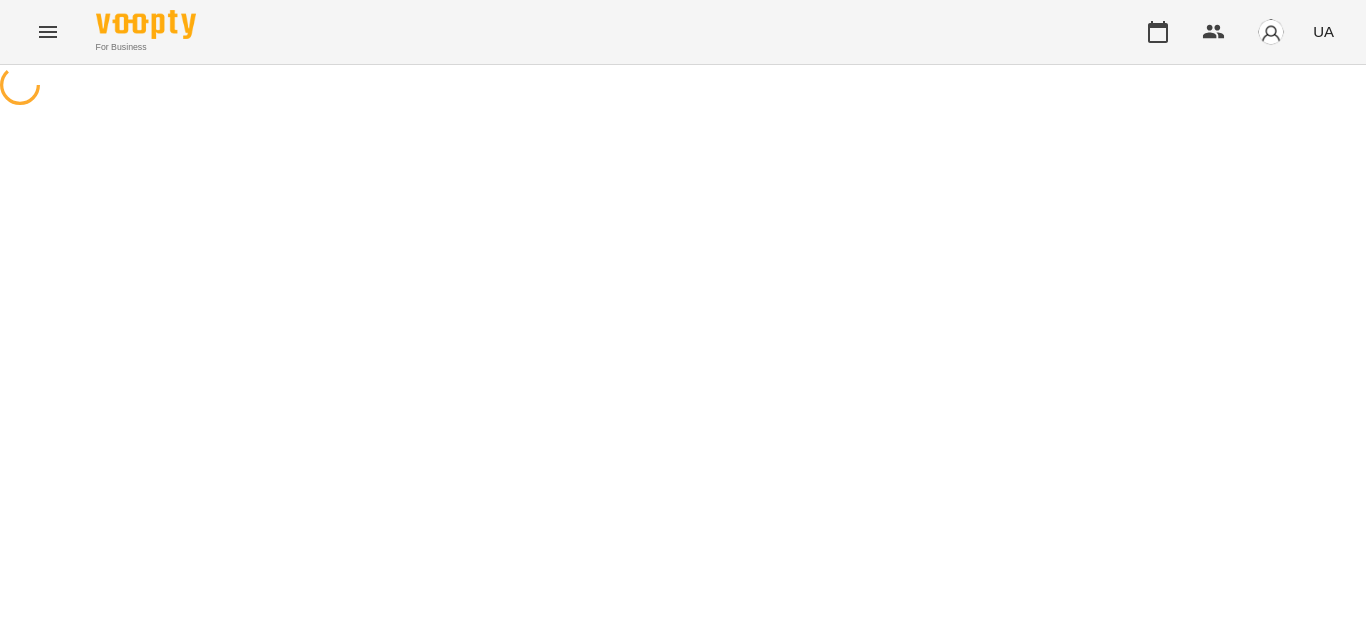 scroll, scrollTop: 0, scrollLeft: 0, axis: both 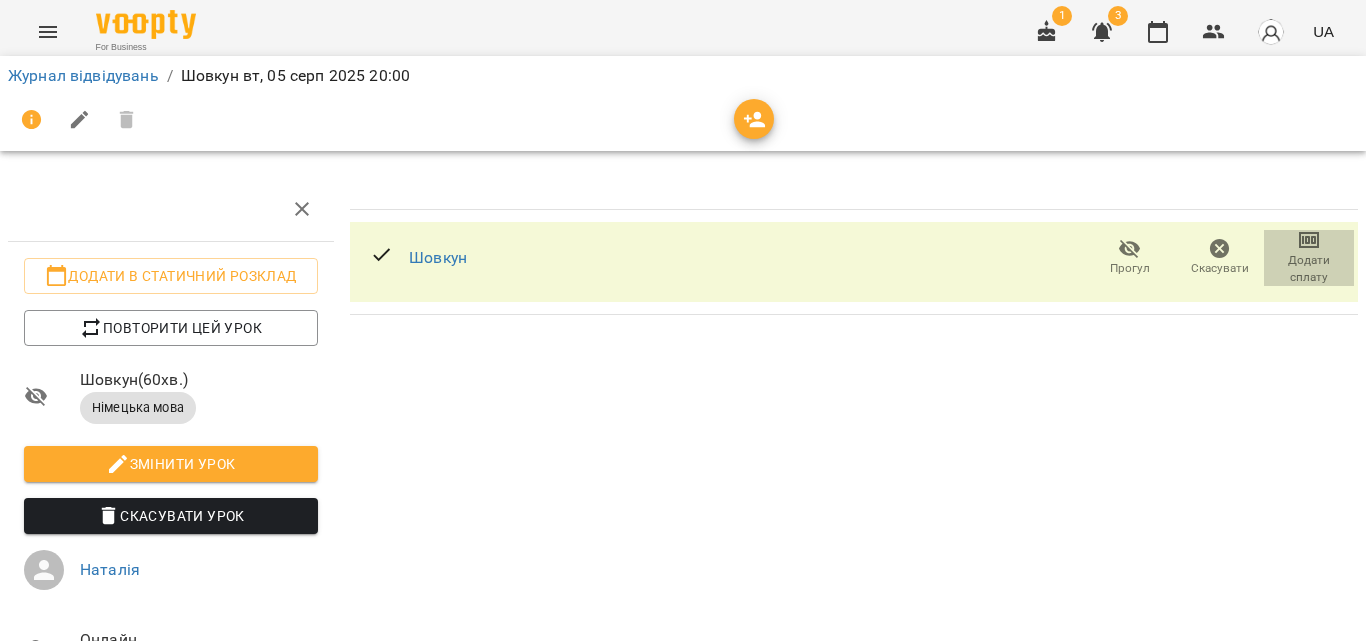 click on "Додати сплату" at bounding box center [1309, 269] 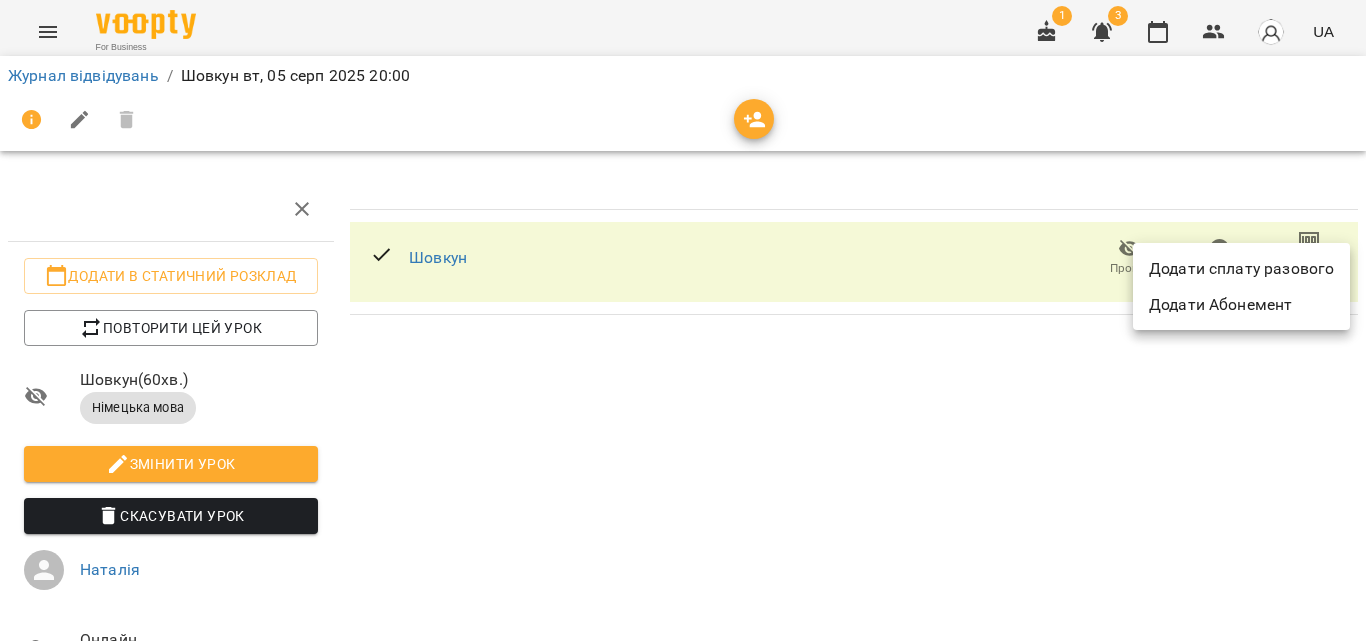 click on "Додати сплату разового" at bounding box center [1241, 269] 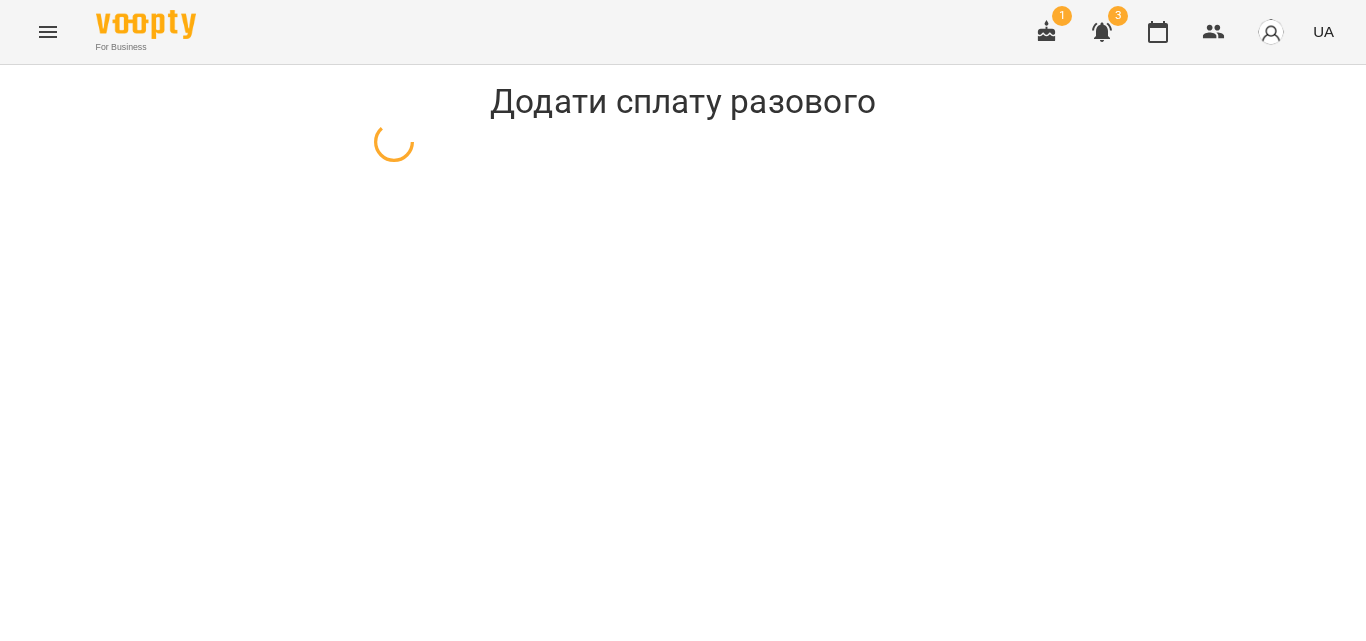 select on "**********" 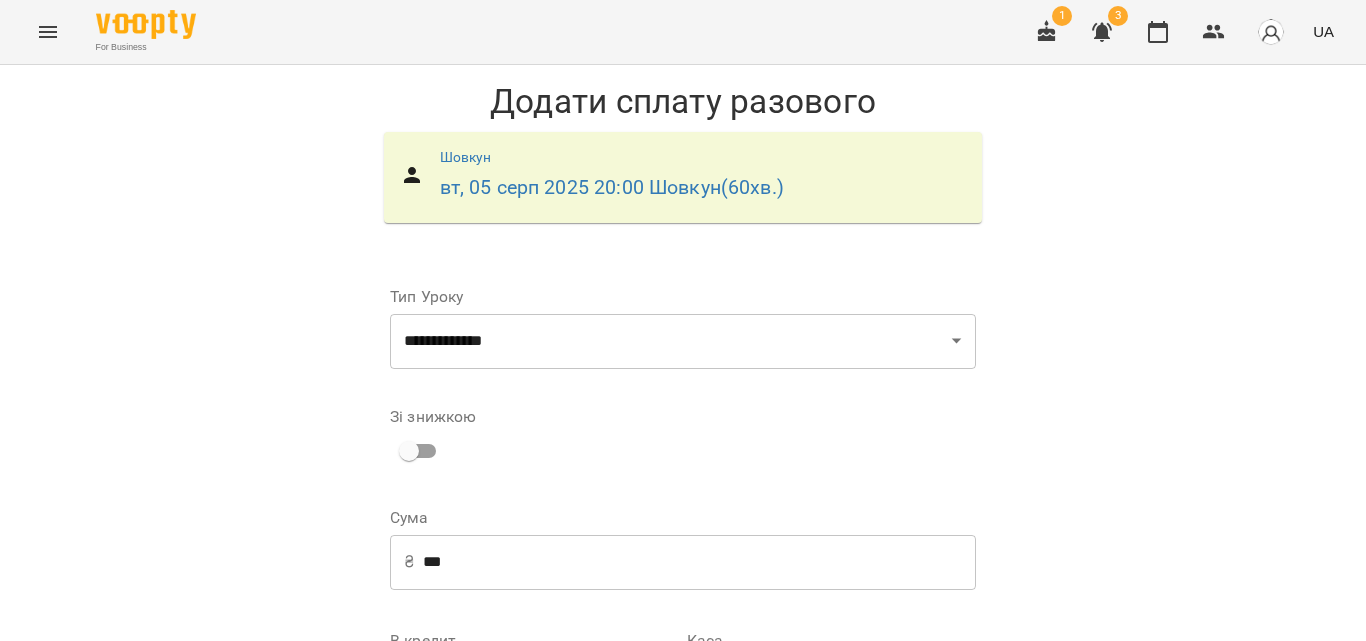 scroll, scrollTop: 318, scrollLeft: 0, axis: vertical 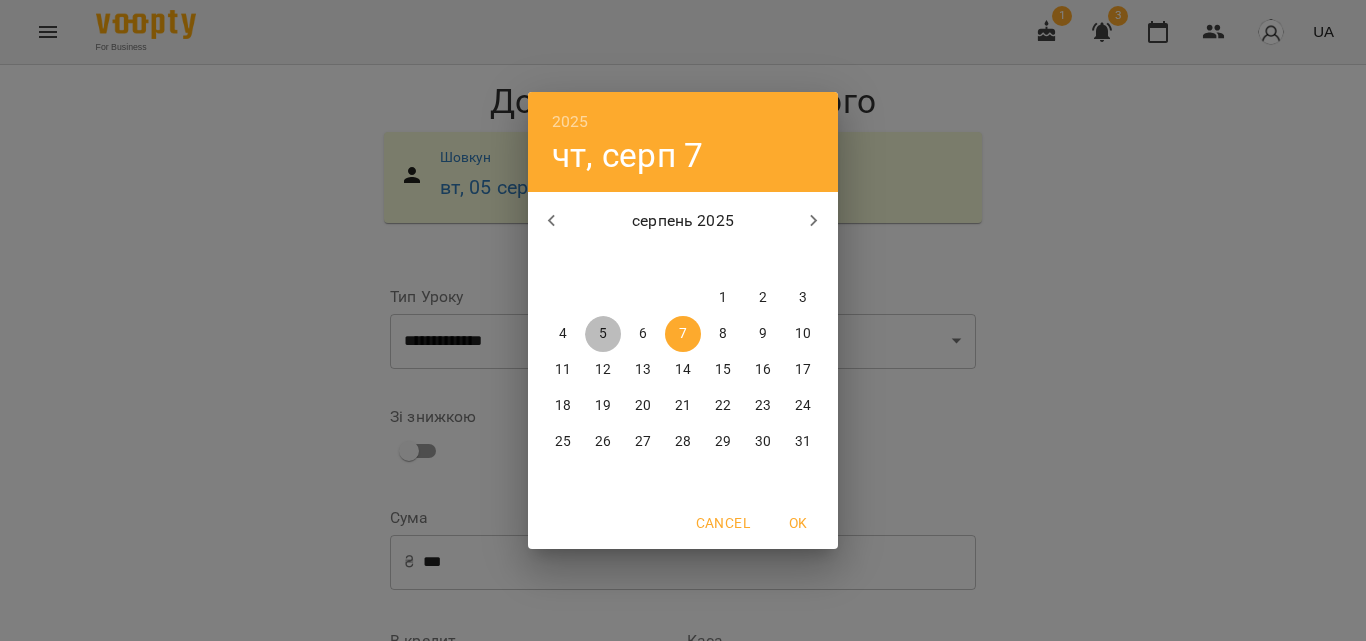 click on "5" at bounding box center [603, 334] 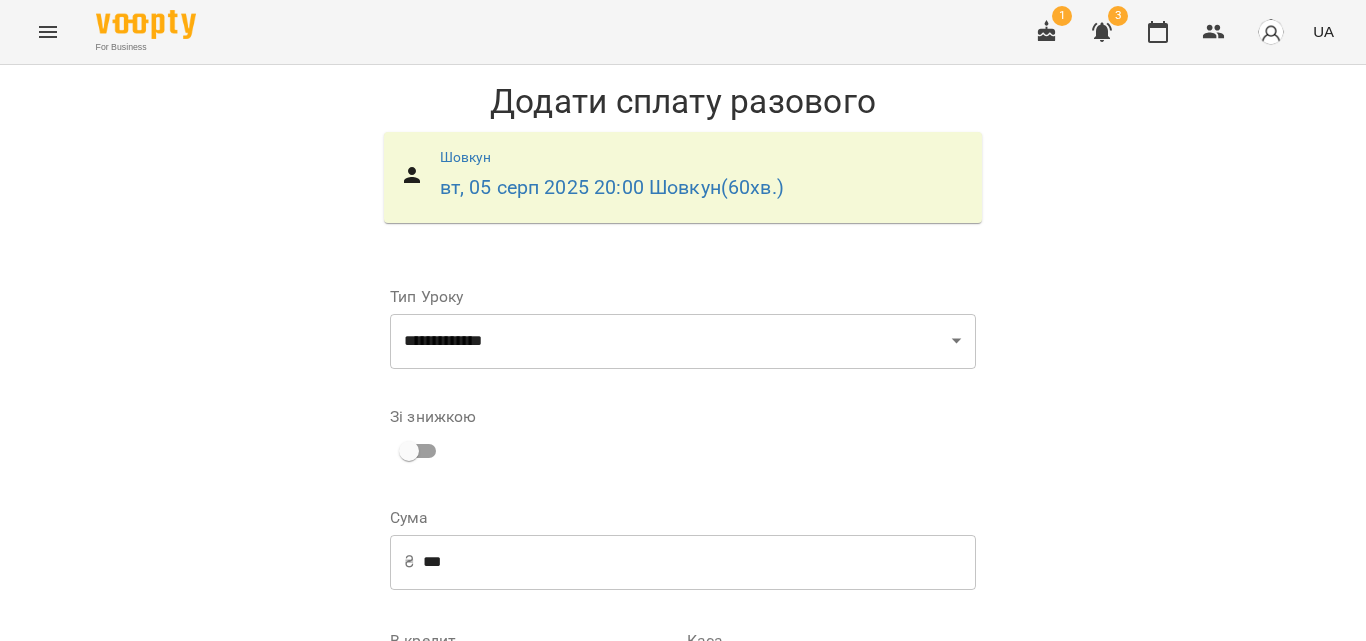 scroll, scrollTop: 288, scrollLeft: 0, axis: vertical 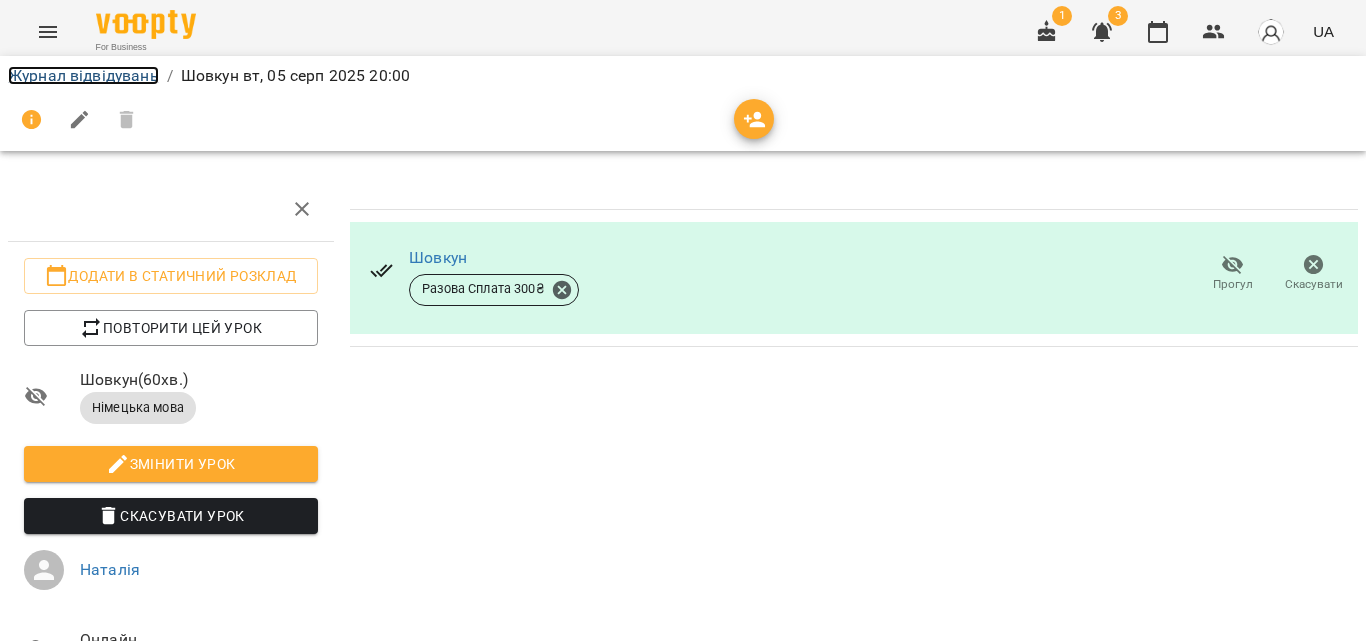 click on "Журнал відвідувань" at bounding box center [83, 75] 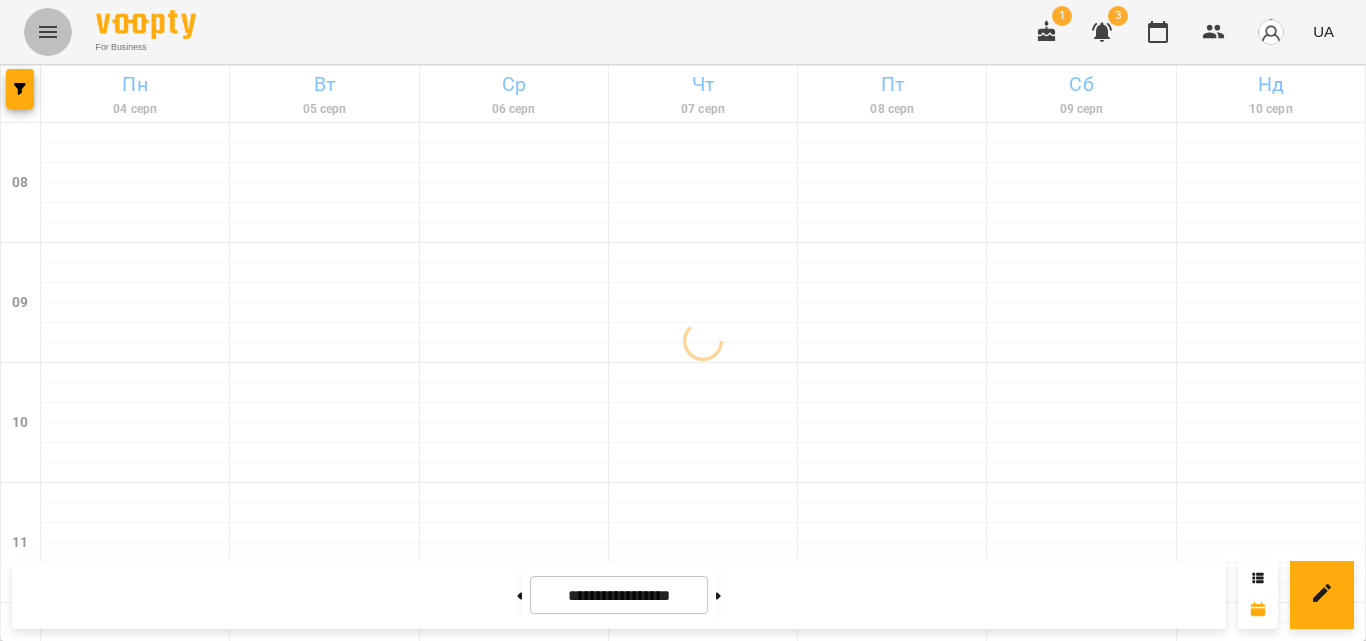 click 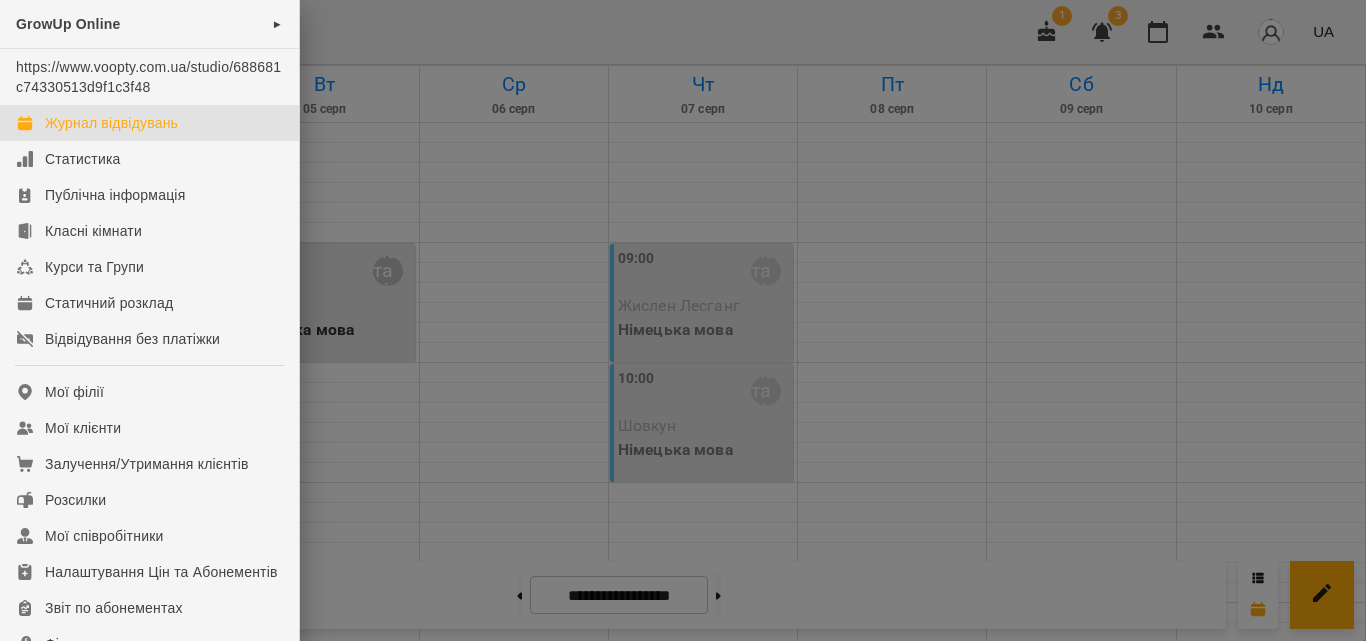 click at bounding box center (683, 320) 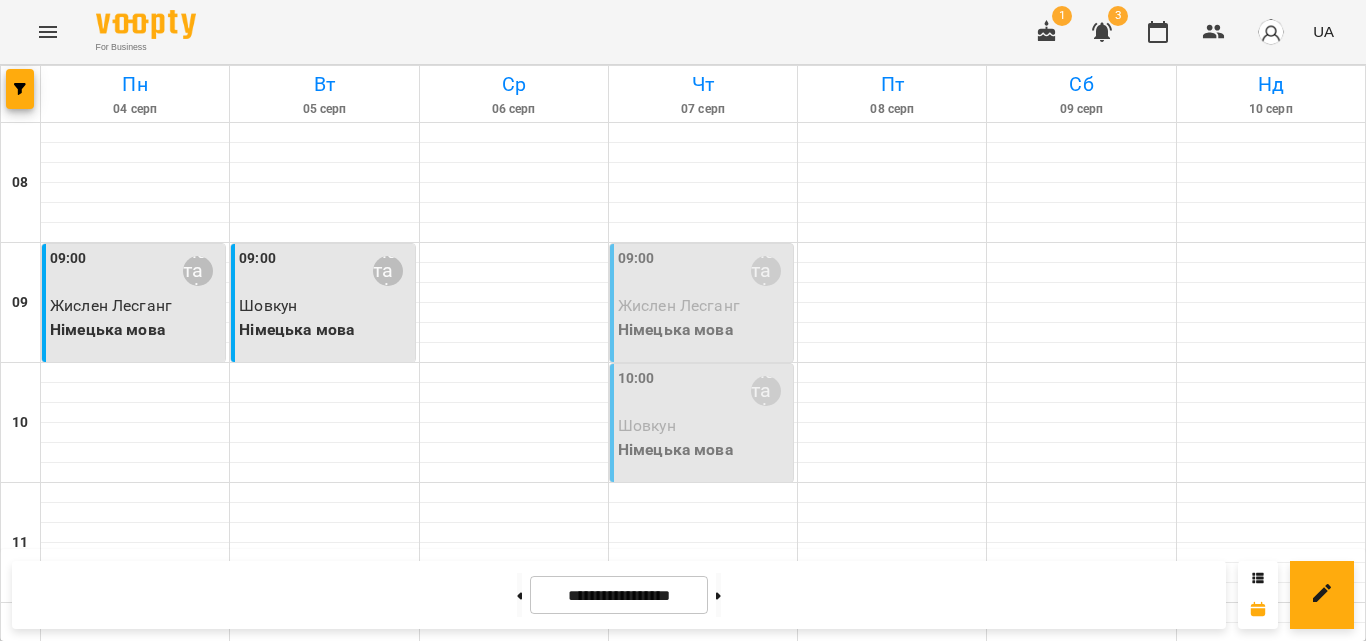 scroll, scrollTop: 0, scrollLeft: 0, axis: both 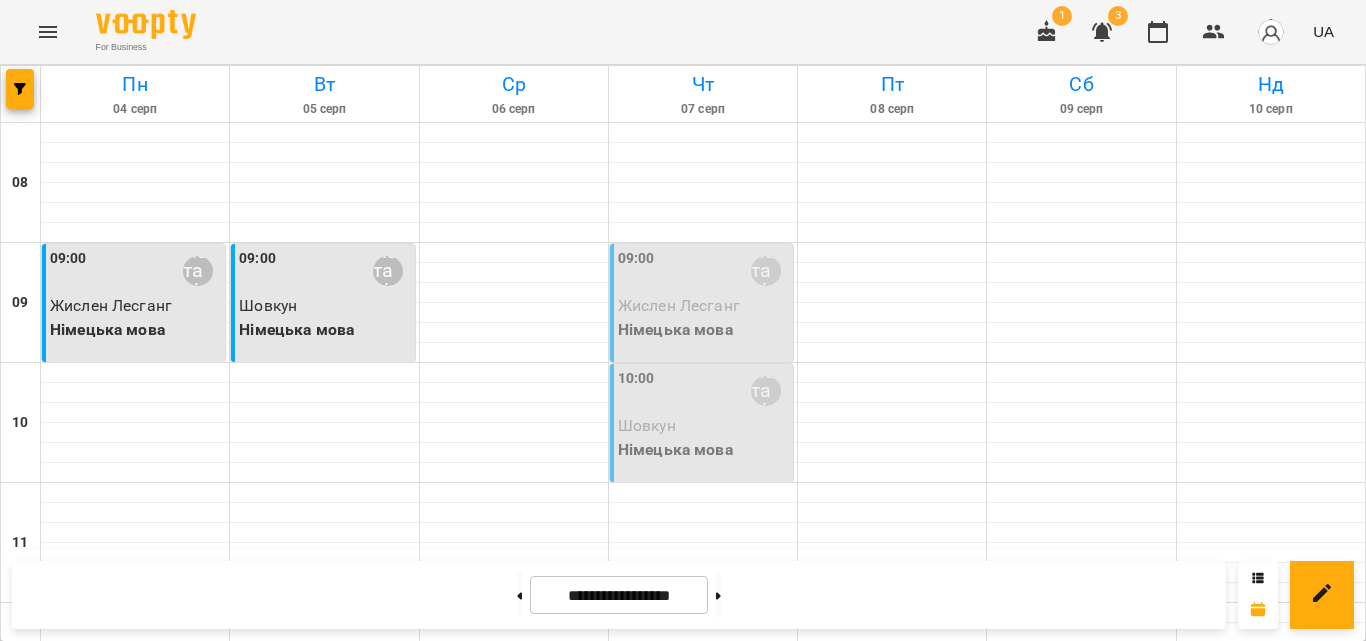 click on "Жислен Лесганг" at bounding box center (679, 305) 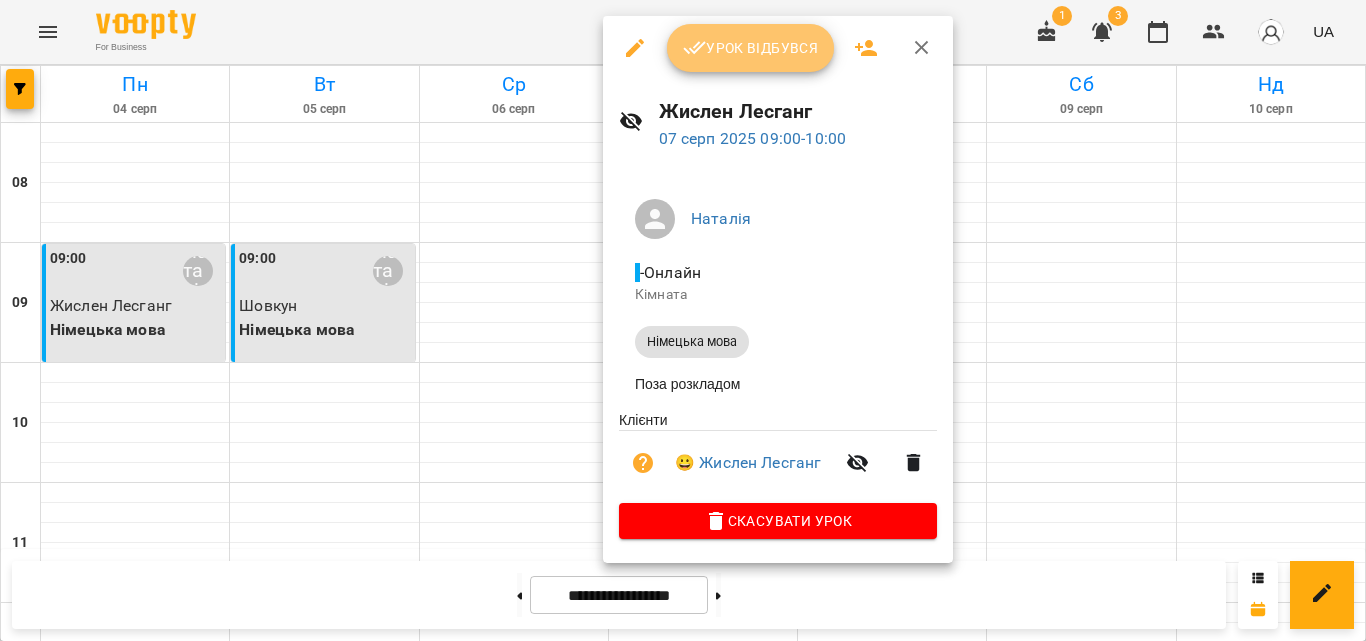 click on "Урок відбувся" at bounding box center [751, 48] 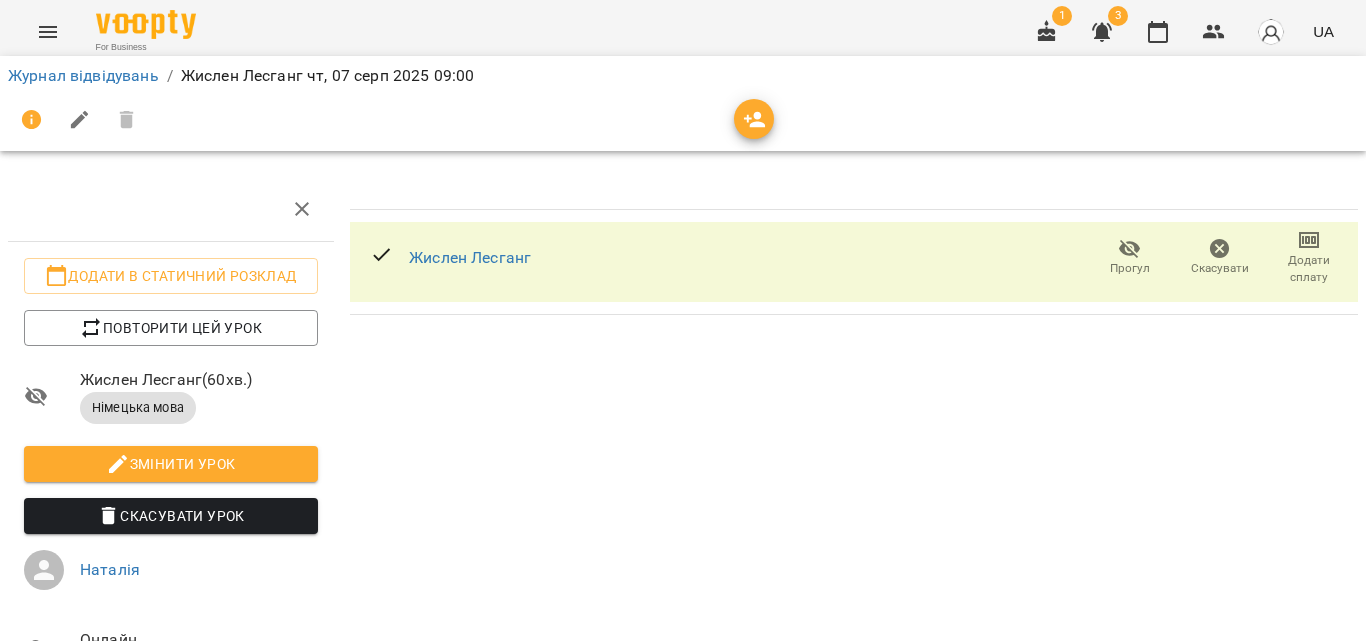 click on "Додати сплату" at bounding box center (1309, 269) 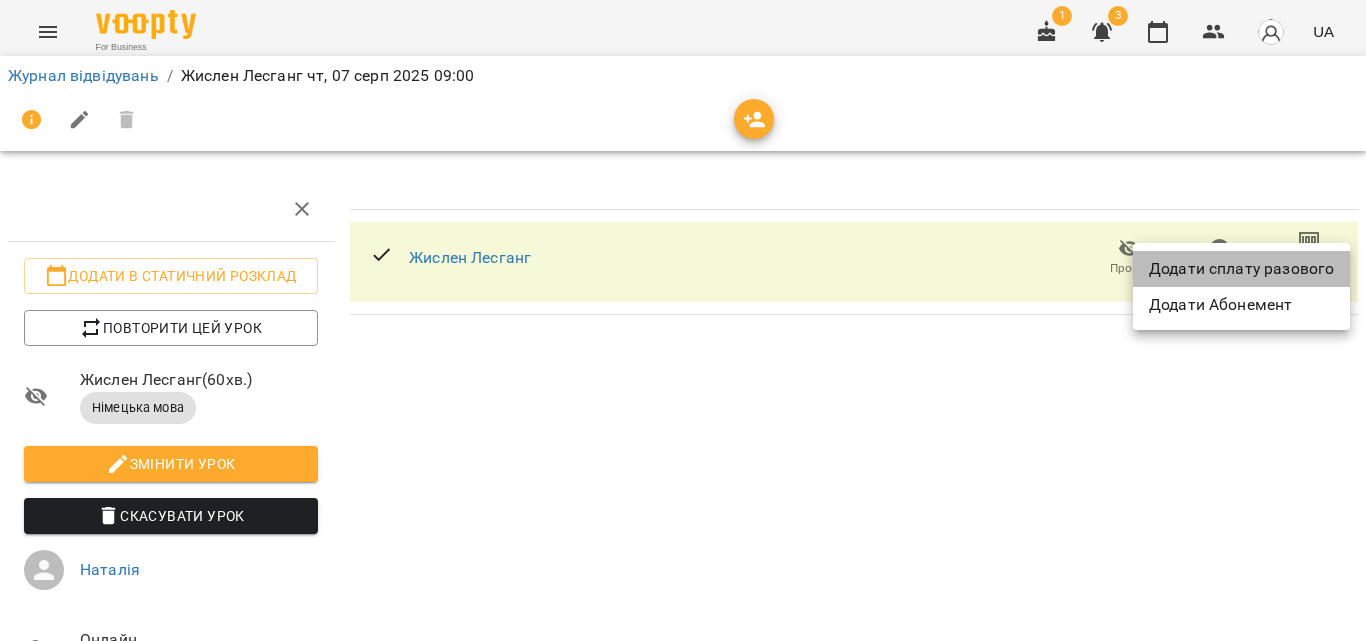 click on "Додати сплату разового" at bounding box center (1241, 269) 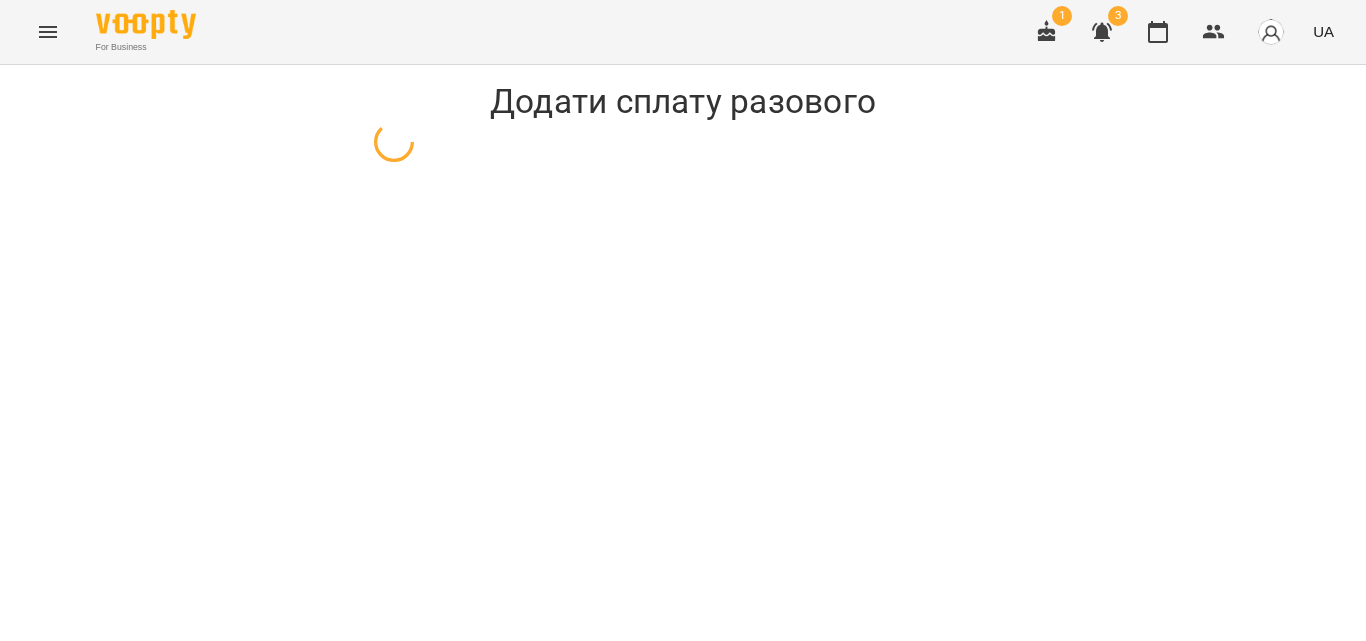 select on "**********" 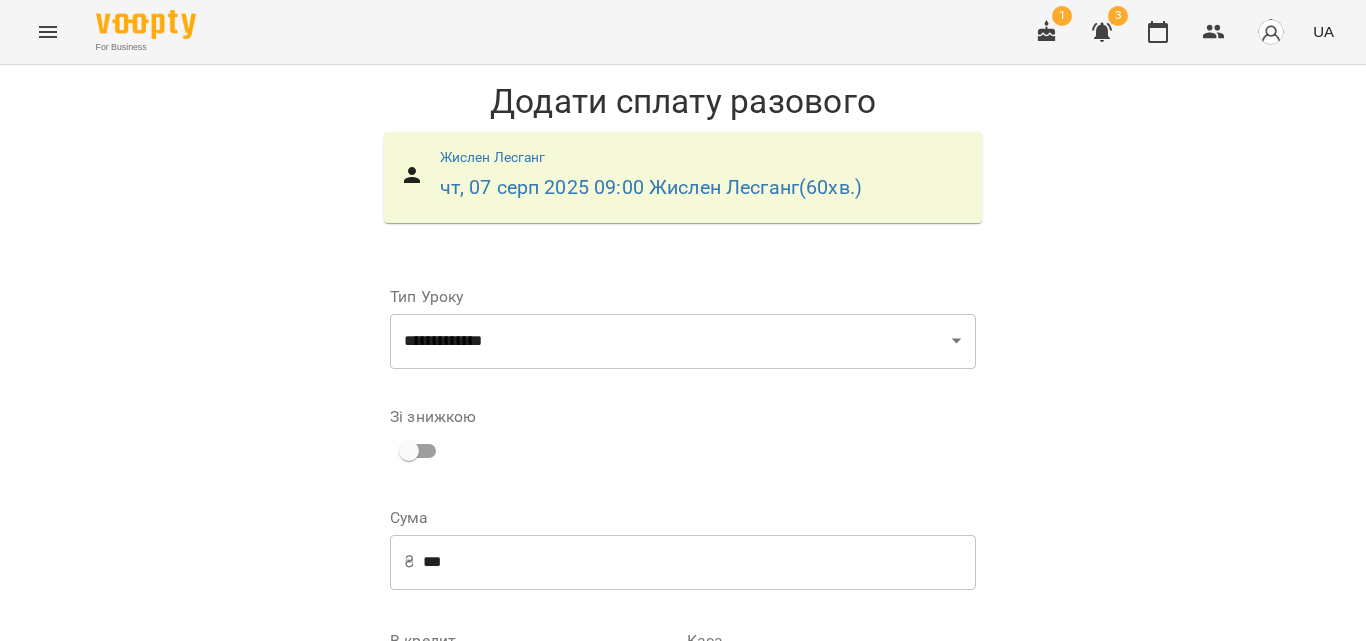 scroll, scrollTop: 0, scrollLeft: 0, axis: both 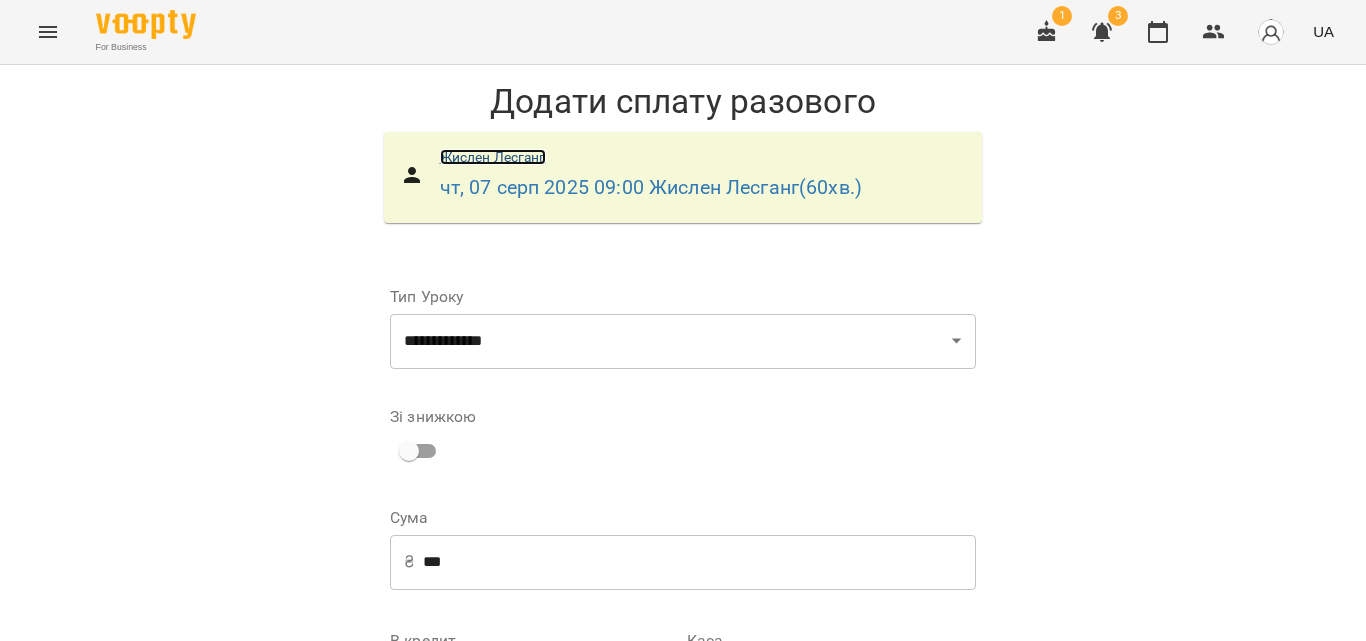 click on "Жислен Лесганг" at bounding box center (493, 157) 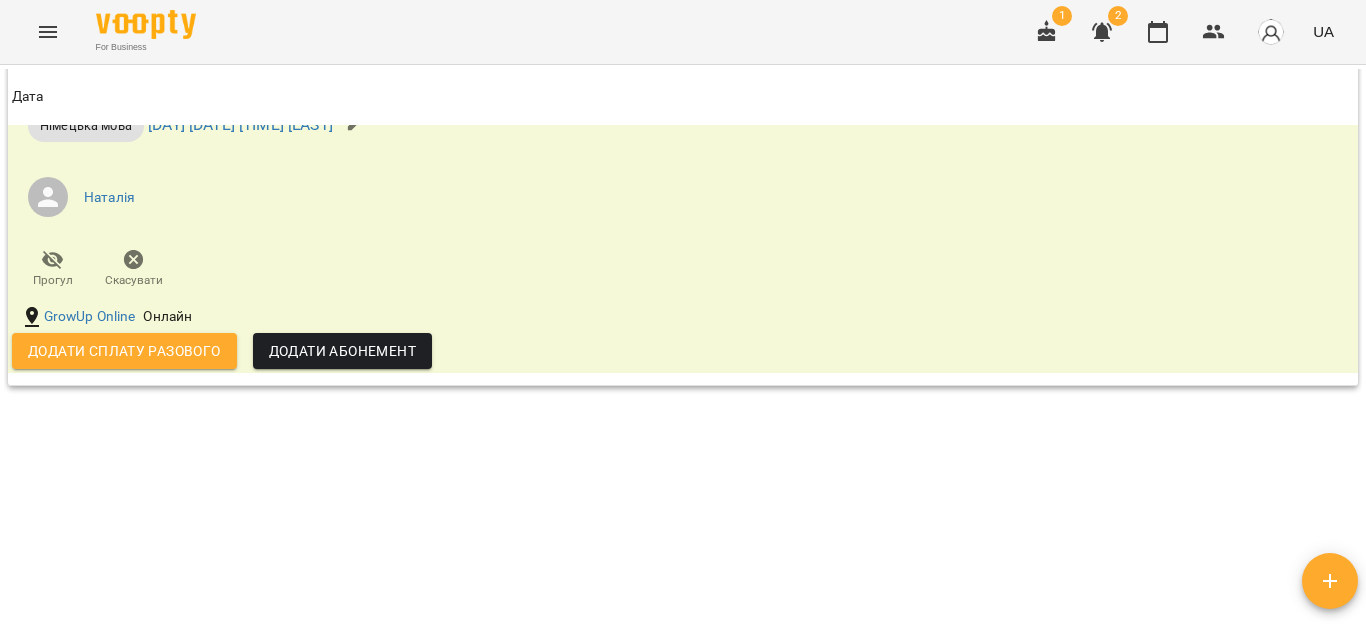 scroll, scrollTop: 2405, scrollLeft: 0, axis: vertical 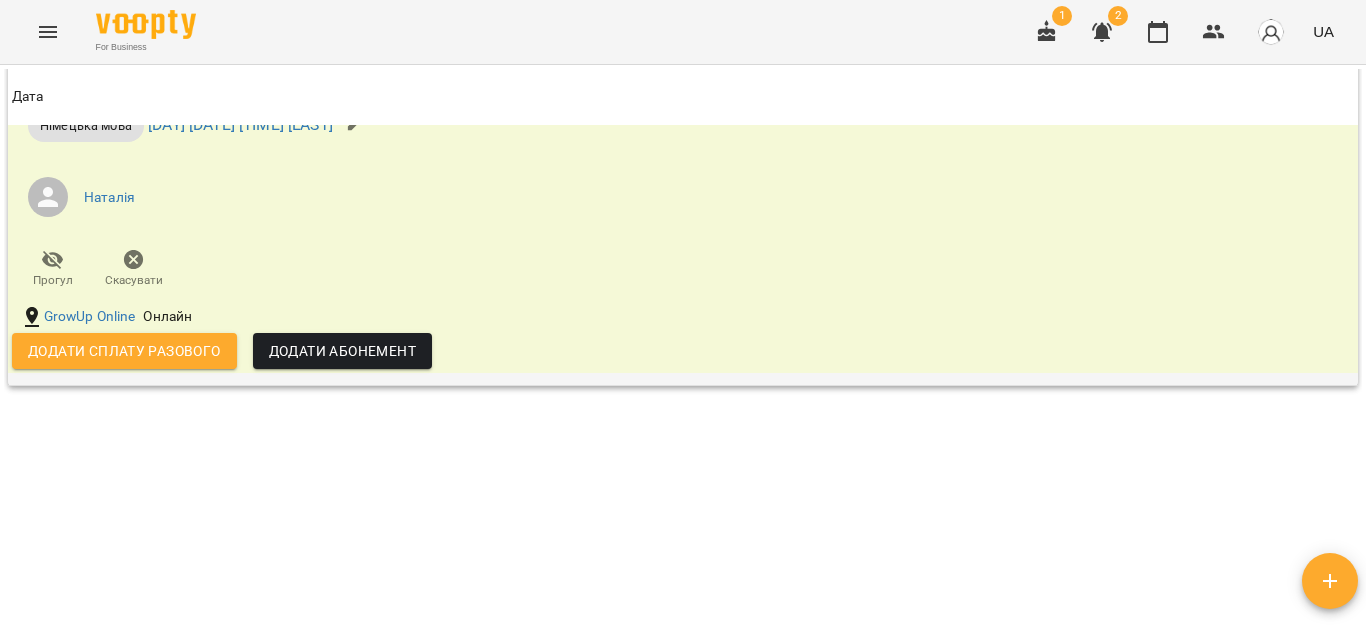 click on "Додати сплату разового" at bounding box center (124, 351) 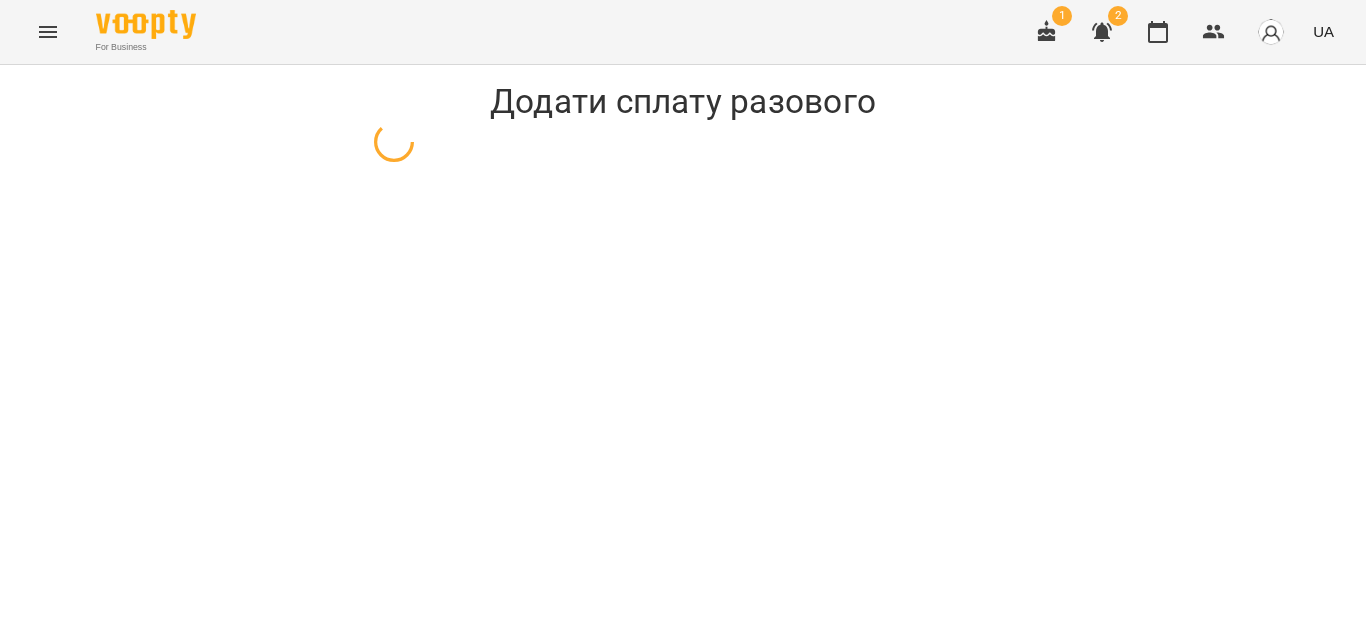 select on "**********" 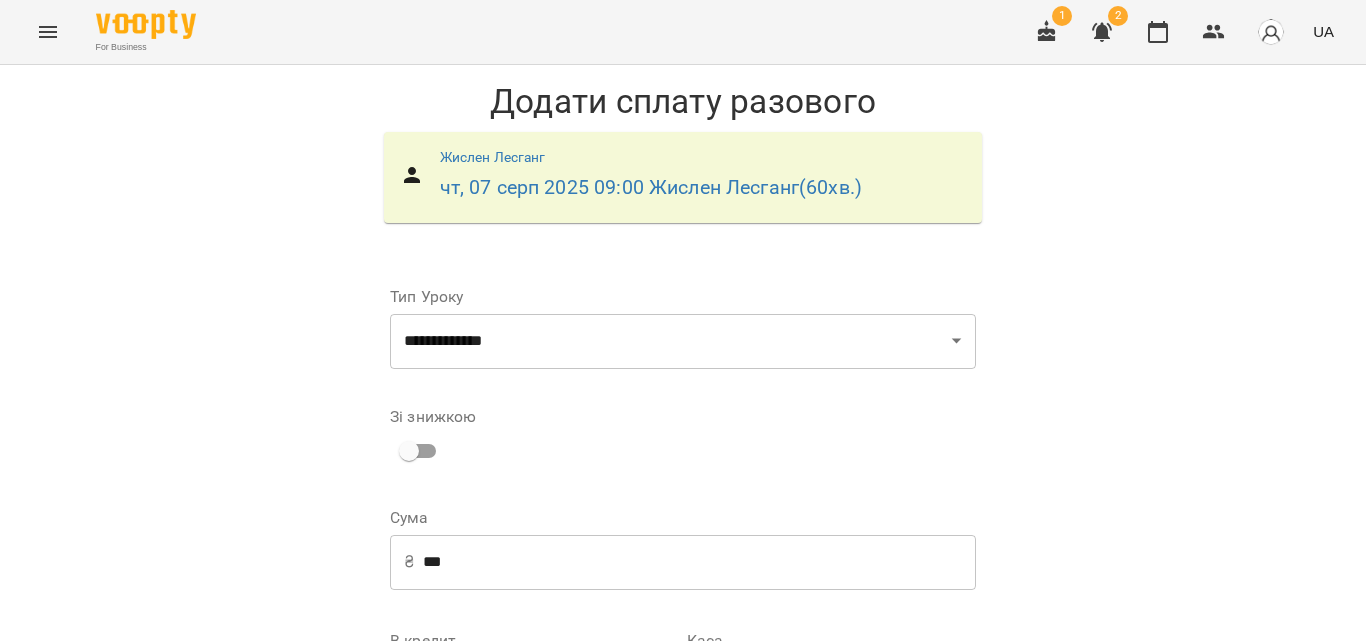 scroll, scrollTop: 271, scrollLeft: 0, axis: vertical 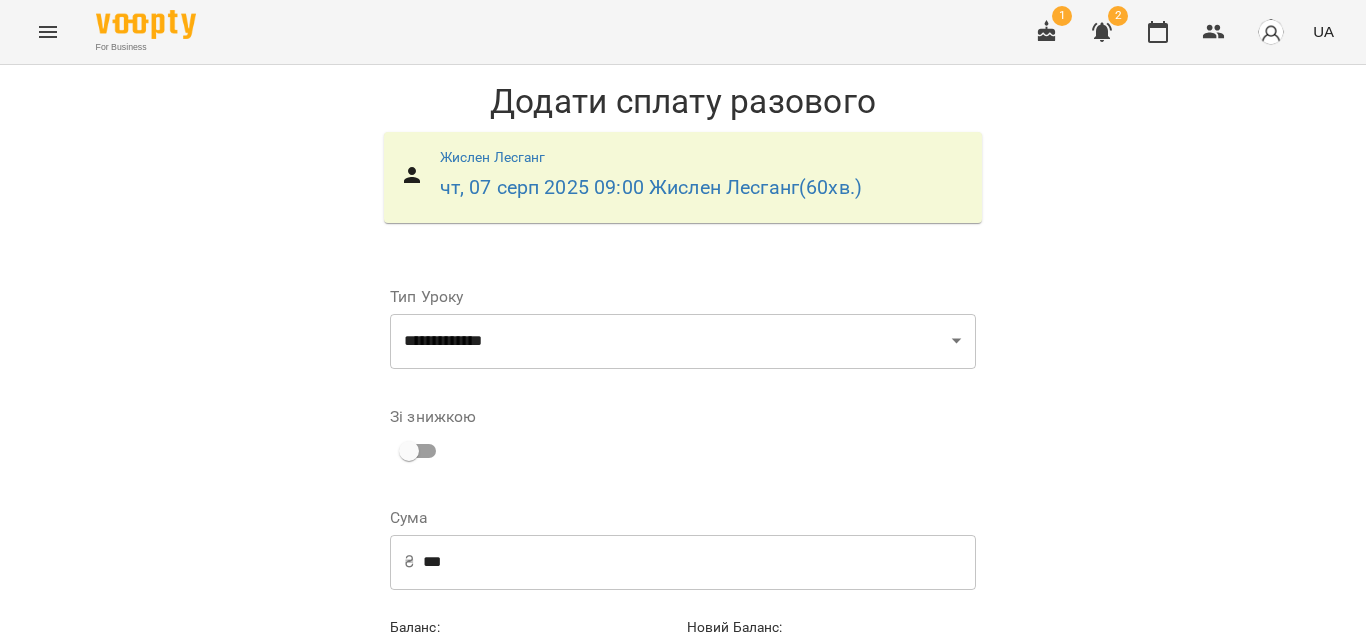 click on "Додати сплату разового" at bounding box center (849, 691) 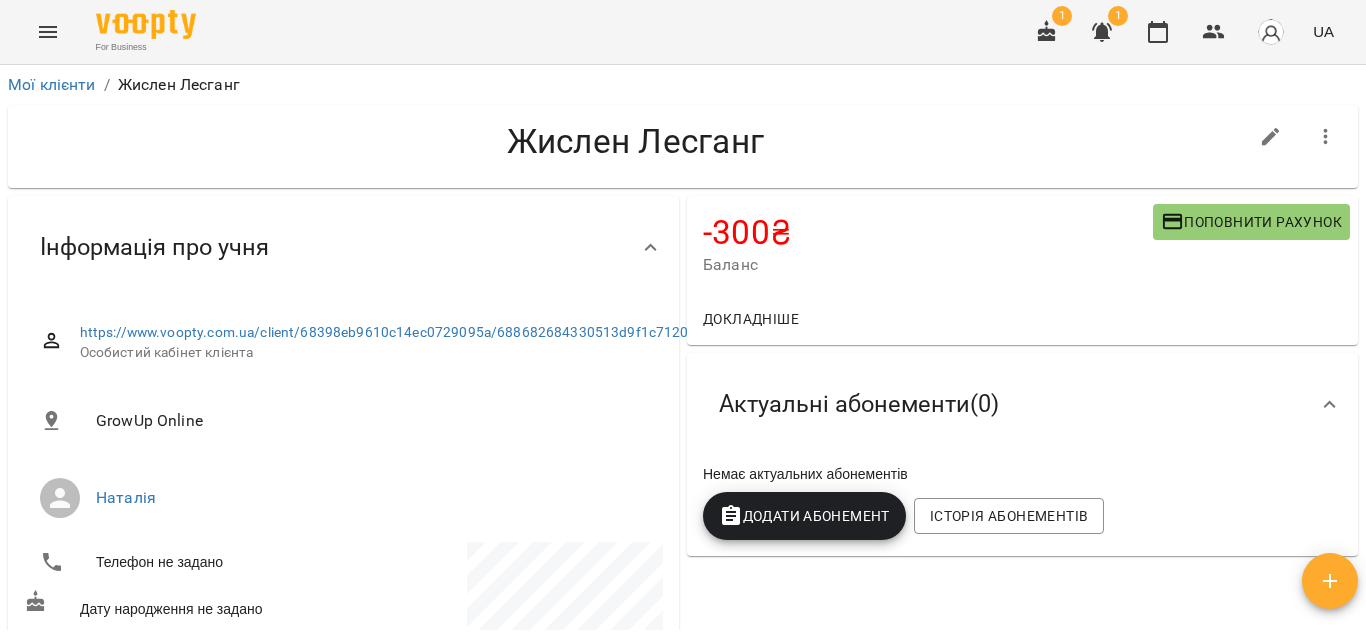 click 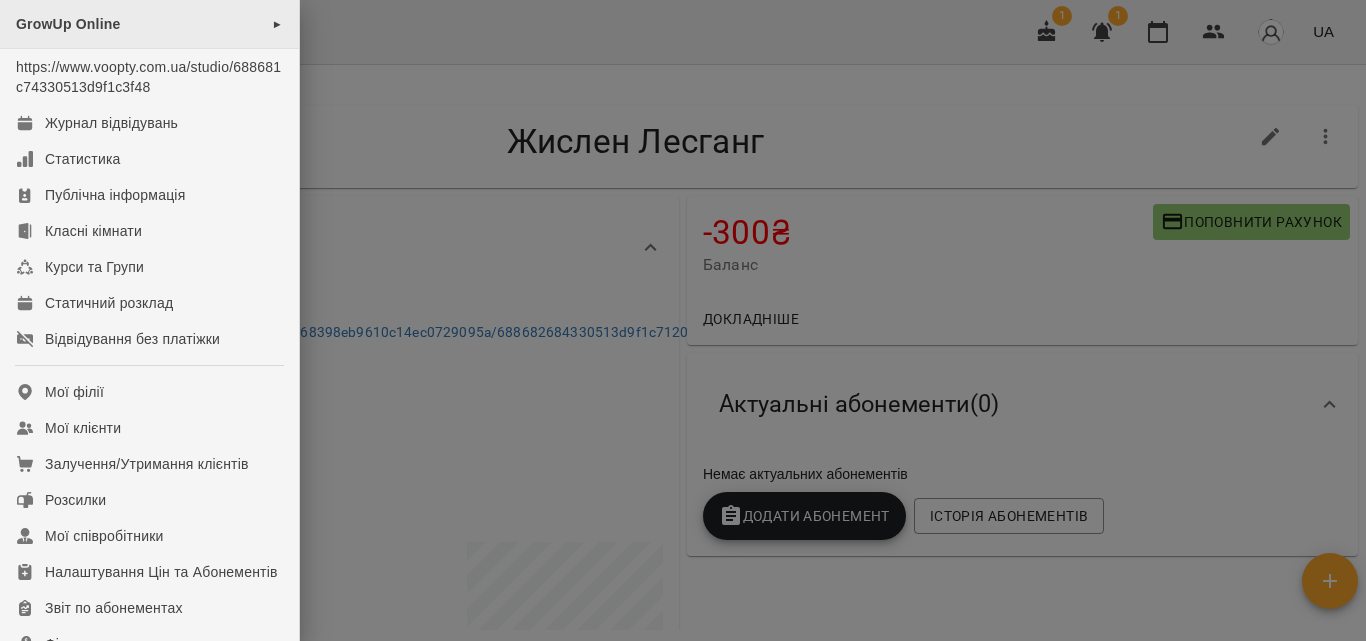 click on "GrowUp Online ►" at bounding box center (149, 24) 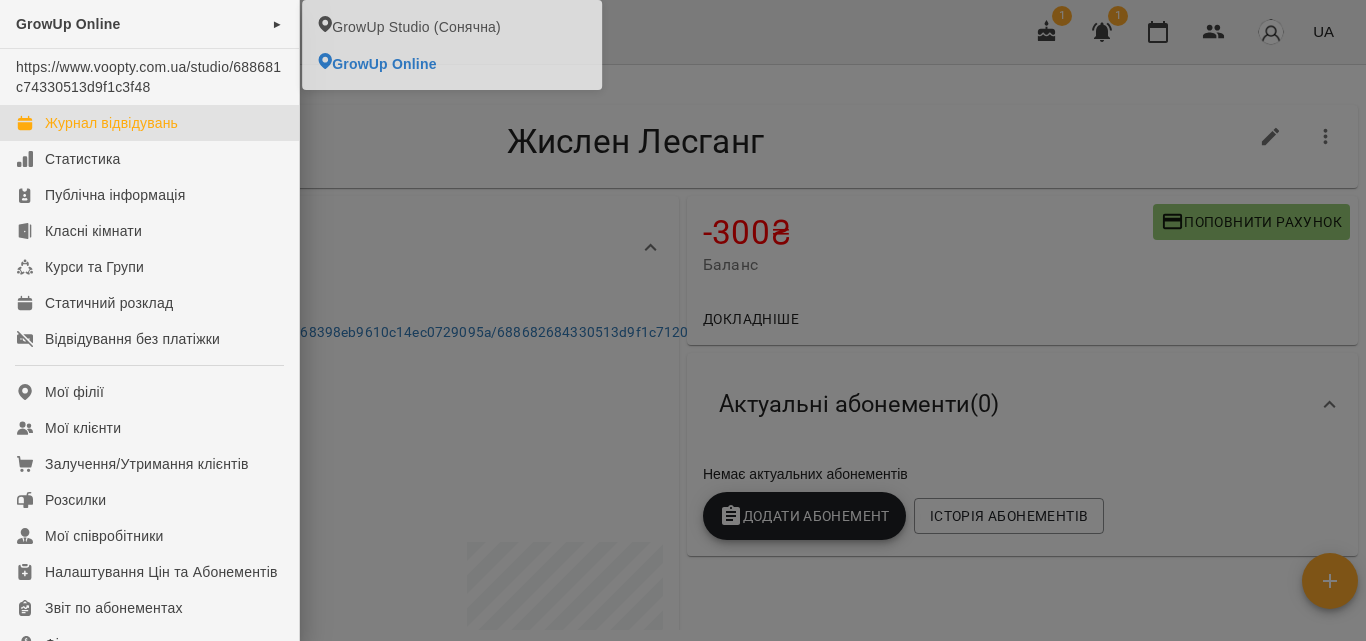 click on "Журнал відвідувань" at bounding box center [111, 123] 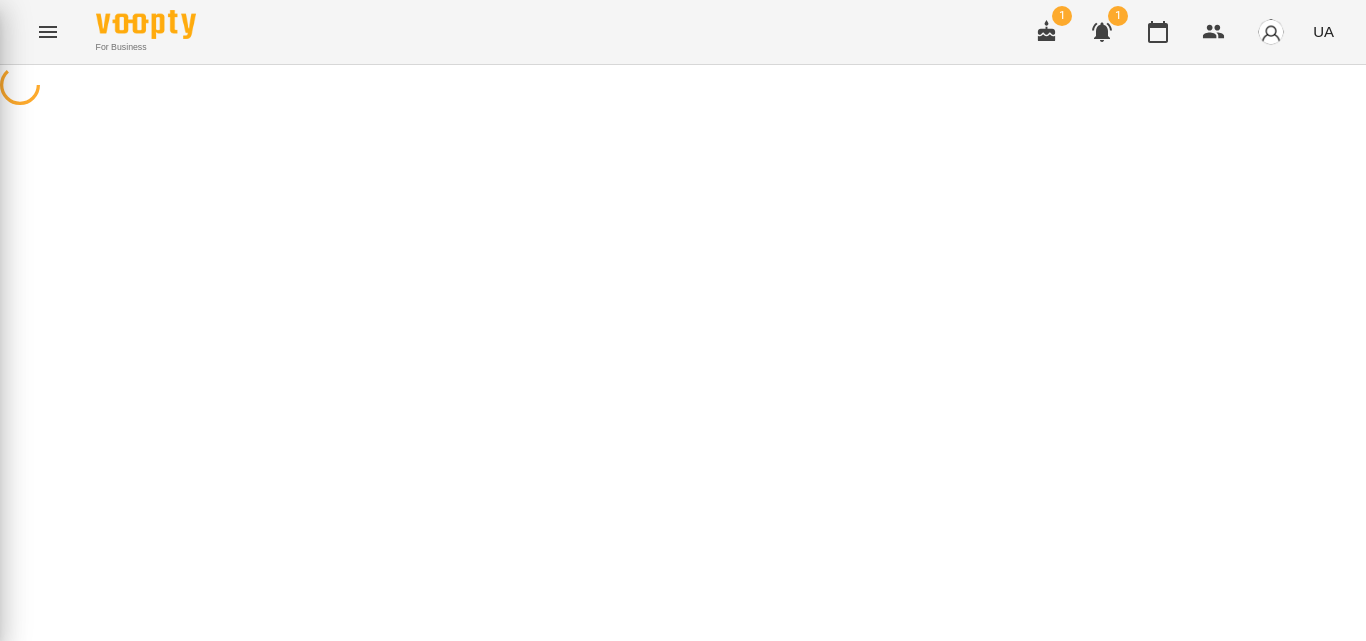 scroll, scrollTop: 0, scrollLeft: 0, axis: both 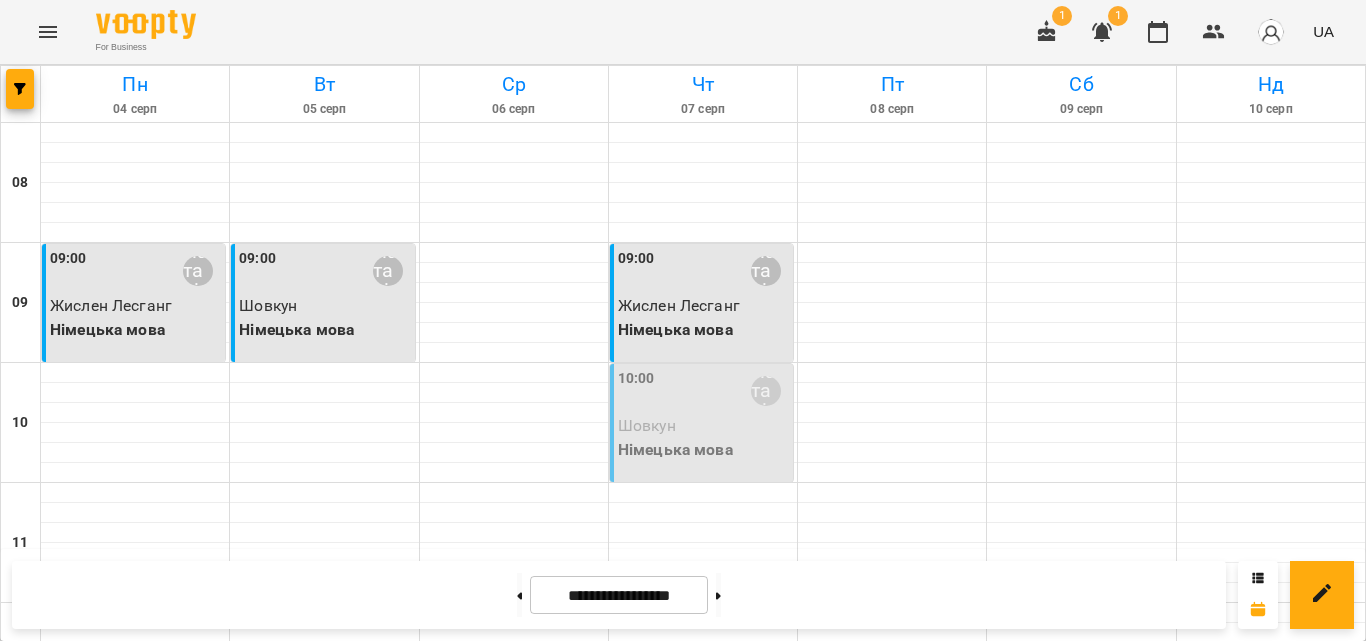 click on "[TIME] [FIRST]" at bounding box center (703, 391) 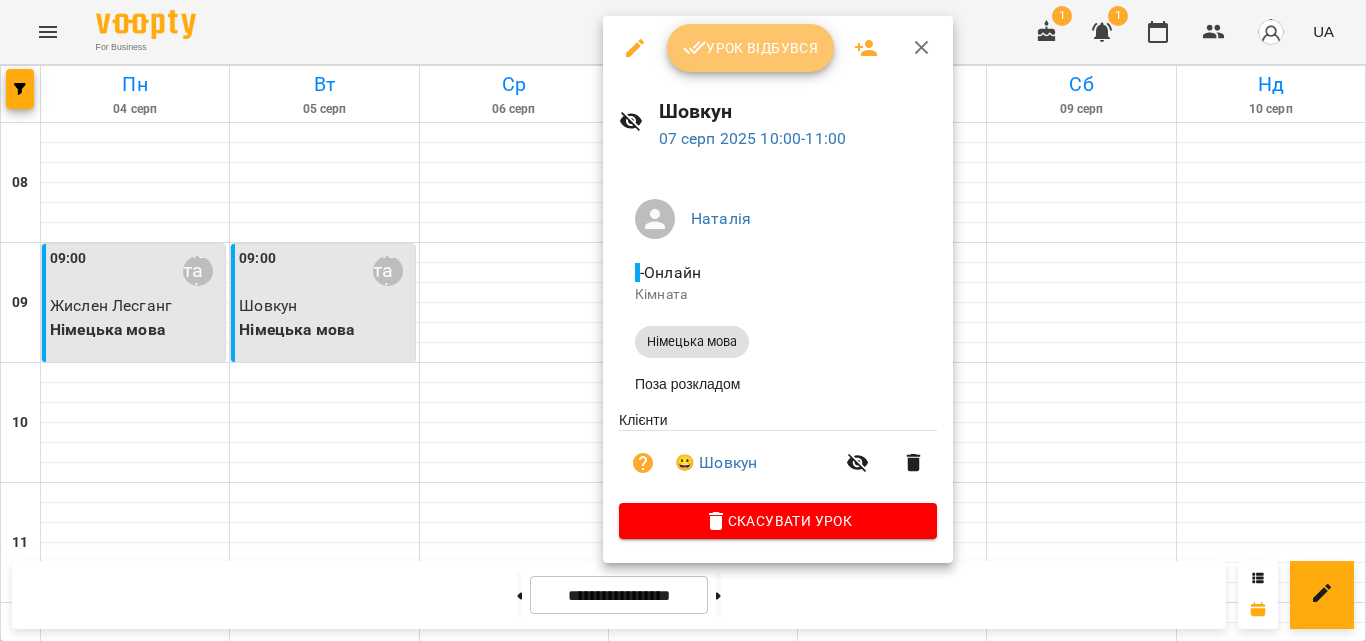 click on "Урок відбувся" at bounding box center (751, 48) 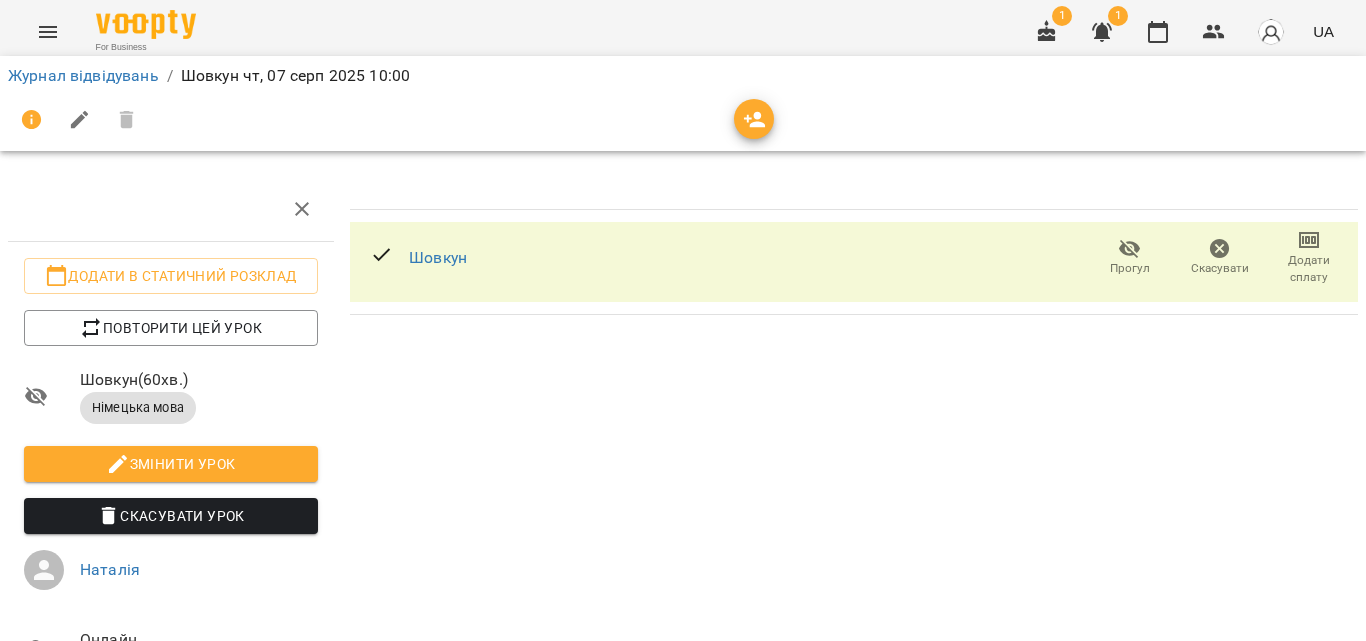 click on "Додати сплату" at bounding box center [1309, 269] 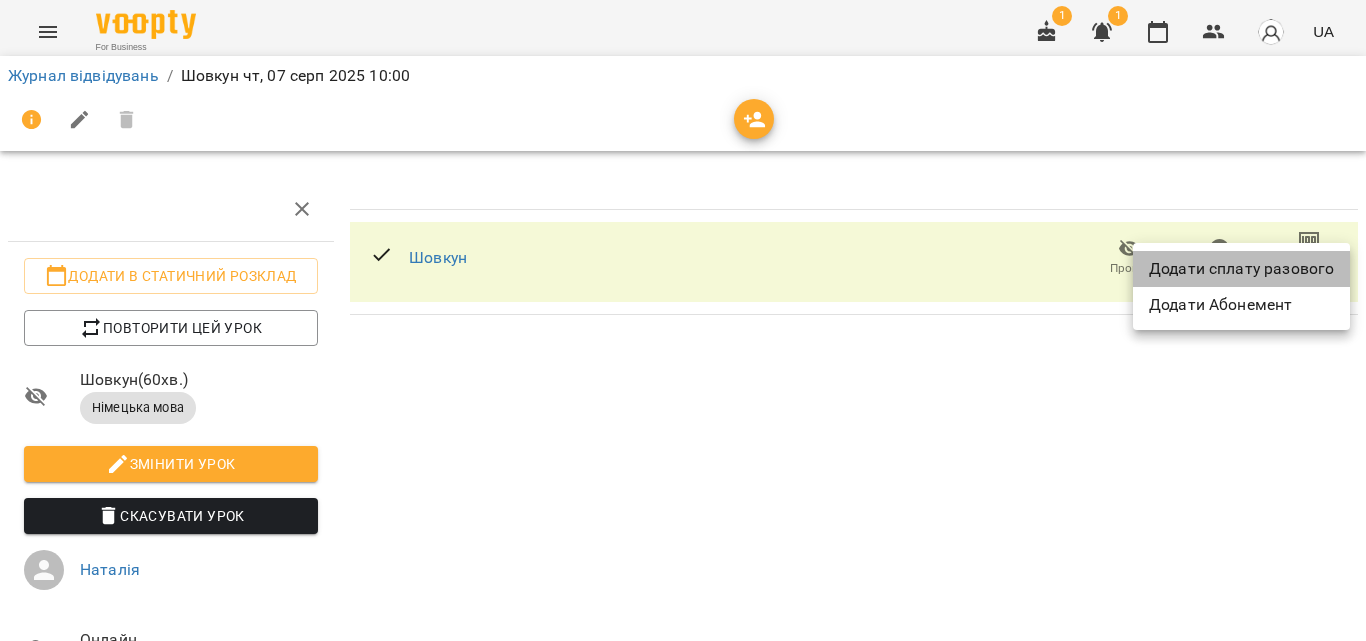 click on "Додати сплату разового" at bounding box center [1241, 269] 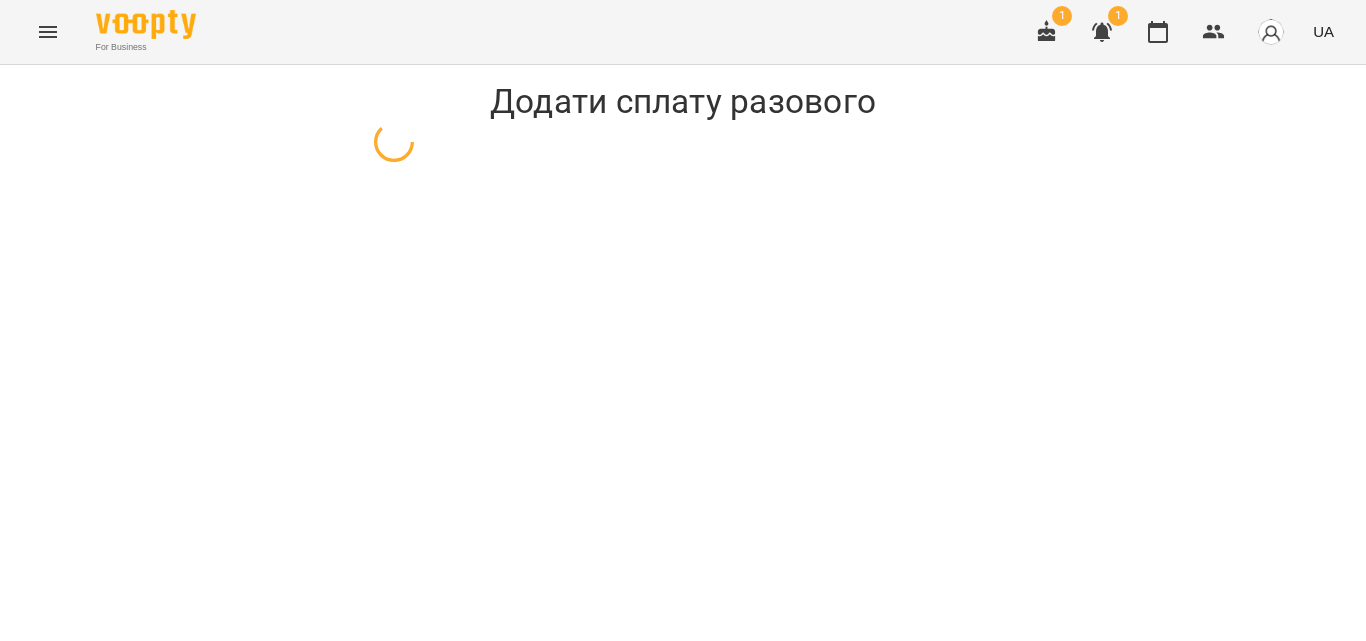 select on "**********" 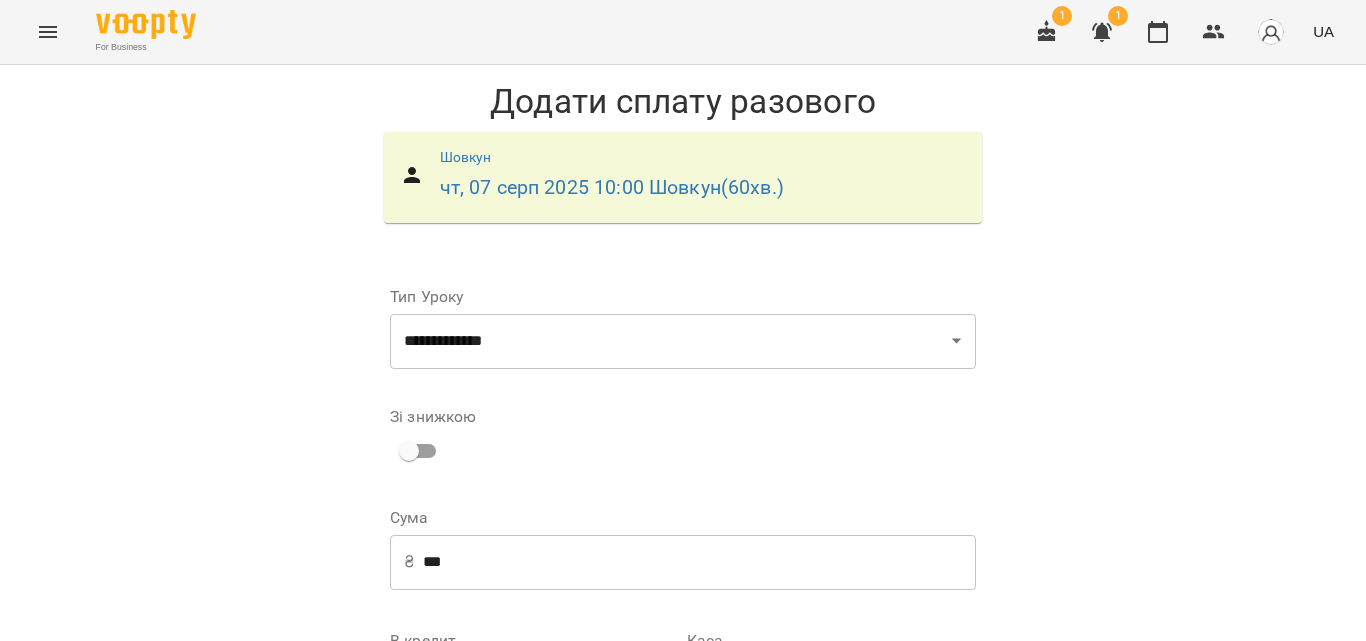 scroll, scrollTop: 271, scrollLeft: 0, axis: vertical 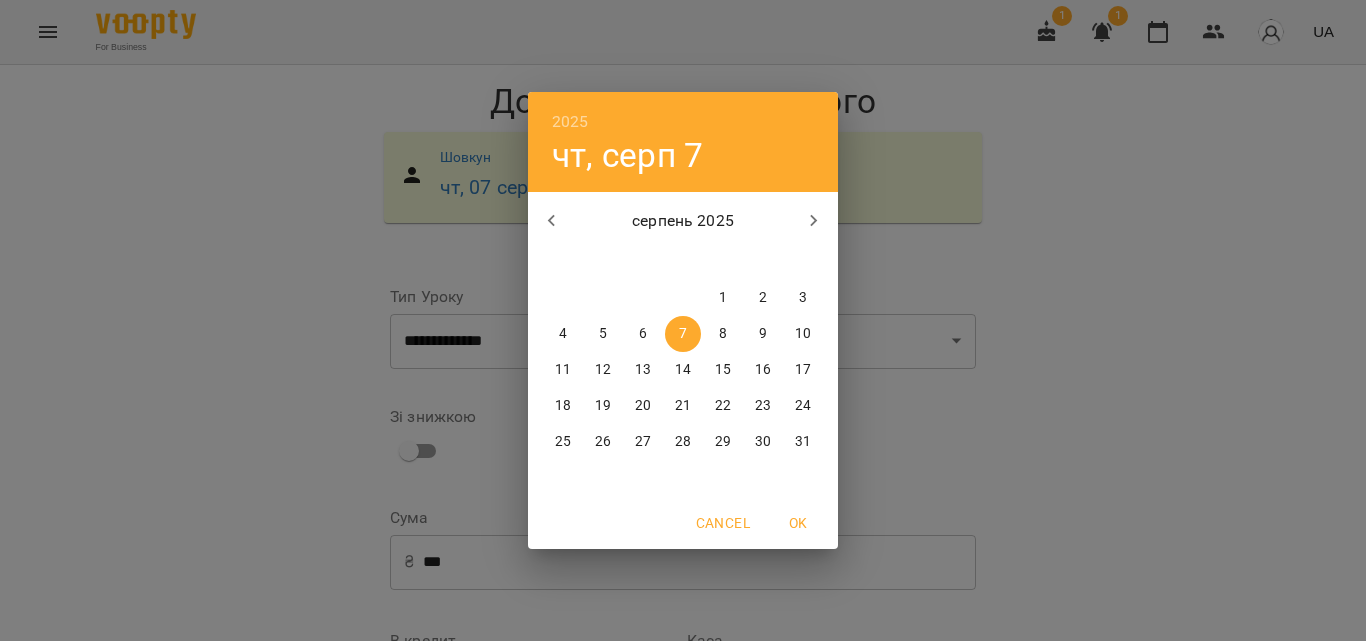 click on "2025 чт, серп 7 серпень 2025 пн вт ср чт пт сб нд 28 29 30 31 1 2 3 4 5 6 7 8 9 10 11 12 13 14 15 16 17 18 19 20 21 22 23 24 25 26 27 28 29 30 31 Cancel OK" at bounding box center [683, 320] 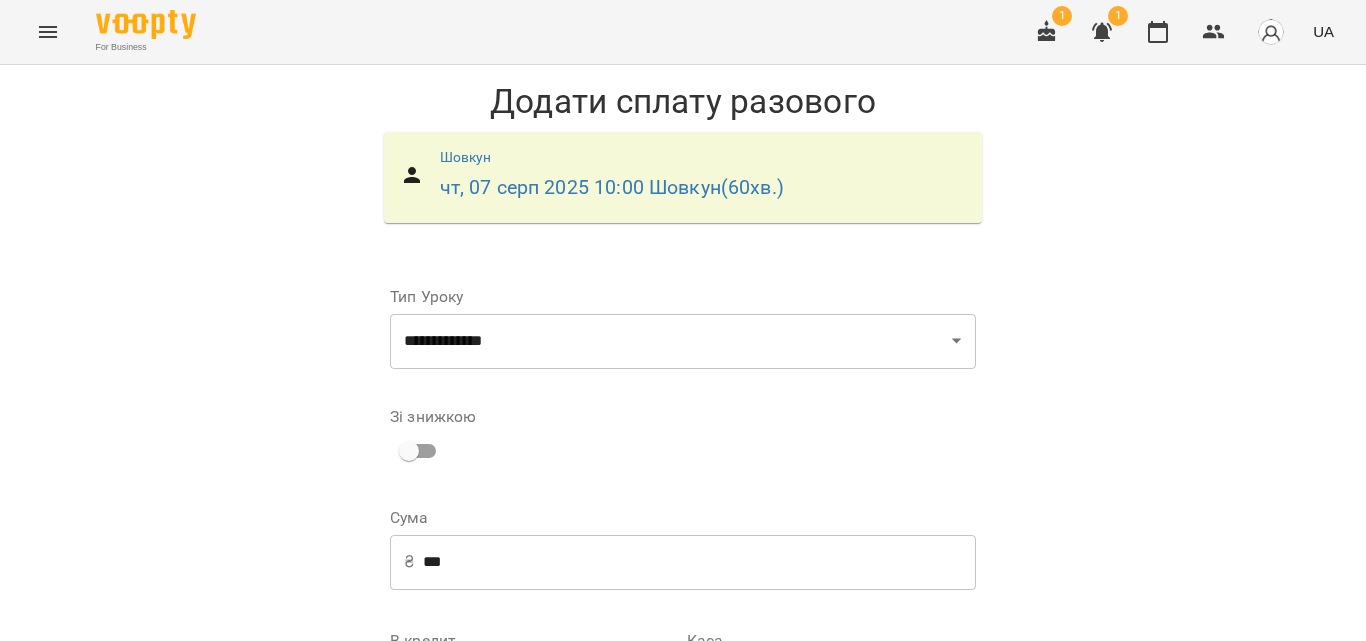 click on "Додати сплату разового" at bounding box center [849, 877] 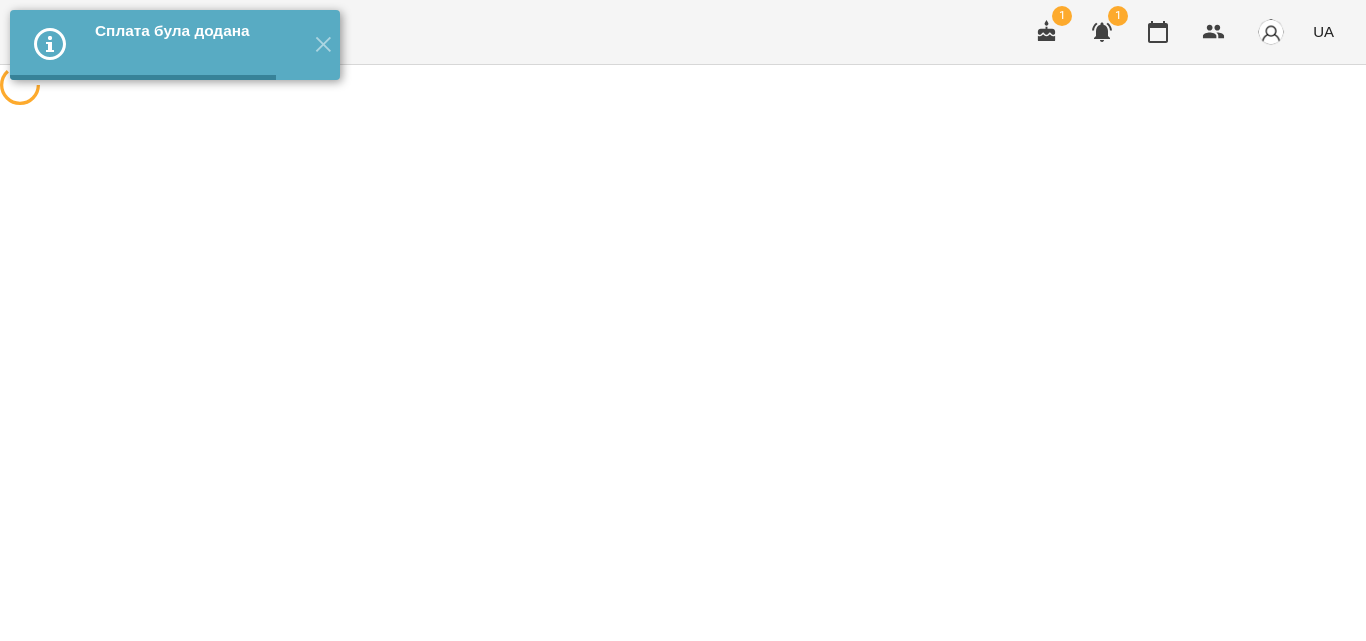scroll, scrollTop: 0, scrollLeft: 0, axis: both 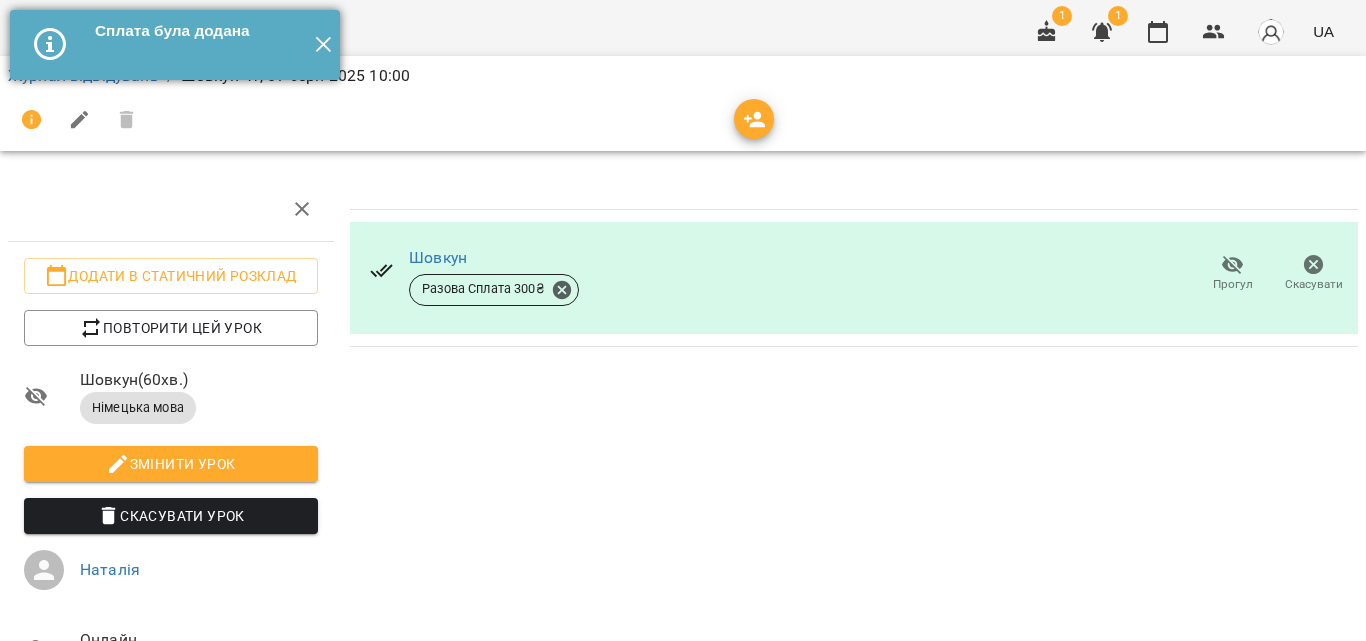 click on "✕" at bounding box center [323, 45] 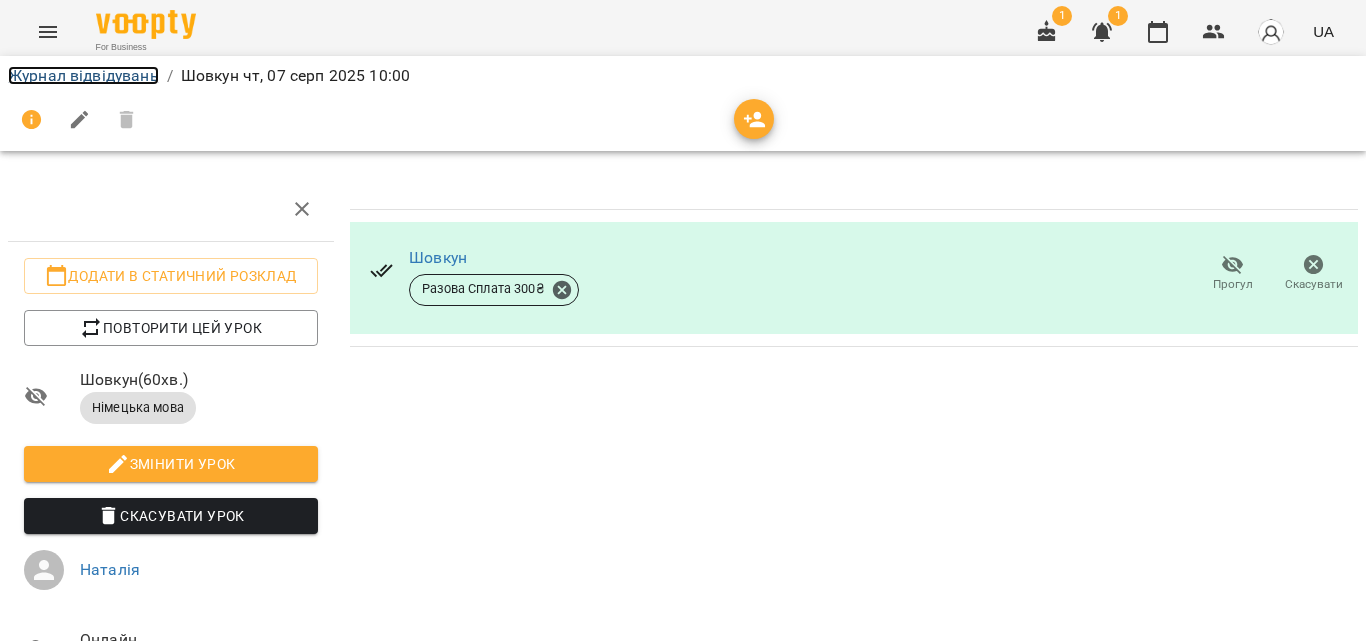 click on "Журнал відвідувань" at bounding box center [83, 75] 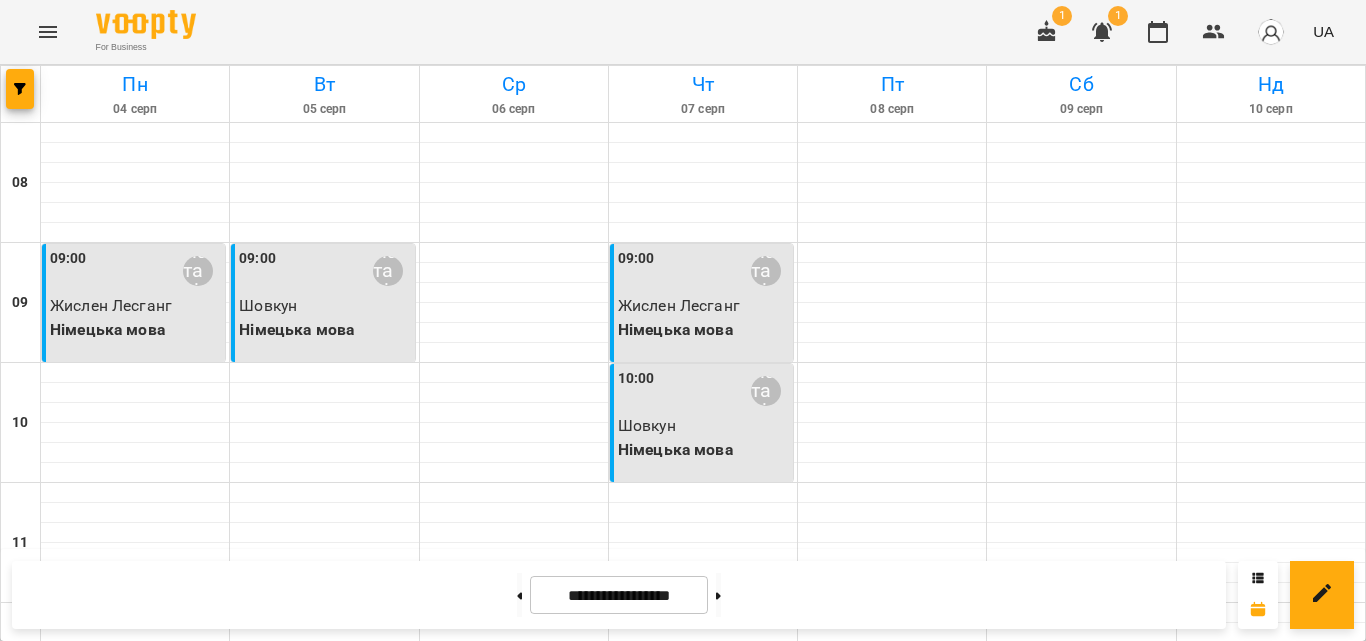 scroll, scrollTop: 0, scrollLeft: 0, axis: both 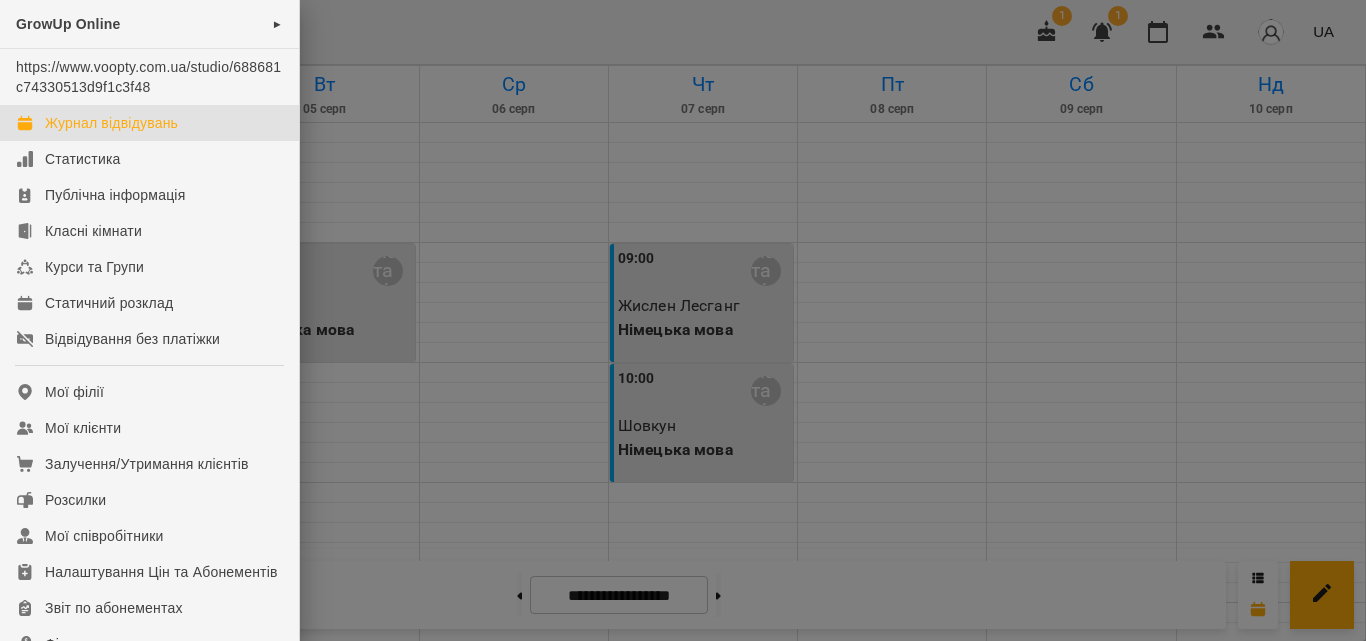 click at bounding box center [683, 320] 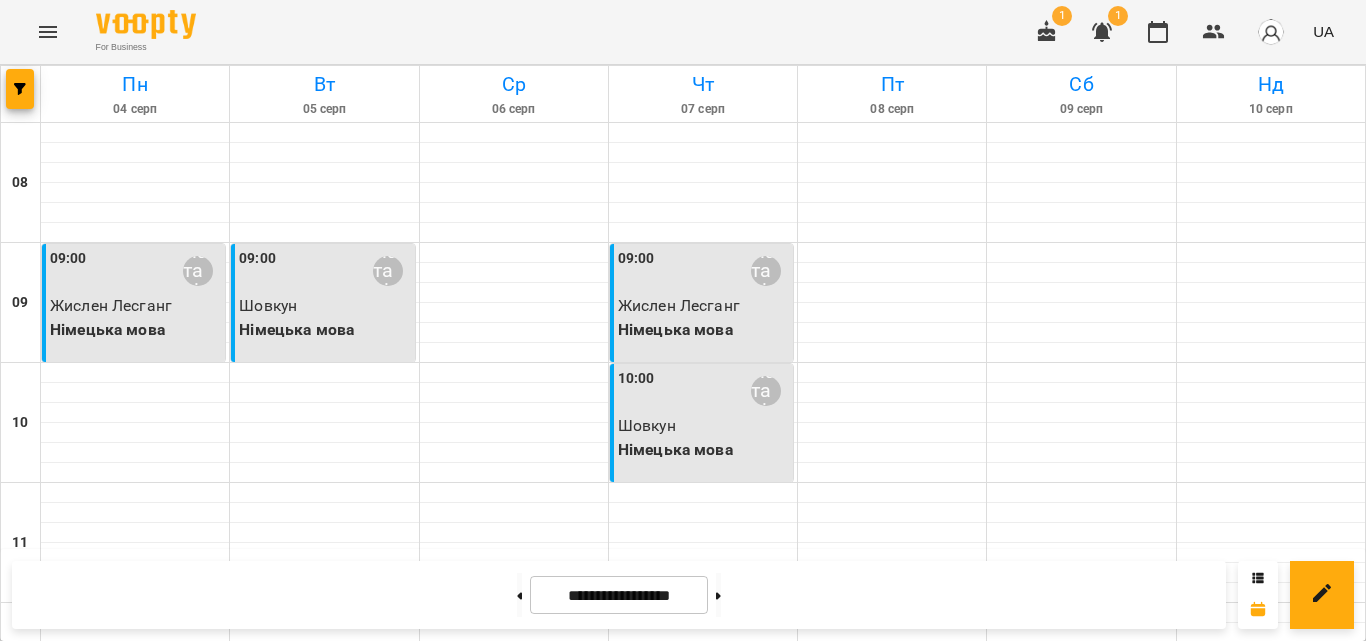 click 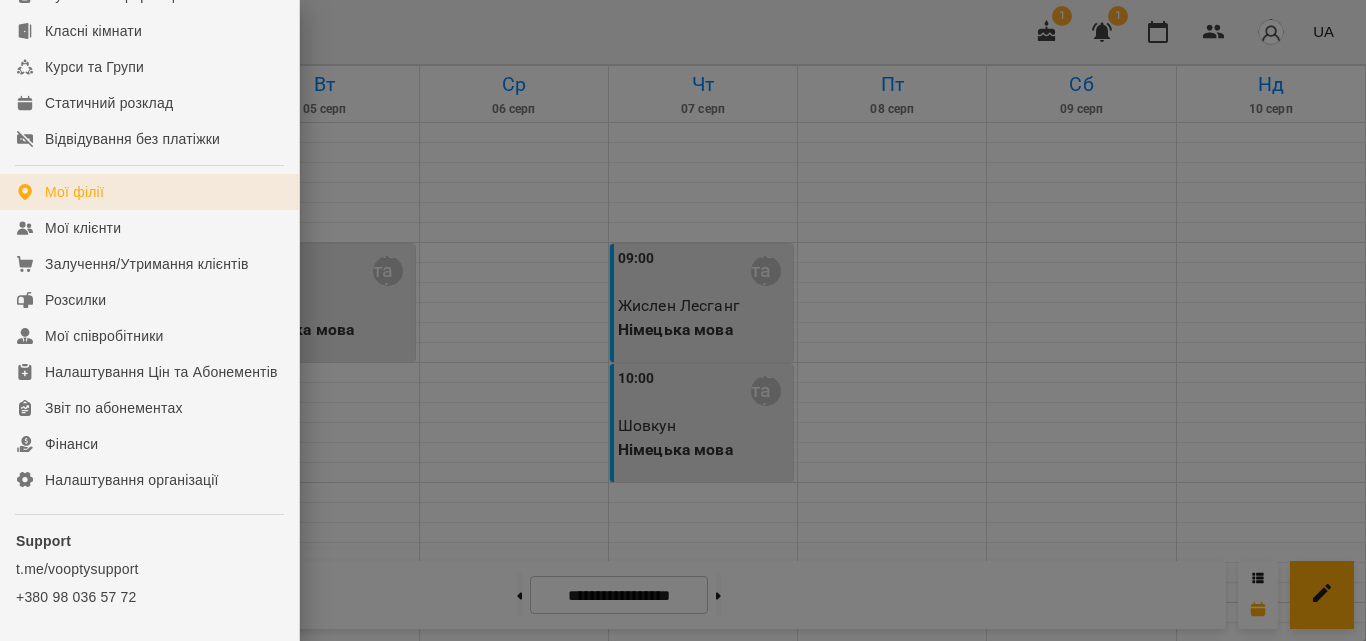 scroll, scrollTop: 0, scrollLeft: 0, axis: both 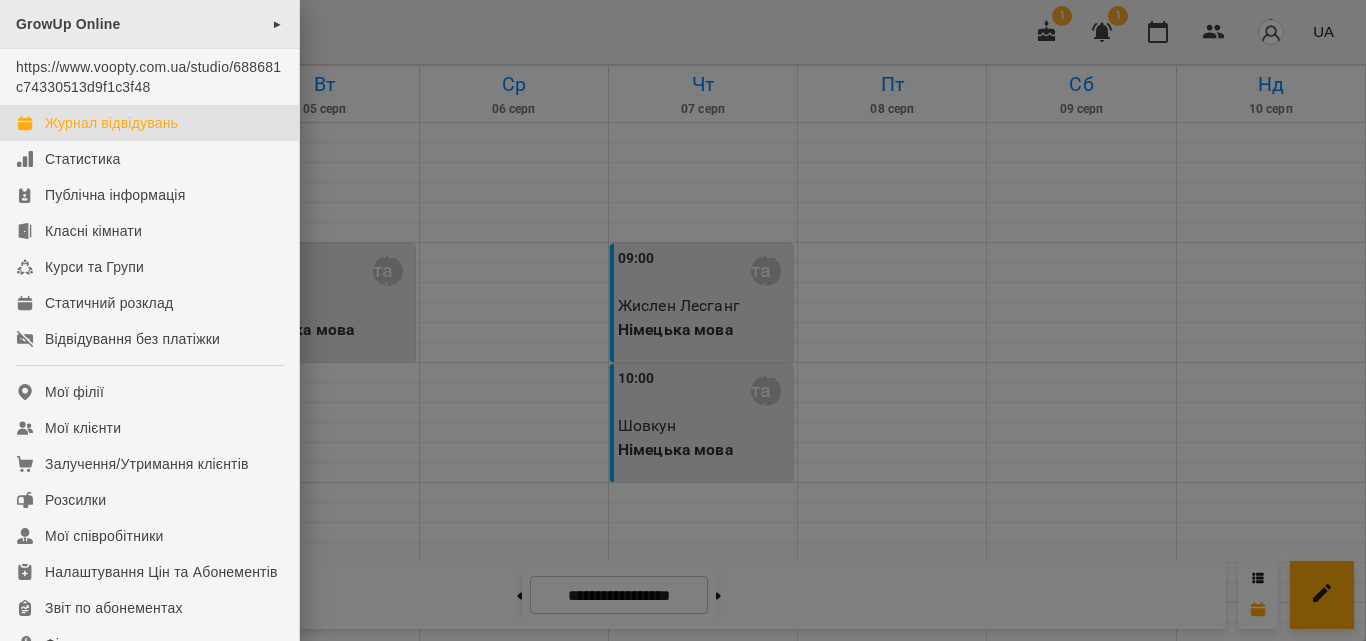 click on "GrowUp Online" at bounding box center [68, 24] 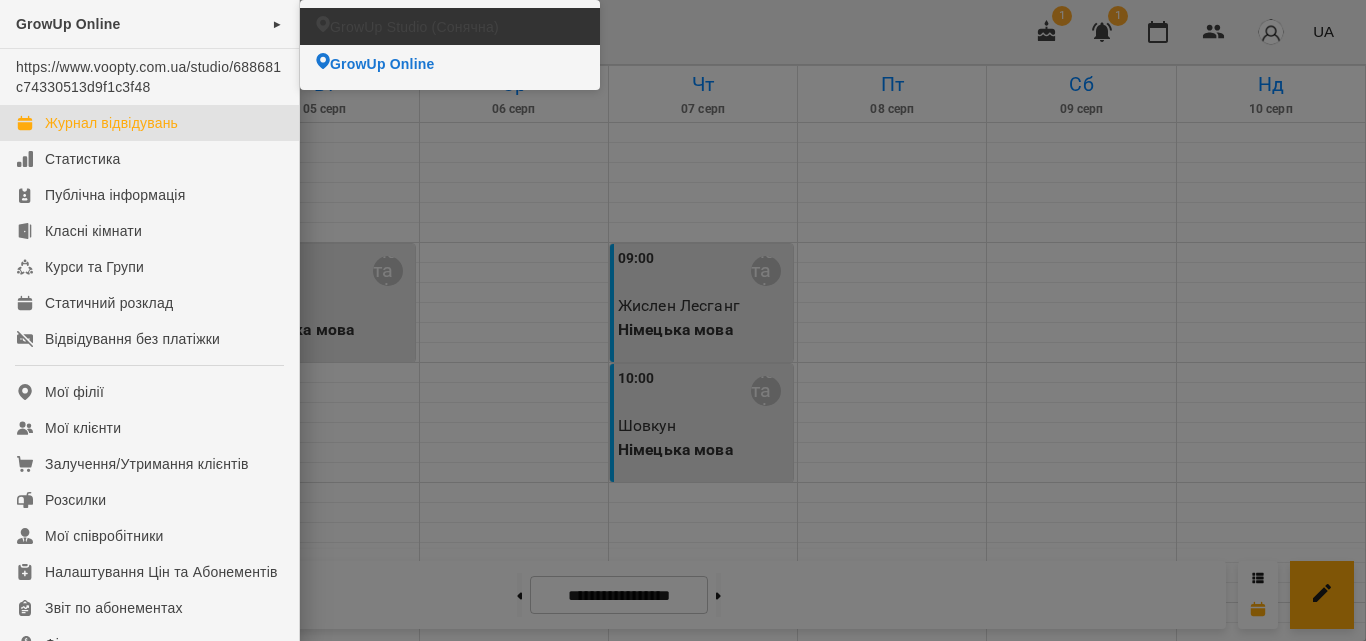 click on "GrowUp Studio (Сонячна)" at bounding box center (414, 27) 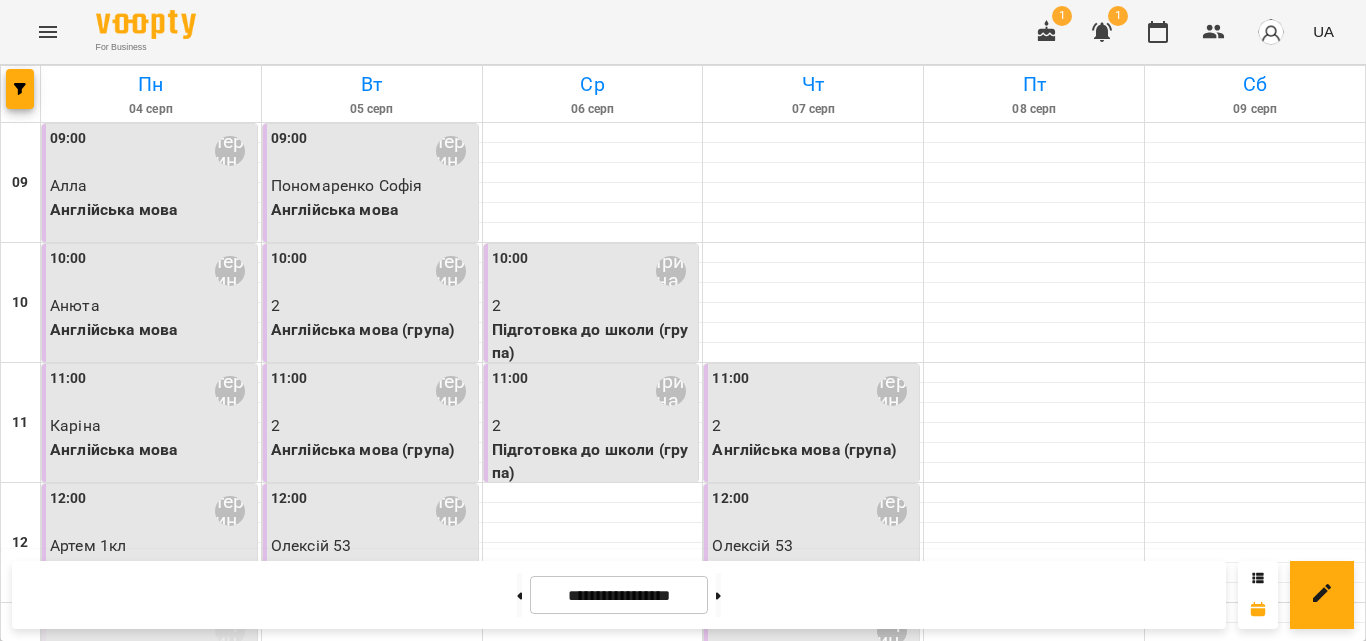 scroll, scrollTop: 0, scrollLeft: 0, axis: both 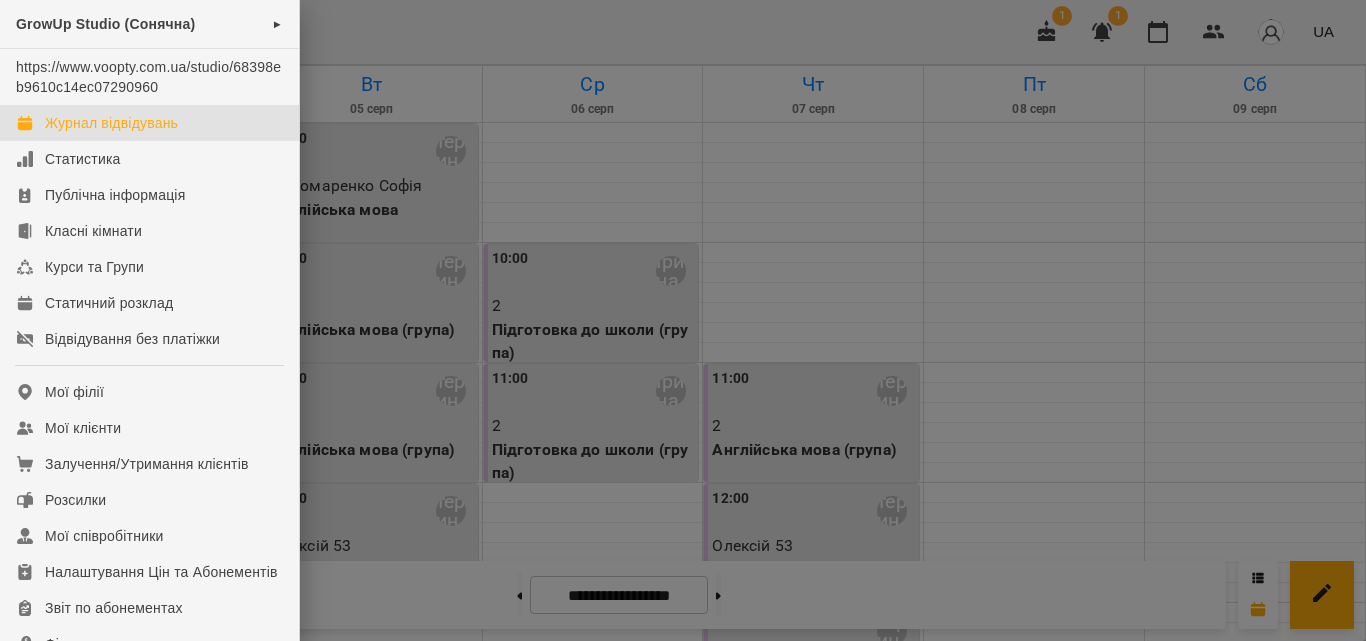 click at bounding box center [683, 320] 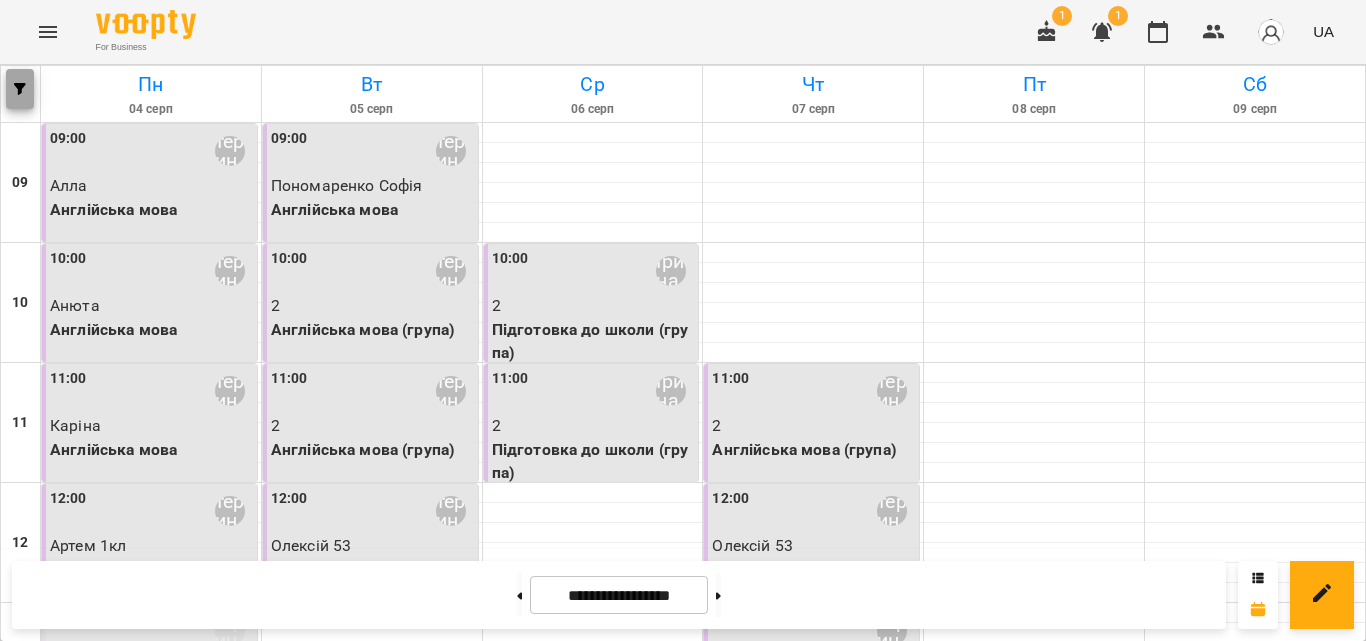 click 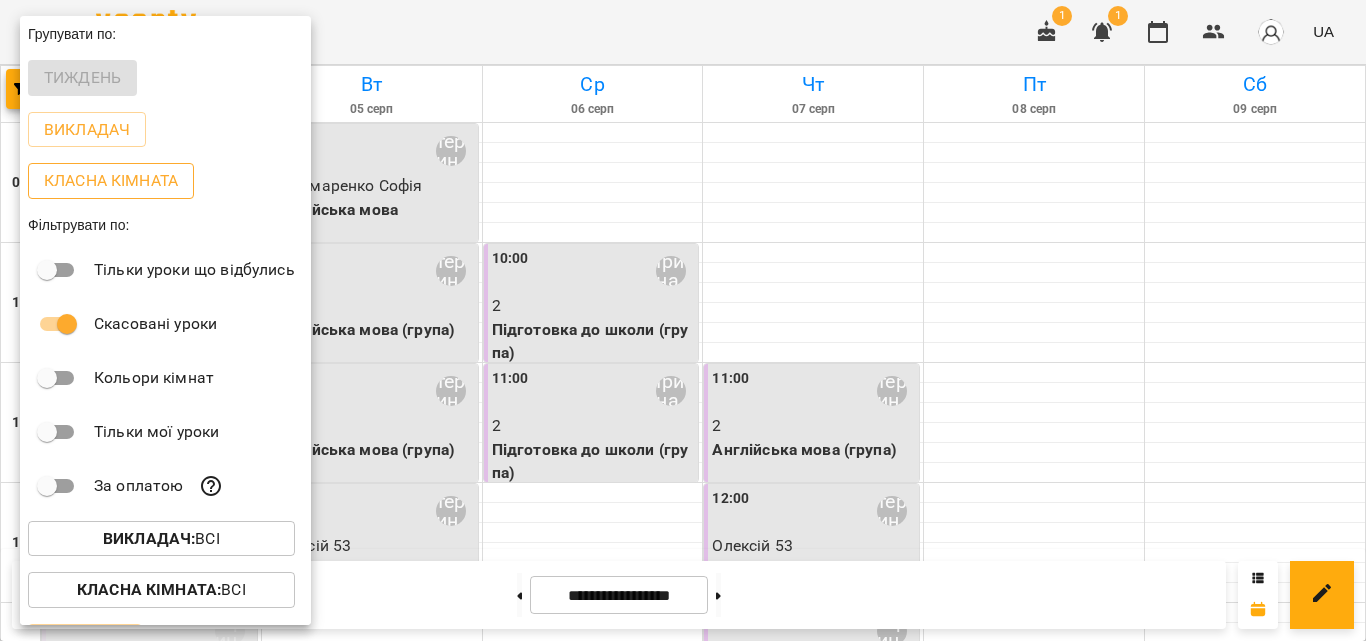 click on "Класна кімната" at bounding box center (111, 181) 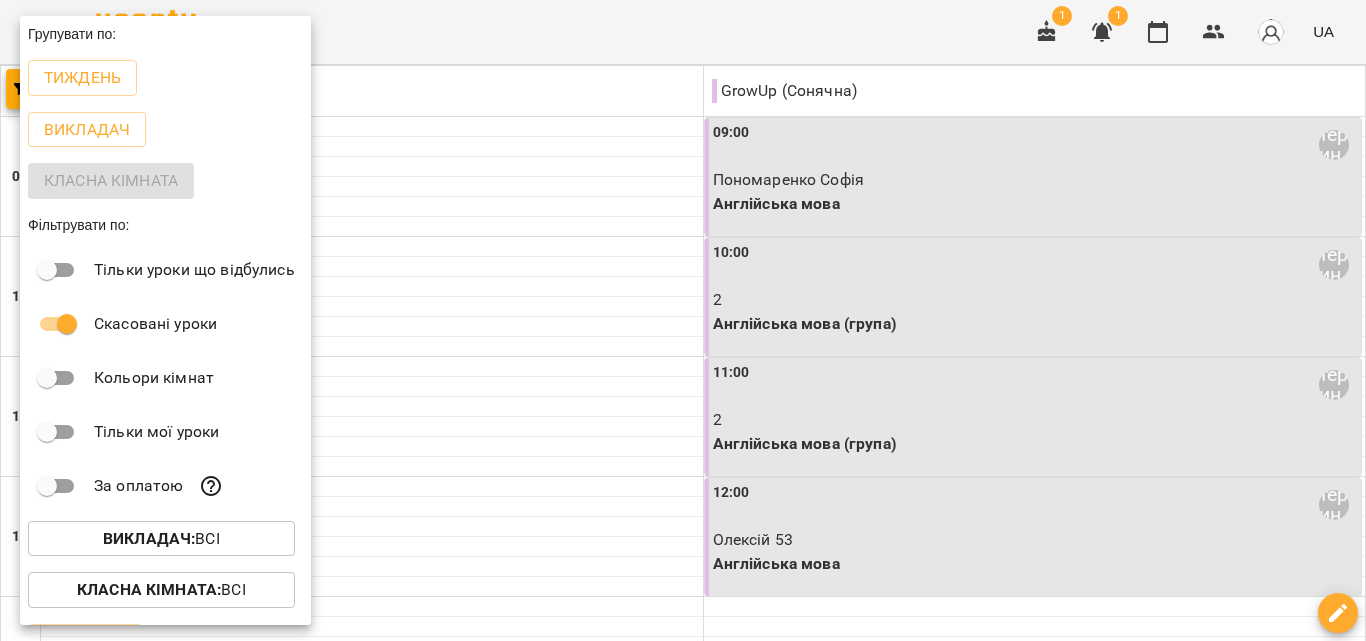 click at bounding box center [683, 320] 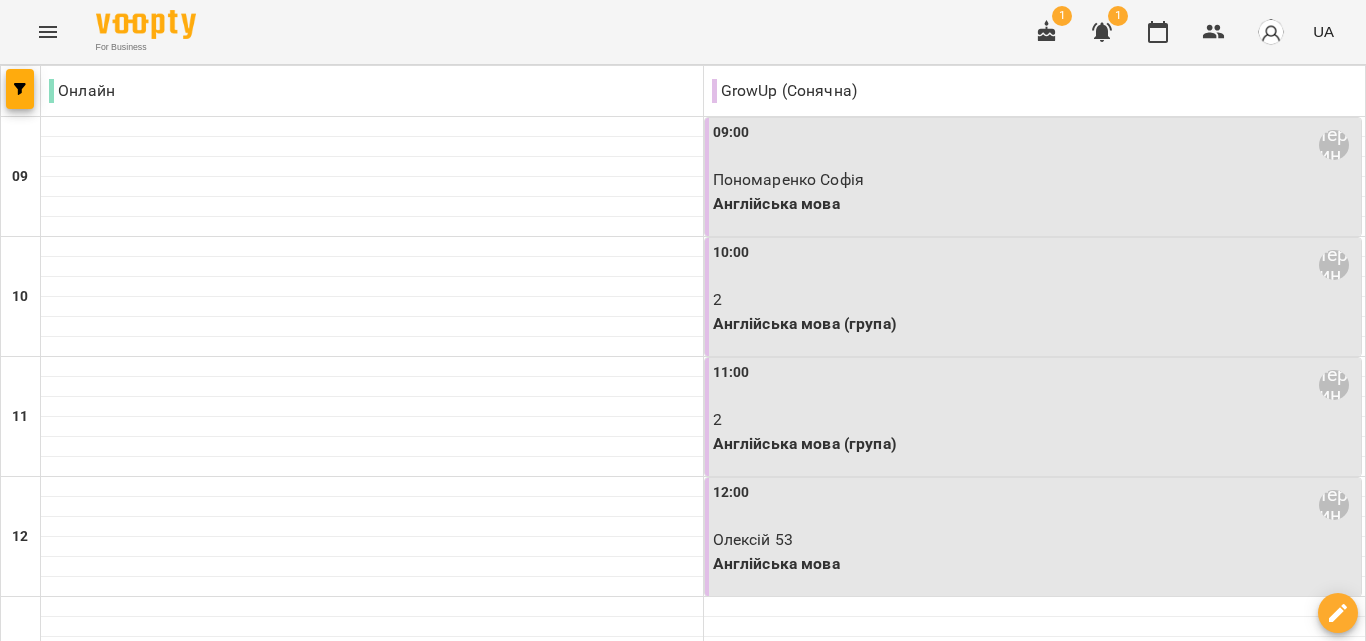 scroll, scrollTop: 229, scrollLeft: 0, axis: vertical 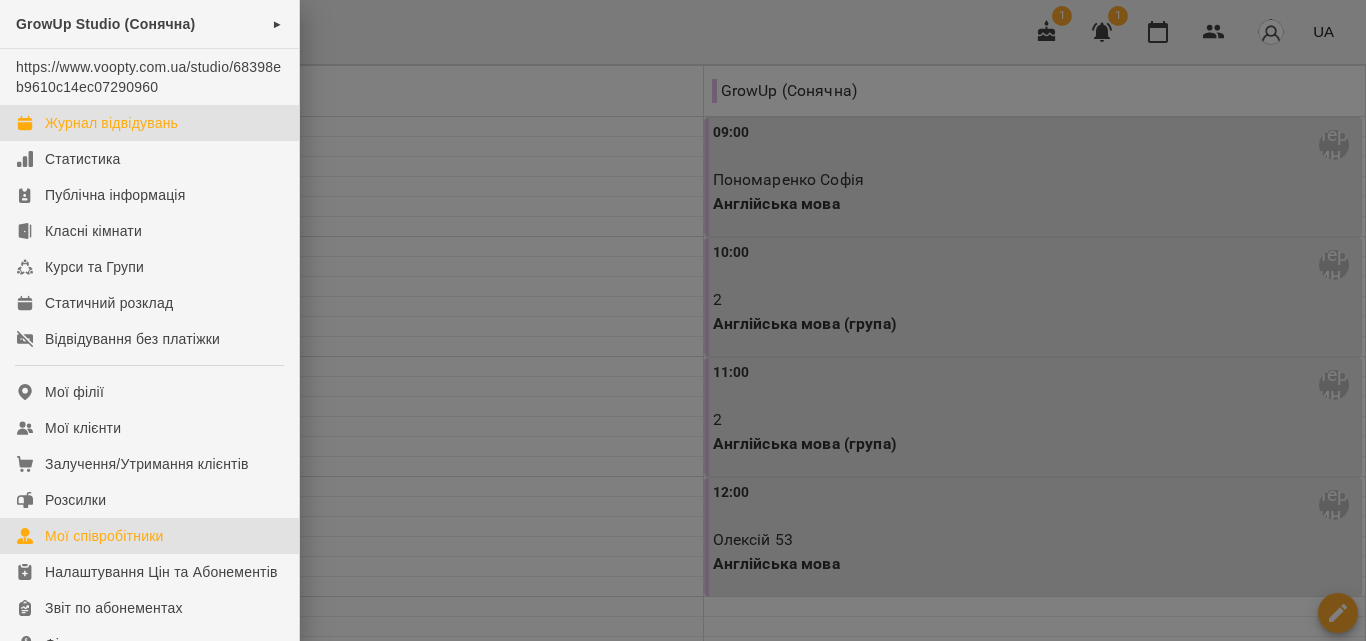 click on "Мої співробітники" at bounding box center [104, 536] 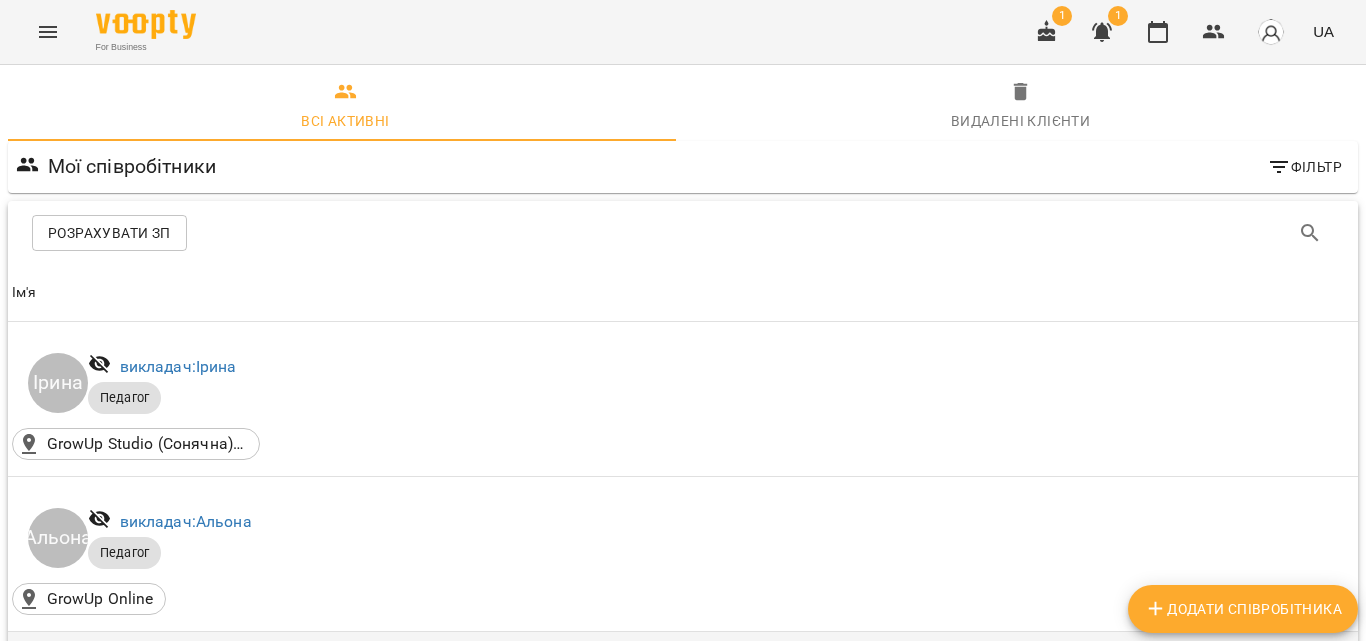 scroll, scrollTop: 500, scrollLeft: 0, axis: vertical 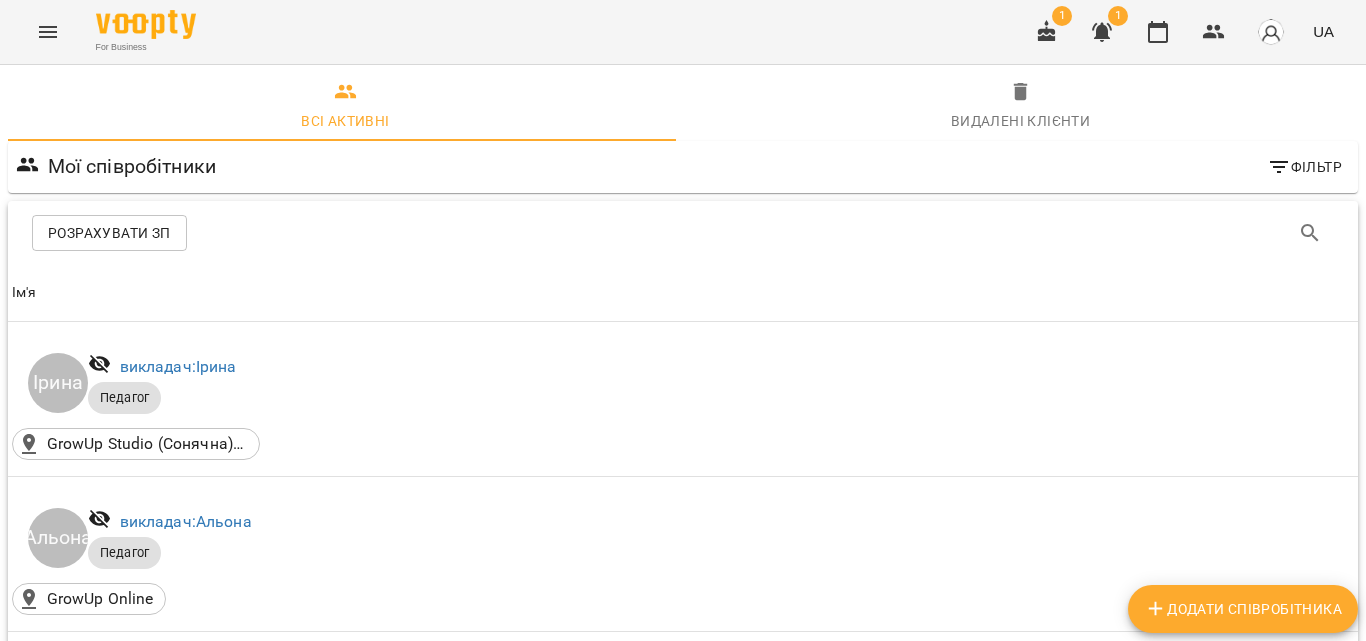 click on "викладач :  Наталія" at bounding box center (190, 954) 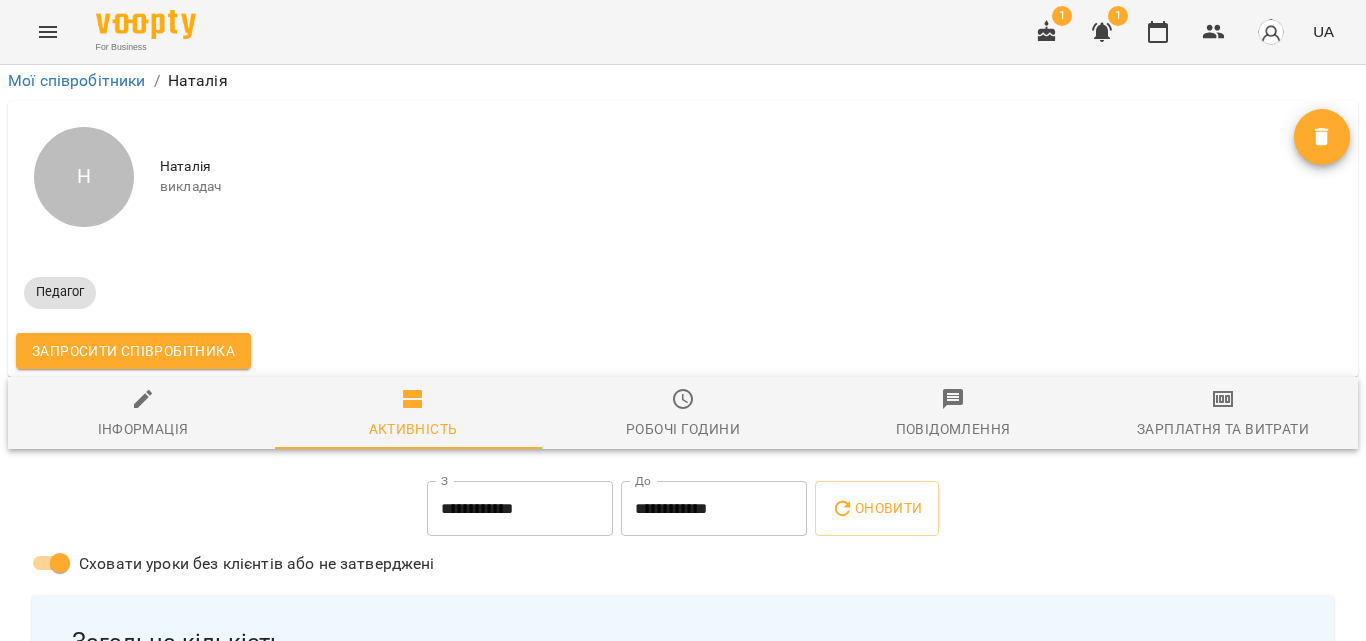 scroll, scrollTop: 100, scrollLeft: 0, axis: vertical 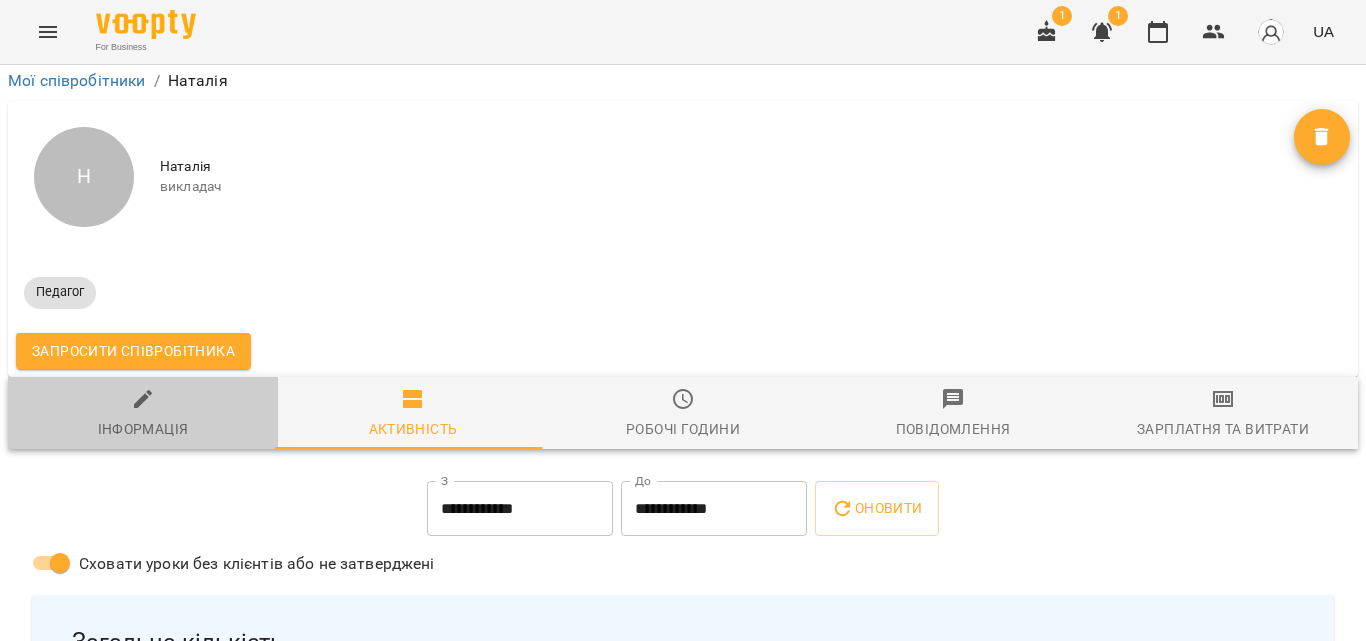 click on "Інформація" at bounding box center (143, 429) 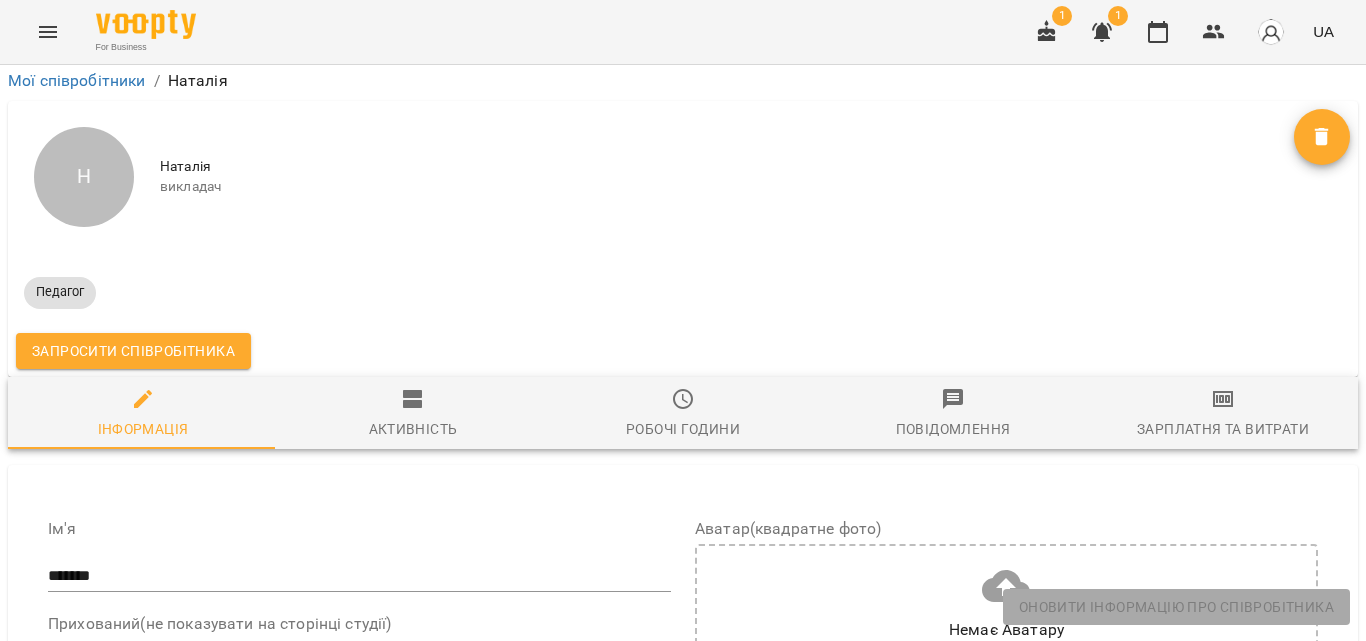 scroll, scrollTop: 900, scrollLeft: 0, axis: vertical 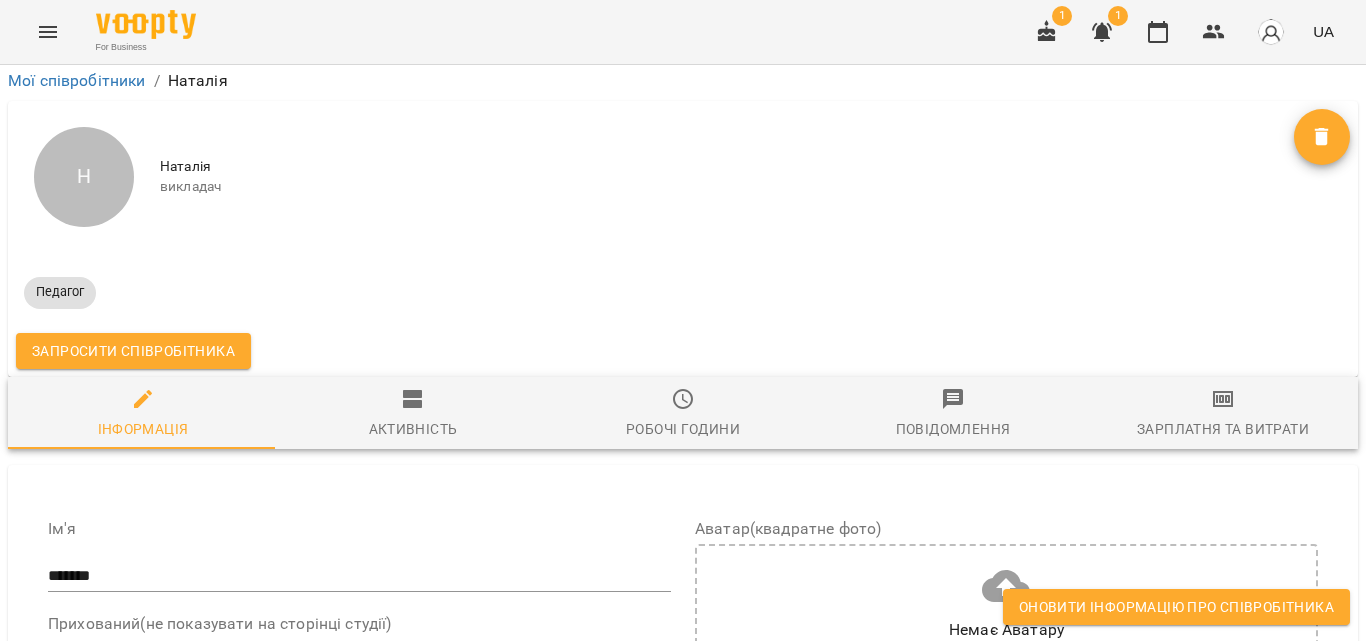 click on "GrowUp Online" at bounding box center (132, 1650) 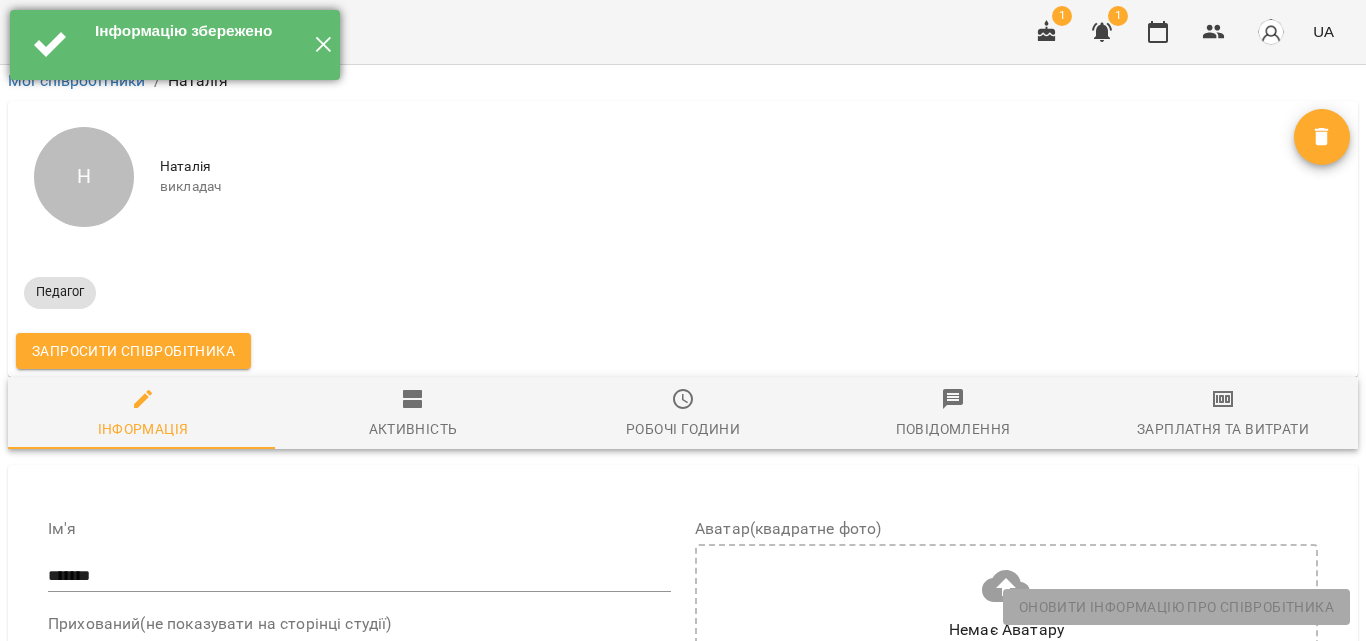 click on "✕" at bounding box center (323, 45) 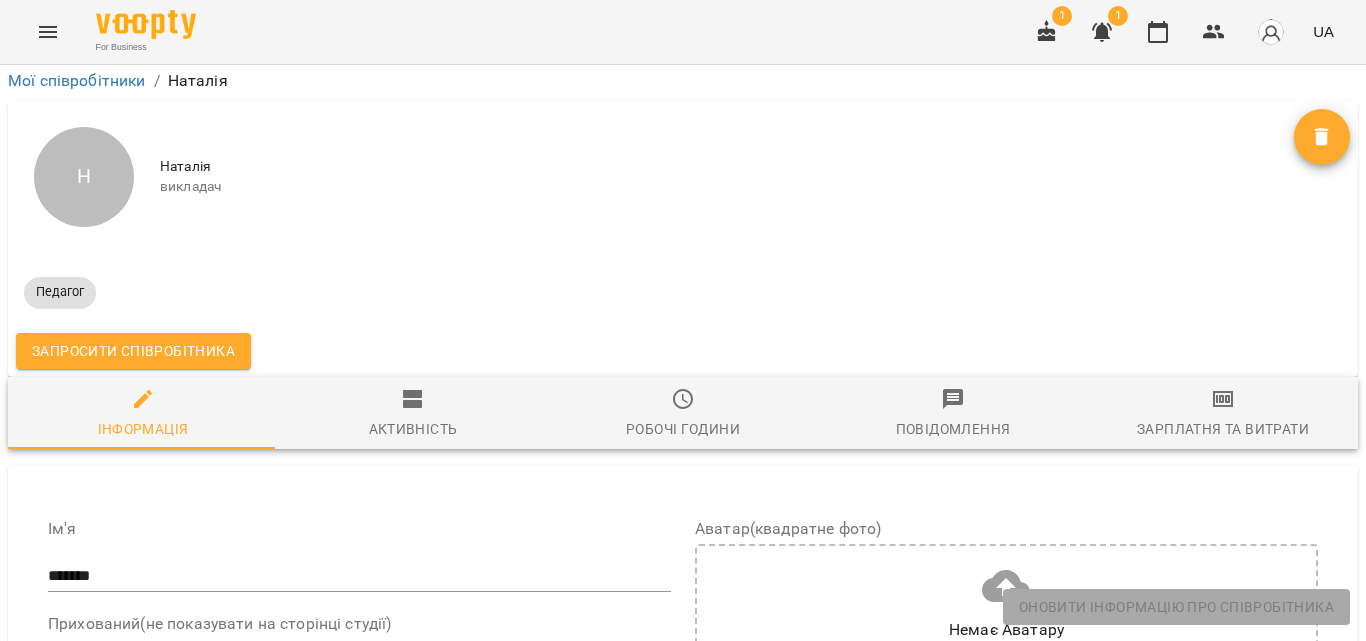 scroll, scrollTop: 0, scrollLeft: 0, axis: both 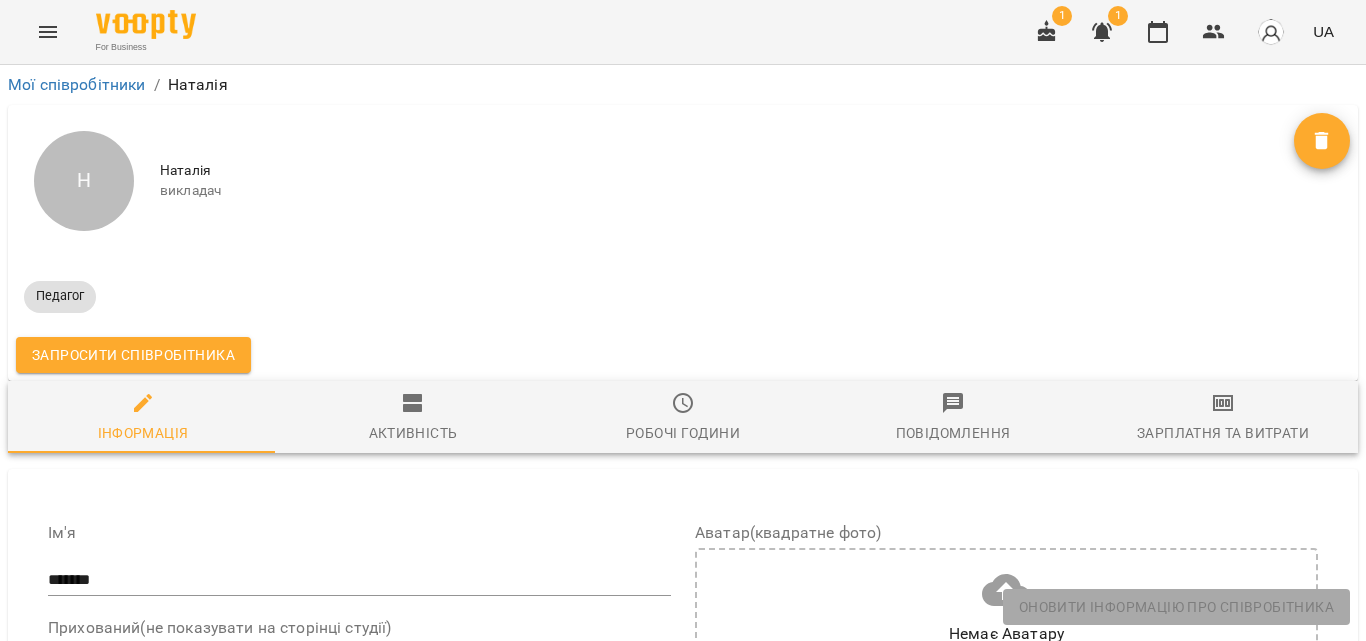 click 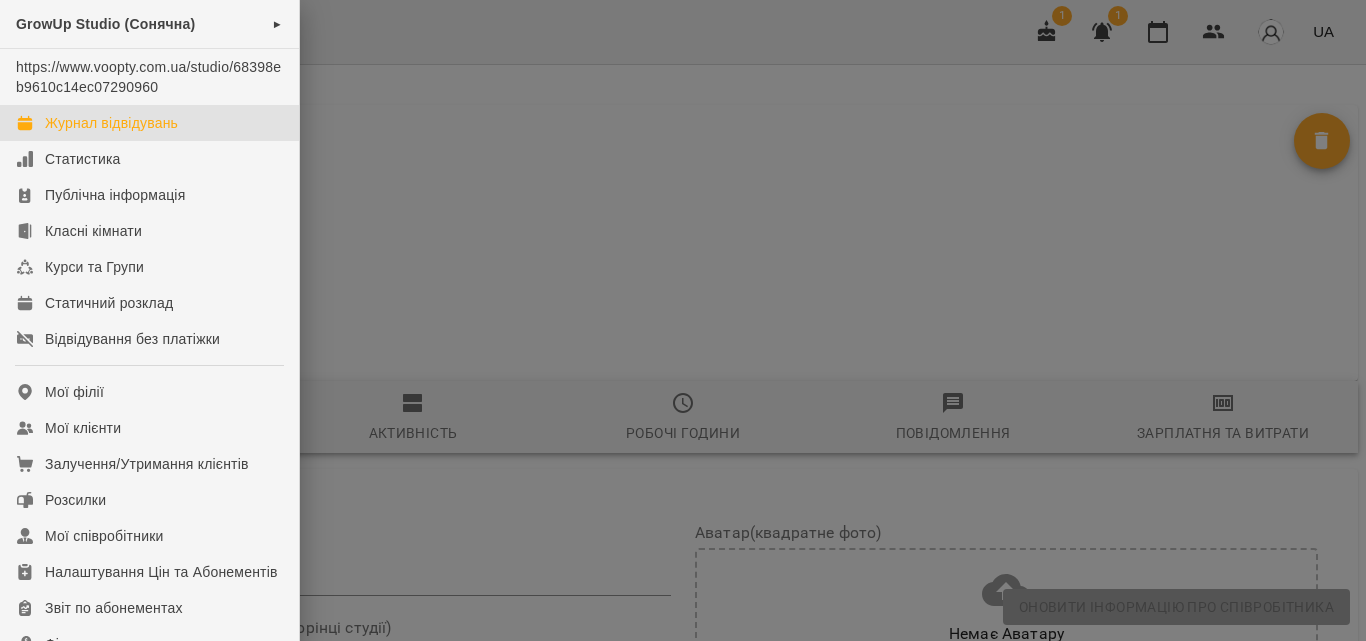 click on "Журнал відвідувань" at bounding box center (149, 123) 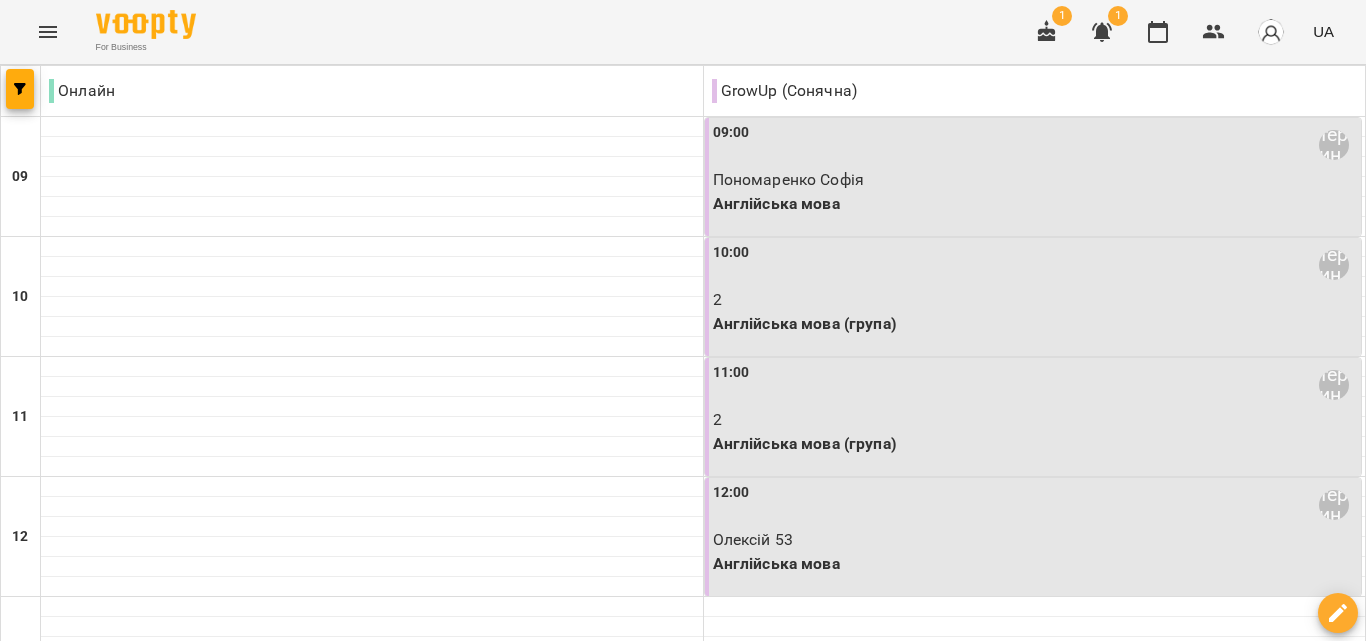 scroll, scrollTop: 800, scrollLeft: 0, axis: vertical 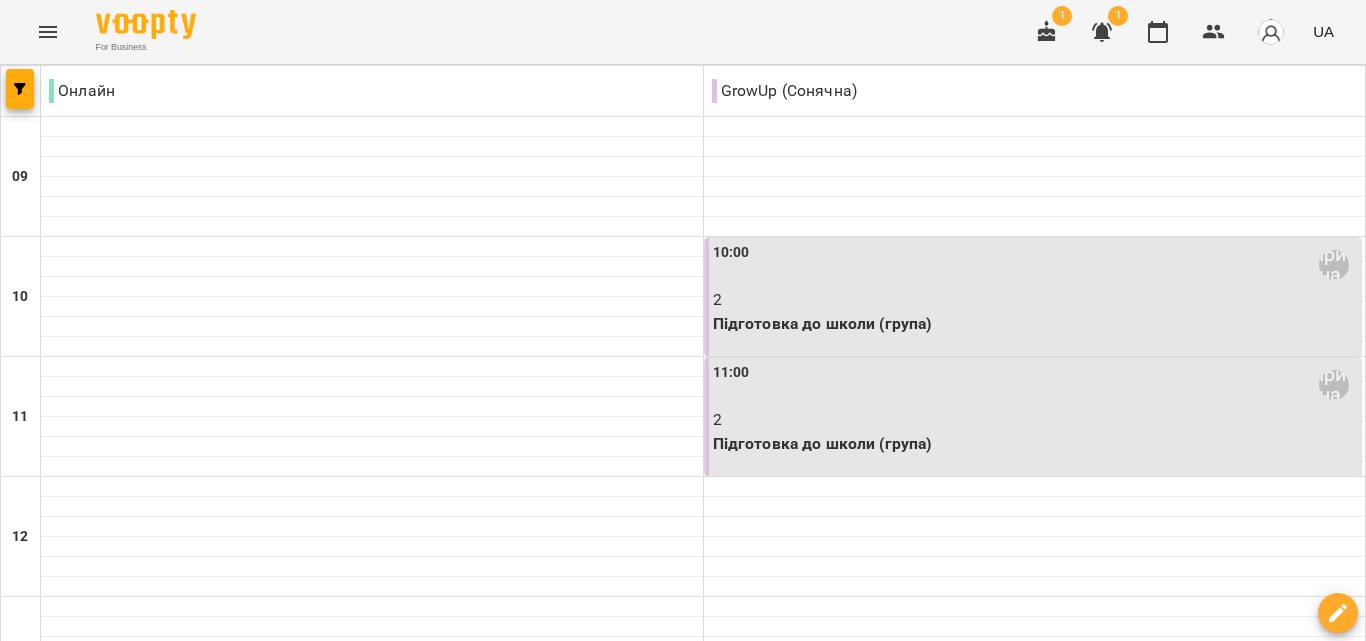 click on "пн 04 серп вт 05 серп ср 06 серп чт 07 серп пт 08 серп сб 09 серп" at bounding box center [683, 1469] 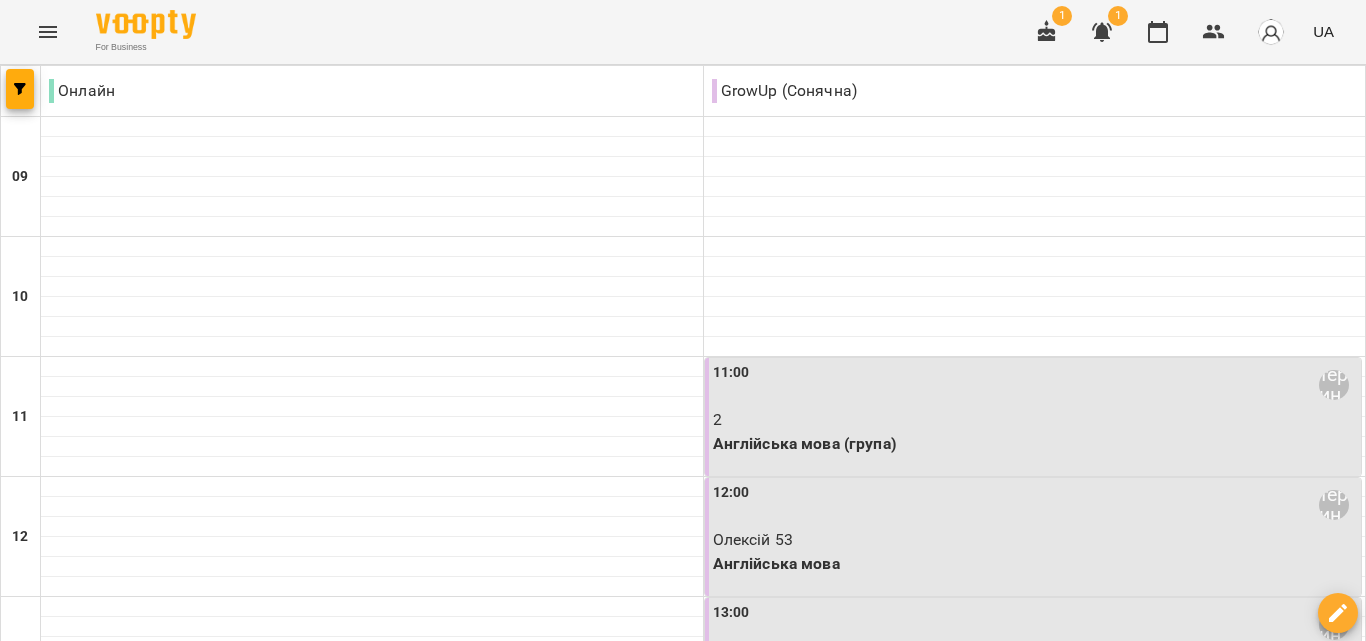 click at bounding box center (48, 32) 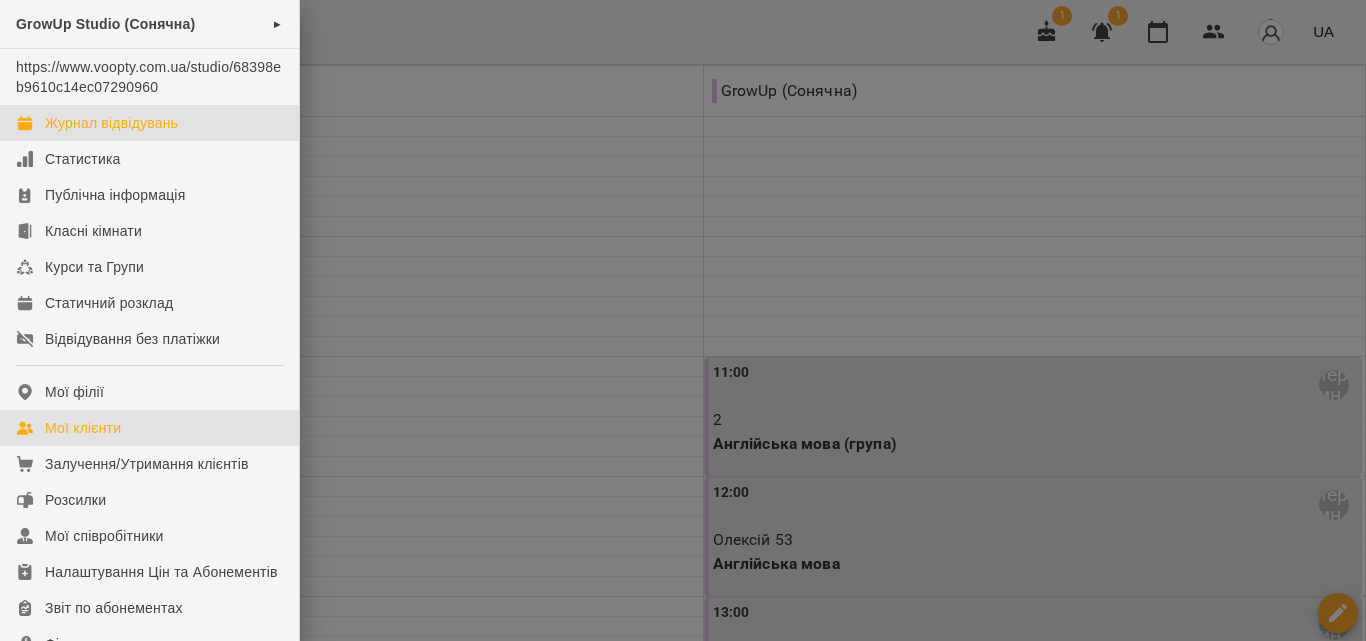 click on "Мої клієнти" at bounding box center (149, 428) 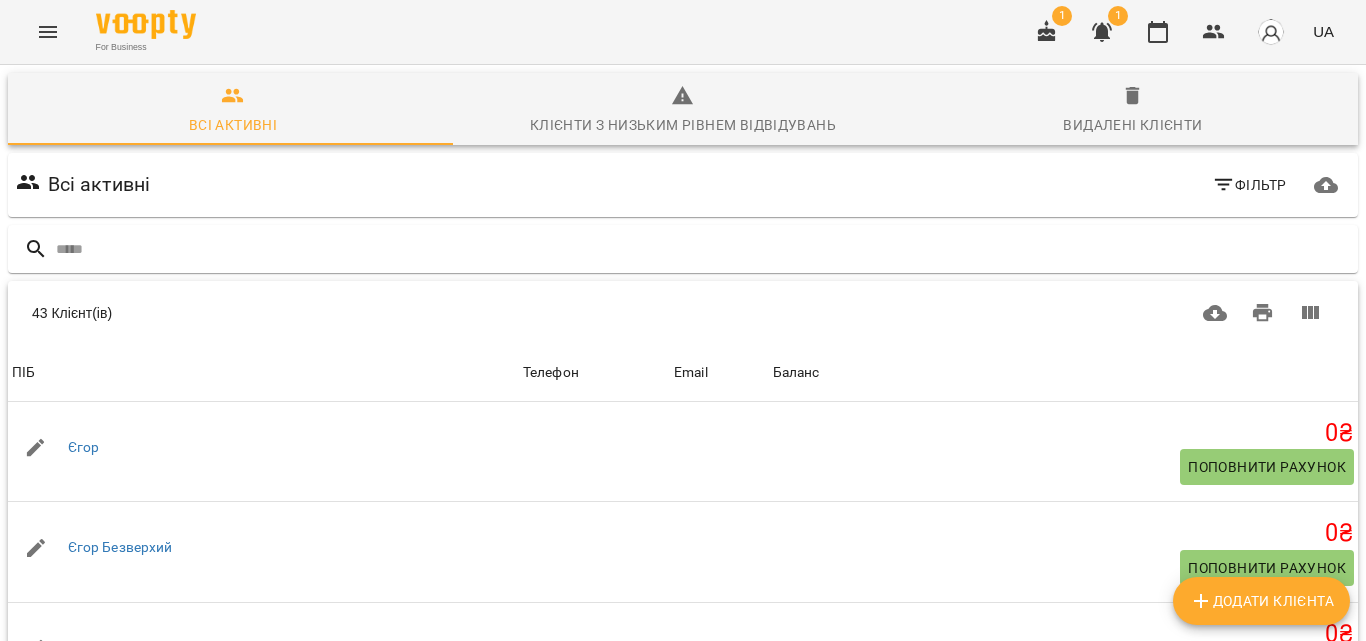 click at bounding box center (48, 32) 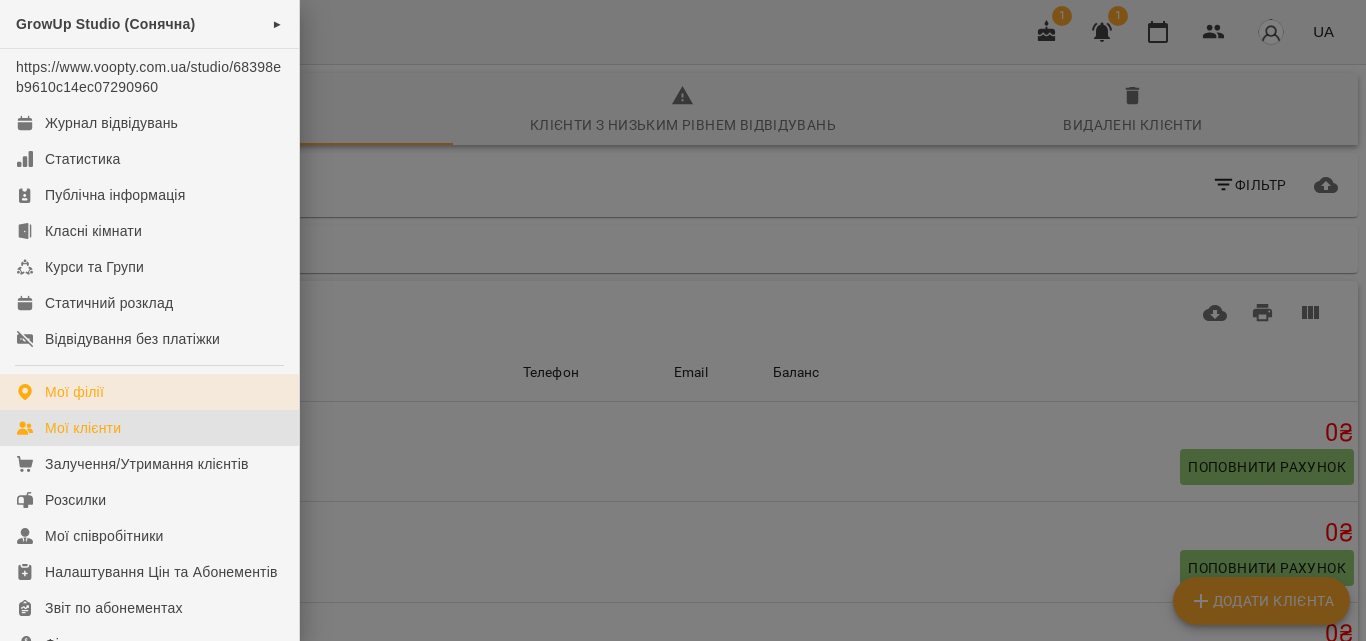 click on "Мої філії" at bounding box center (149, 392) 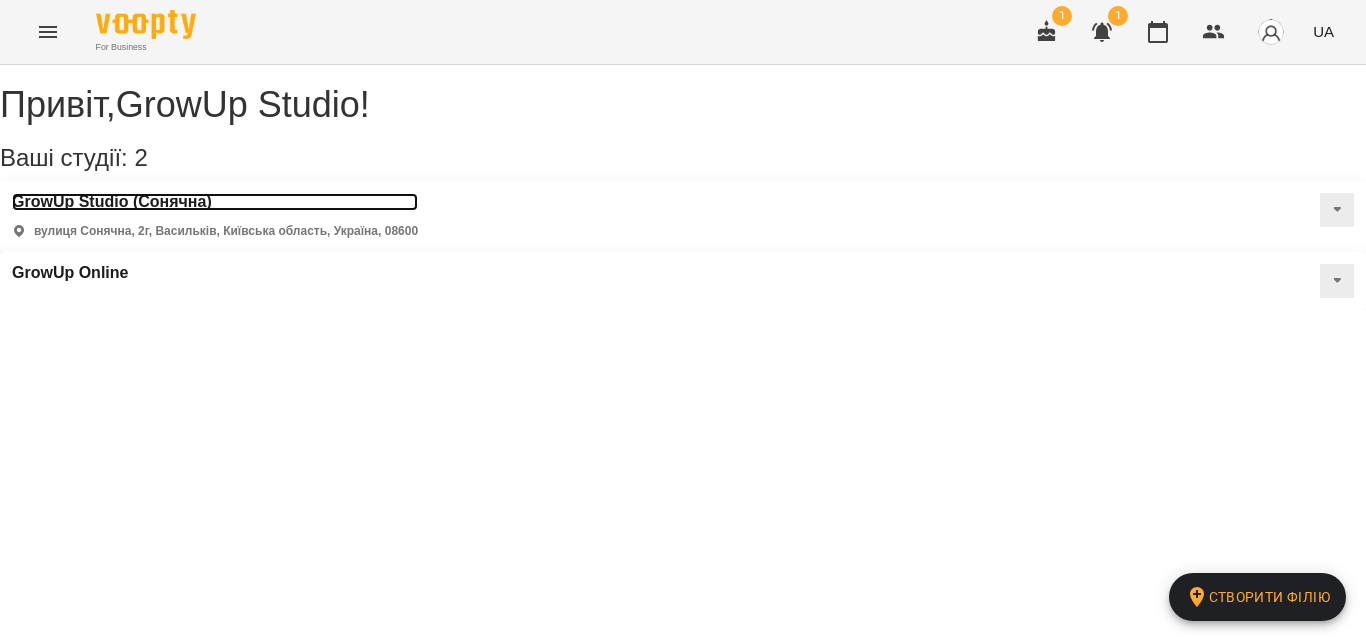 click on "GrowUp Studio (Сонячна)" at bounding box center [215, 202] 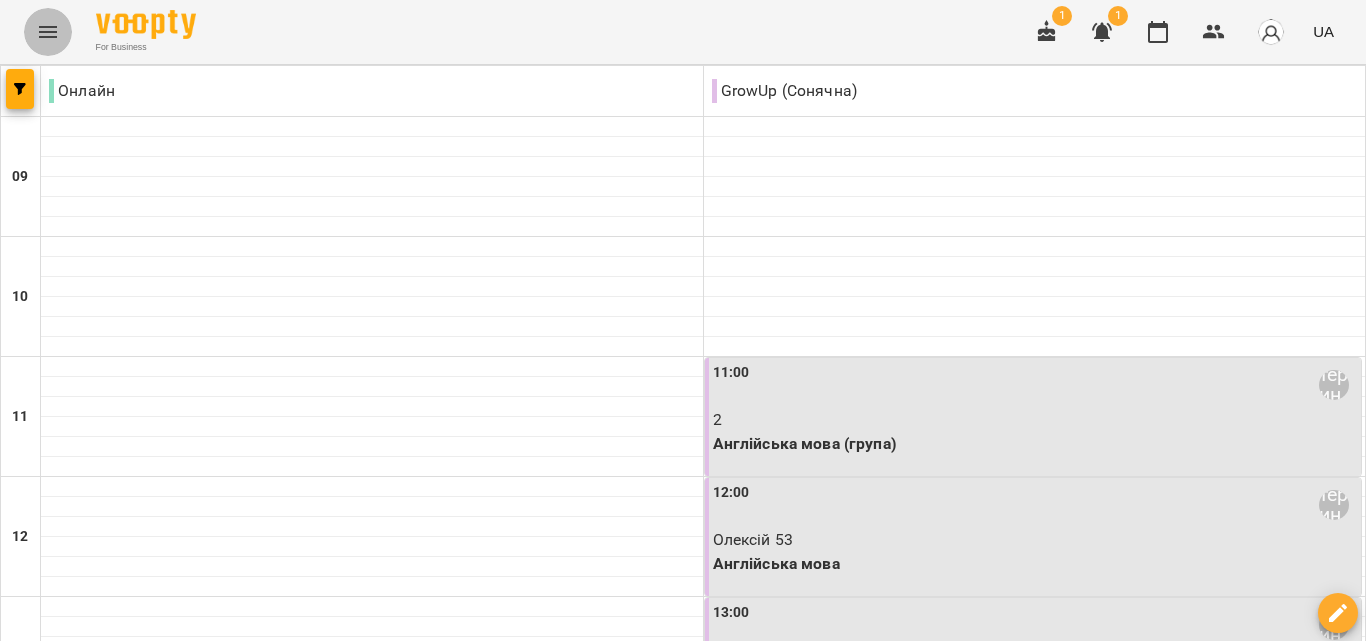 click 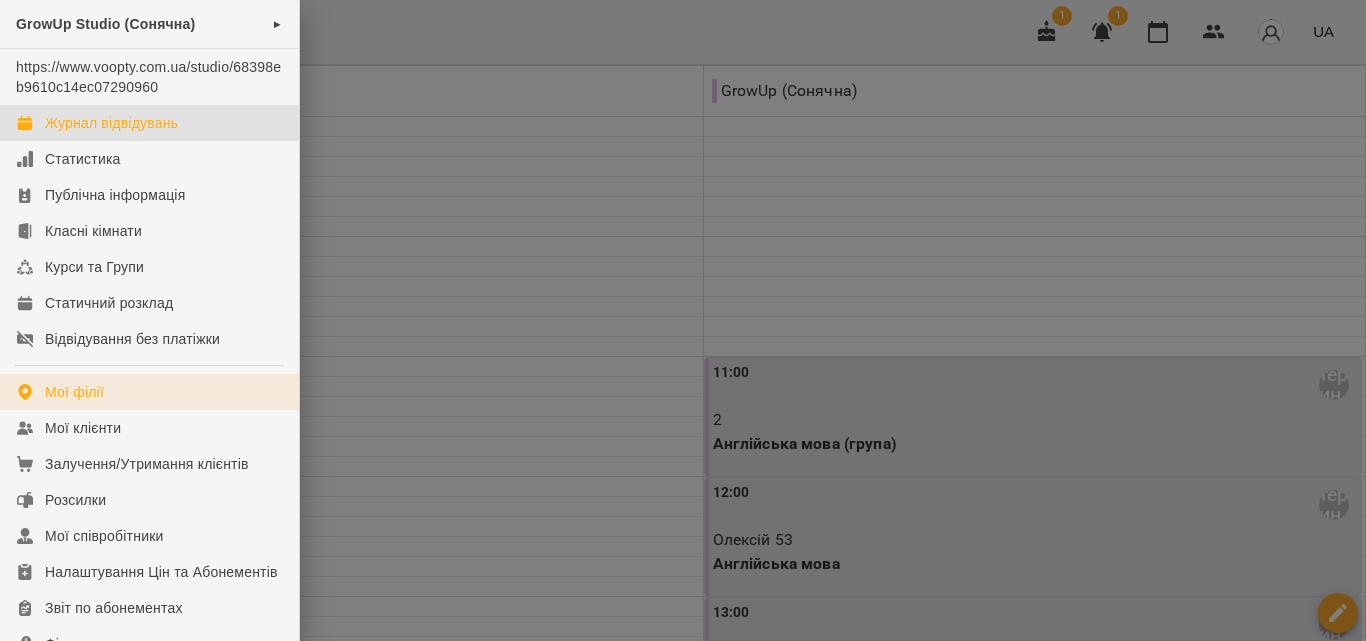 click on "Мої філії" at bounding box center [149, 392] 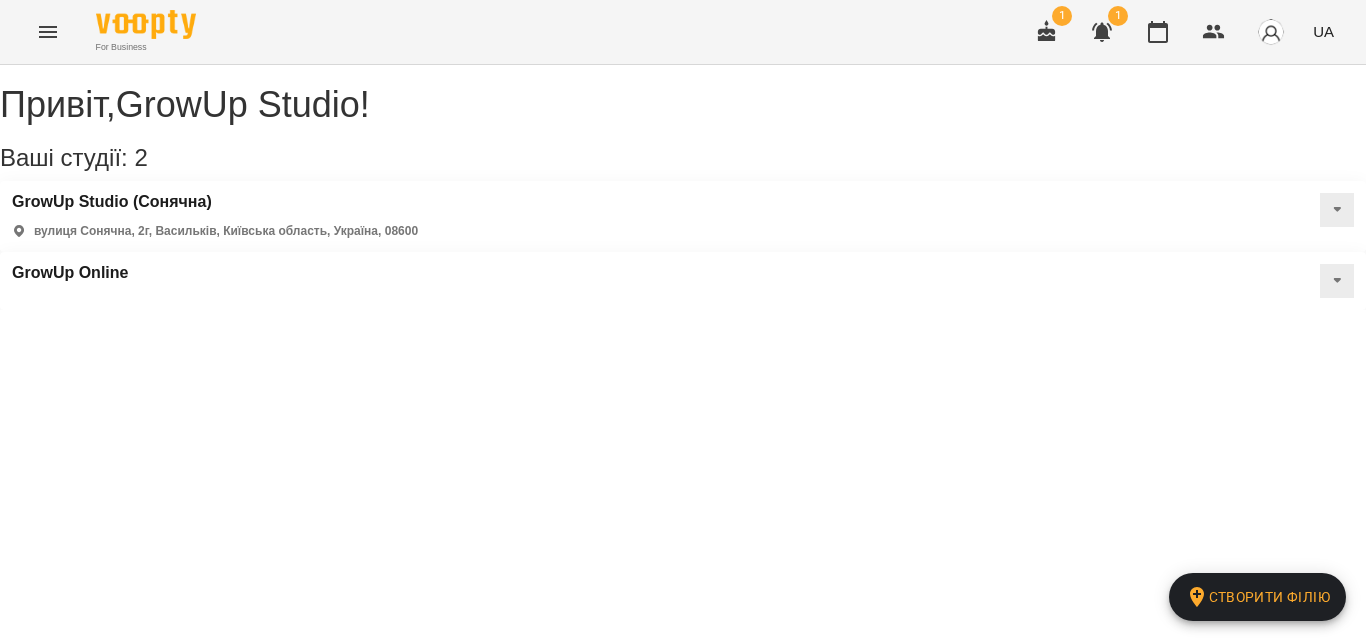 click at bounding box center [1337, 210] 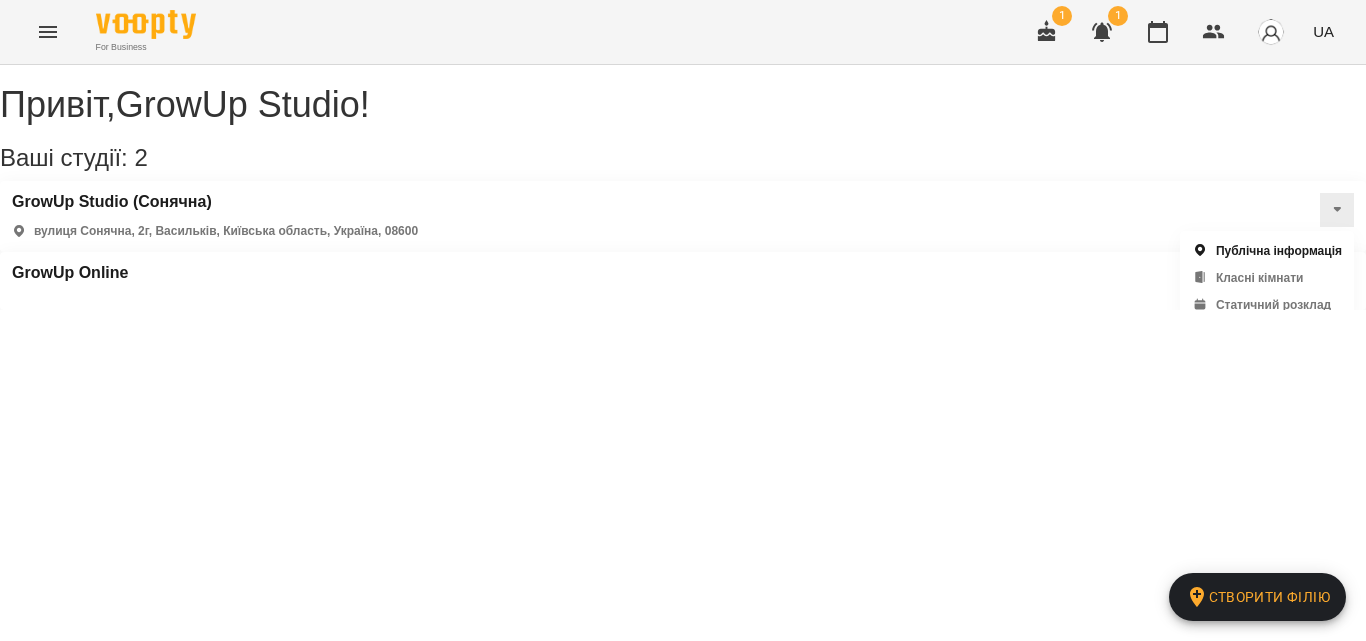 click on "Публічна інформація" at bounding box center [1279, 251] 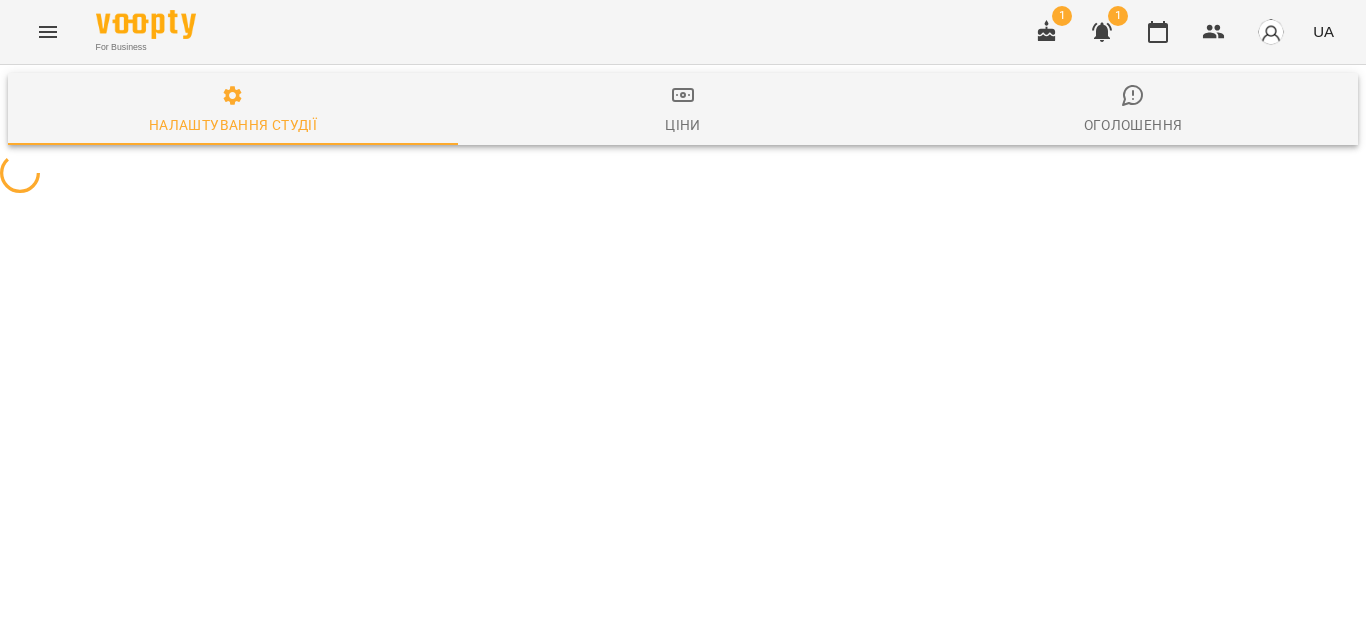 select on "**" 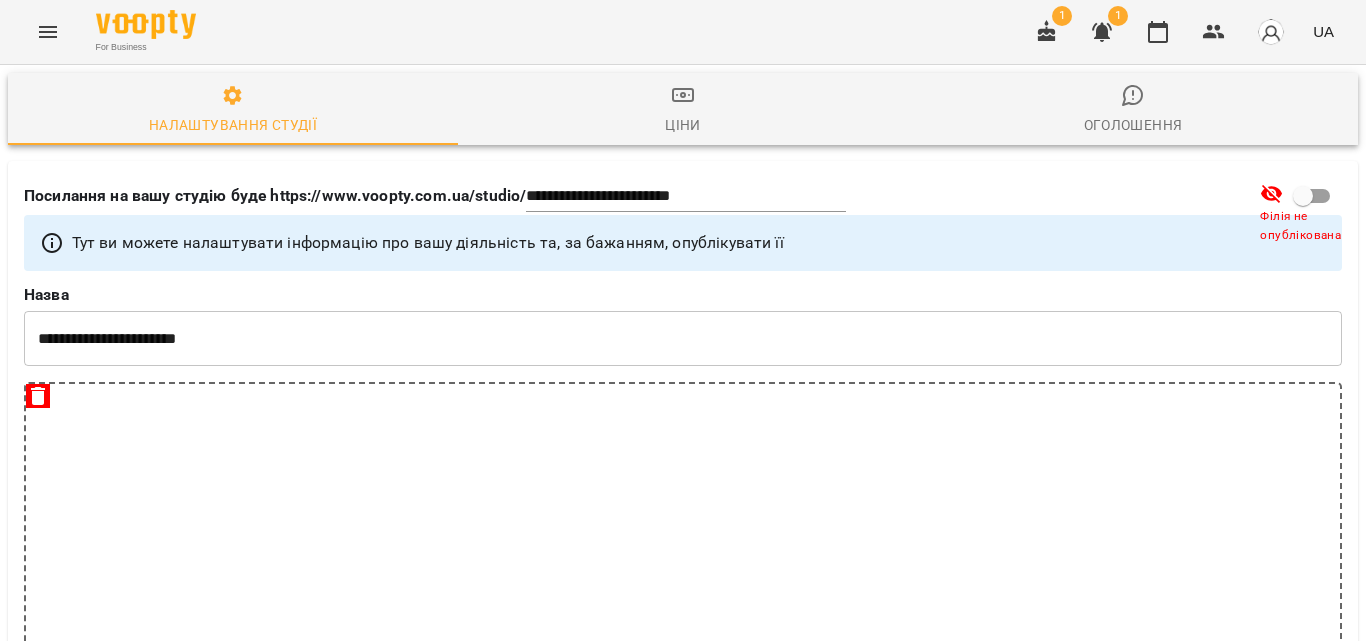 scroll, scrollTop: 3200, scrollLeft: 0, axis: vertical 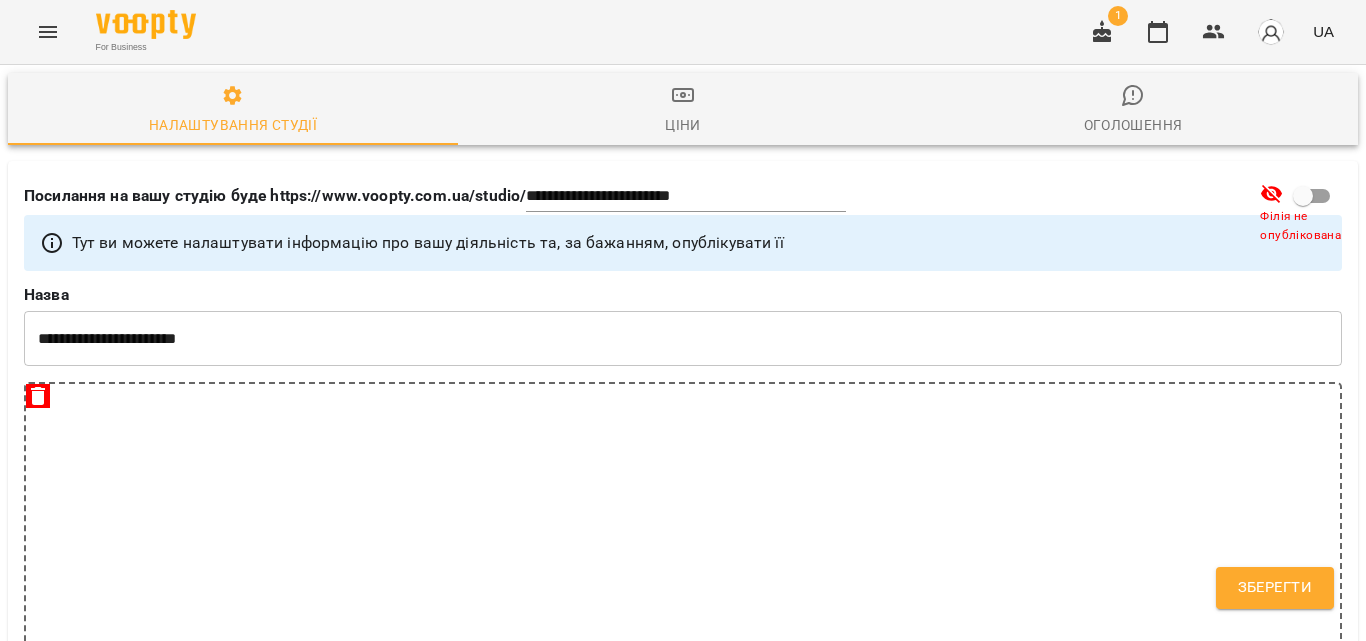 drag, startPoint x: 1251, startPoint y: 590, endPoint x: 1122, endPoint y: 550, distance: 135.05925 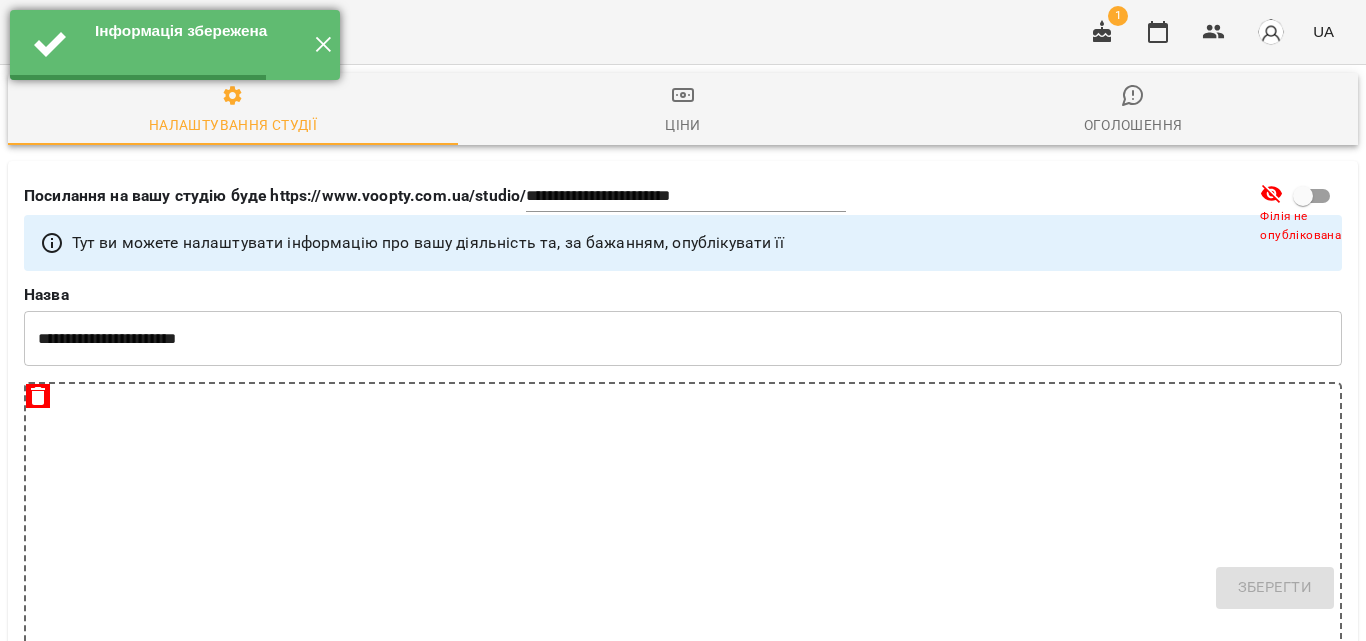select on "**" 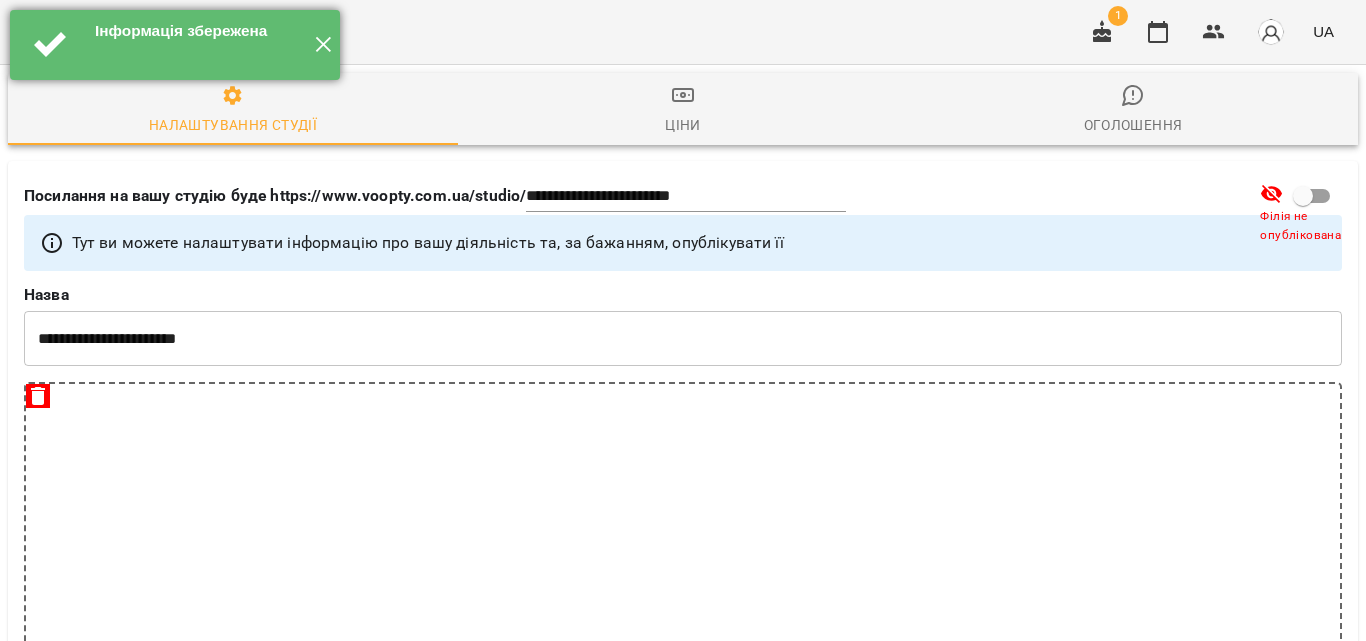 click on "✕" at bounding box center [323, 45] 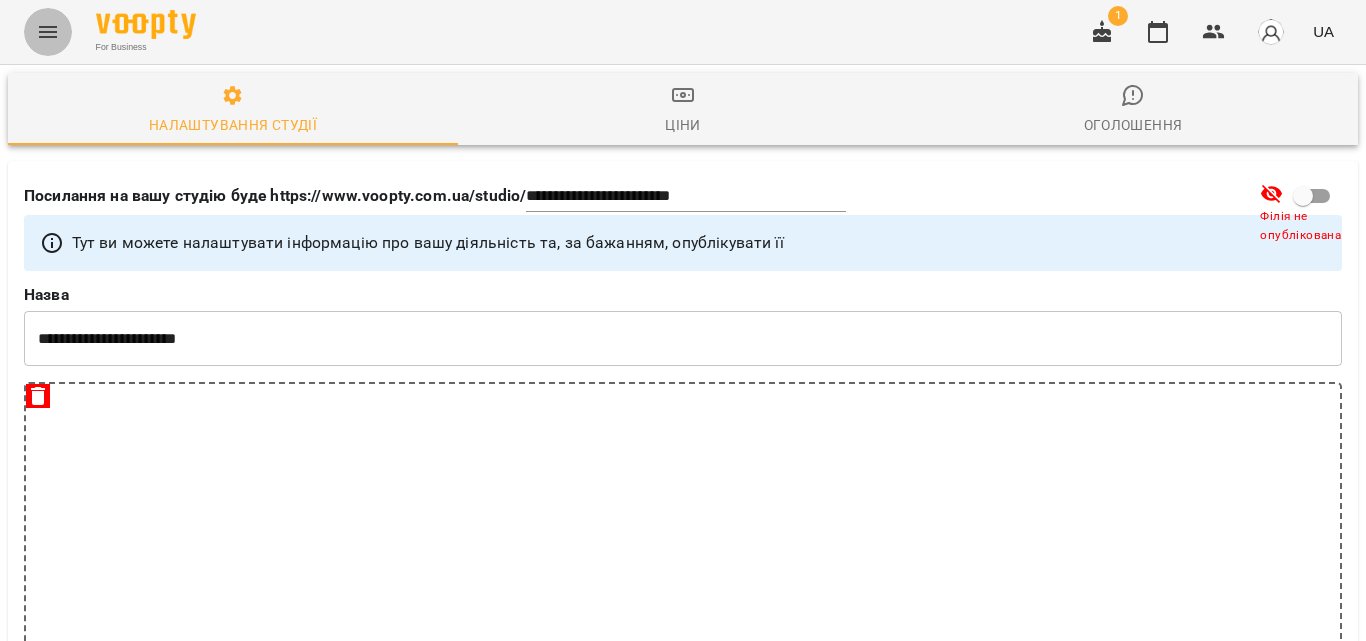click at bounding box center (48, 32) 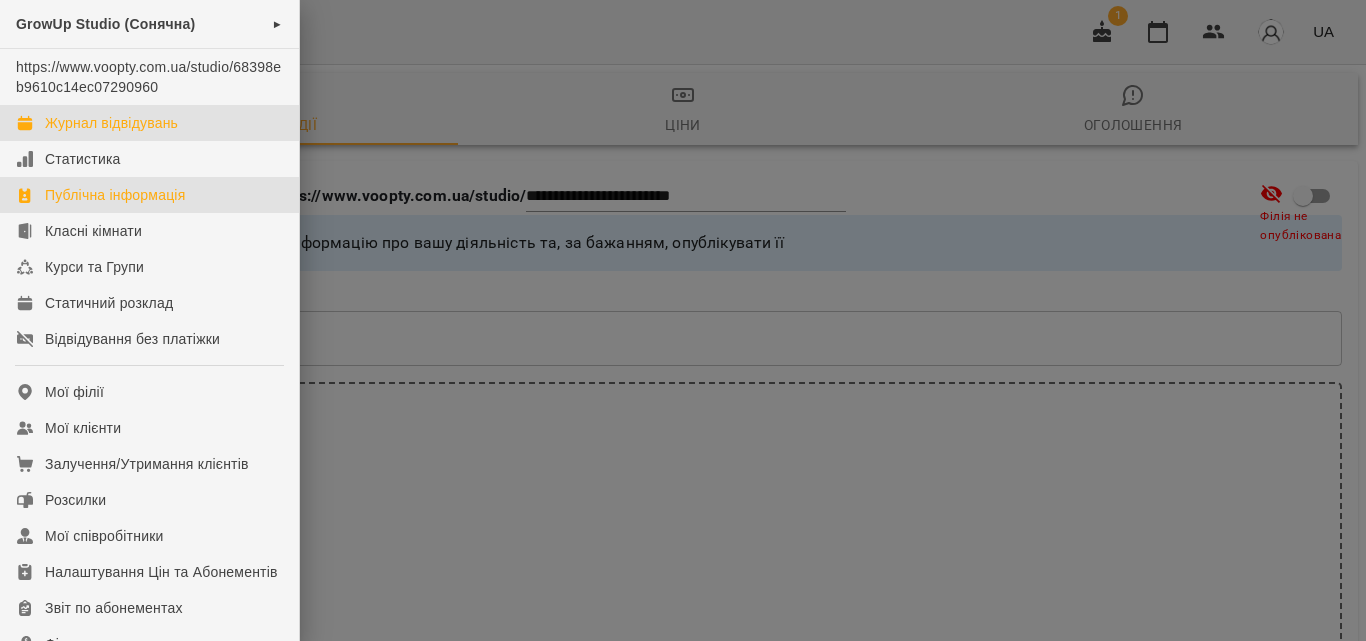 click on "Журнал відвідувань" at bounding box center (111, 123) 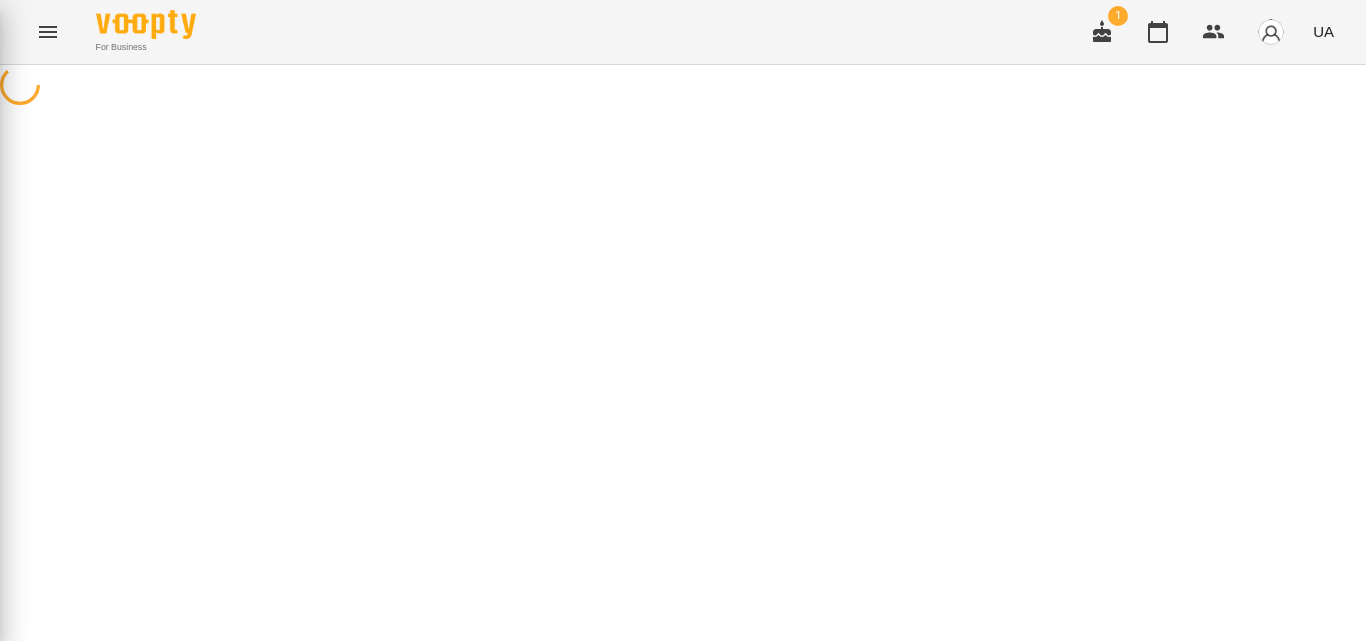 scroll, scrollTop: 0, scrollLeft: 0, axis: both 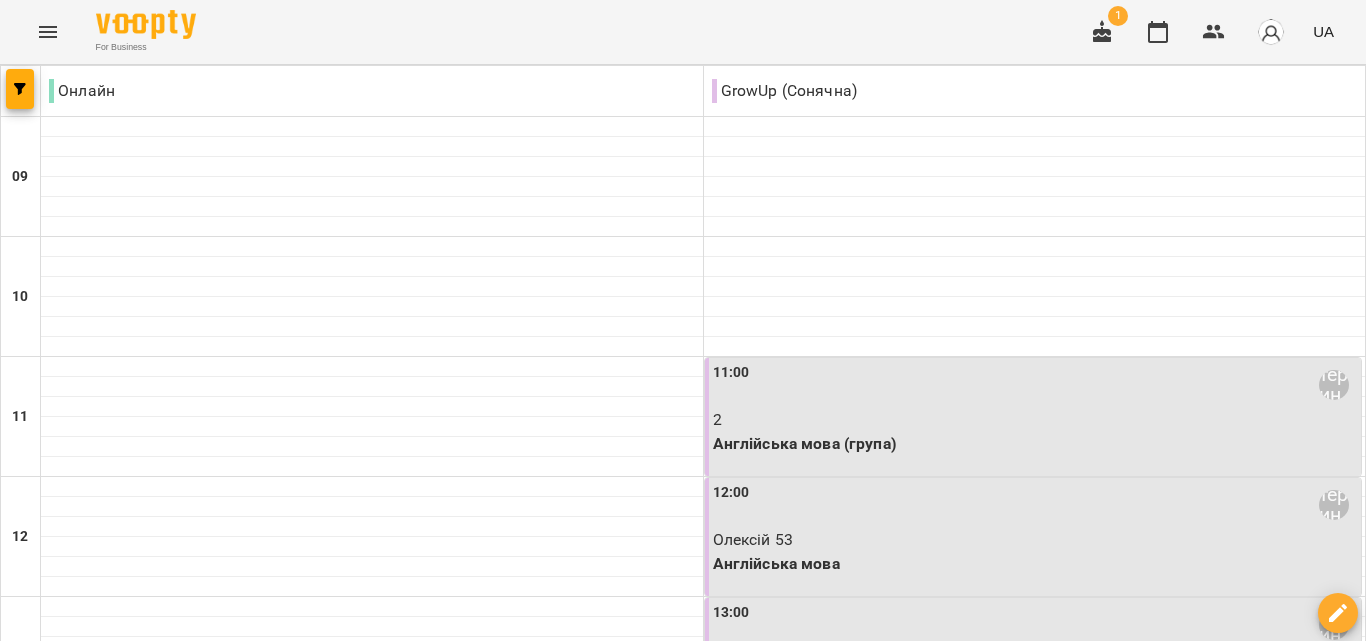 click on "пт" at bounding box center [955, 1463] 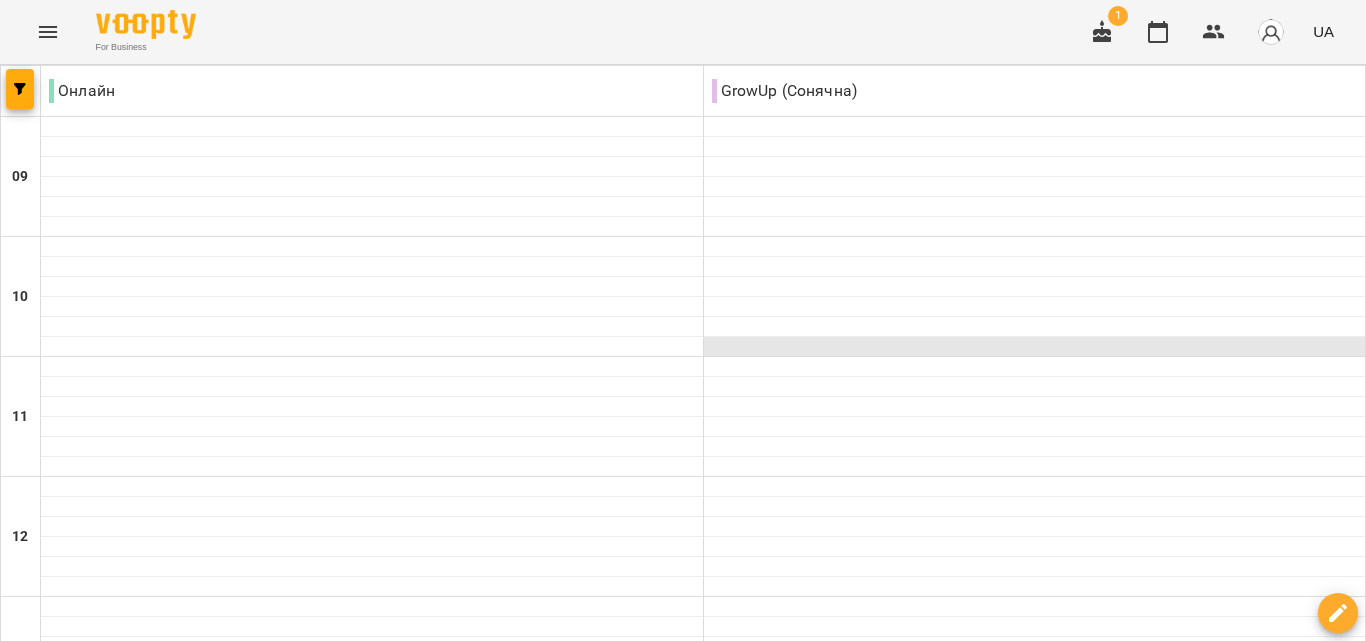 scroll, scrollTop: 0, scrollLeft: 0, axis: both 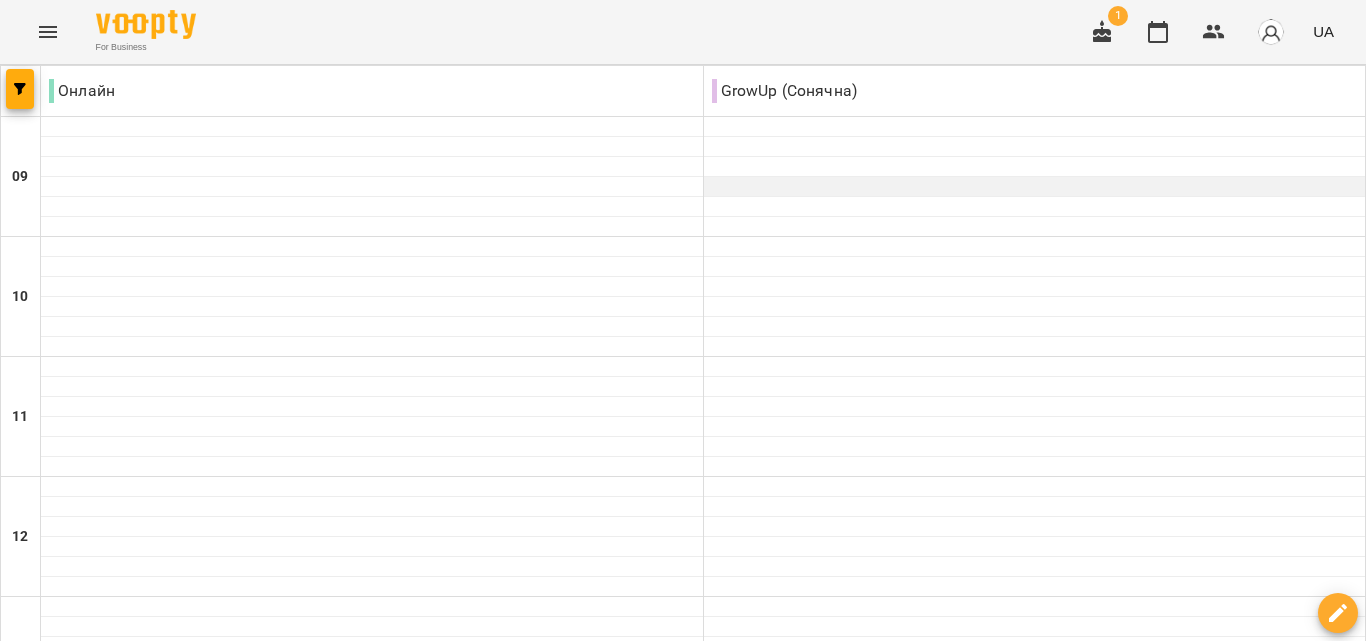 click at bounding box center [1035, 187] 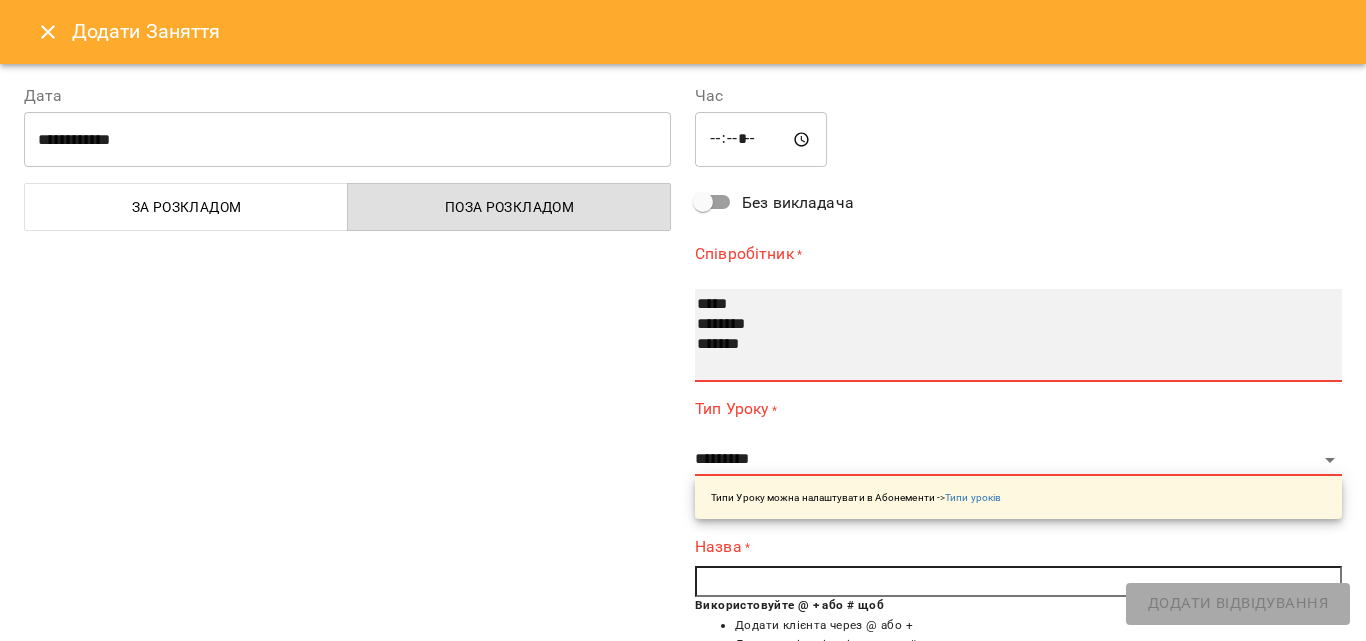 select on "**********" 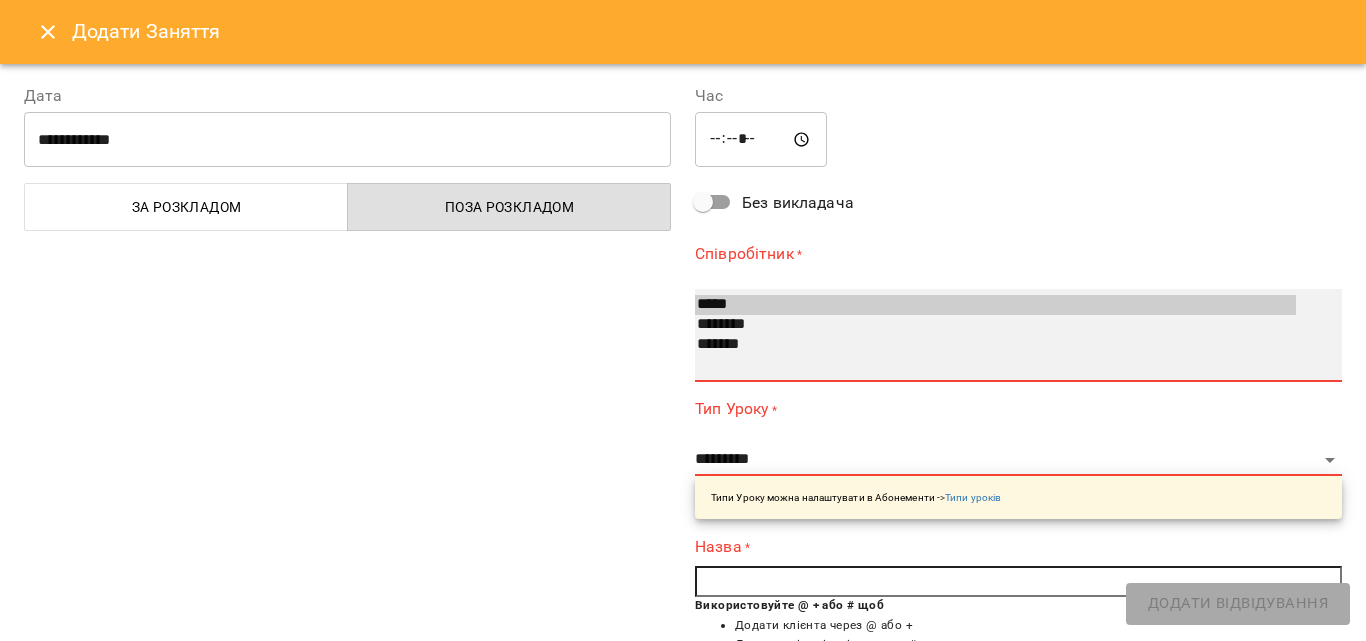 click on "*****" at bounding box center [995, 305] 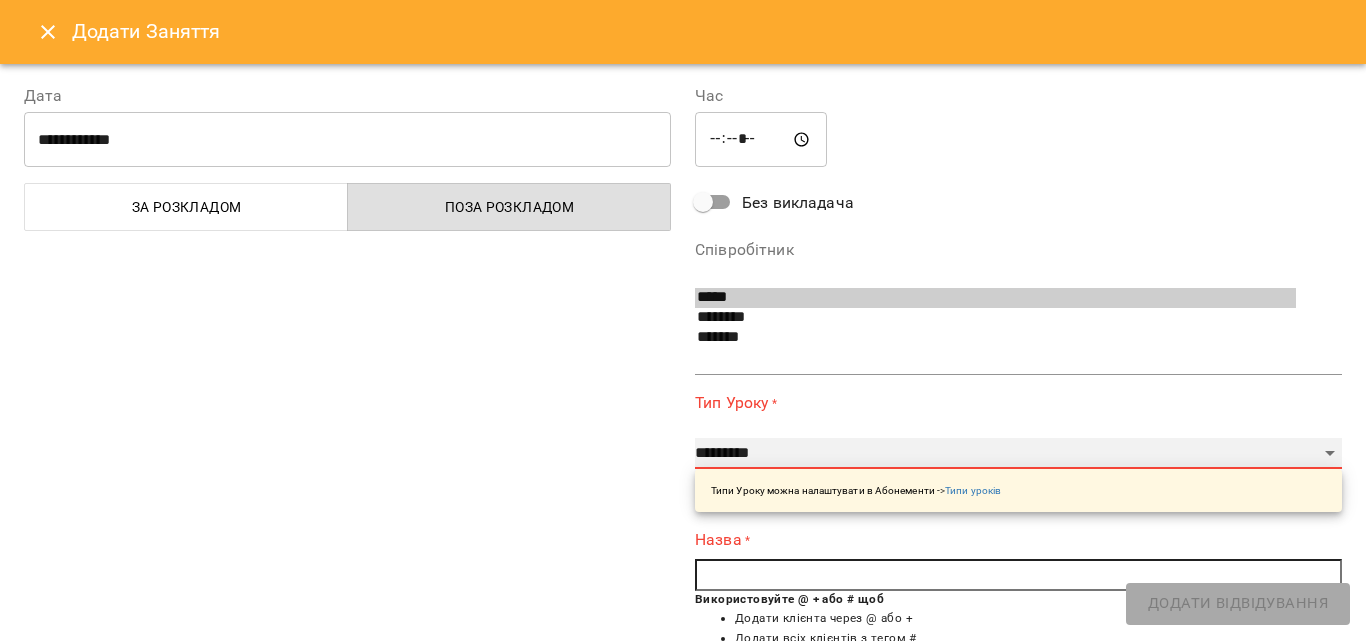 click on "**********" at bounding box center (1018, 454) 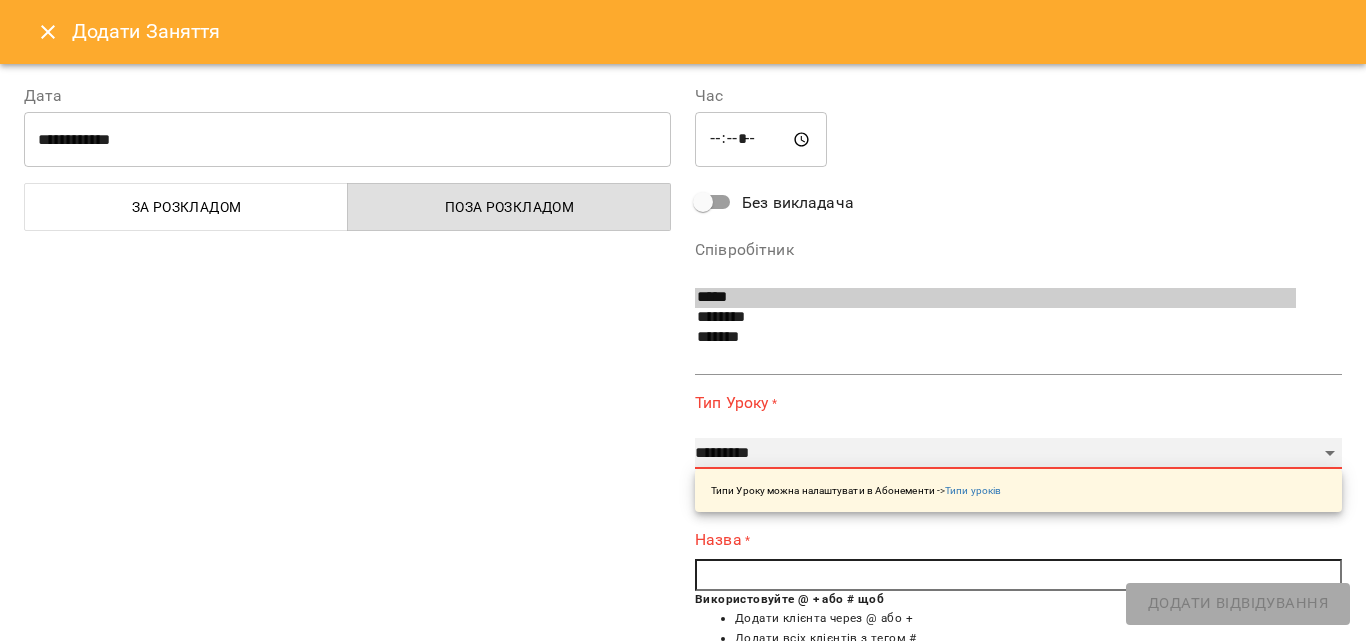 select on "**********" 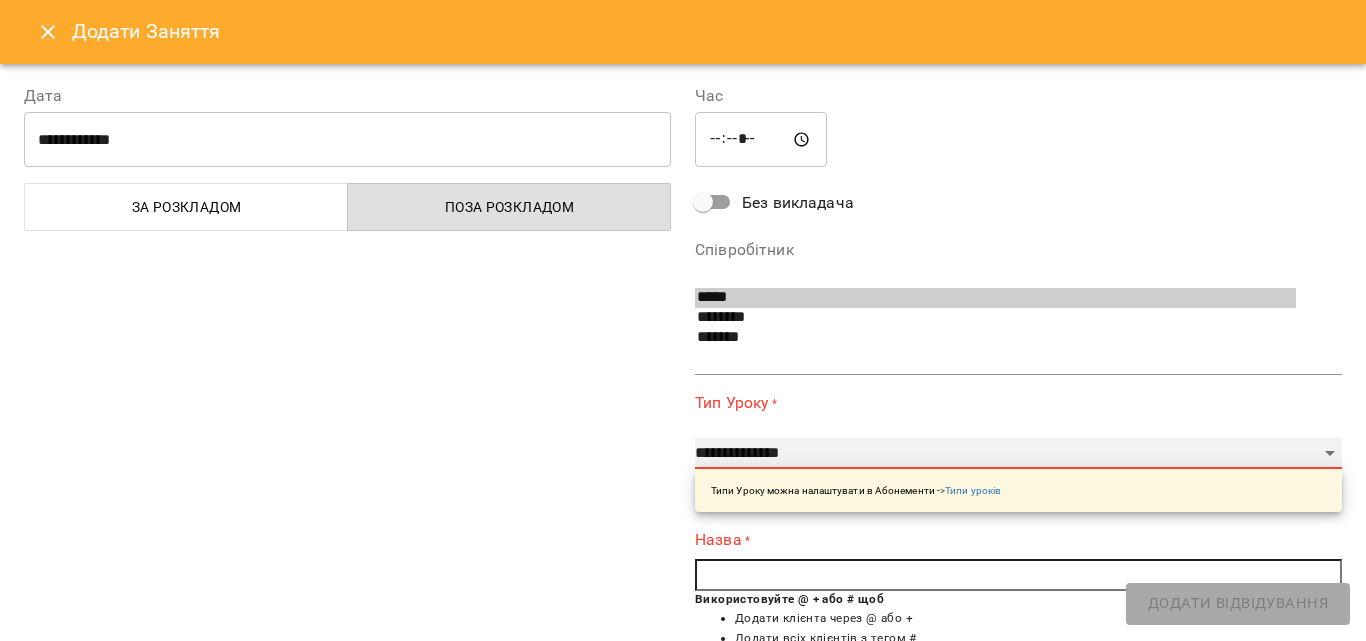 click on "**********" at bounding box center (1018, 454) 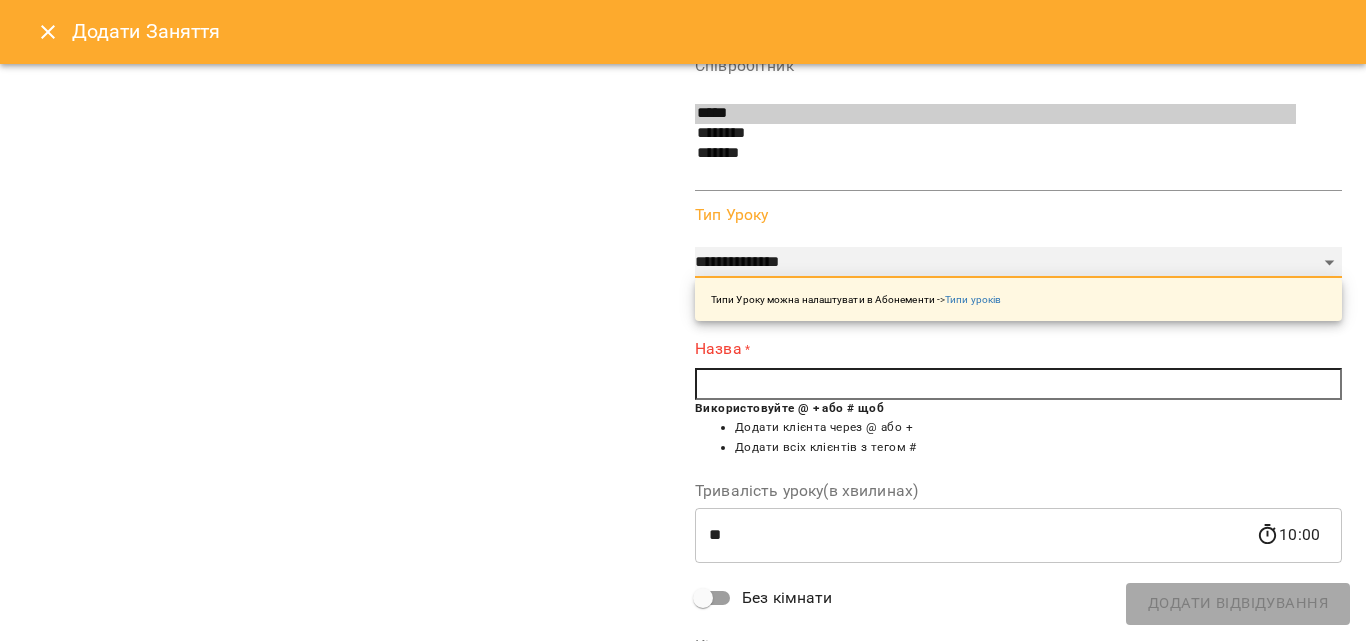 scroll, scrollTop: 200, scrollLeft: 0, axis: vertical 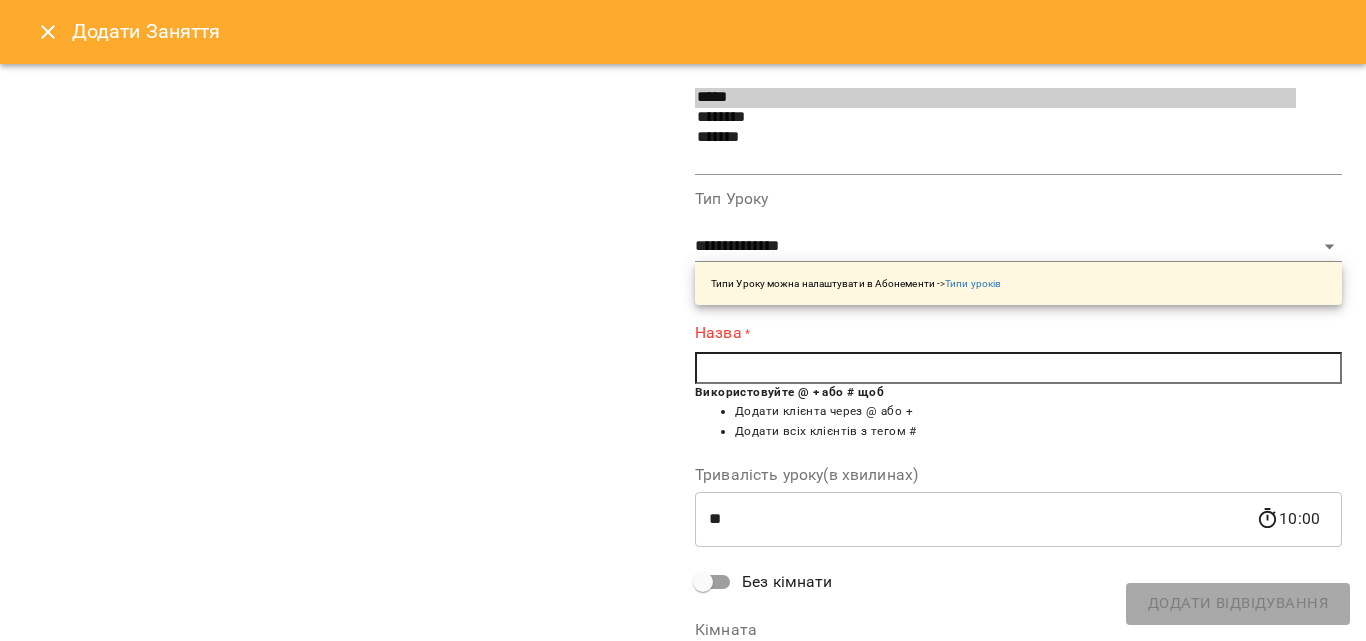 click at bounding box center (1018, 368) 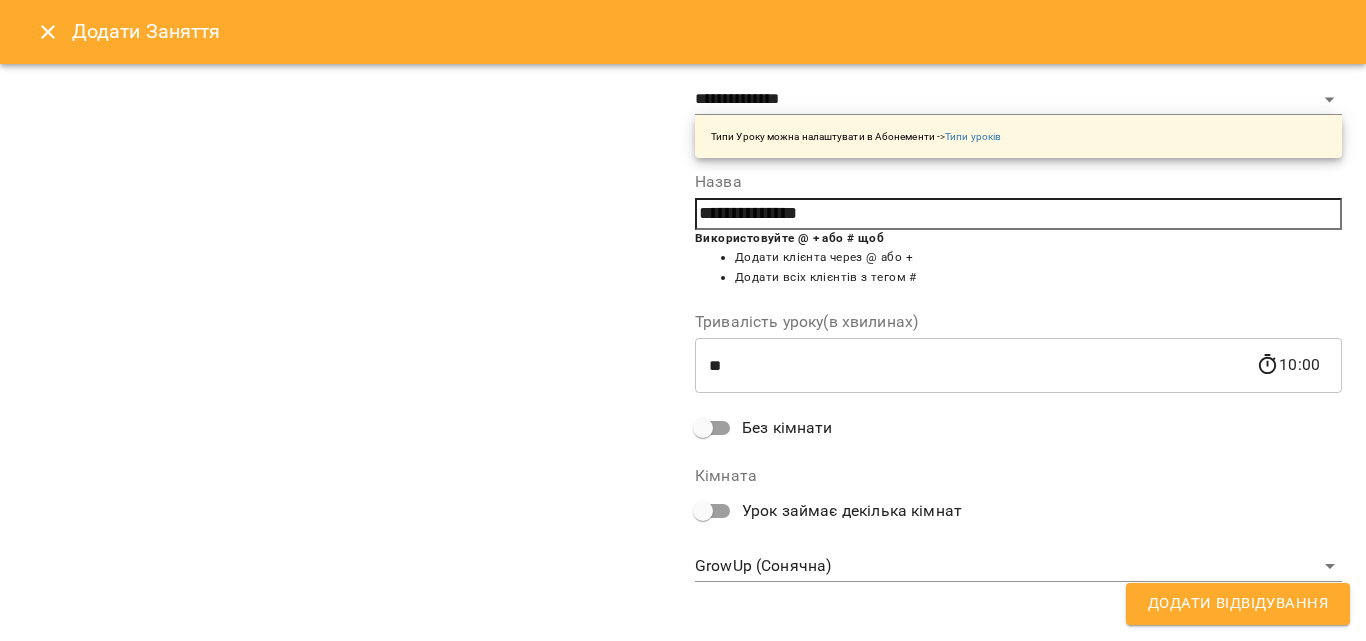 scroll, scrollTop: 356, scrollLeft: 0, axis: vertical 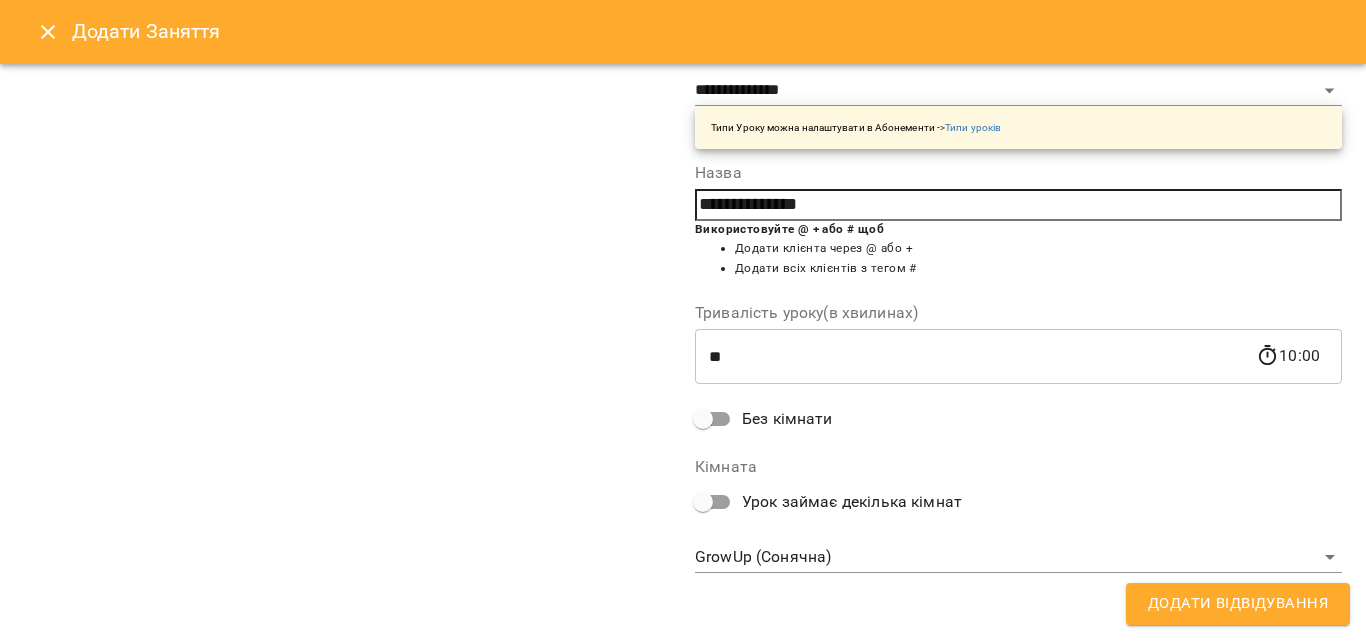 type on "**********" 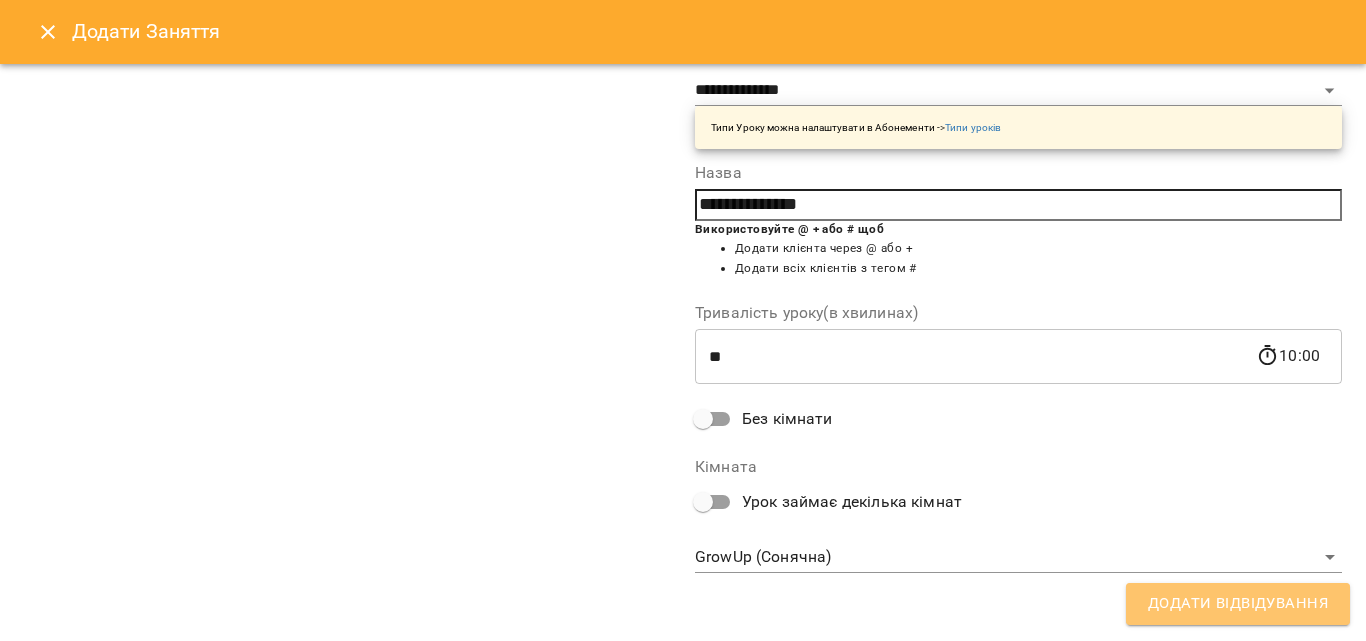 click on "Додати Відвідування" at bounding box center (1238, 604) 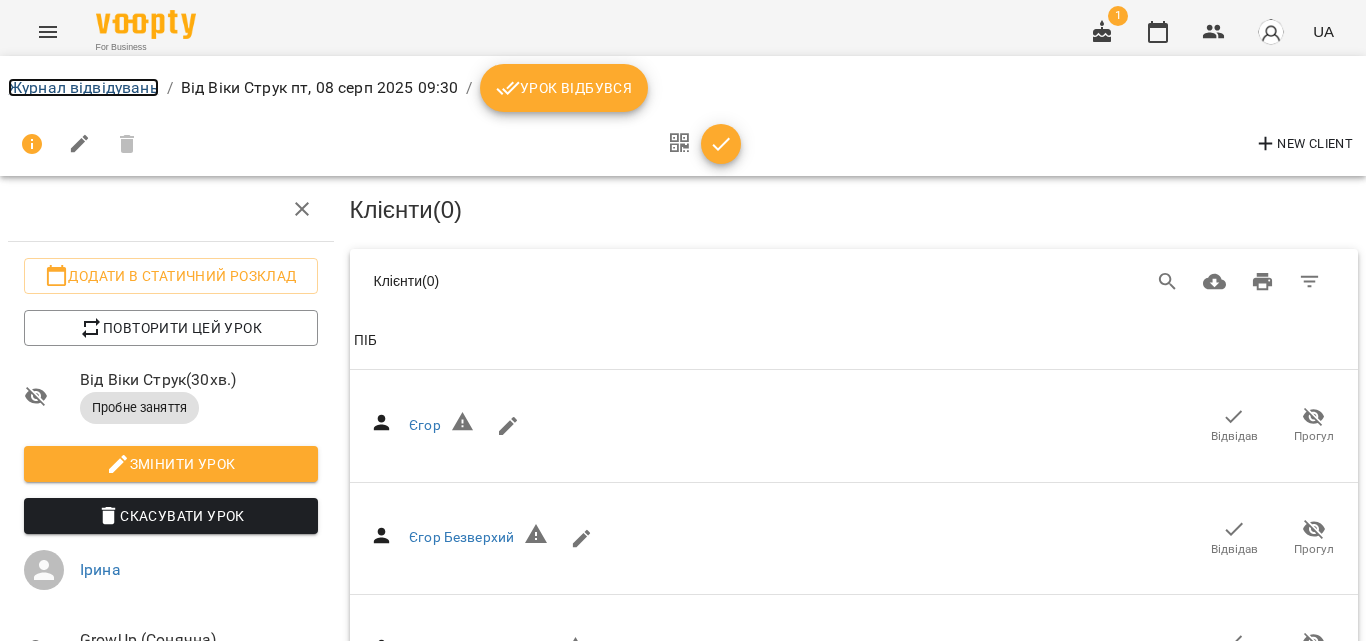 click on "Журнал відвідувань" at bounding box center (83, 87) 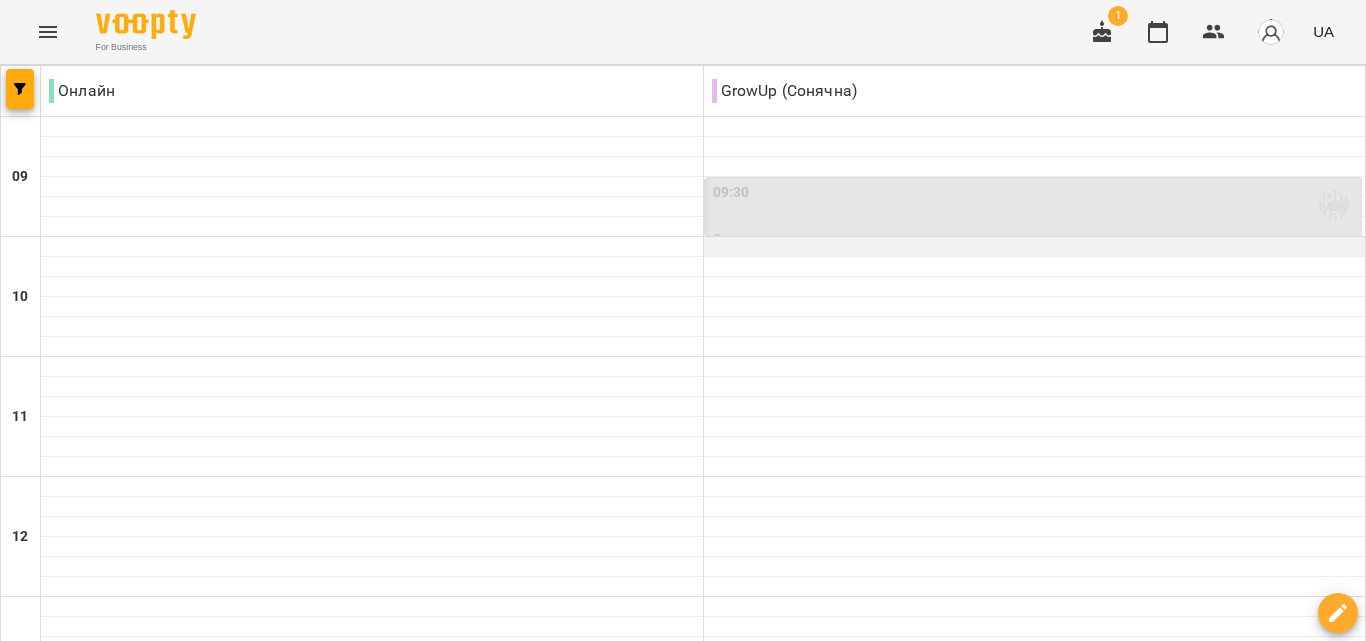 click at bounding box center (1035, 247) 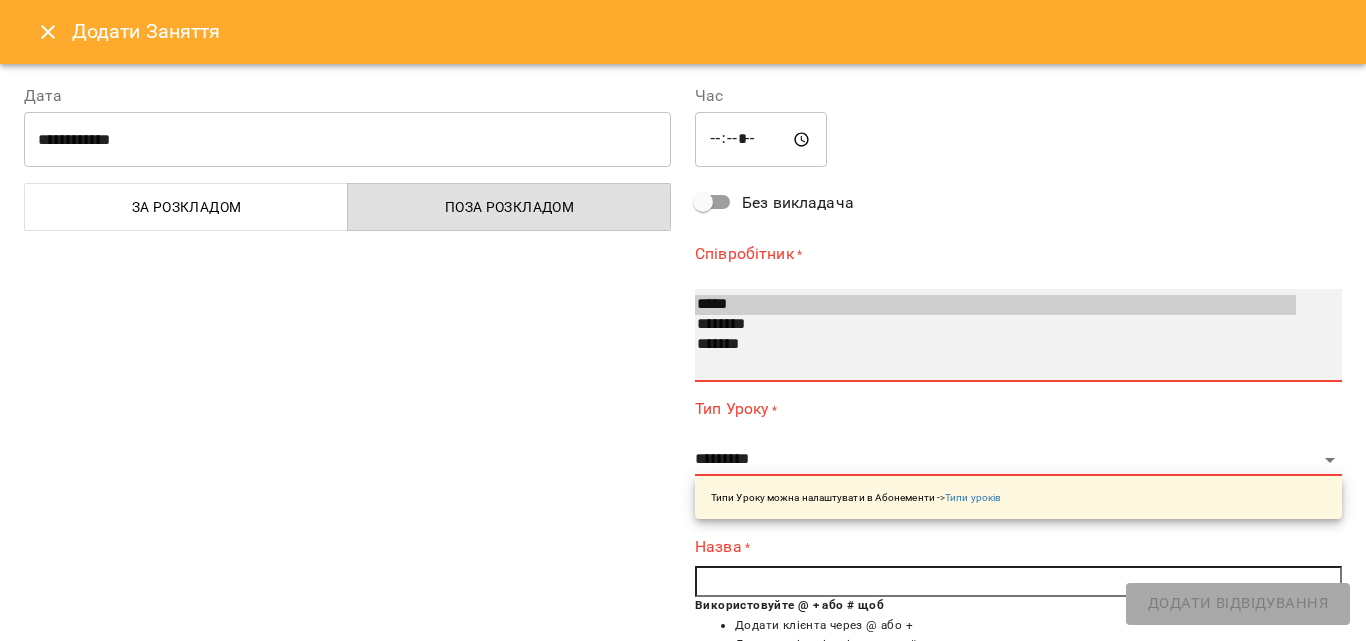 click on "********" at bounding box center (995, 325) 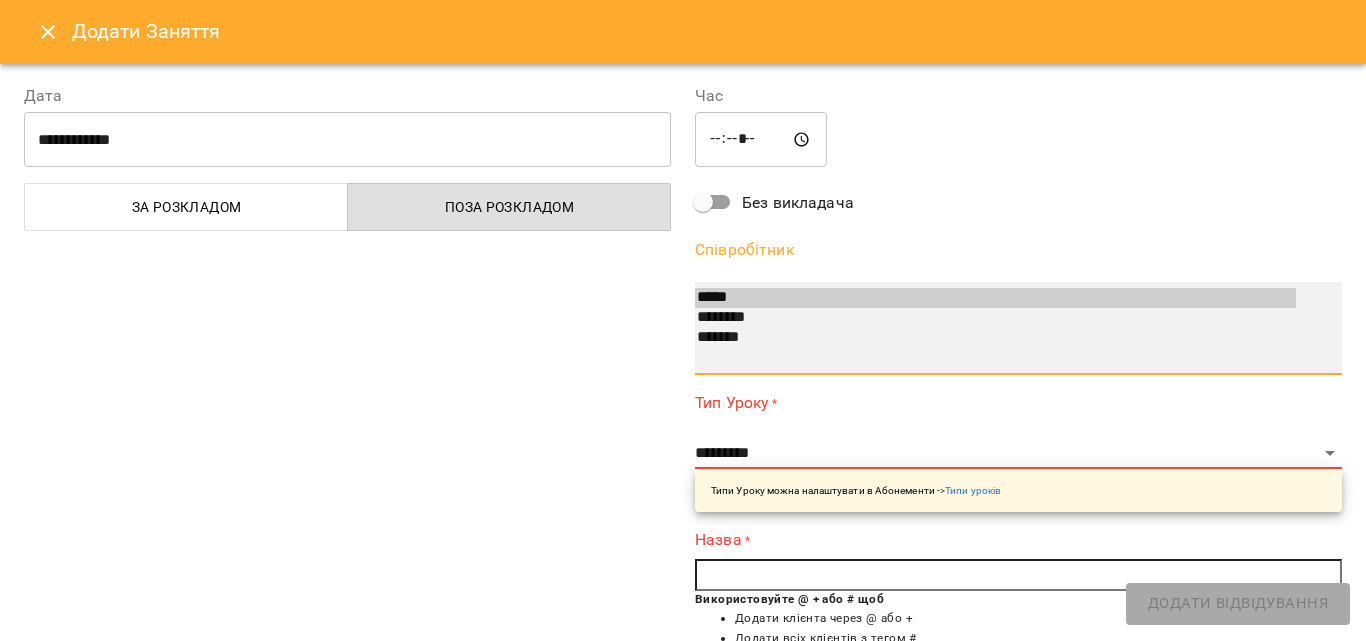 select on "**********" 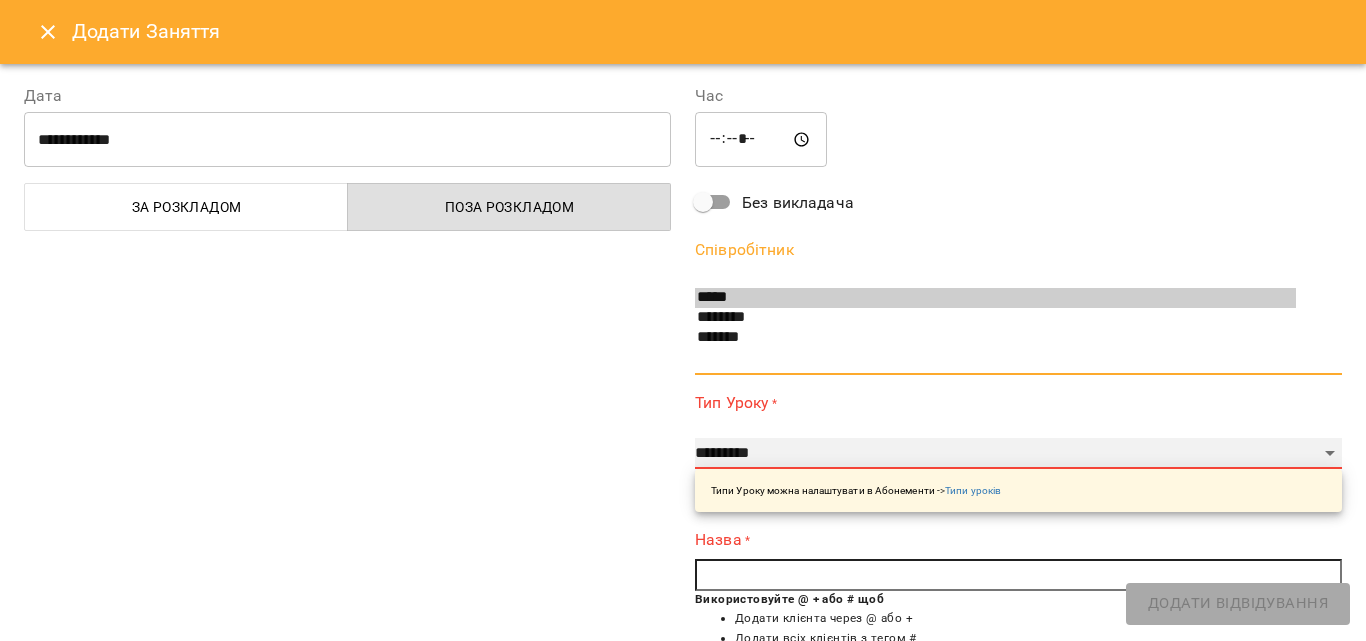 click on "**********" at bounding box center (1018, 454) 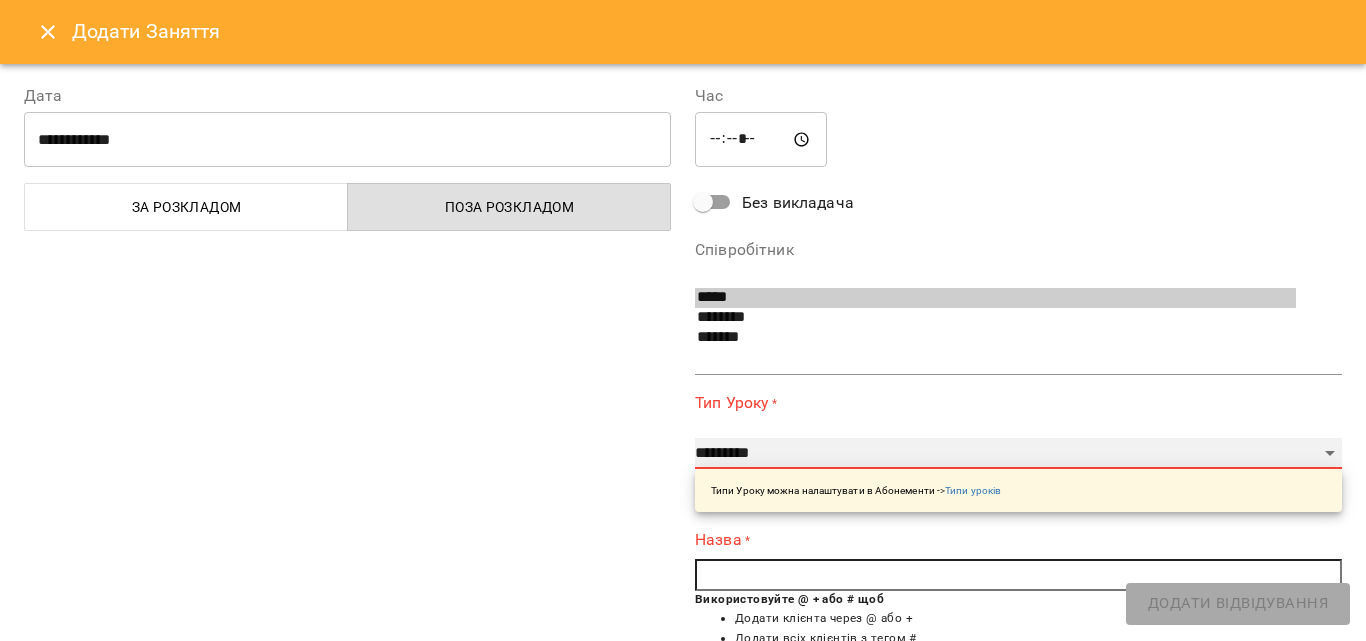 select on "*********" 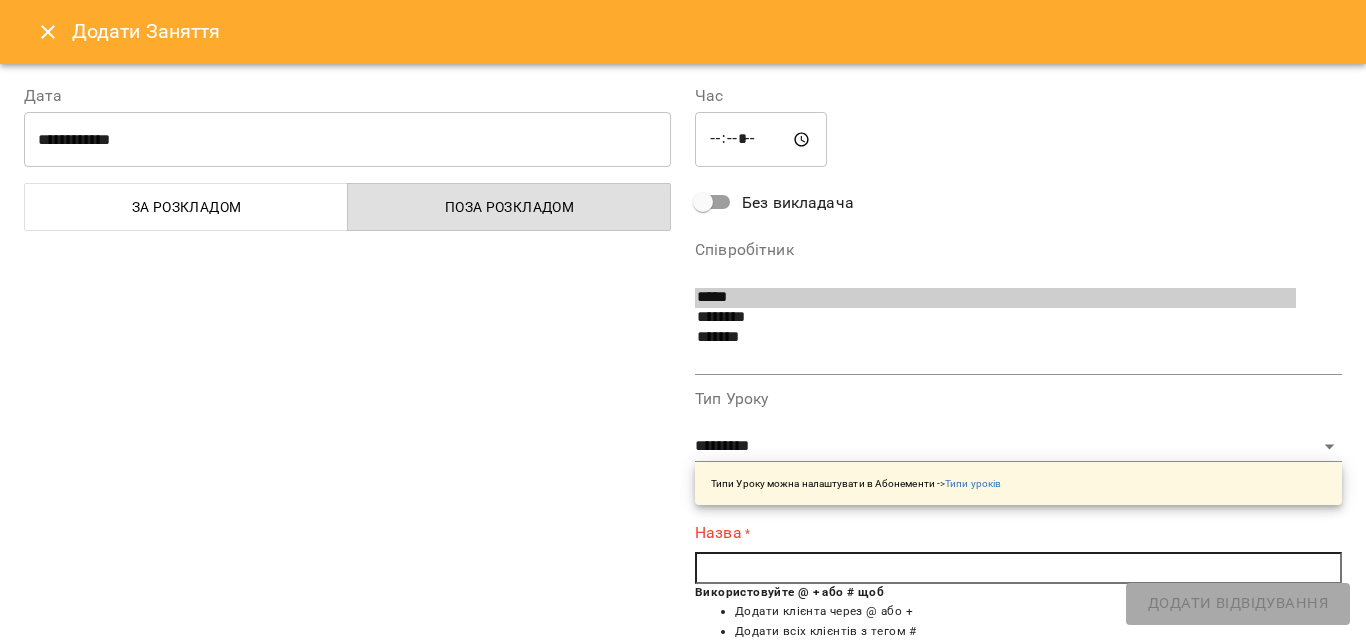 click at bounding box center [1018, 568] 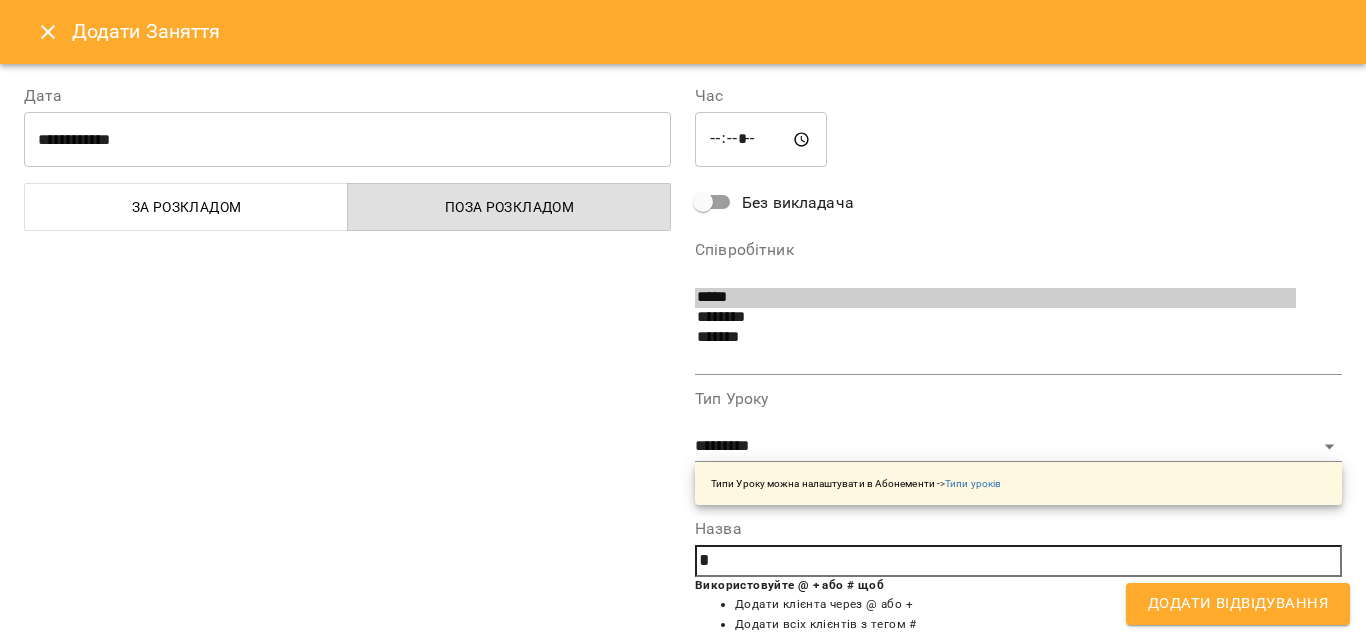 type 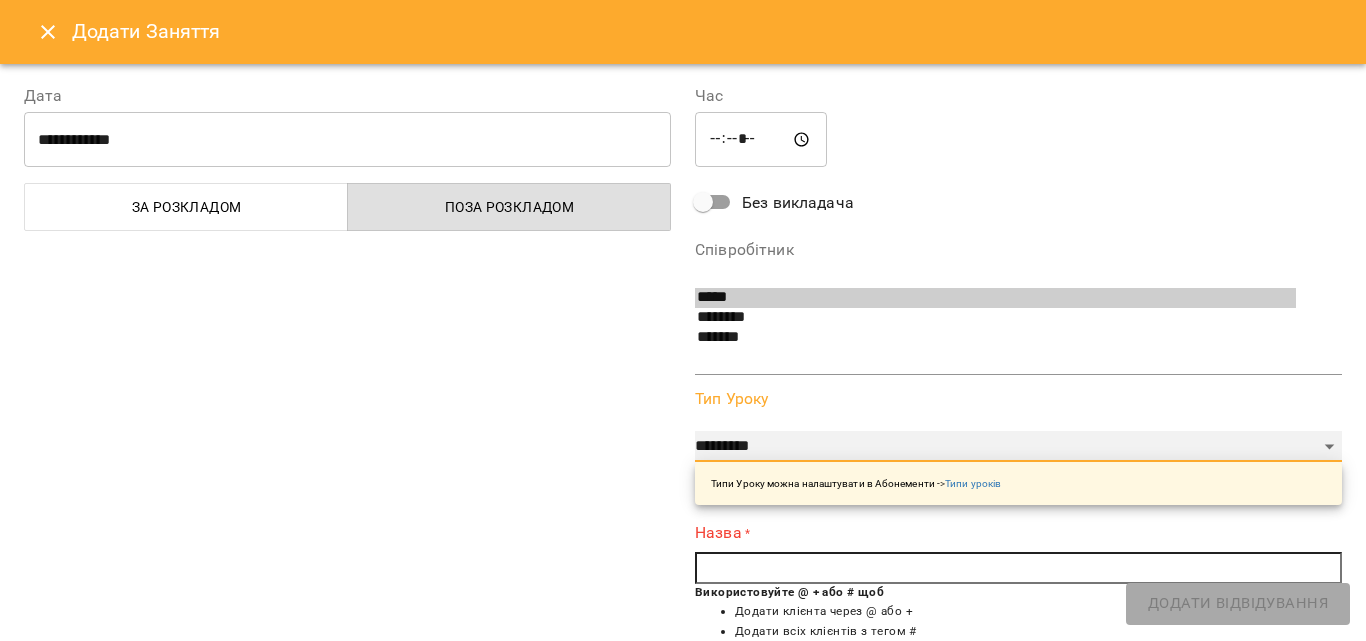click on "**********" at bounding box center [1018, 447] 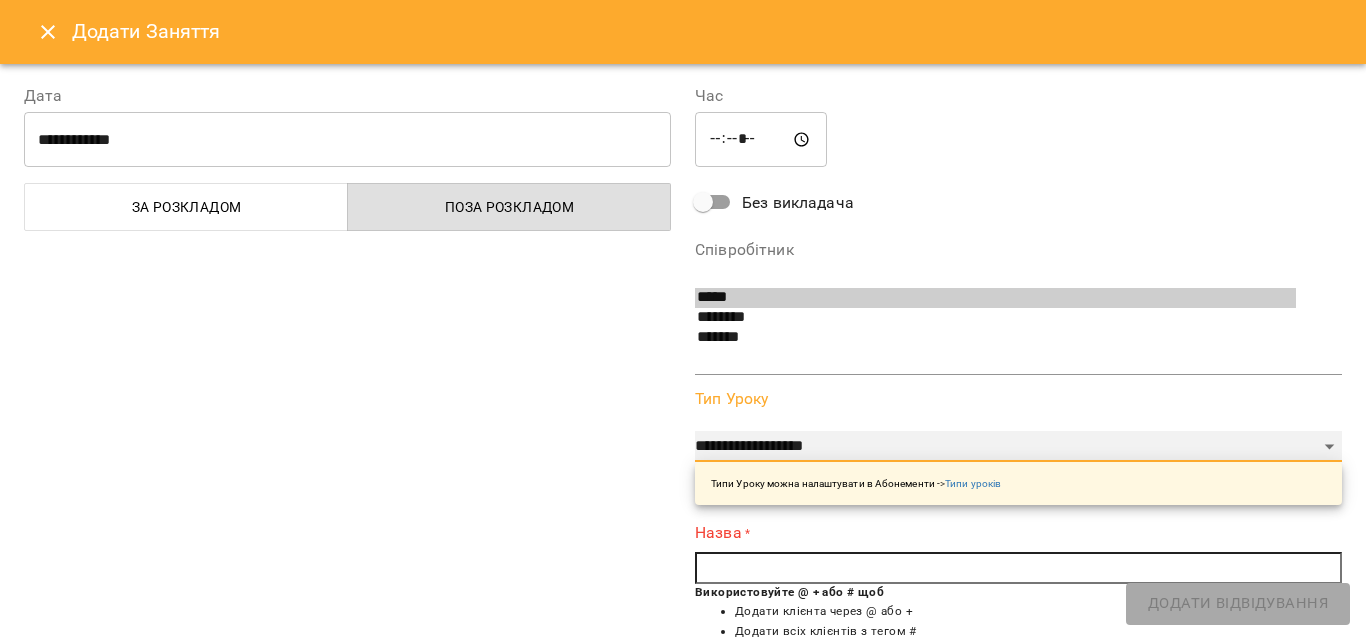 click on "**********" at bounding box center [1018, 447] 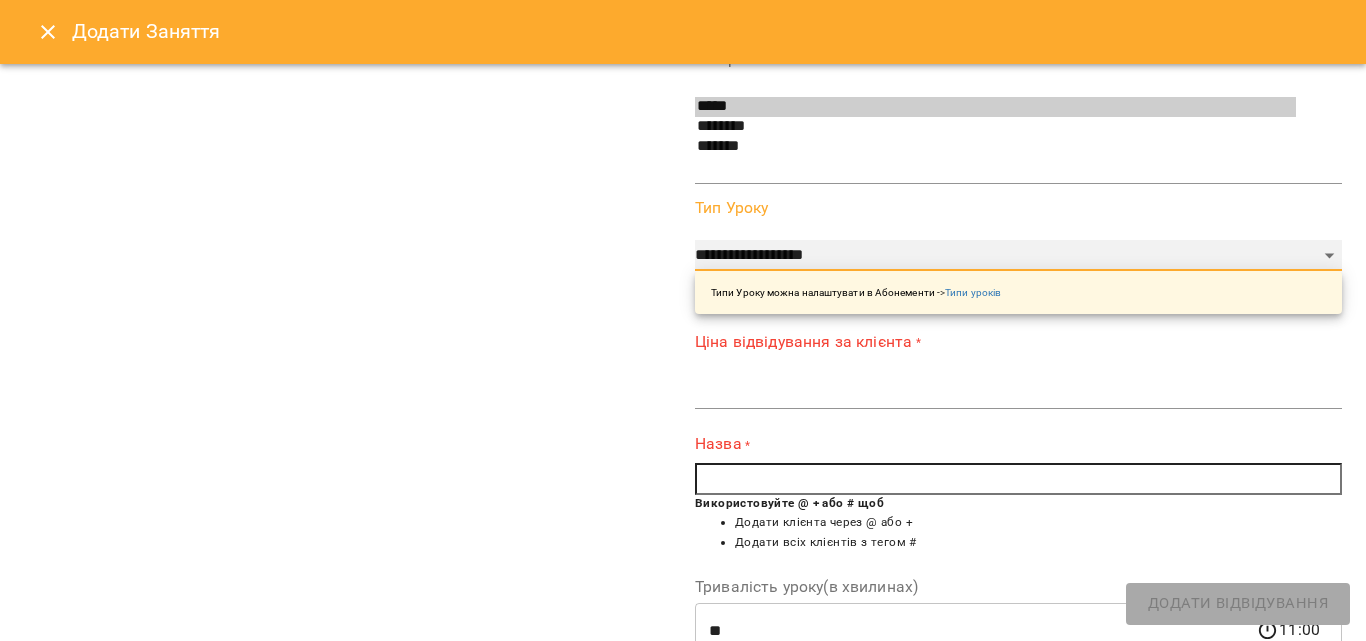scroll, scrollTop: 200, scrollLeft: 0, axis: vertical 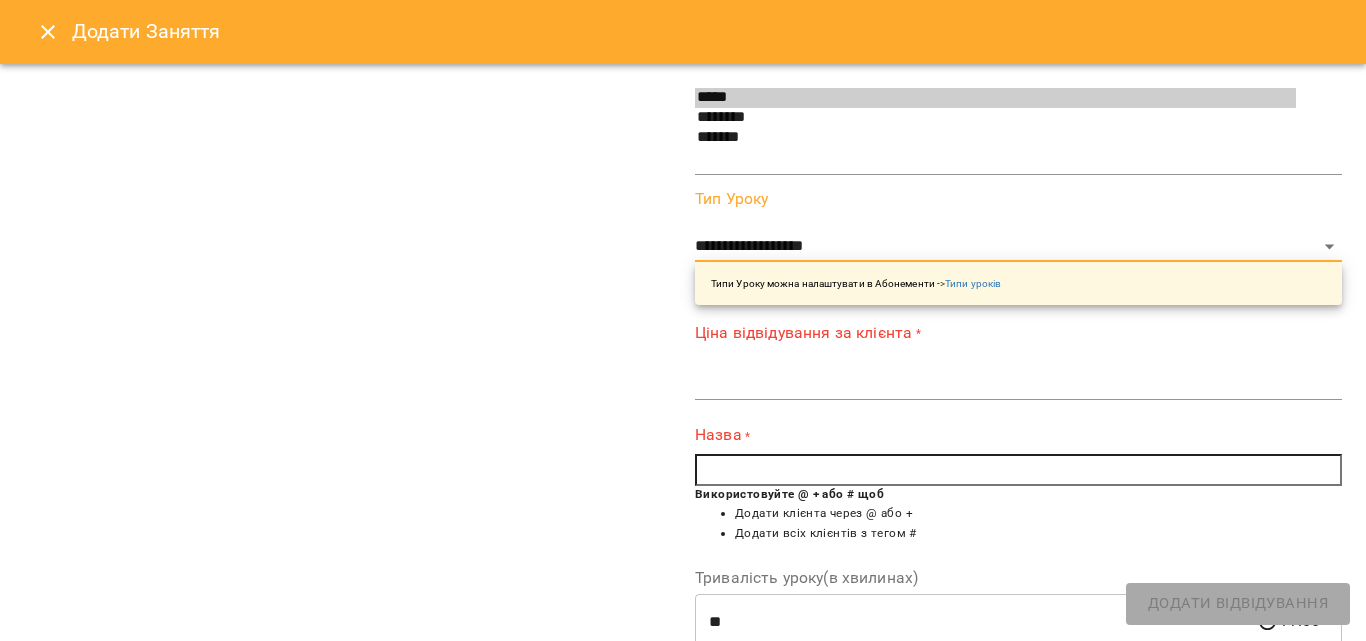 click at bounding box center [1018, 384] 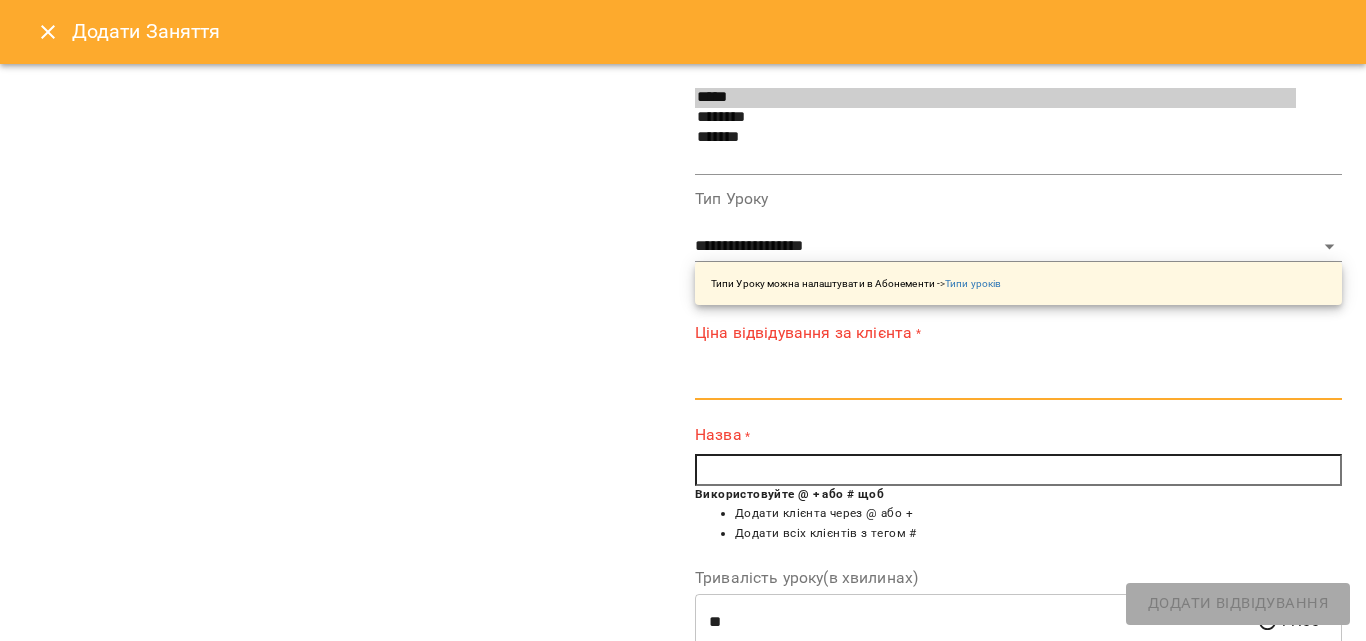 type on "***" 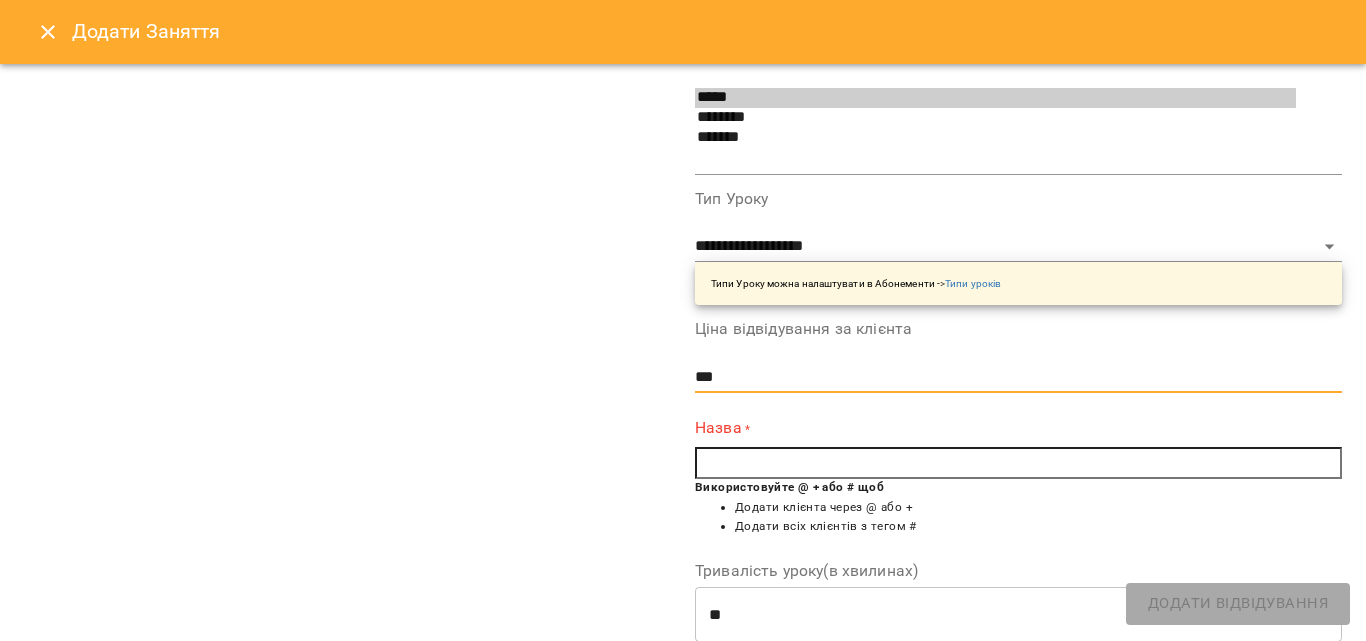 click at bounding box center [1018, 463] 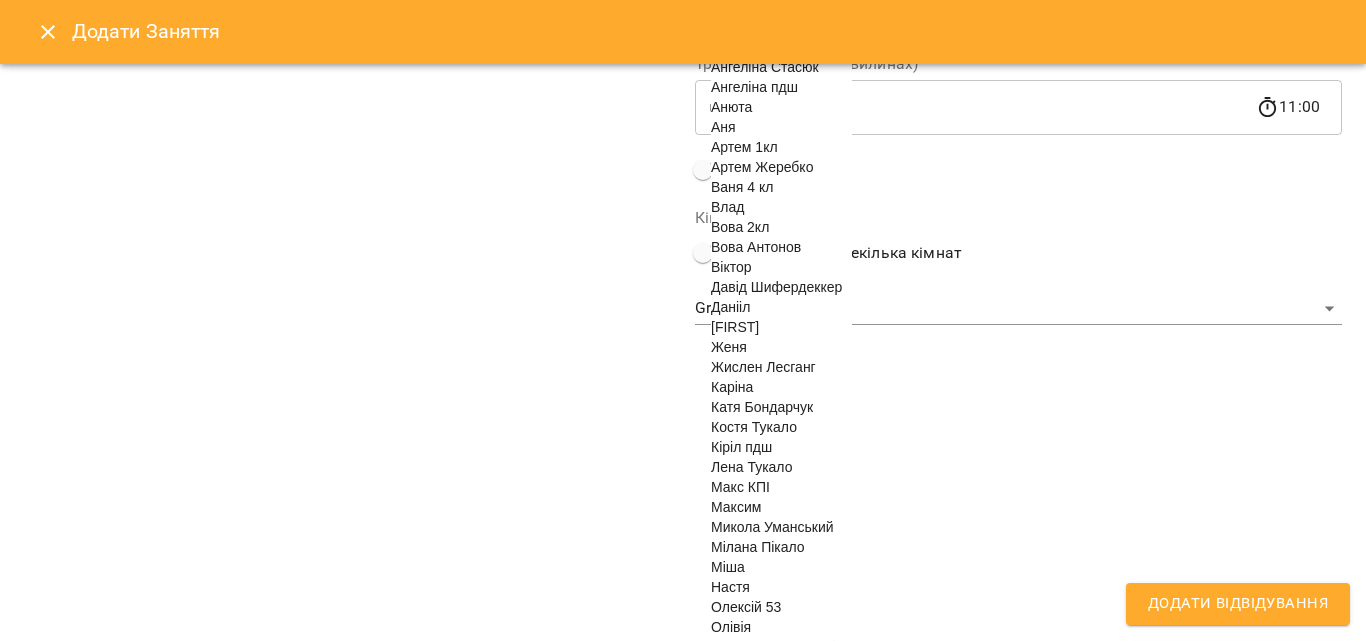 scroll, scrollTop: 900, scrollLeft: 0, axis: vertical 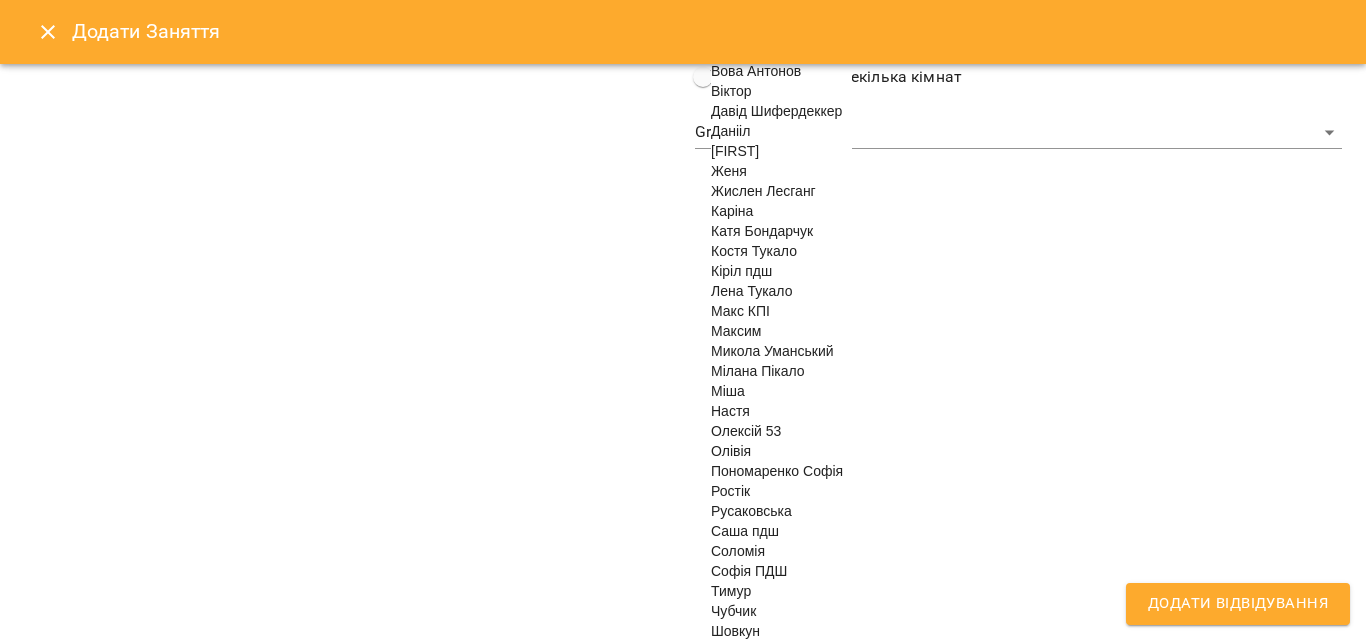 click on "Макс КПІ" at bounding box center (740, 311) 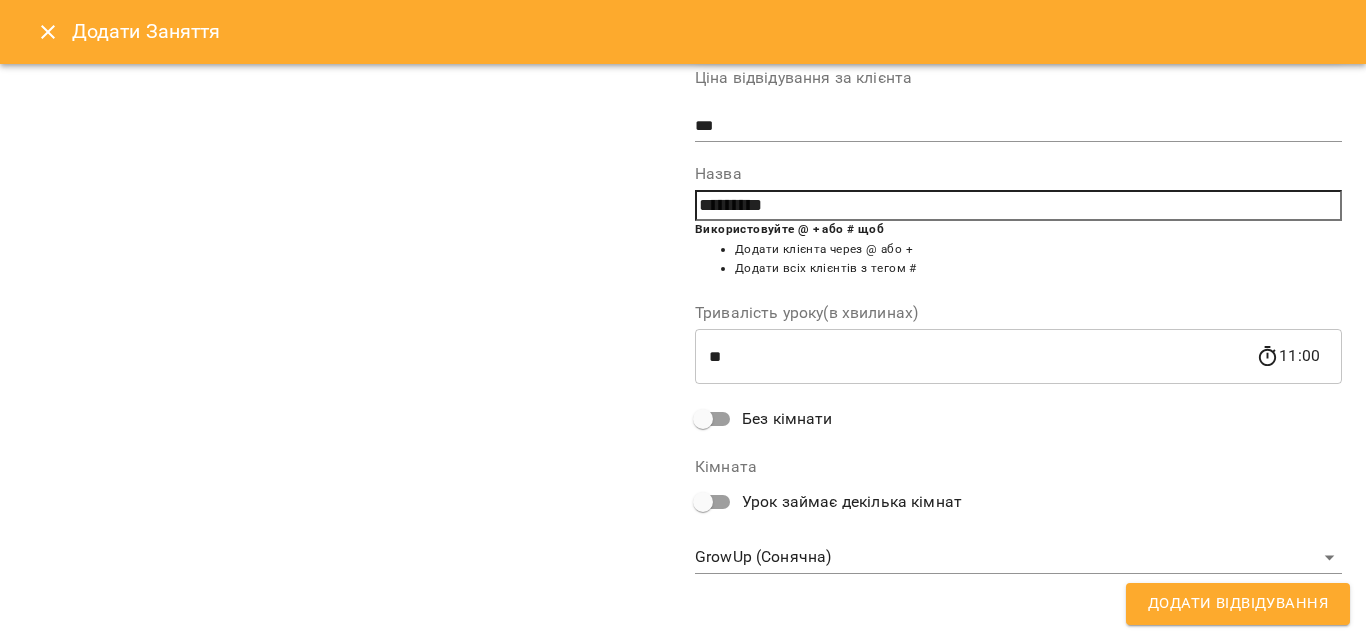 scroll, scrollTop: 452, scrollLeft: 0, axis: vertical 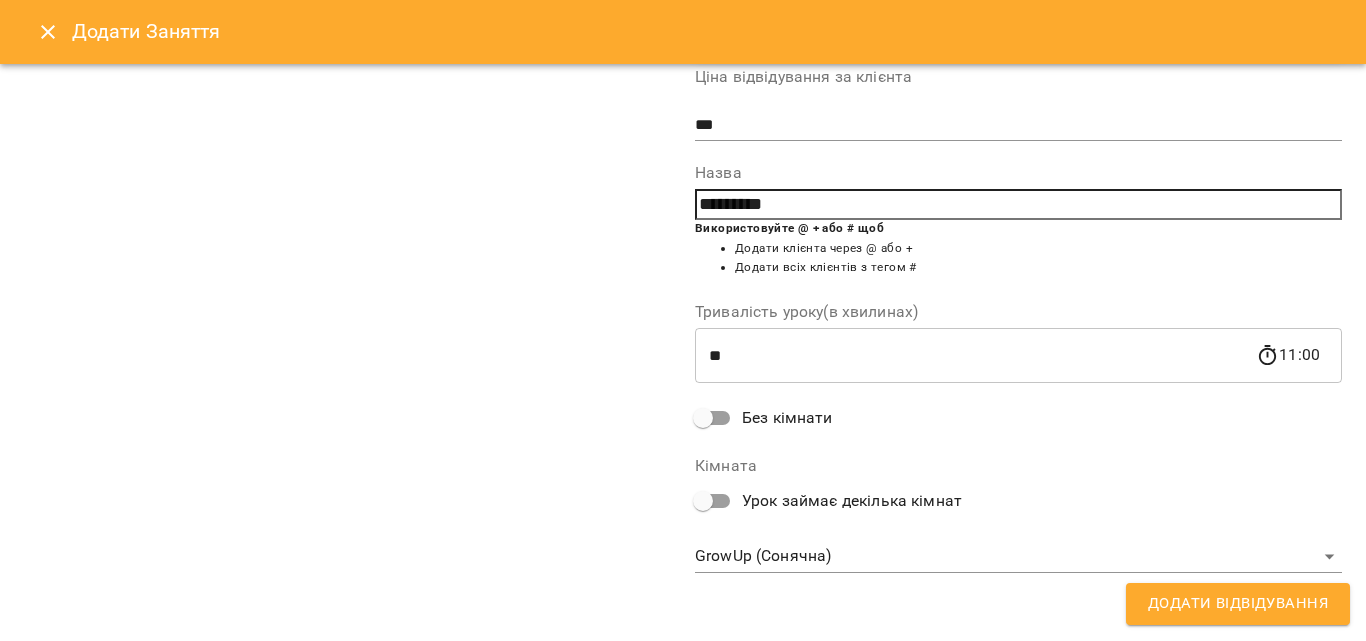 click on "Додати Відвідування" at bounding box center (1238, 604) 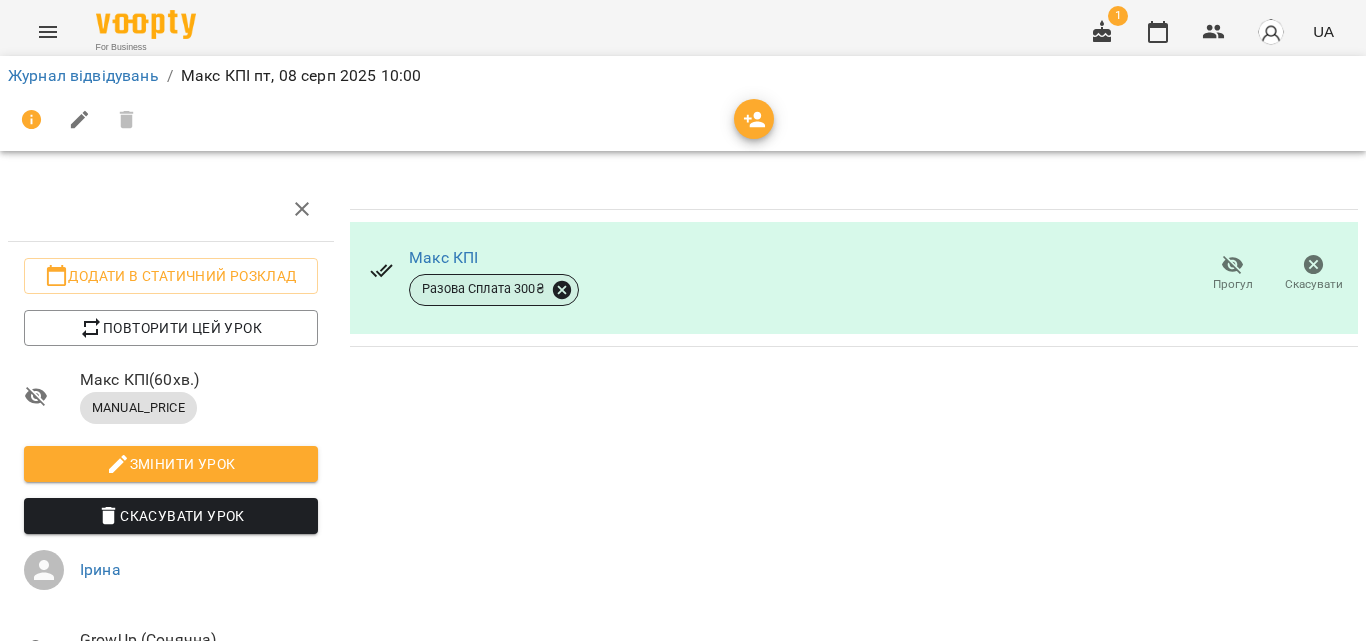 click 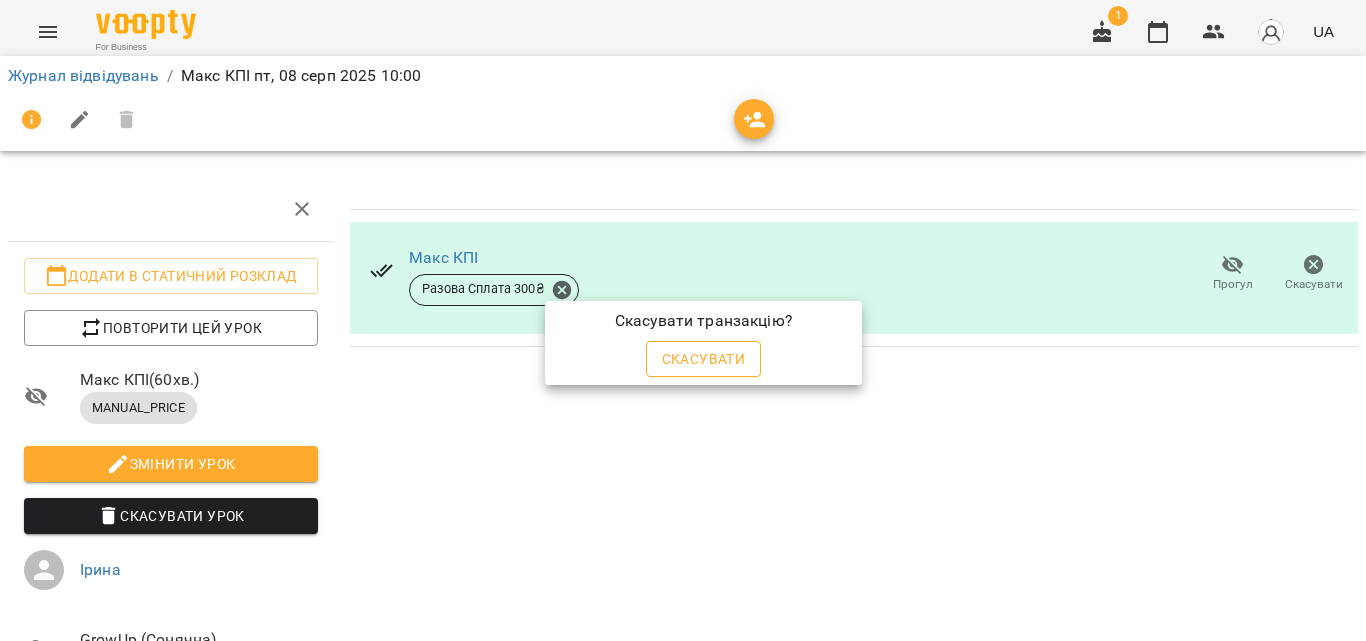 click on "Скасувати" at bounding box center (704, 359) 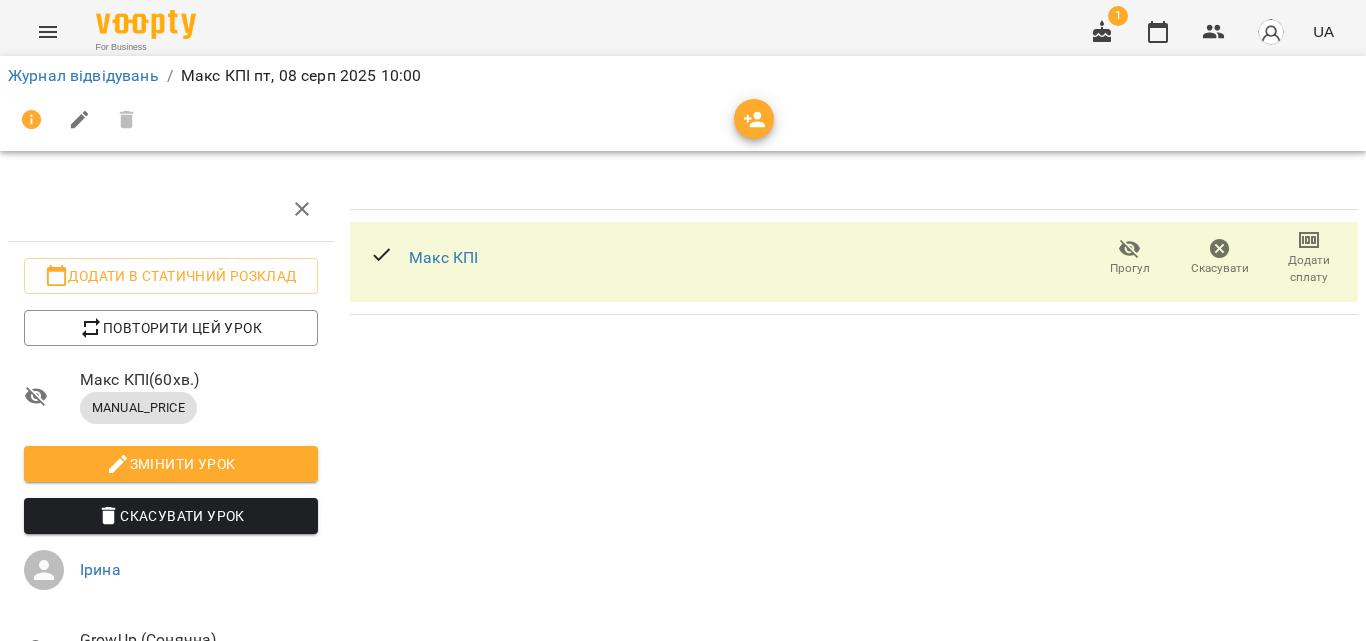 click on "Журнал відвідувань" at bounding box center [83, 76] 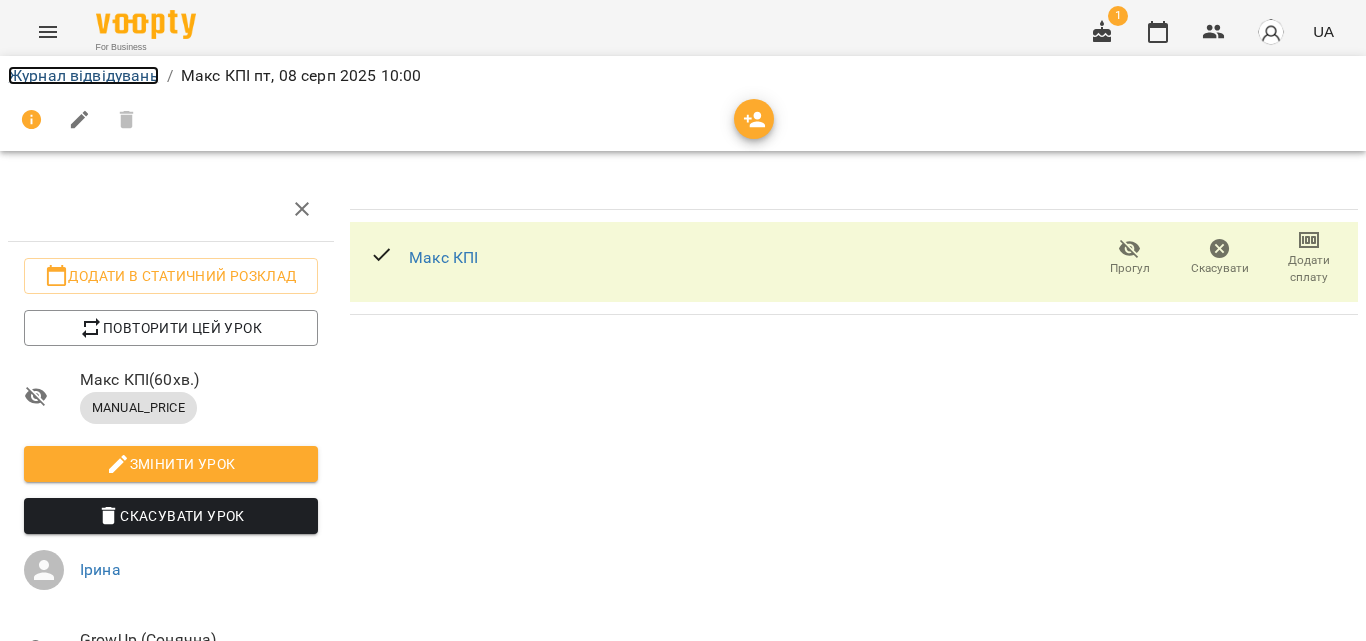 click on "Журнал відвідувань" at bounding box center (83, 75) 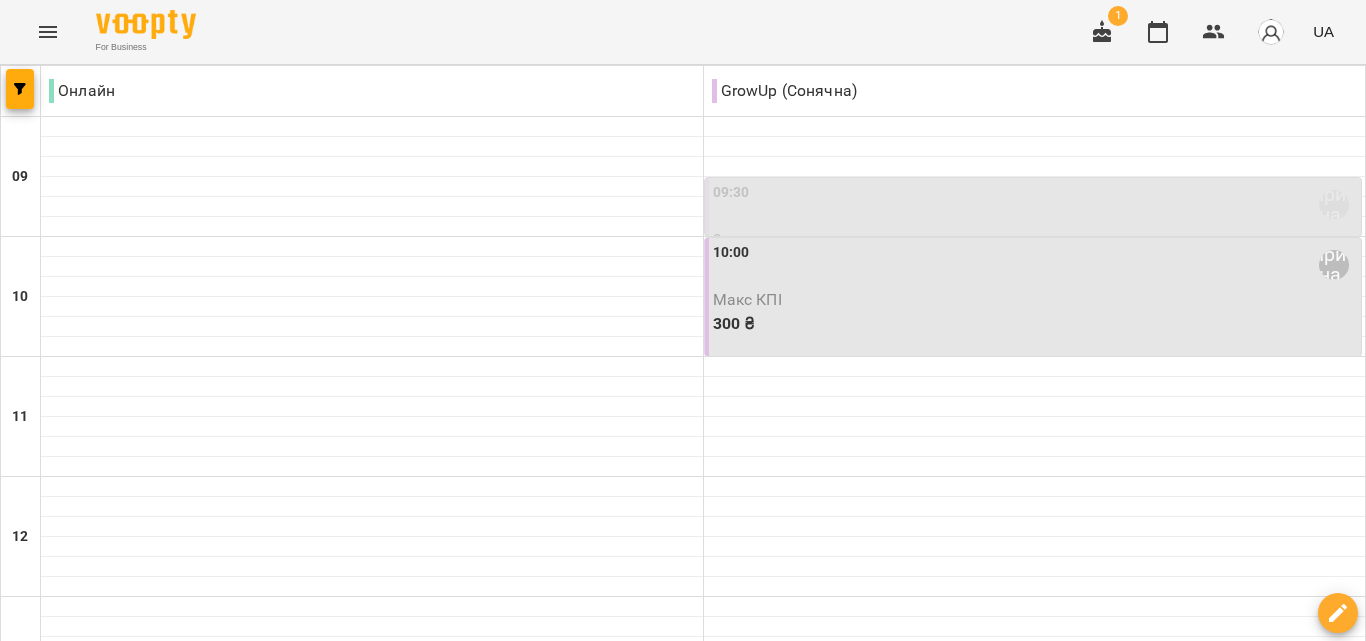 scroll, scrollTop: 100, scrollLeft: 0, axis: vertical 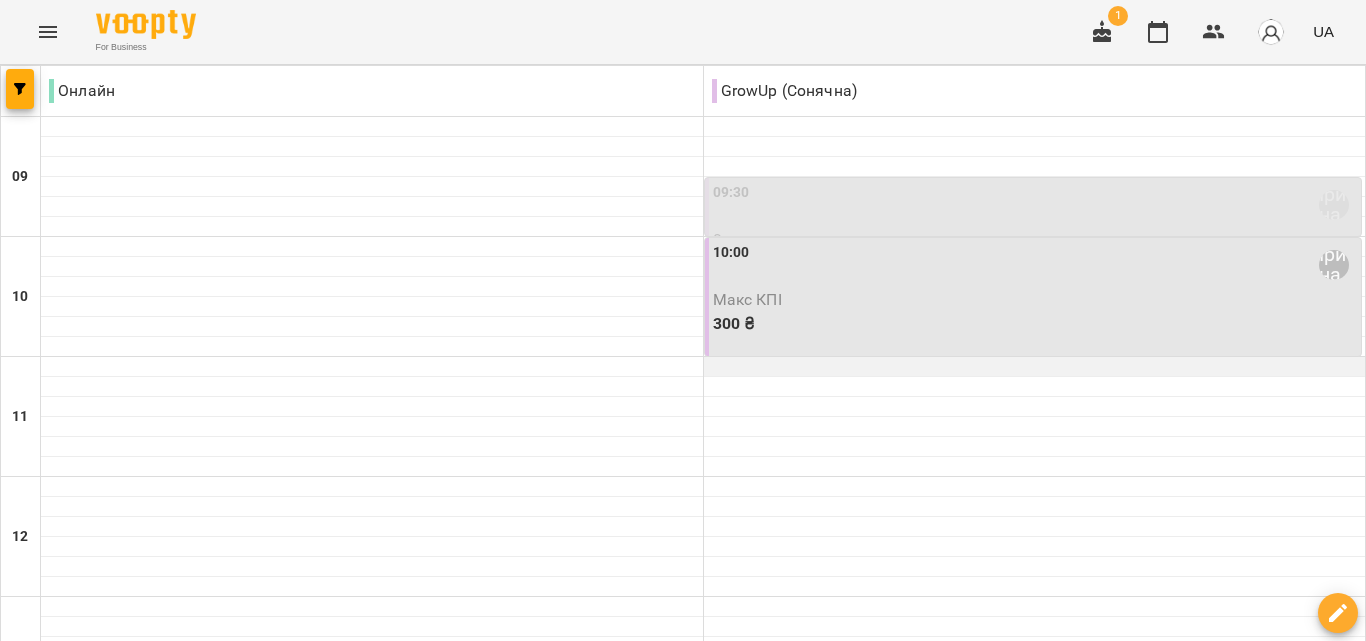 click at bounding box center (1035, 367) 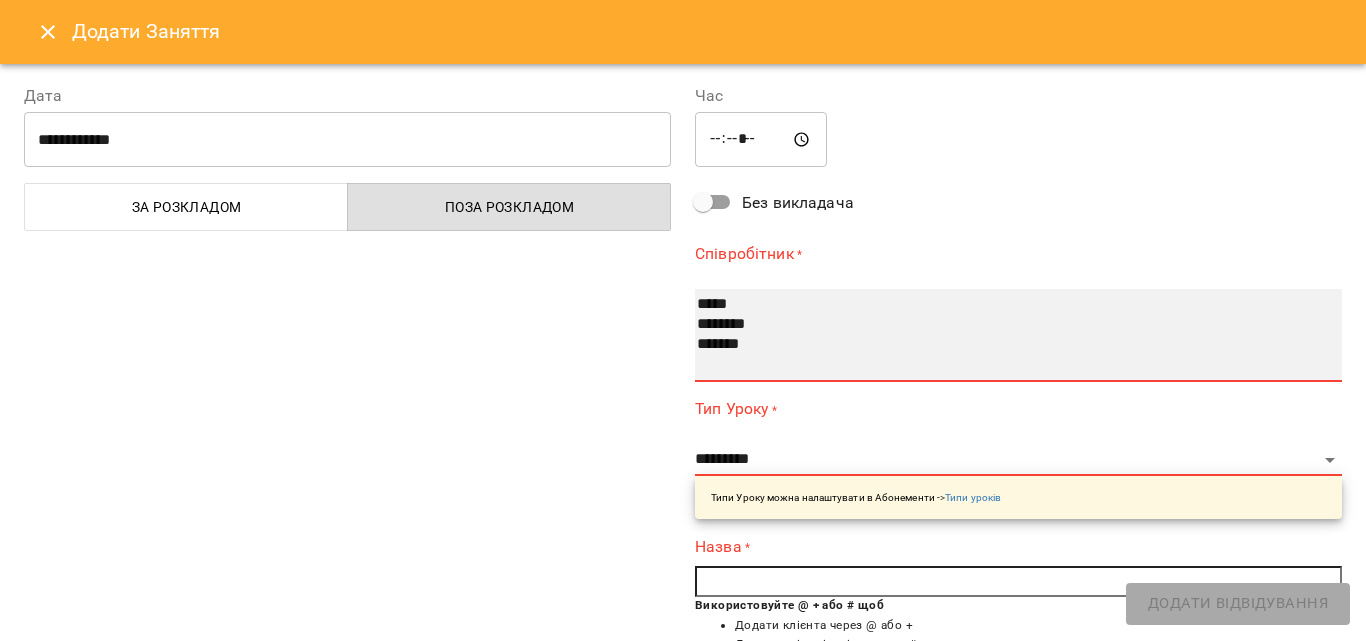 select on "**********" 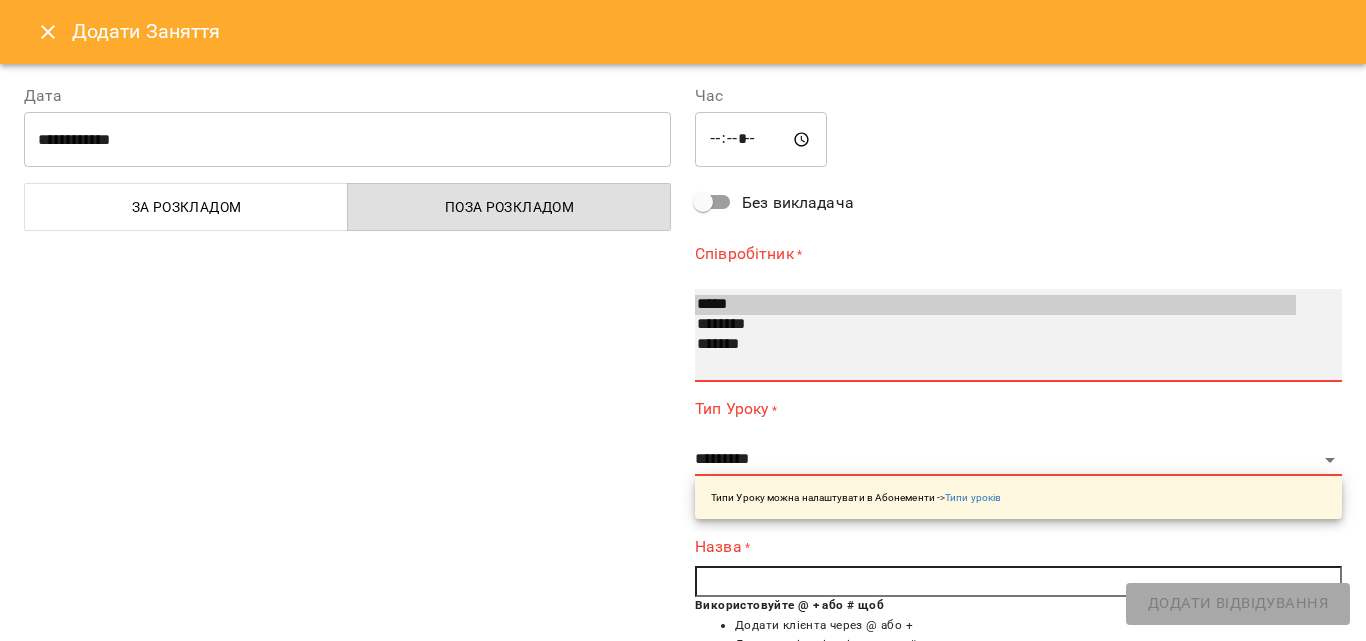 click on "*****" at bounding box center (995, 305) 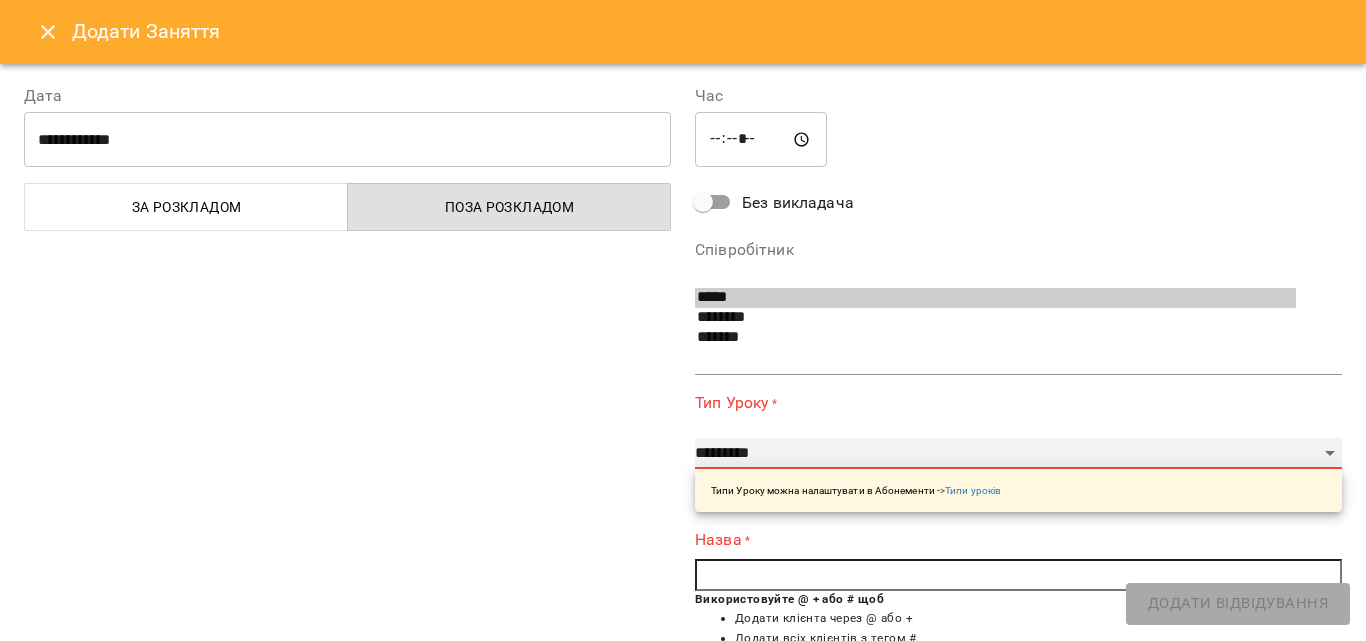 click on "**********" at bounding box center [1018, 454] 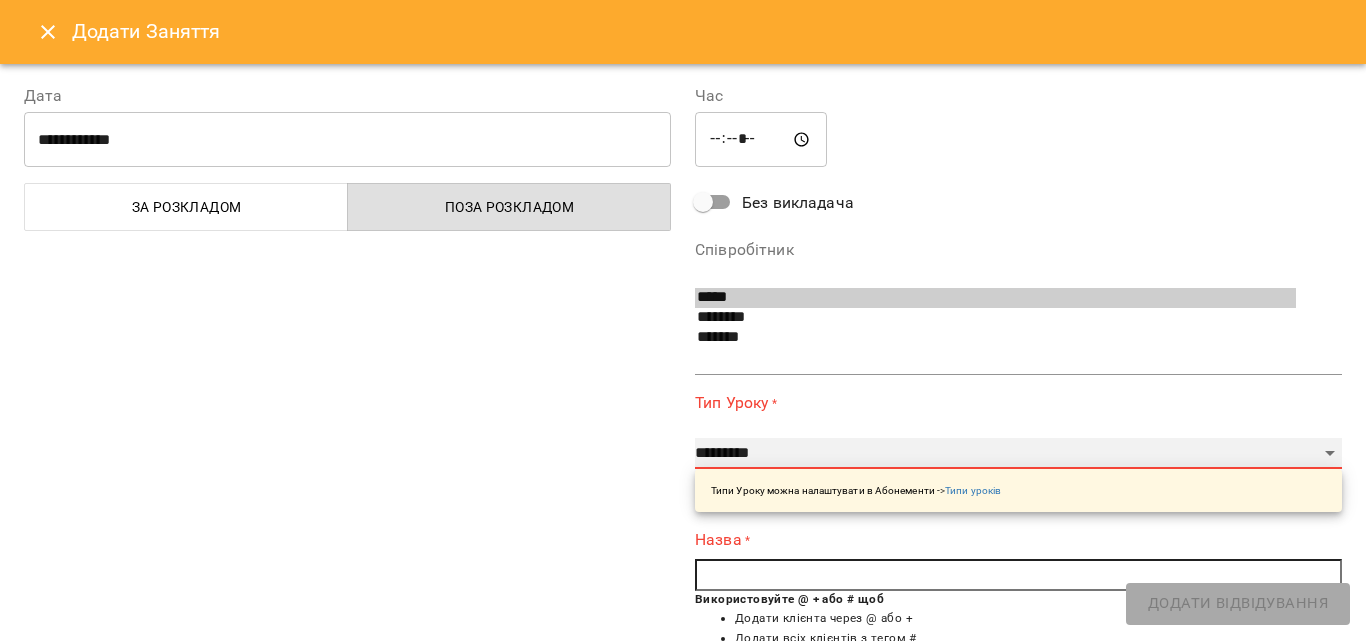 select on "**********" 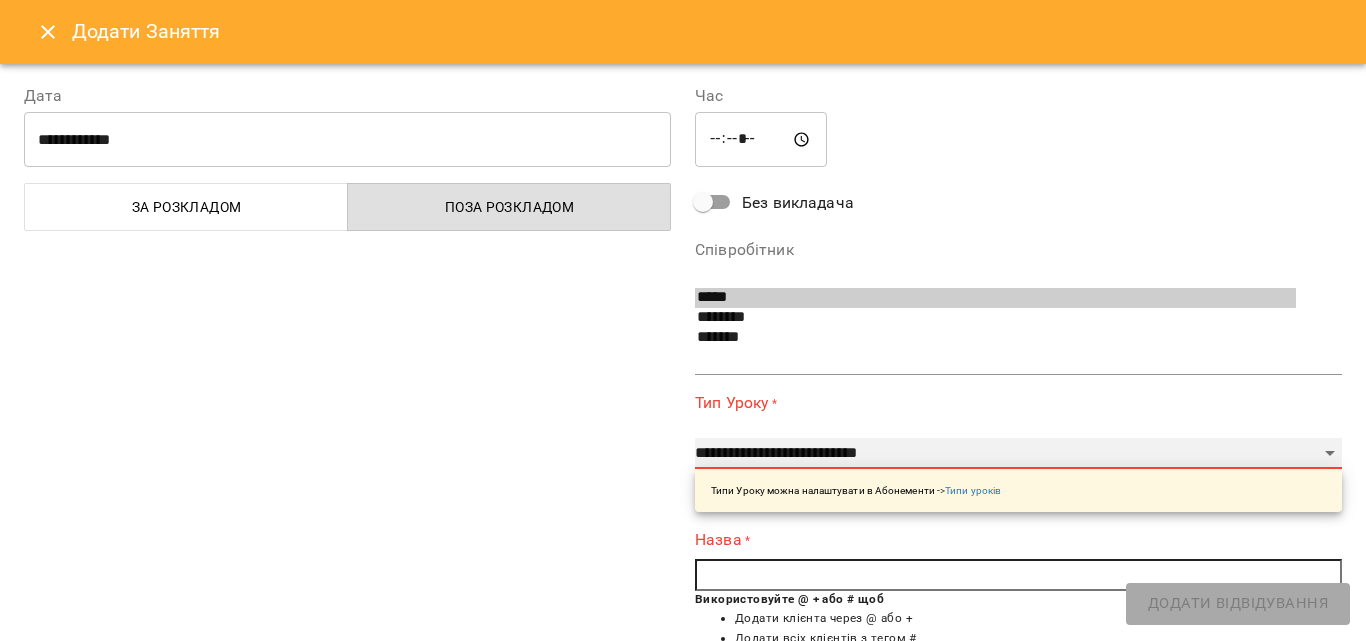 click on "**********" at bounding box center (1018, 454) 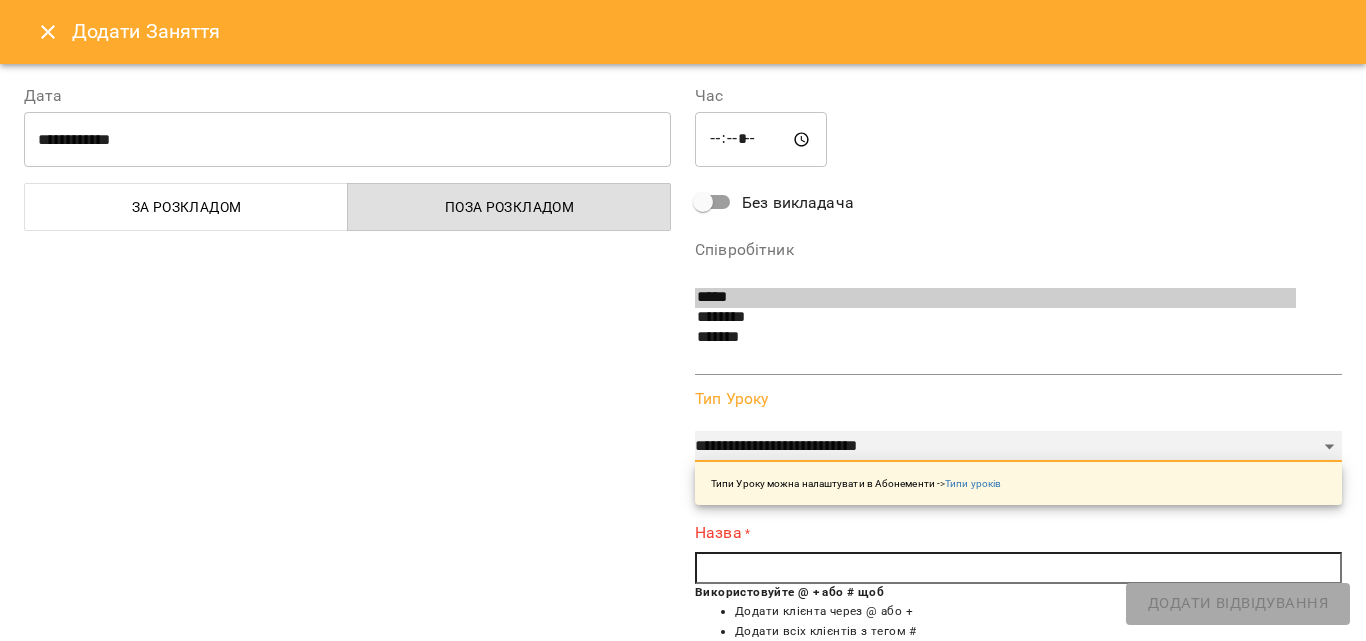 scroll, scrollTop: 200, scrollLeft: 0, axis: vertical 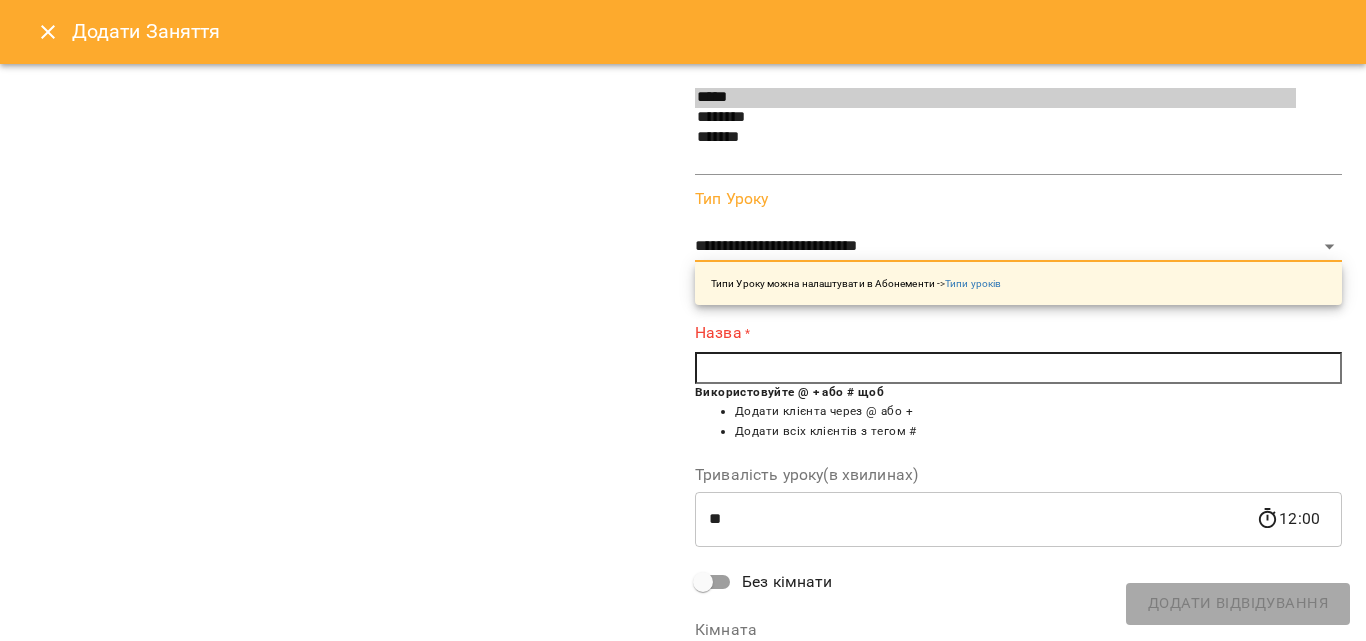 click at bounding box center [1018, 368] 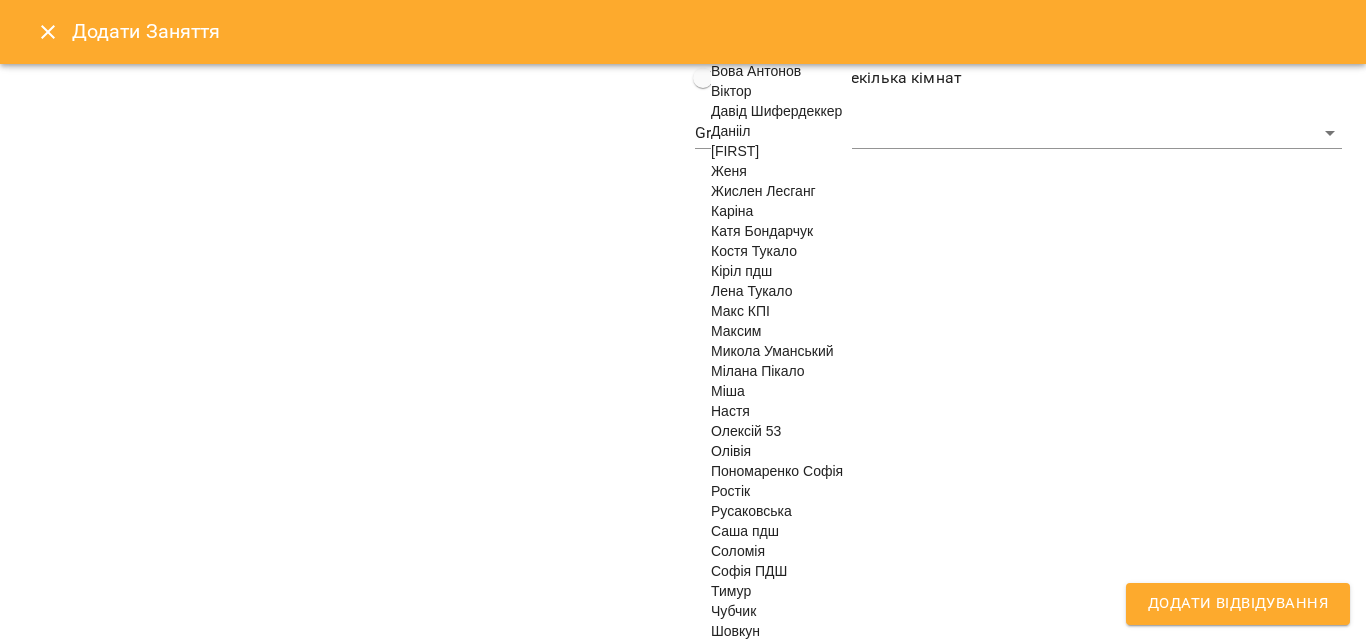 click on "Саша пдш" at bounding box center [745, 531] 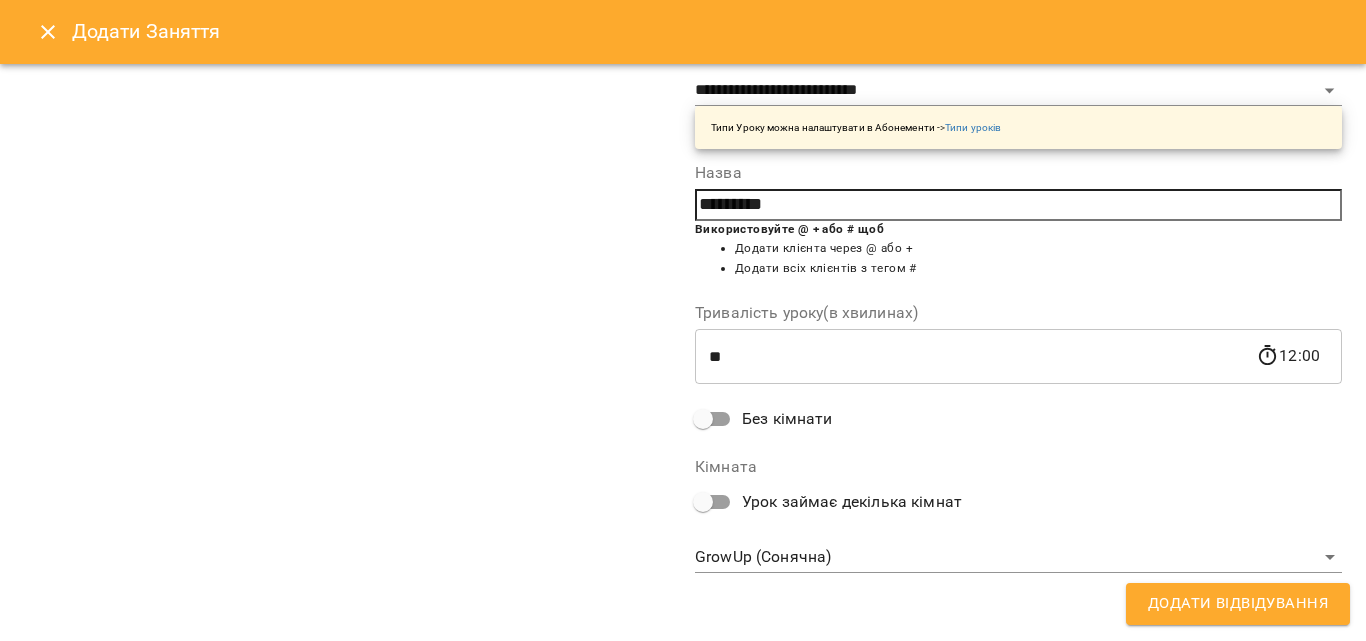 scroll, scrollTop: 209, scrollLeft: 0, axis: vertical 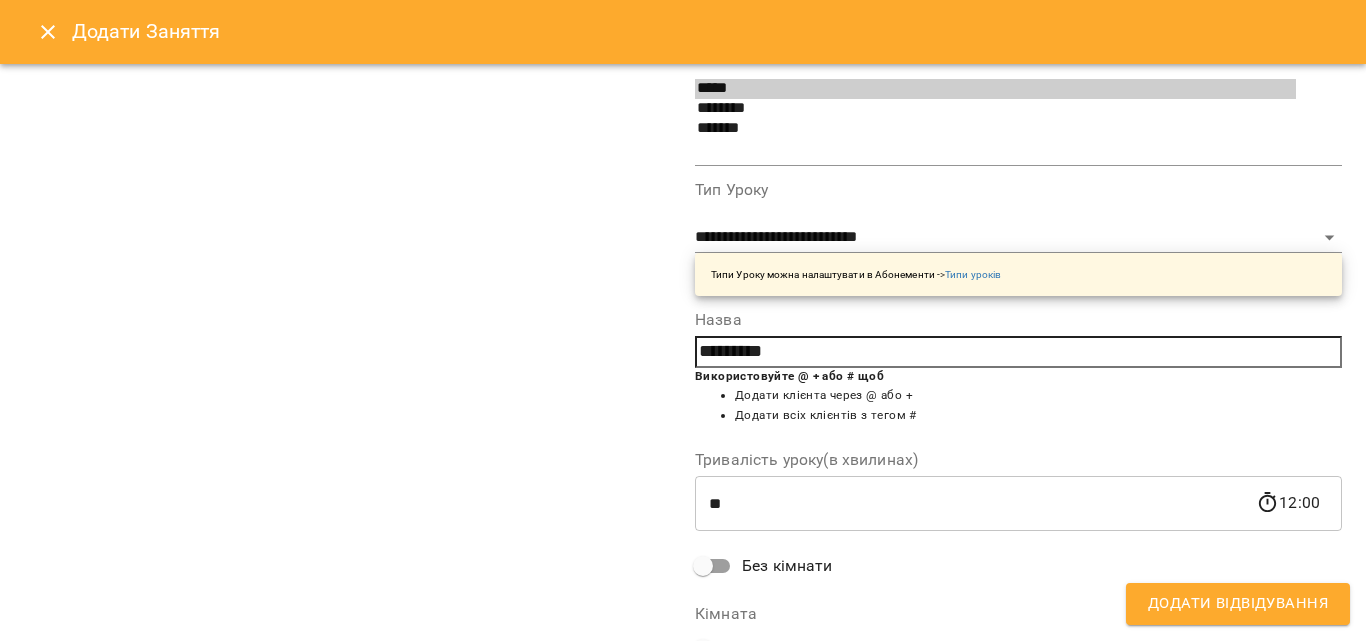 click on "Додати Відвідування" at bounding box center (1238, 604) 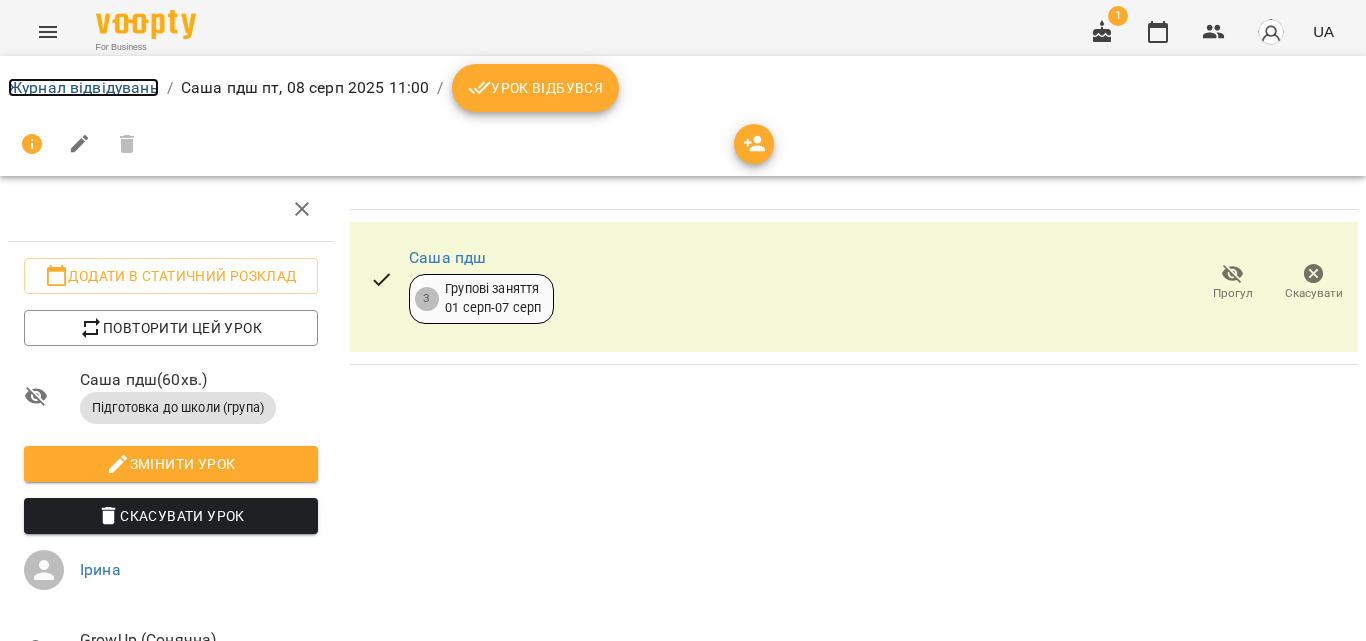 click on "Журнал відвідувань" at bounding box center (83, 87) 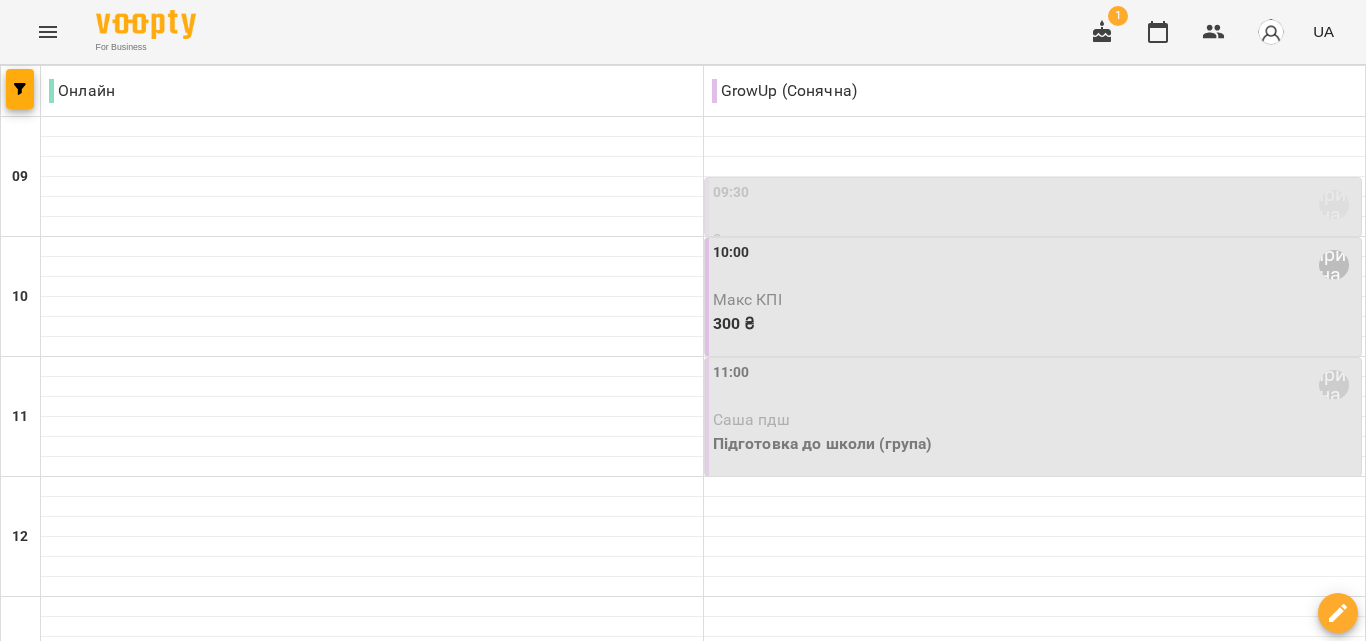 scroll, scrollTop: 200, scrollLeft: 0, axis: vertical 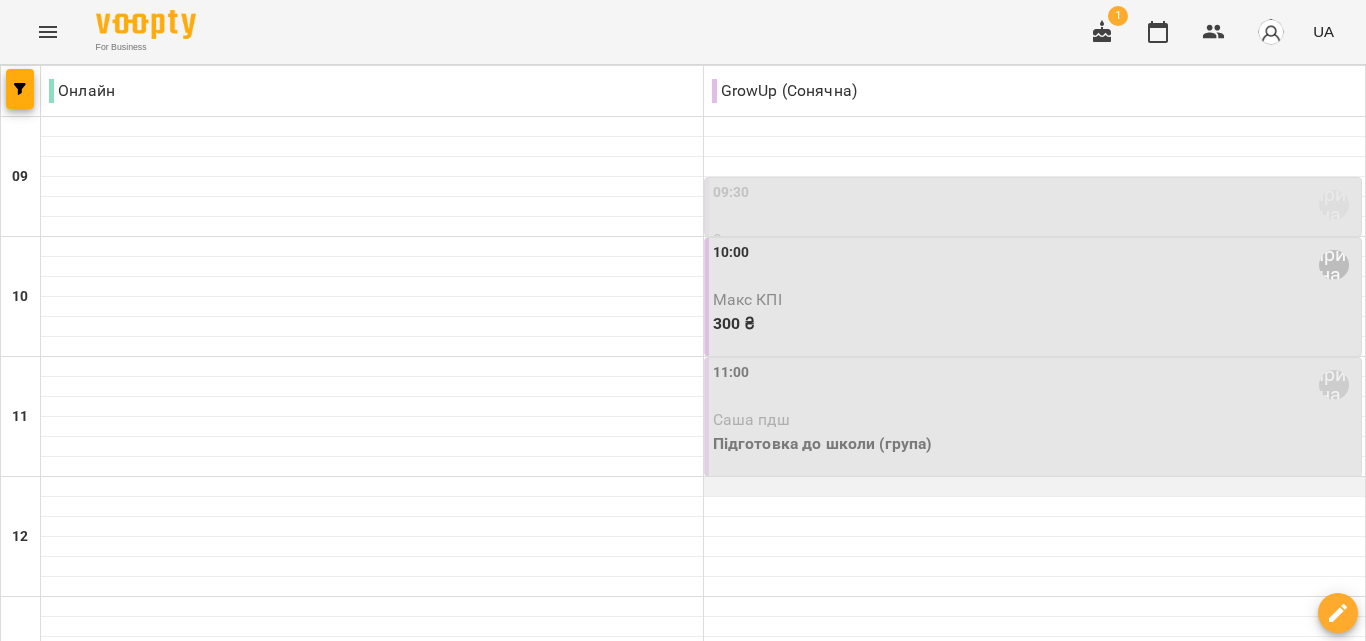 click at bounding box center (1035, 487) 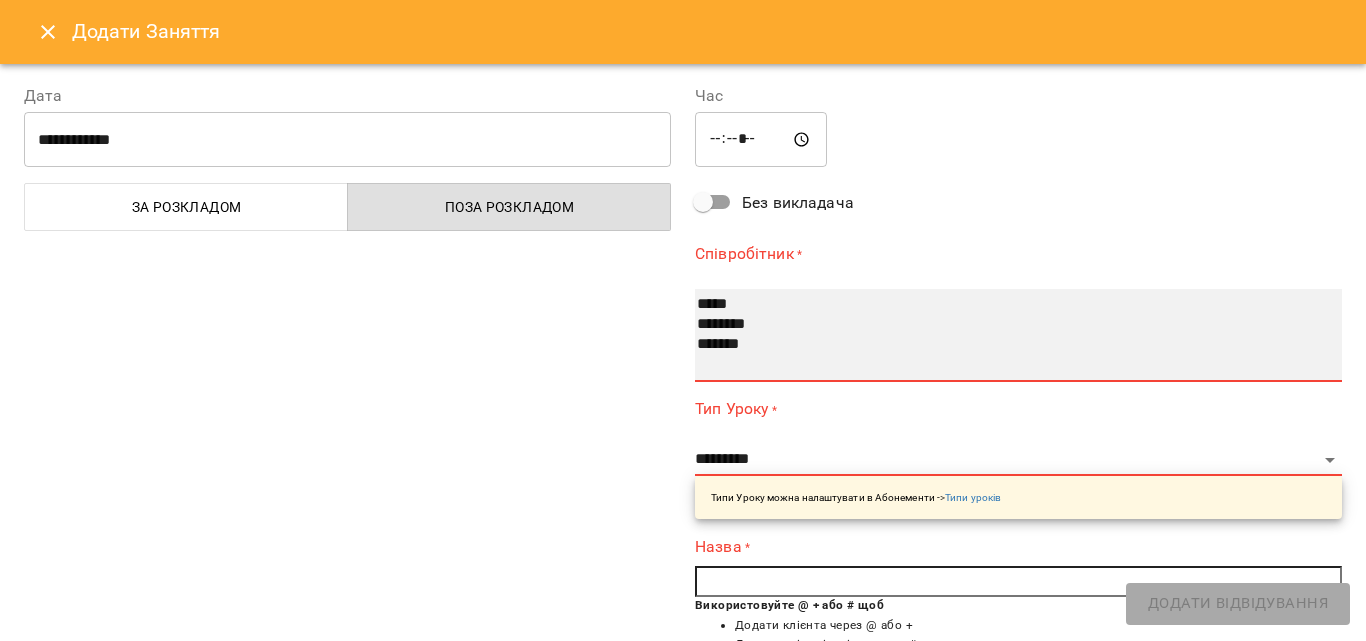 select on "**********" 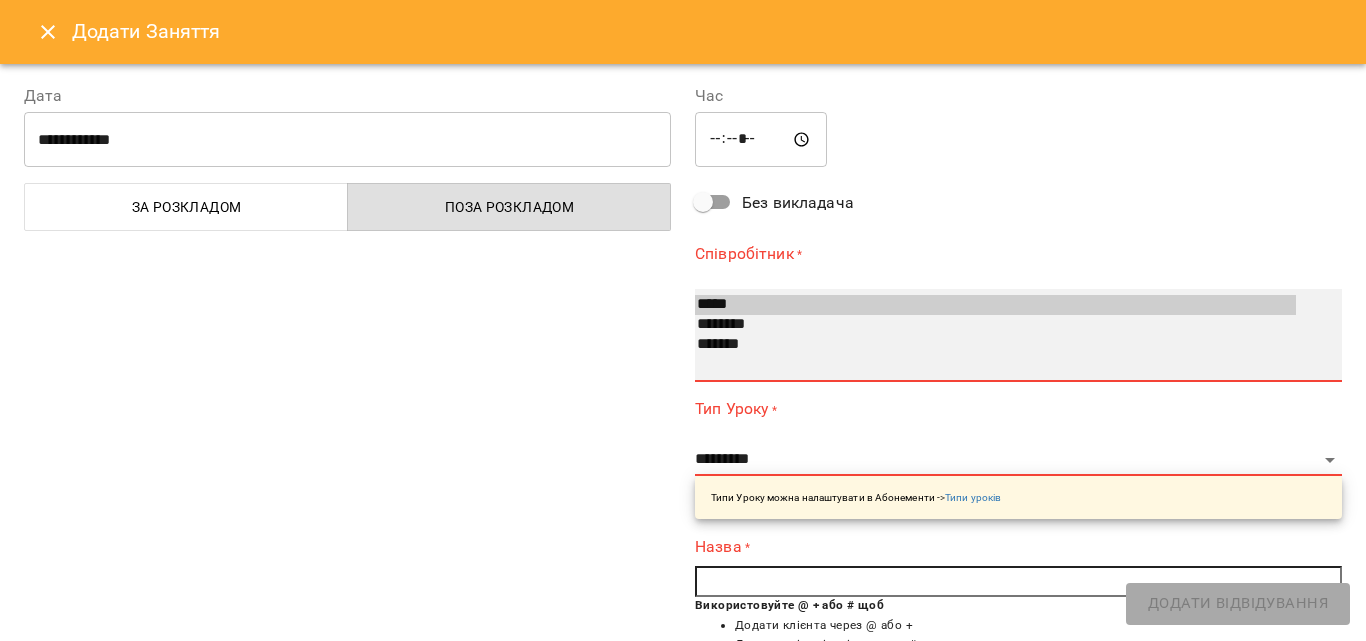 click on "********" at bounding box center (995, 325) 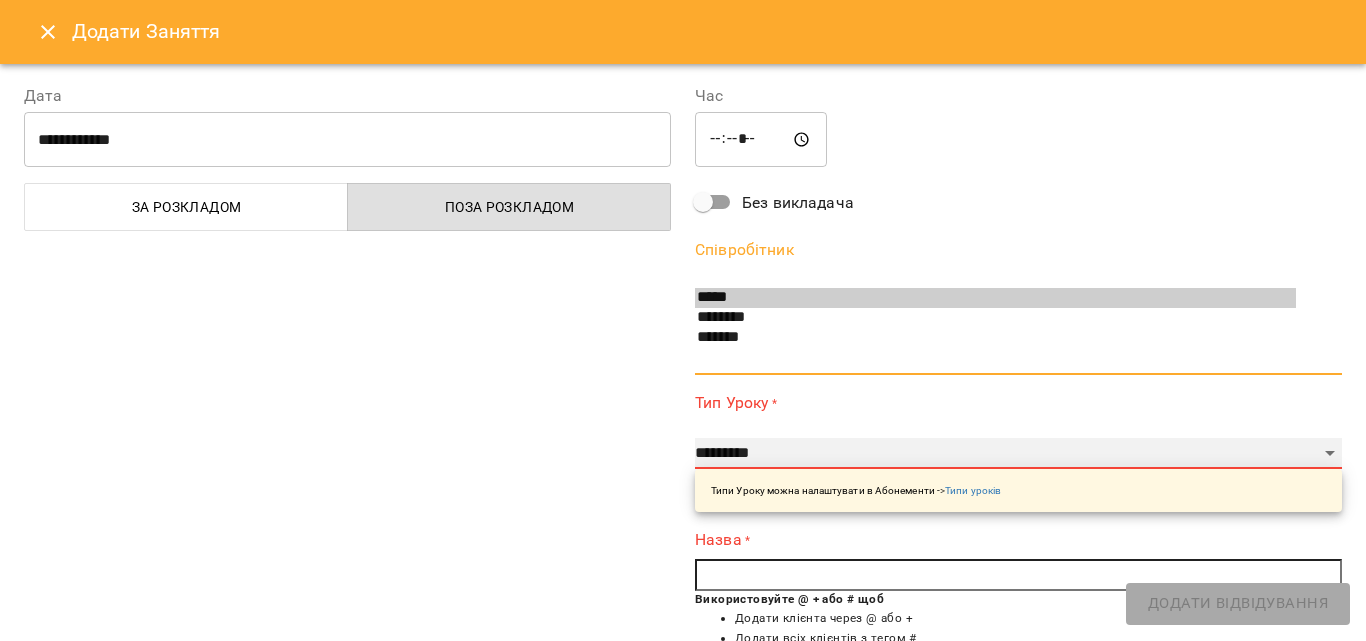 click on "**********" at bounding box center (1018, 454) 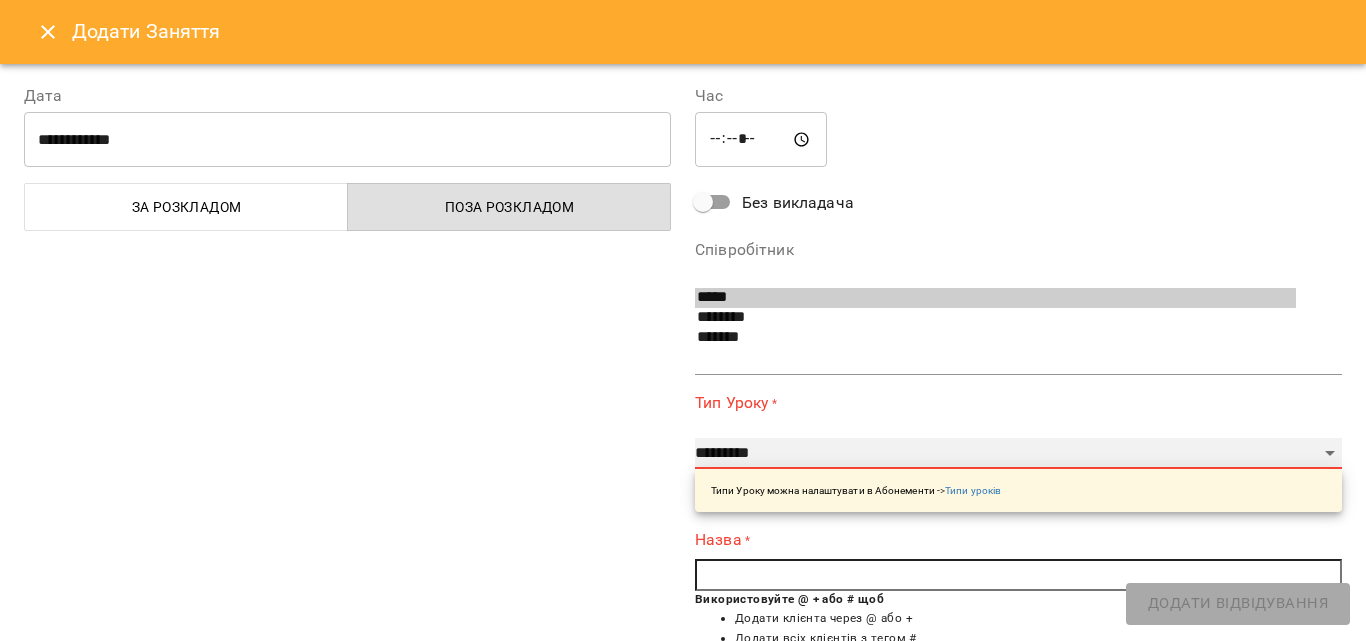 select on "**********" 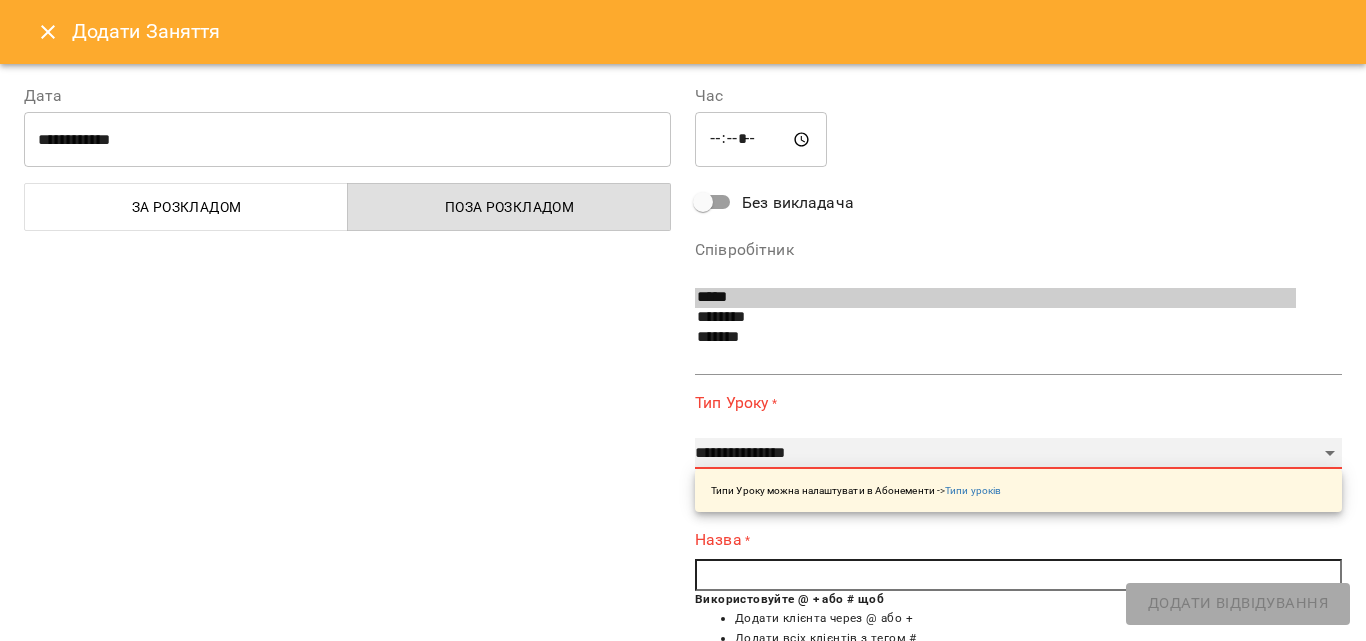 click on "**********" at bounding box center (1018, 454) 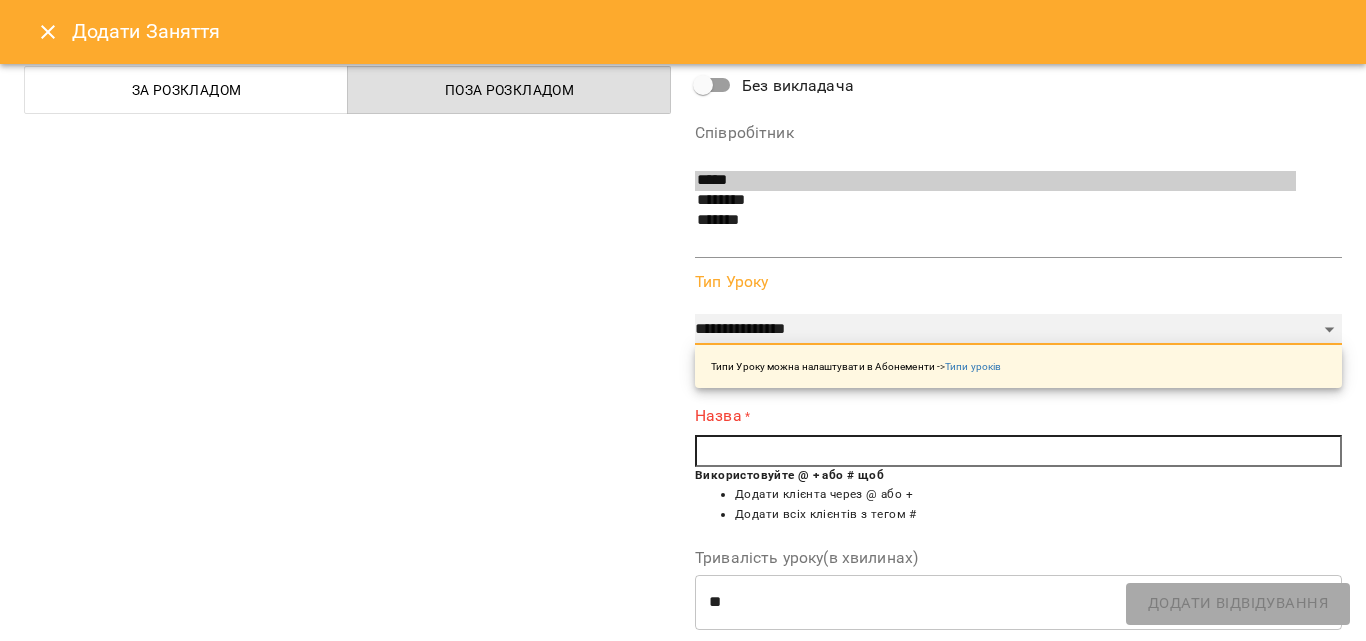 scroll, scrollTop: 200, scrollLeft: 0, axis: vertical 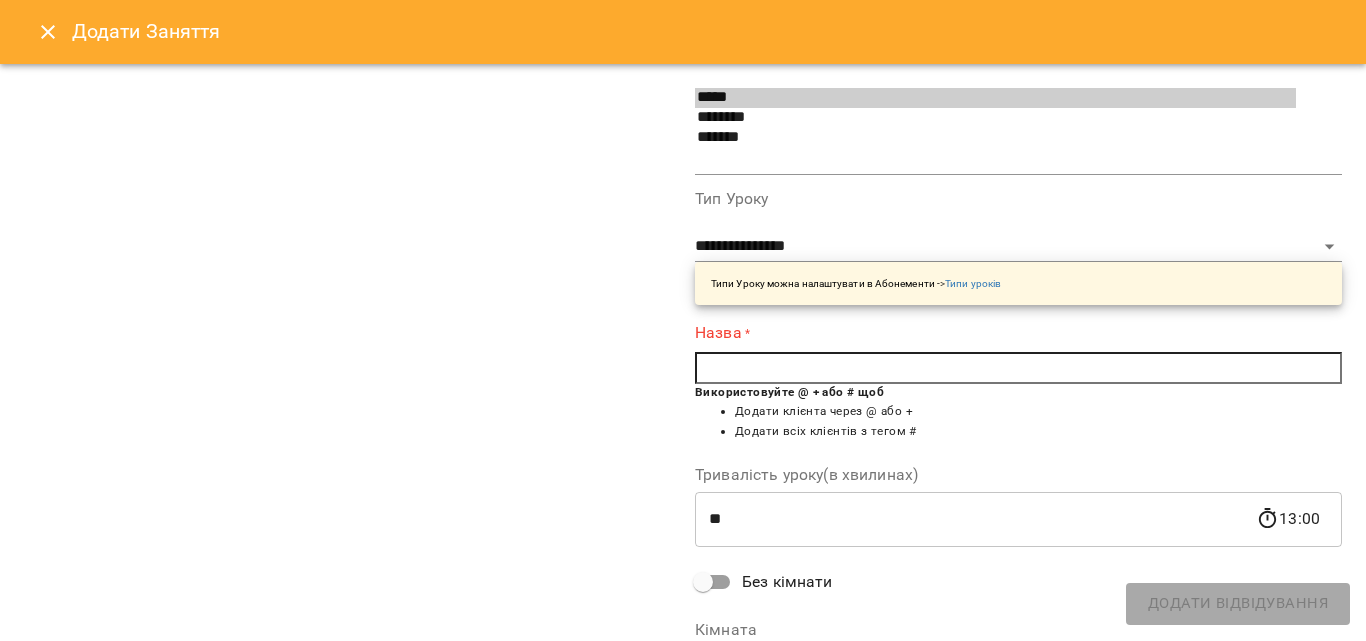 click at bounding box center [1018, 368] 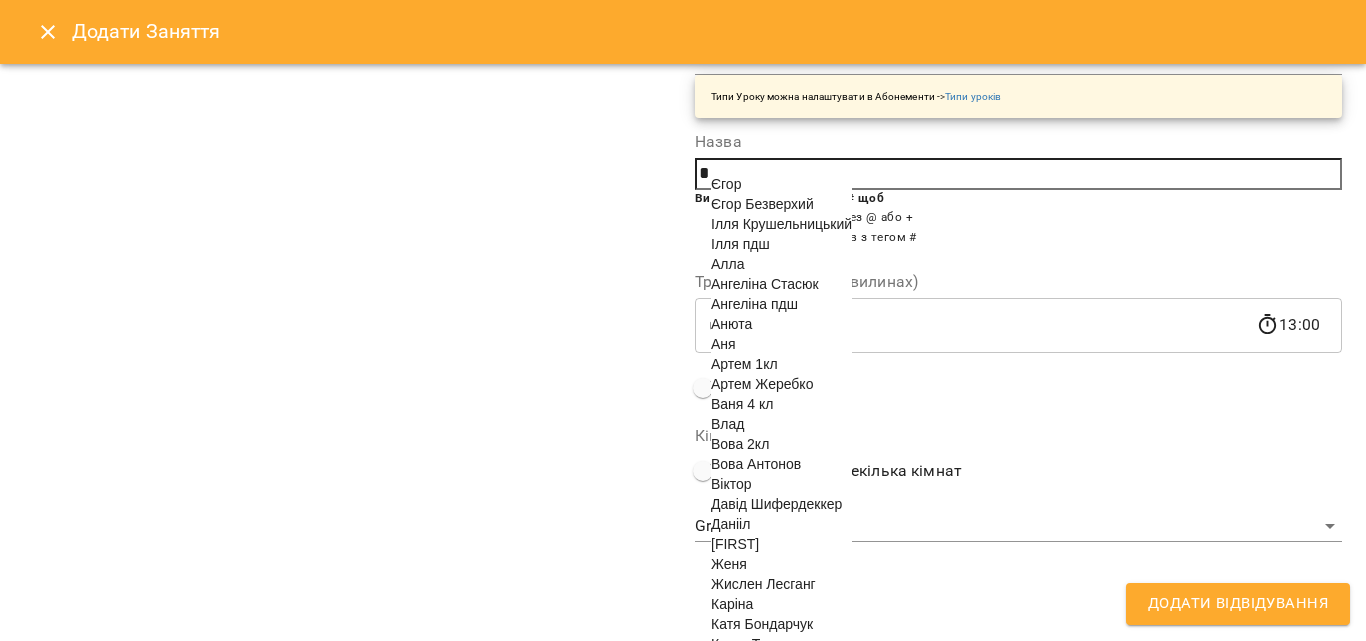 scroll, scrollTop: 400, scrollLeft: 0, axis: vertical 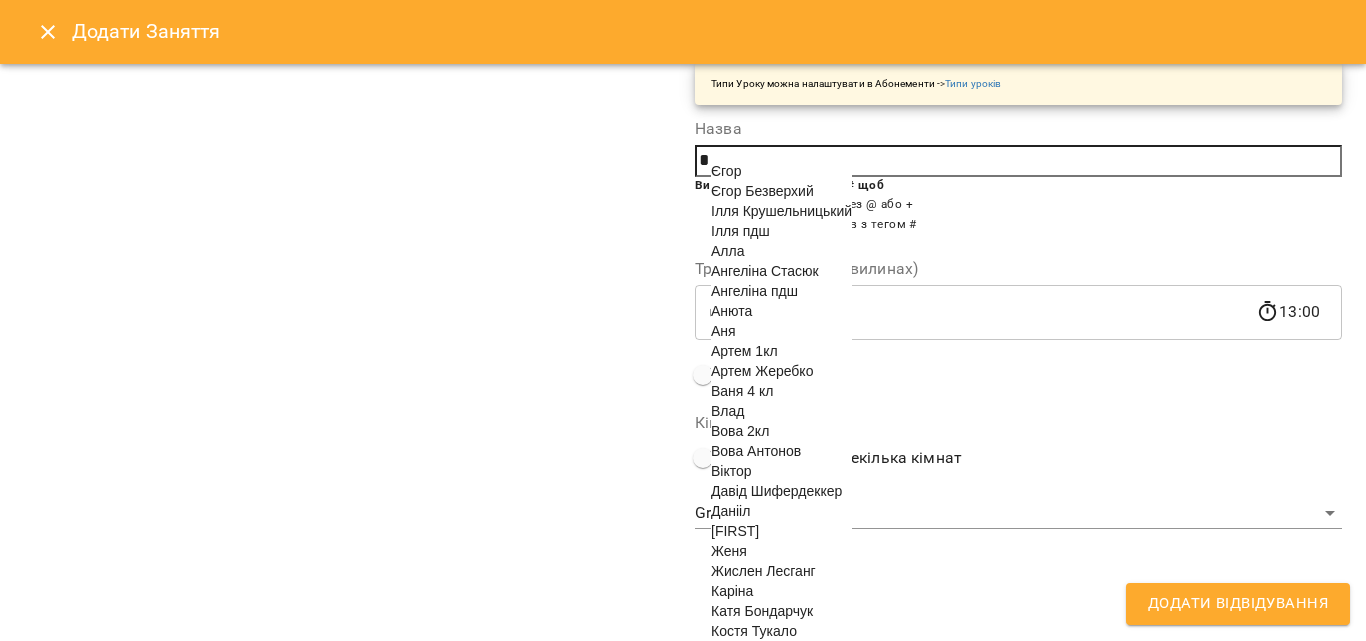 click on "Вова 2кл" at bounding box center [740, 431] 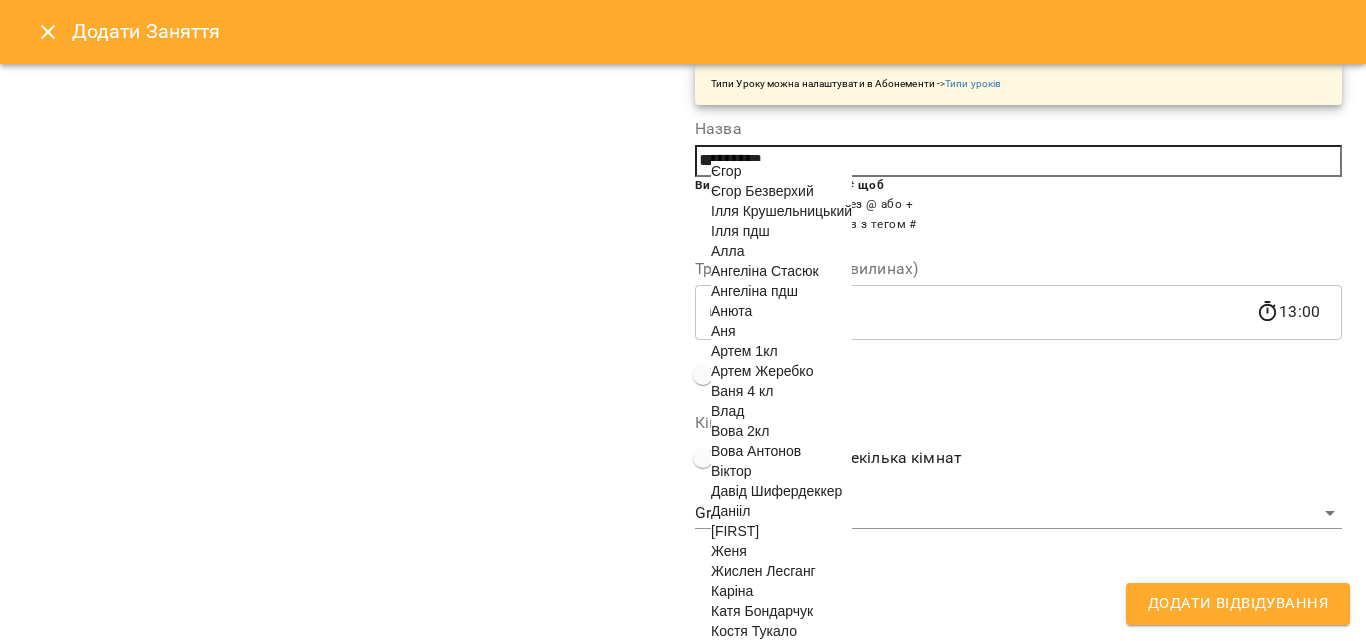 scroll, scrollTop: 356, scrollLeft: 0, axis: vertical 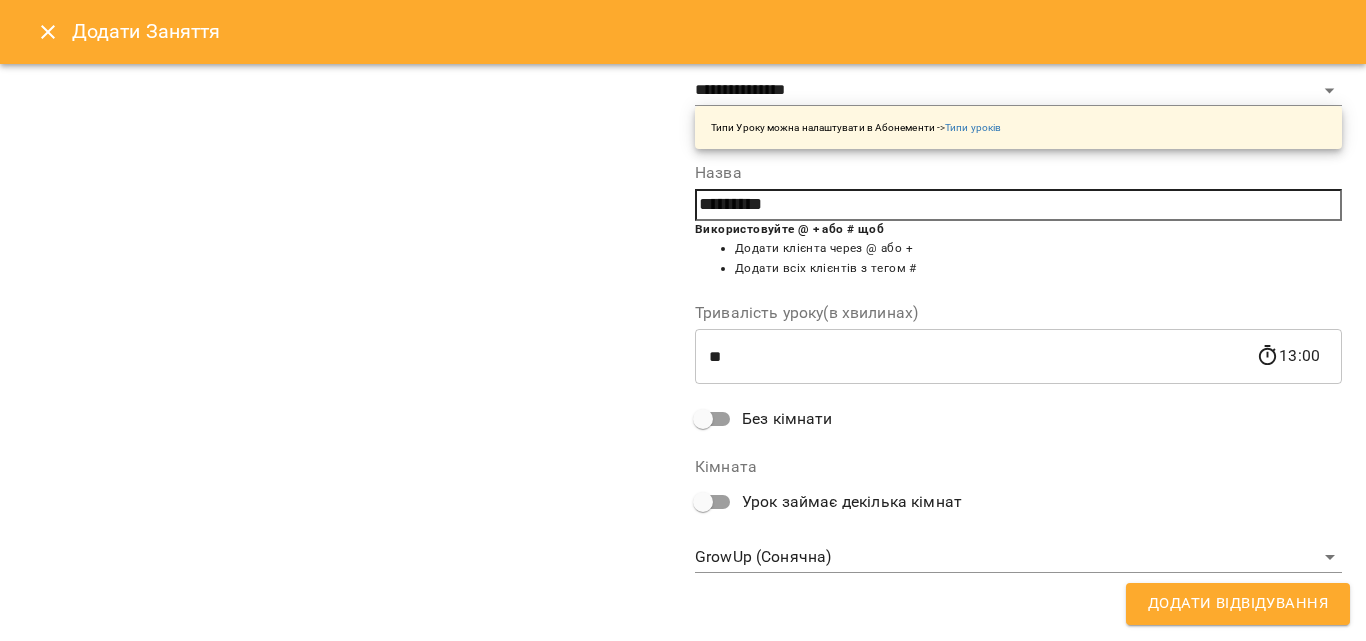 click on "Додати Відвідування" at bounding box center (1238, 604) 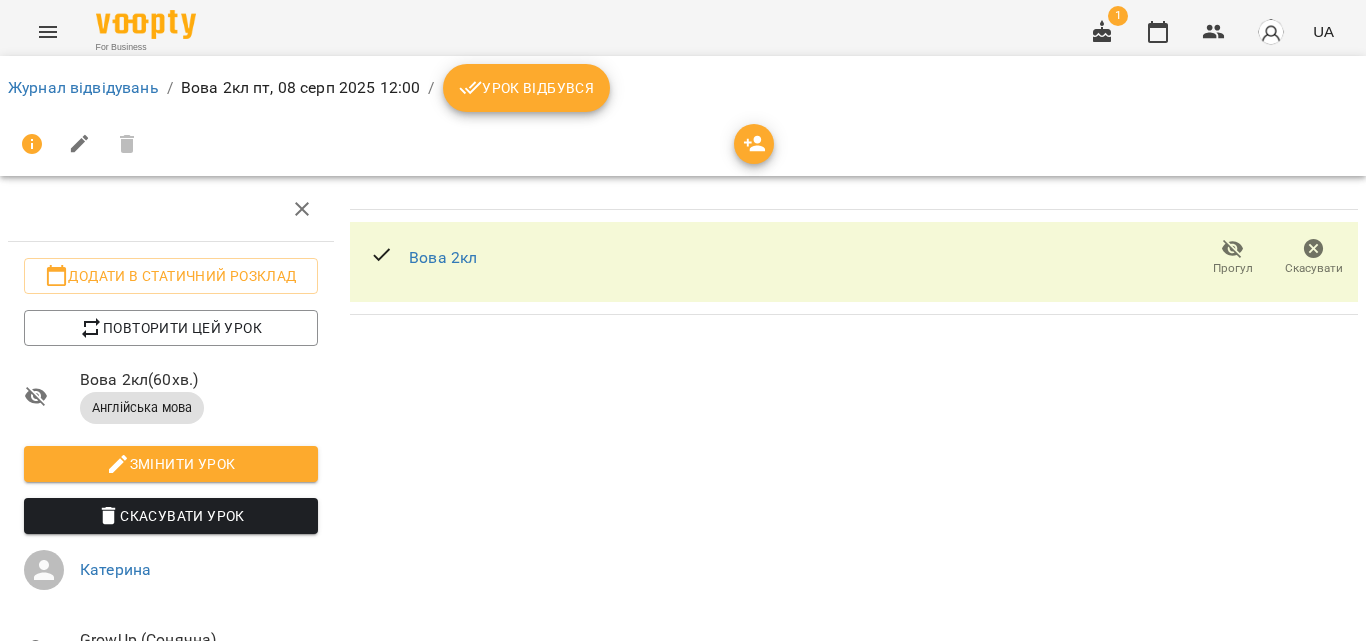 click on "Журнал відвідувань / Вова 2кл    [DAY], [DATE] [TIME] / Урок відбувся" at bounding box center [683, 88] 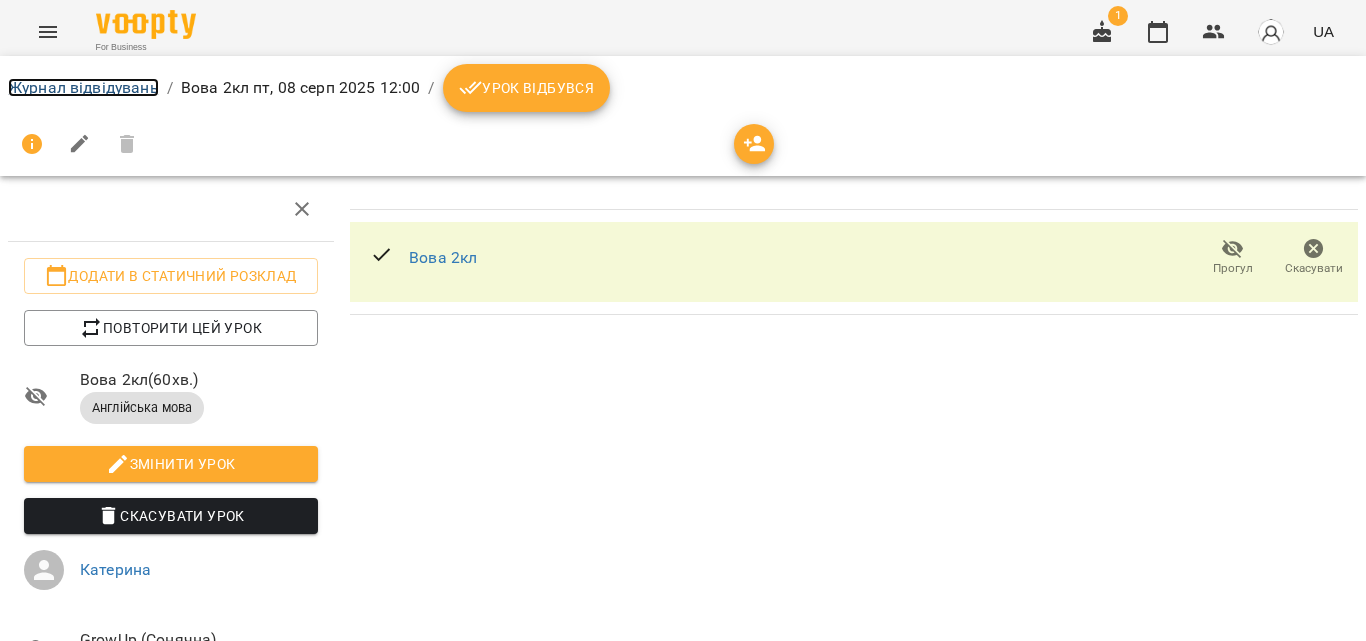 click on "Журнал відвідувань" at bounding box center [83, 87] 